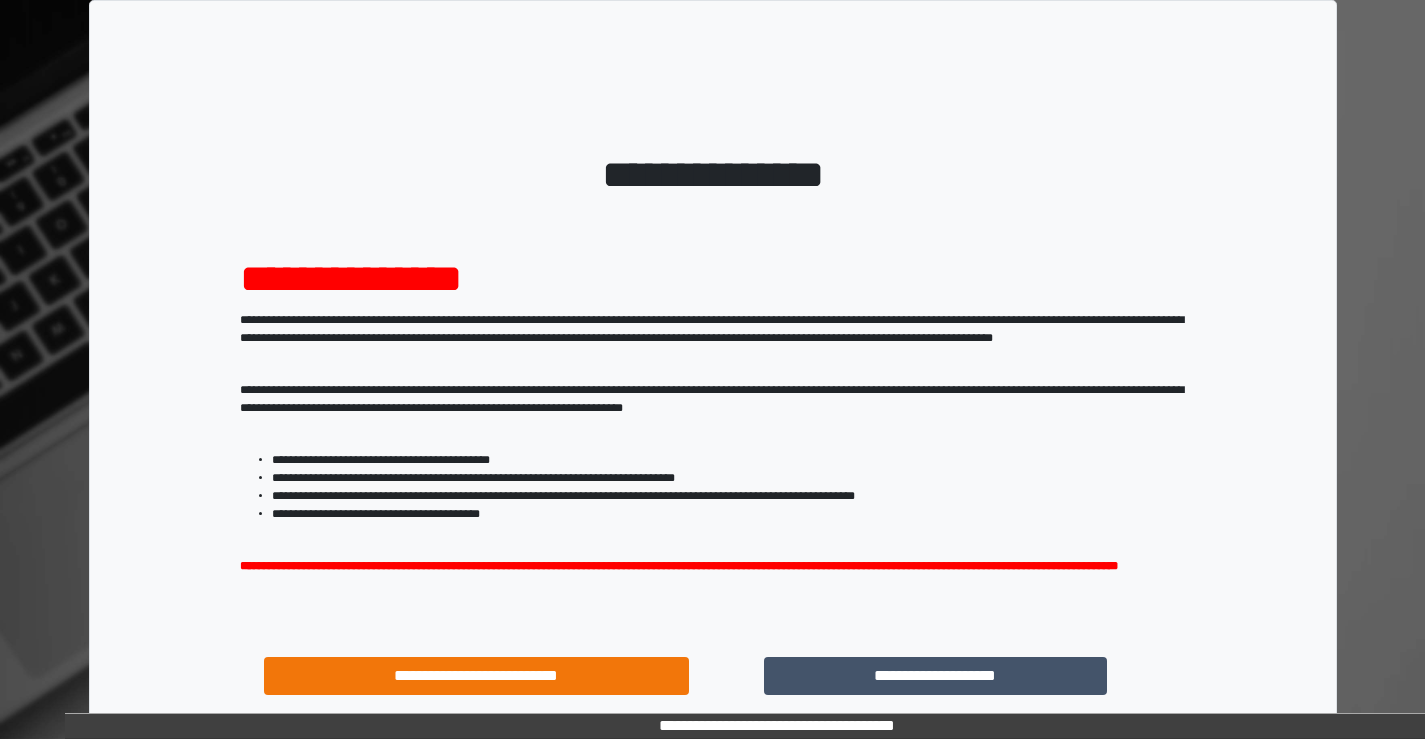 scroll, scrollTop: 0, scrollLeft: 0, axis: both 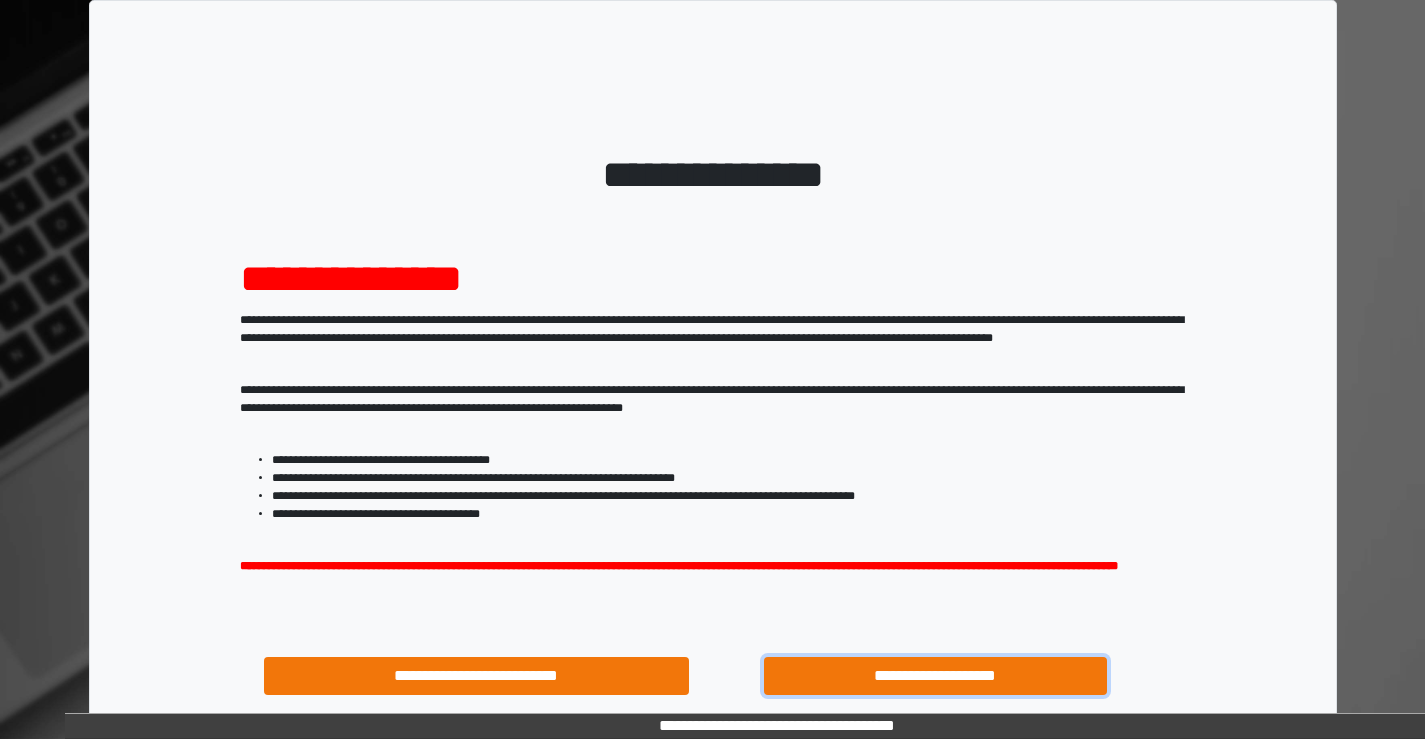 click on "**********" at bounding box center [936, 676] 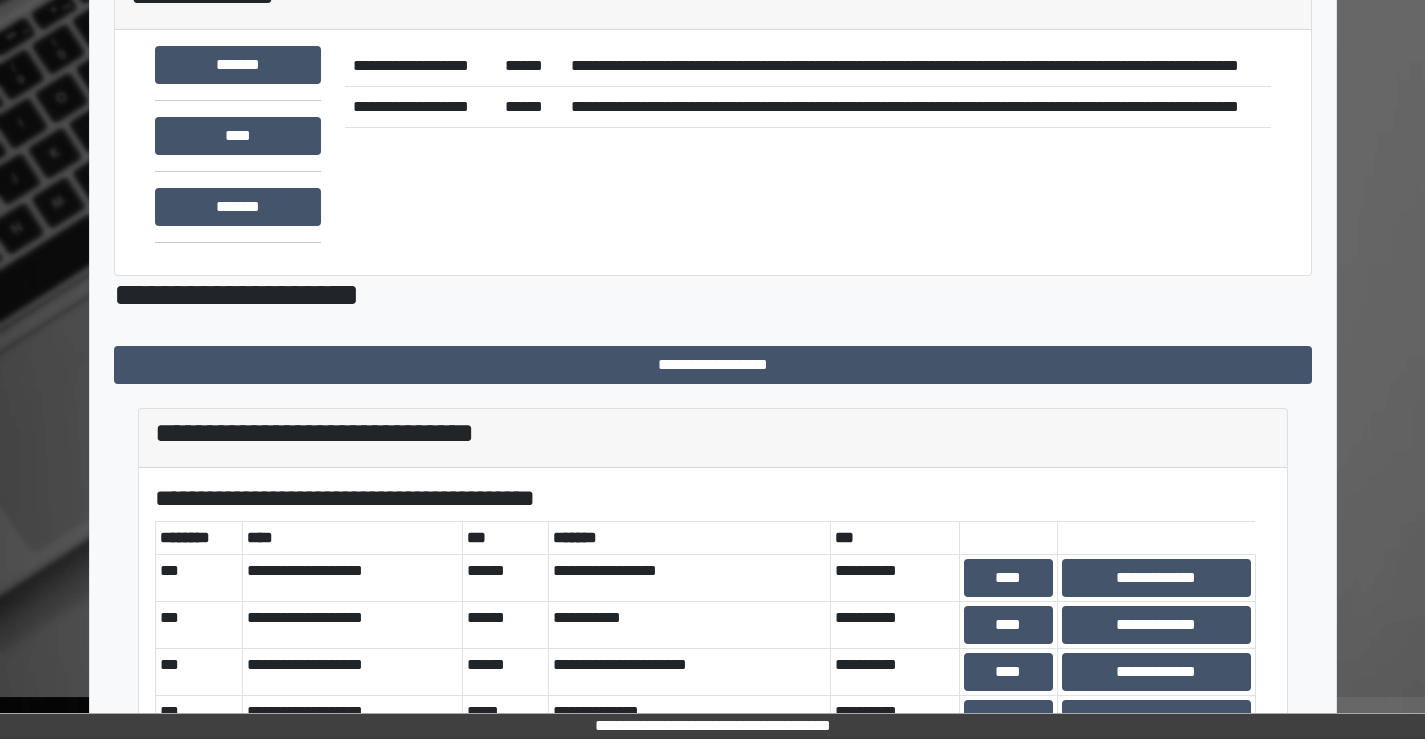 scroll, scrollTop: 400, scrollLeft: 0, axis: vertical 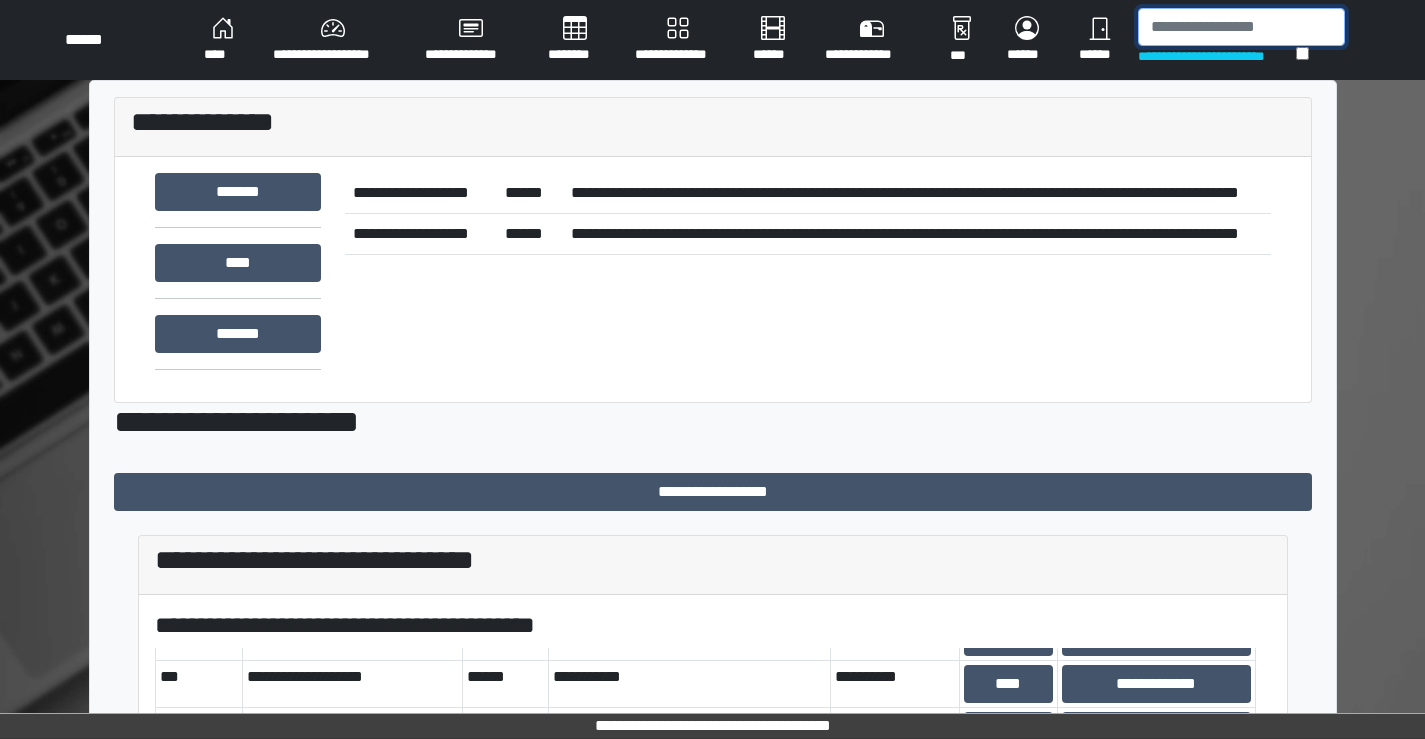 click at bounding box center (1241, 27) 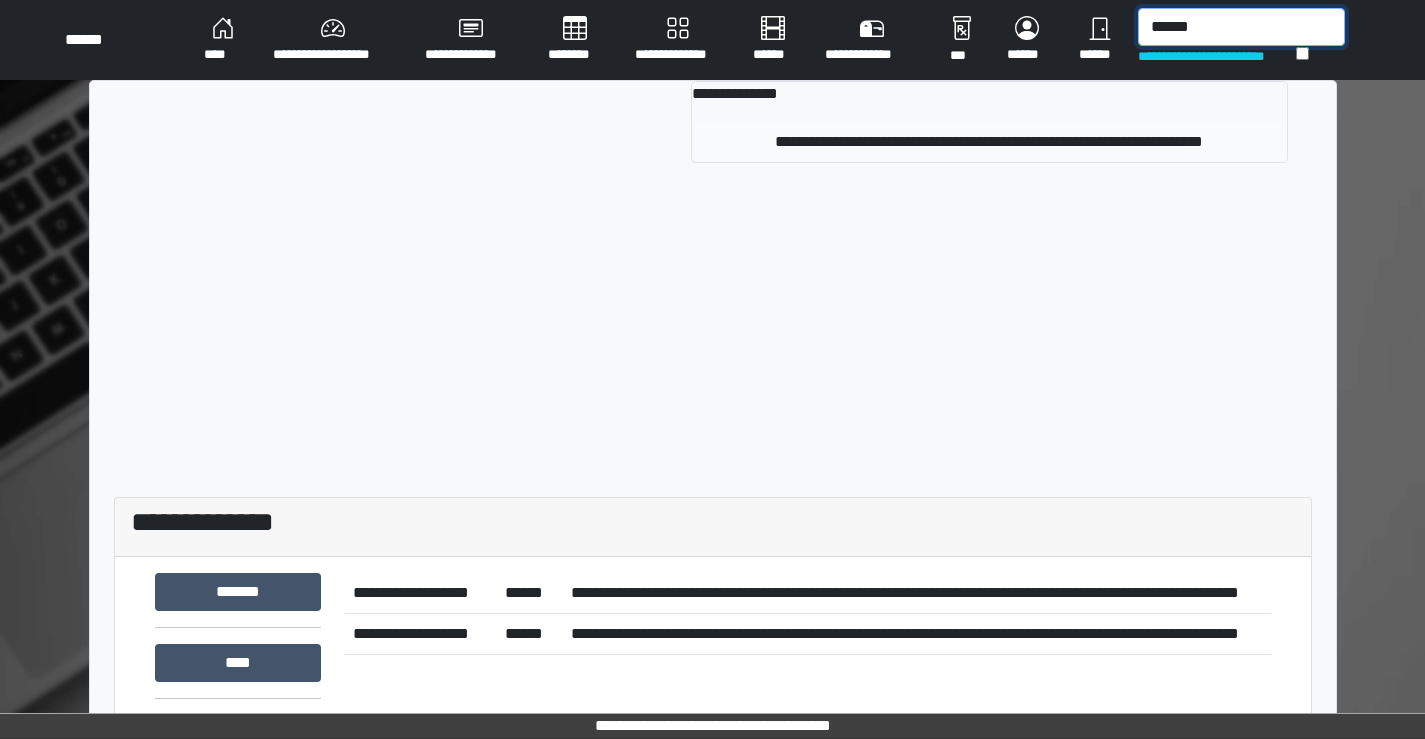 type on "******" 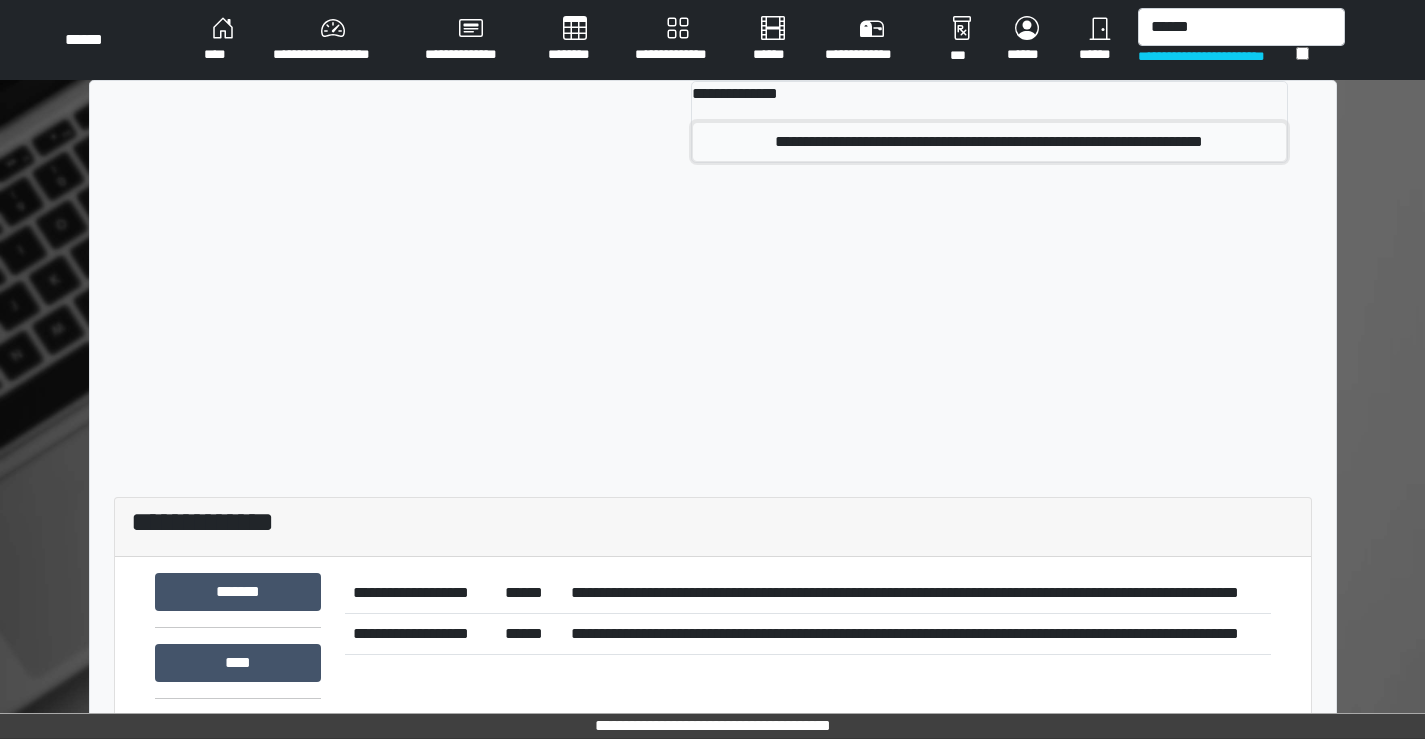 click on "**********" at bounding box center [989, 142] 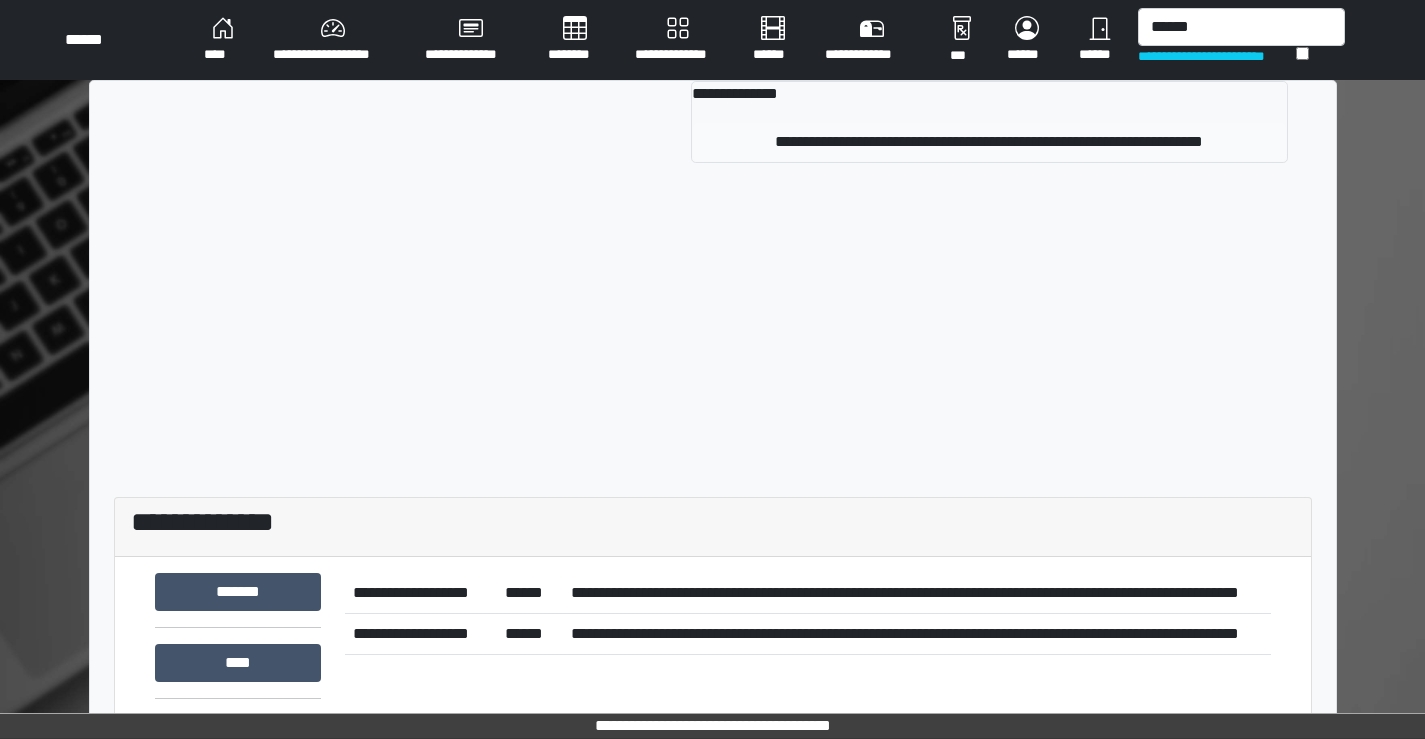 type 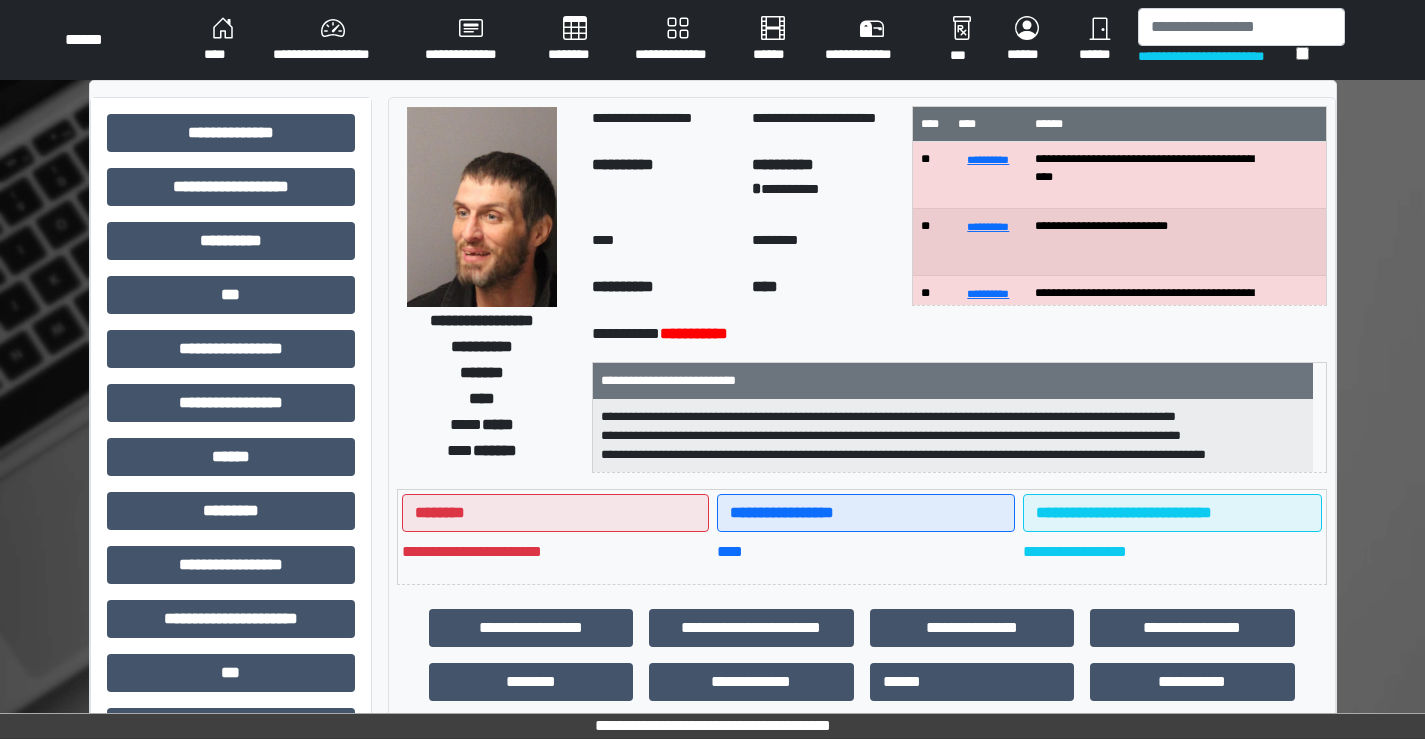 scroll, scrollTop: 100, scrollLeft: 0, axis: vertical 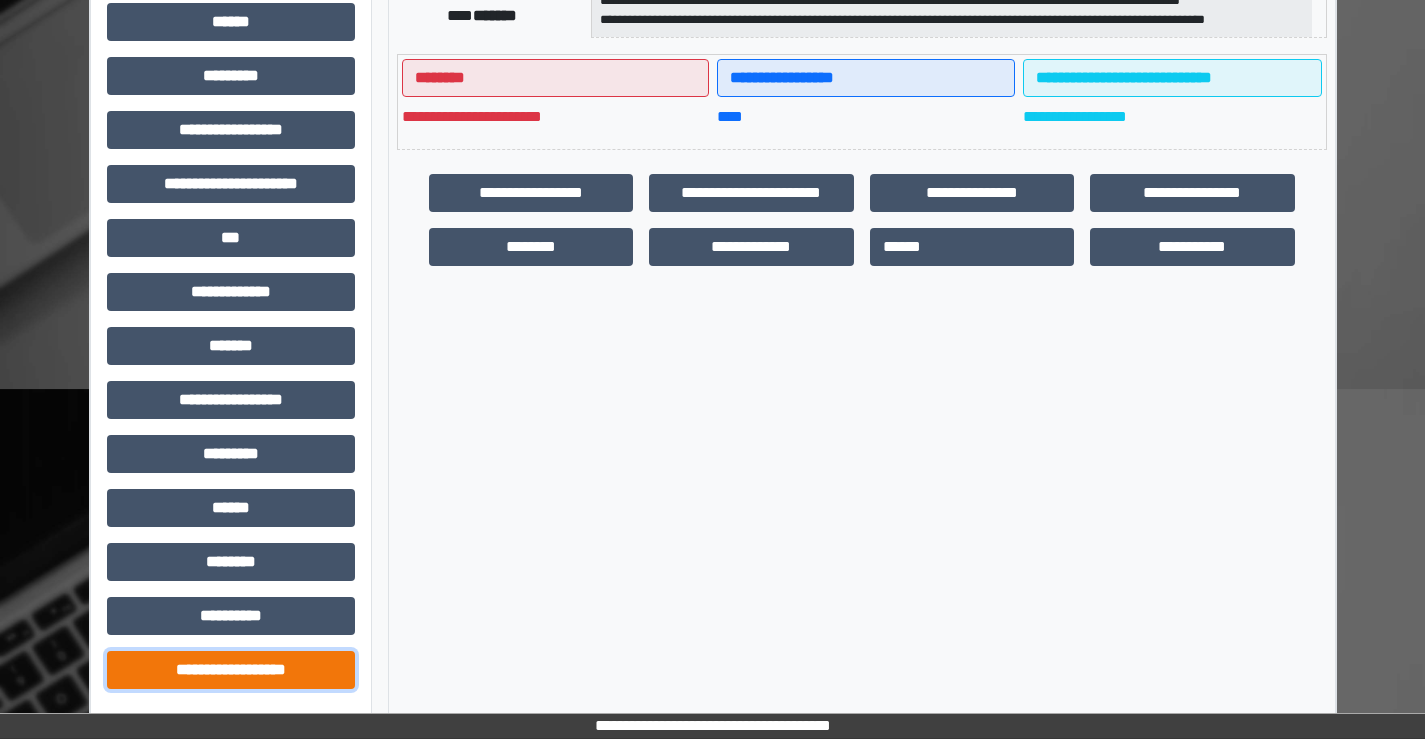 click on "**********" at bounding box center (231, 670) 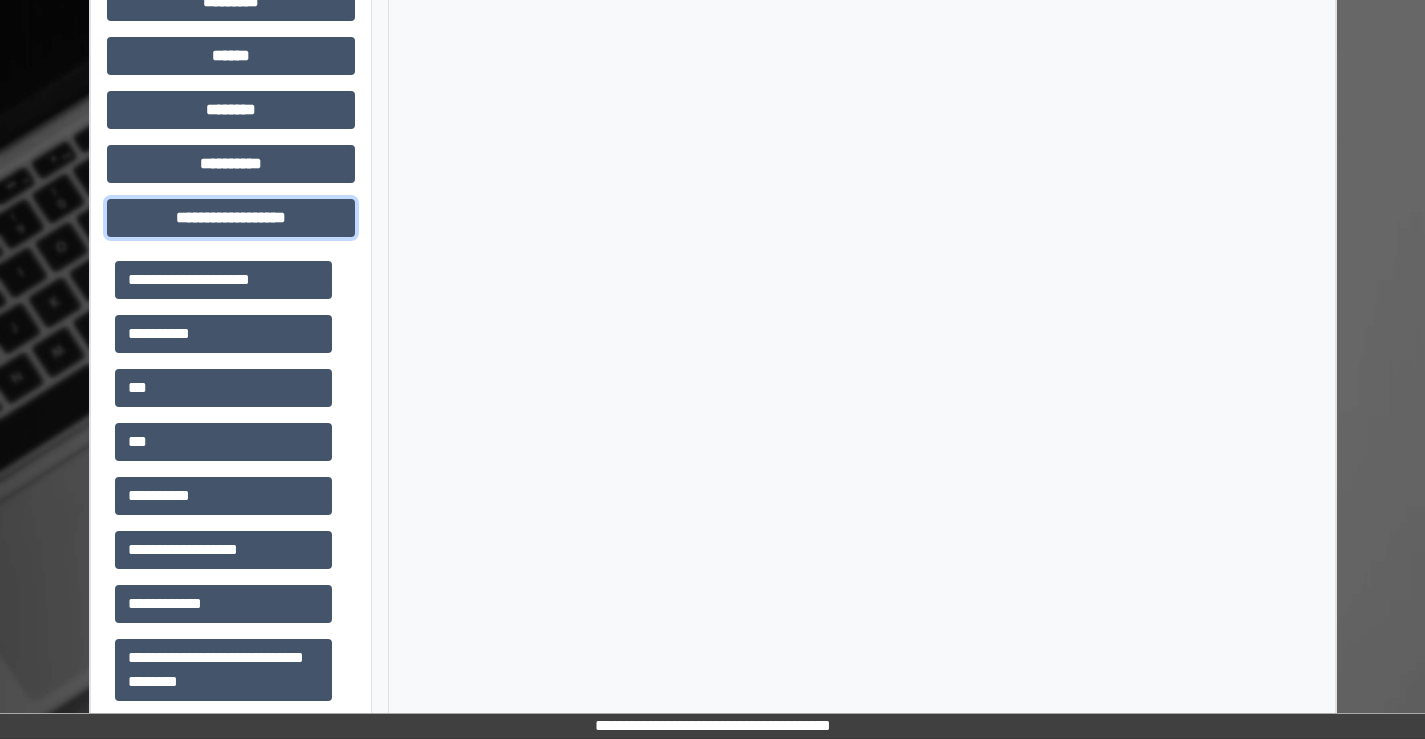 scroll, scrollTop: 915, scrollLeft: 0, axis: vertical 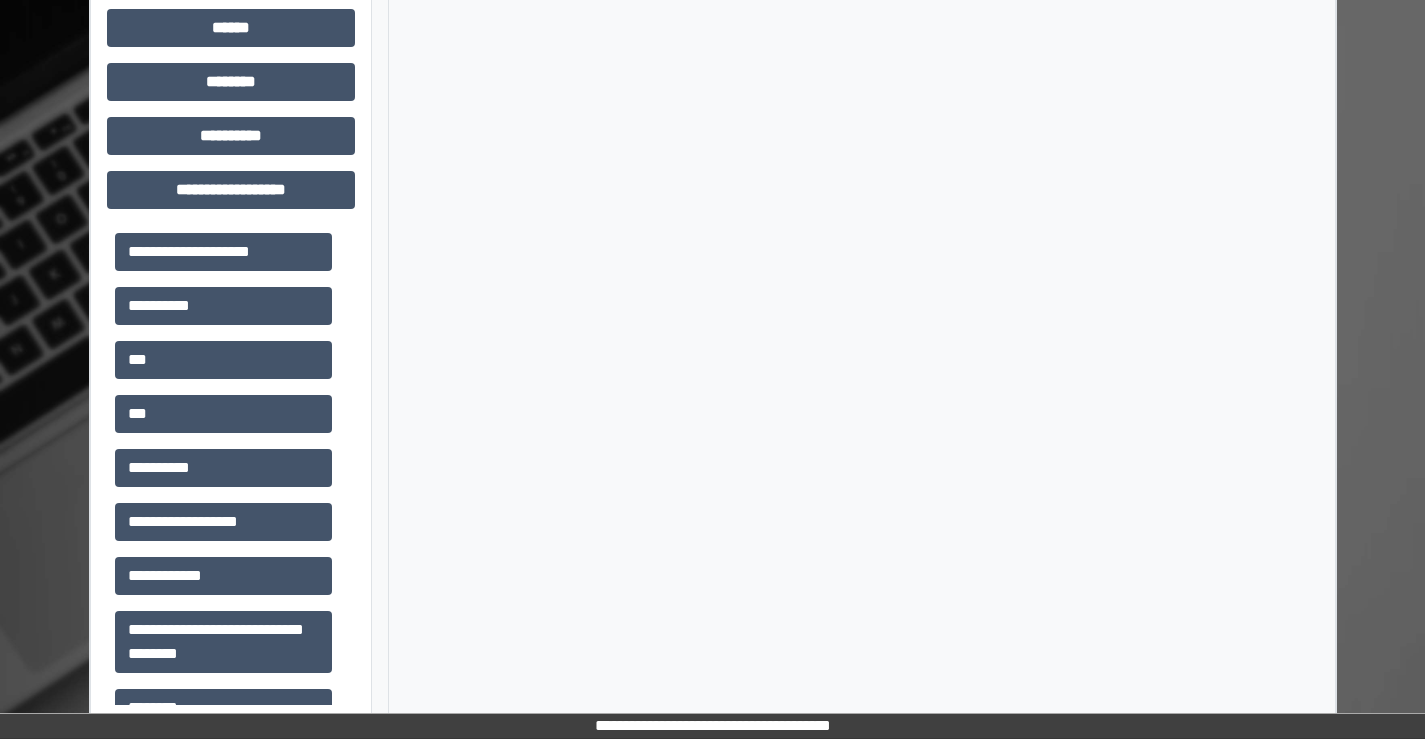 click on "**********" at bounding box center (231, 252) 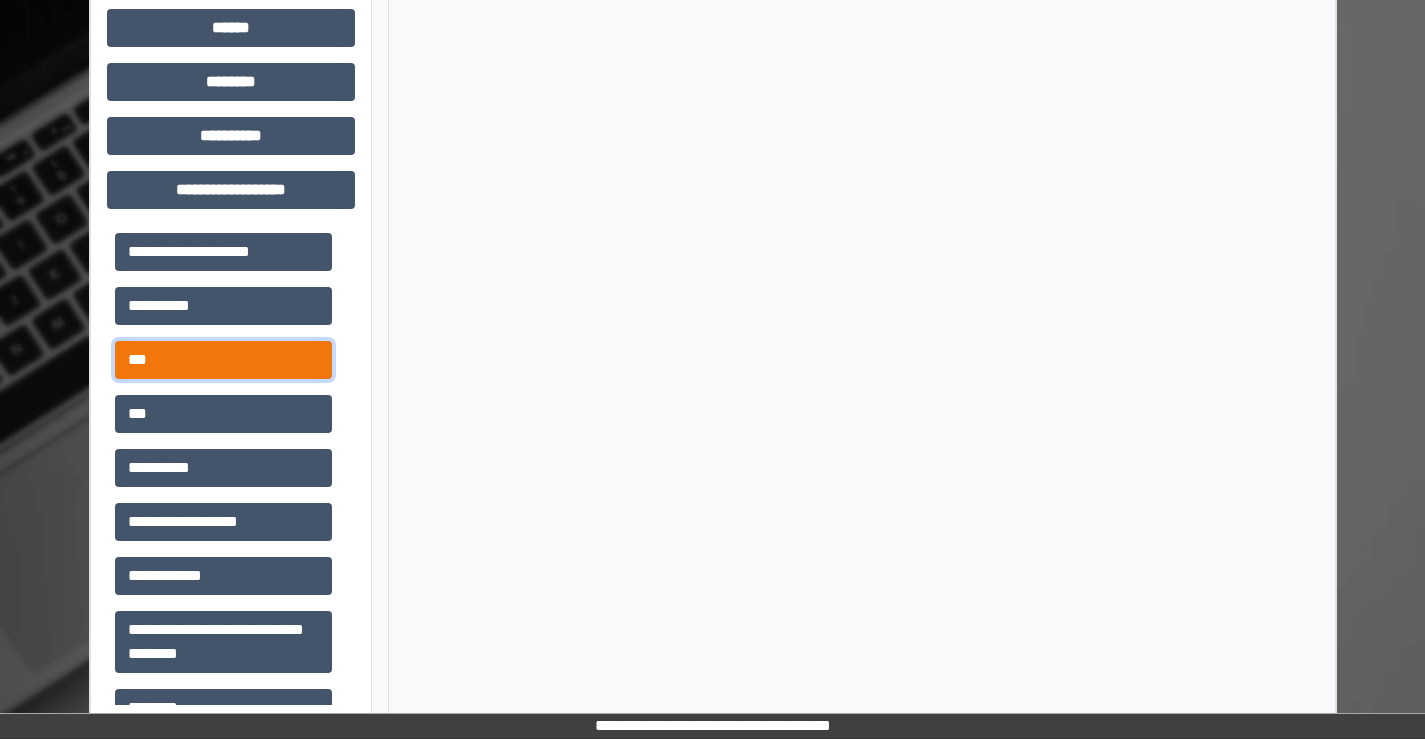 click on "***" at bounding box center [223, 360] 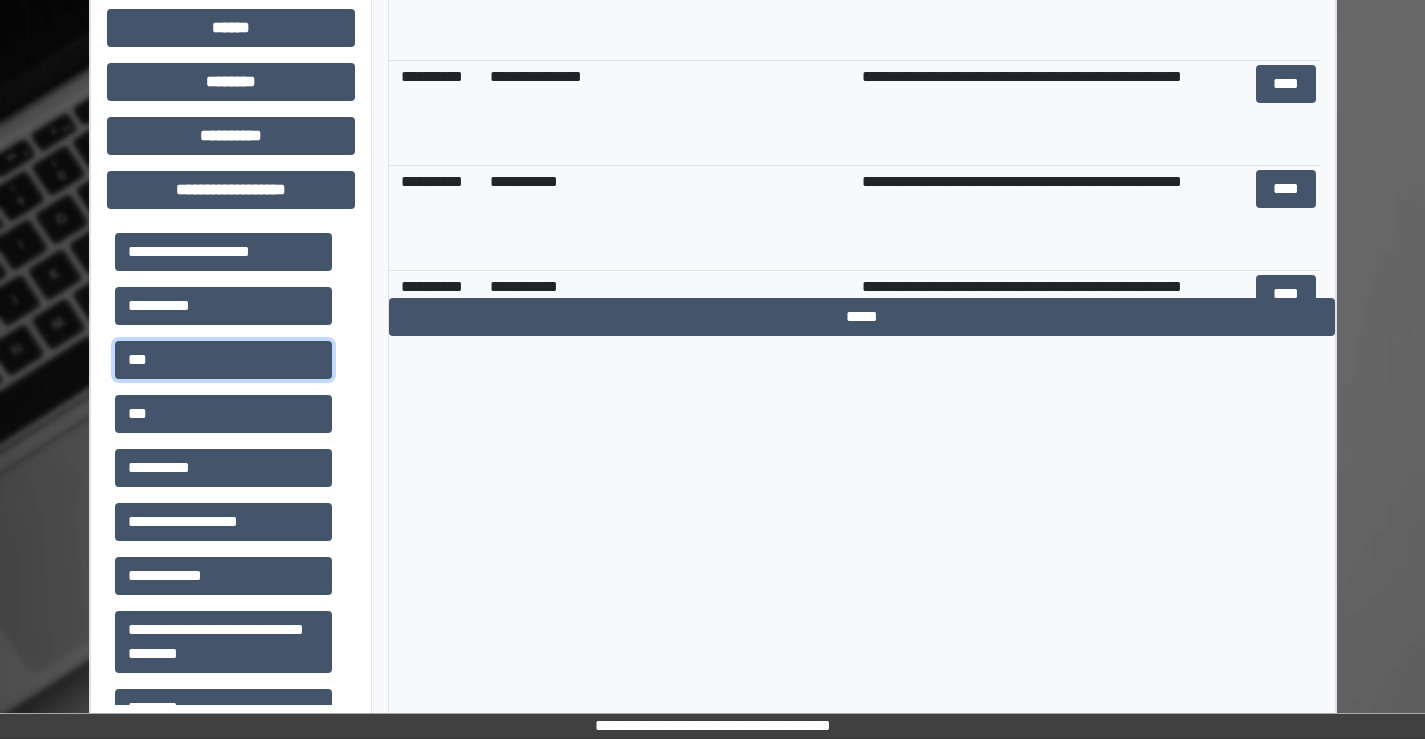 scroll, scrollTop: 515, scrollLeft: 0, axis: vertical 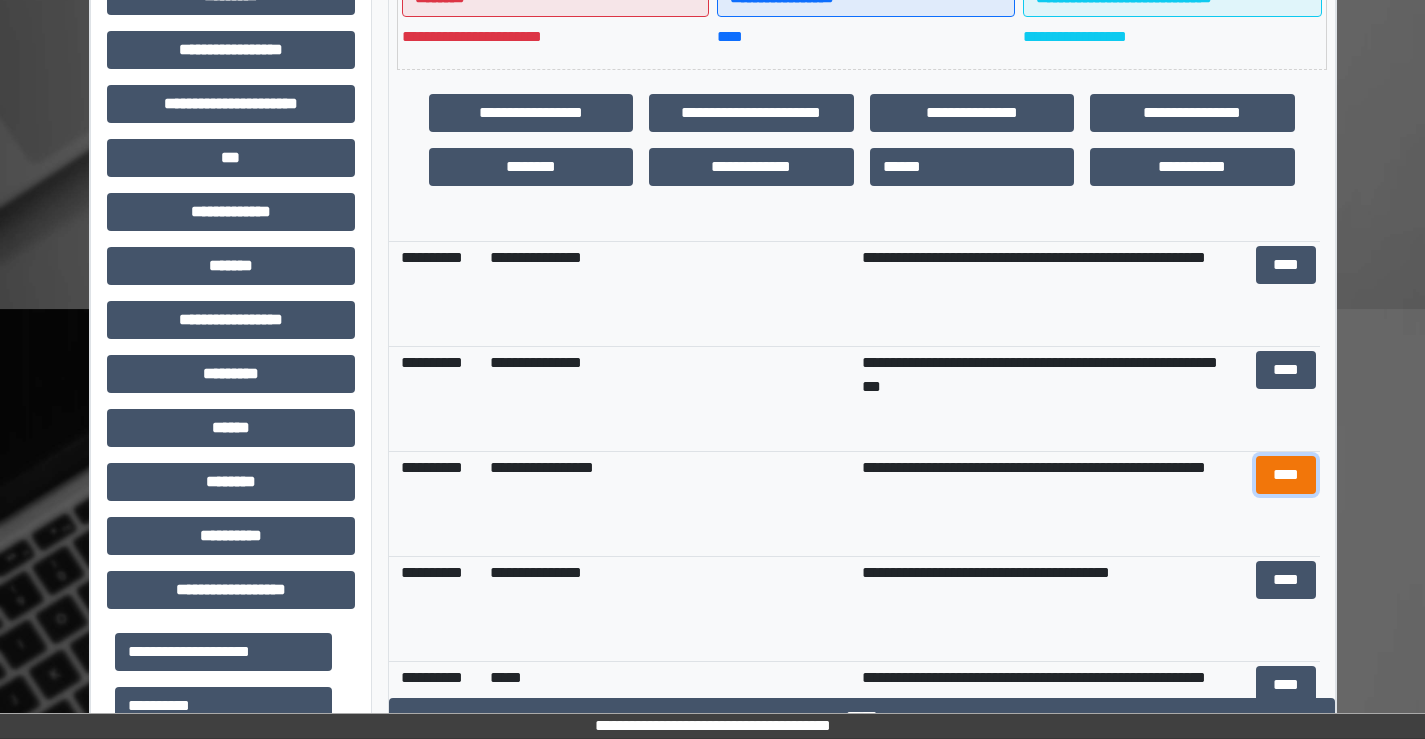 click on "****" at bounding box center [1286, 475] 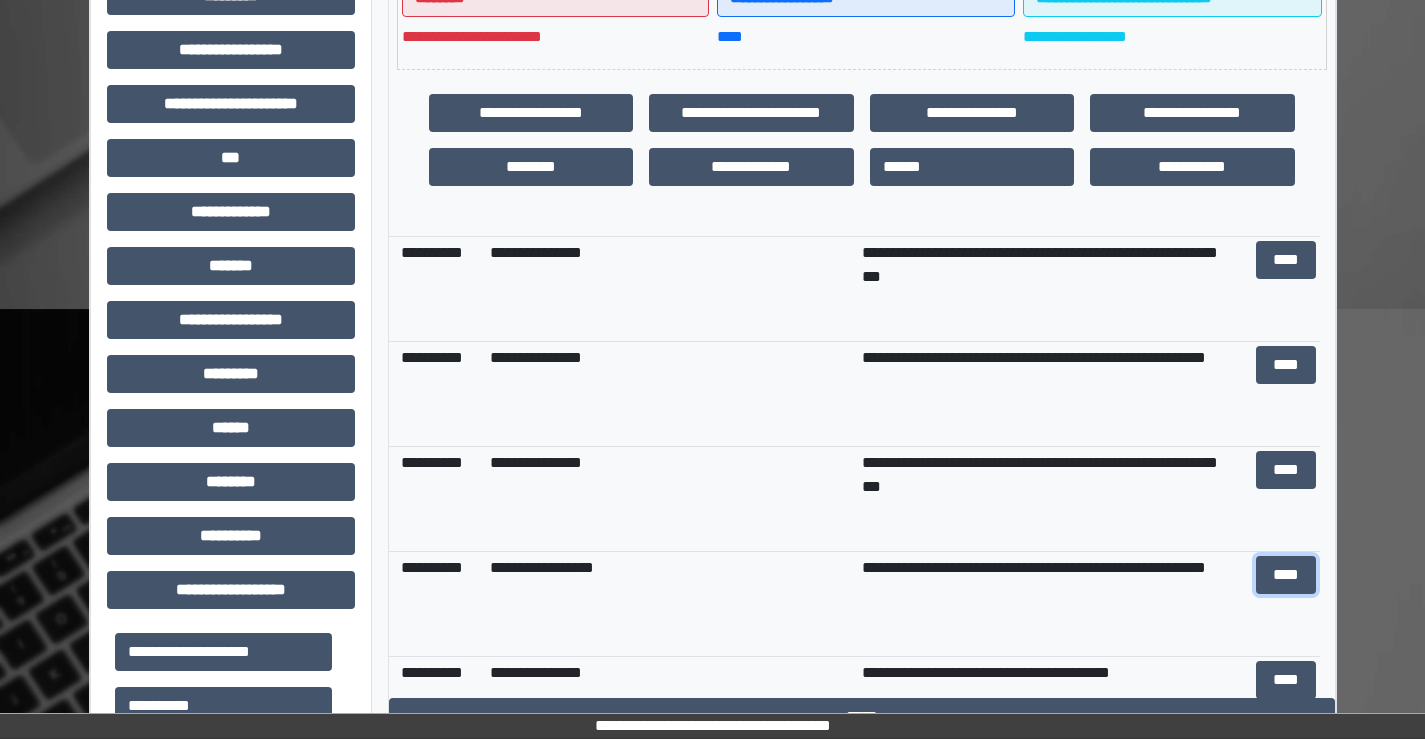 scroll, scrollTop: 5144, scrollLeft: 0, axis: vertical 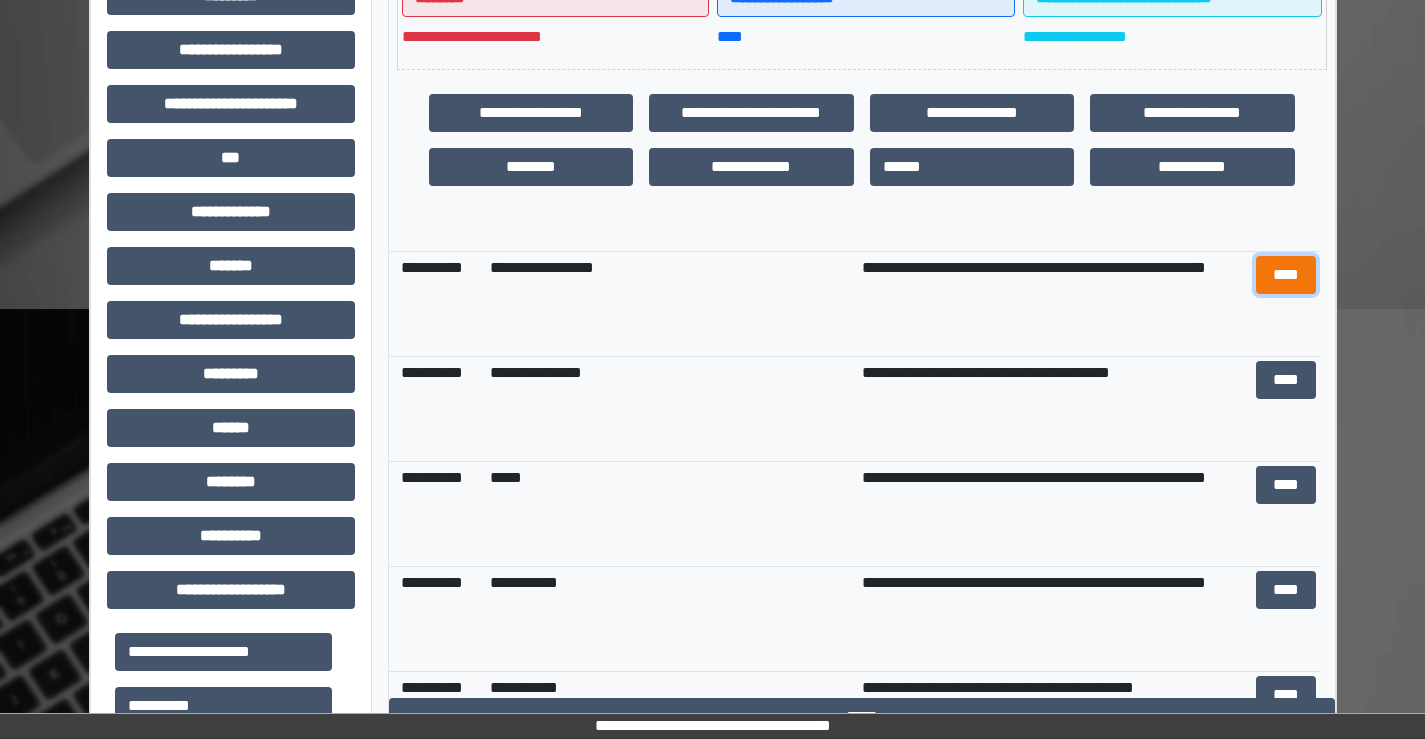 click on "****" at bounding box center (1286, 275) 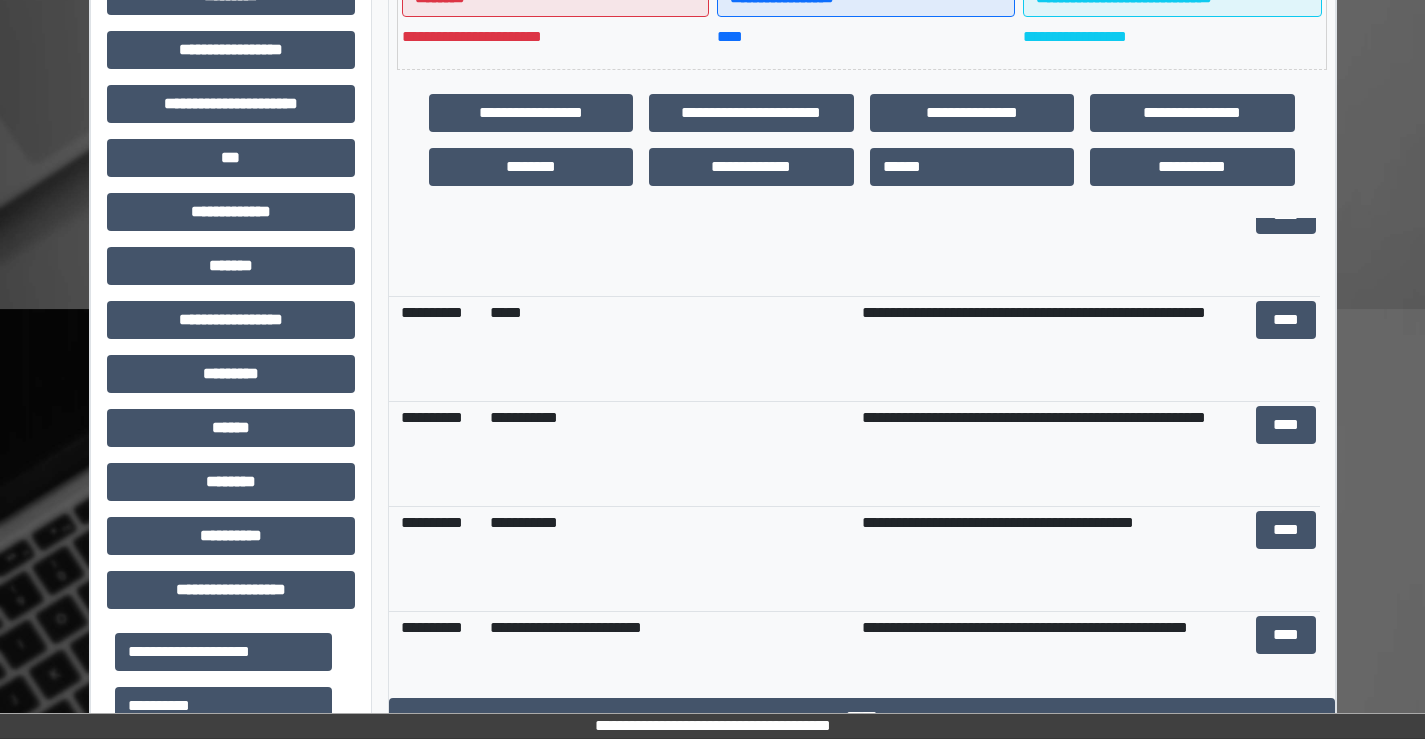 scroll, scrollTop: 5344, scrollLeft: 0, axis: vertical 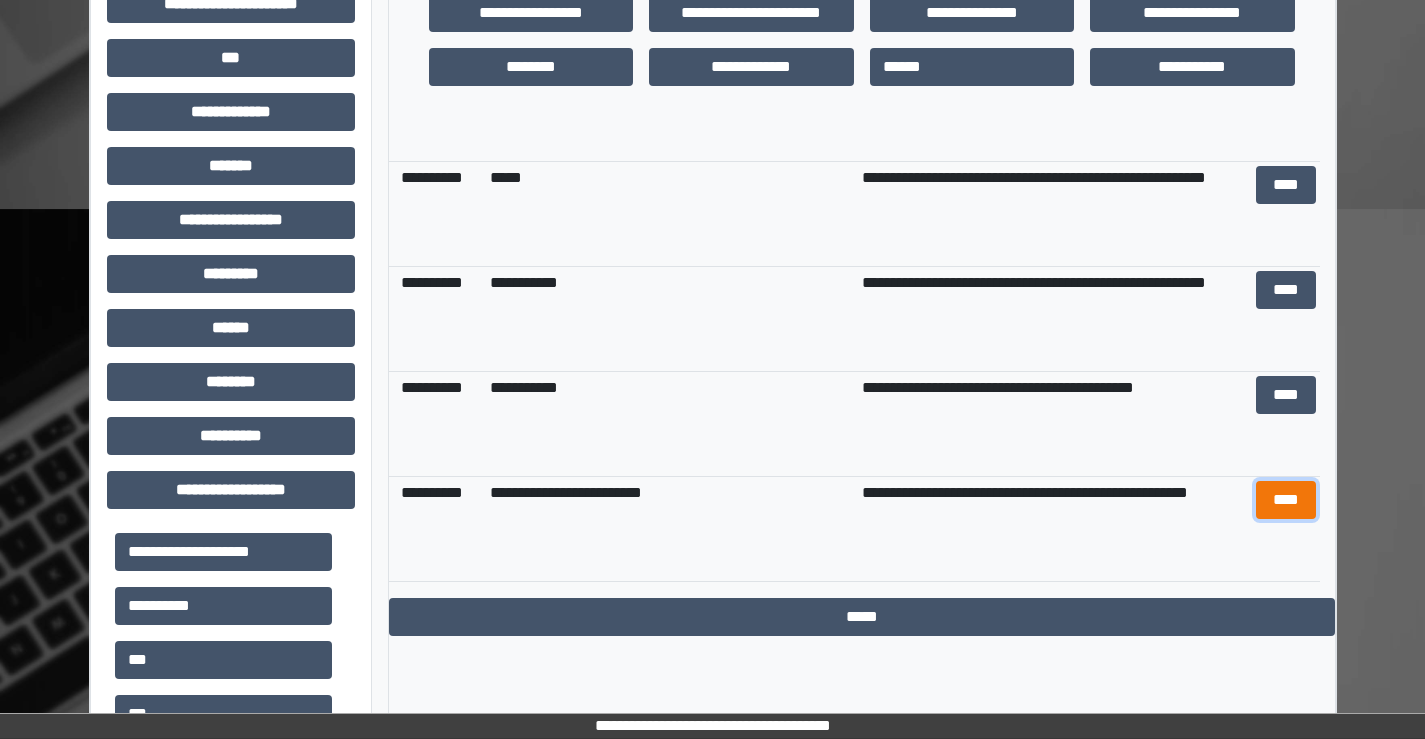 click on "****" at bounding box center (1286, 500) 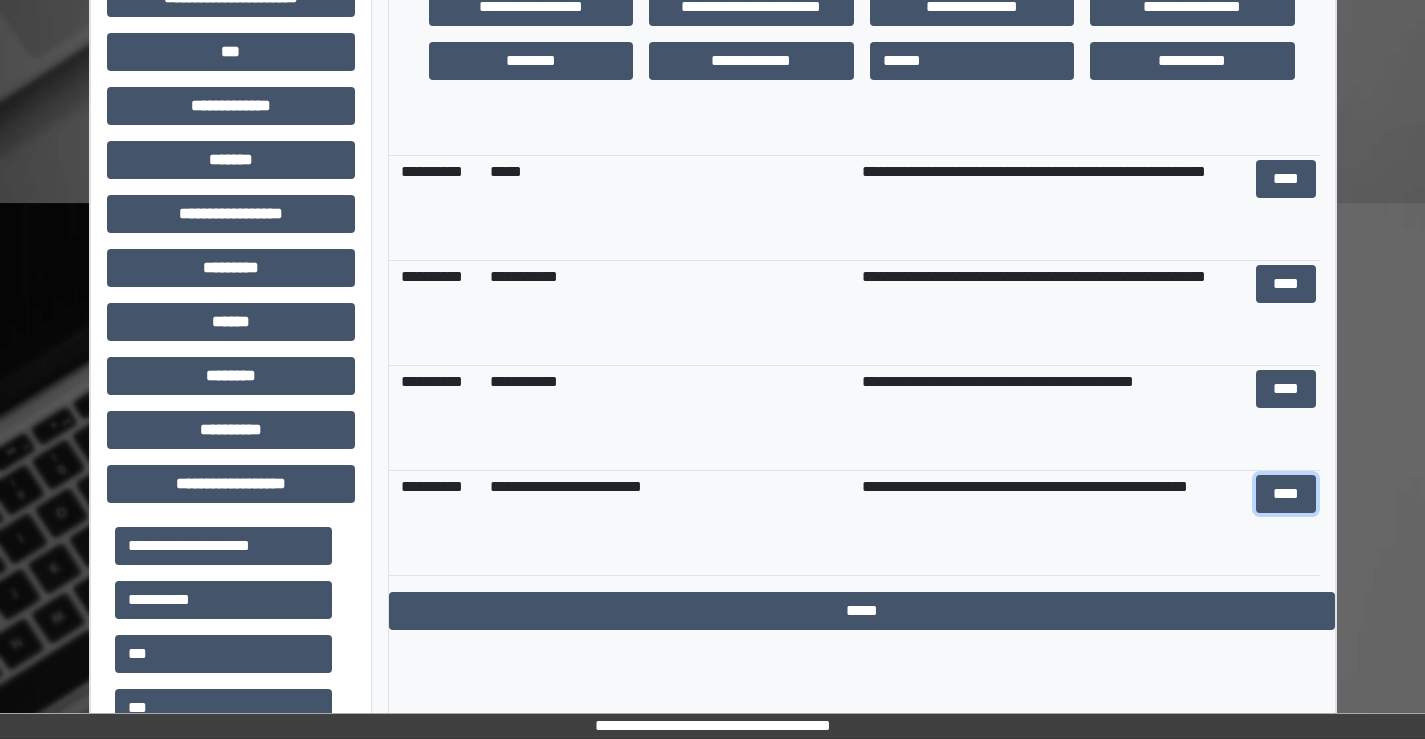 scroll, scrollTop: 615, scrollLeft: 0, axis: vertical 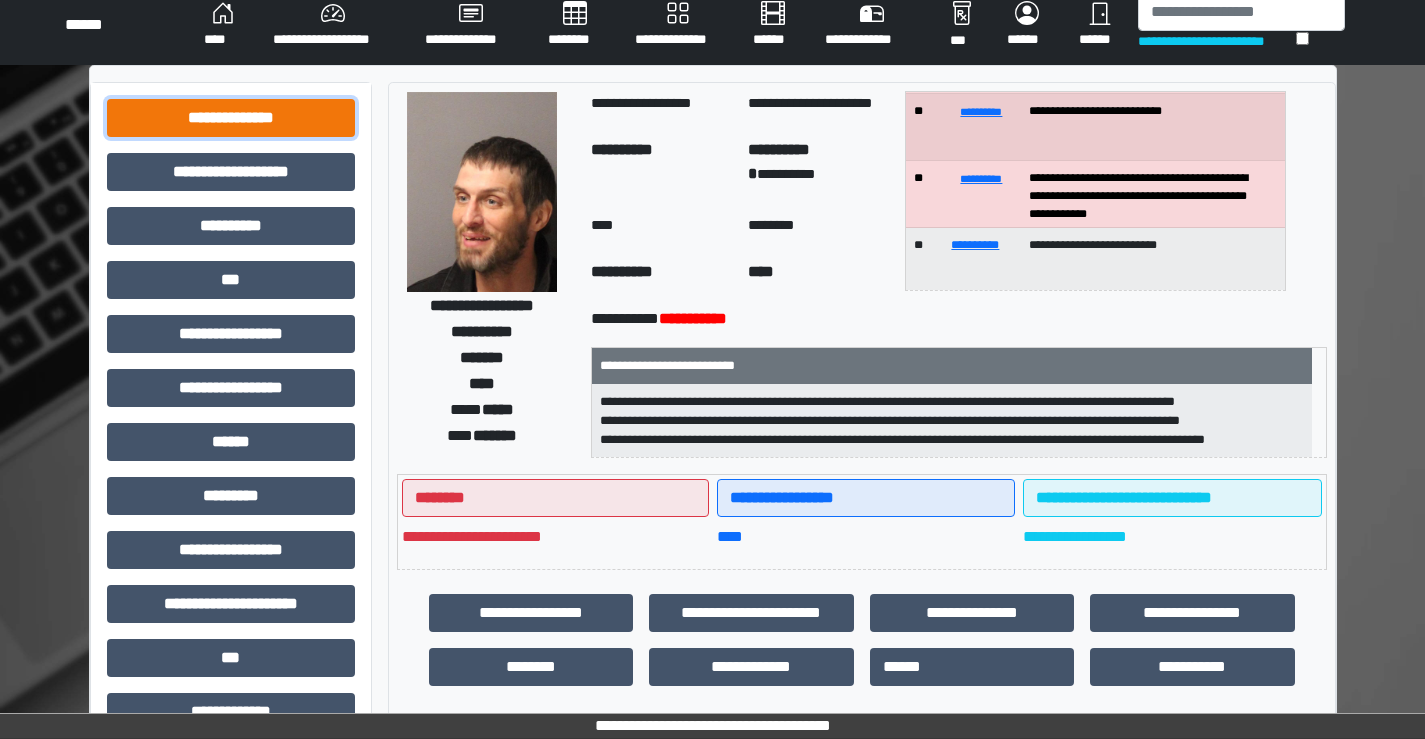 click on "**********" at bounding box center [231, 118] 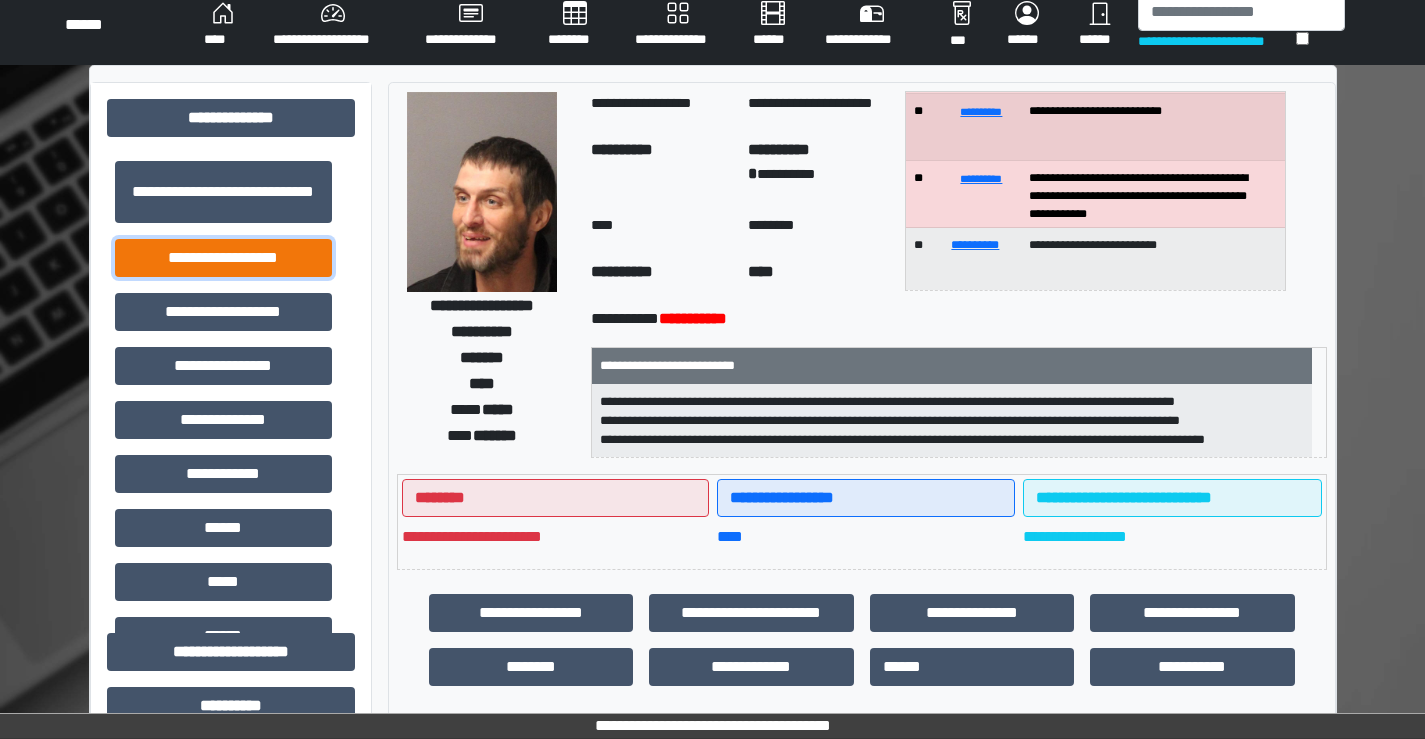 click on "**********" at bounding box center [223, 258] 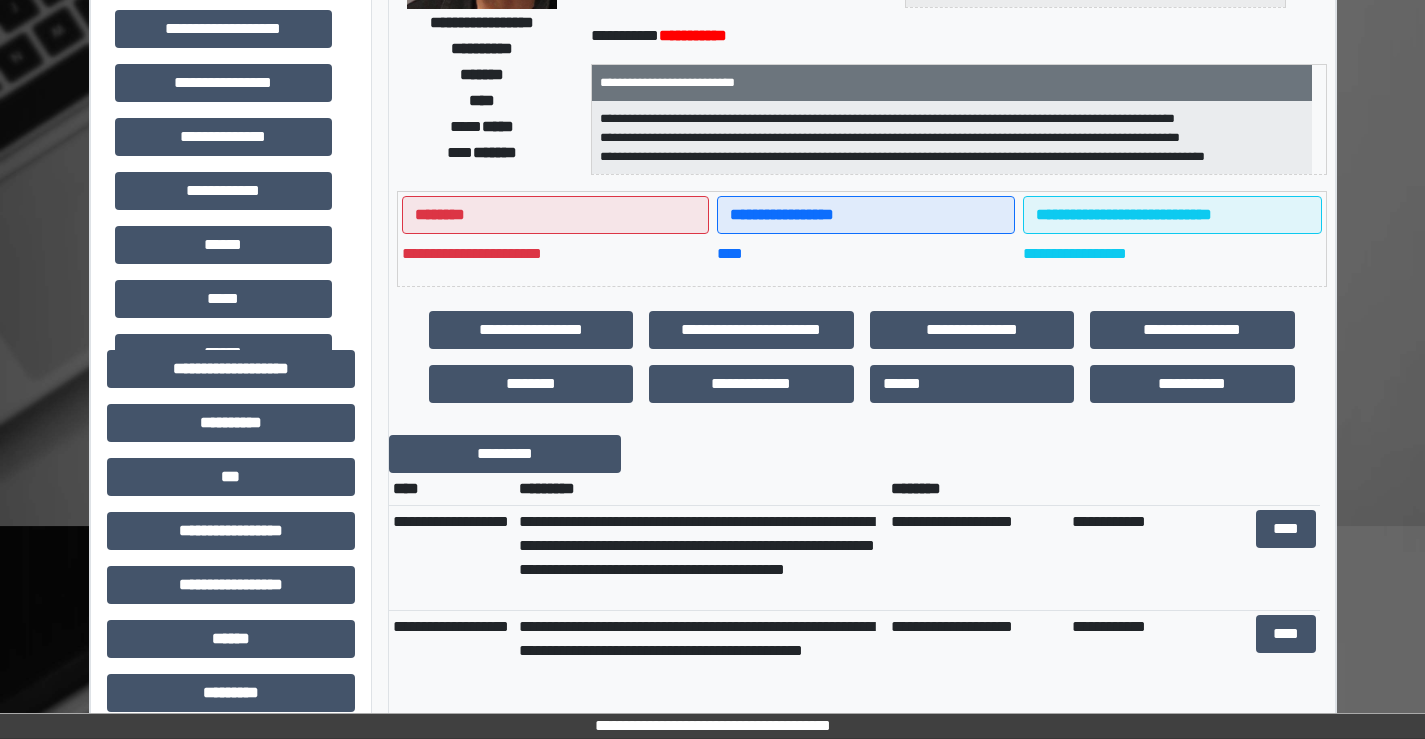 scroll, scrollTop: 415, scrollLeft: 0, axis: vertical 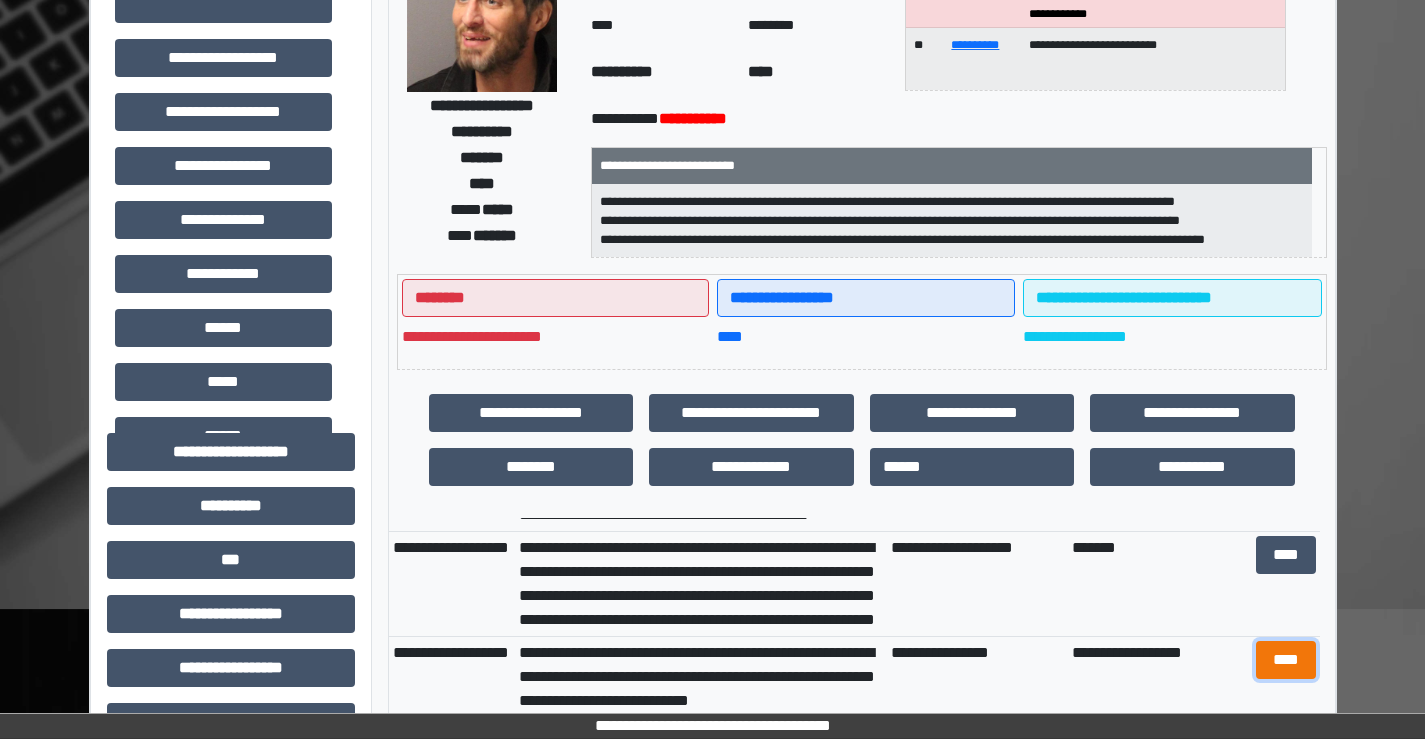 click on "****" at bounding box center [1286, 660] 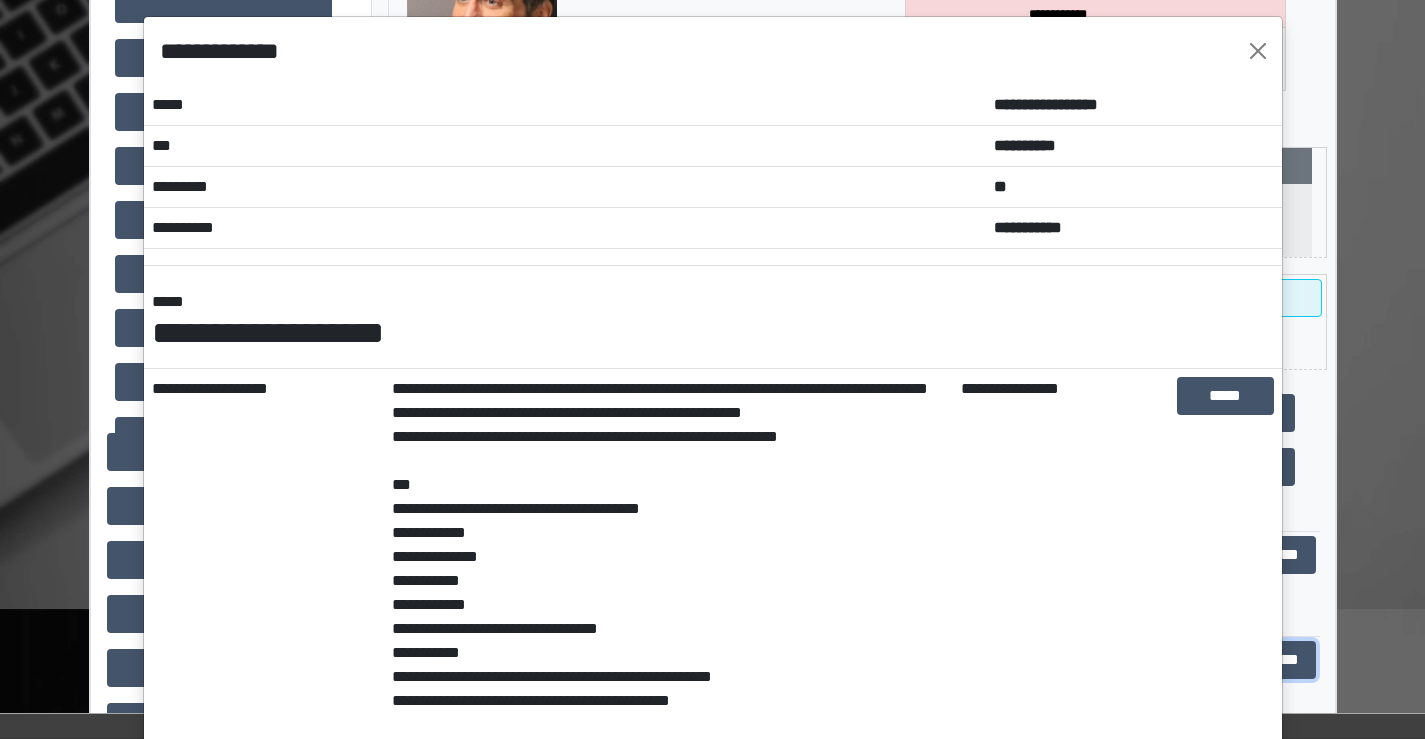 scroll, scrollTop: 0, scrollLeft: 0, axis: both 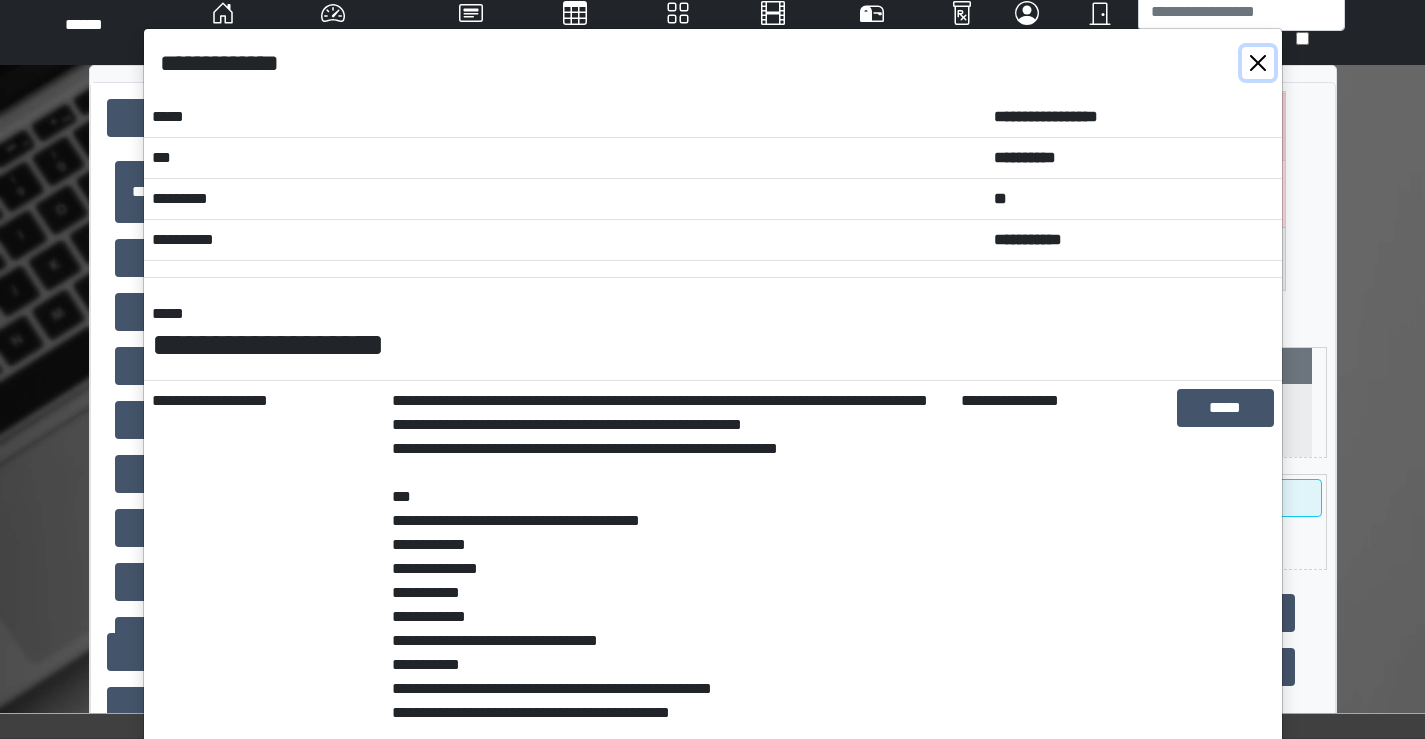 click at bounding box center [1258, 63] 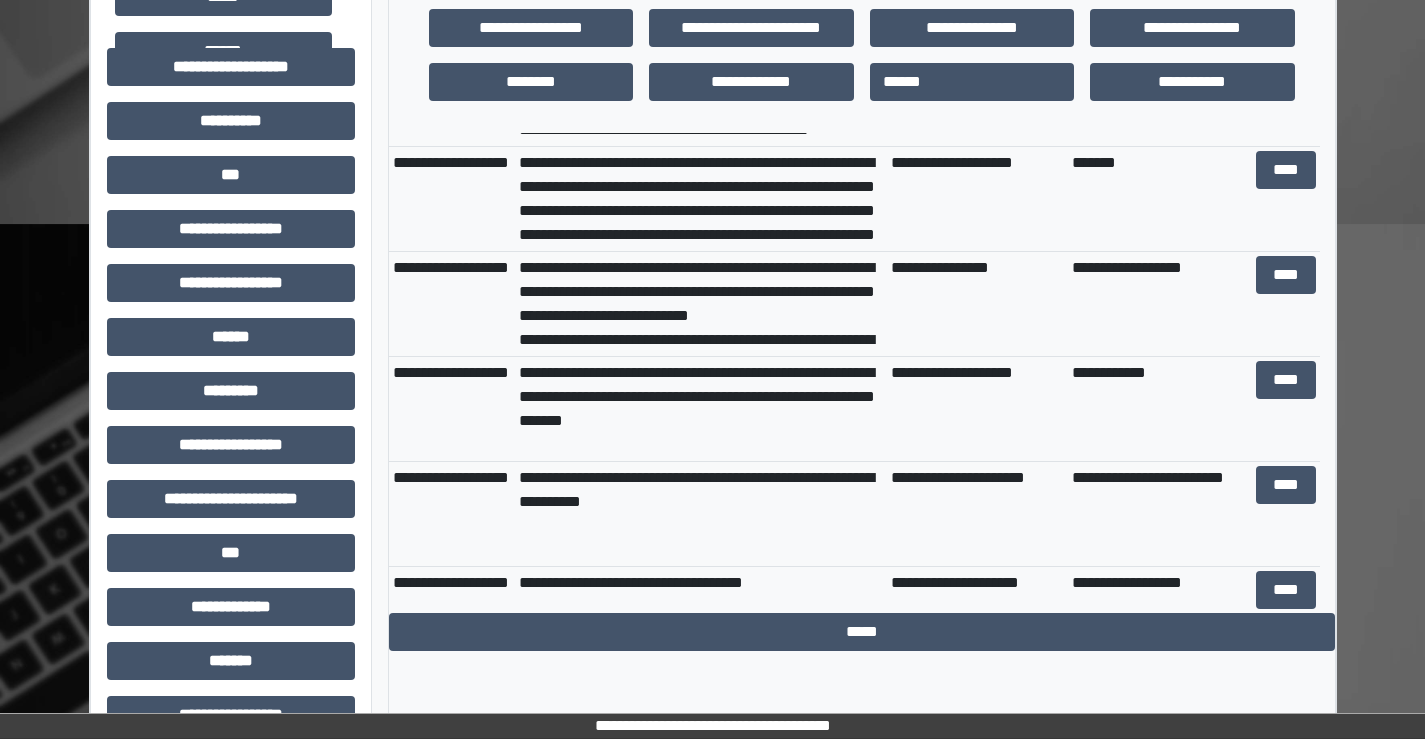 scroll, scrollTop: 500, scrollLeft: 0, axis: vertical 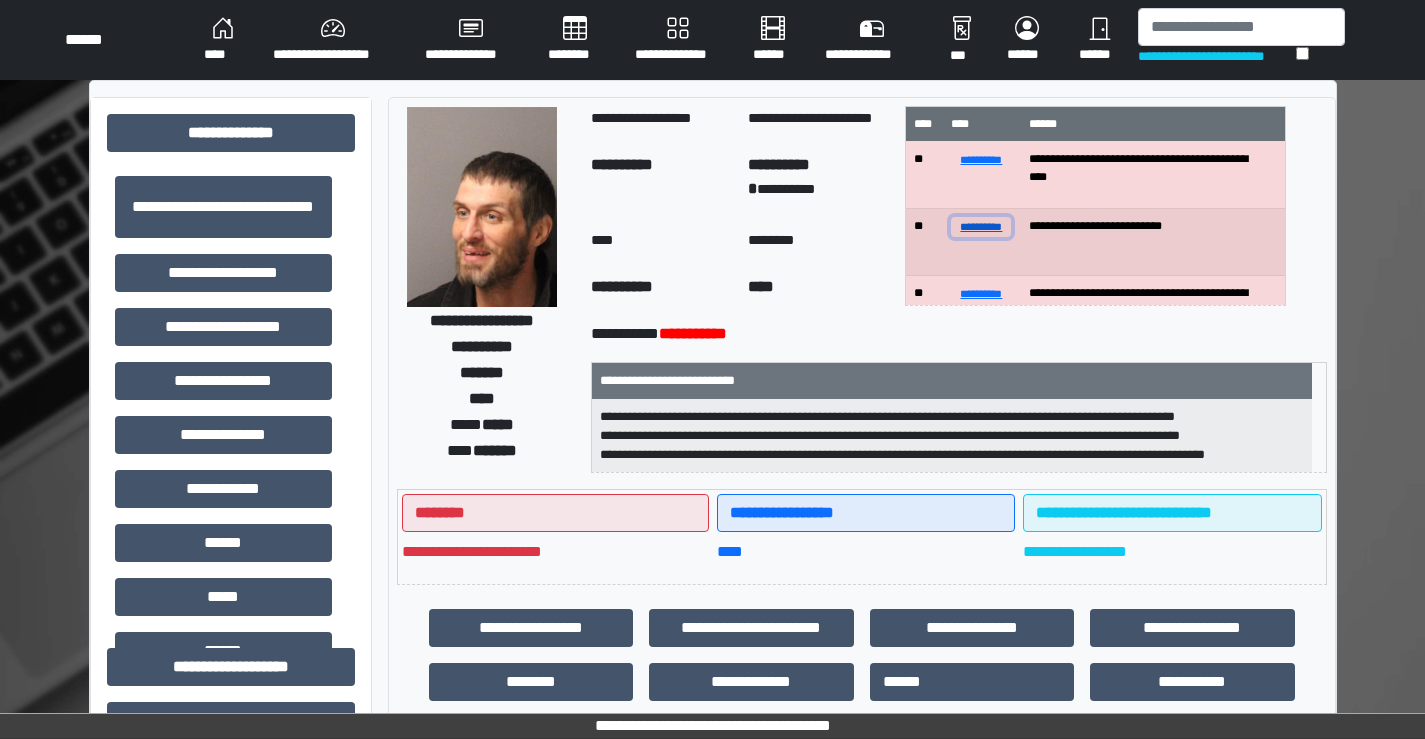 click on "**********" at bounding box center (981, 226) 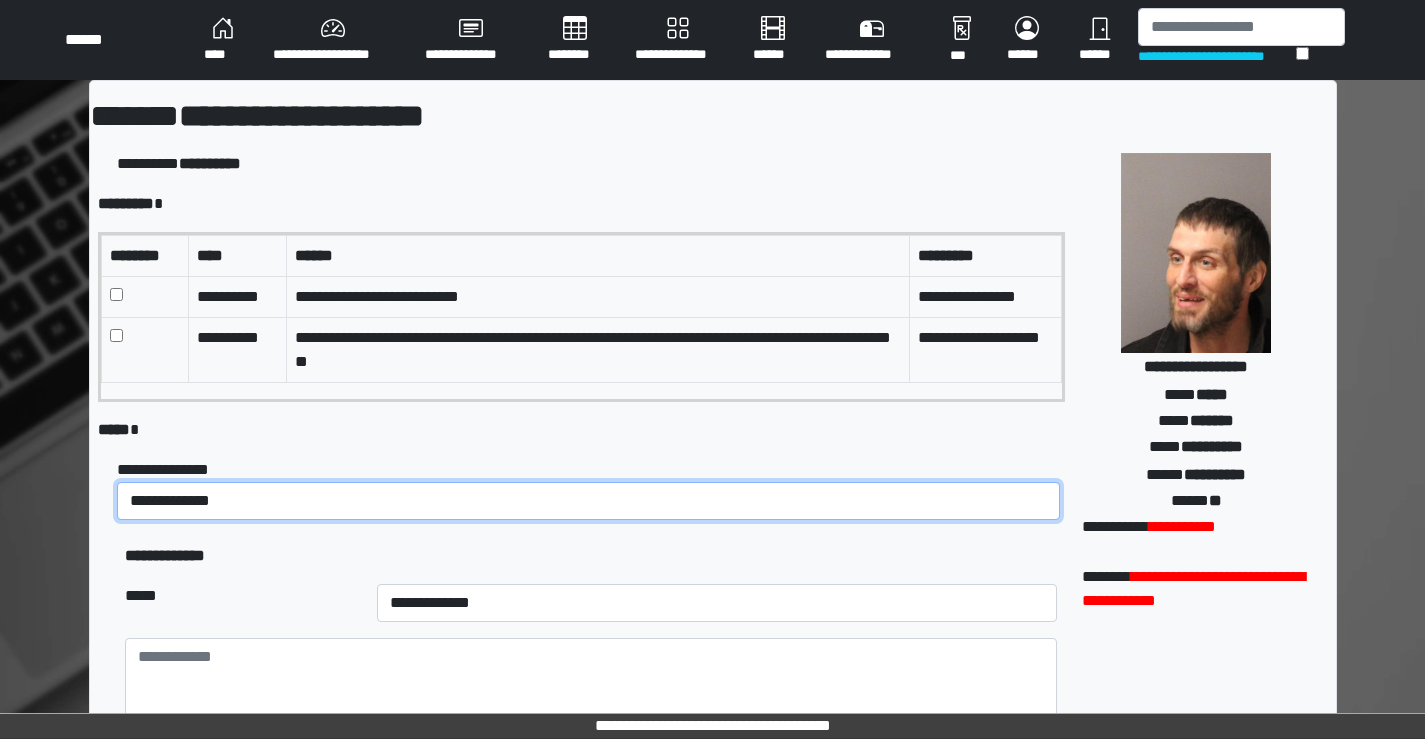 click on "**********" at bounding box center (588, 501) 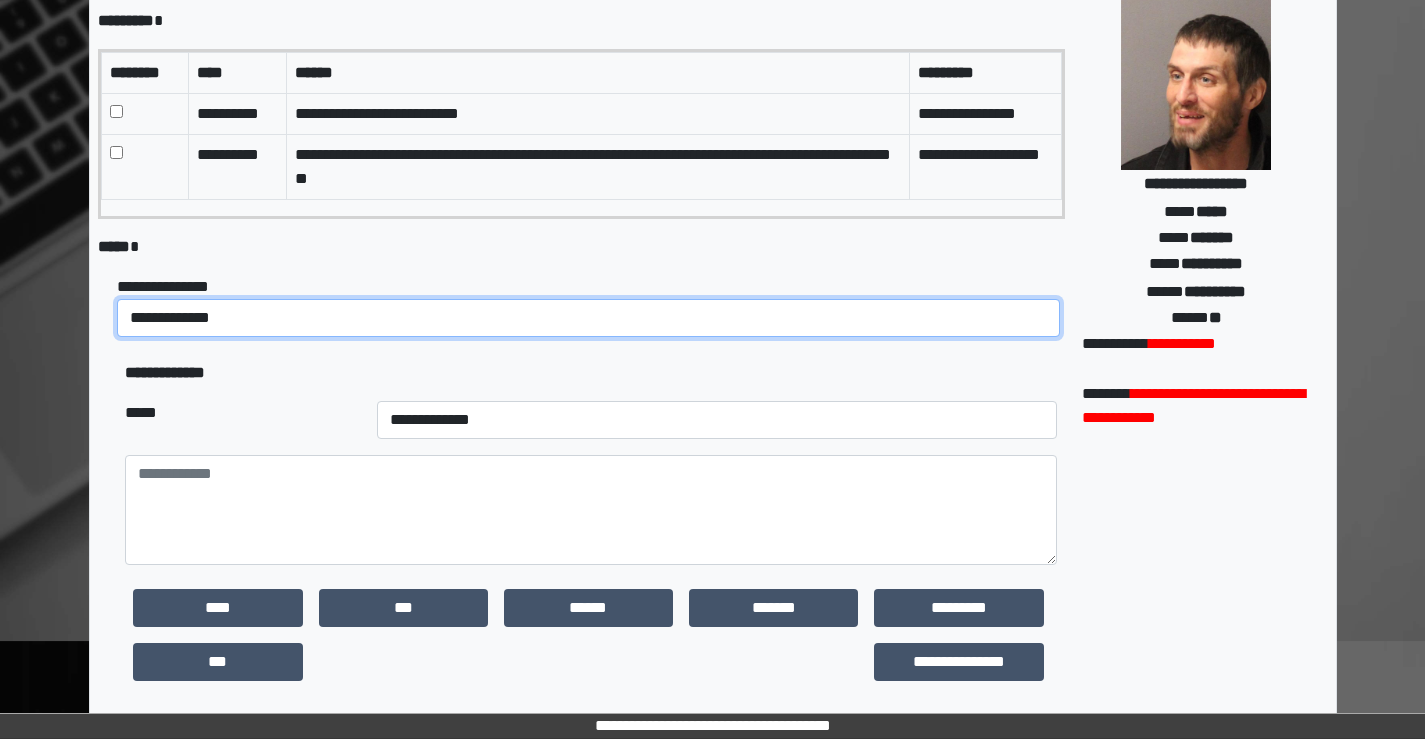 scroll, scrollTop: 200, scrollLeft: 0, axis: vertical 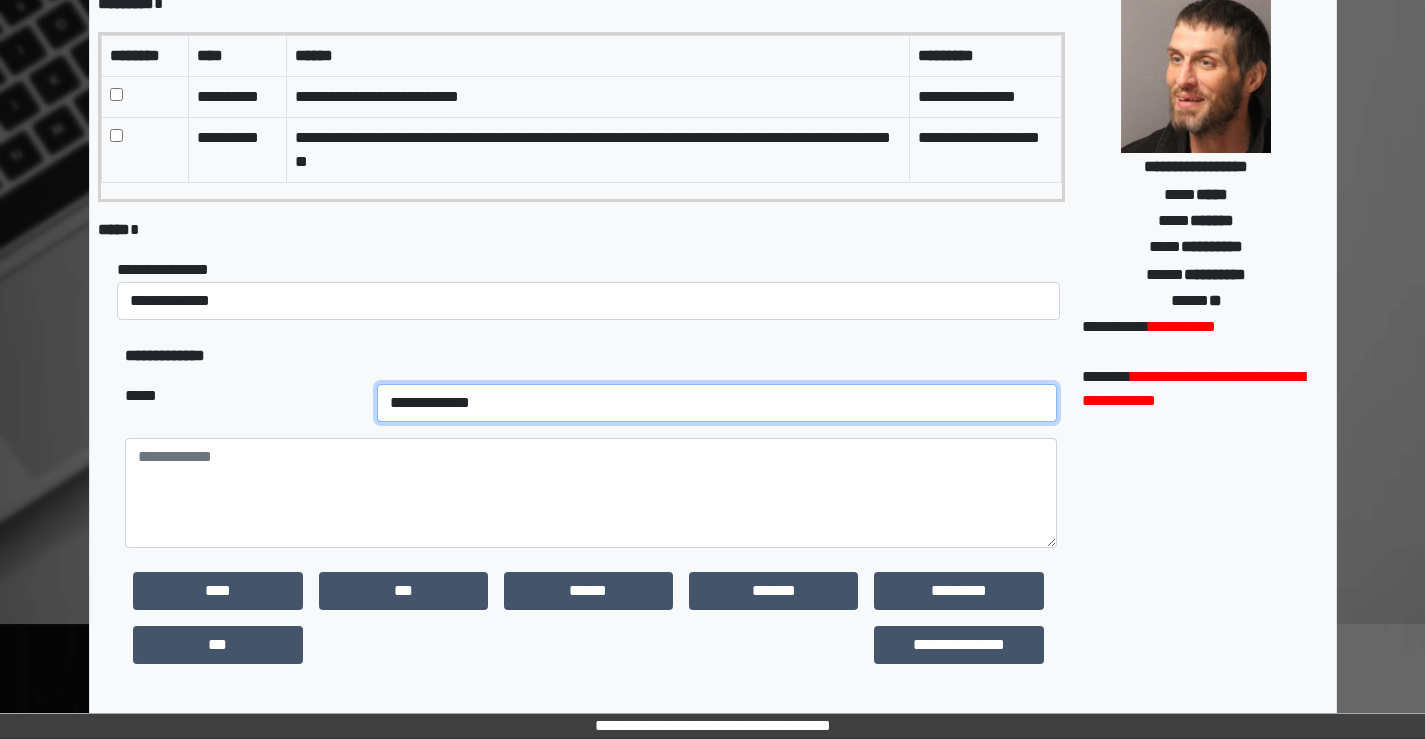 click on "**********" at bounding box center (717, 403) 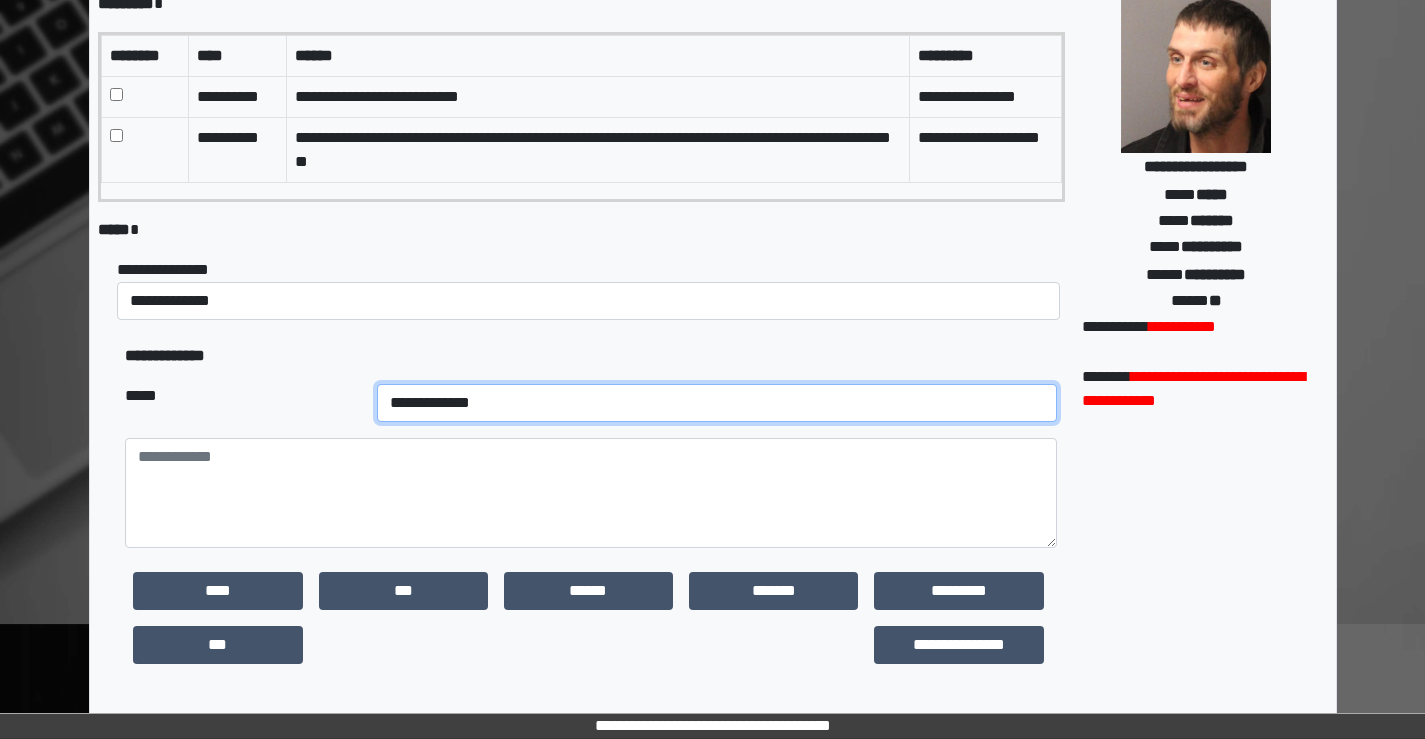 select on "**" 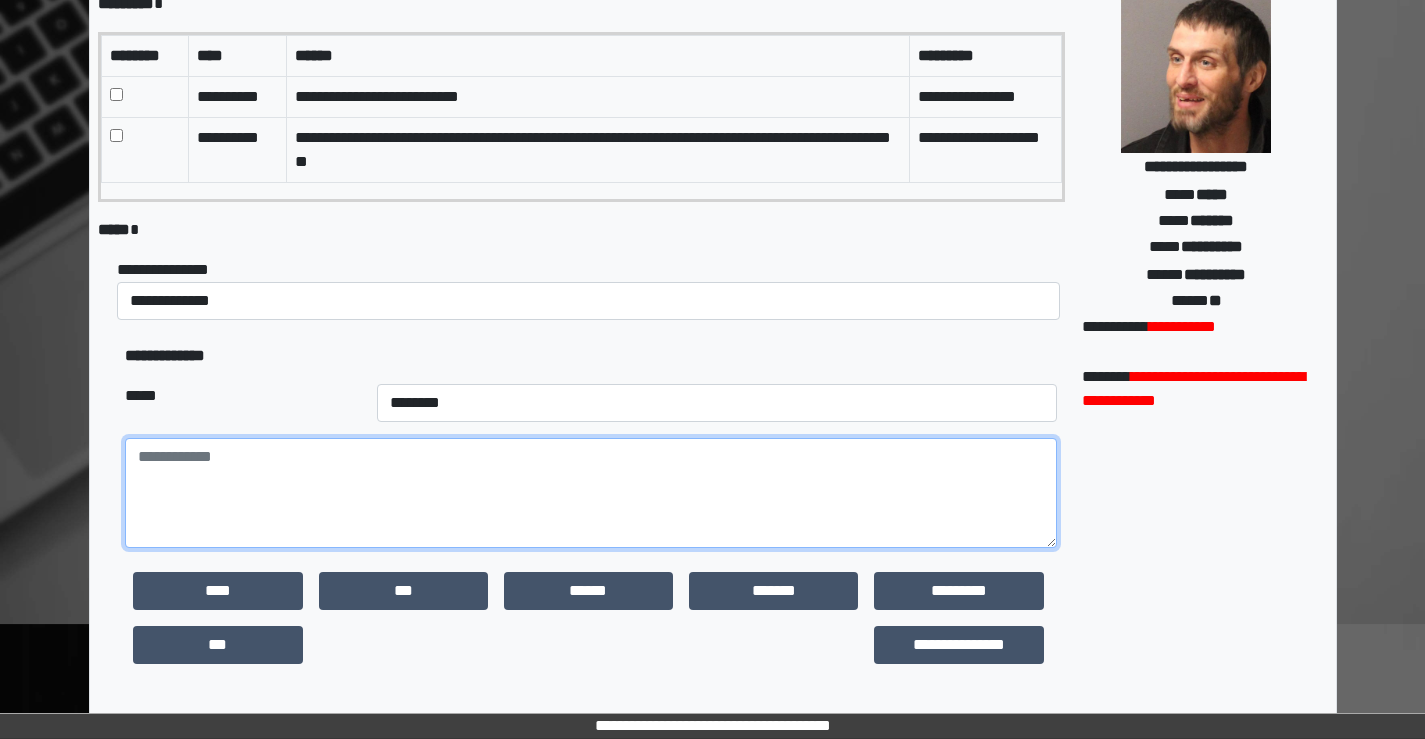 click at bounding box center (590, 493) 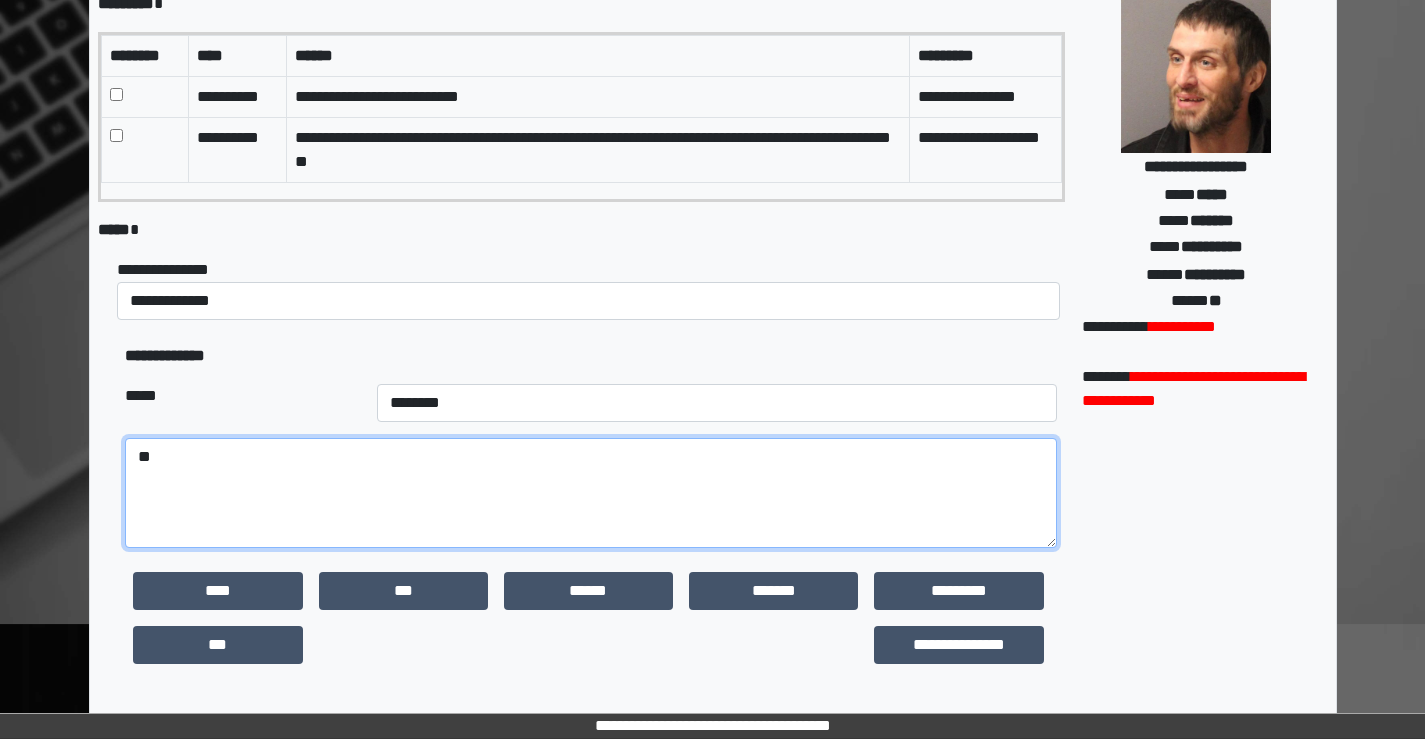 type on "*" 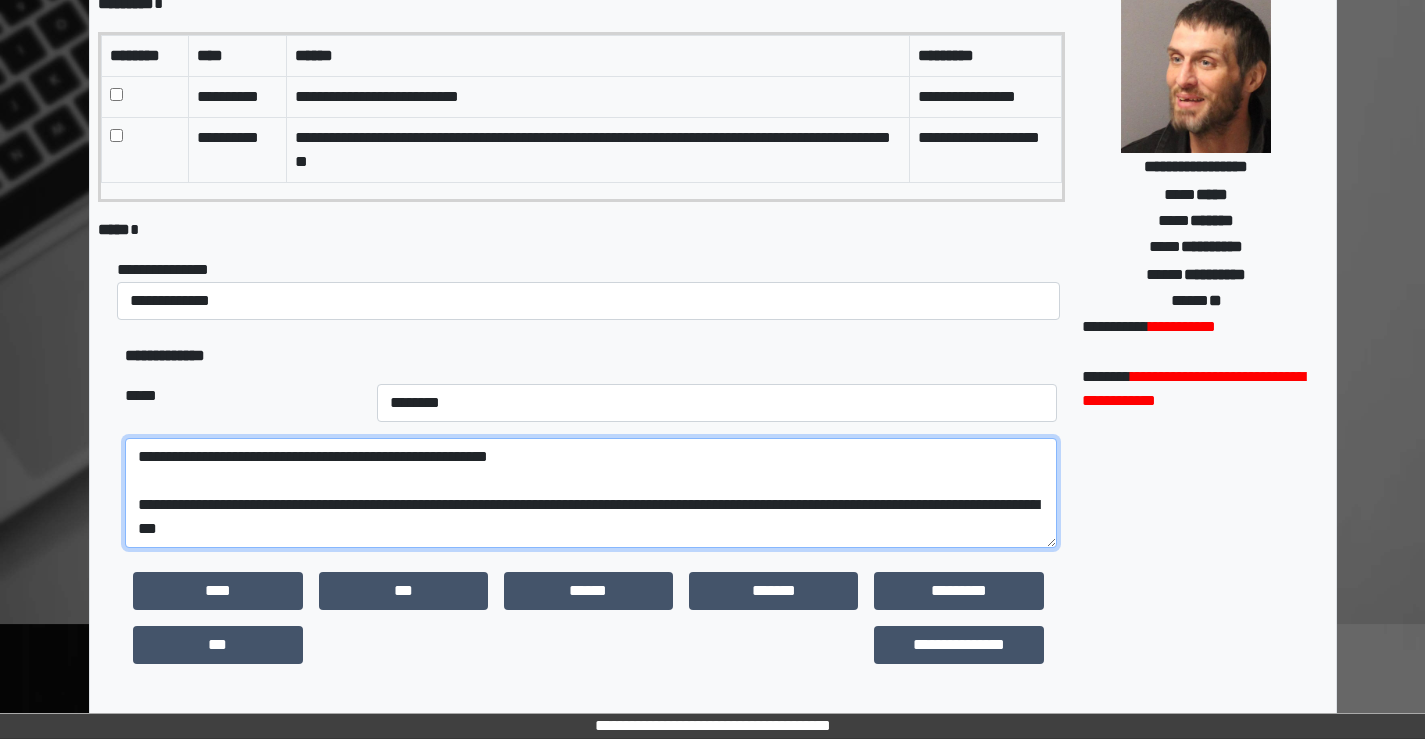 click on "**********" at bounding box center [590, 493] 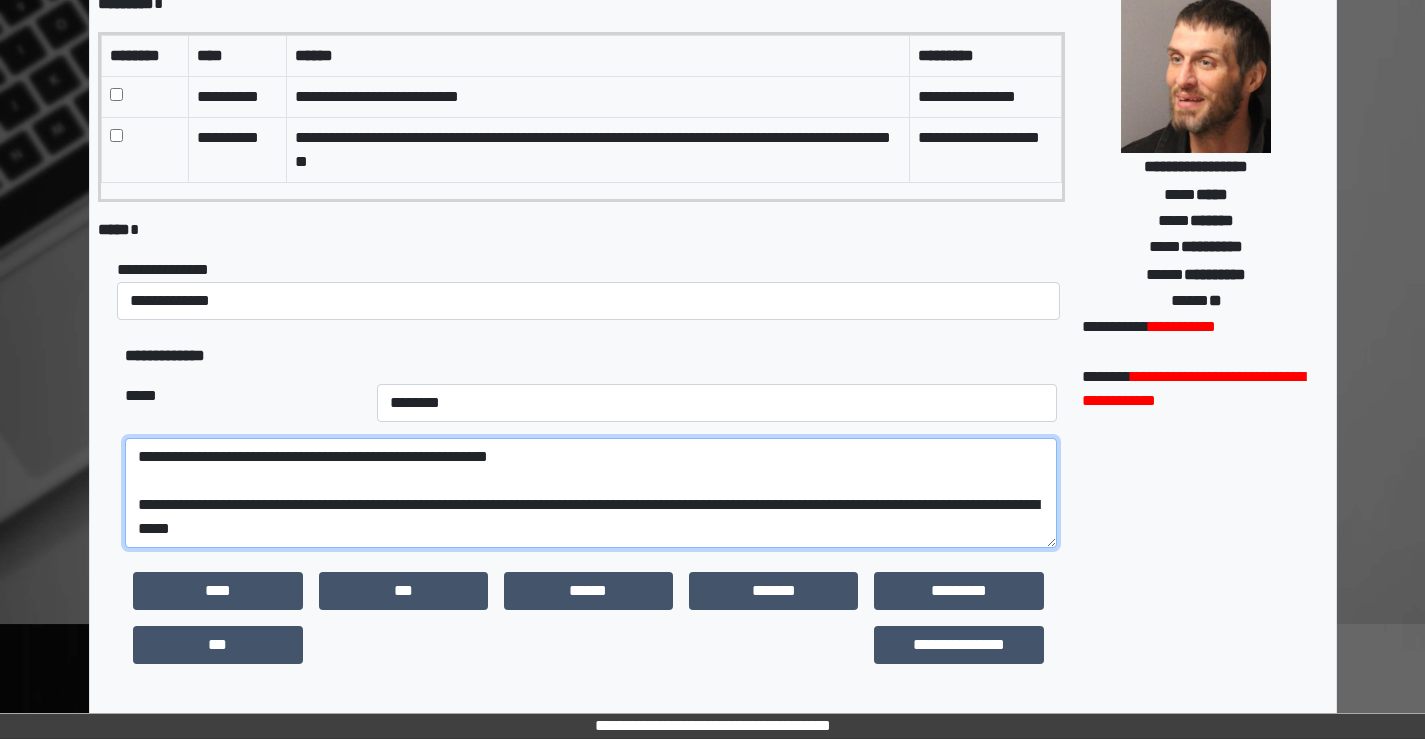 click on "**********" at bounding box center [590, 493] 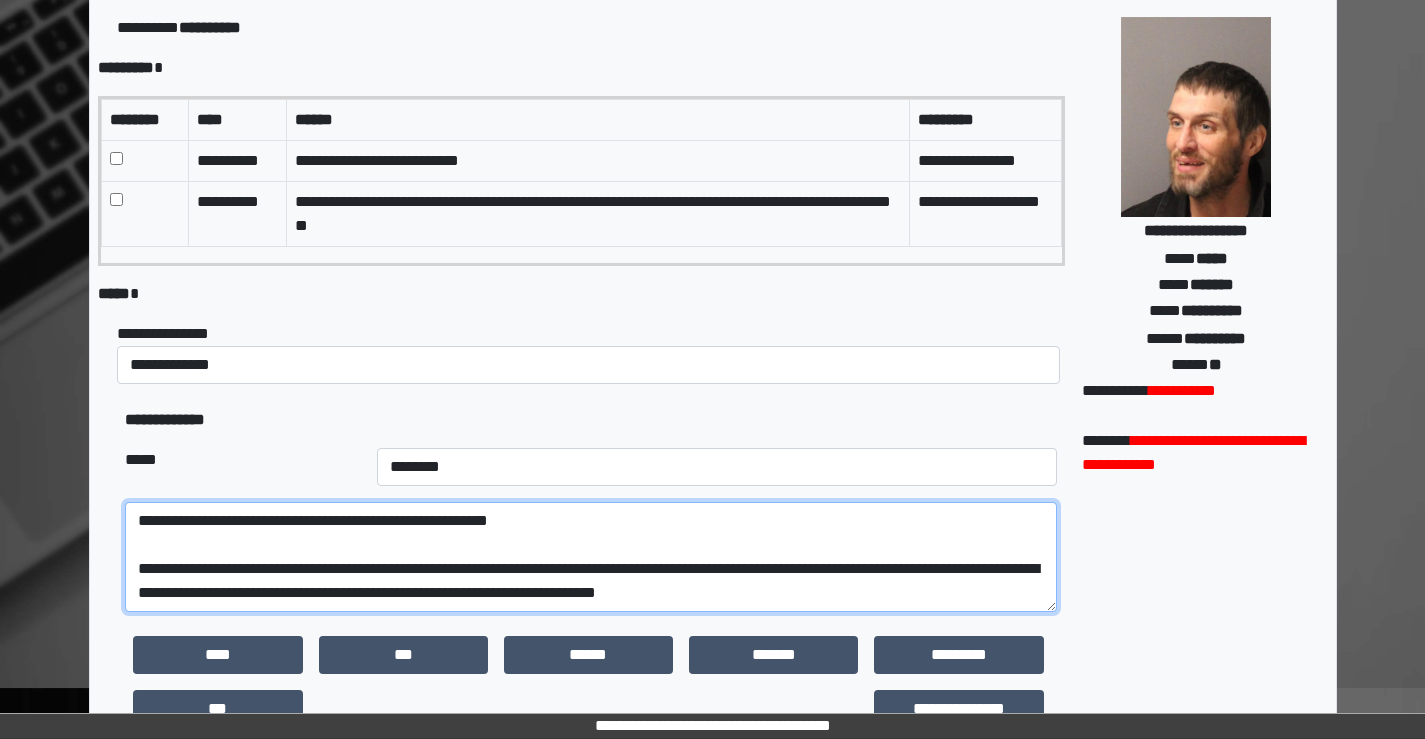 scroll, scrollTop: 100, scrollLeft: 0, axis: vertical 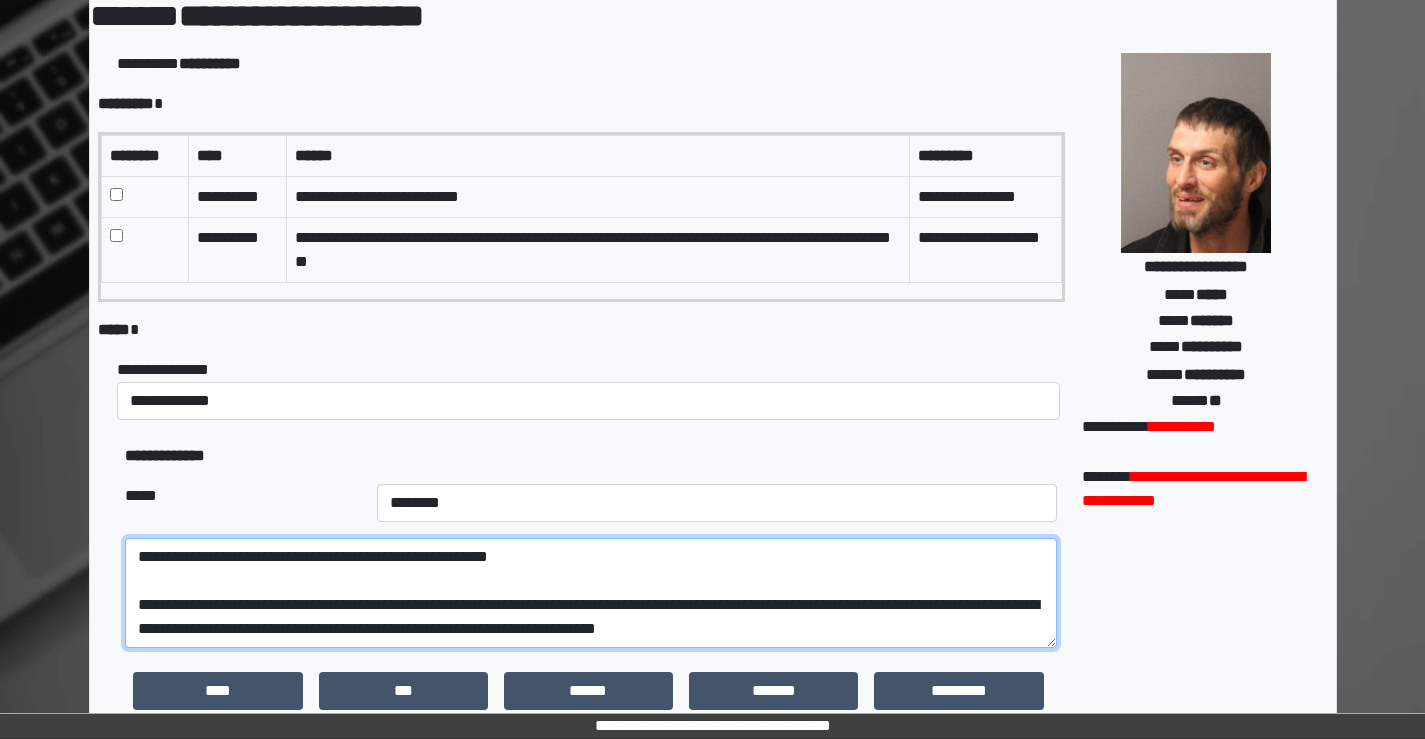 drag, startPoint x: 506, startPoint y: 629, endPoint x: 514, endPoint y: 616, distance: 15.264338 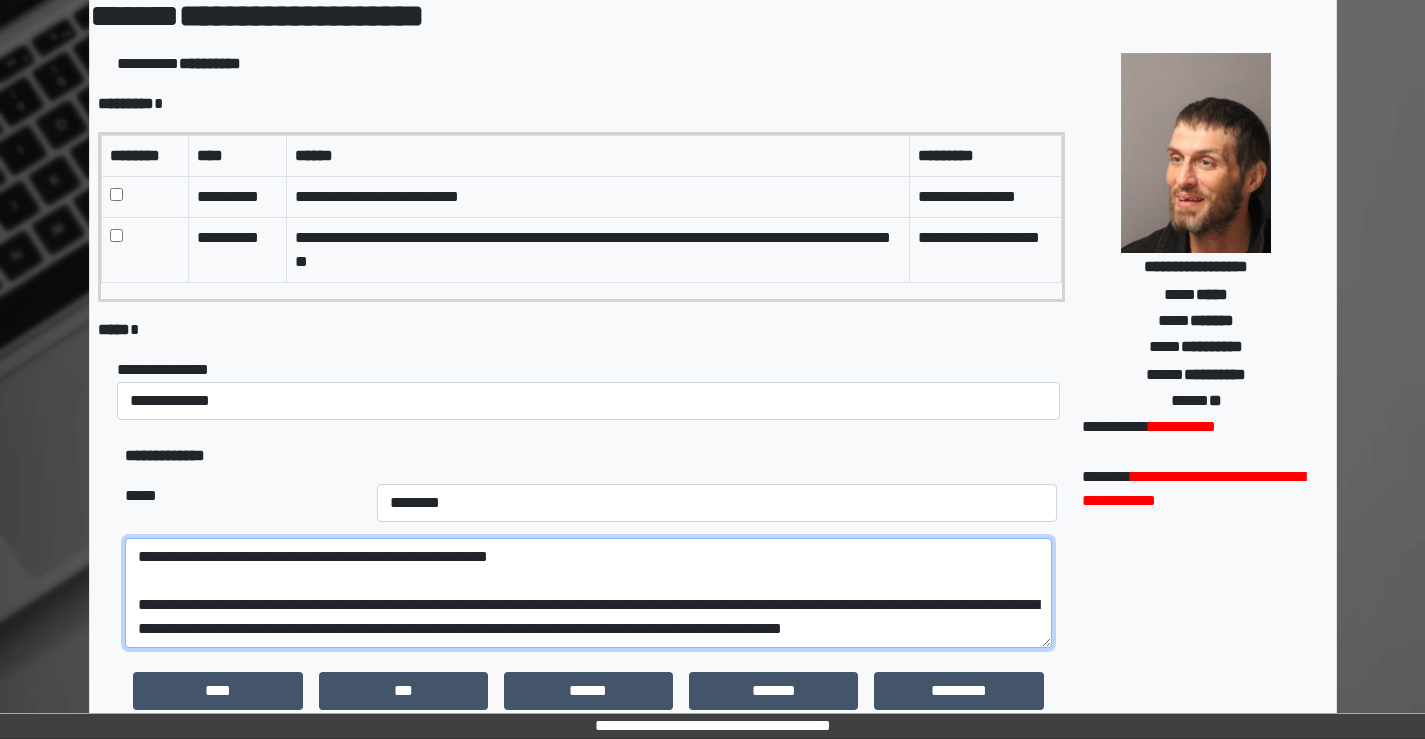 scroll, scrollTop: 24, scrollLeft: 0, axis: vertical 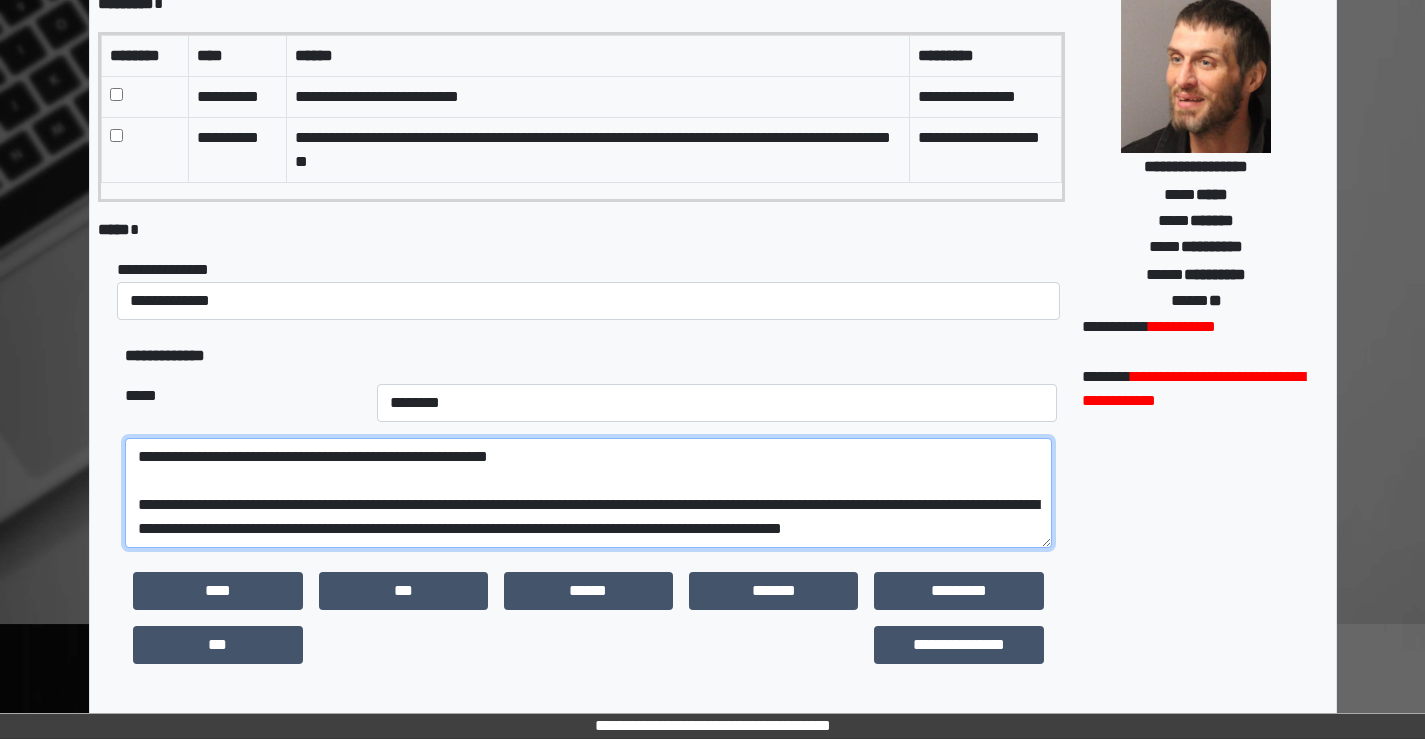 click on "**********" at bounding box center [588, 493] 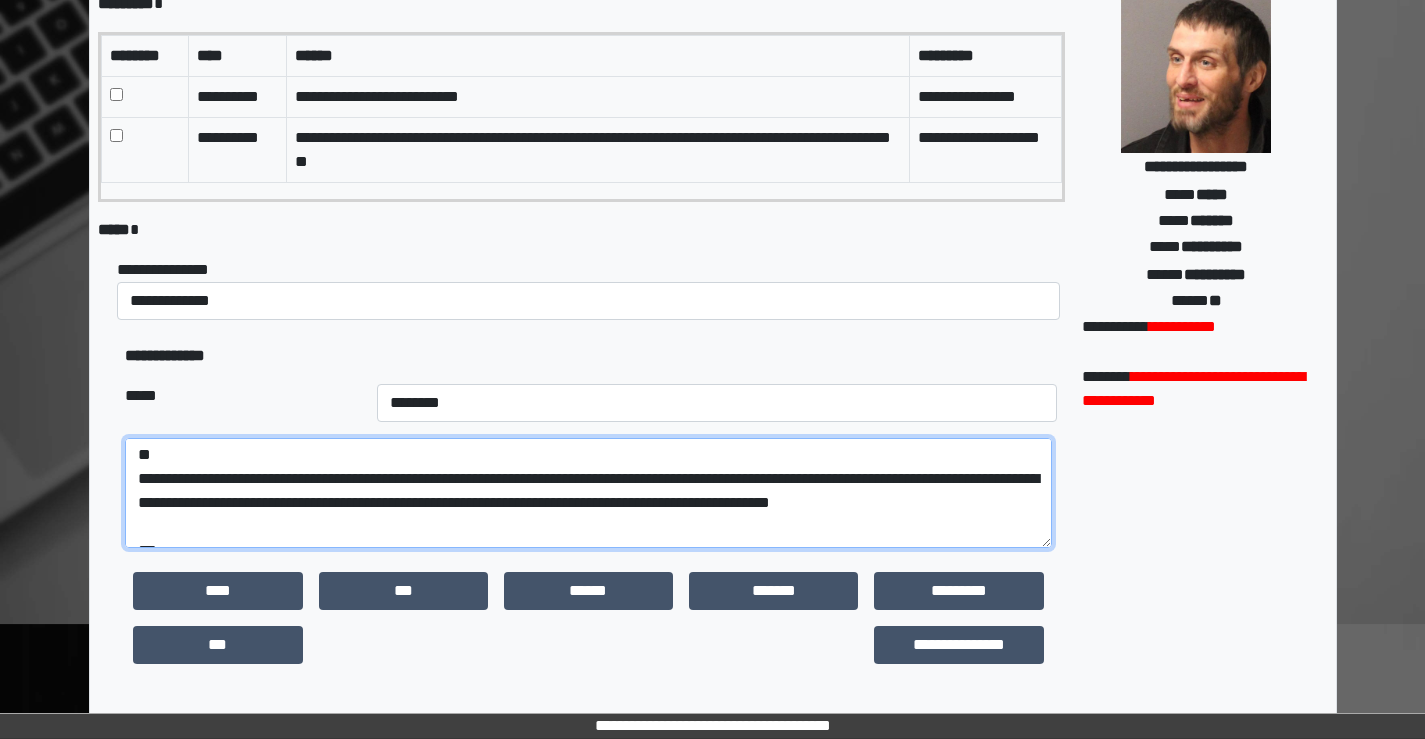 scroll, scrollTop: 96, scrollLeft: 0, axis: vertical 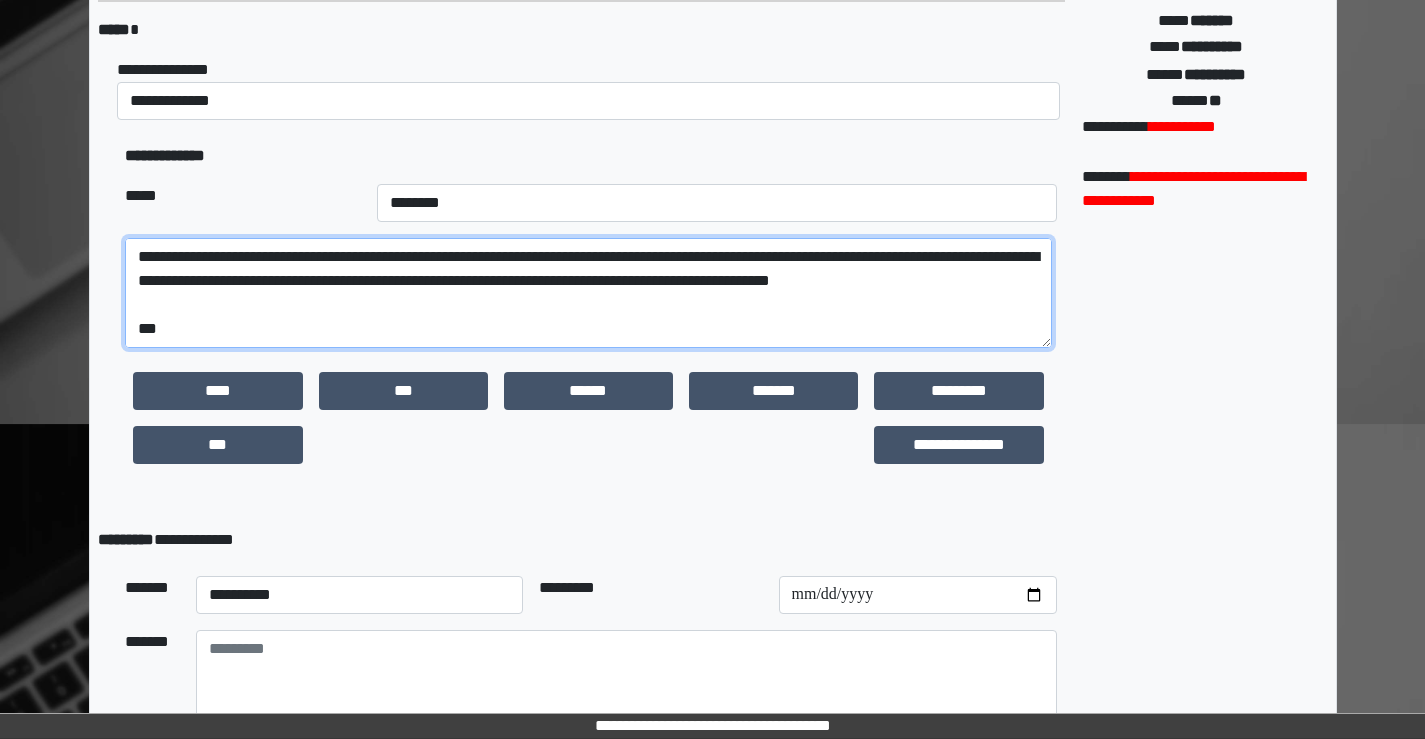 click on "**********" at bounding box center [588, 293] 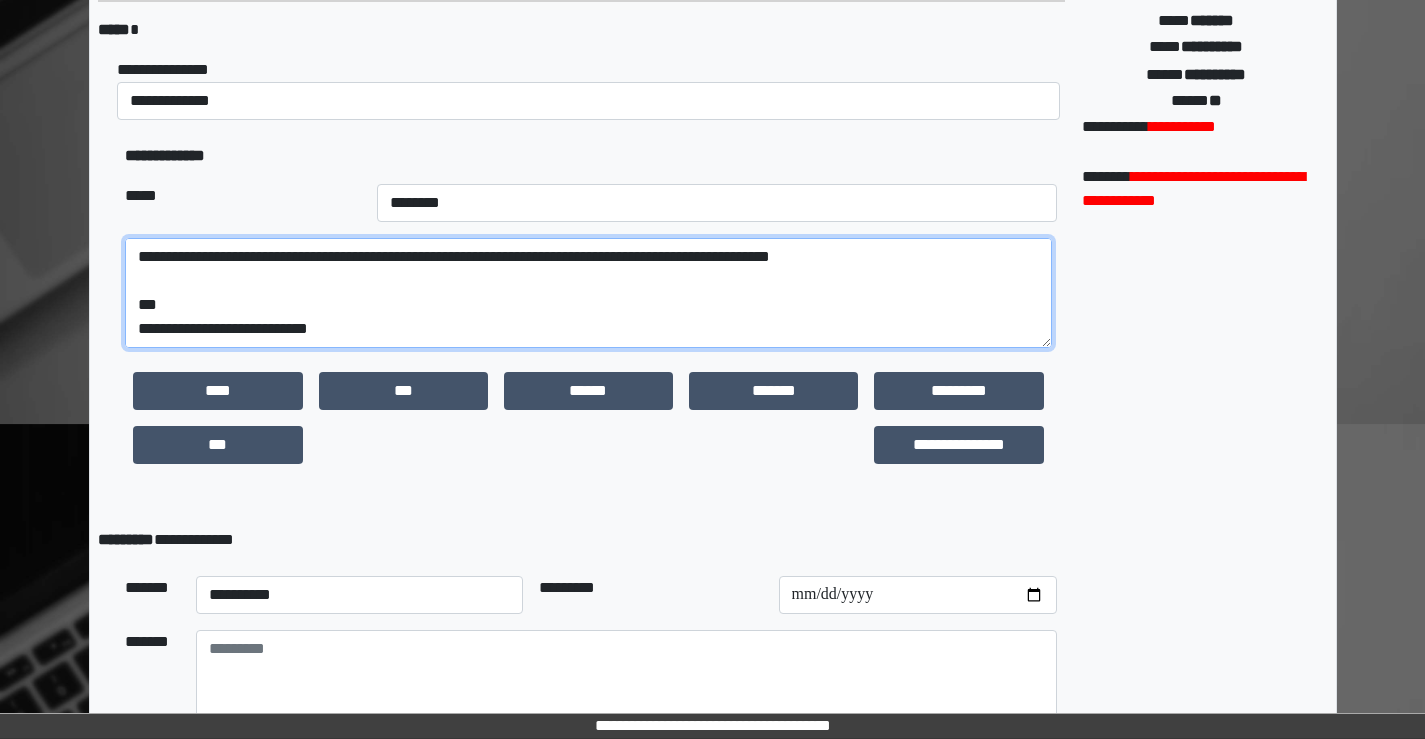 scroll, scrollTop: 136, scrollLeft: 0, axis: vertical 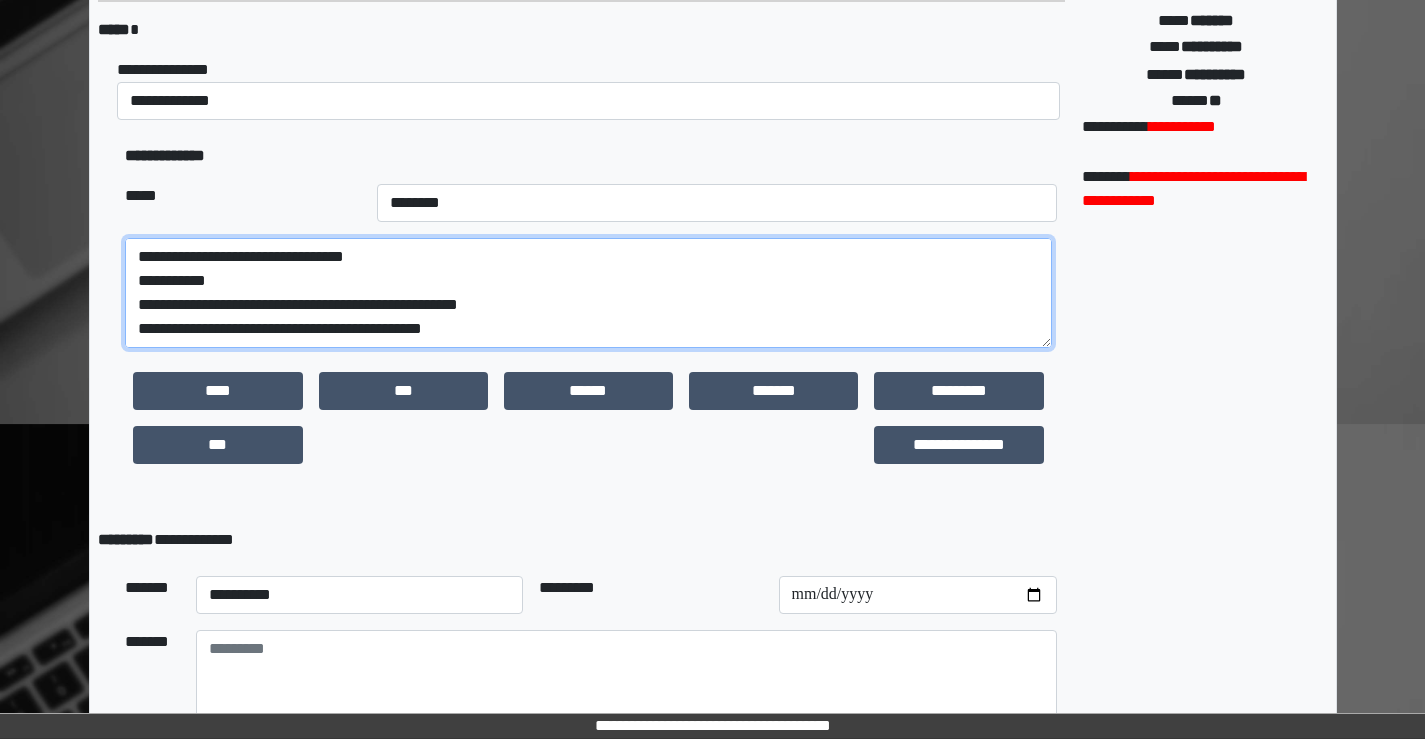 click on "**********" at bounding box center (588, 293) 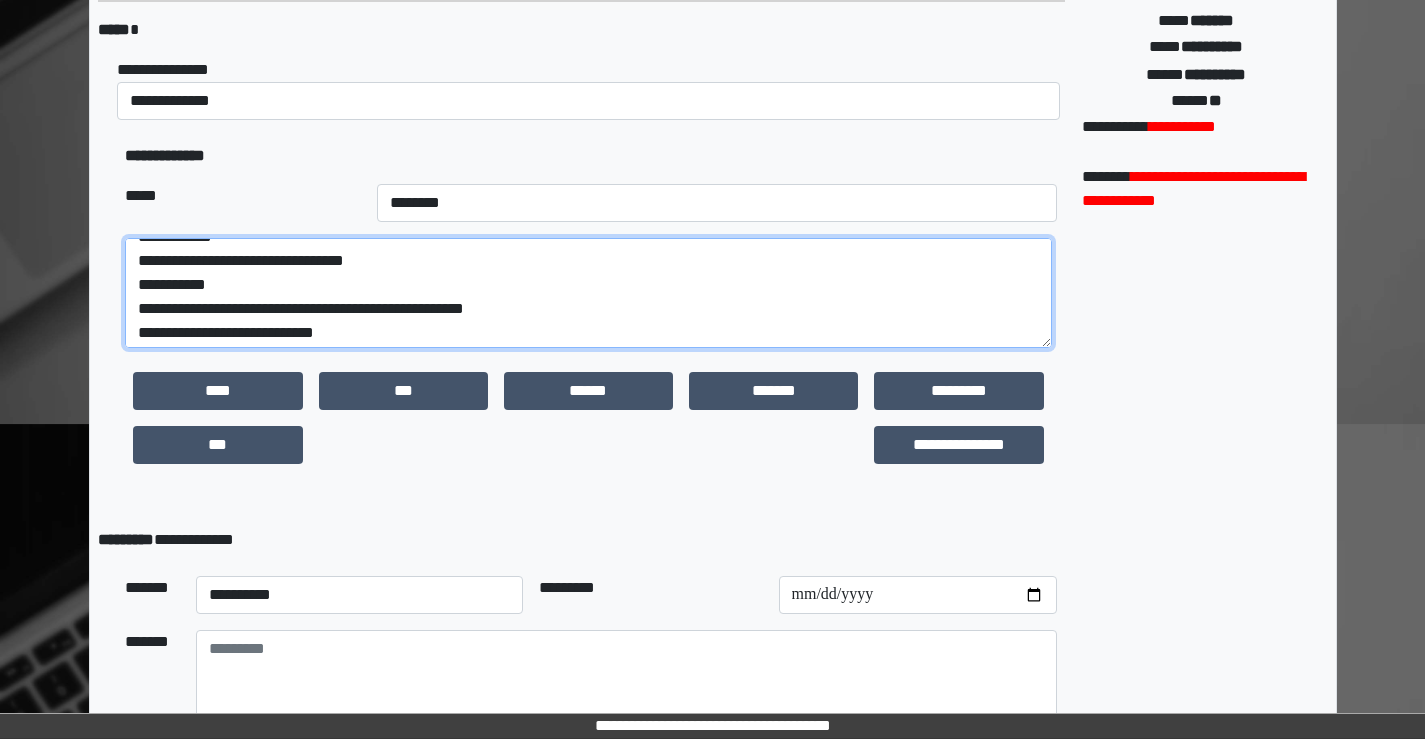 scroll, scrollTop: 384, scrollLeft: 0, axis: vertical 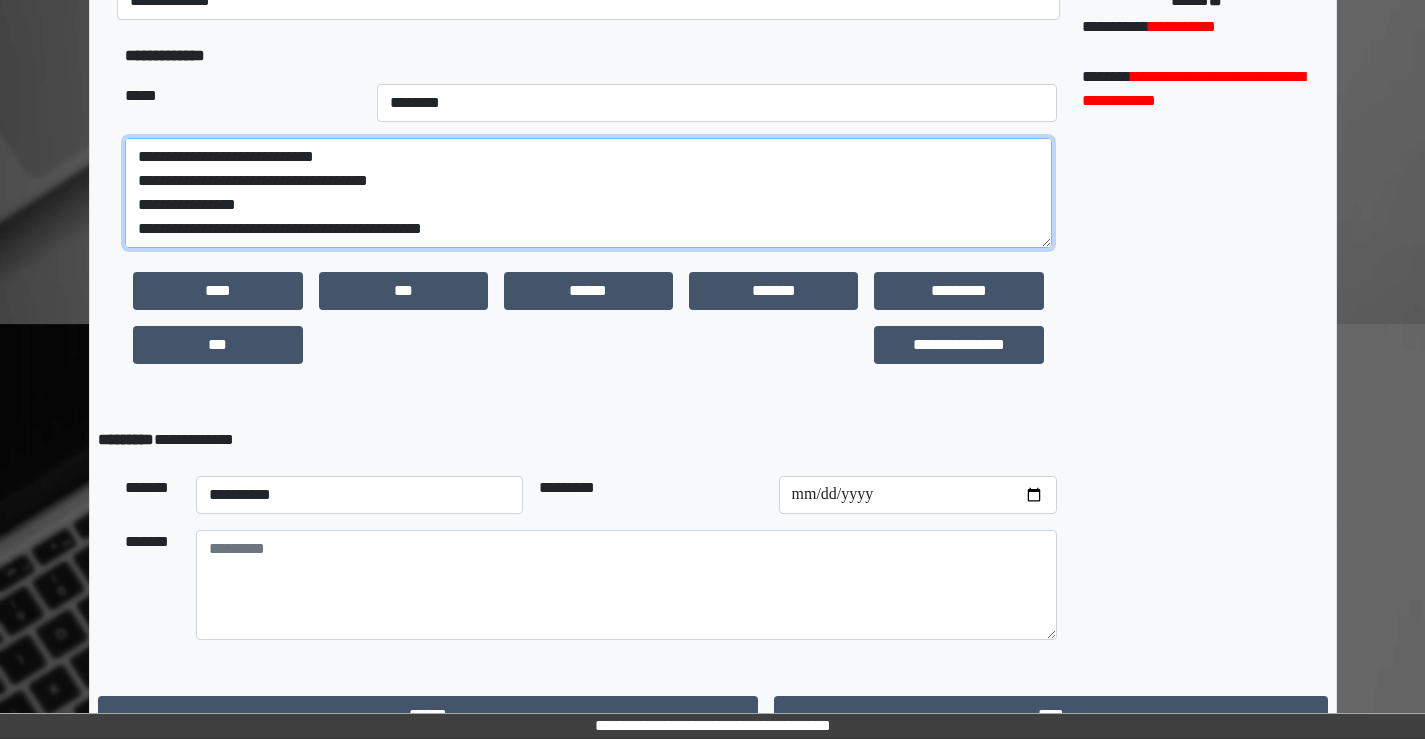 click on "**********" at bounding box center (588, 193) 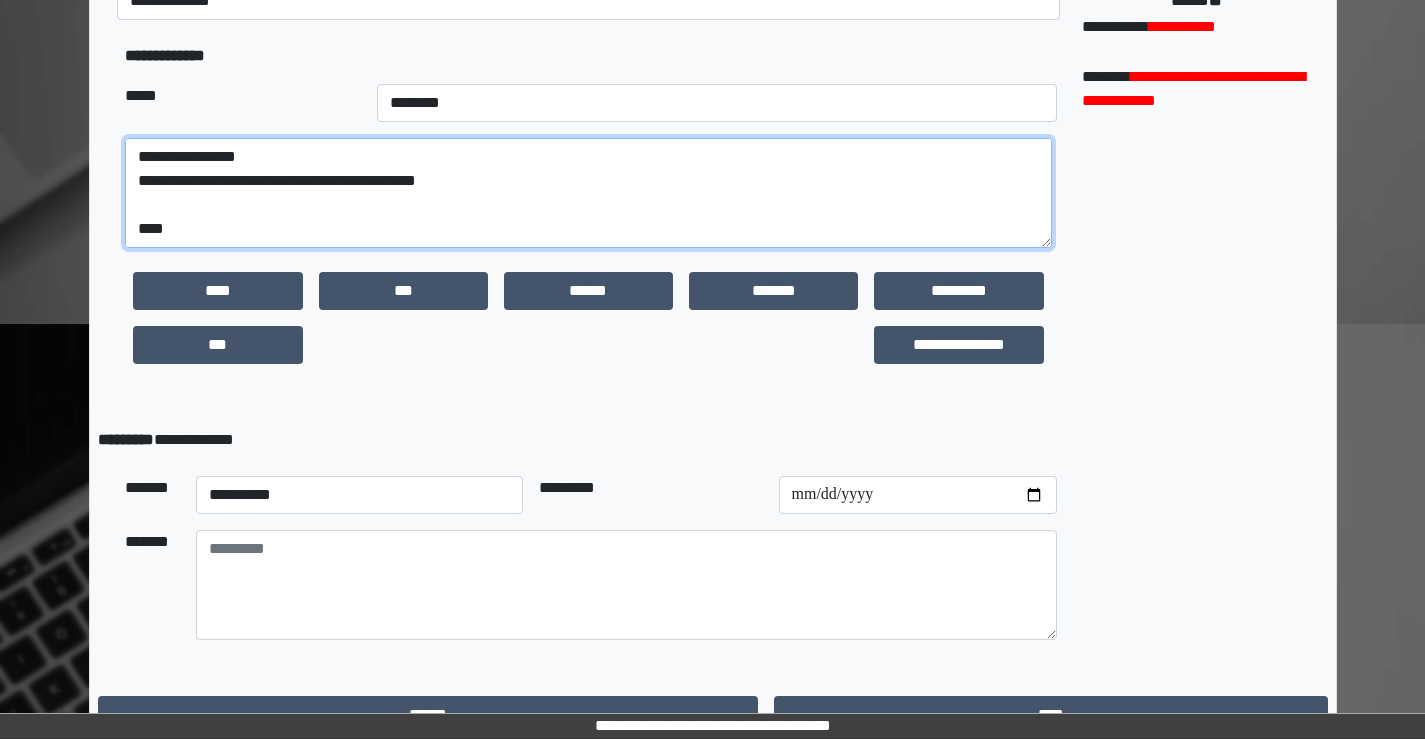 scroll, scrollTop: 448, scrollLeft: 0, axis: vertical 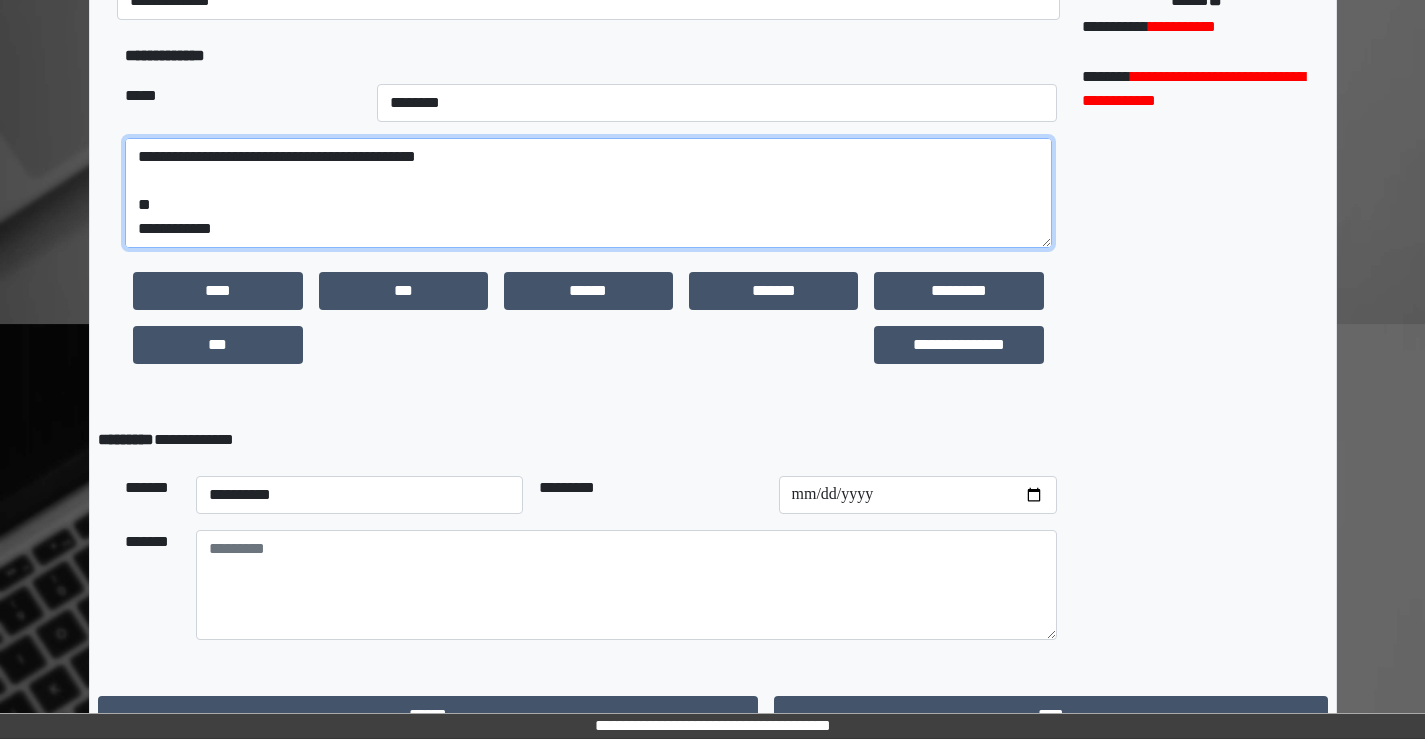 click on "**********" at bounding box center (588, 193) 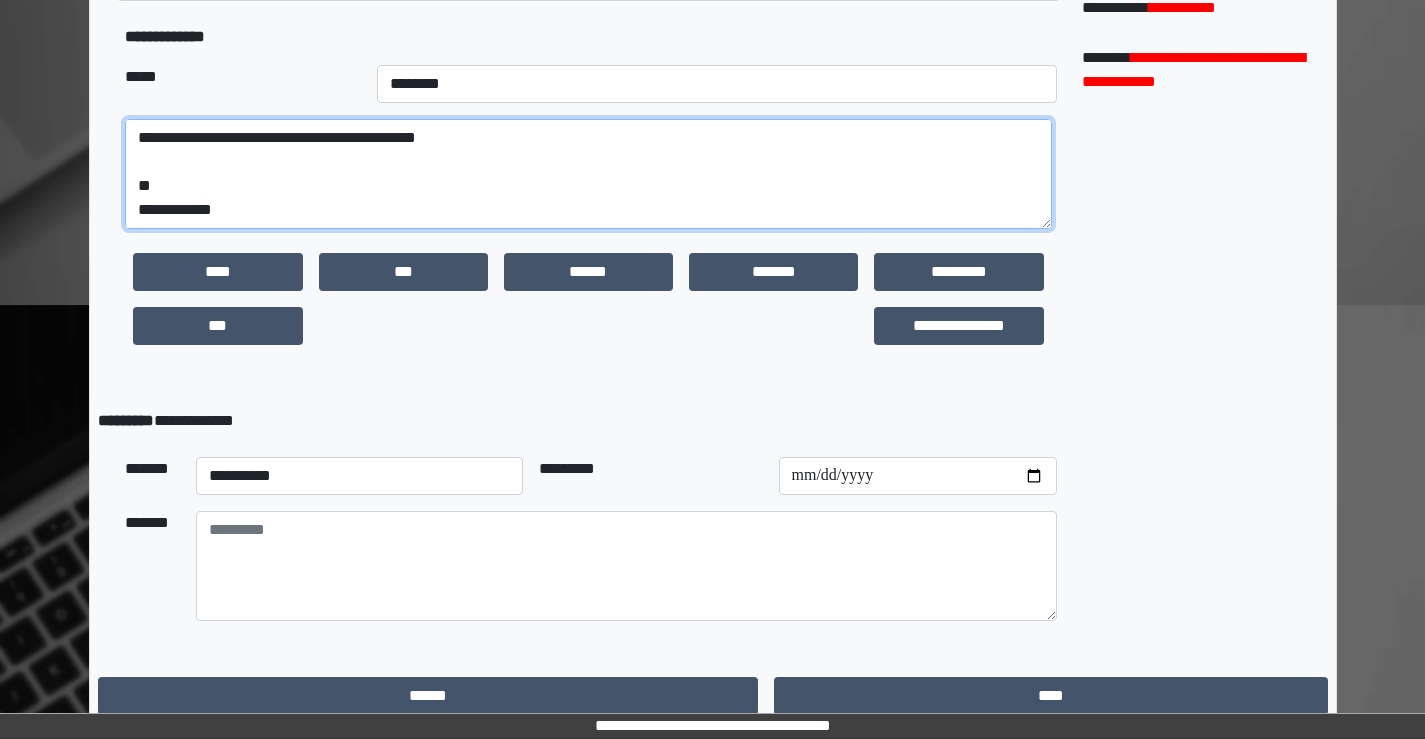 scroll, scrollTop: 536, scrollLeft: 0, axis: vertical 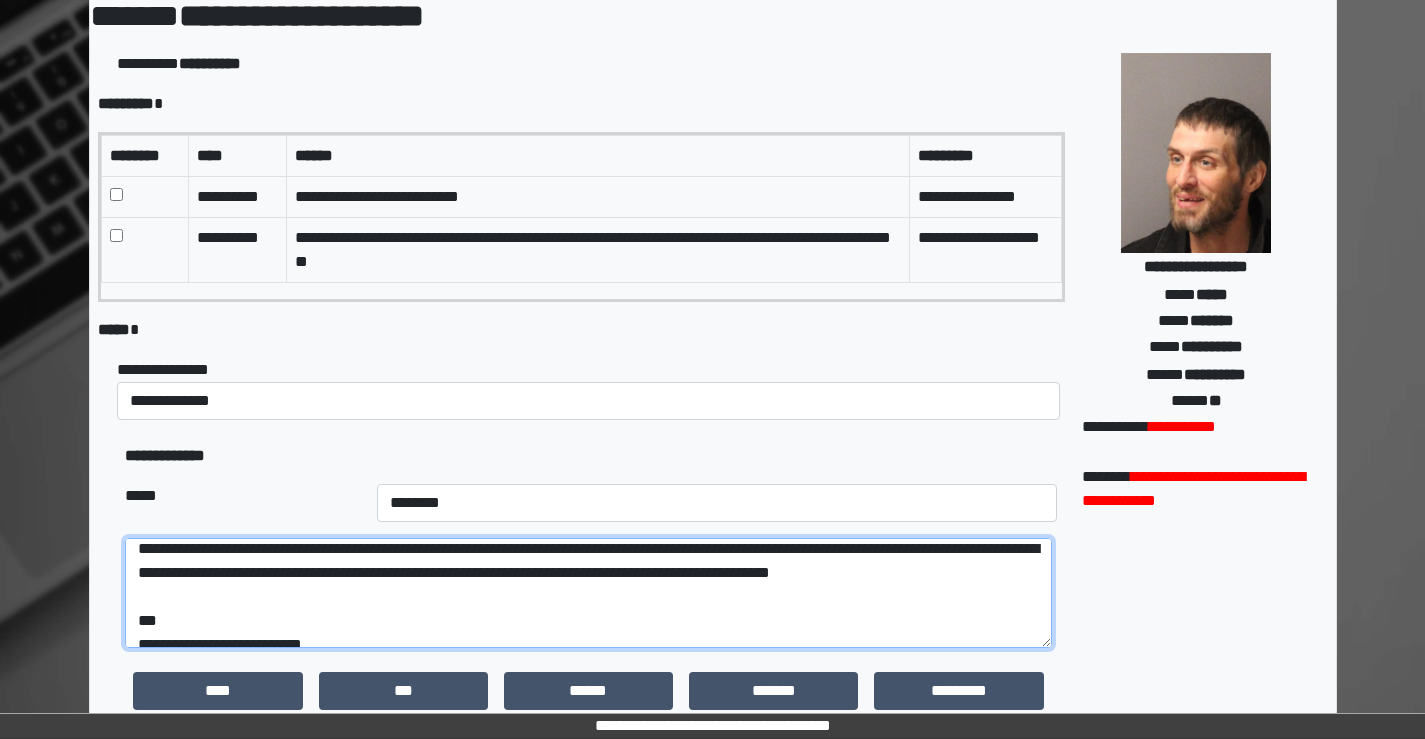 click on "**********" at bounding box center (588, 593) 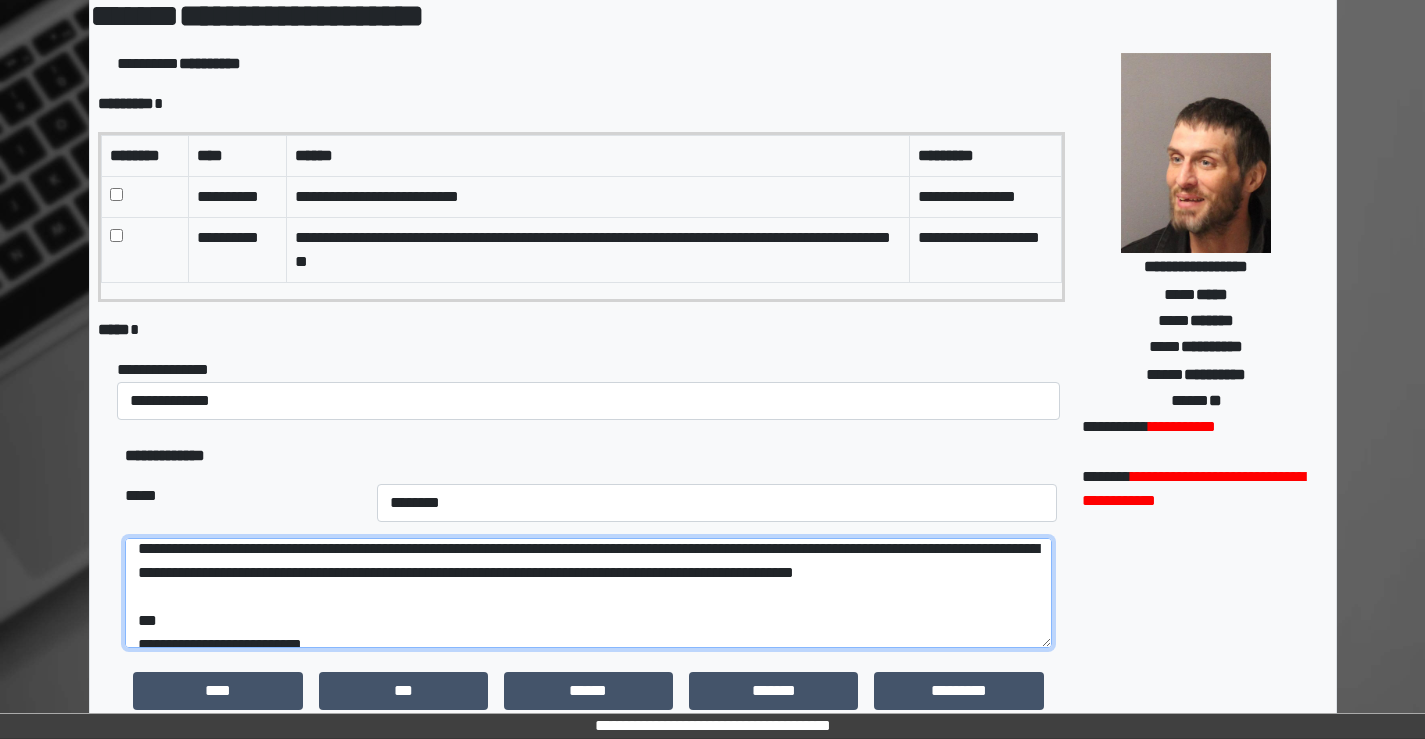 drag, startPoint x: 330, startPoint y: 602, endPoint x: 412, endPoint y: 595, distance: 82.29824 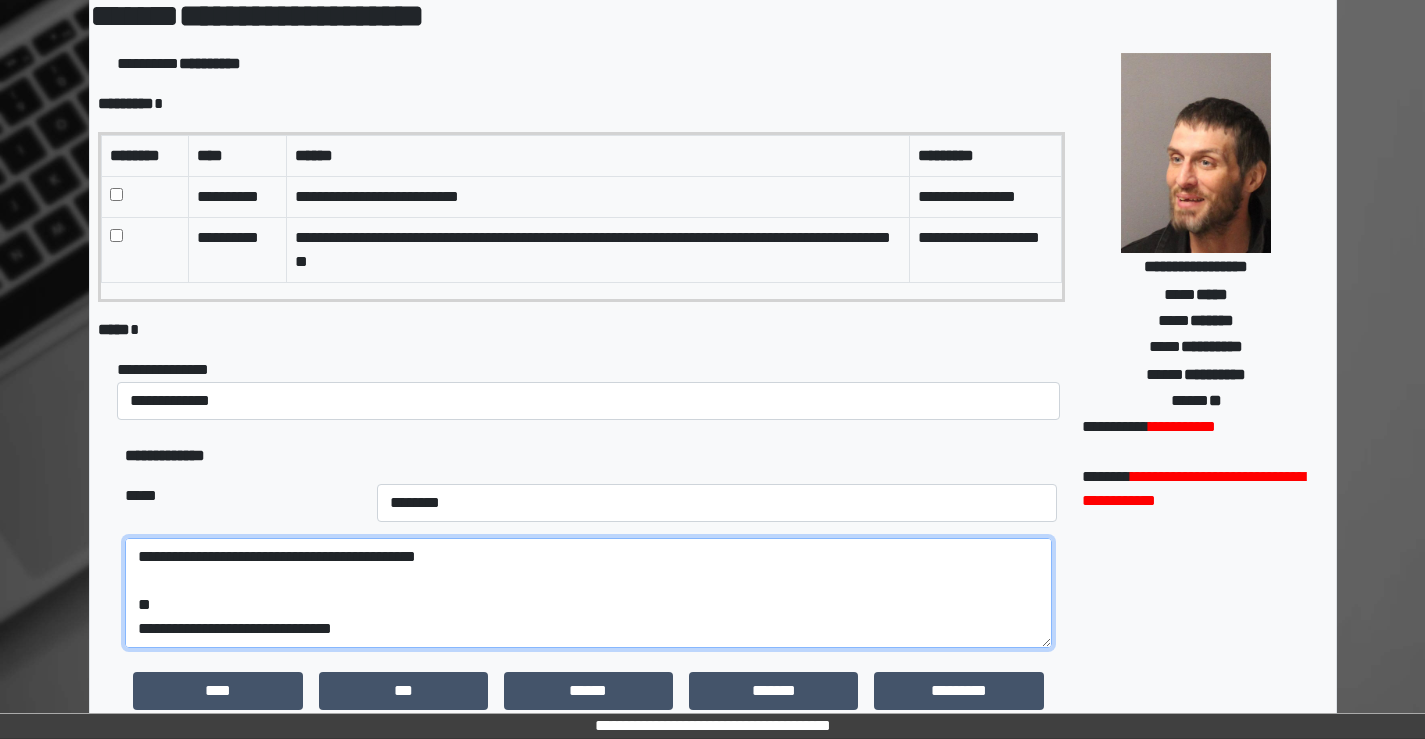 scroll, scrollTop: 504, scrollLeft: 0, axis: vertical 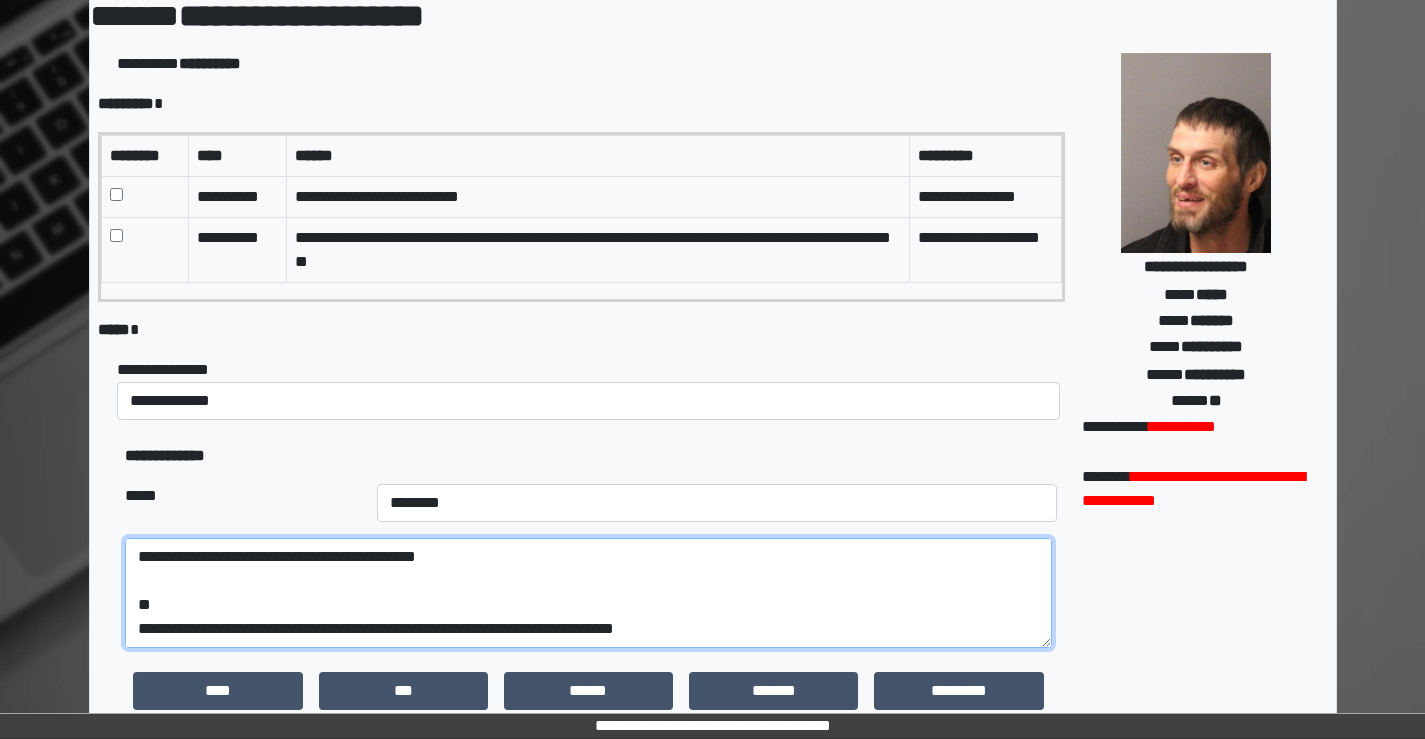 type on "**********" 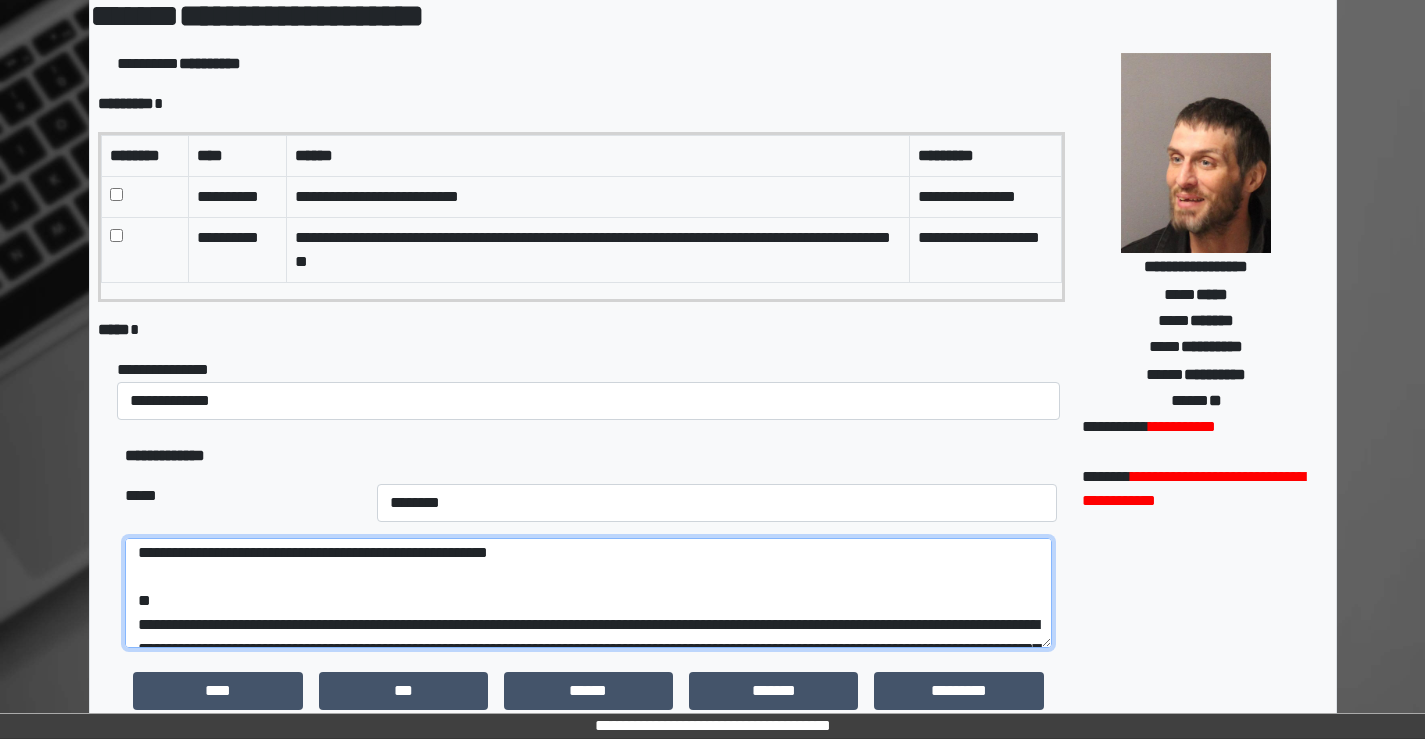 scroll, scrollTop: 0, scrollLeft: 0, axis: both 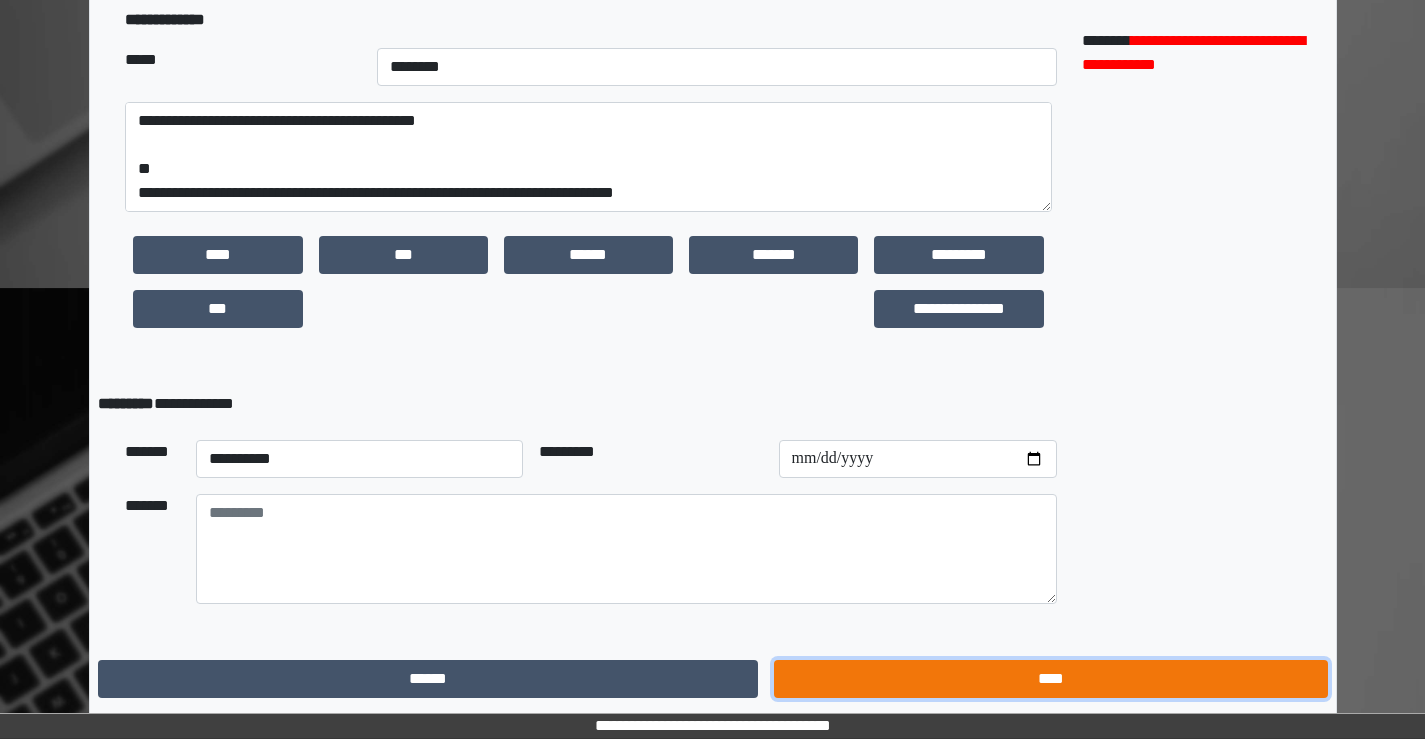 click on "****" at bounding box center [1050, 679] 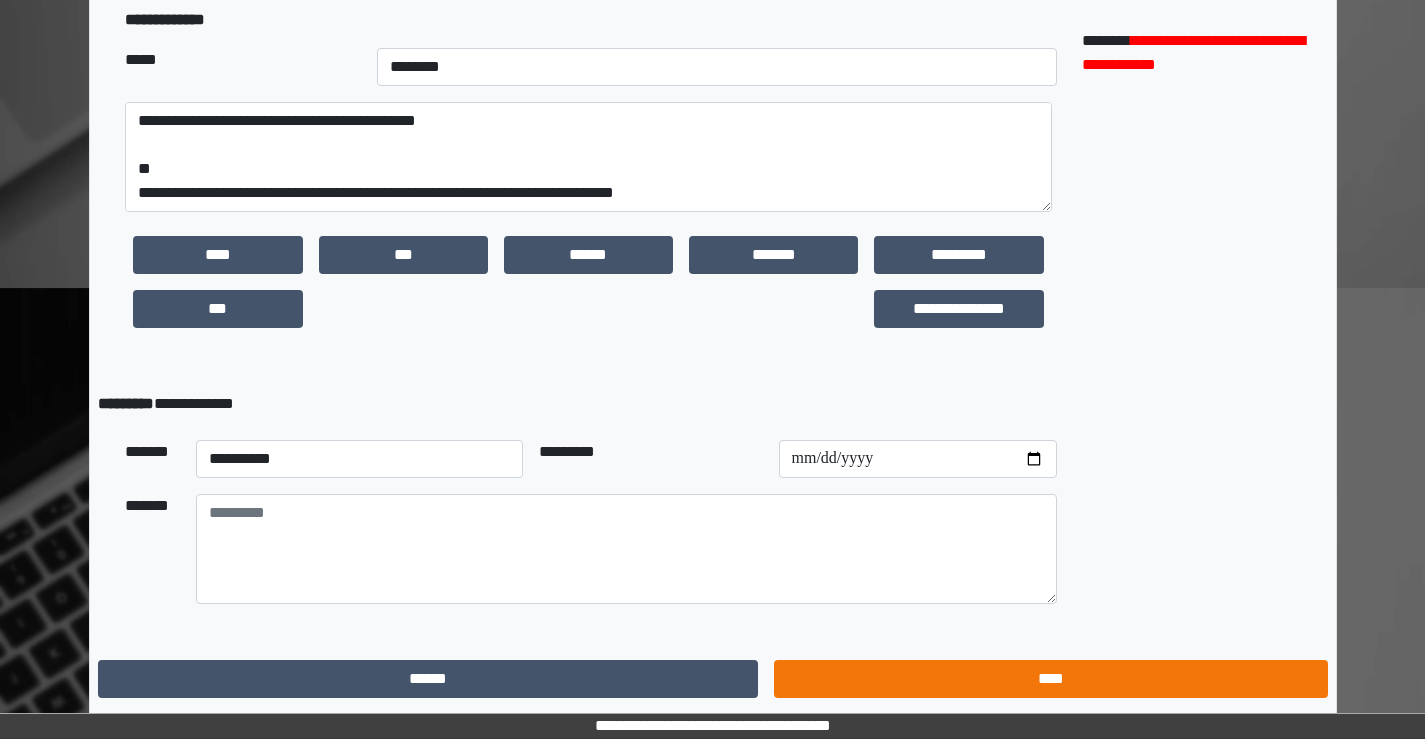scroll, scrollTop: 0, scrollLeft: 0, axis: both 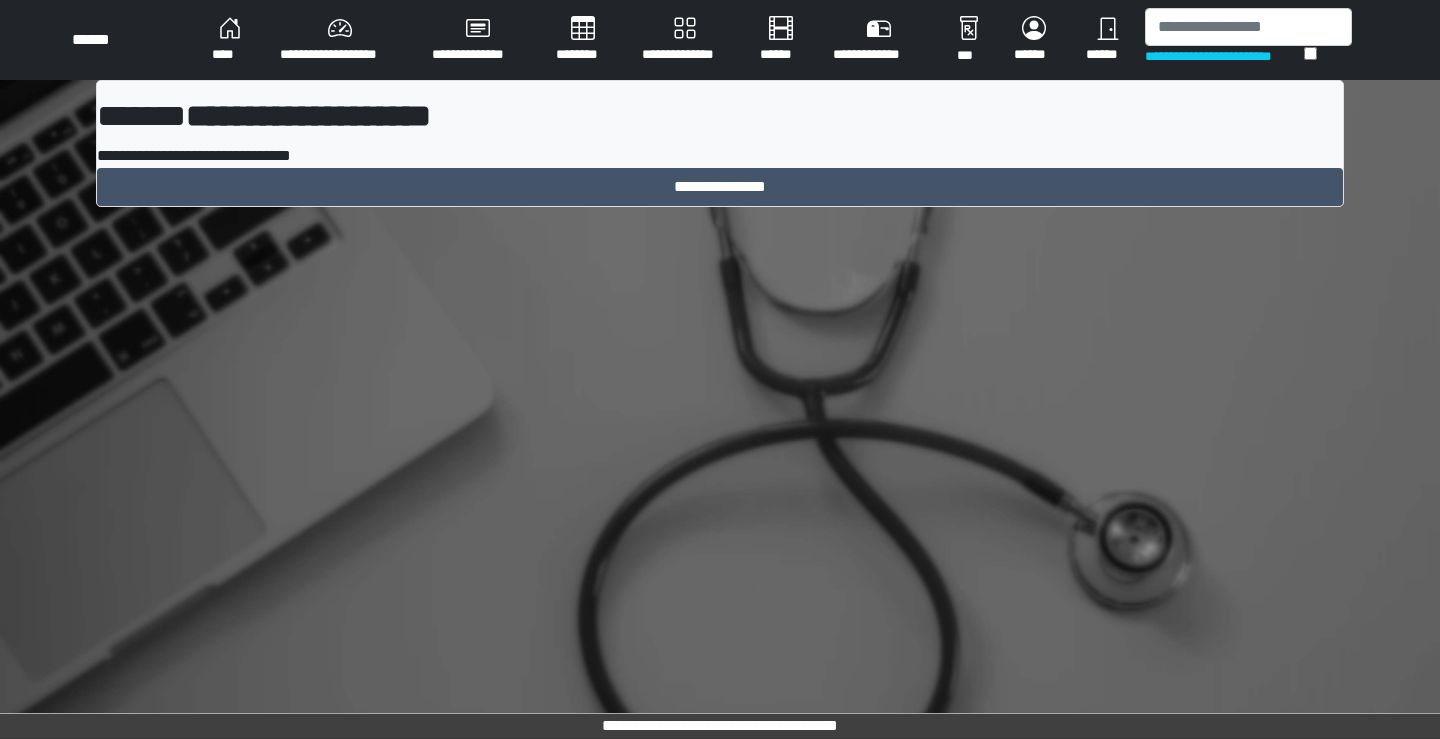 click on "**********" at bounding box center [720, 116] 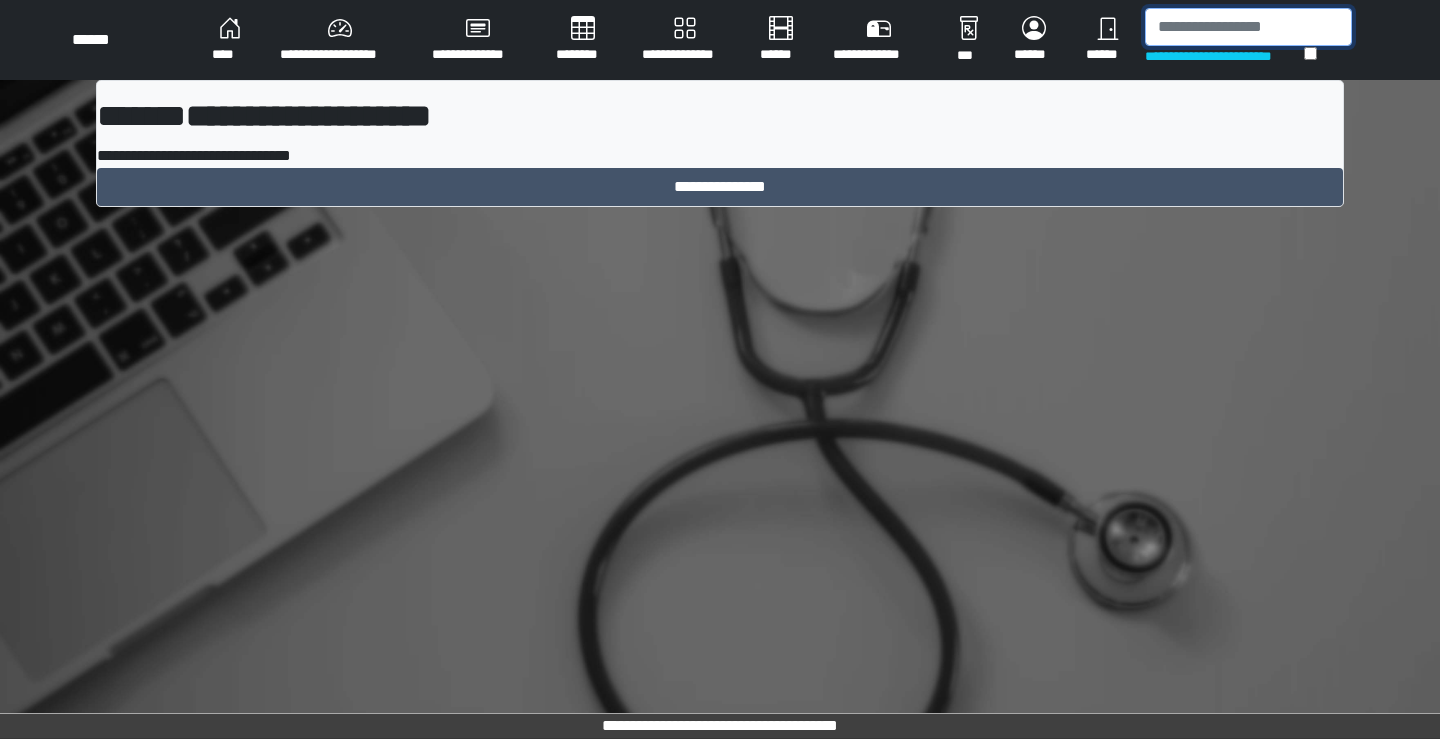 click at bounding box center (1248, 27) 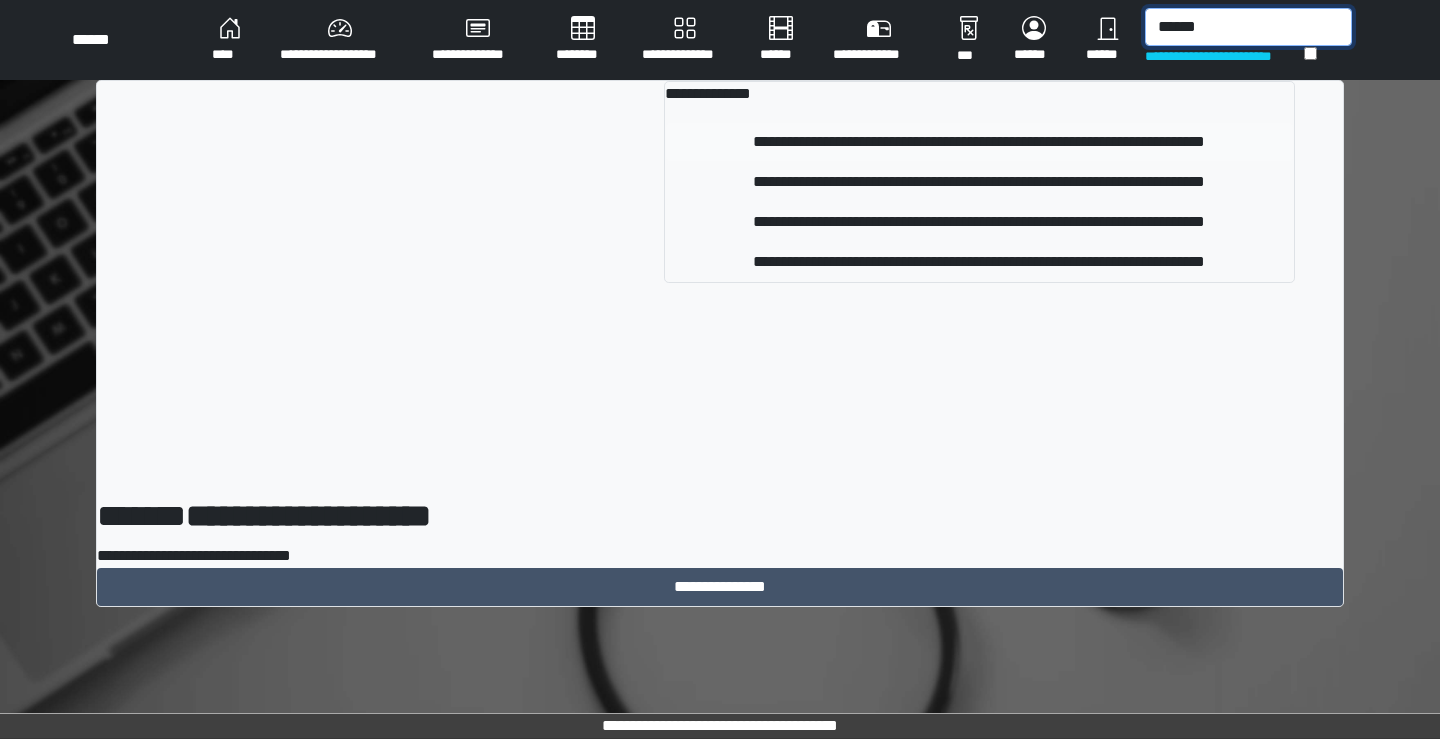 type on "******" 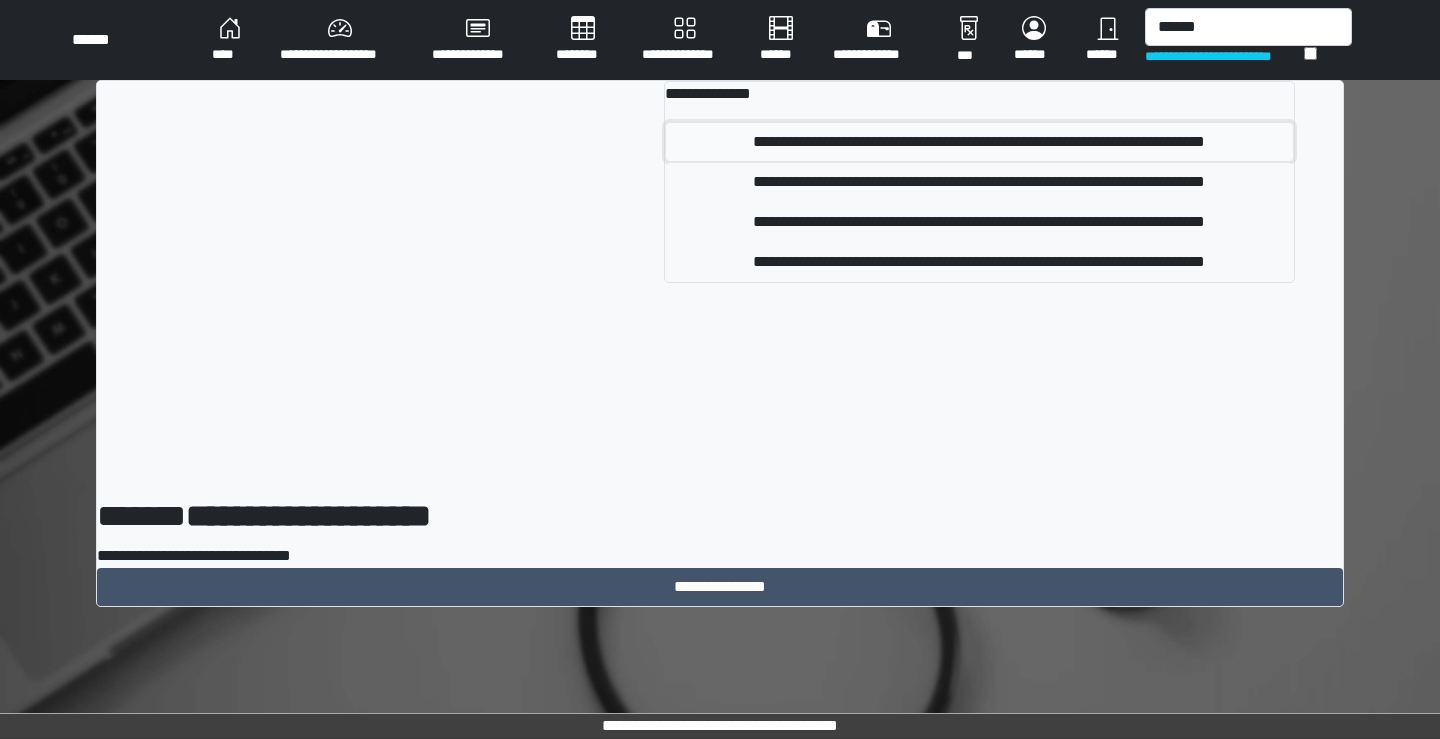 click on "**********" at bounding box center (979, 142) 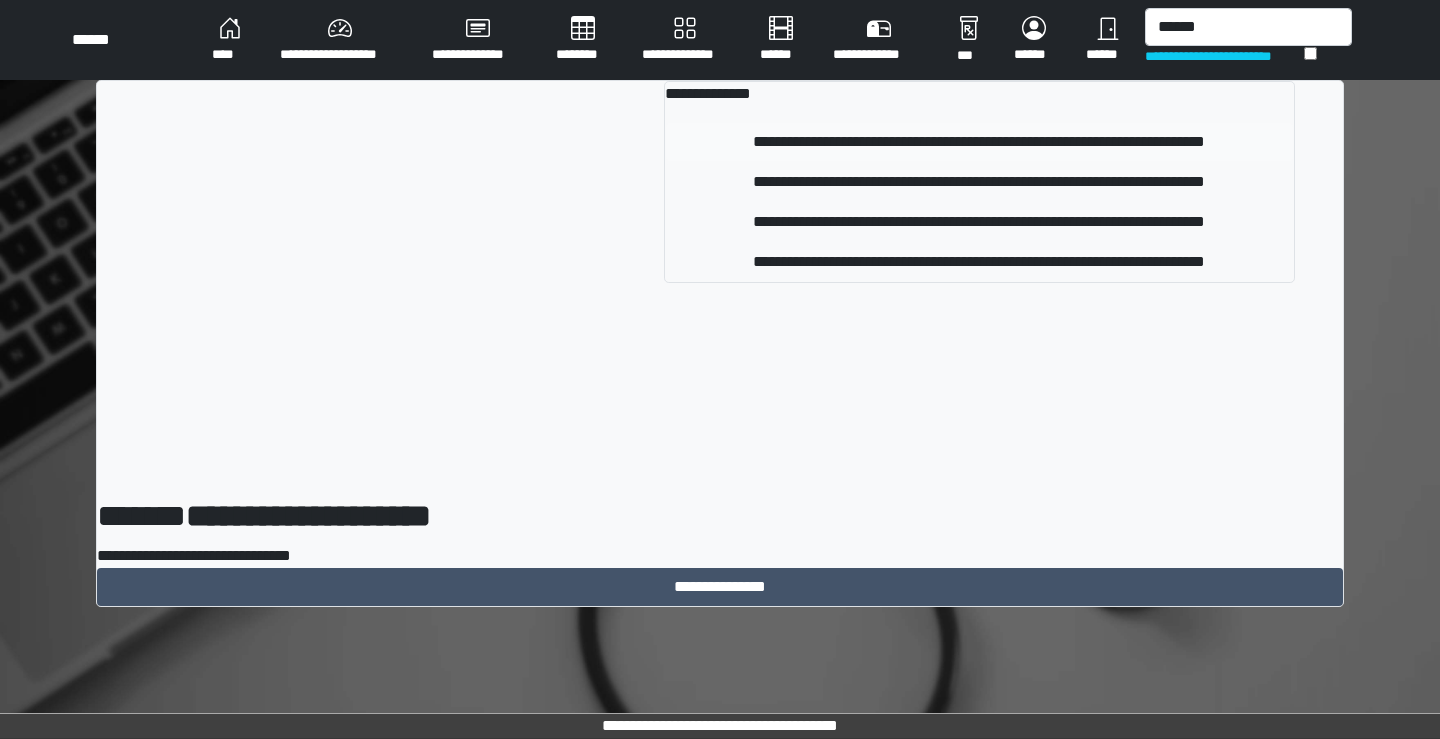 type 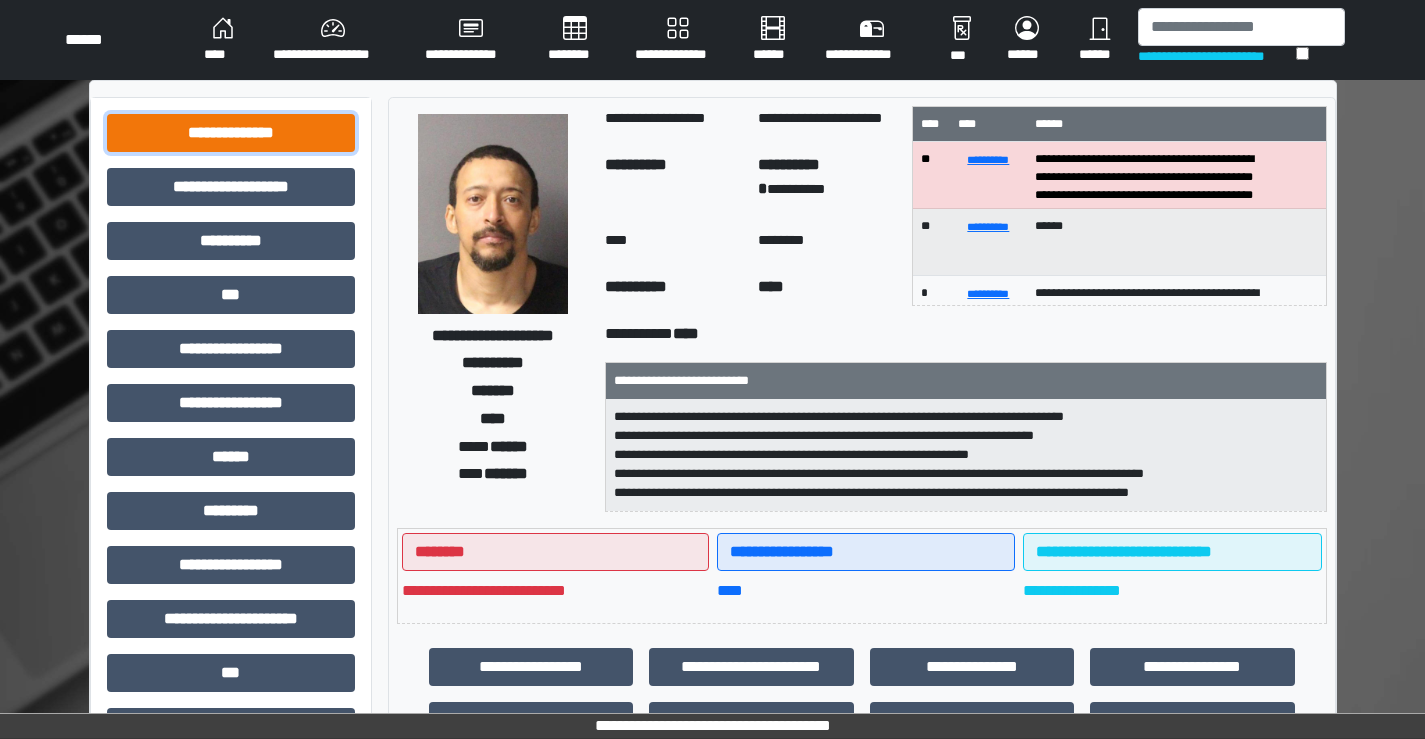 click on "**********" at bounding box center (231, 133) 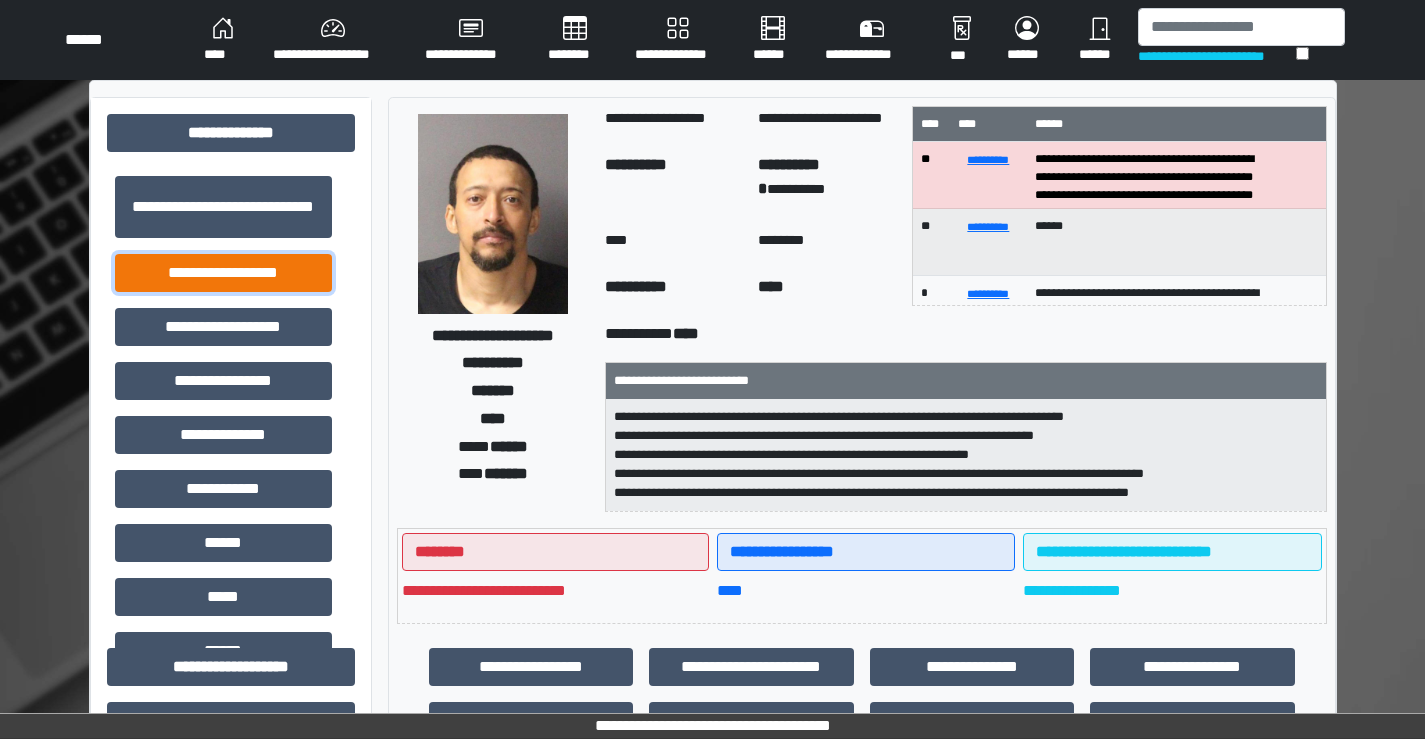 click on "**********" at bounding box center [223, 273] 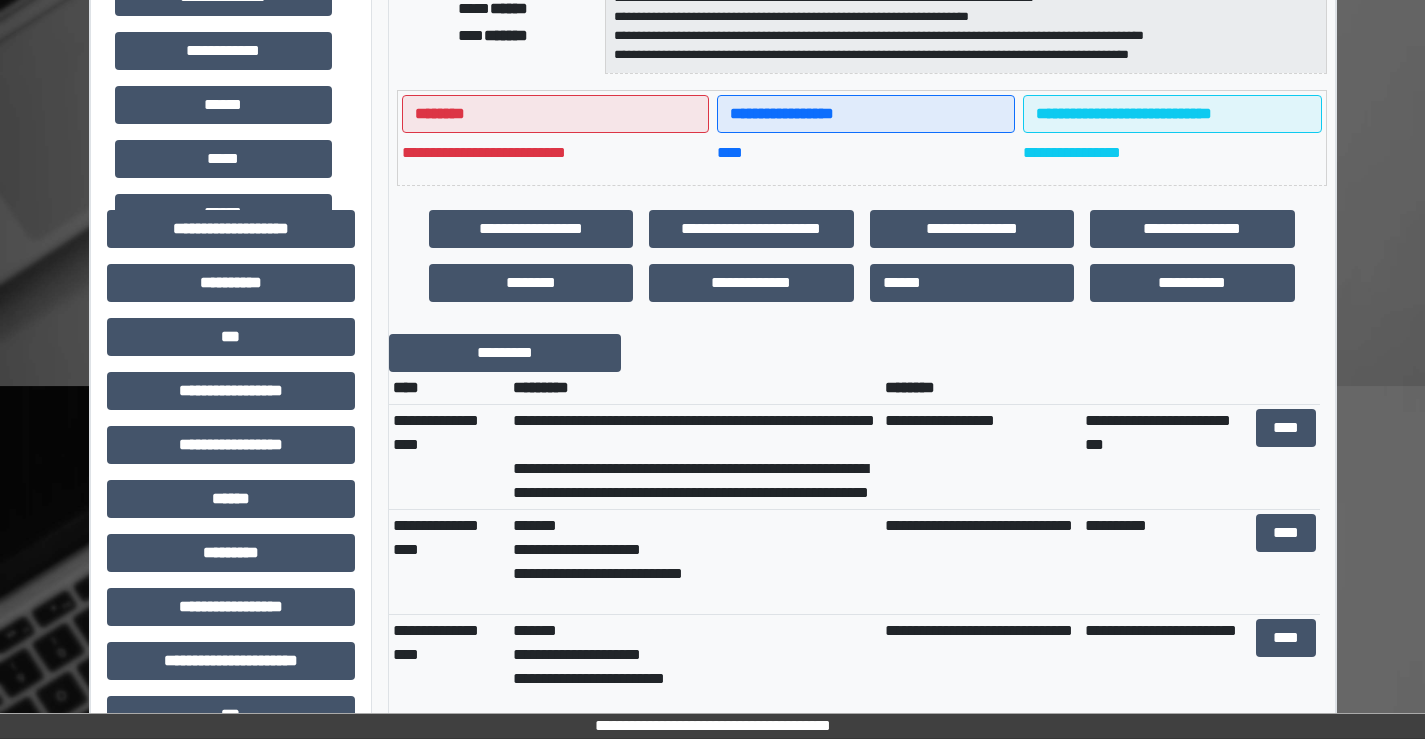 scroll, scrollTop: 500, scrollLeft: 0, axis: vertical 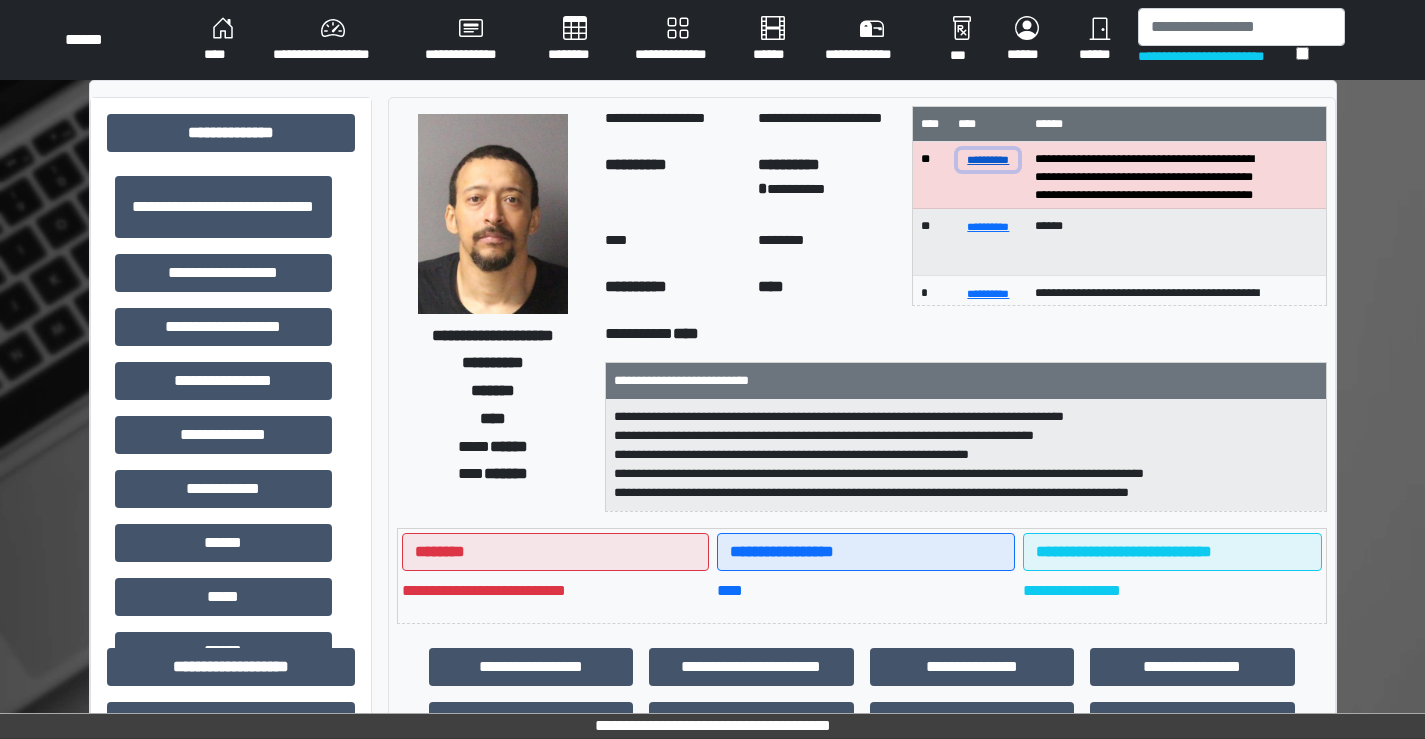 click on "**********" at bounding box center [988, 159] 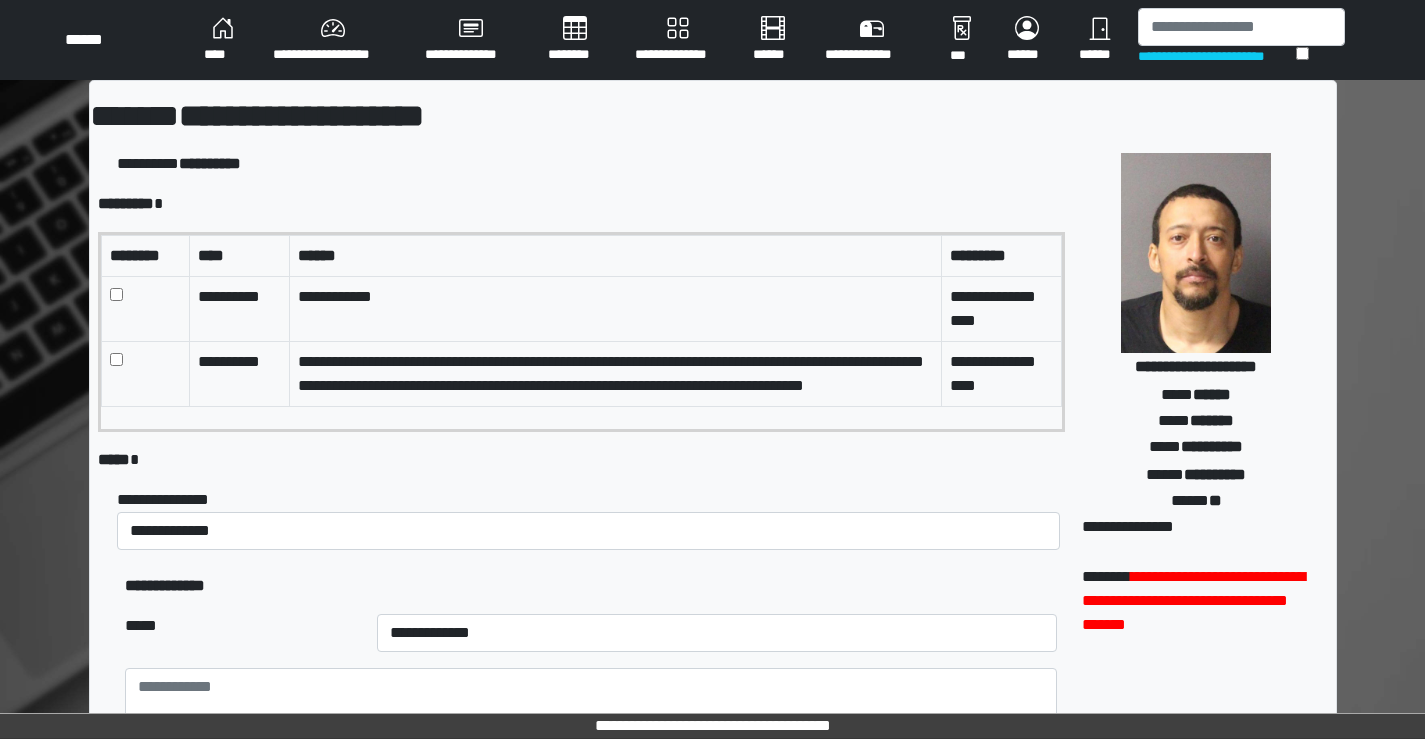 scroll, scrollTop: 18, scrollLeft: 0, axis: vertical 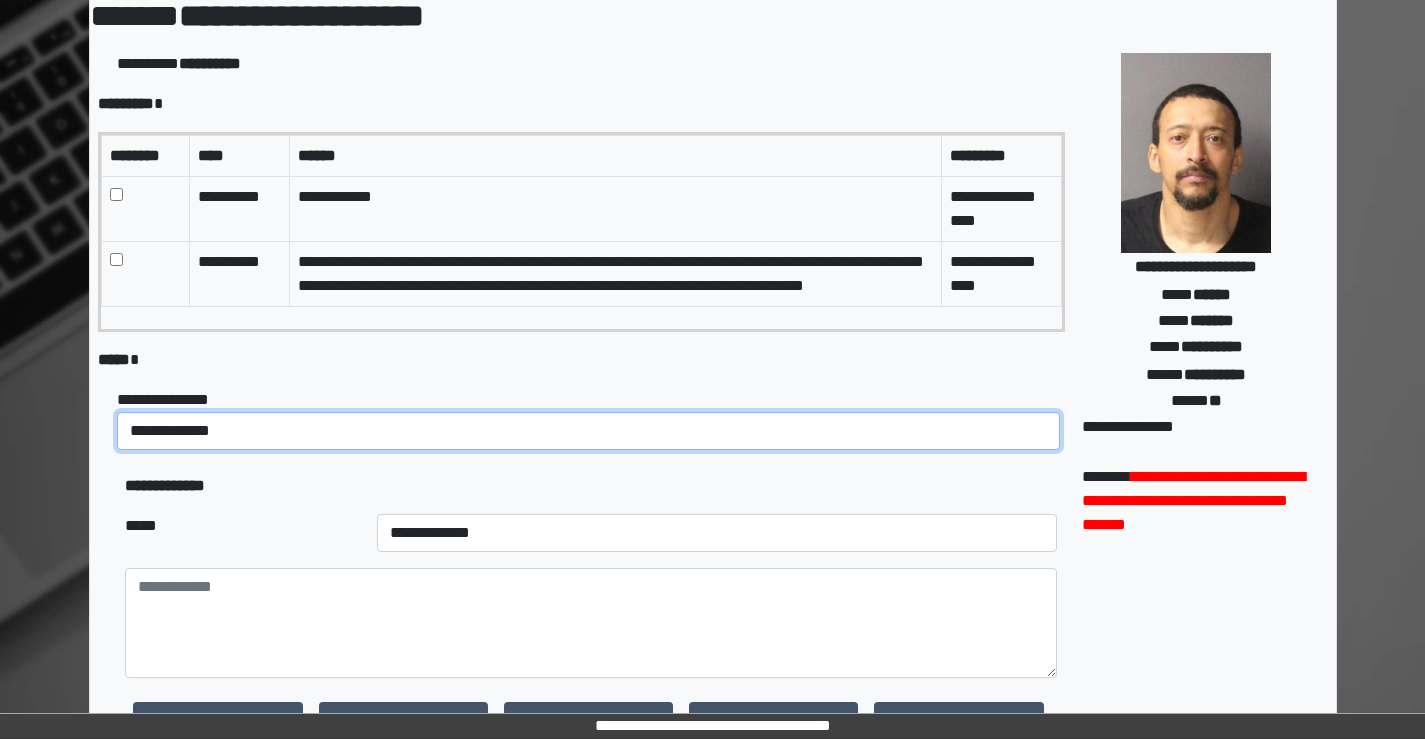 click on "**********" at bounding box center (588, 431) 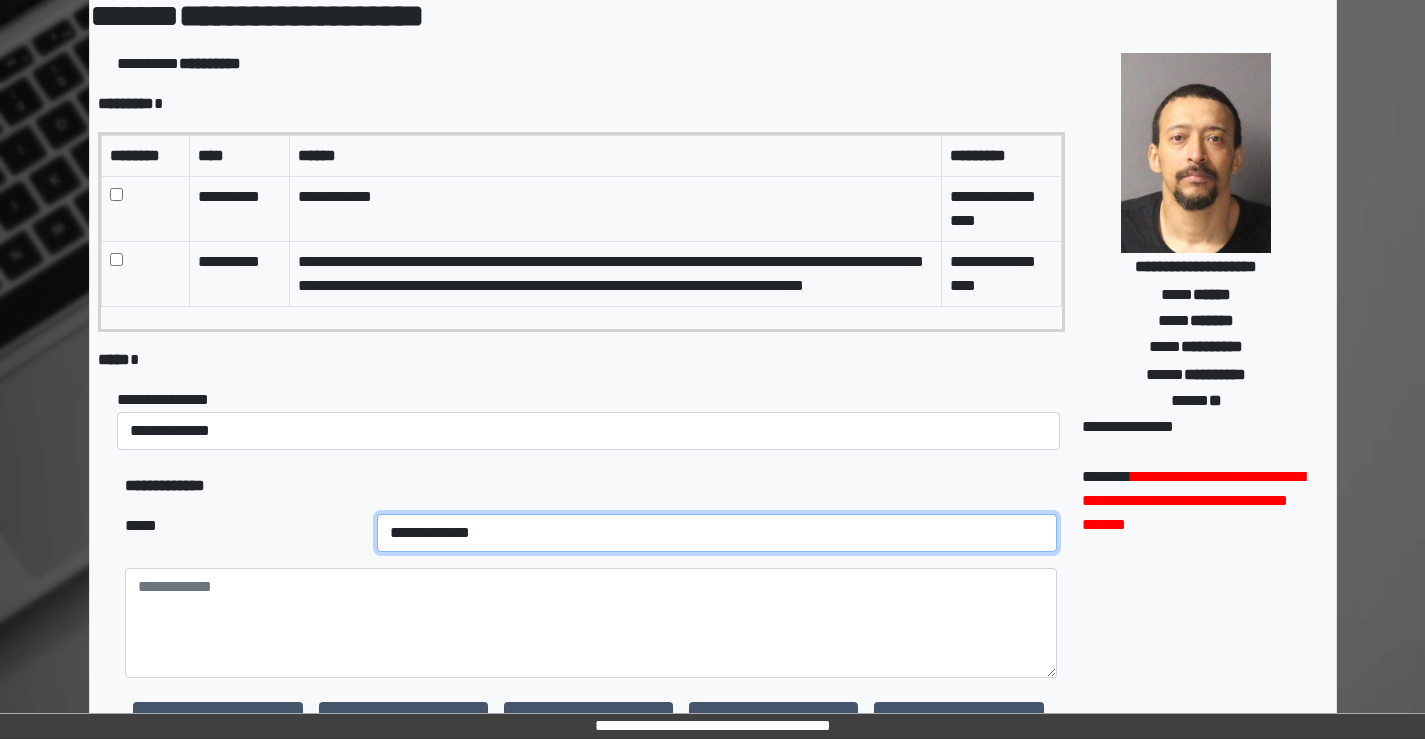 click on "**********" at bounding box center [717, 533] 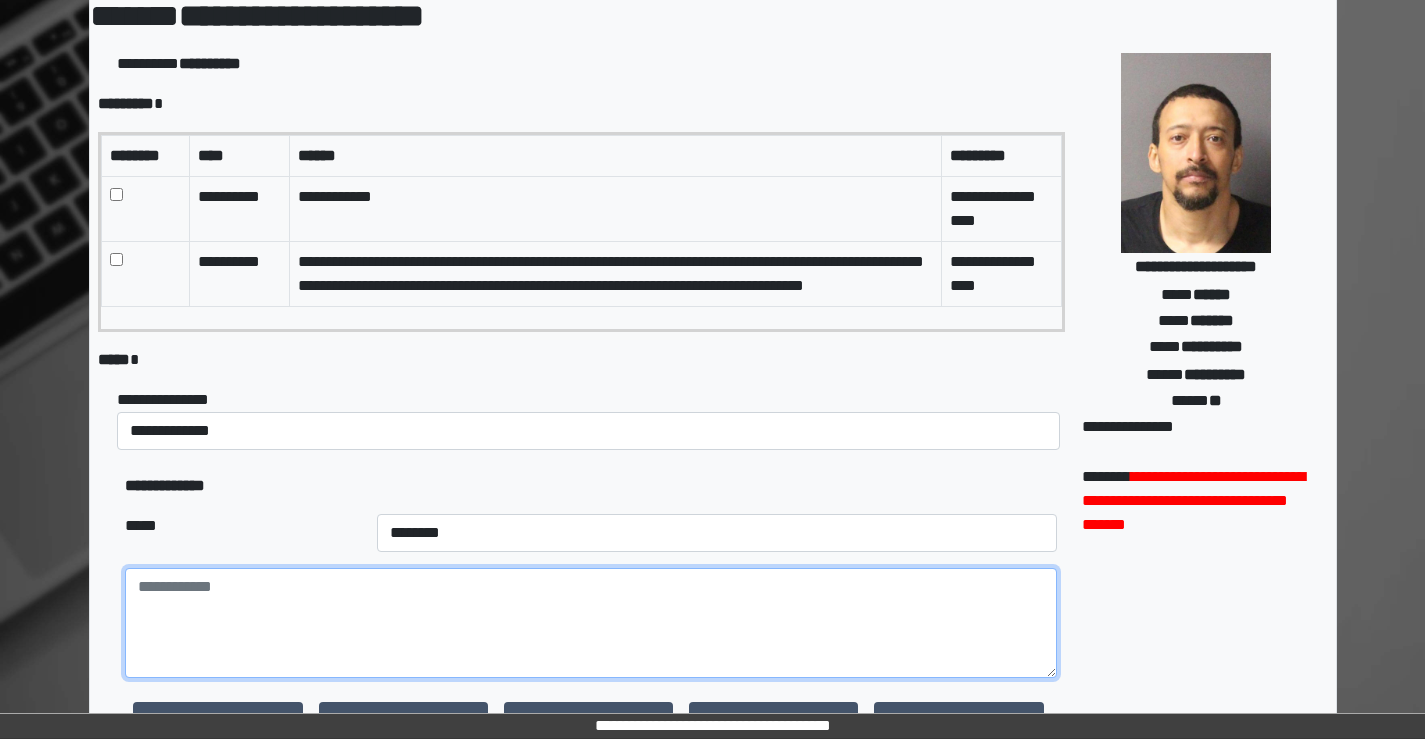 drag, startPoint x: 209, startPoint y: 582, endPoint x: 198, endPoint y: 571, distance: 15.556349 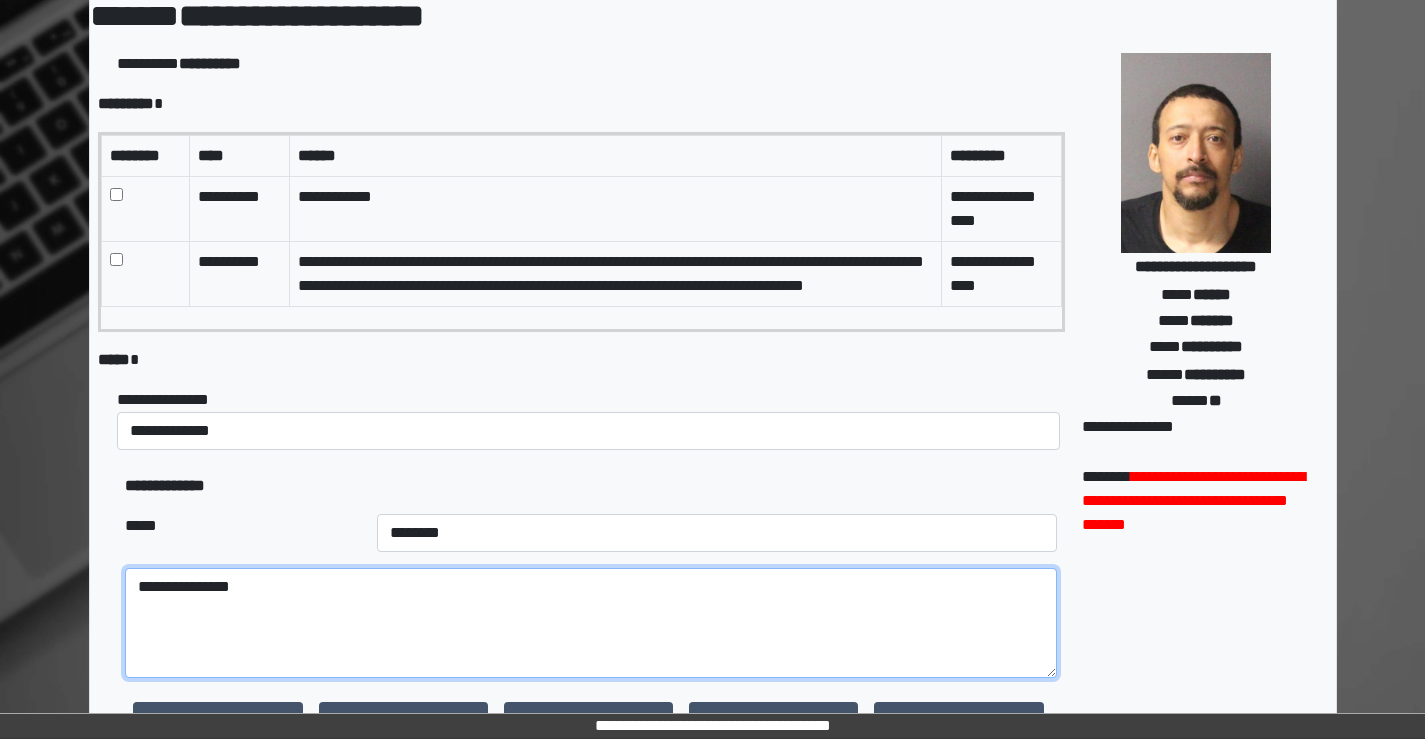 click on "**********" at bounding box center [590, 623] 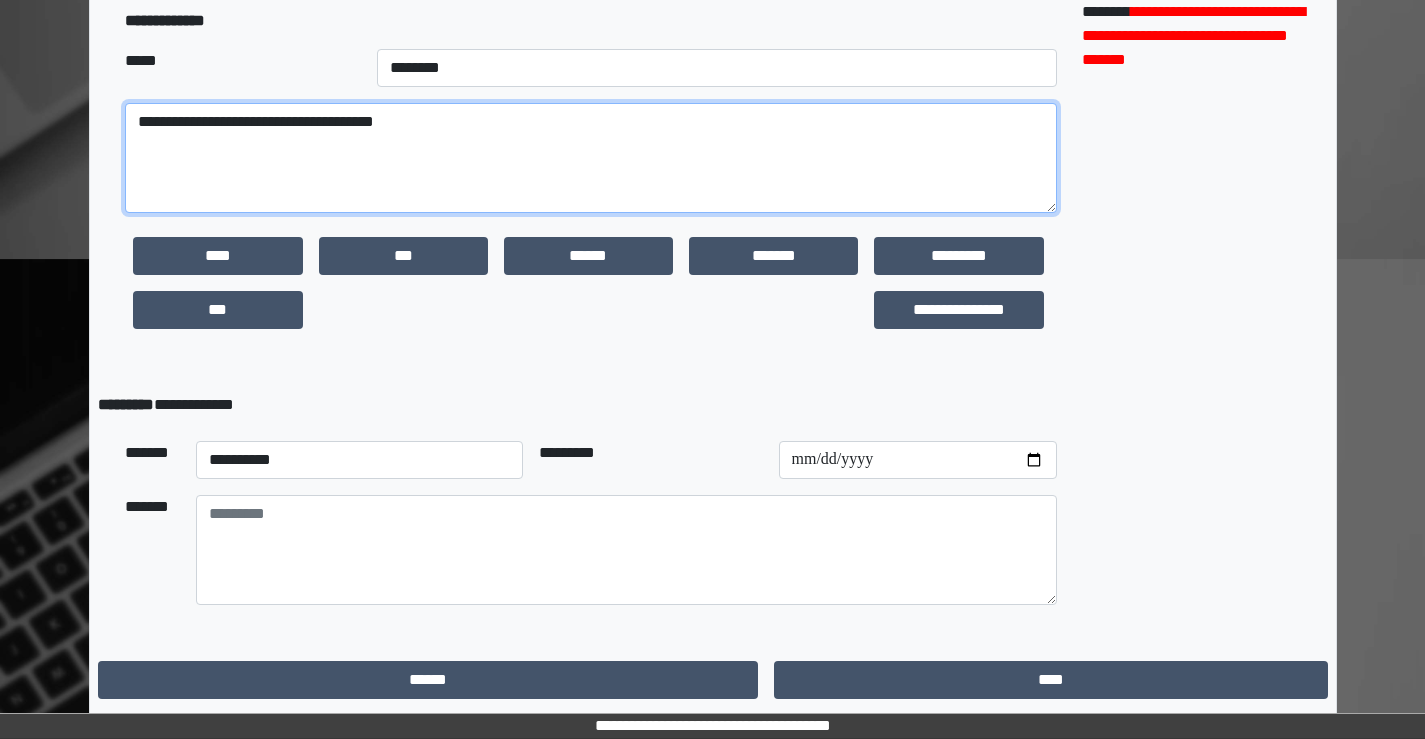 scroll, scrollTop: 566, scrollLeft: 0, axis: vertical 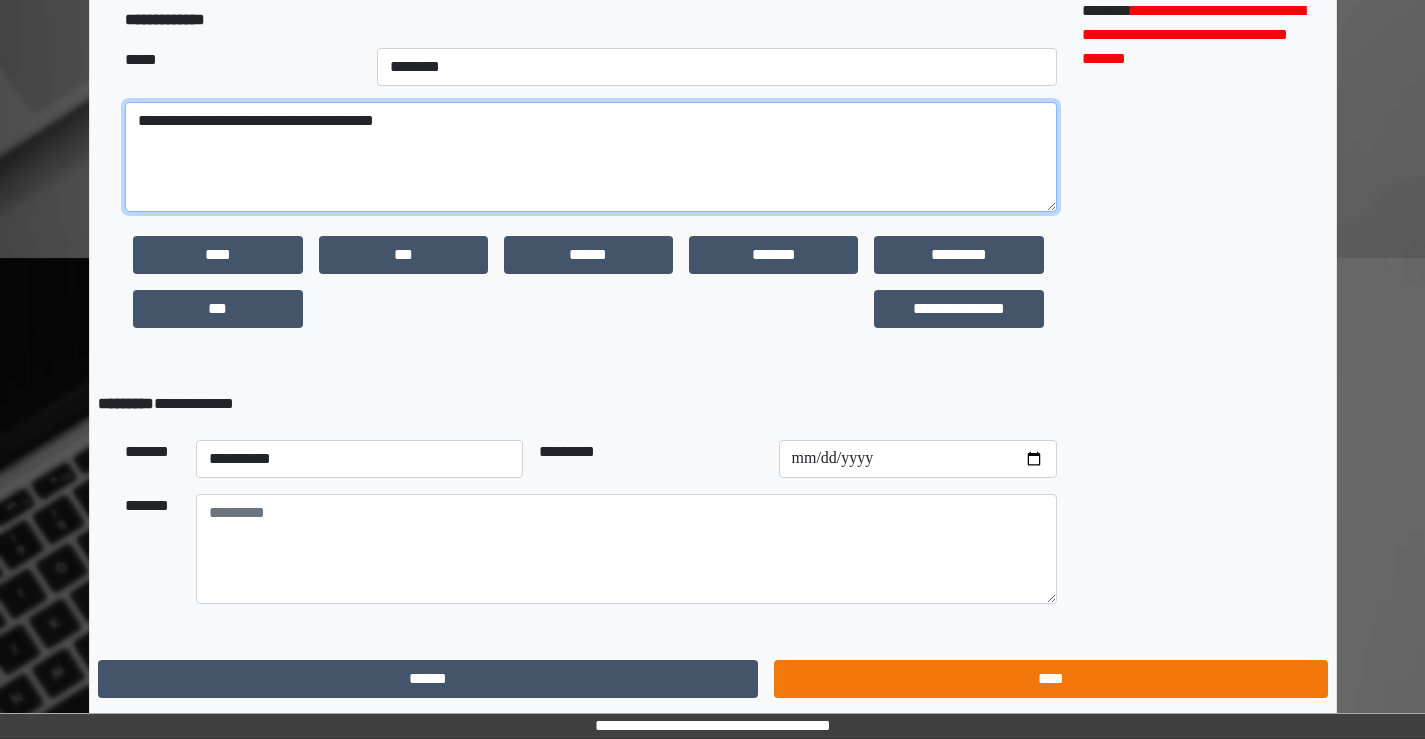 type on "**********" 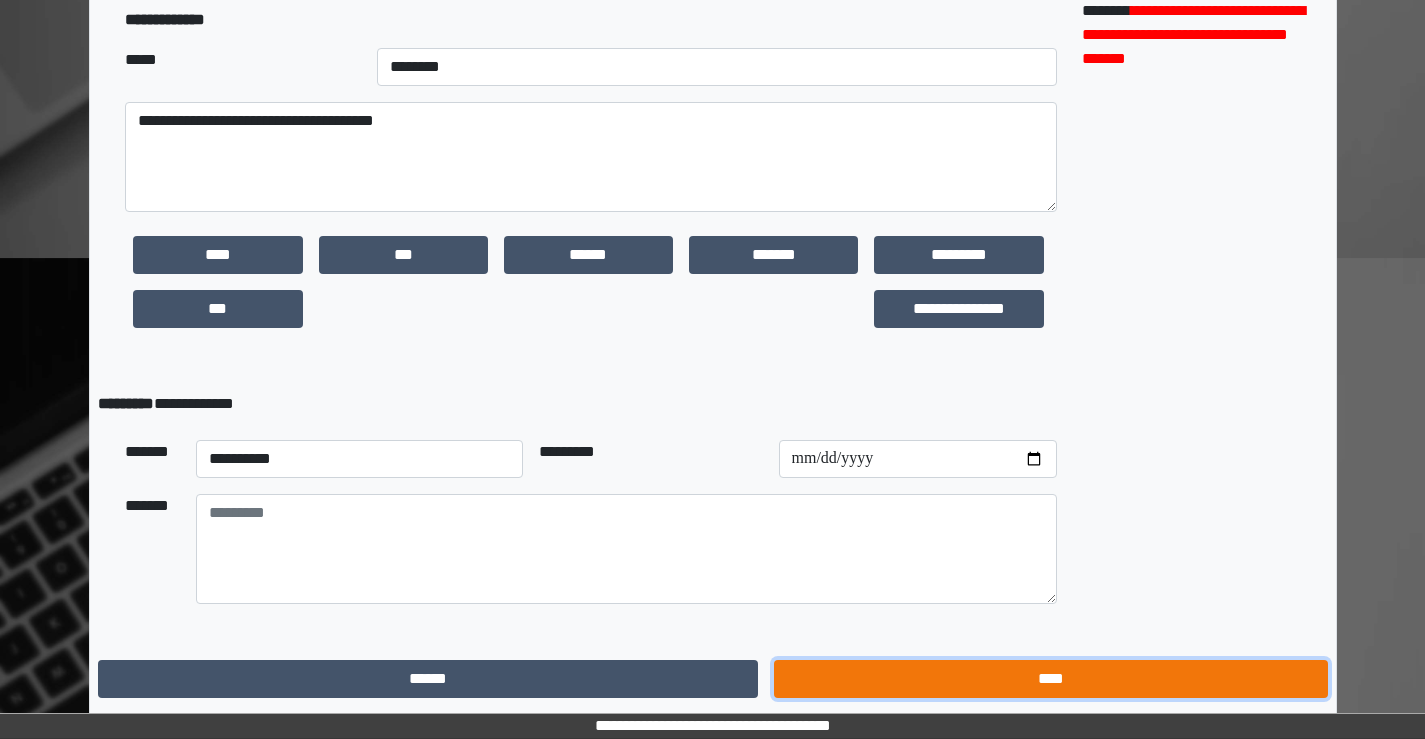 click on "****" at bounding box center [1050, 679] 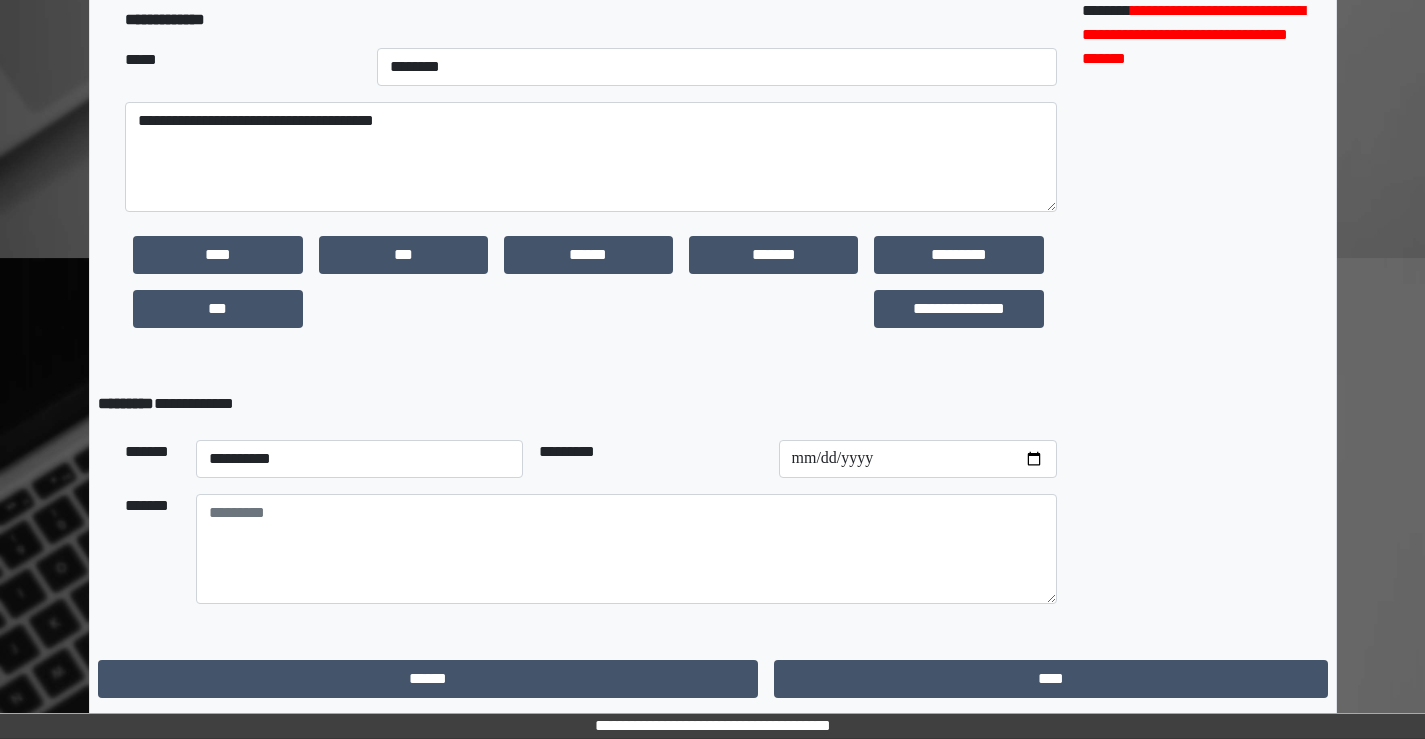scroll, scrollTop: 0, scrollLeft: 0, axis: both 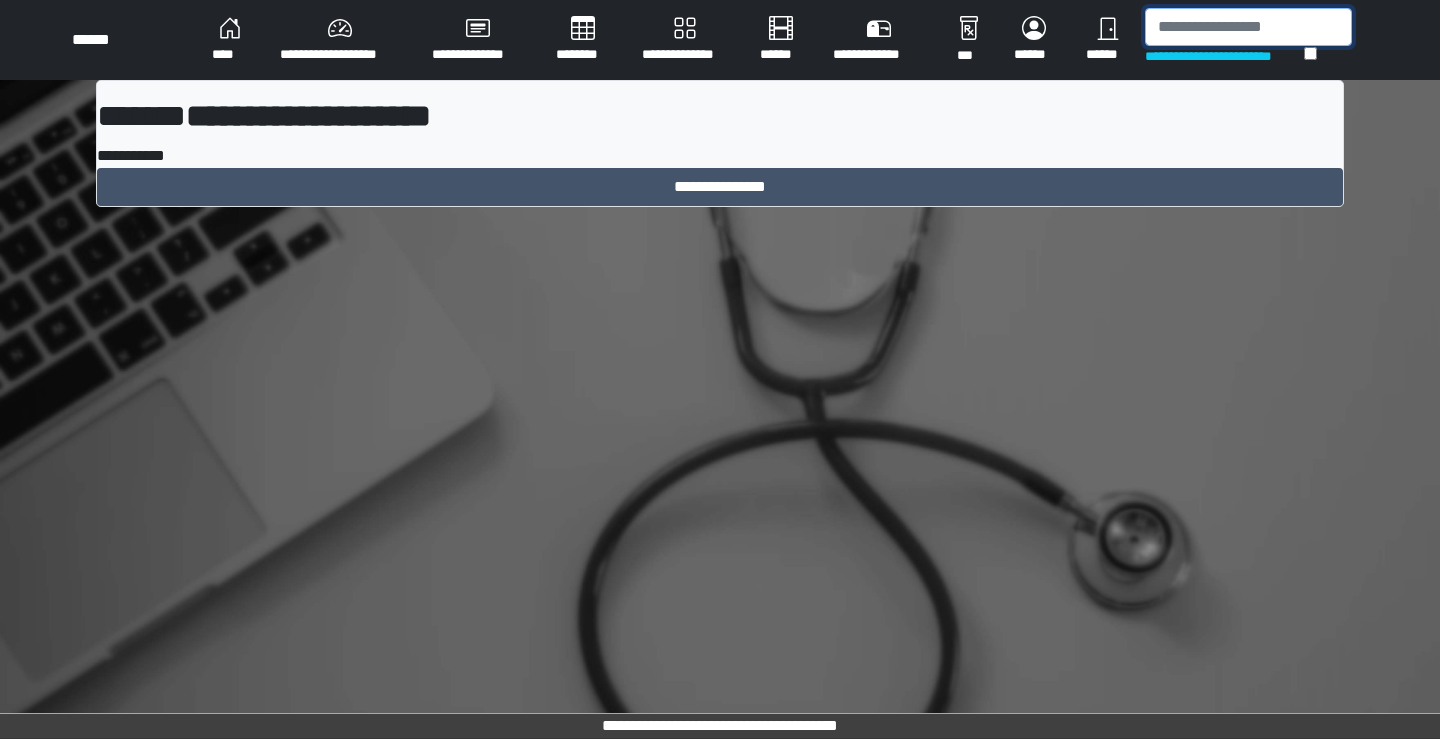 click at bounding box center [1248, 27] 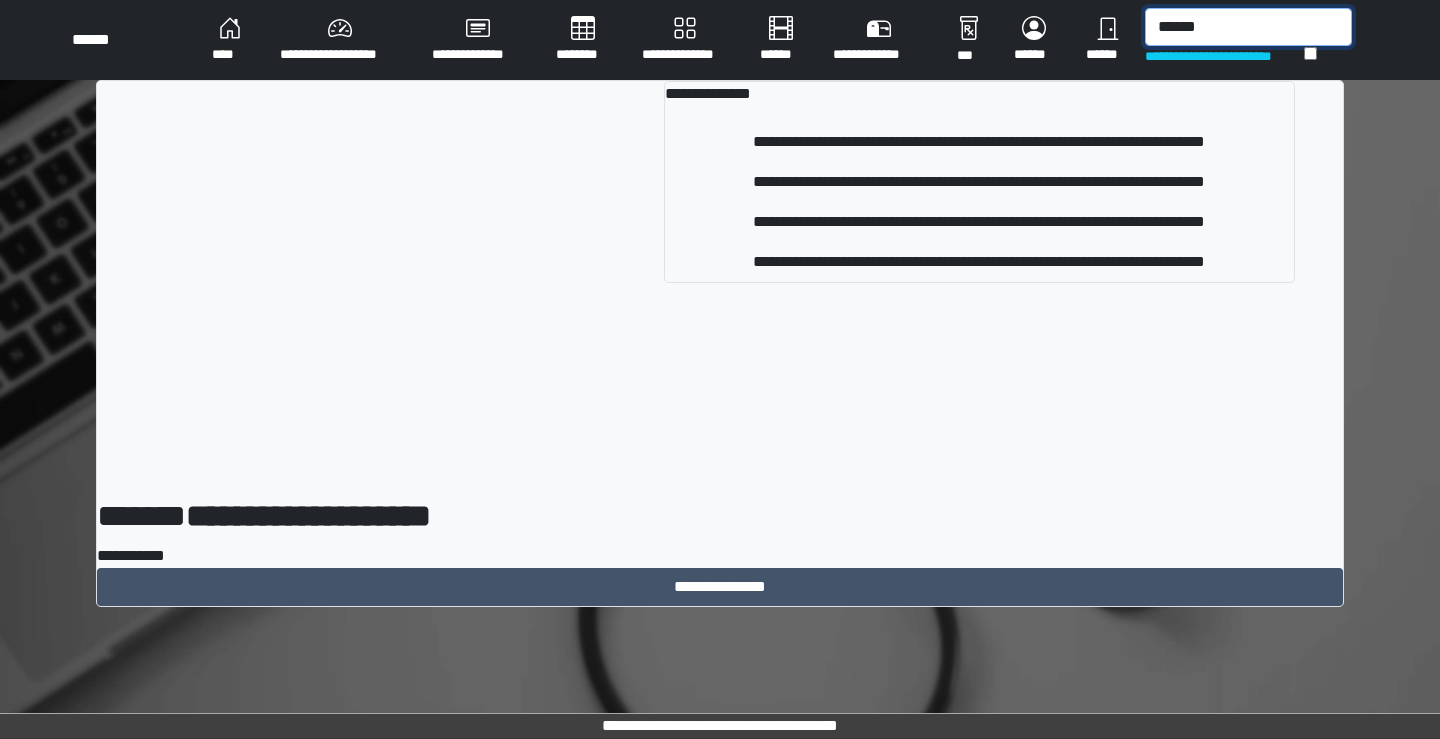type on "******" 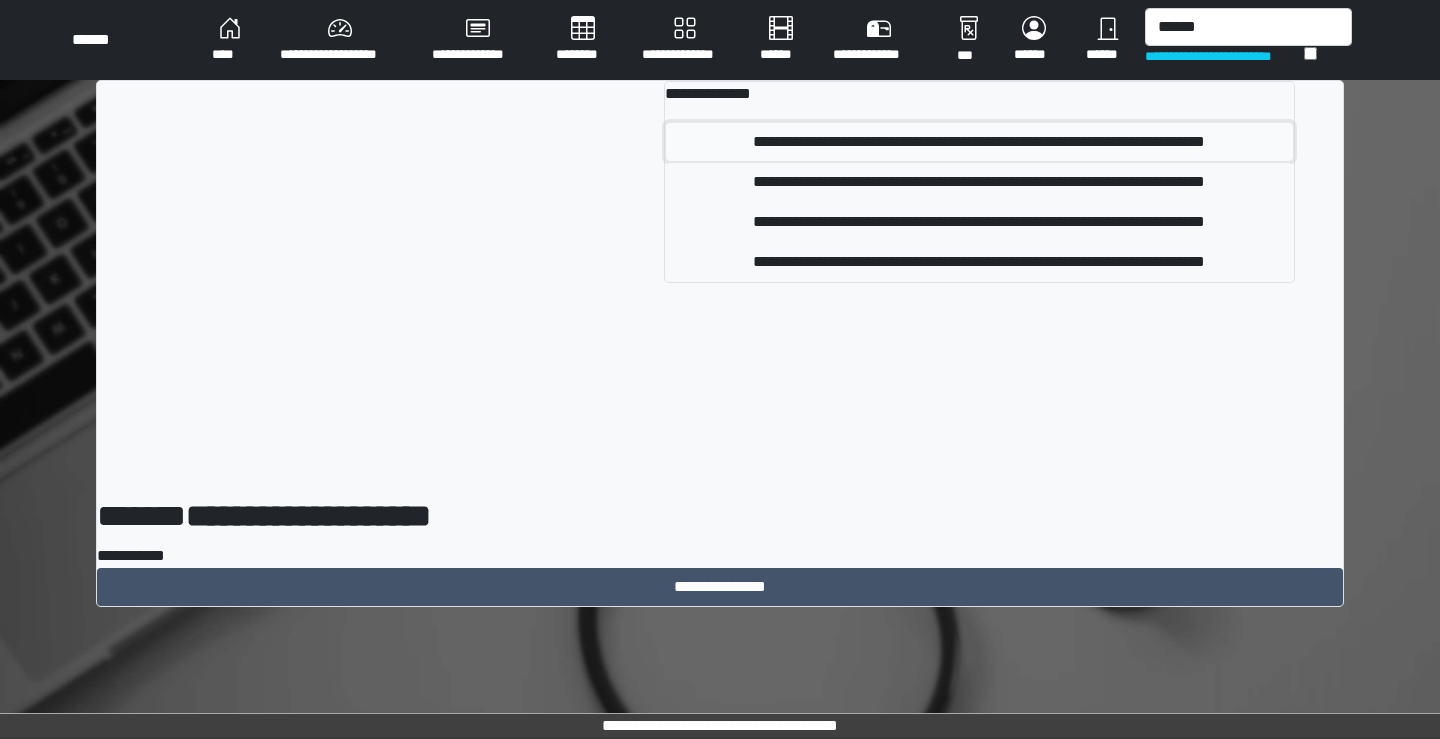 click on "**********" at bounding box center (979, 142) 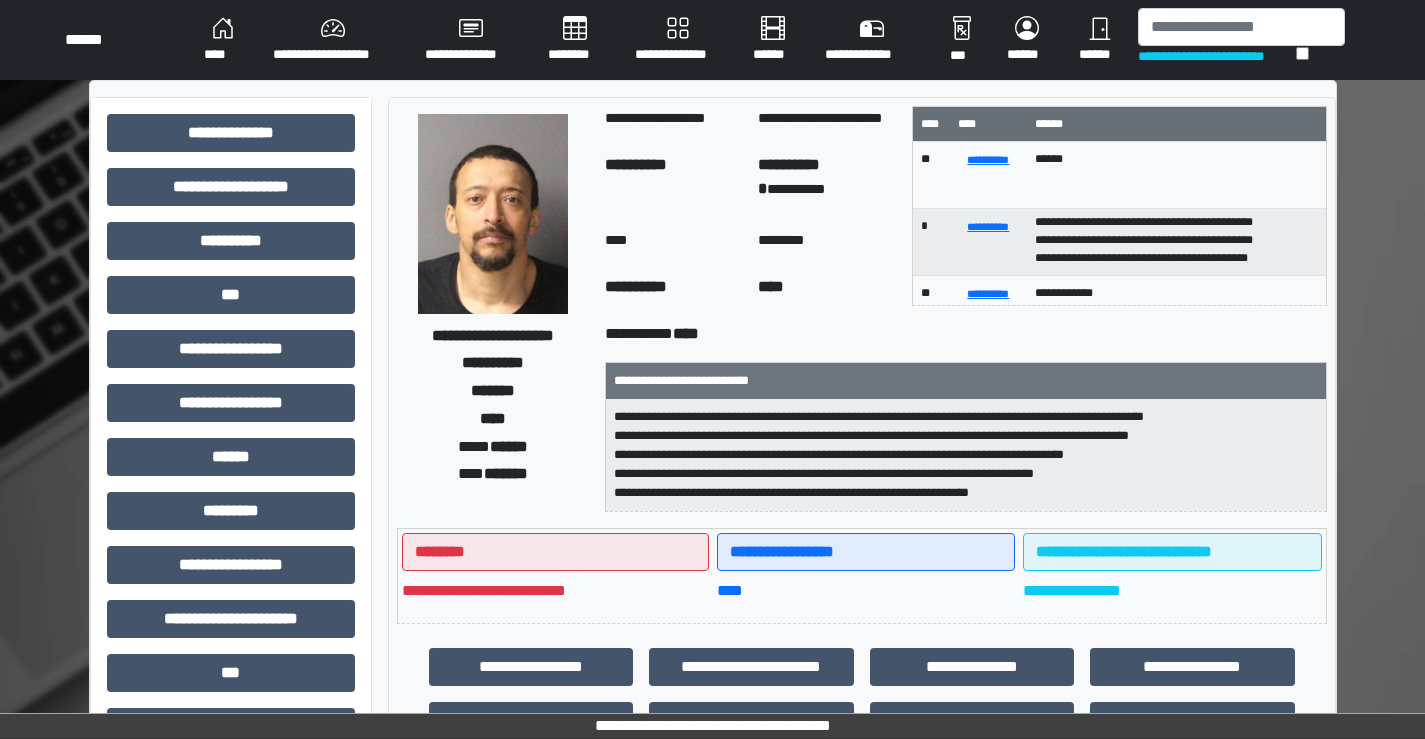 scroll, scrollTop: 40, scrollLeft: 0, axis: vertical 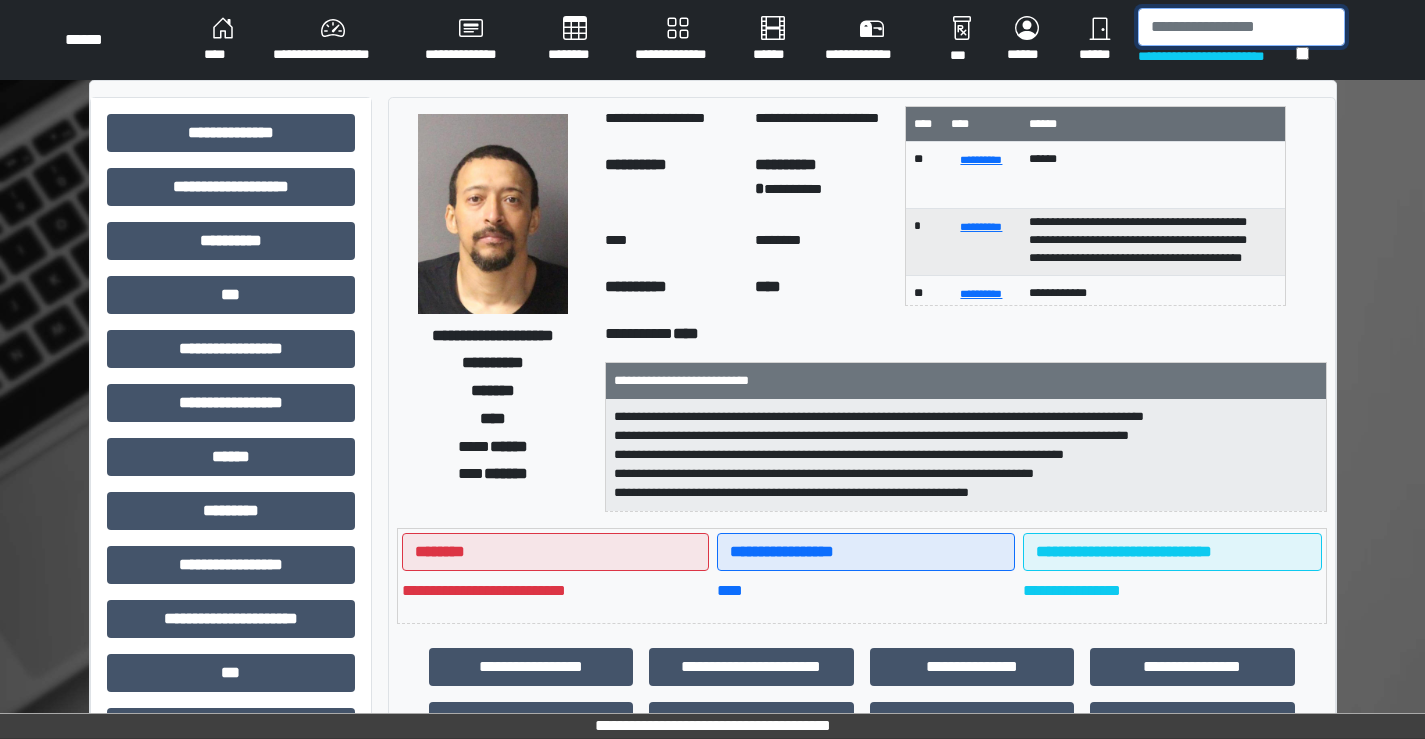 click at bounding box center [1241, 27] 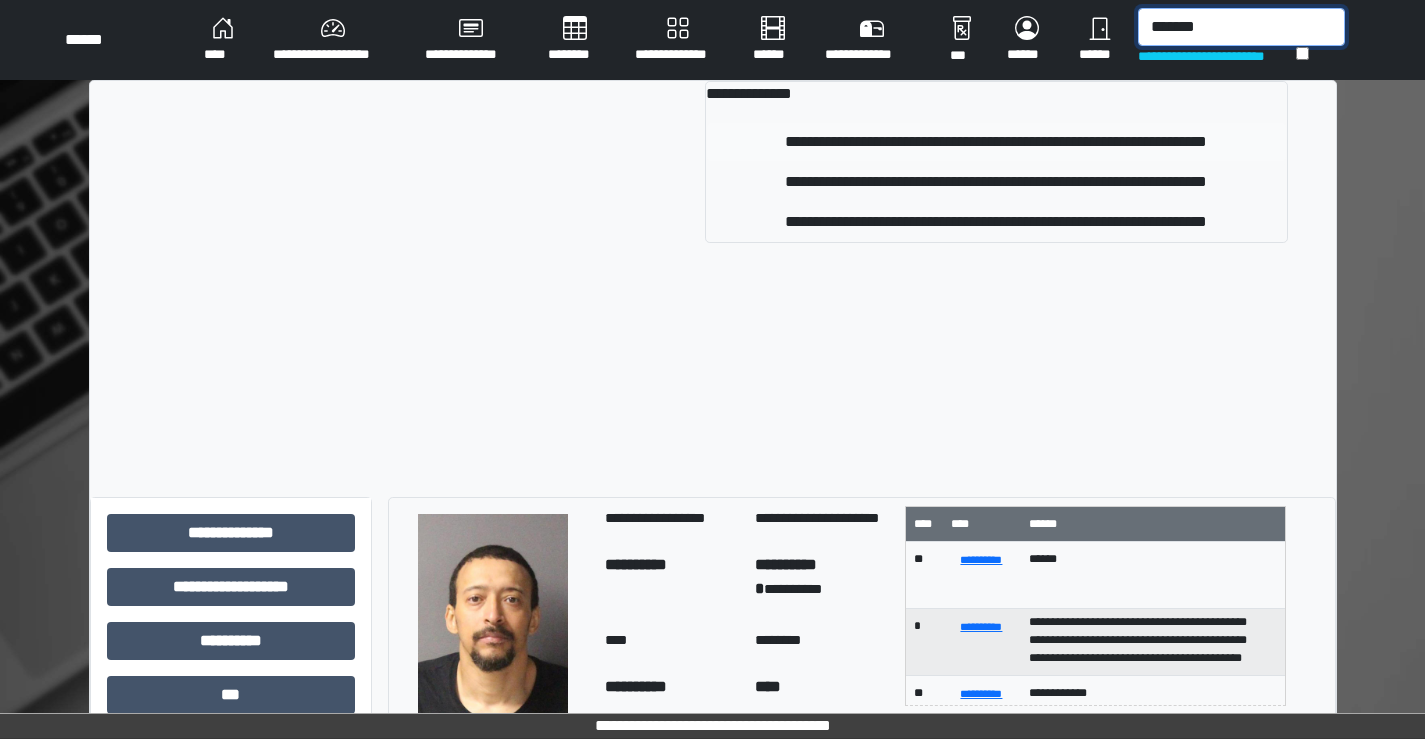 type on "*******" 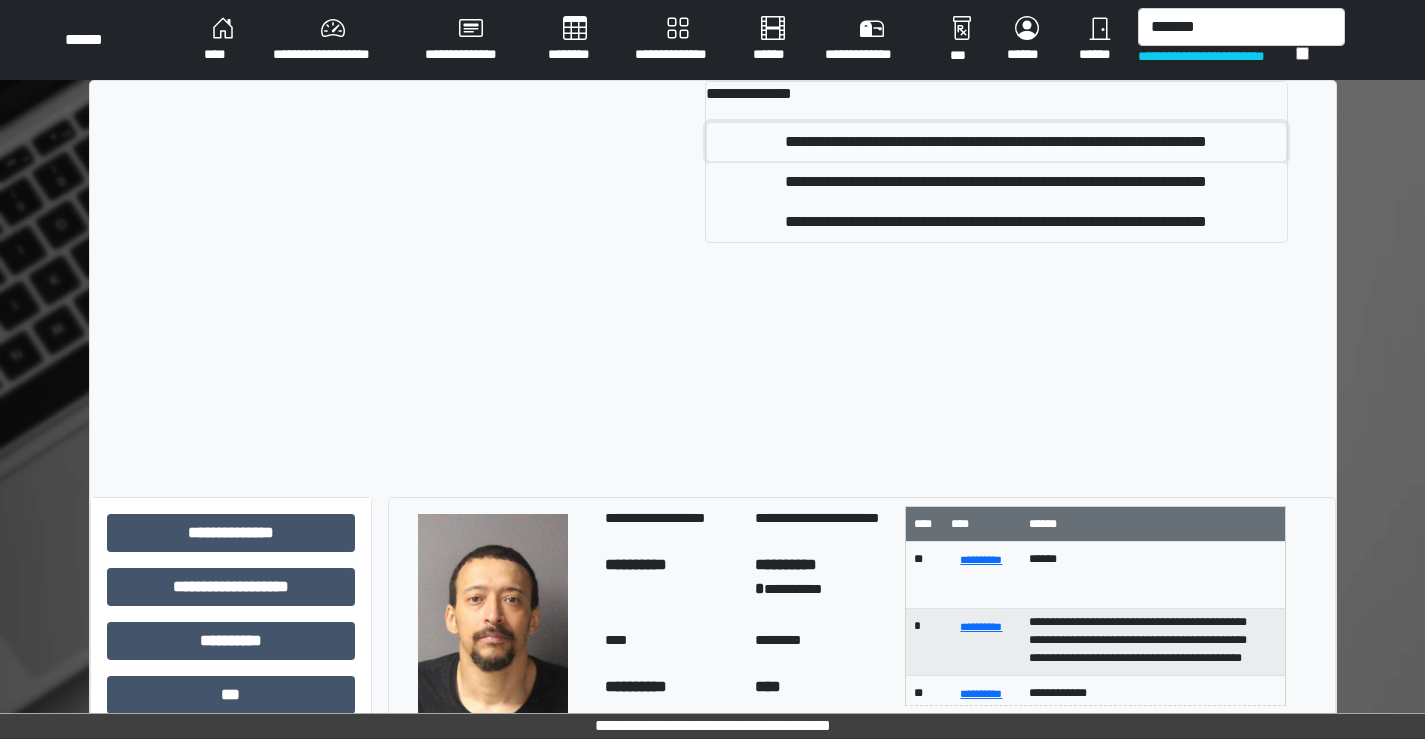click on "**********" at bounding box center [996, 142] 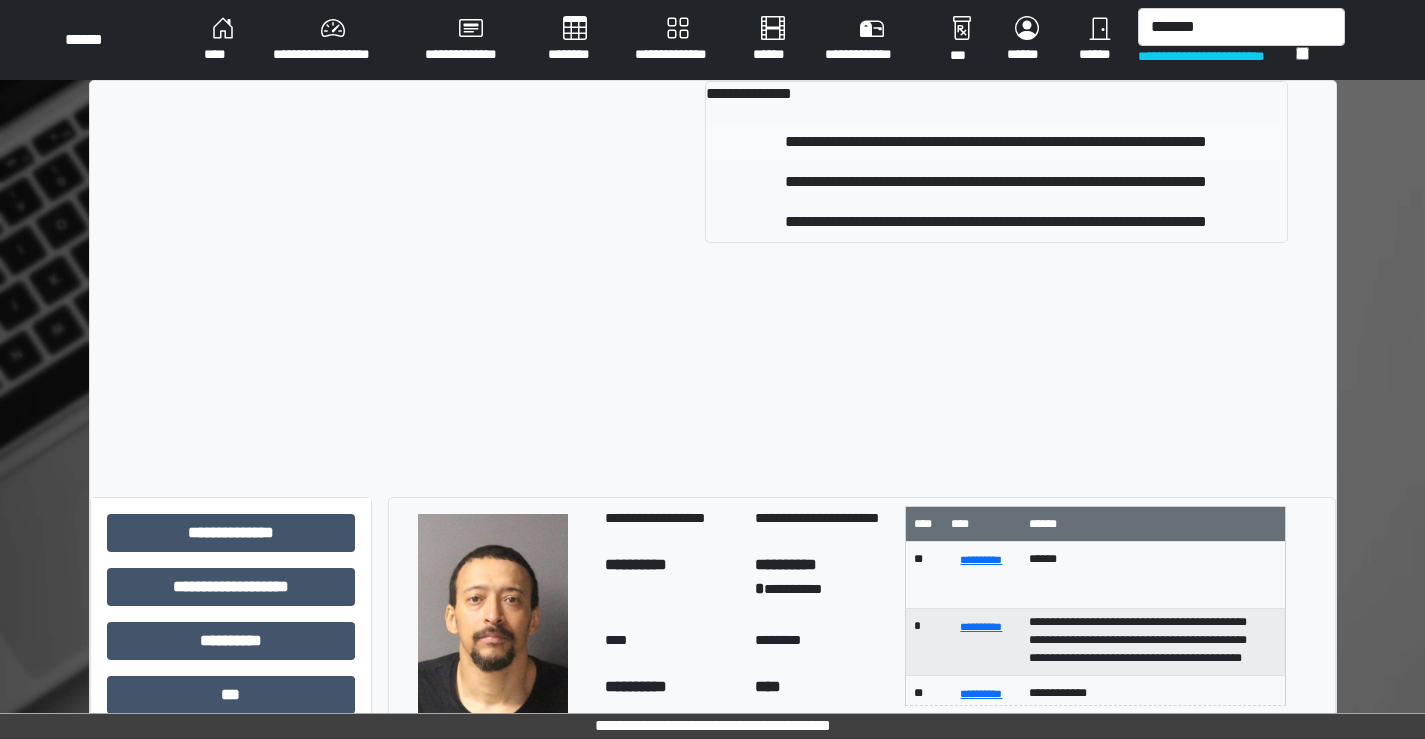 type 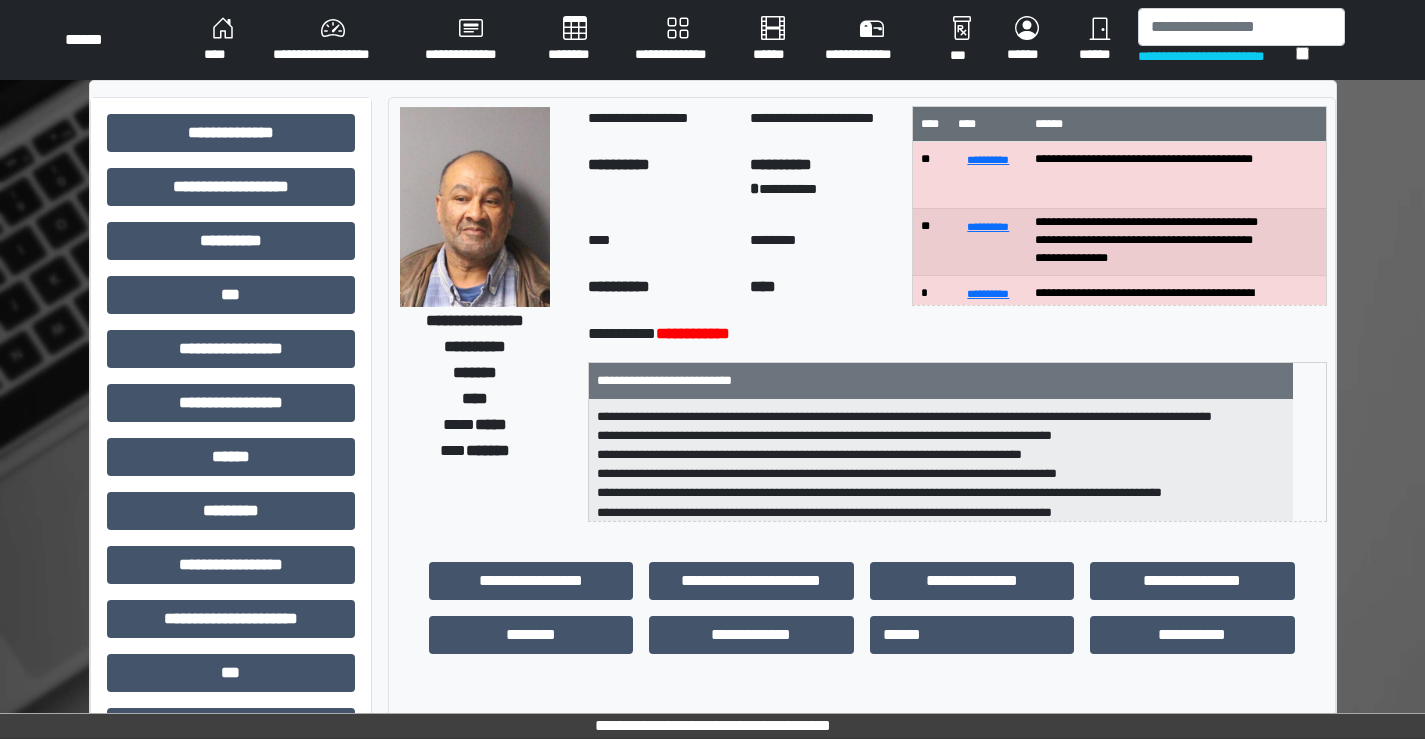 scroll, scrollTop: 148, scrollLeft: 0, axis: vertical 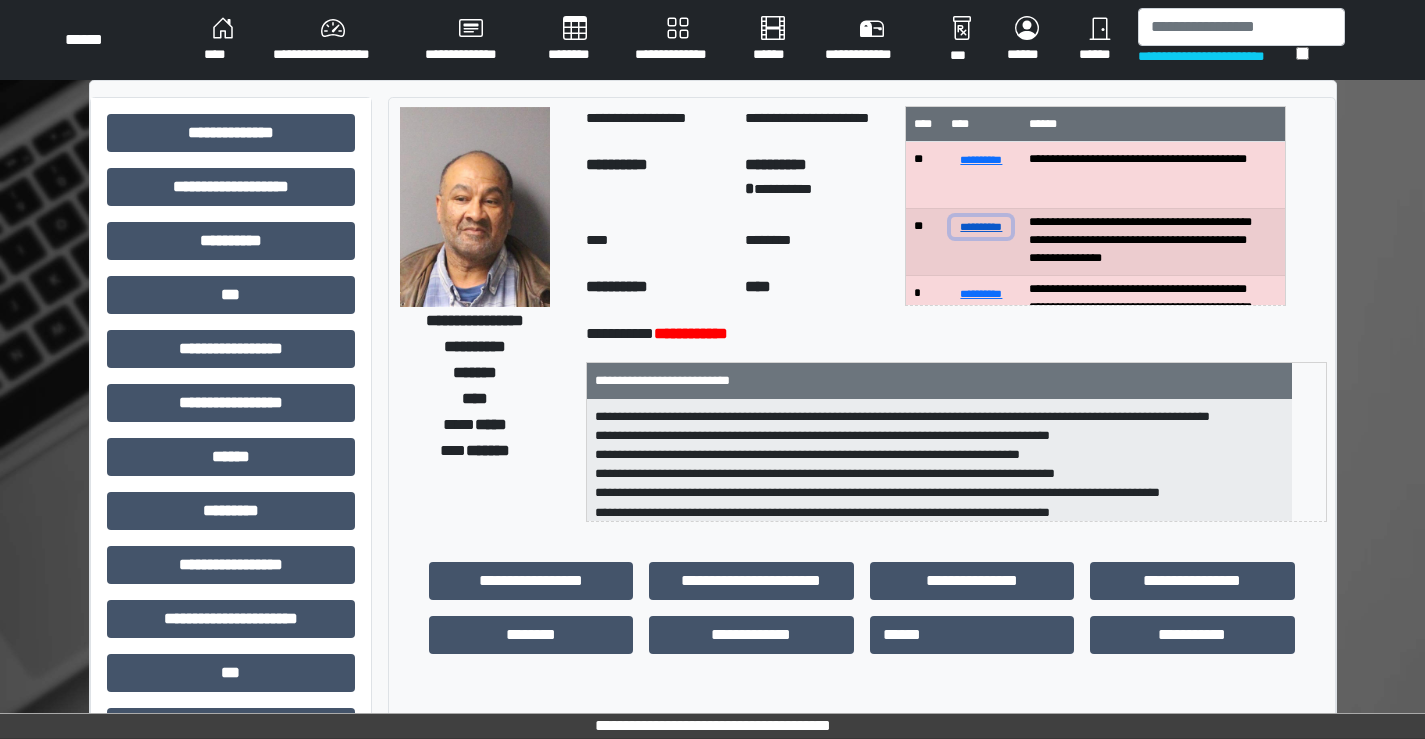 click on "**********" at bounding box center (981, 226) 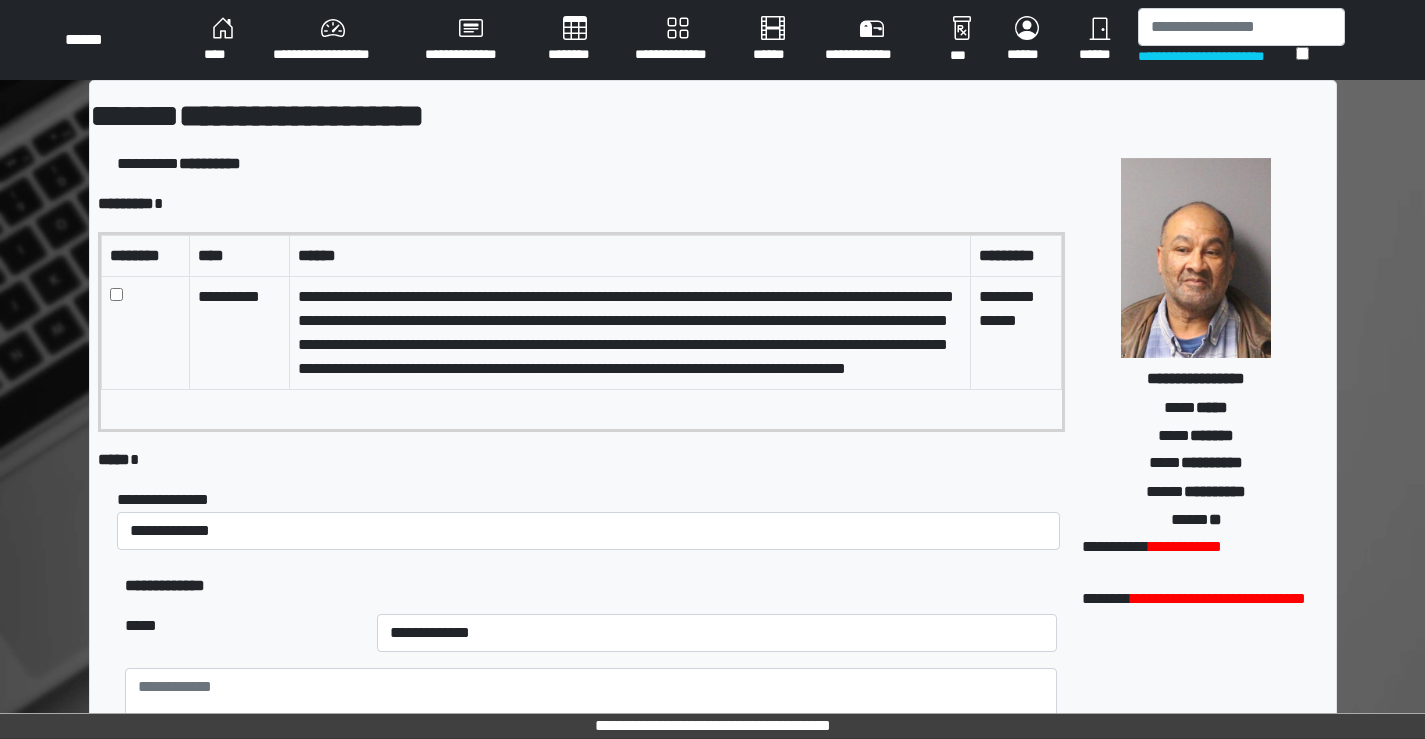 scroll, scrollTop: 25, scrollLeft: 0, axis: vertical 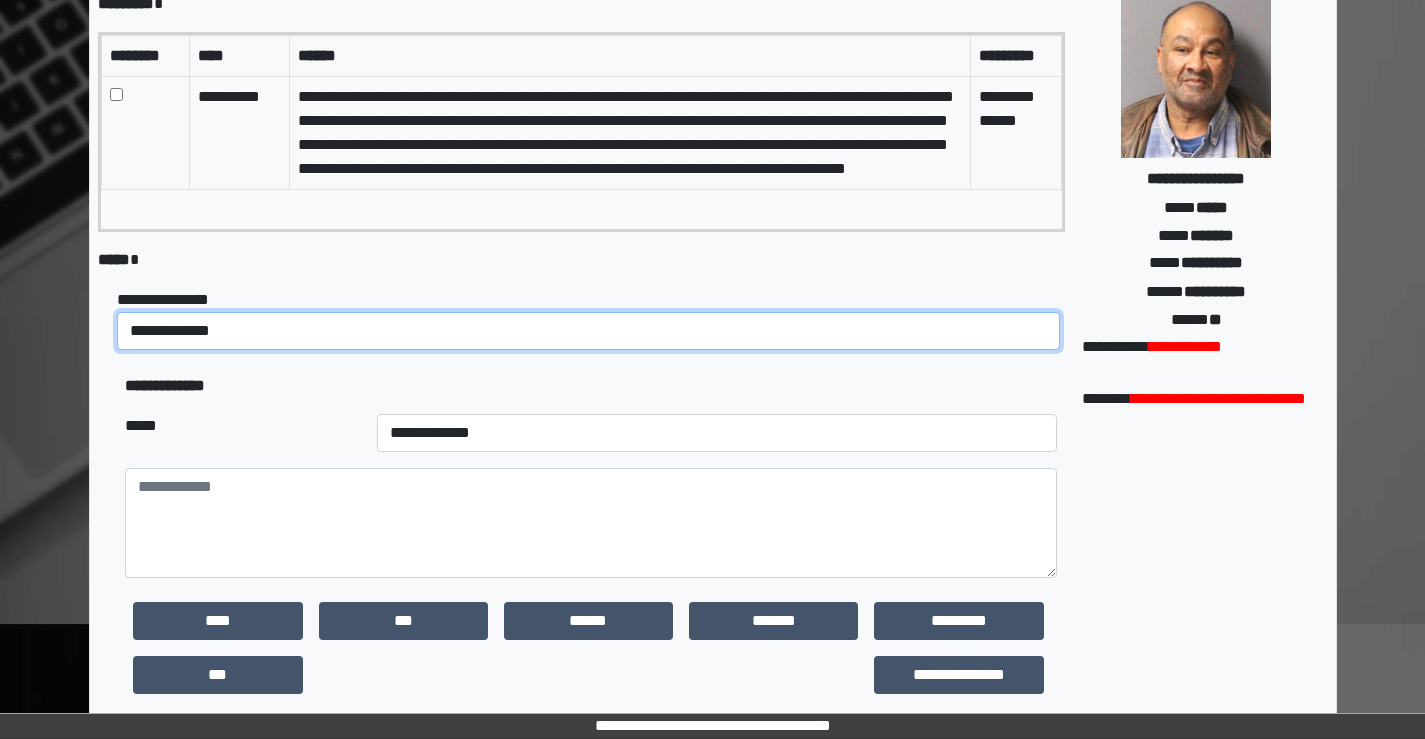 click on "**********" at bounding box center (588, 331) 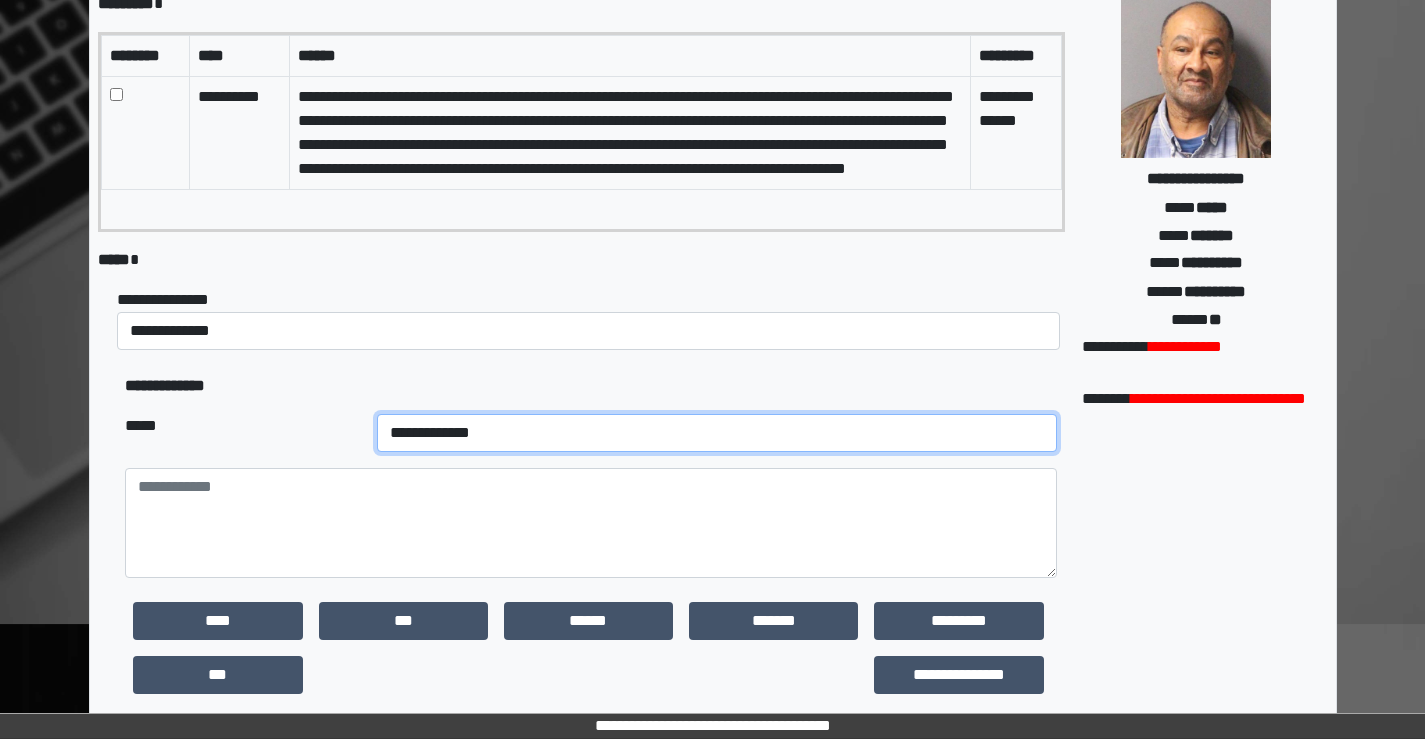 click on "**********" at bounding box center [717, 433] 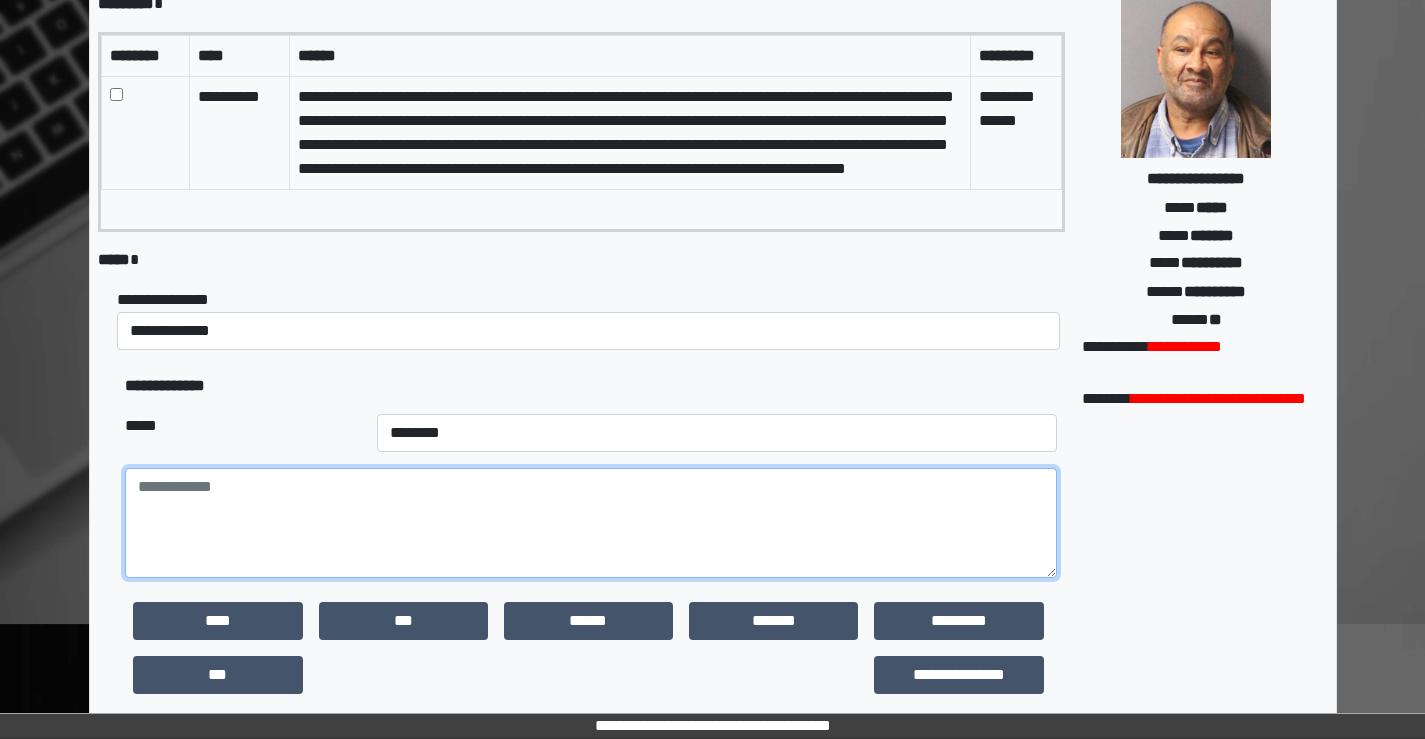 click at bounding box center (590, 523) 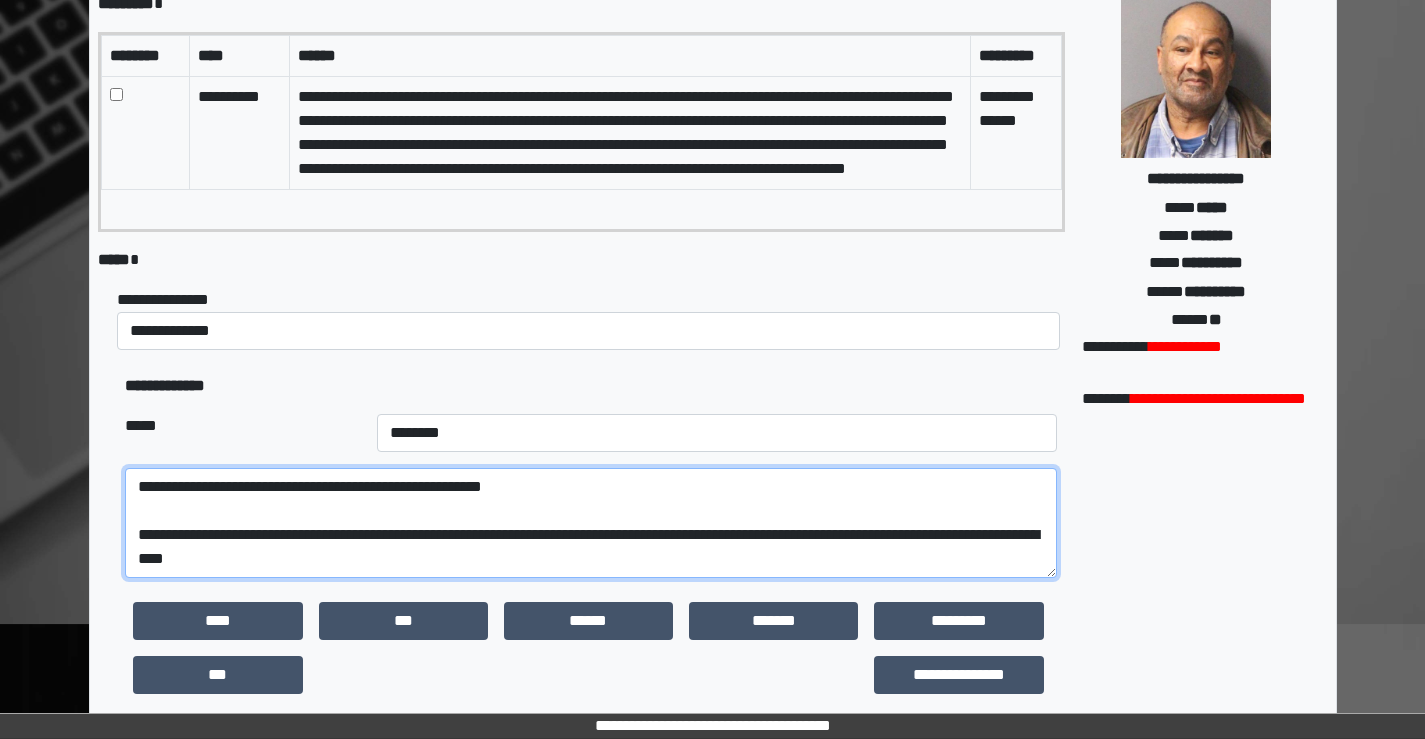 drag, startPoint x: 611, startPoint y: 529, endPoint x: 558, endPoint y: 562, distance: 62.433964 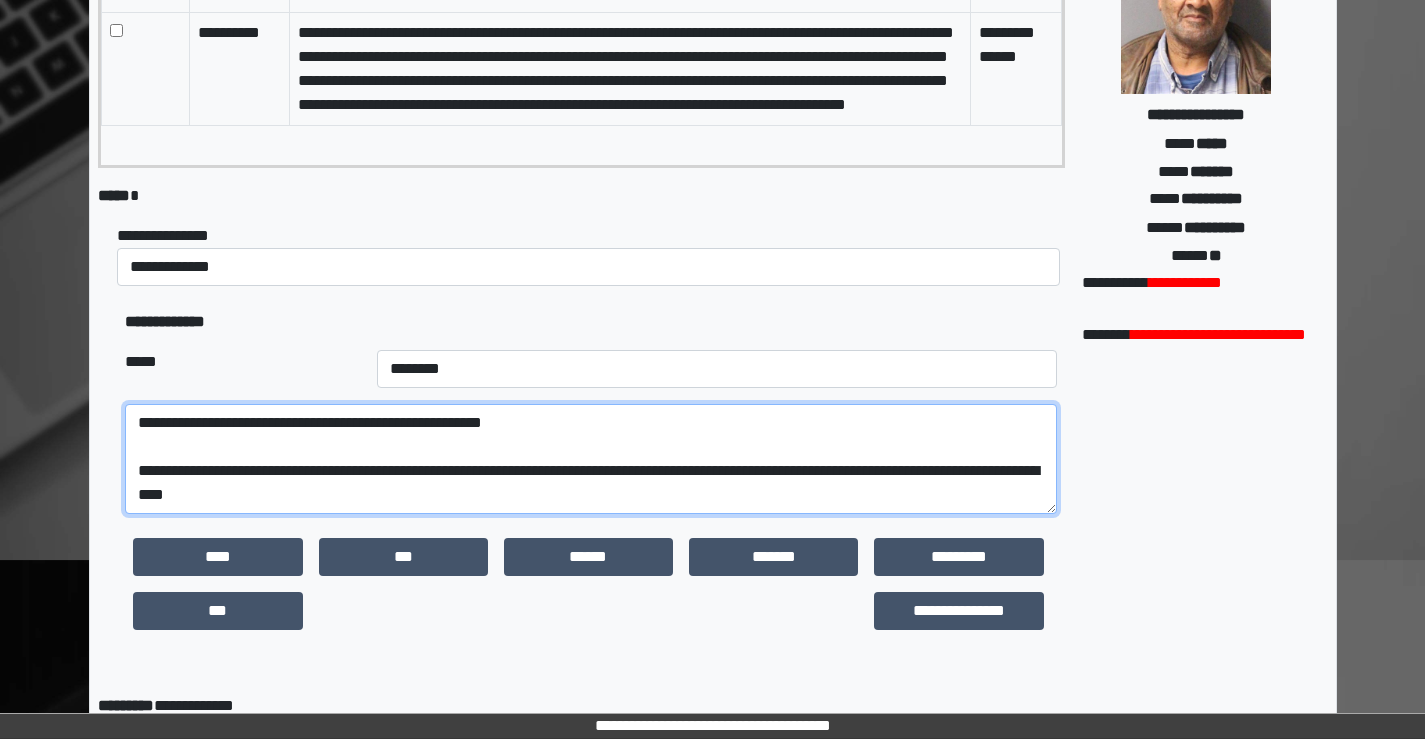 scroll, scrollTop: 300, scrollLeft: 0, axis: vertical 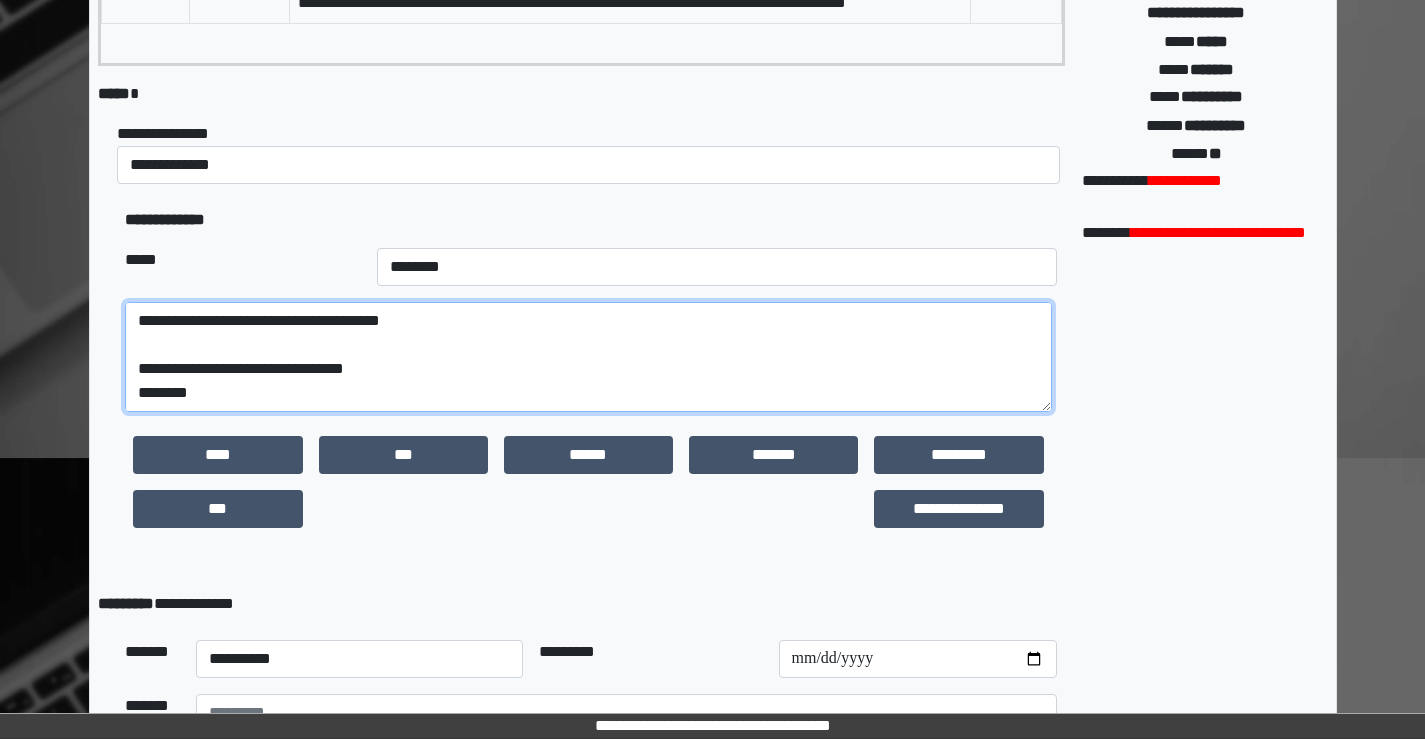 paste on "**********" 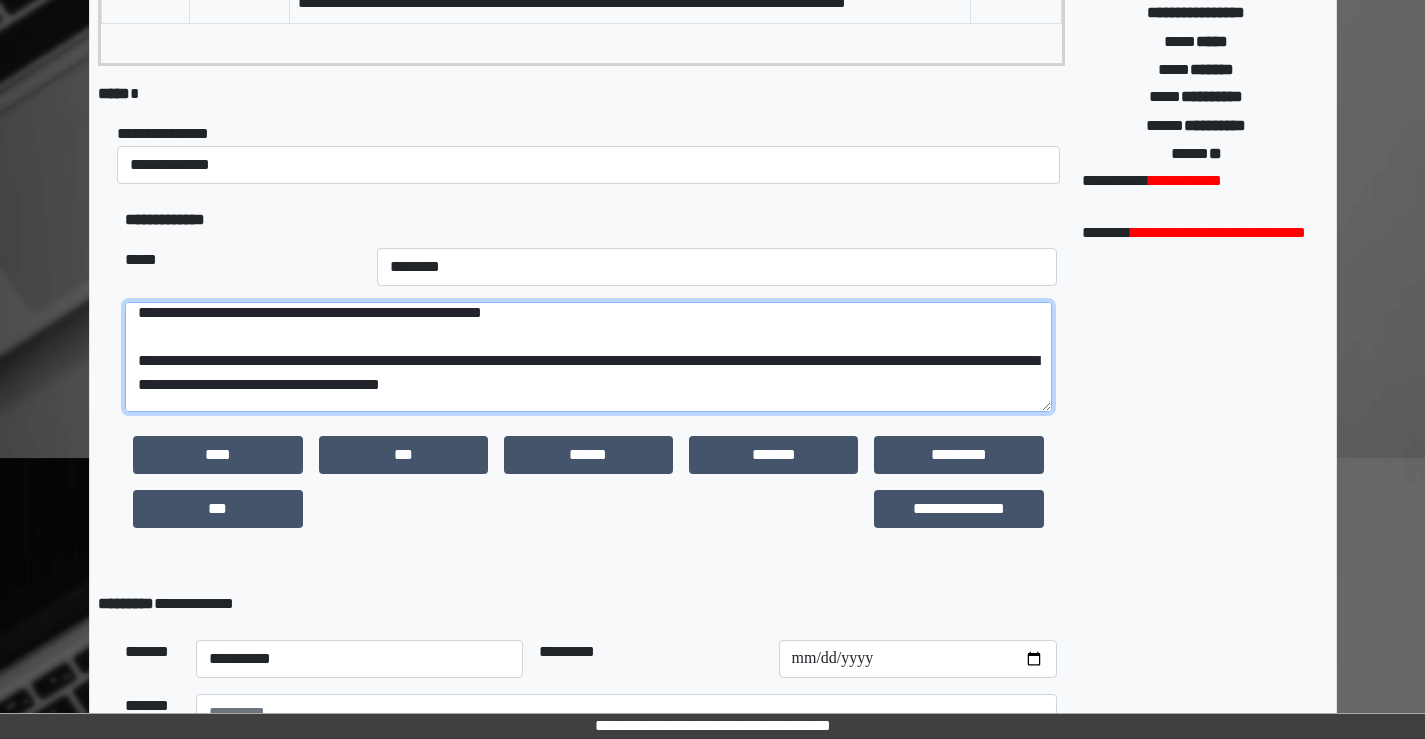 scroll, scrollTop: 108, scrollLeft: 0, axis: vertical 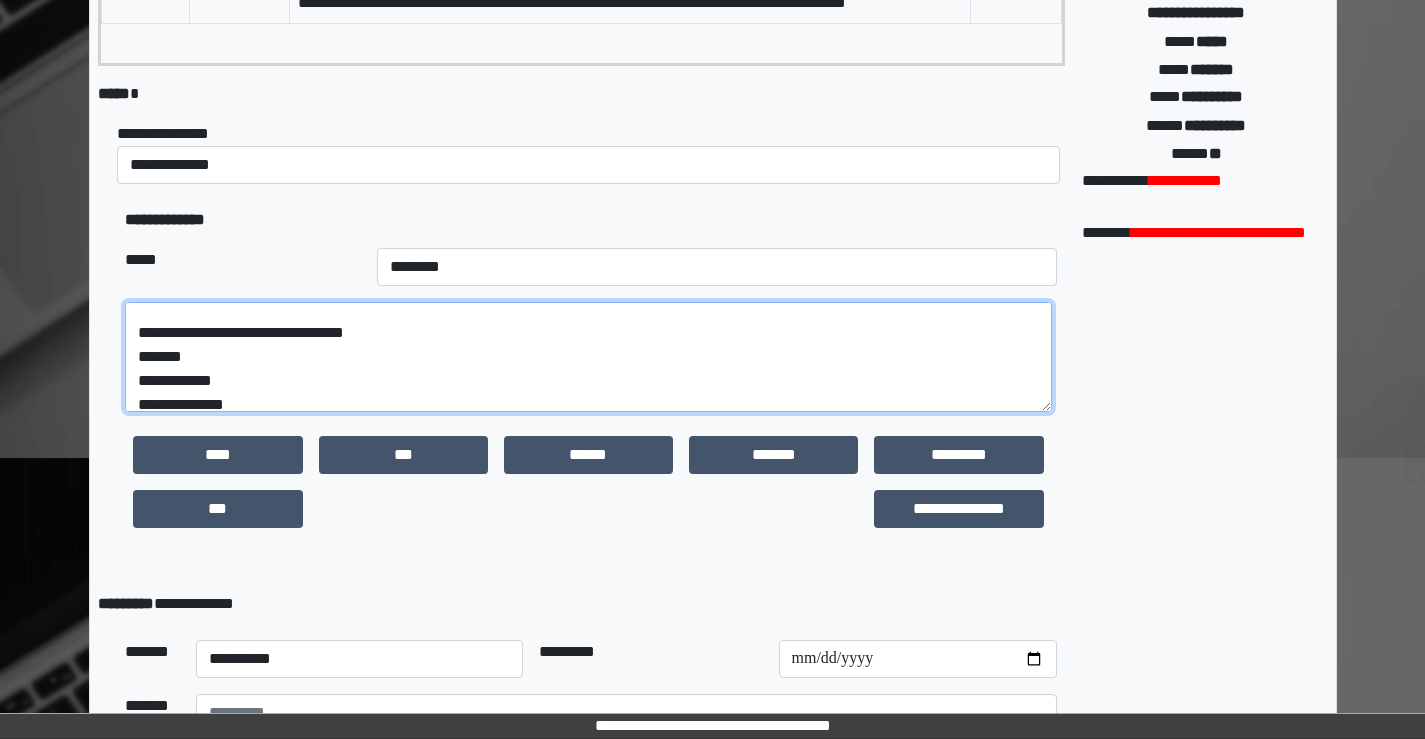 drag, startPoint x: 201, startPoint y: 364, endPoint x: 0, endPoint y: 331, distance: 203.69095 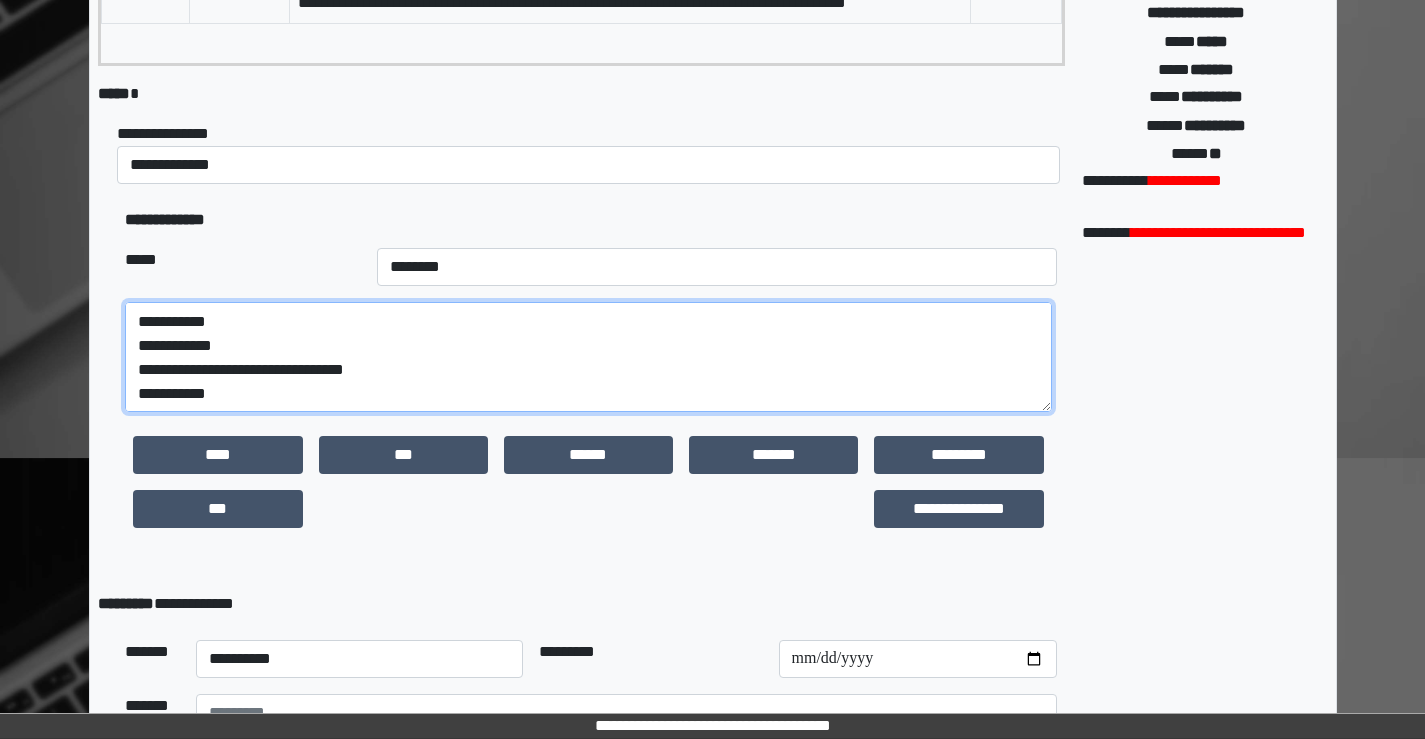 scroll, scrollTop: 192, scrollLeft: 0, axis: vertical 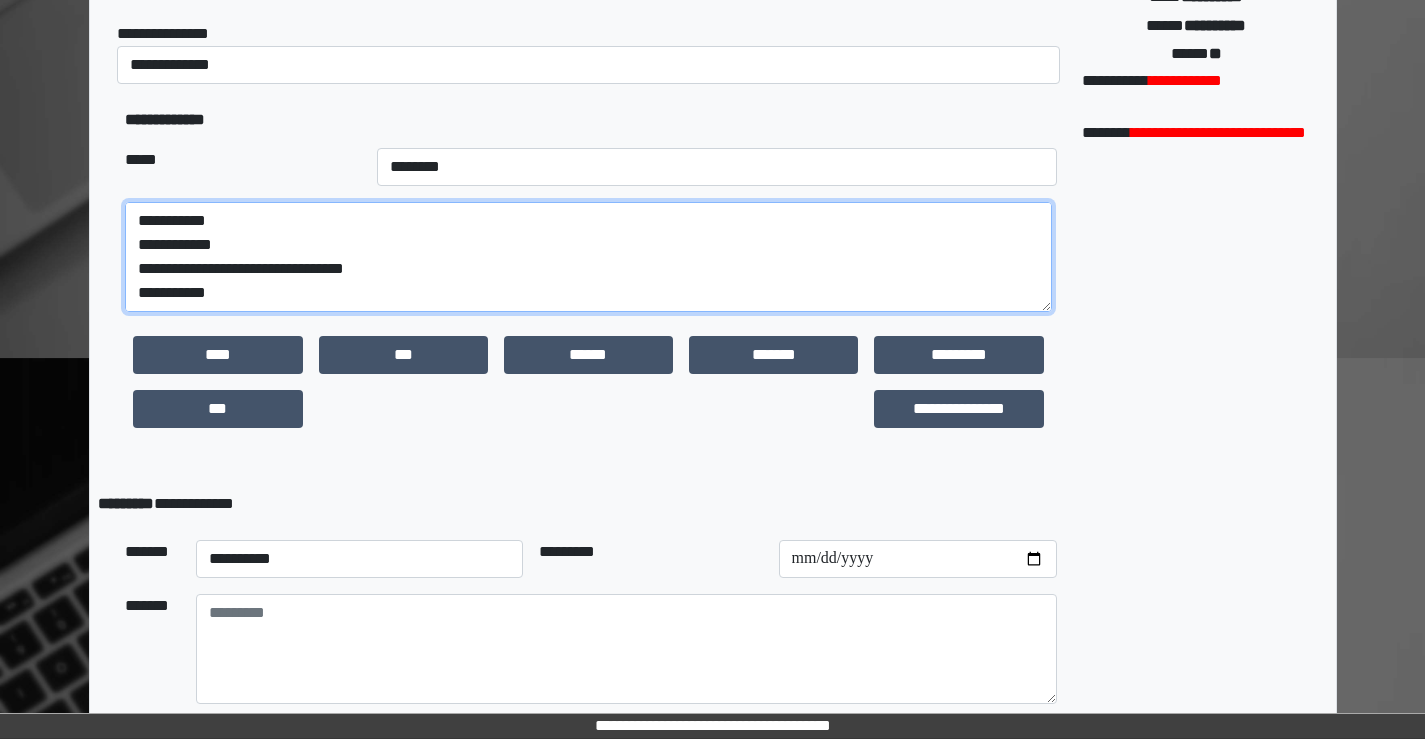 drag, startPoint x: 235, startPoint y: 291, endPoint x: 246, endPoint y: 291, distance: 11 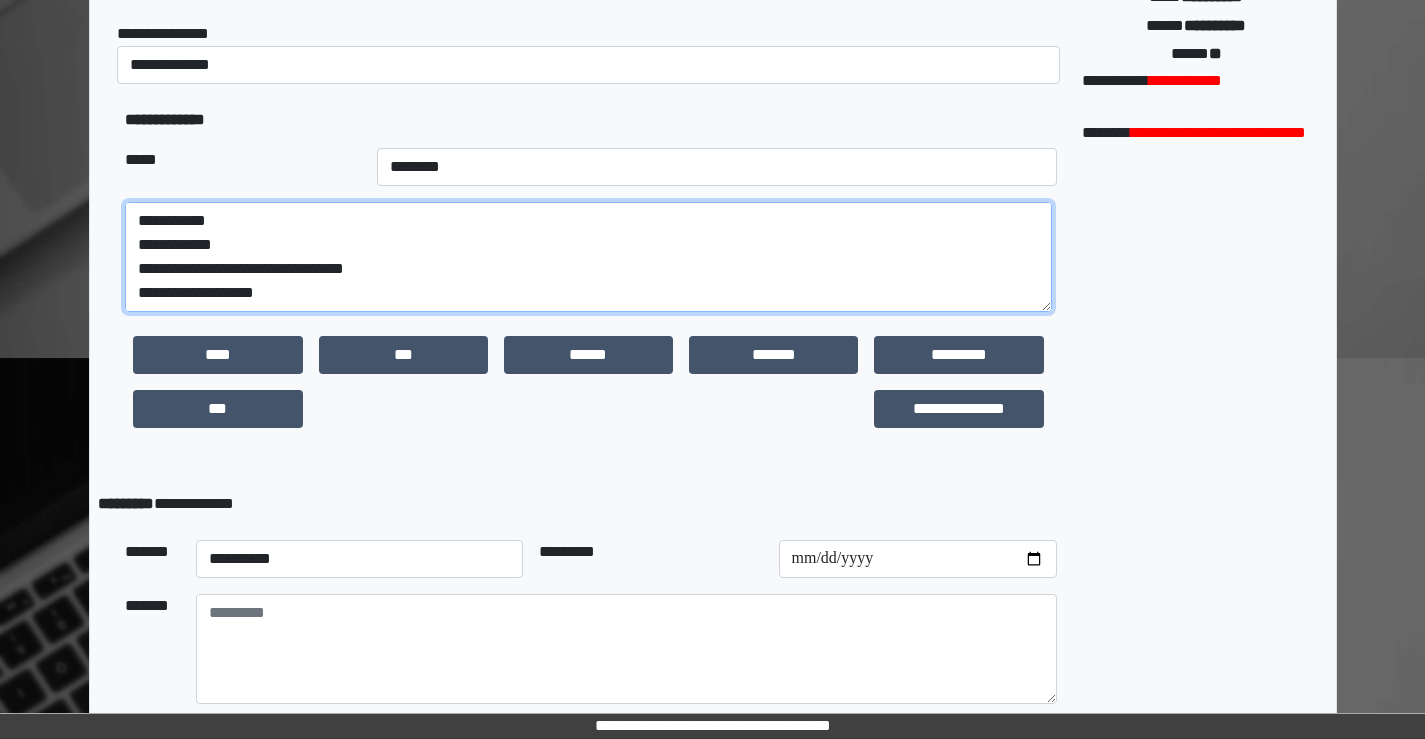 scroll, scrollTop: 566, scrollLeft: 0, axis: vertical 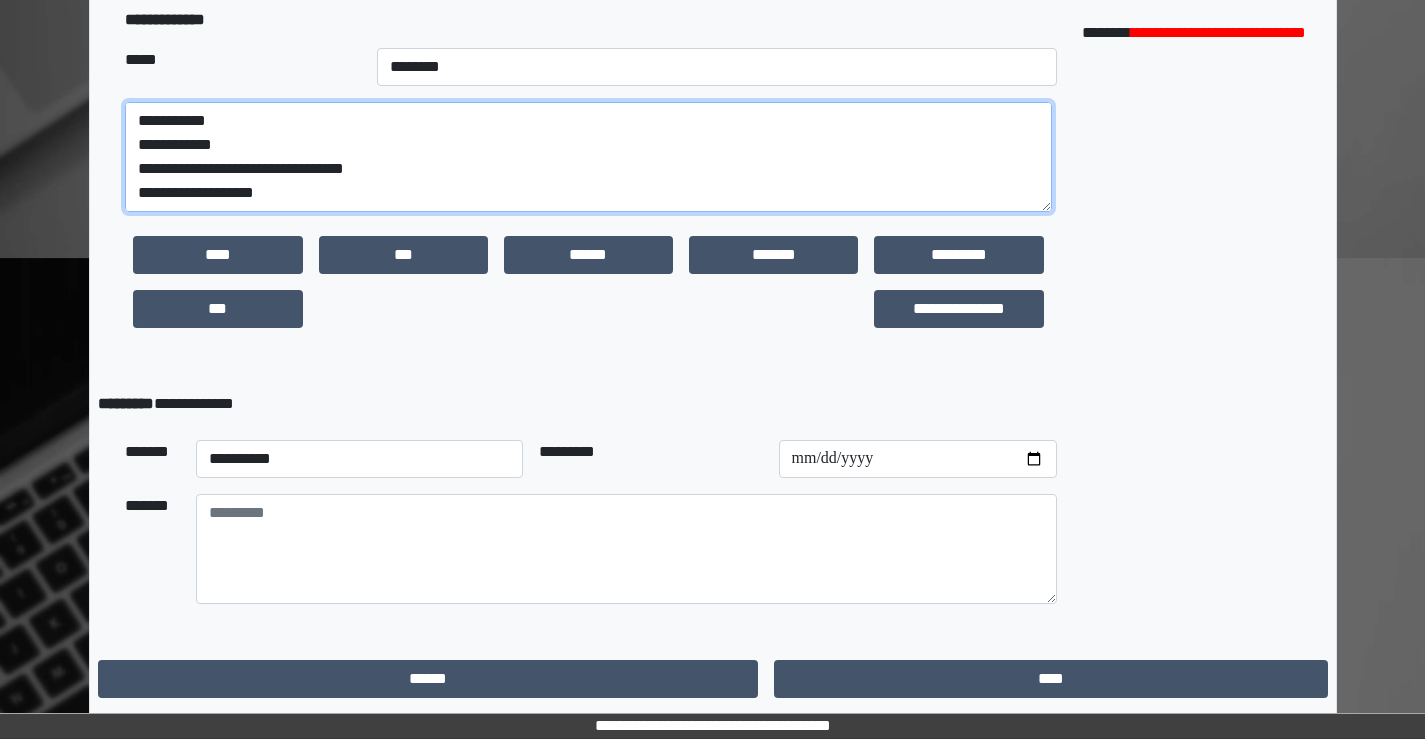 click on "**********" at bounding box center [588, 157] 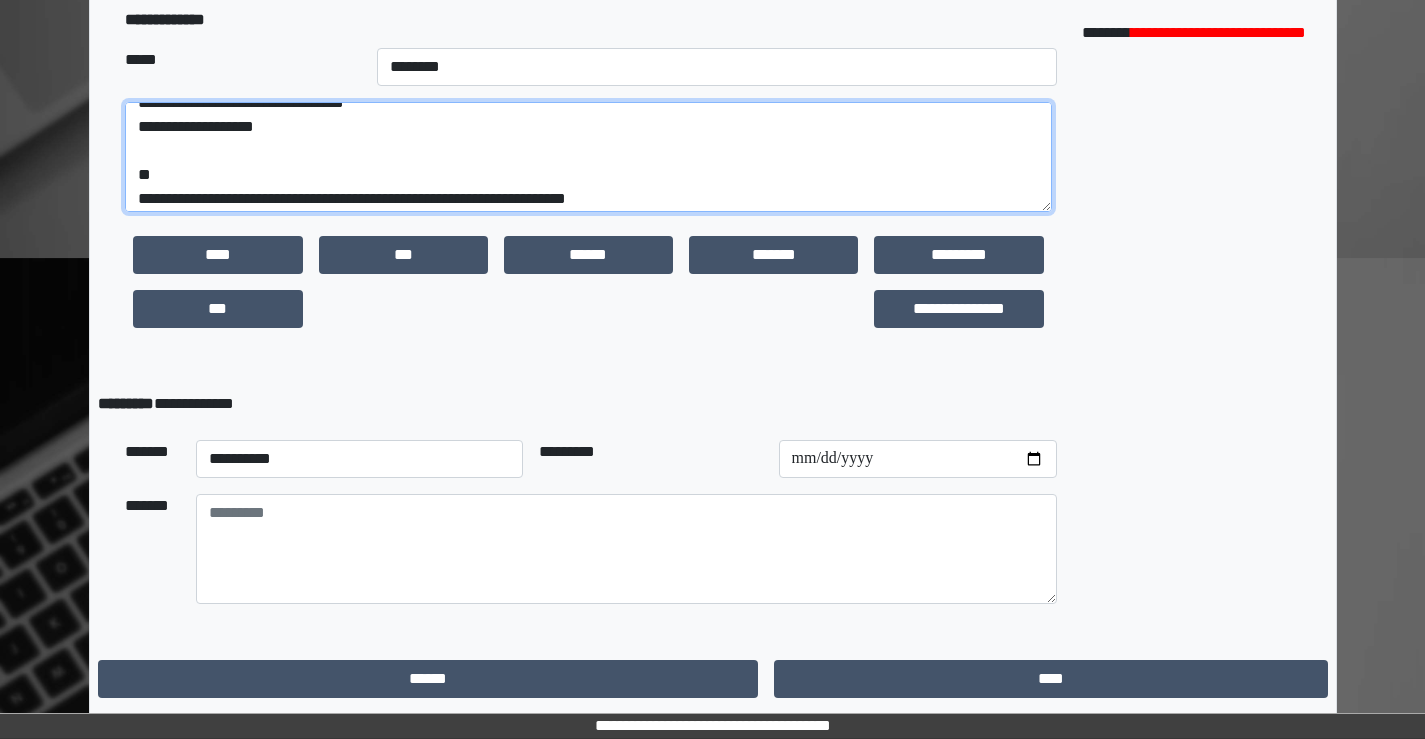 scroll, scrollTop: 264, scrollLeft: 0, axis: vertical 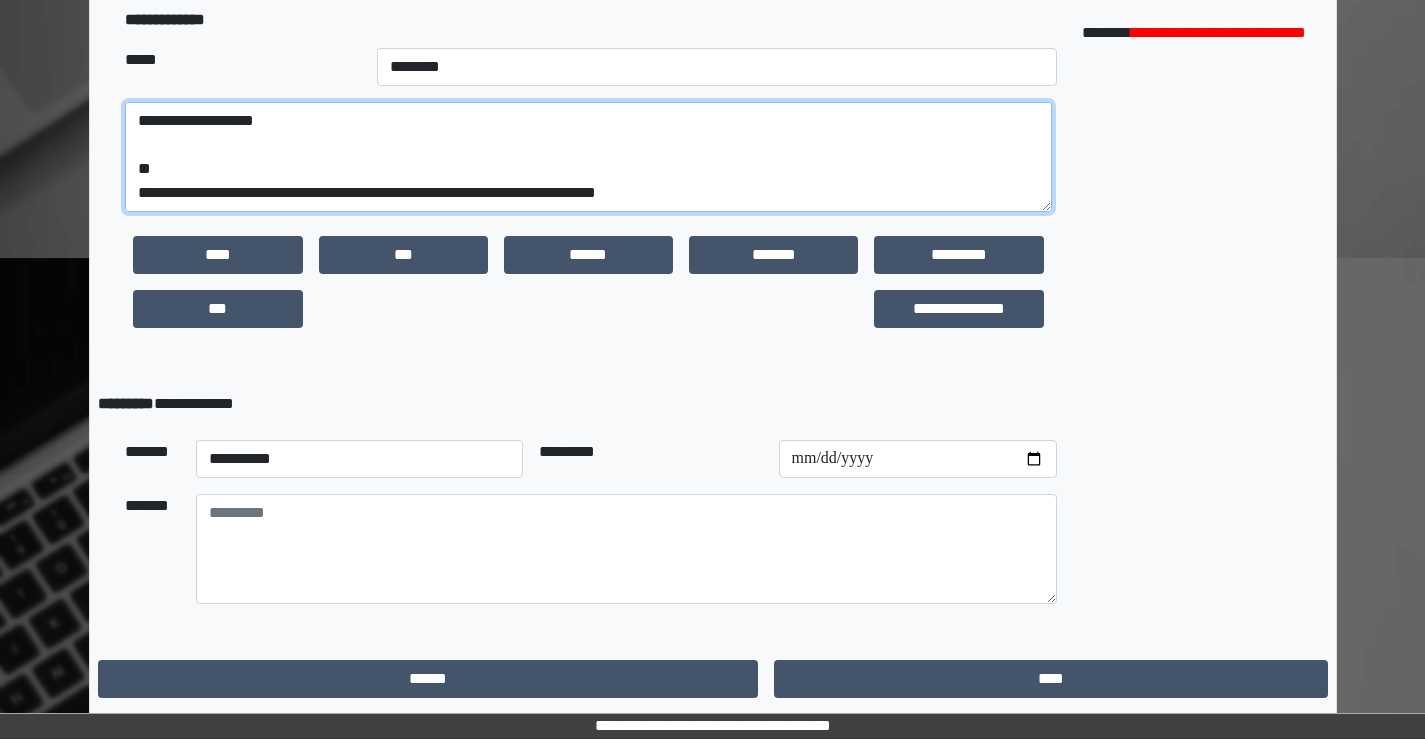 click on "**********" at bounding box center [588, 157] 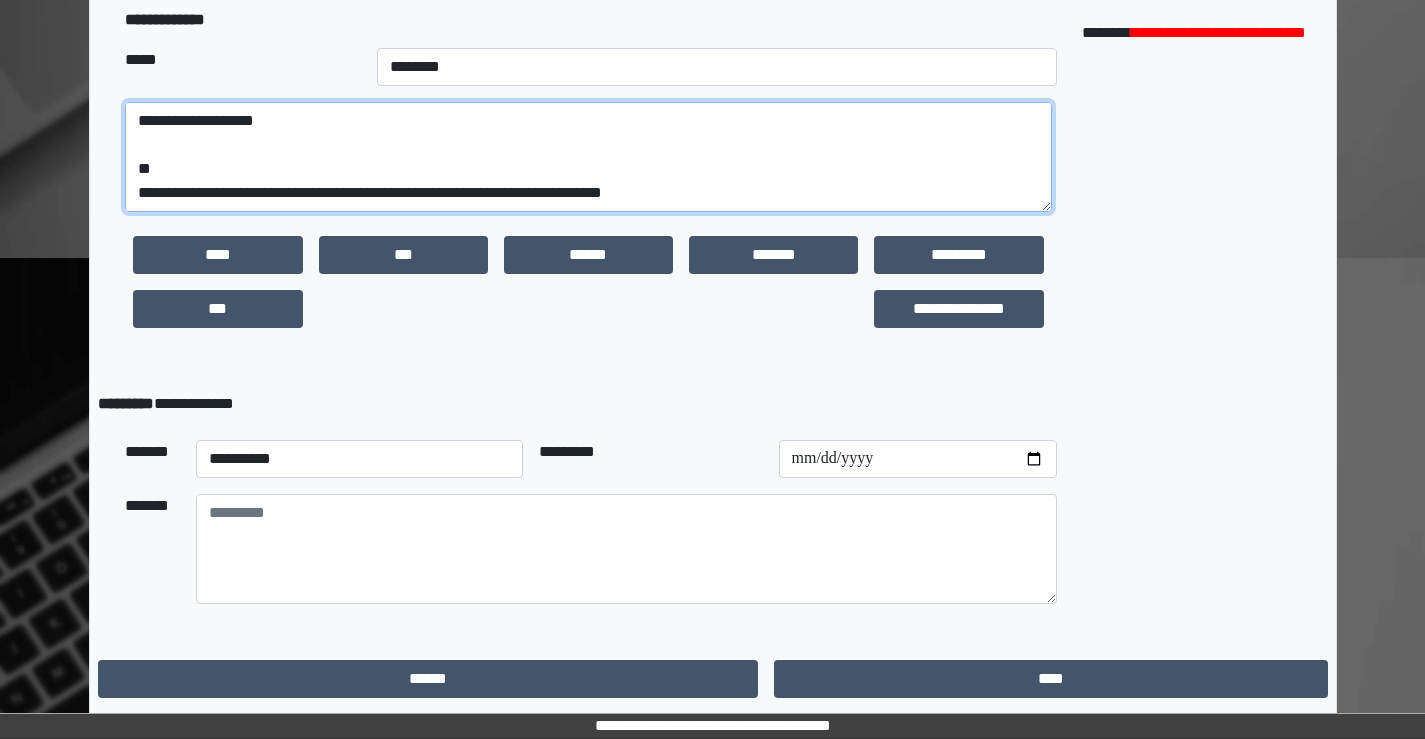 scroll, scrollTop: 280, scrollLeft: 0, axis: vertical 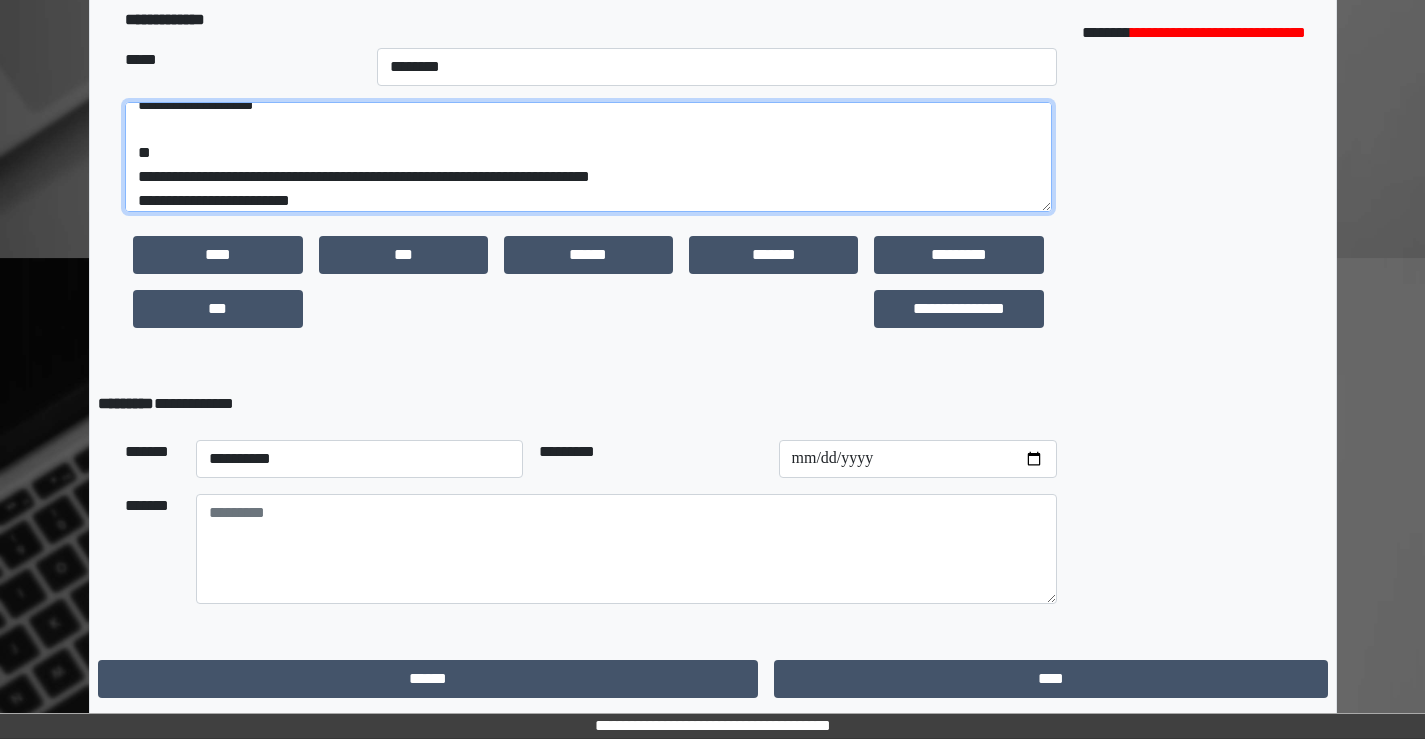 type on "**********" 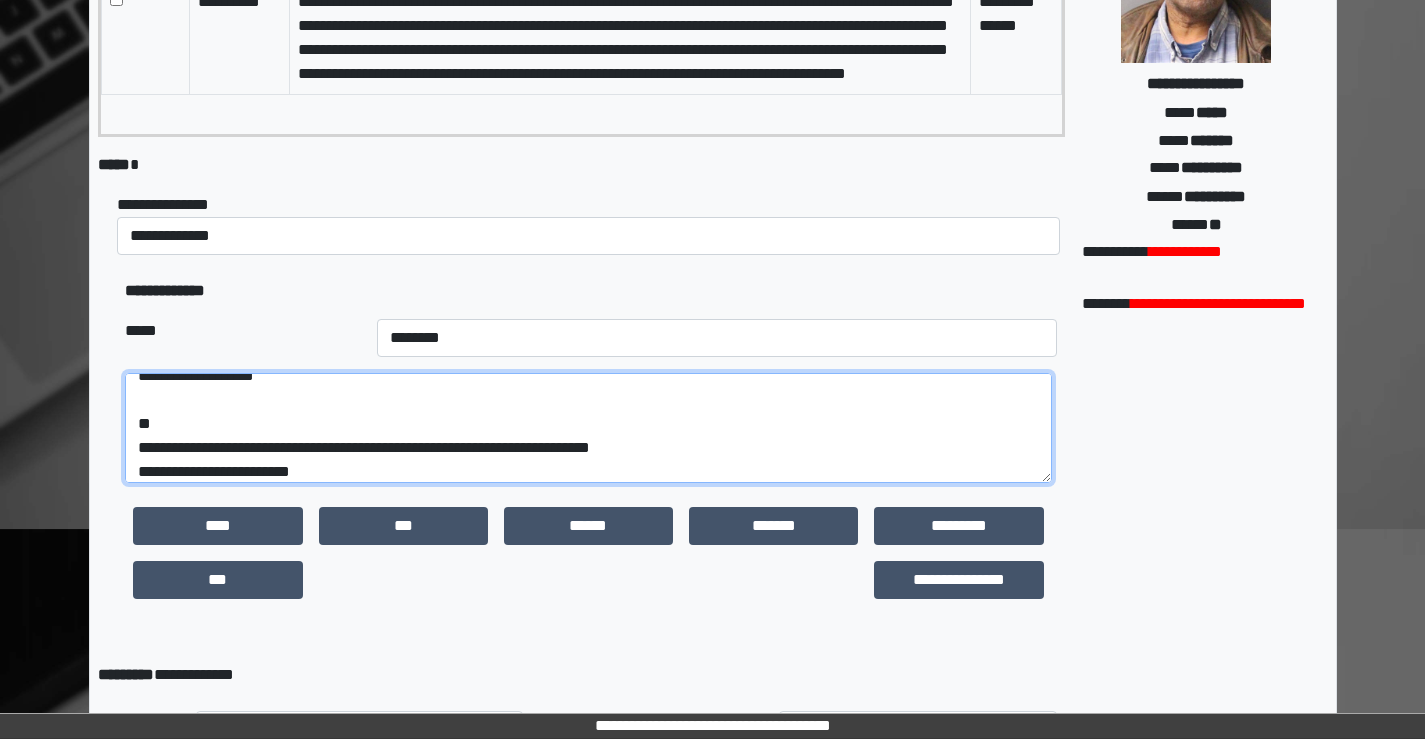 scroll, scrollTop: 266, scrollLeft: 0, axis: vertical 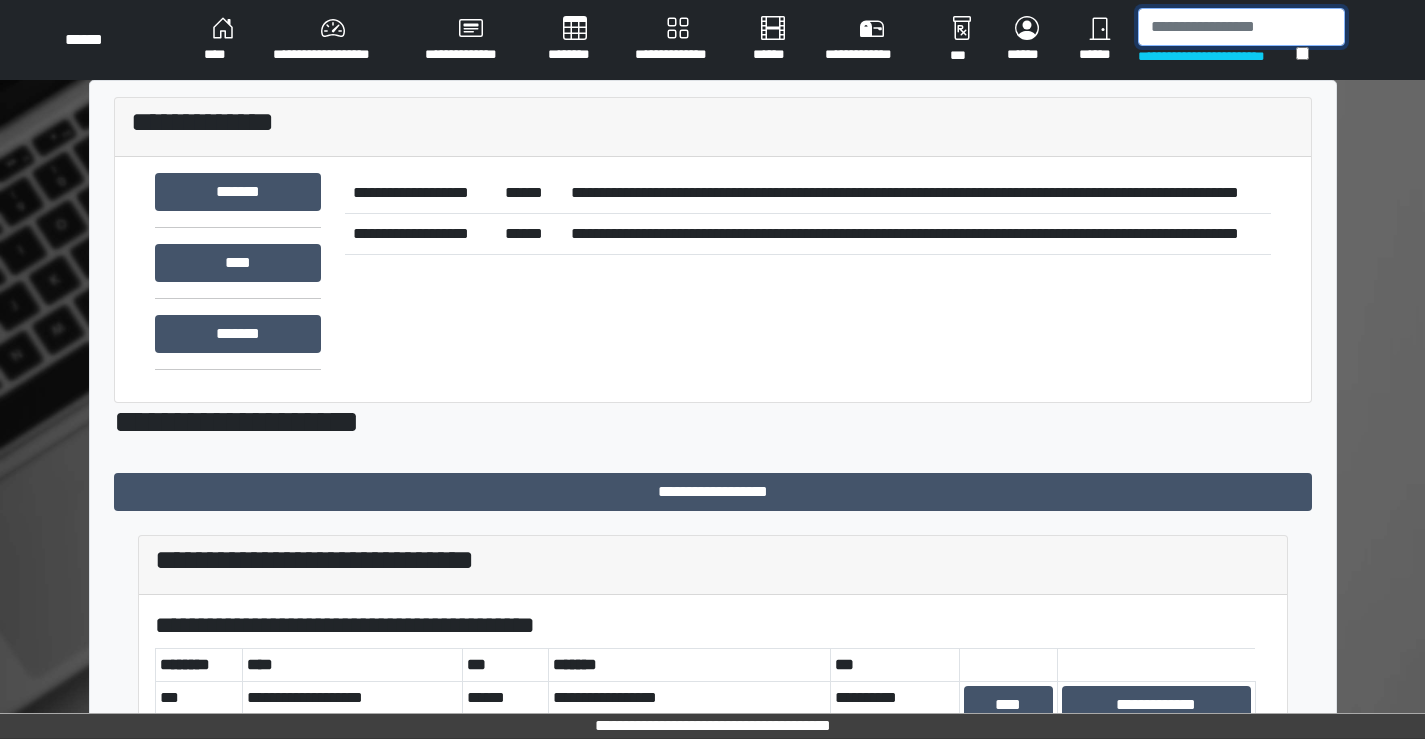 click at bounding box center (1241, 27) 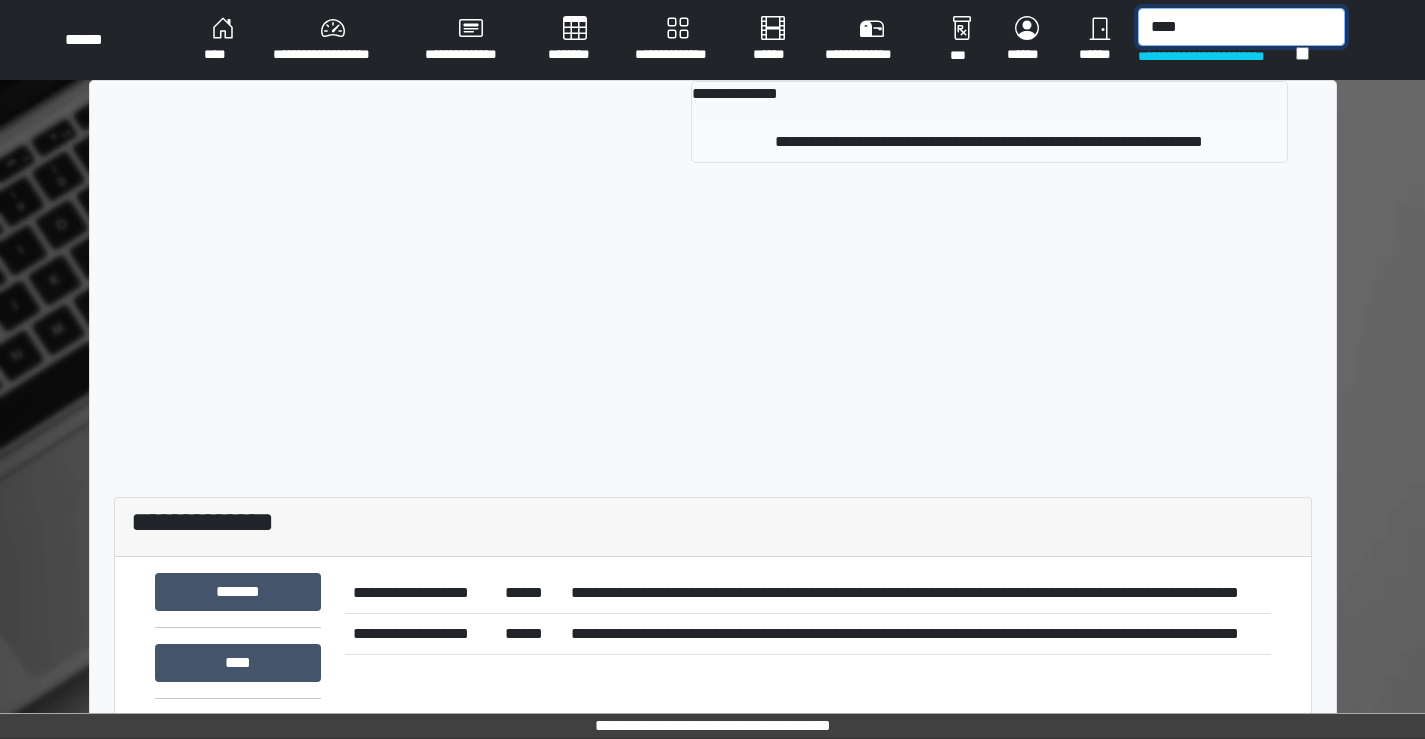 type on "****" 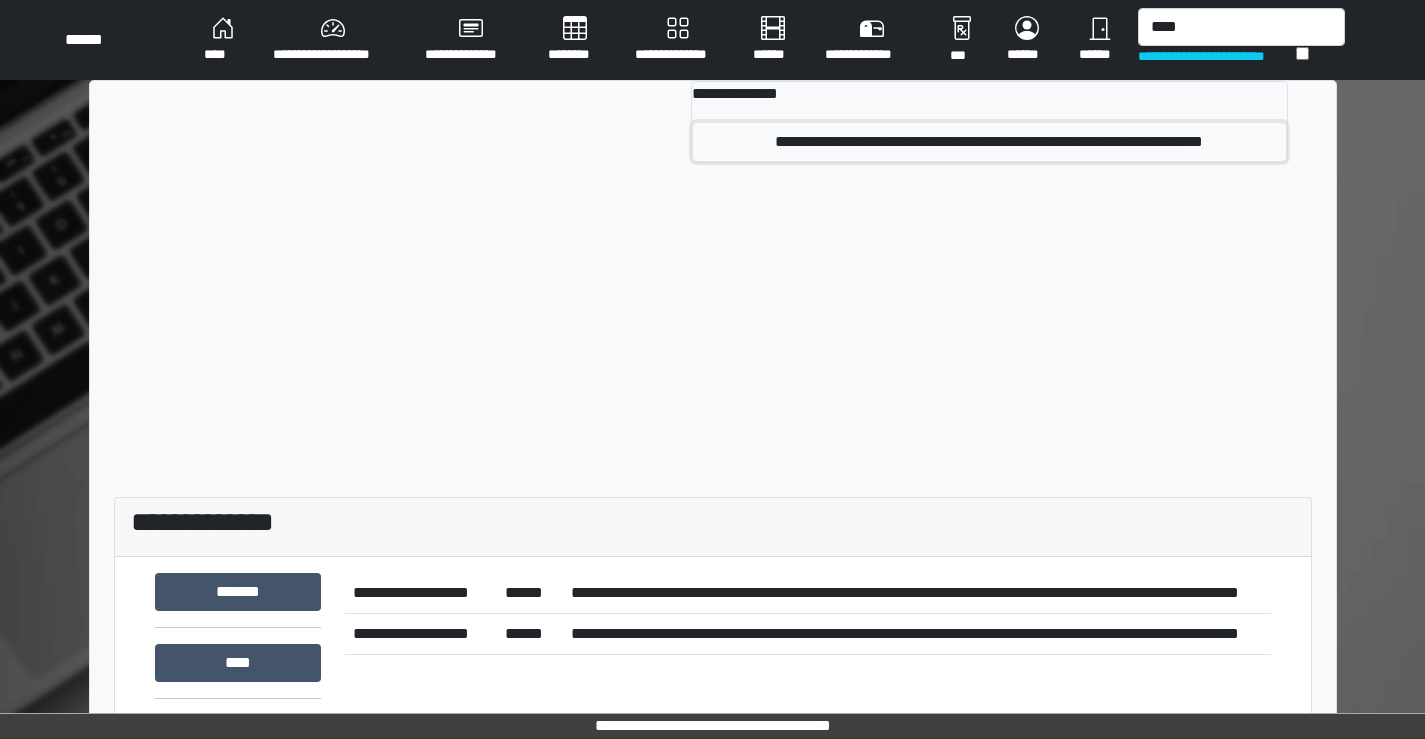 click on "**********" at bounding box center (989, 142) 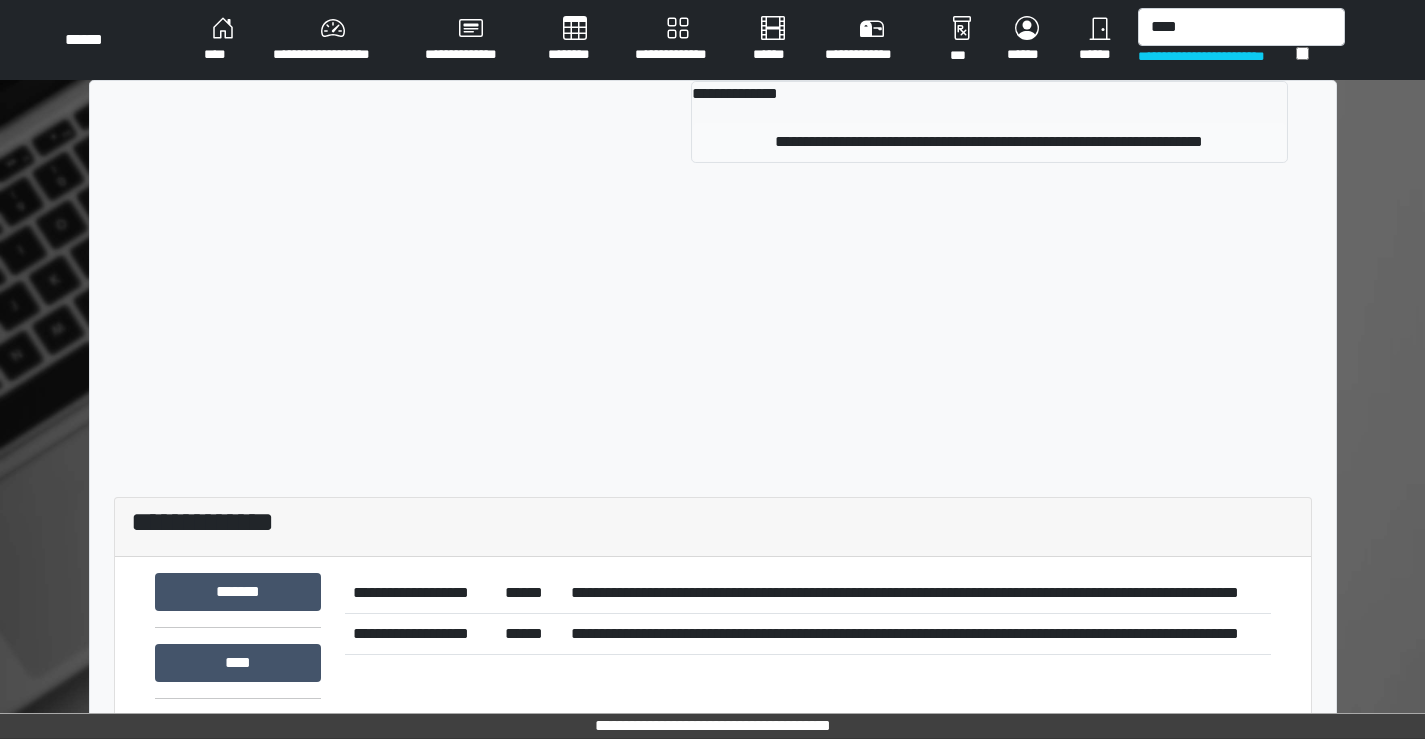 type 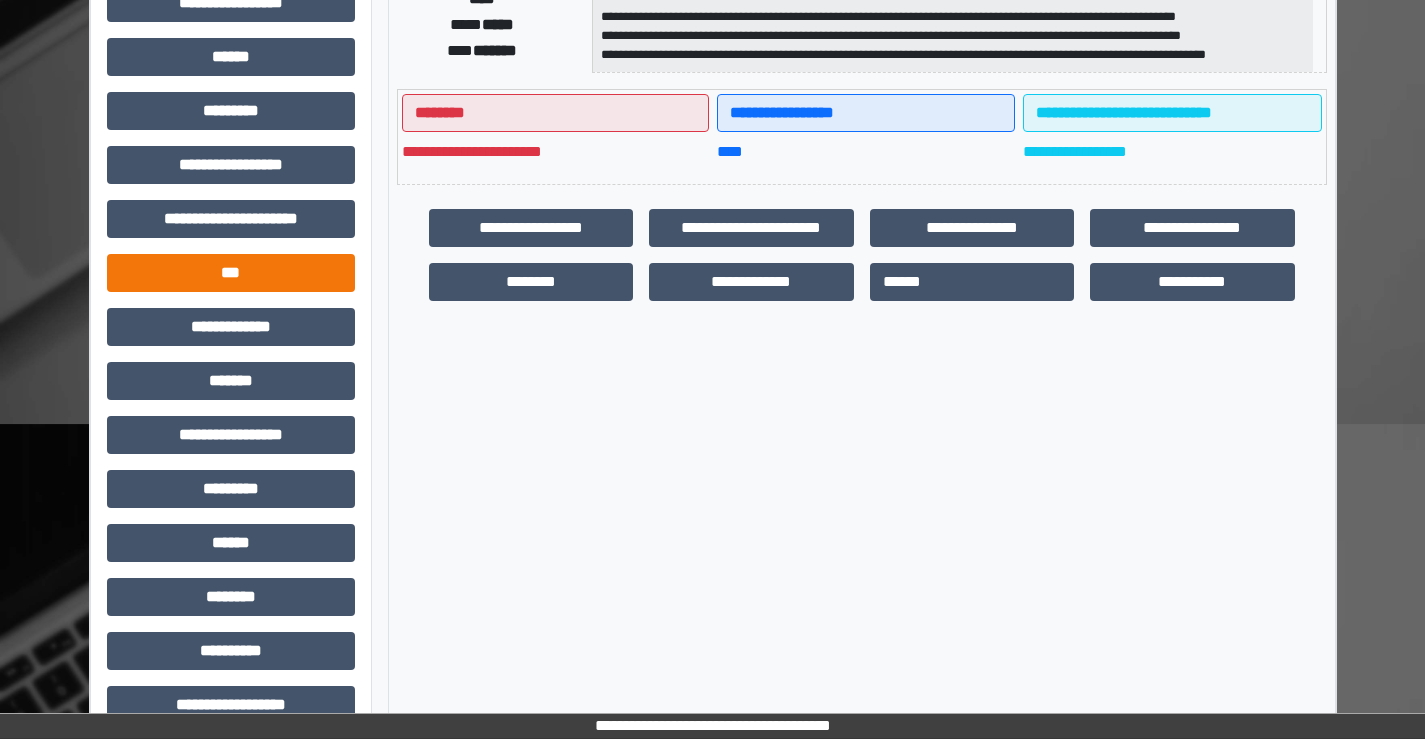 scroll, scrollTop: 435, scrollLeft: 0, axis: vertical 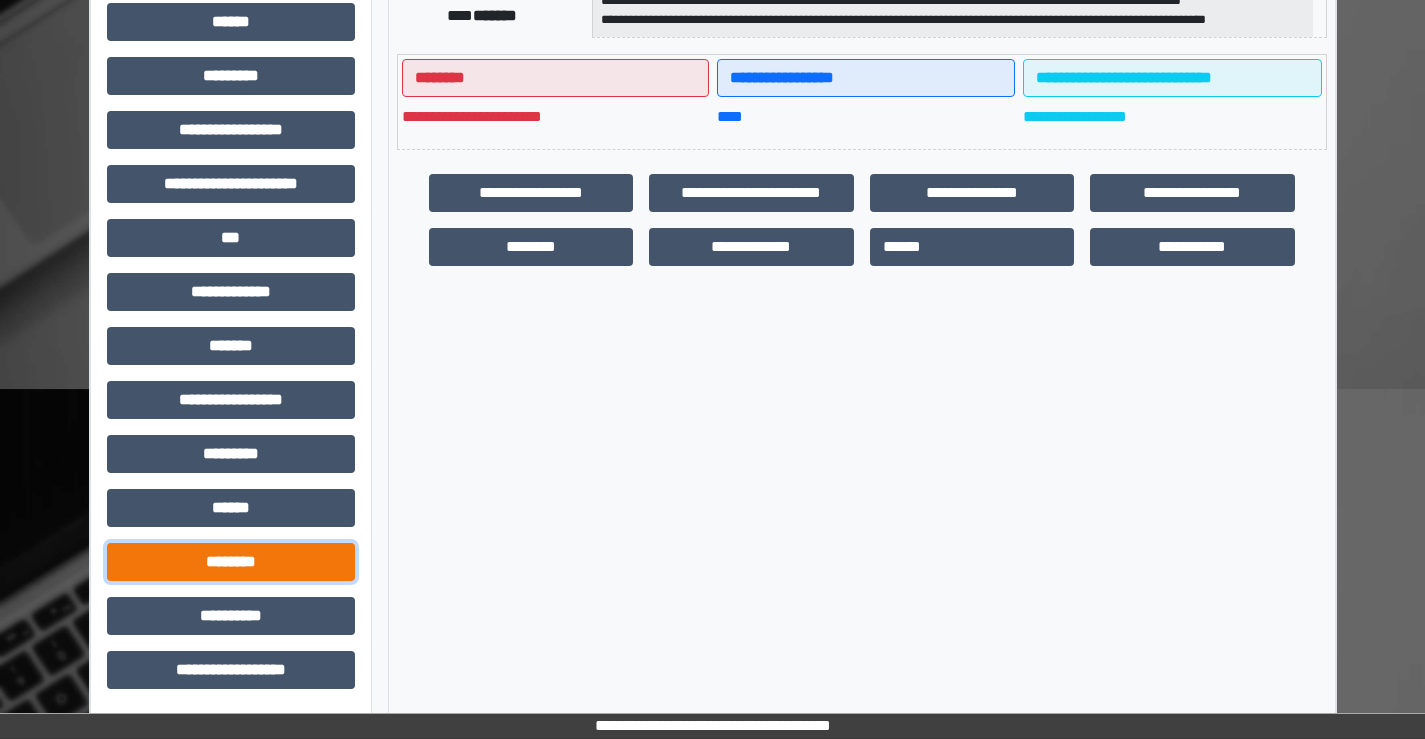 click on "********" at bounding box center (231, 562) 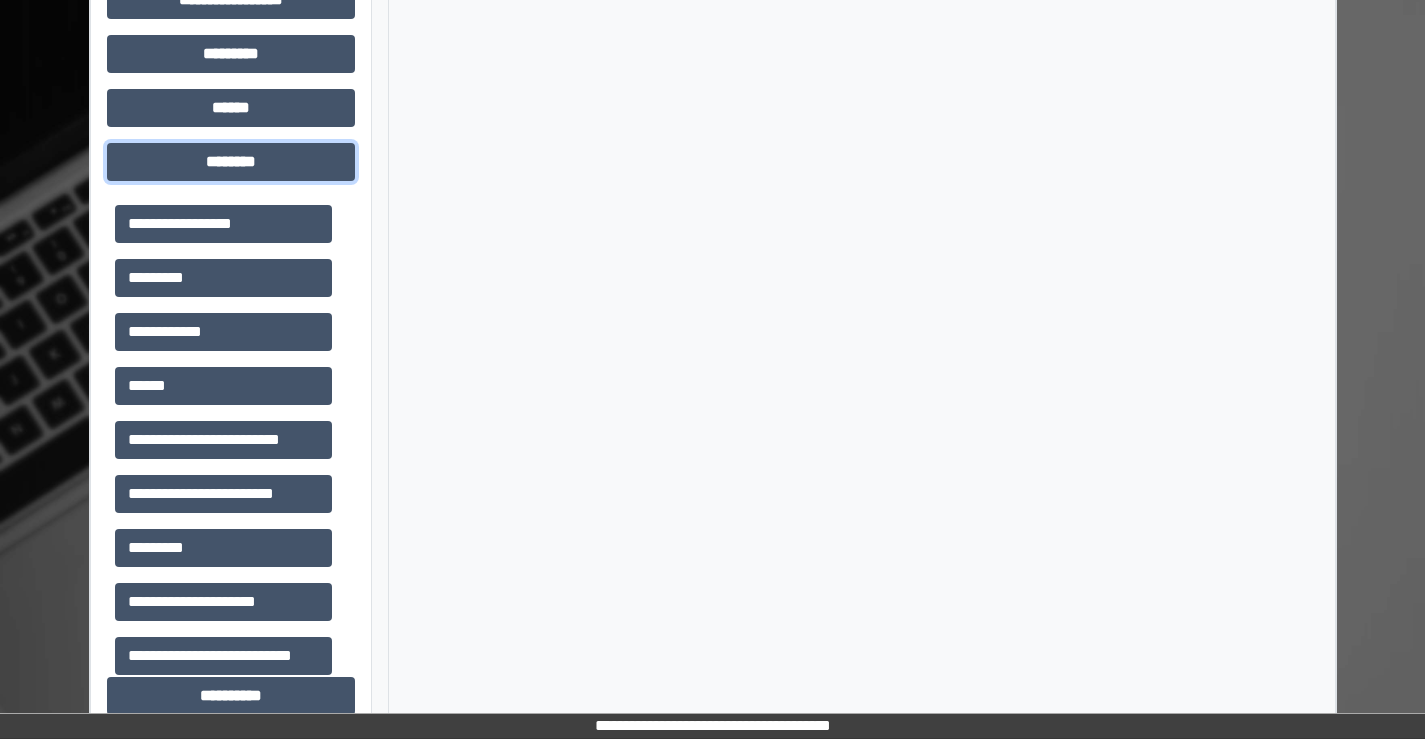 scroll, scrollTop: 915, scrollLeft: 0, axis: vertical 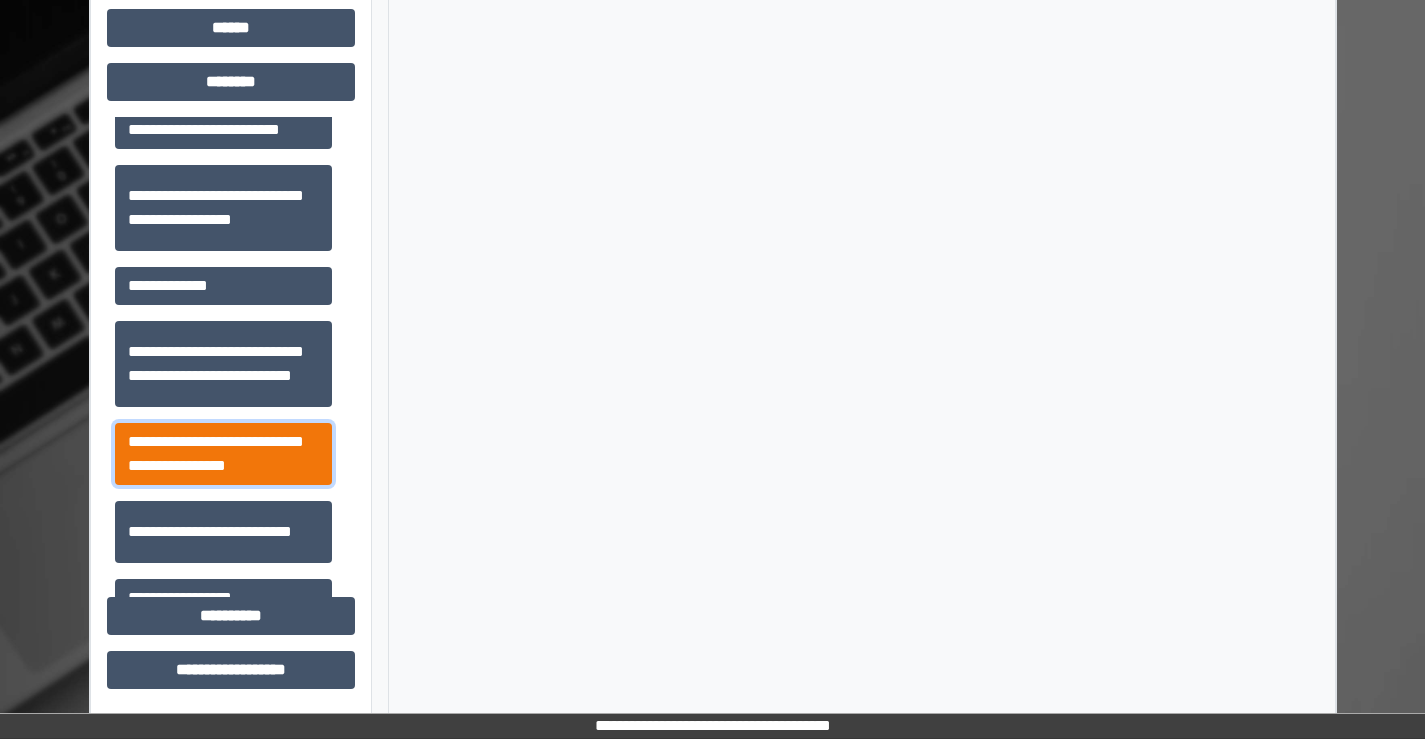 click on "**********" at bounding box center (223, 454) 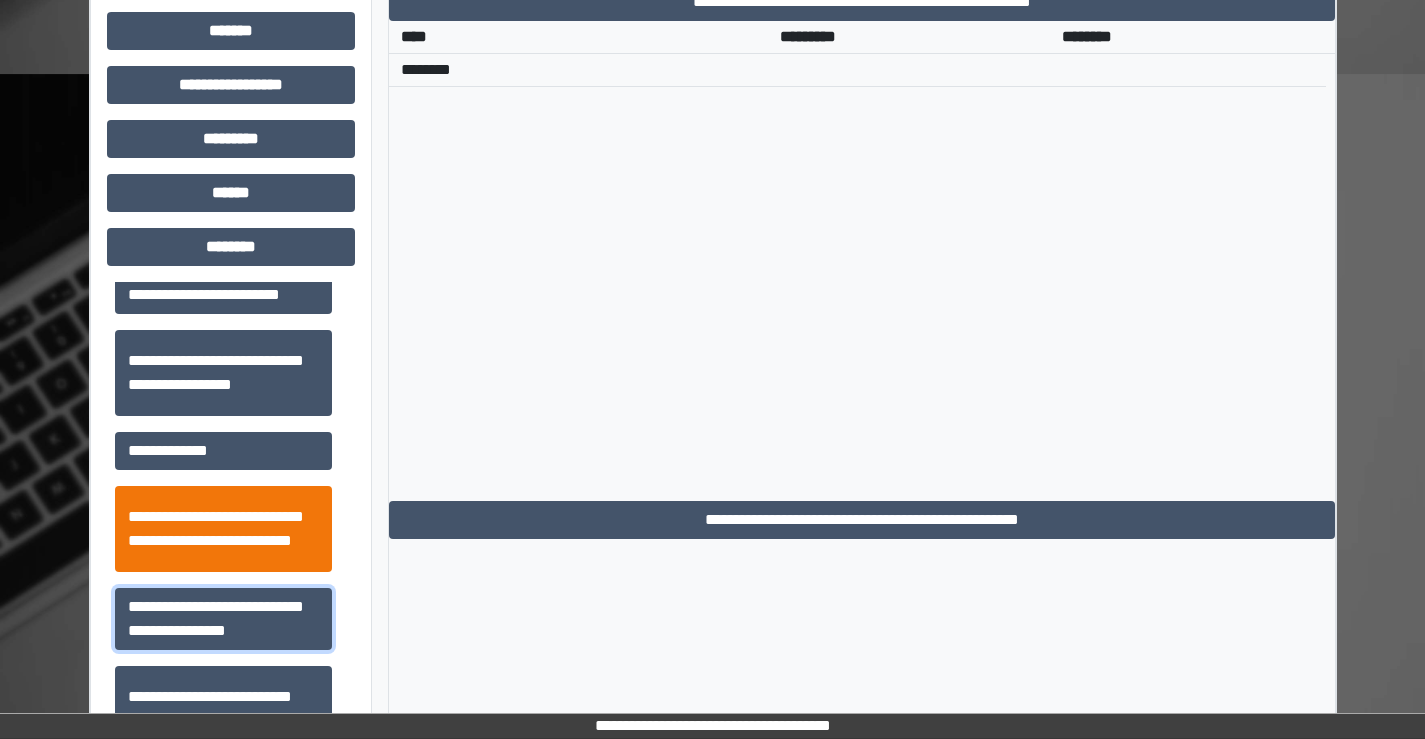 scroll, scrollTop: 815, scrollLeft: 0, axis: vertical 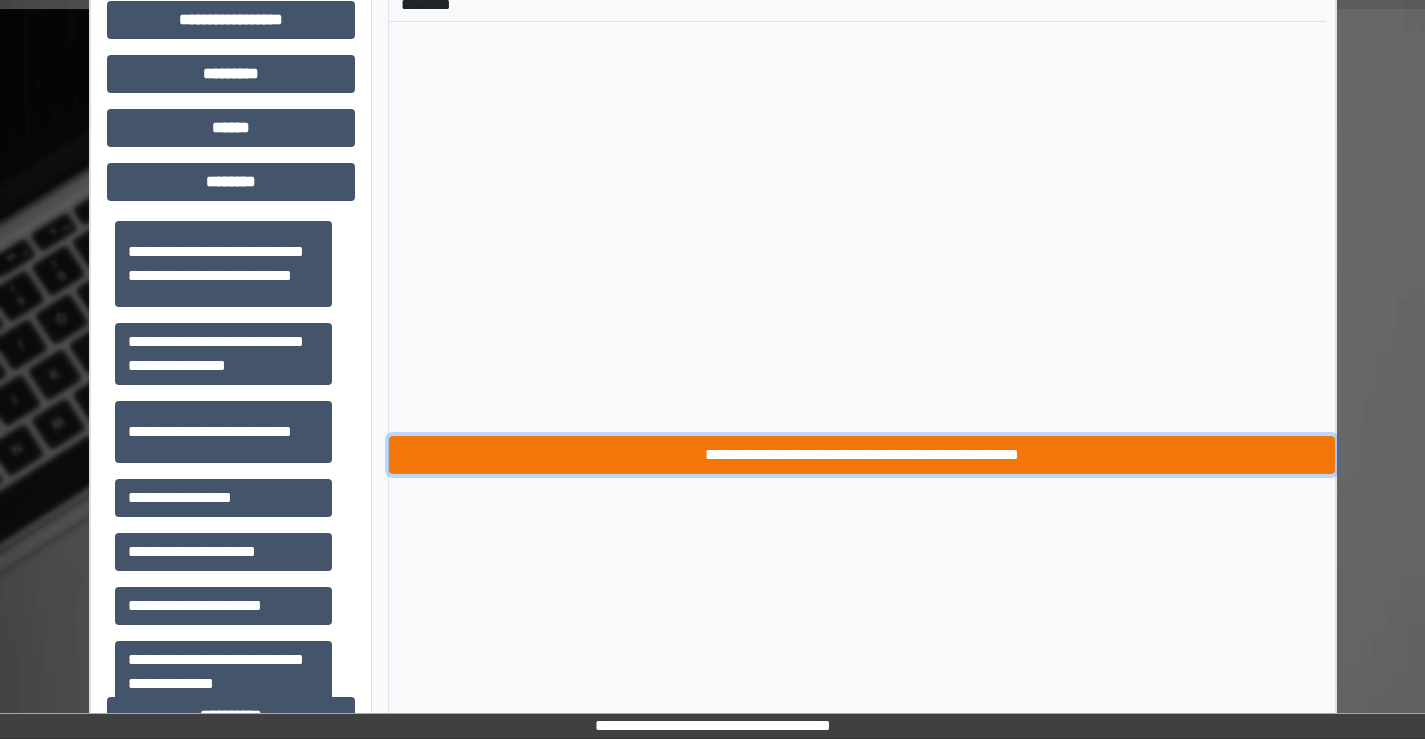 click on "**********" at bounding box center [862, 455] 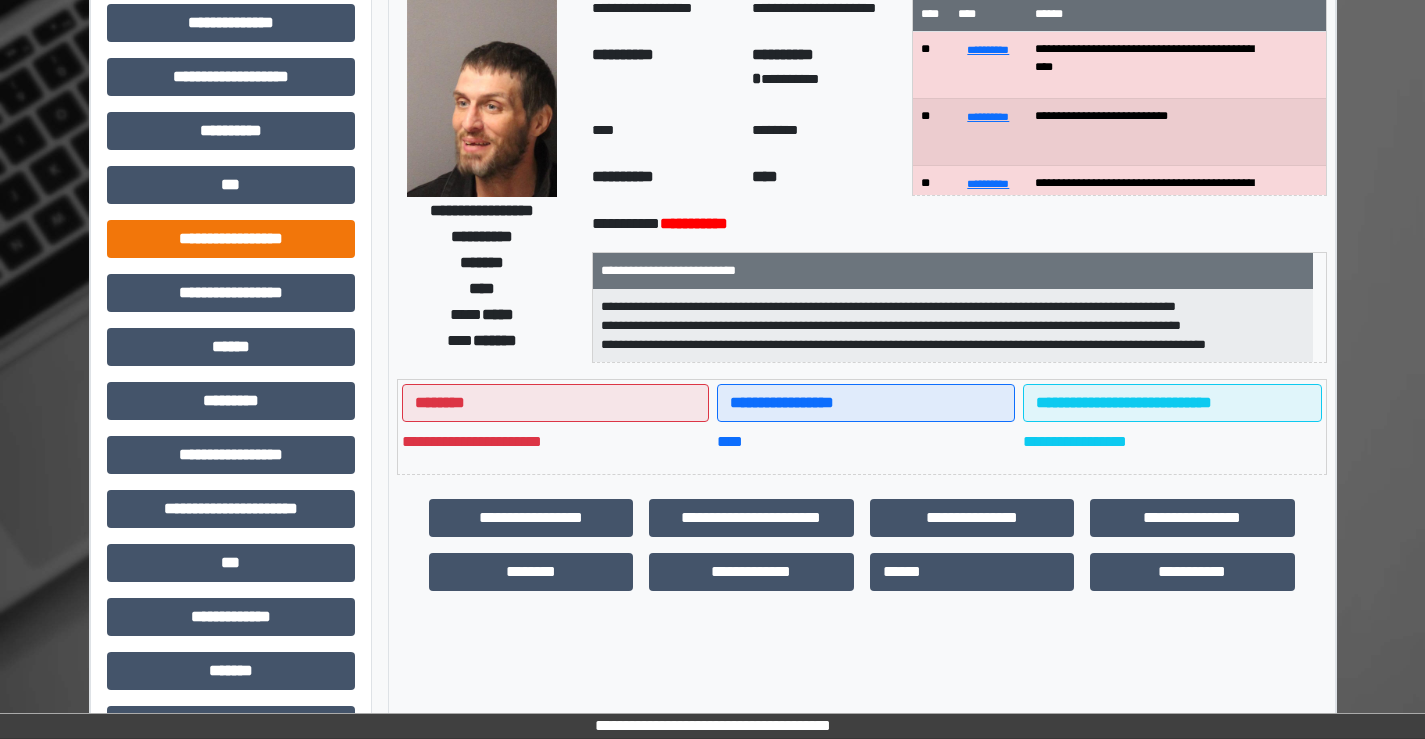 scroll, scrollTop: 0, scrollLeft: 0, axis: both 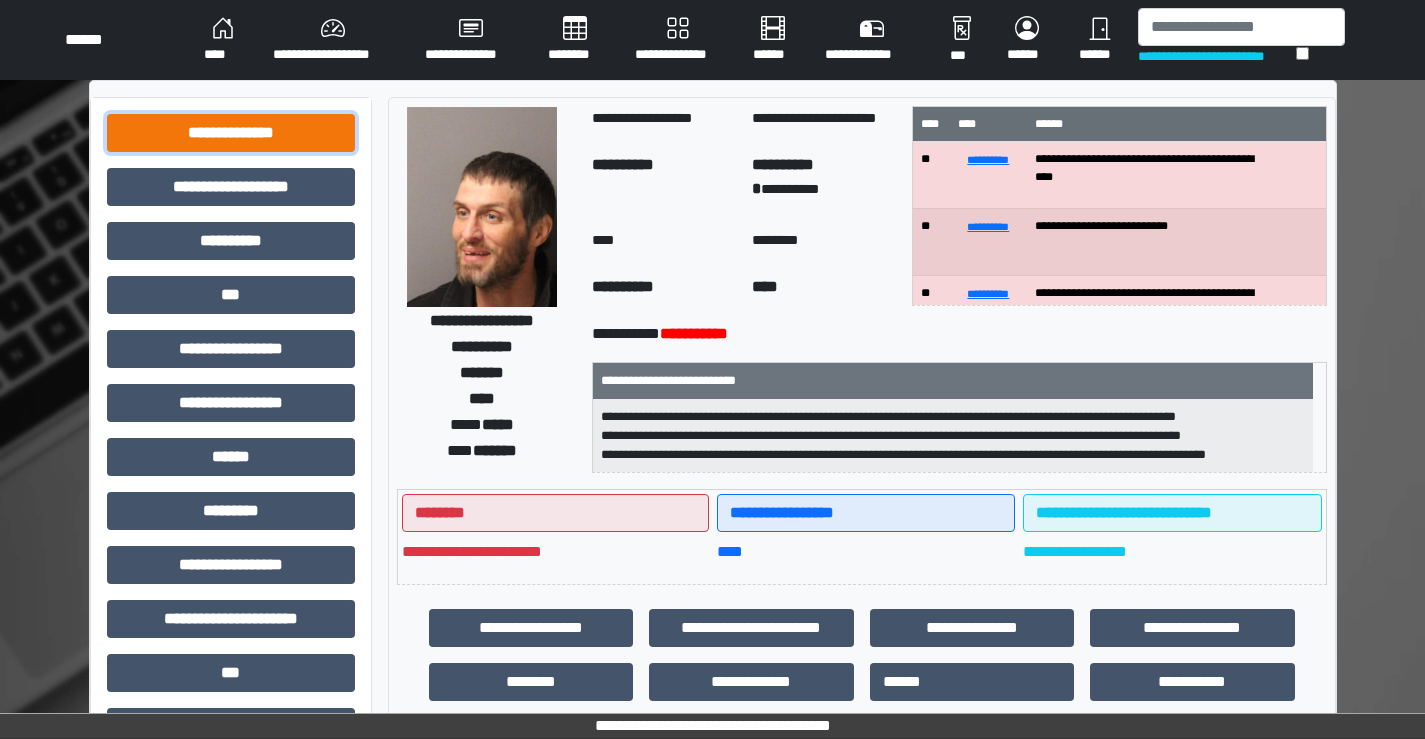 click on "**********" at bounding box center [231, 133] 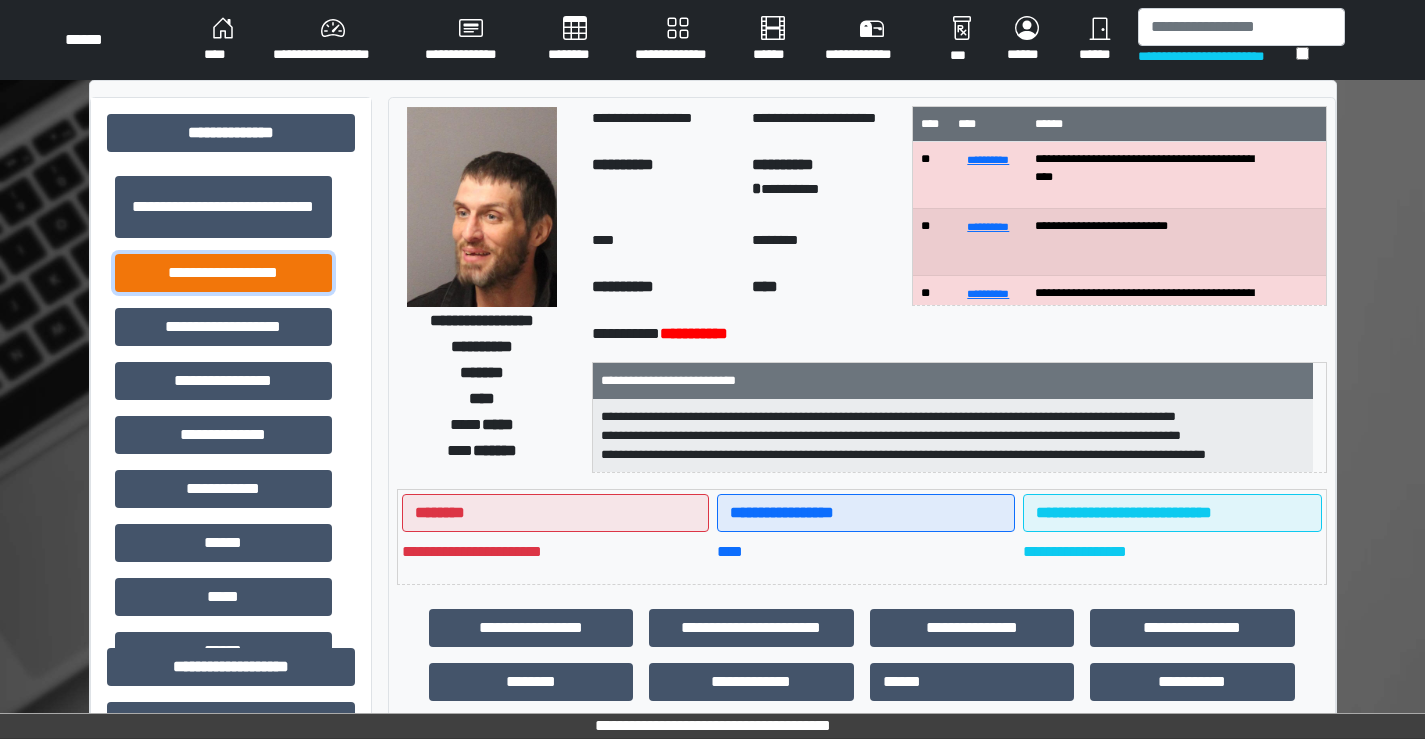 click on "**********" at bounding box center (223, 273) 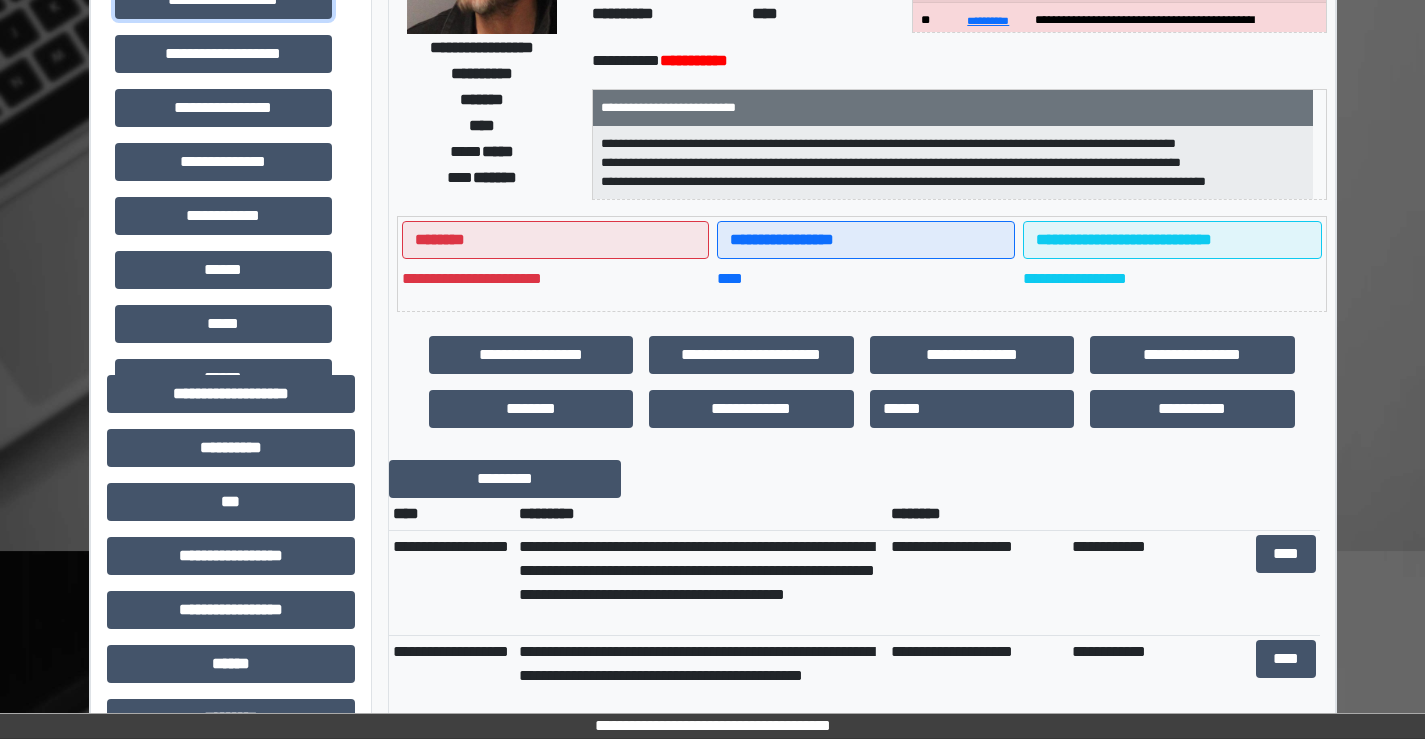 scroll, scrollTop: 400, scrollLeft: 0, axis: vertical 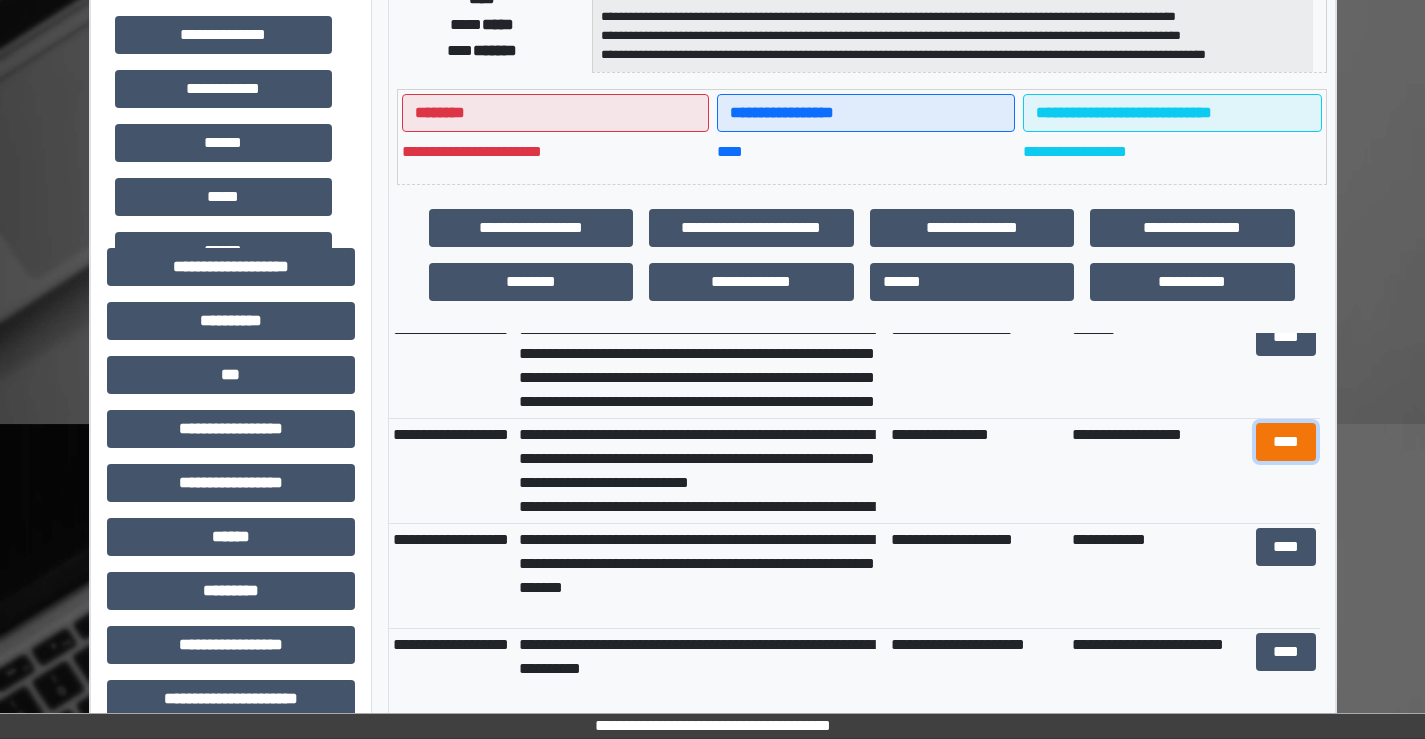 click on "****" at bounding box center [1286, 442] 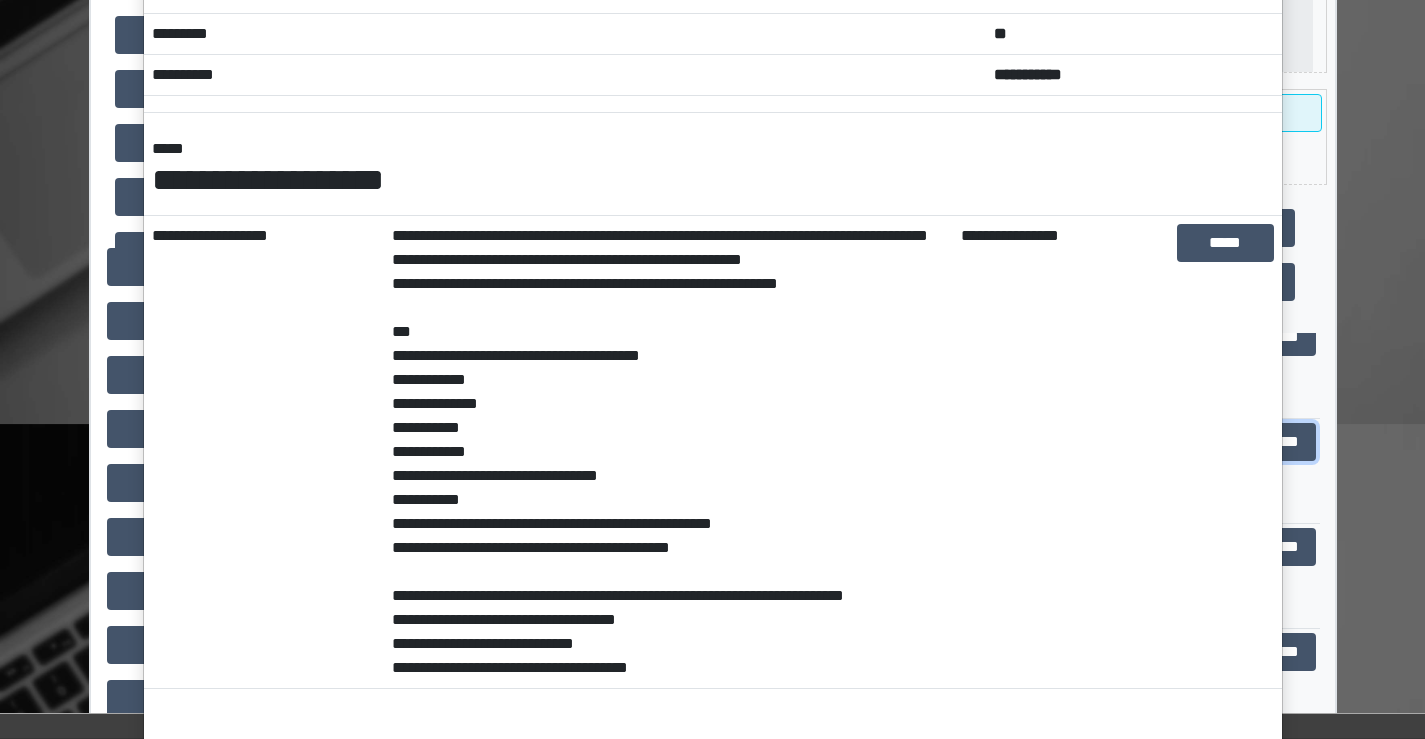 scroll, scrollTop: 200, scrollLeft: 0, axis: vertical 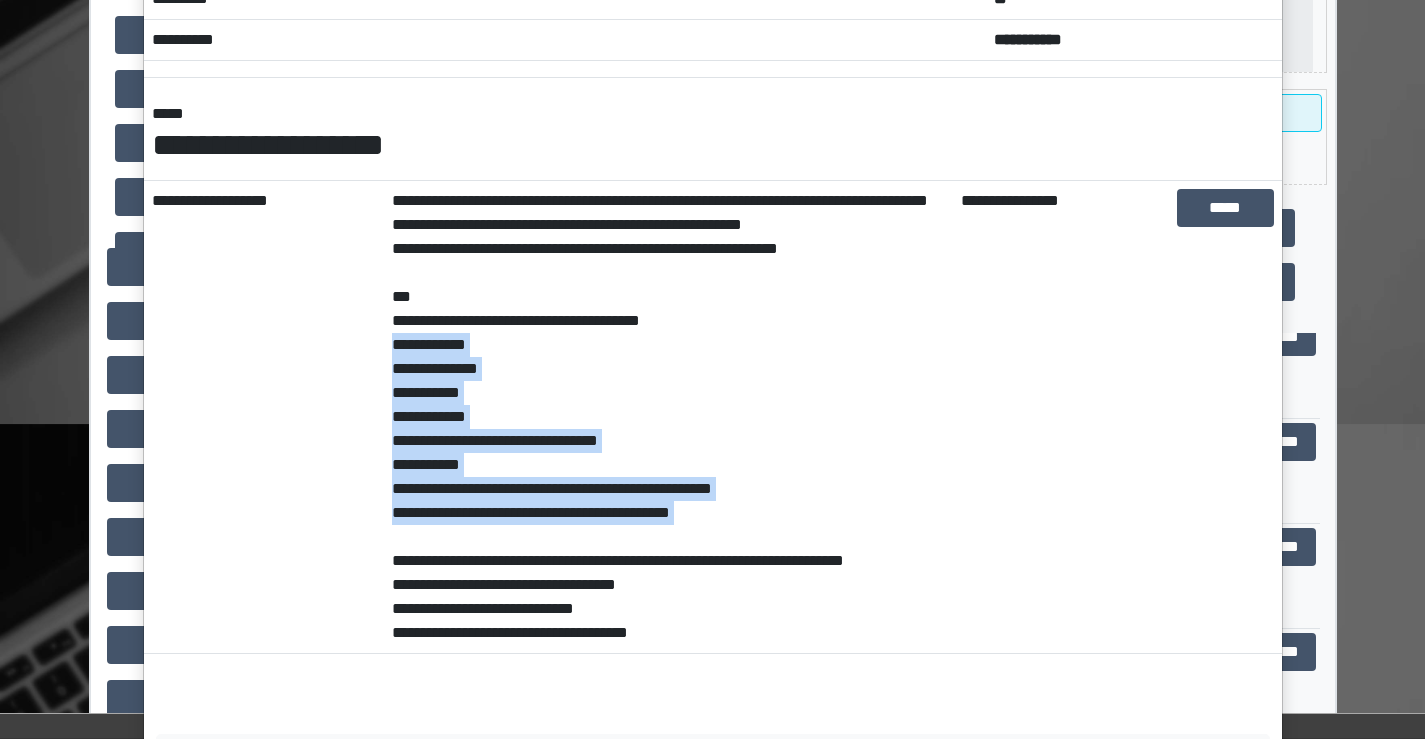 drag, startPoint x: 386, startPoint y: 348, endPoint x: 786, endPoint y: 528, distance: 438.63425 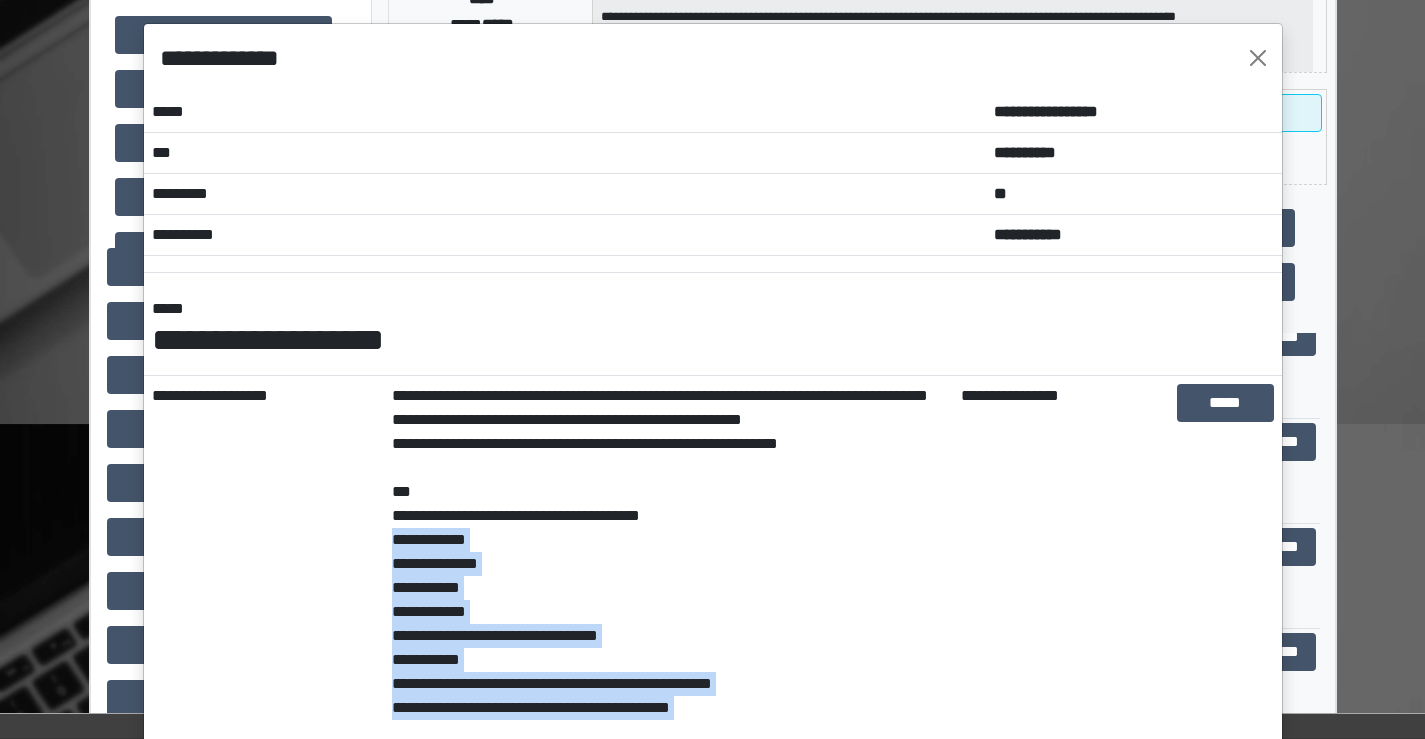 scroll, scrollTop: 0, scrollLeft: 0, axis: both 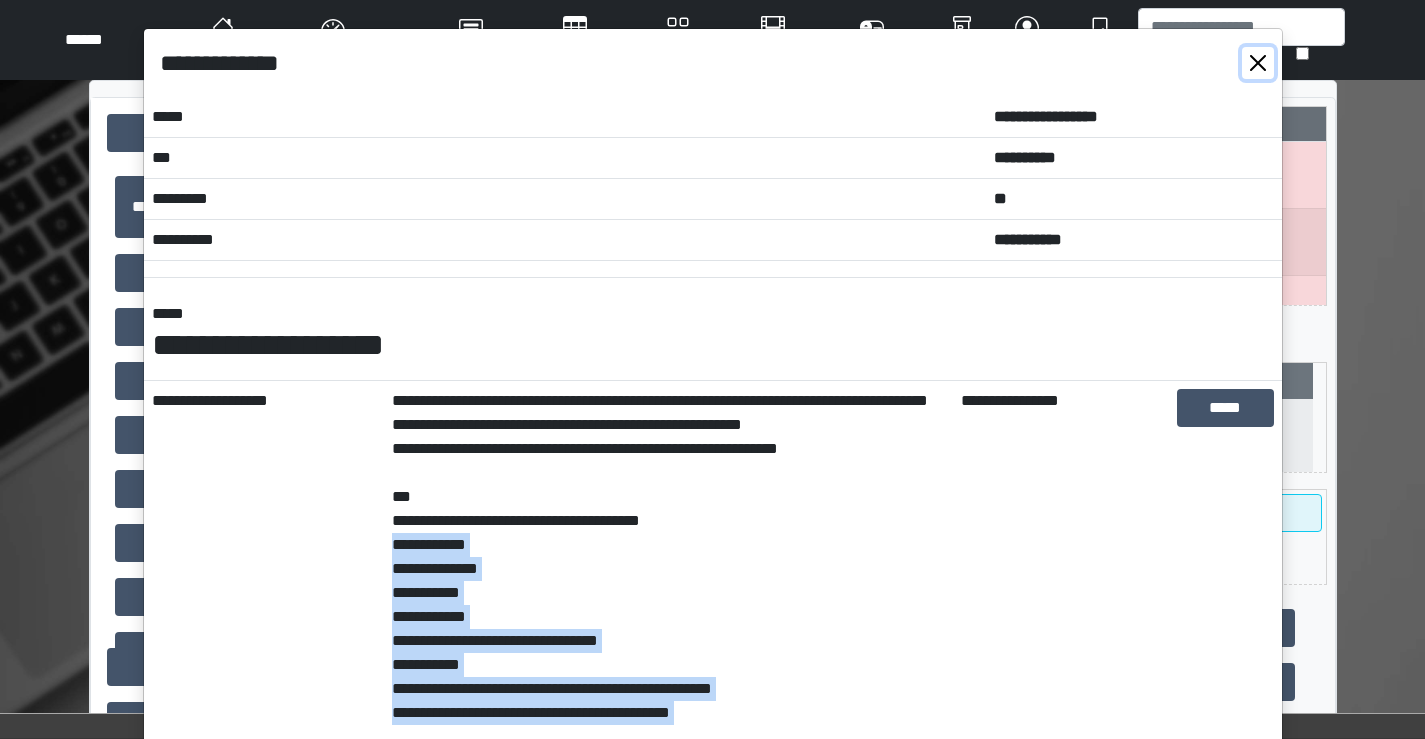 click at bounding box center (1258, 63) 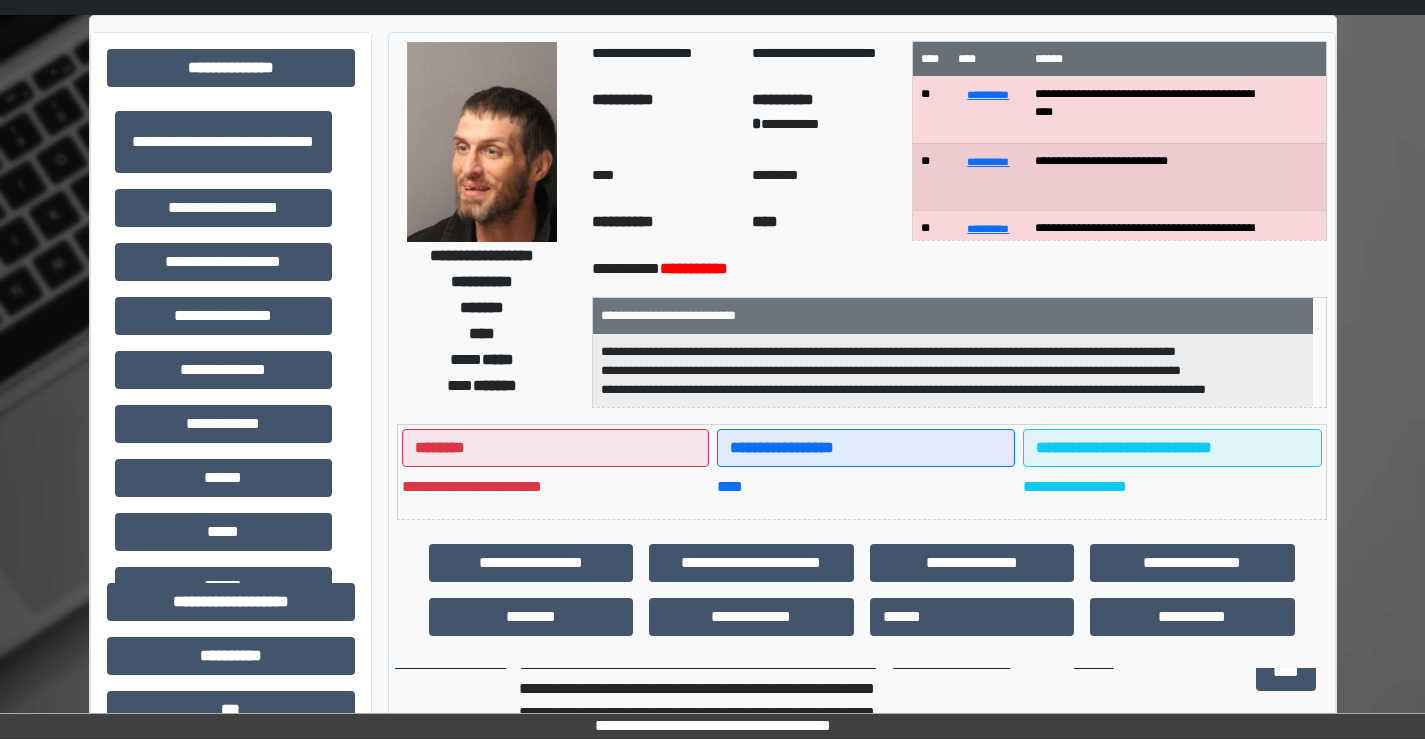 scroll, scrollTop: 100, scrollLeft: 0, axis: vertical 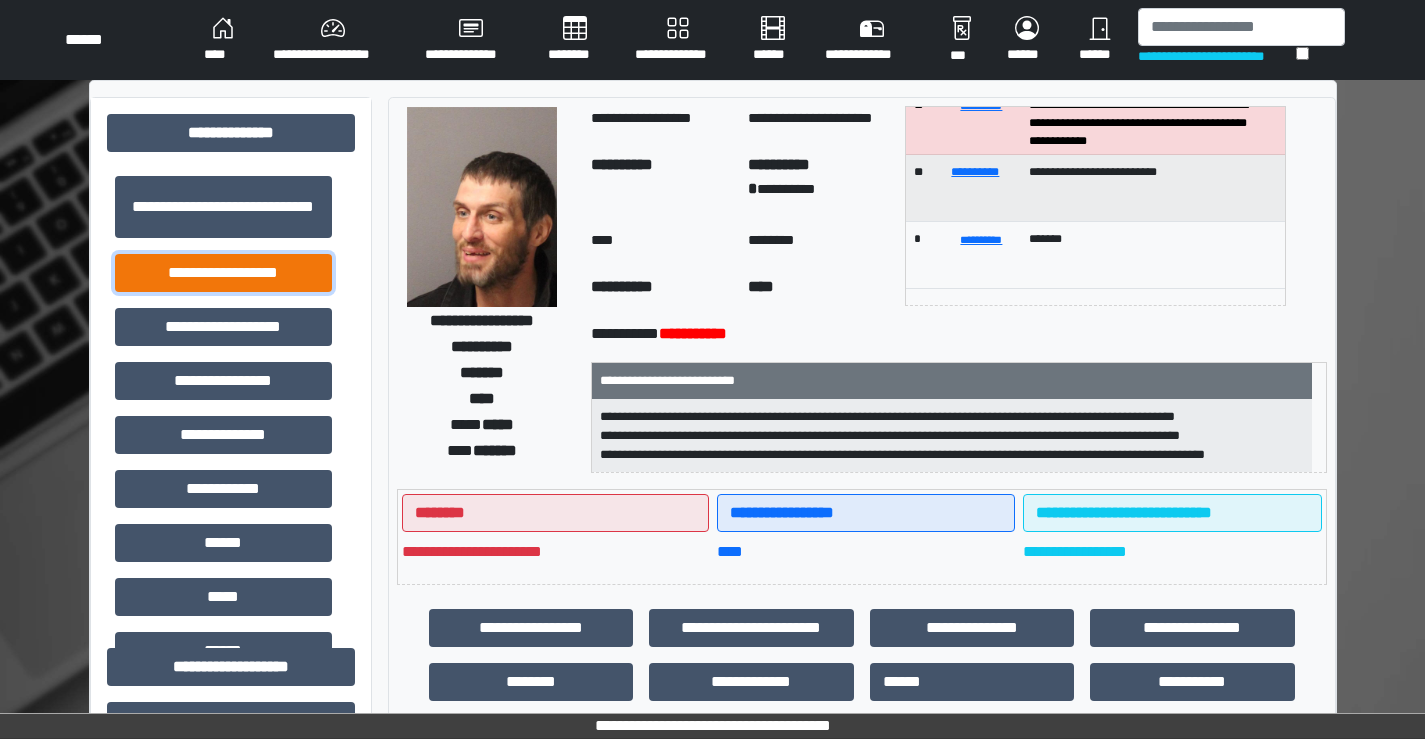 click on "**********" at bounding box center [223, 273] 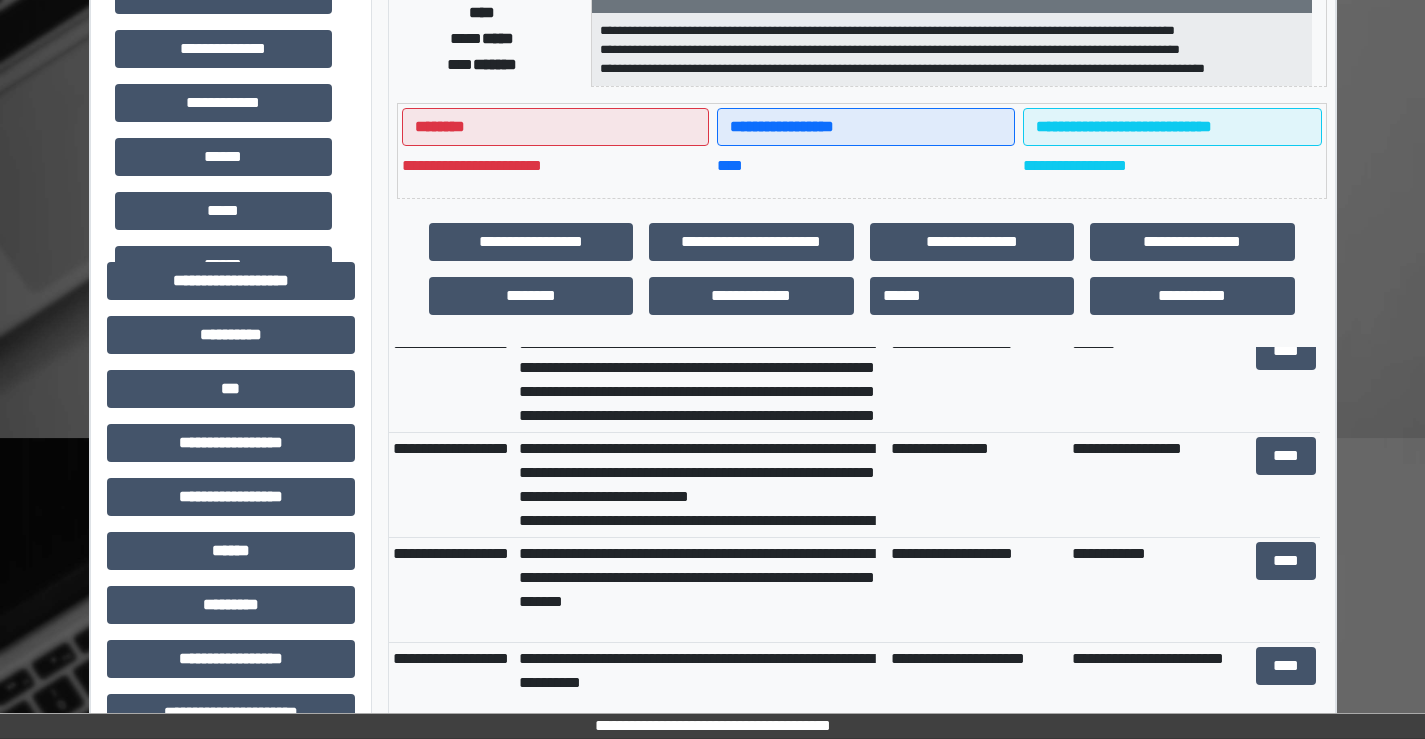 scroll, scrollTop: 400, scrollLeft: 0, axis: vertical 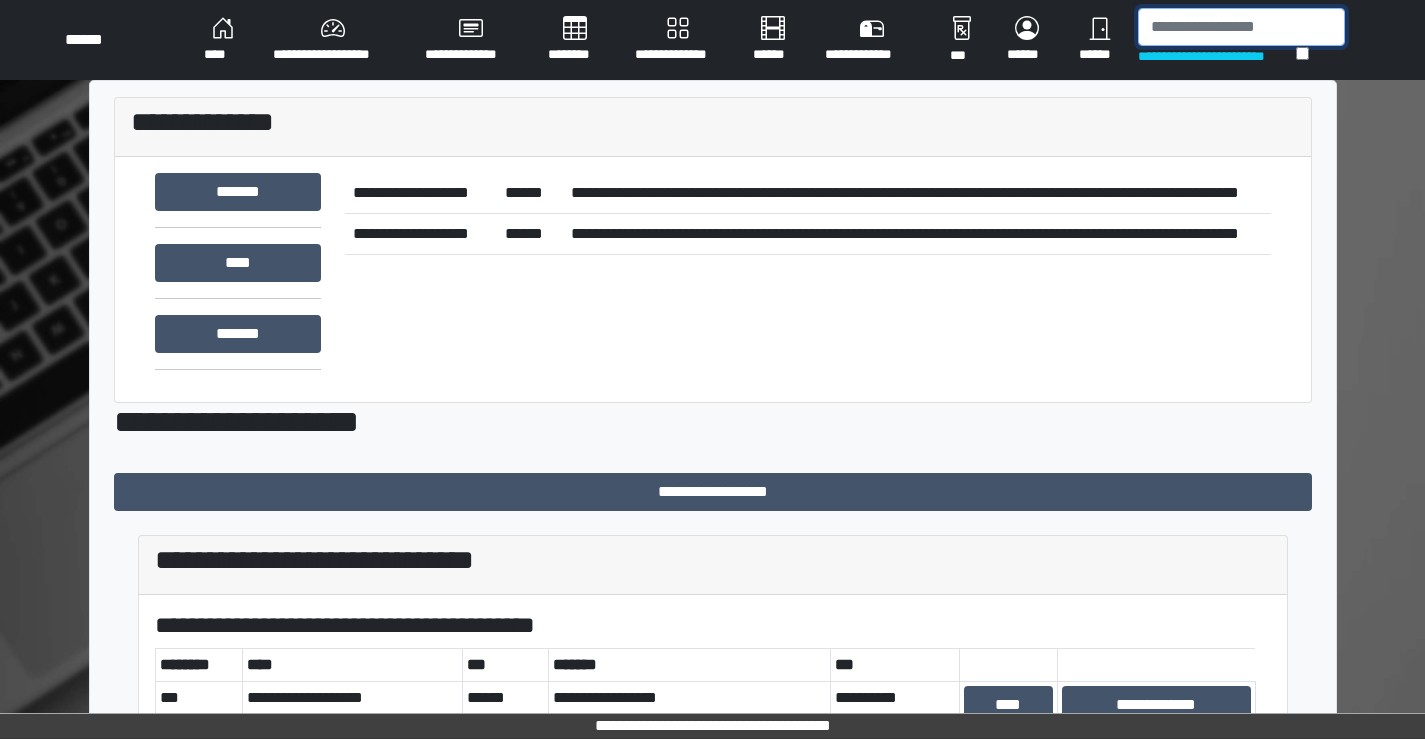 click at bounding box center (1241, 27) 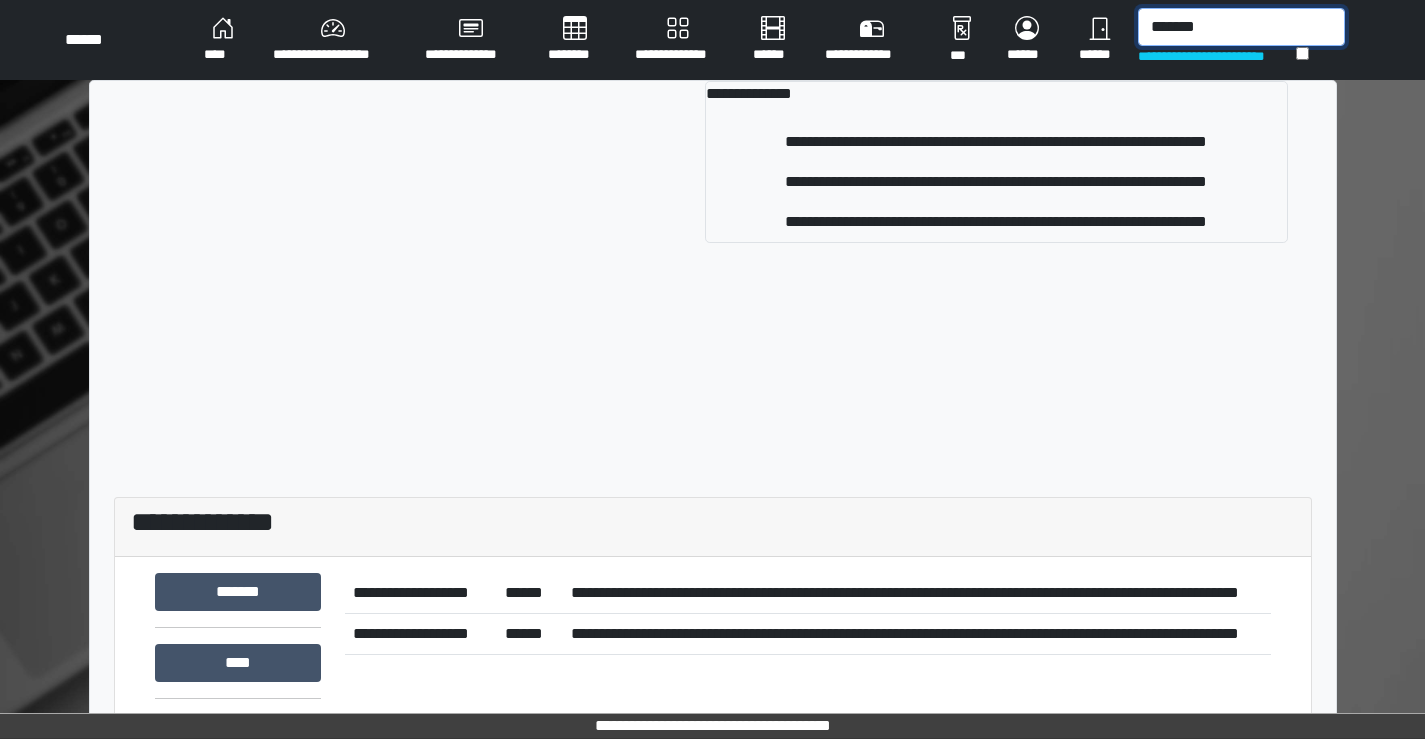 type on "*******" 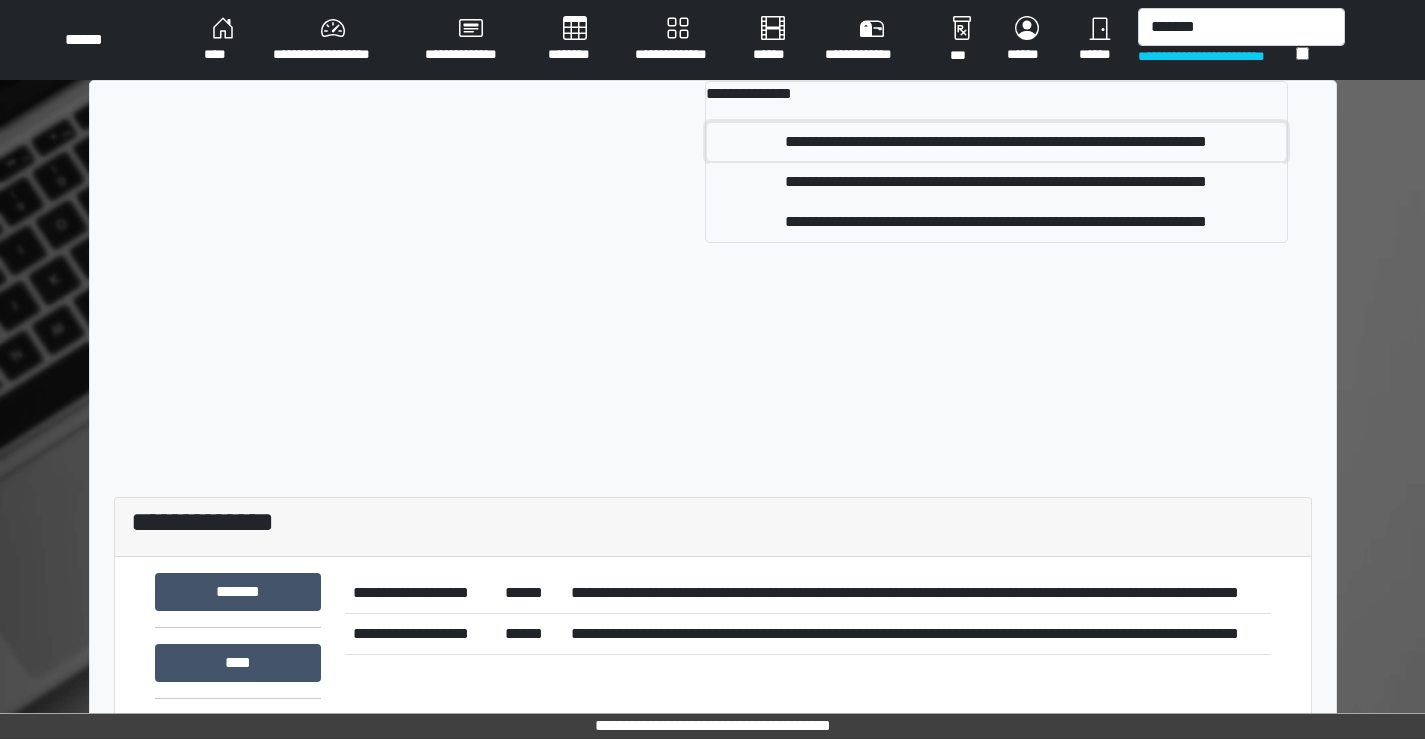 click on "**********" at bounding box center [996, 142] 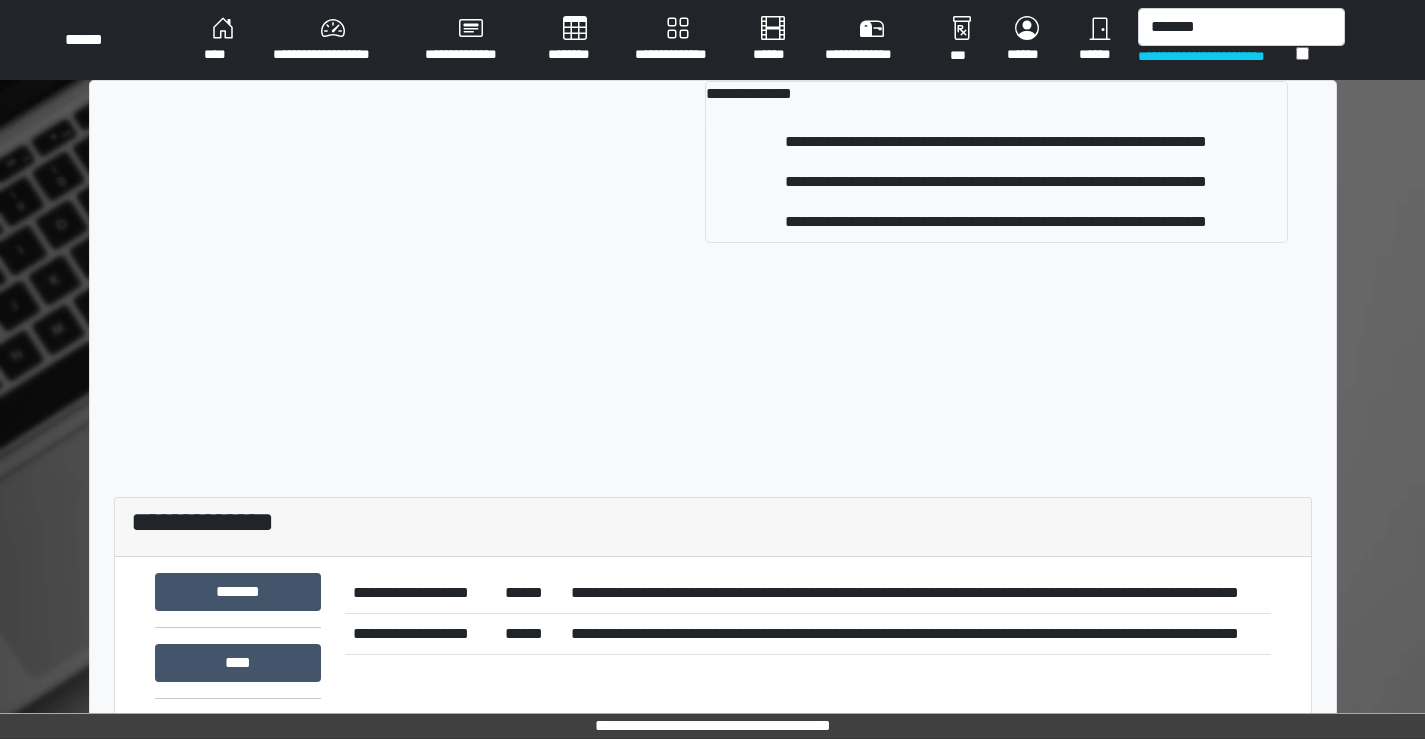 type 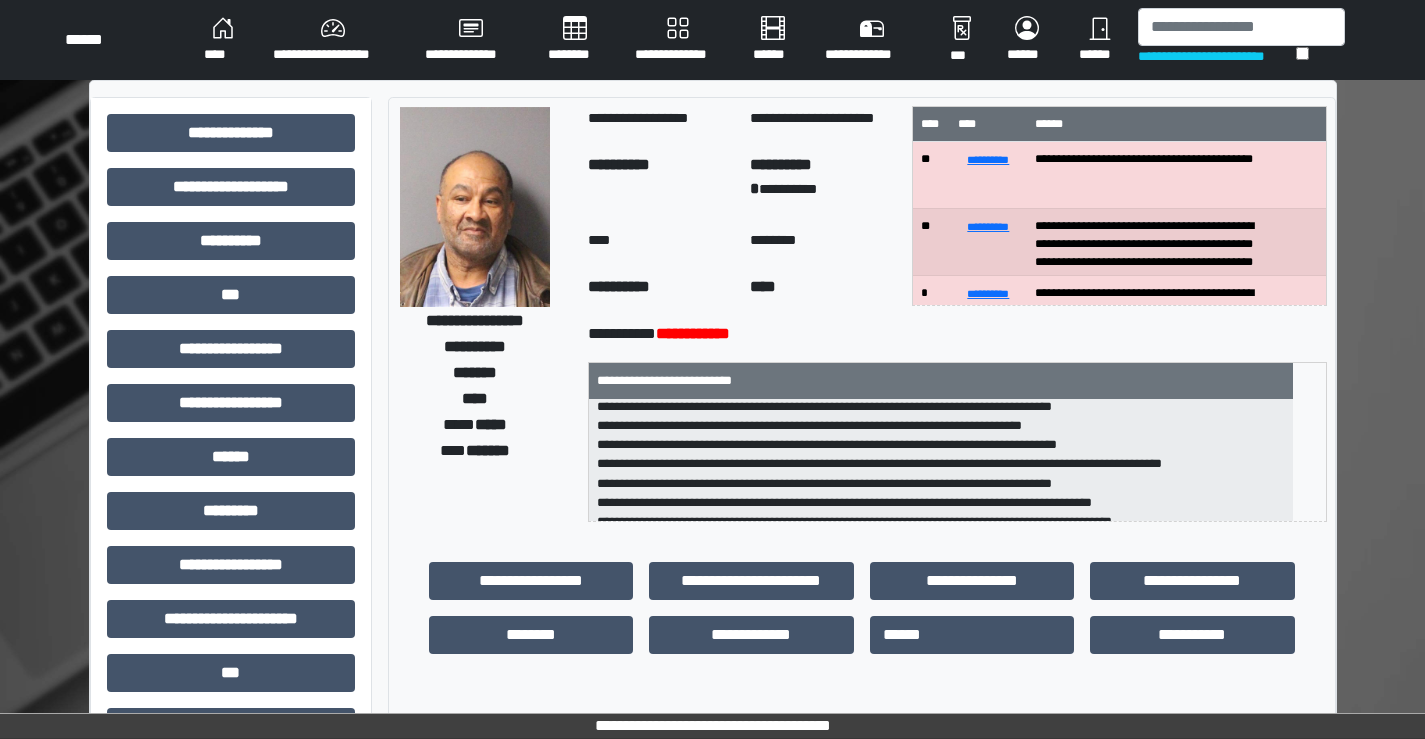 scroll, scrollTop: 0, scrollLeft: 0, axis: both 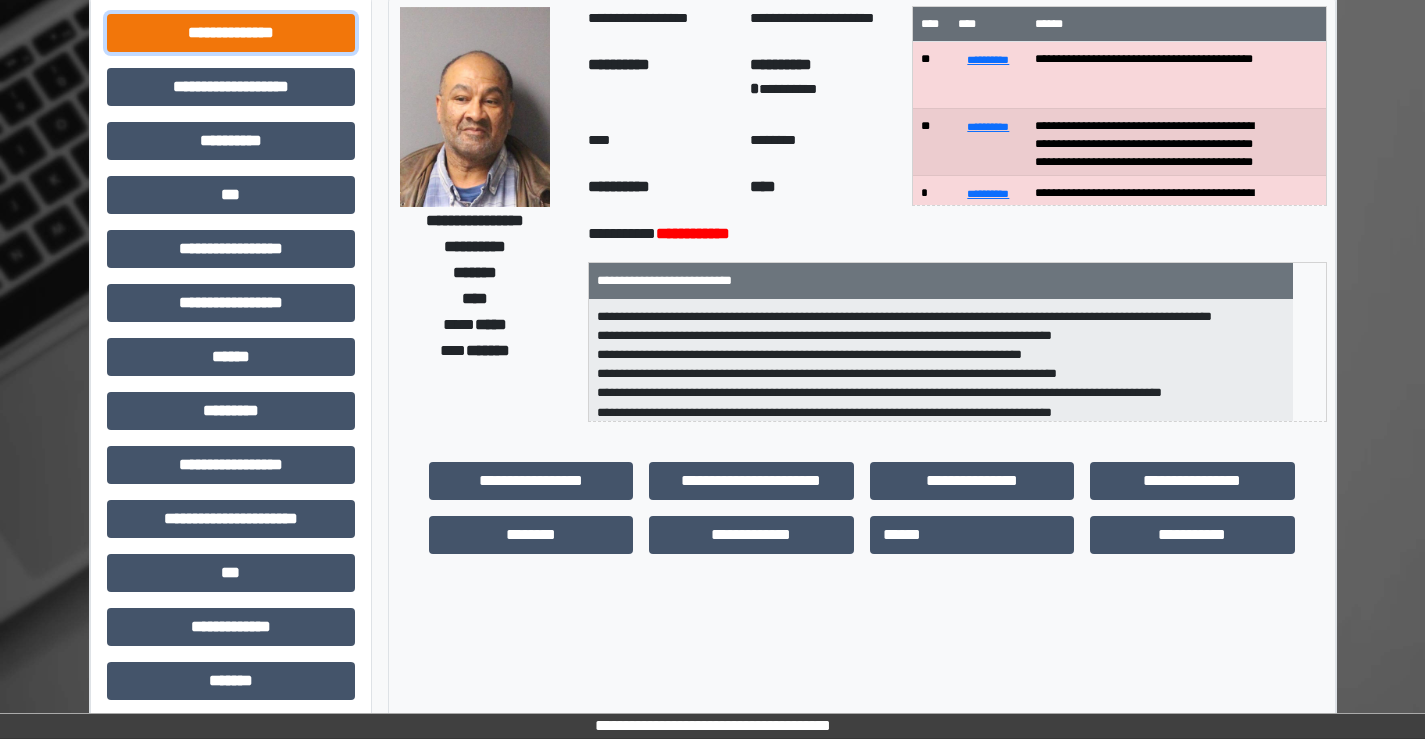 click on "**********" at bounding box center [231, 33] 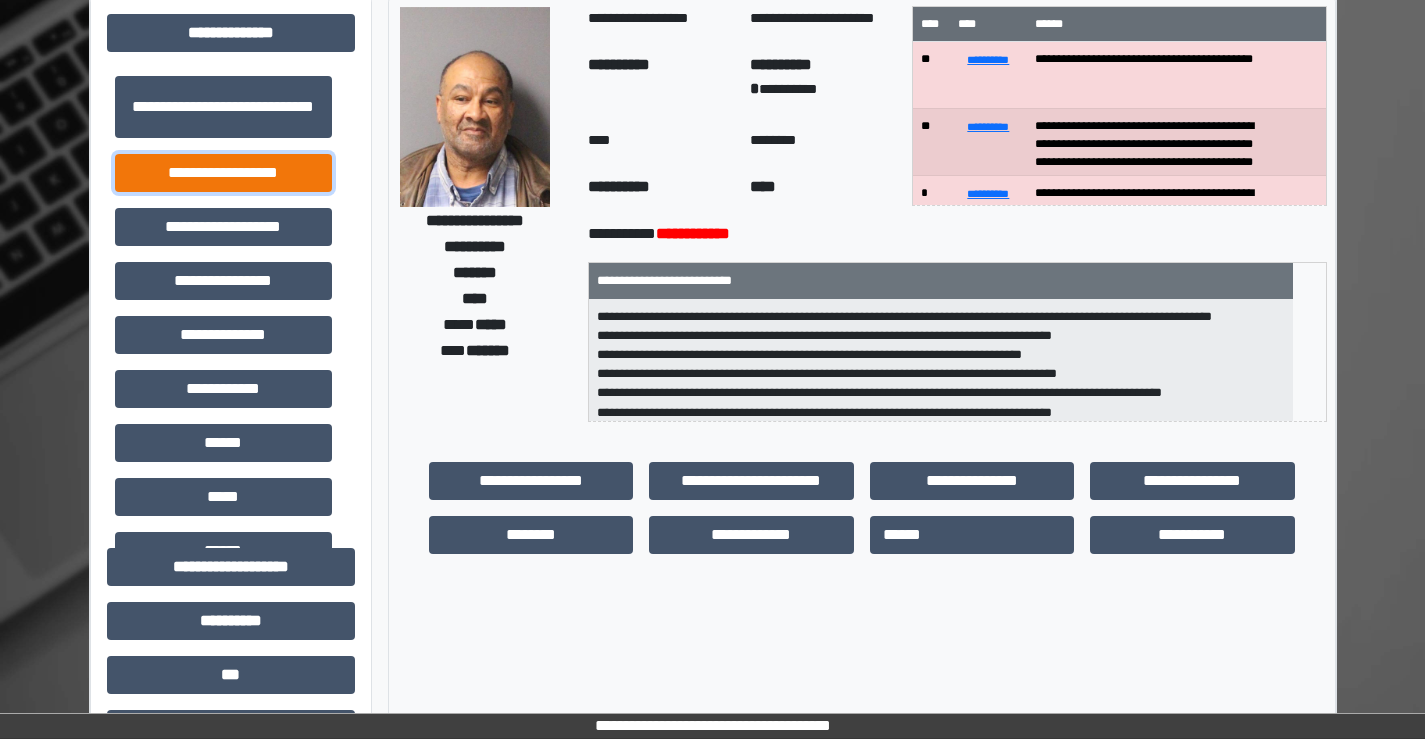 click on "**********" at bounding box center (223, 173) 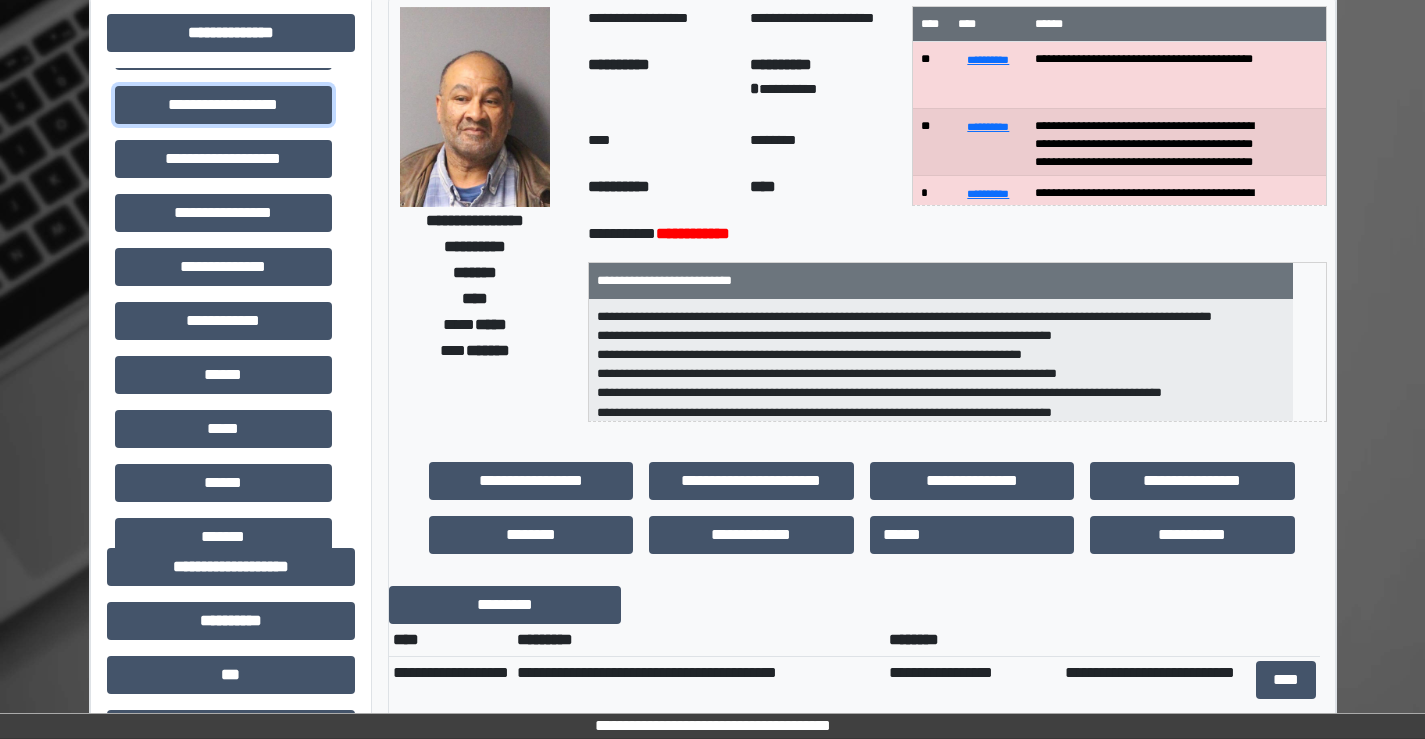 scroll, scrollTop: 100, scrollLeft: 0, axis: vertical 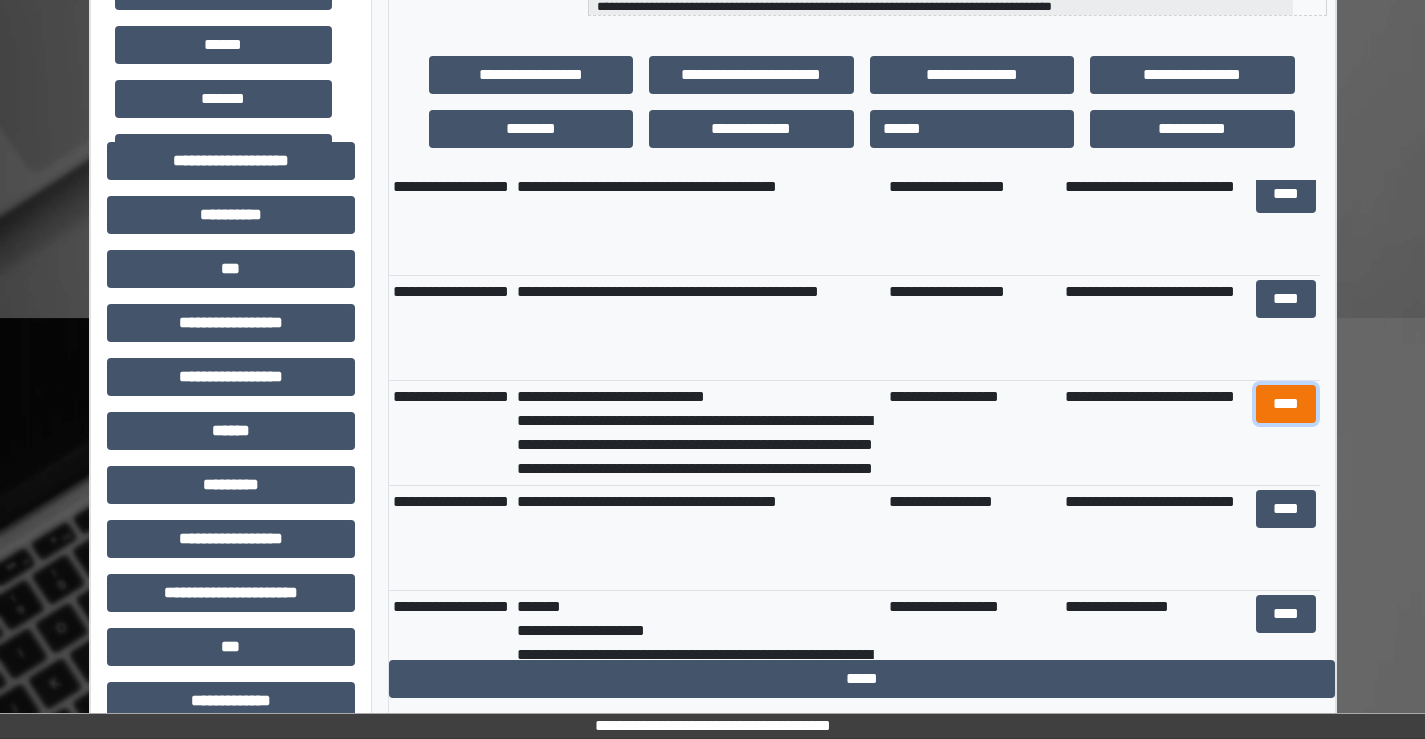 click on "****" at bounding box center (1286, 404) 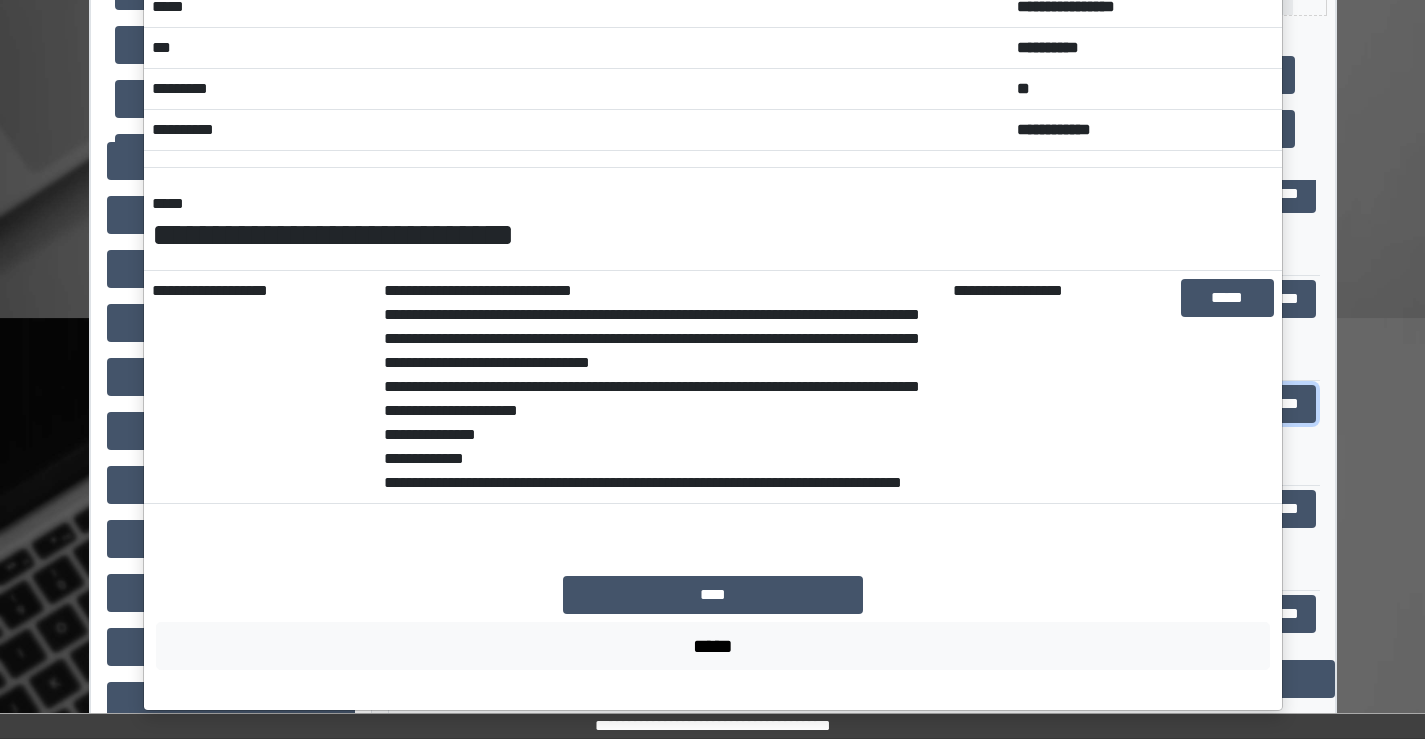 scroll, scrollTop: 0, scrollLeft: 0, axis: both 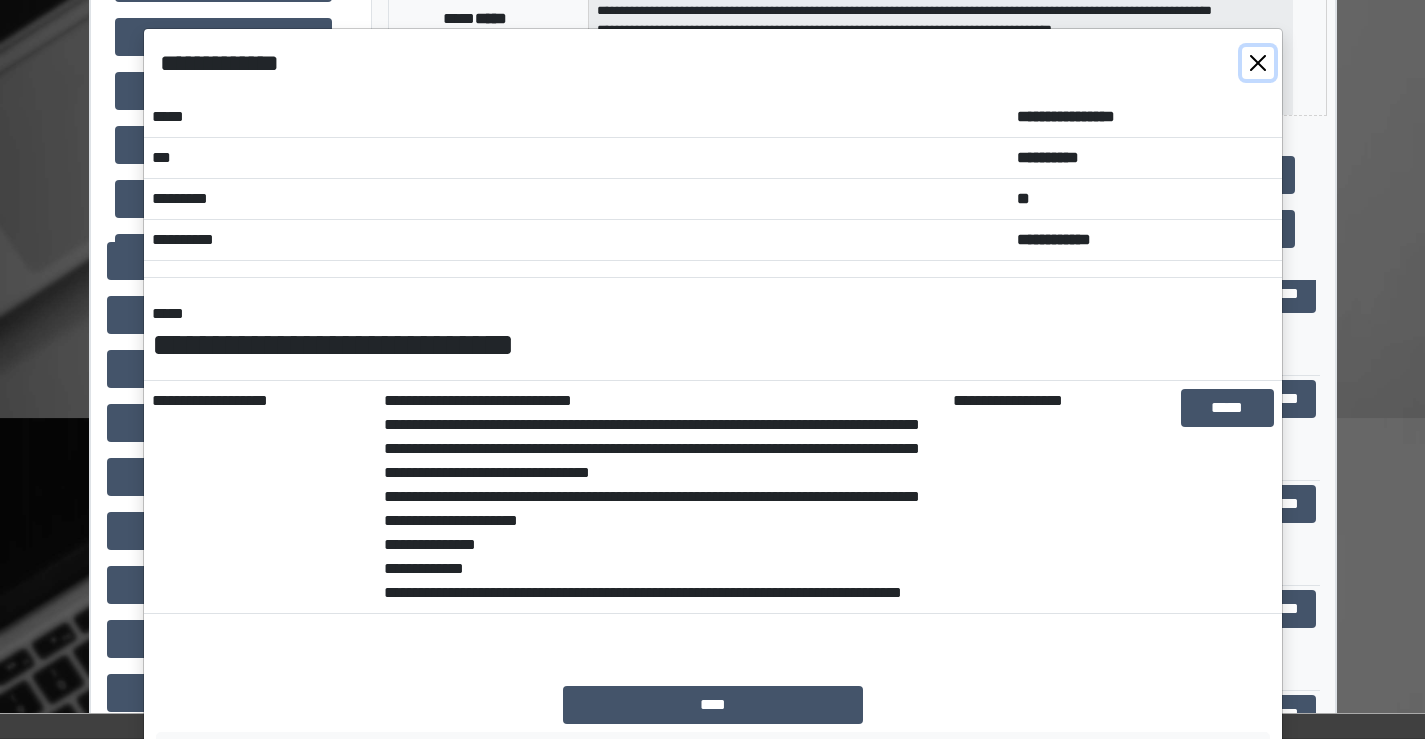 click at bounding box center (1258, 63) 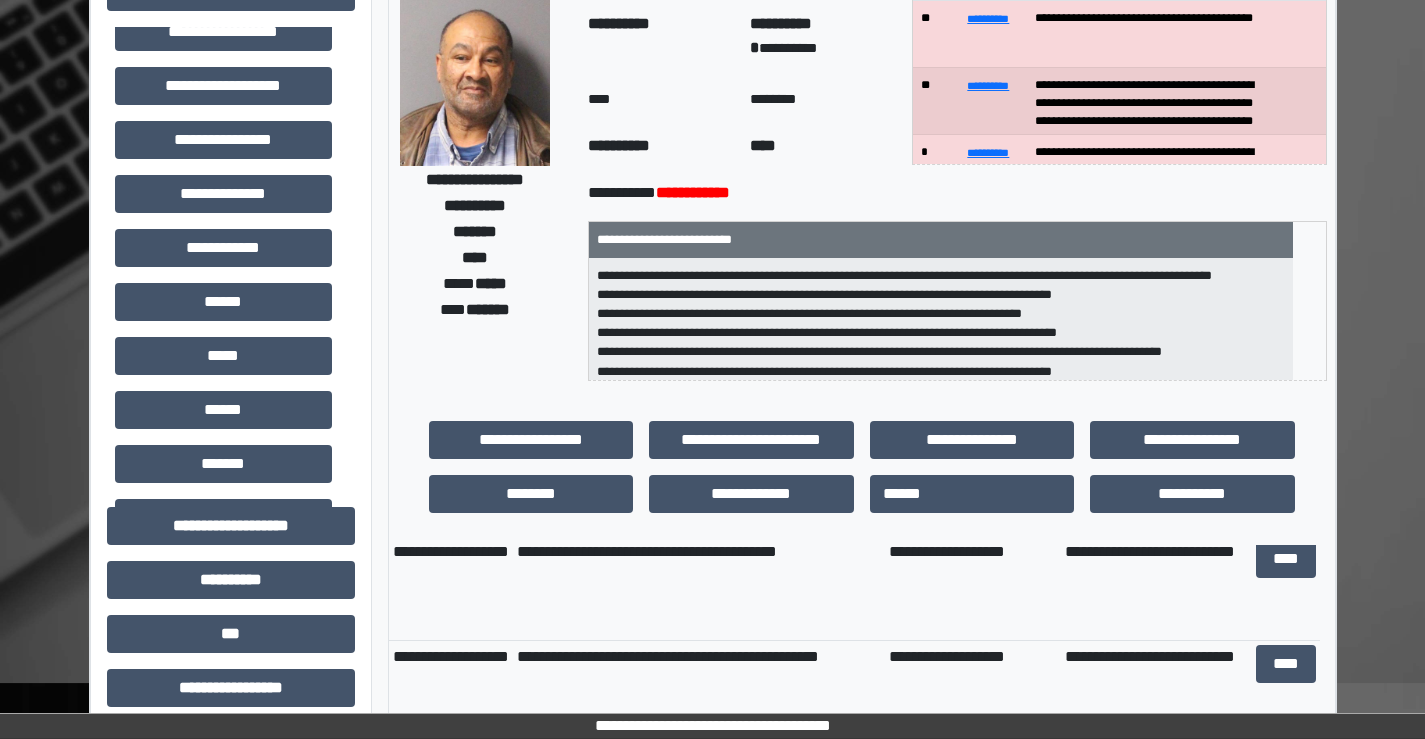 scroll, scrollTop: 106, scrollLeft: 0, axis: vertical 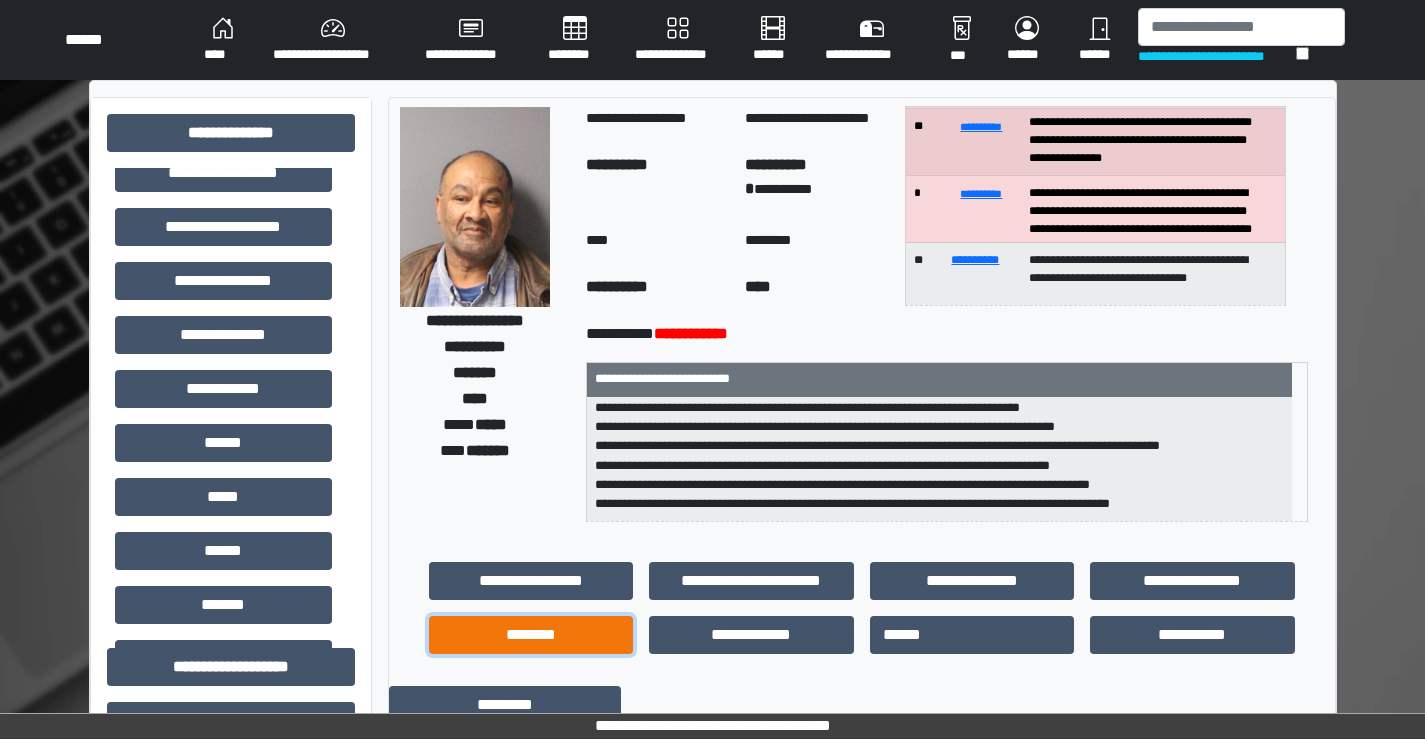 drag, startPoint x: 548, startPoint y: 636, endPoint x: 767, endPoint y: 549, distance: 235.64804 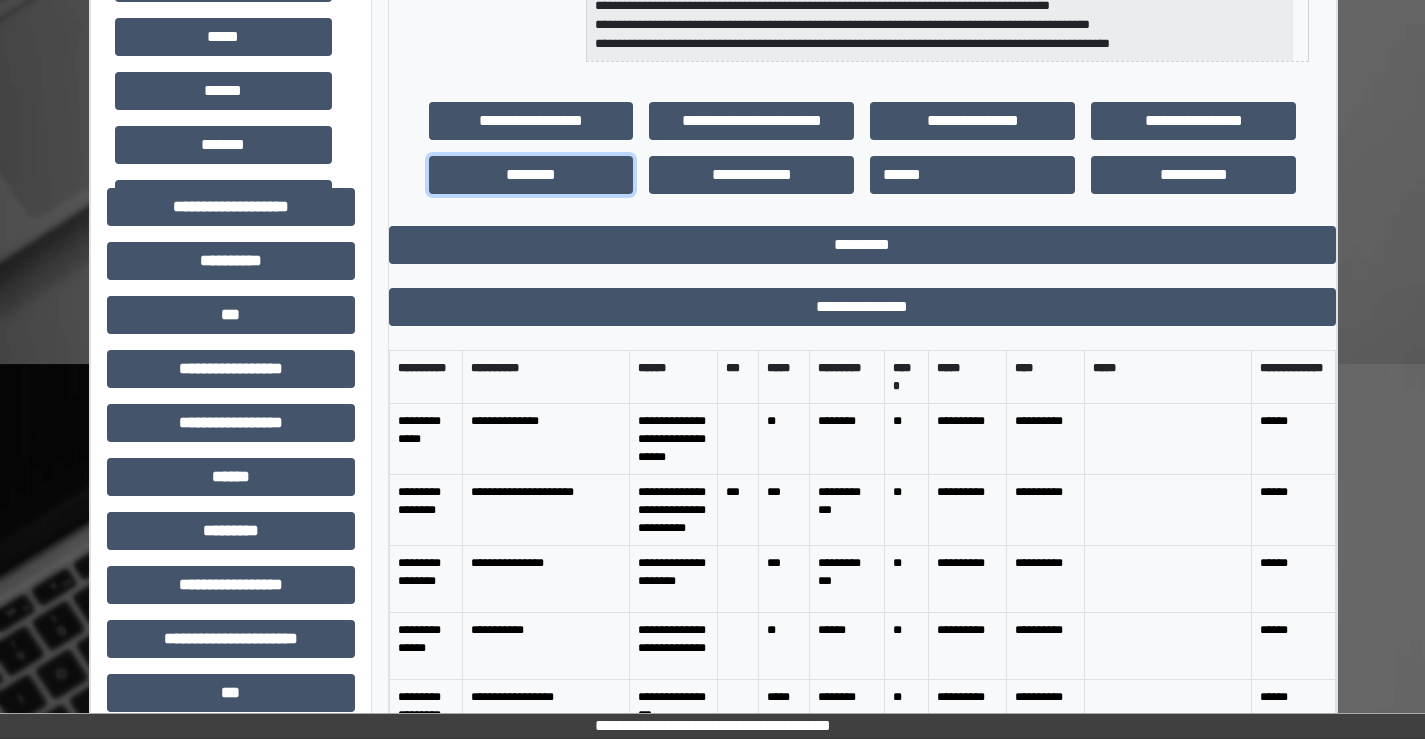 scroll, scrollTop: 600, scrollLeft: 0, axis: vertical 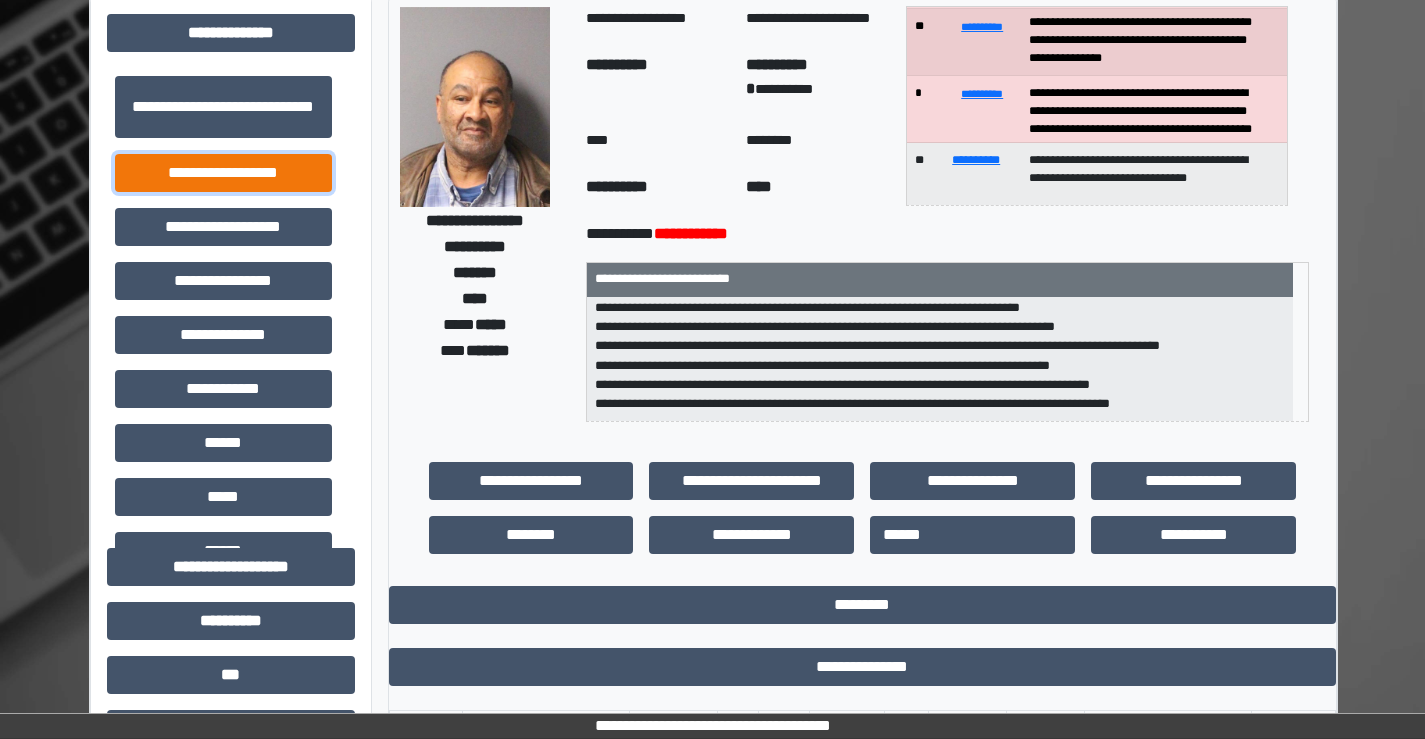 click on "**********" at bounding box center (223, 173) 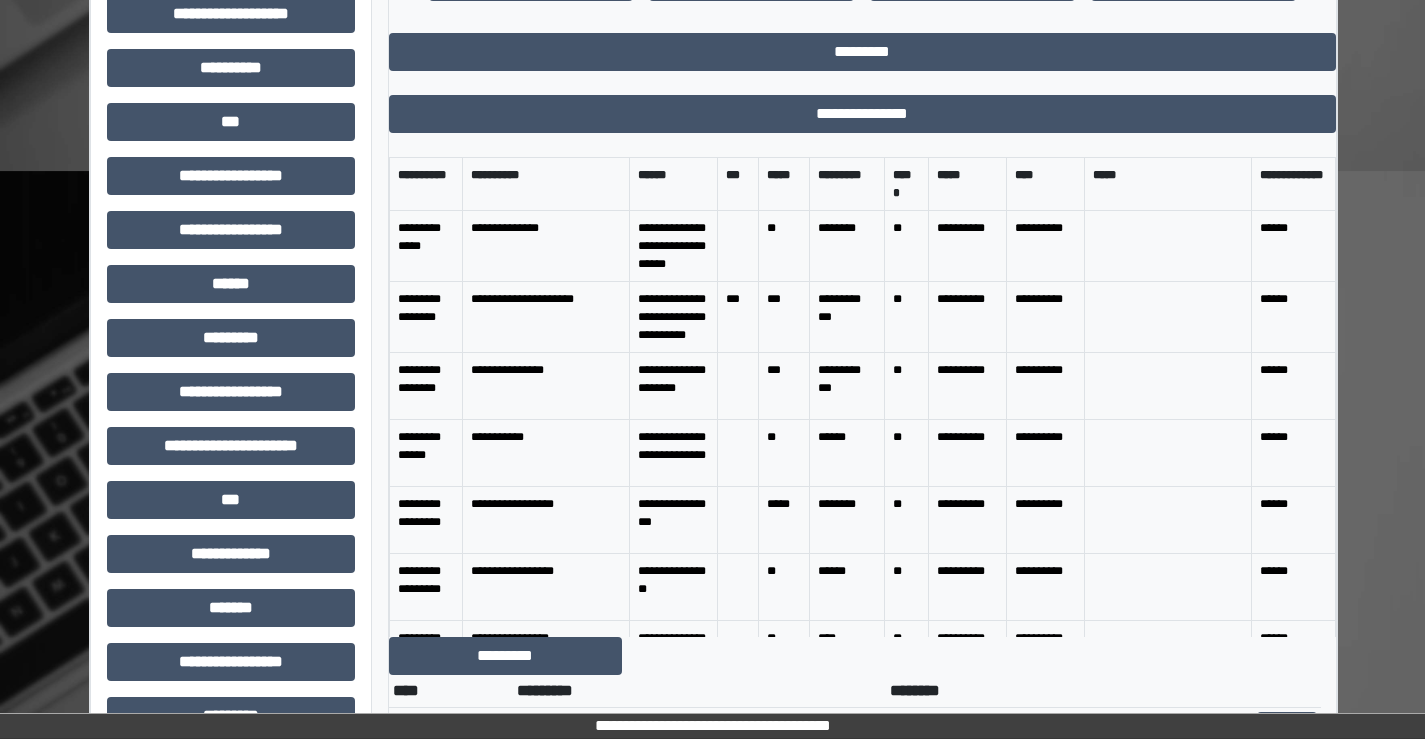 scroll, scrollTop: 700, scrollLeft: 0, axis: vertical 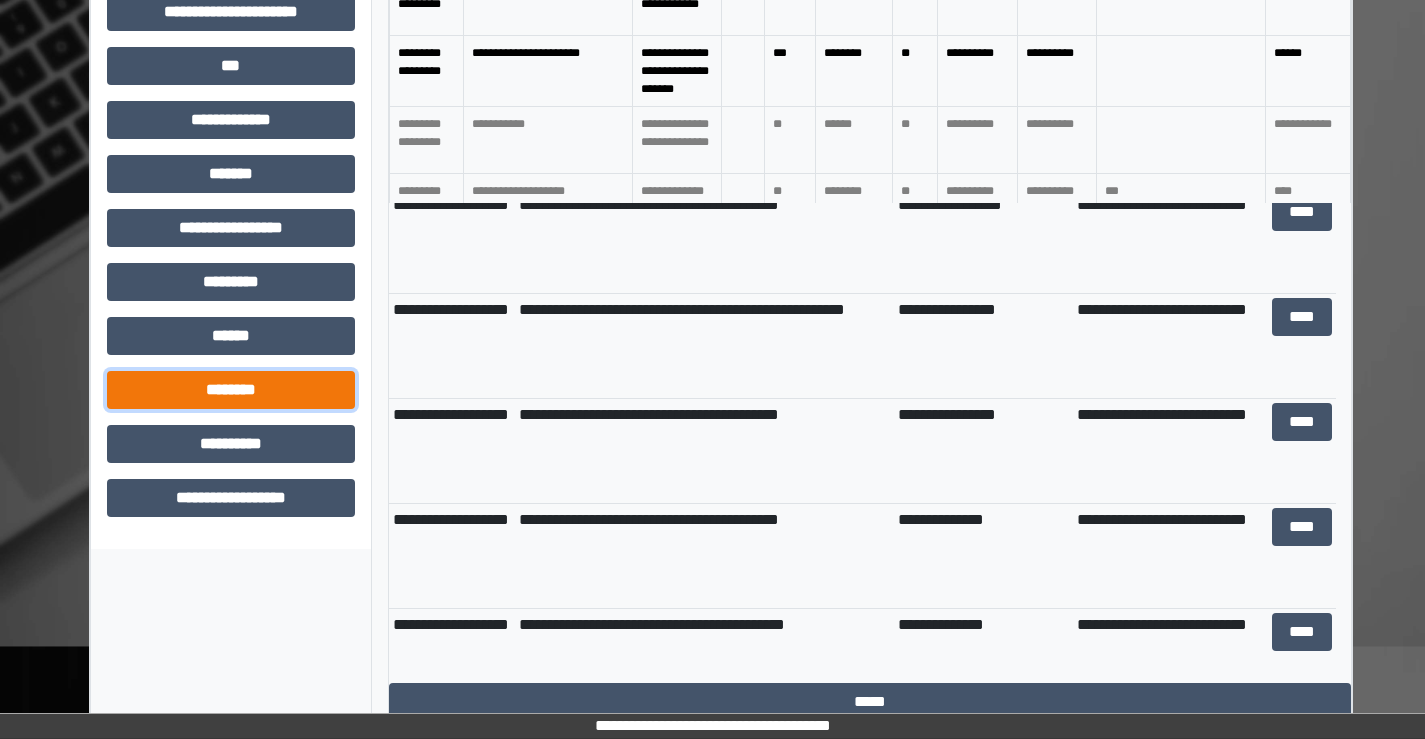 drag, startPoint x: 240, startPoint y: 382, endPoint x: 248, endPoint y: 375, distance: 10.630146 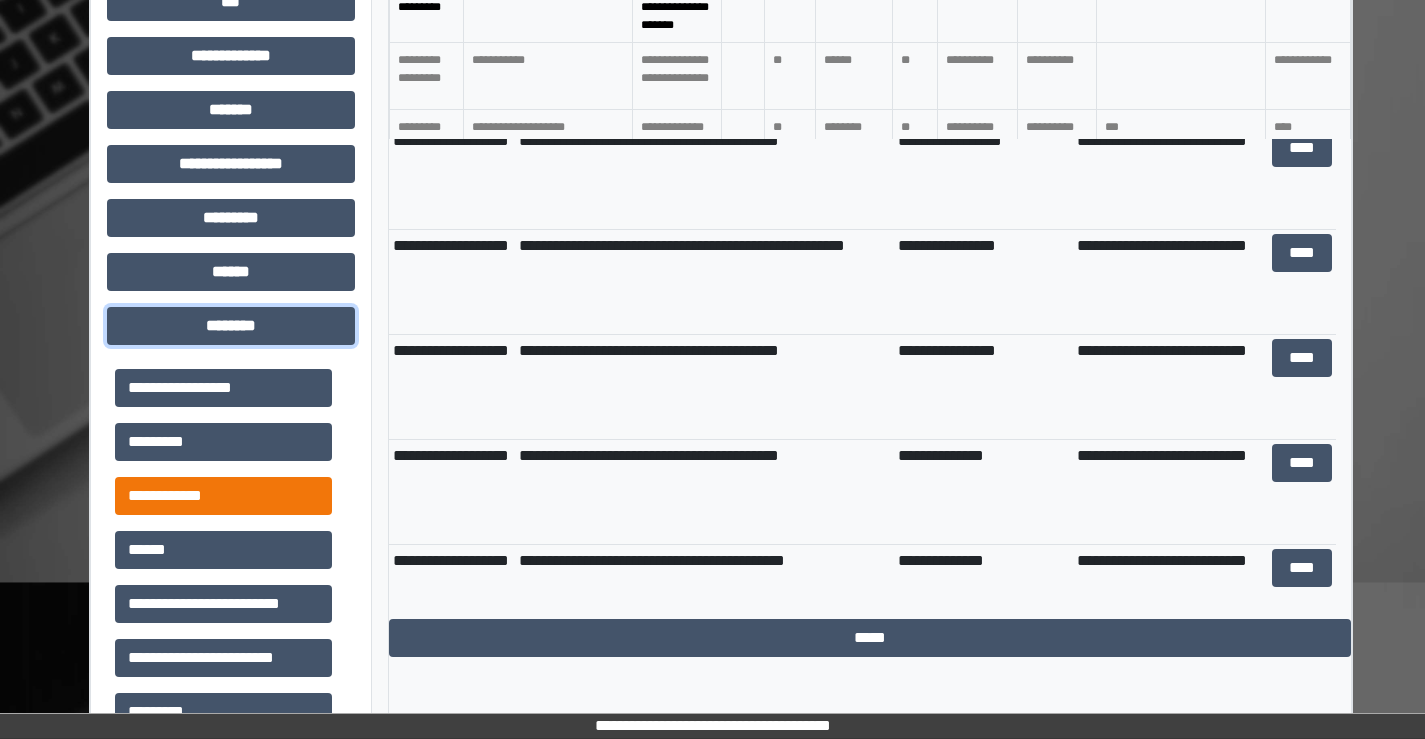 scroll, scrollTop: 1187, scrollLeft: 0, axis: vertical 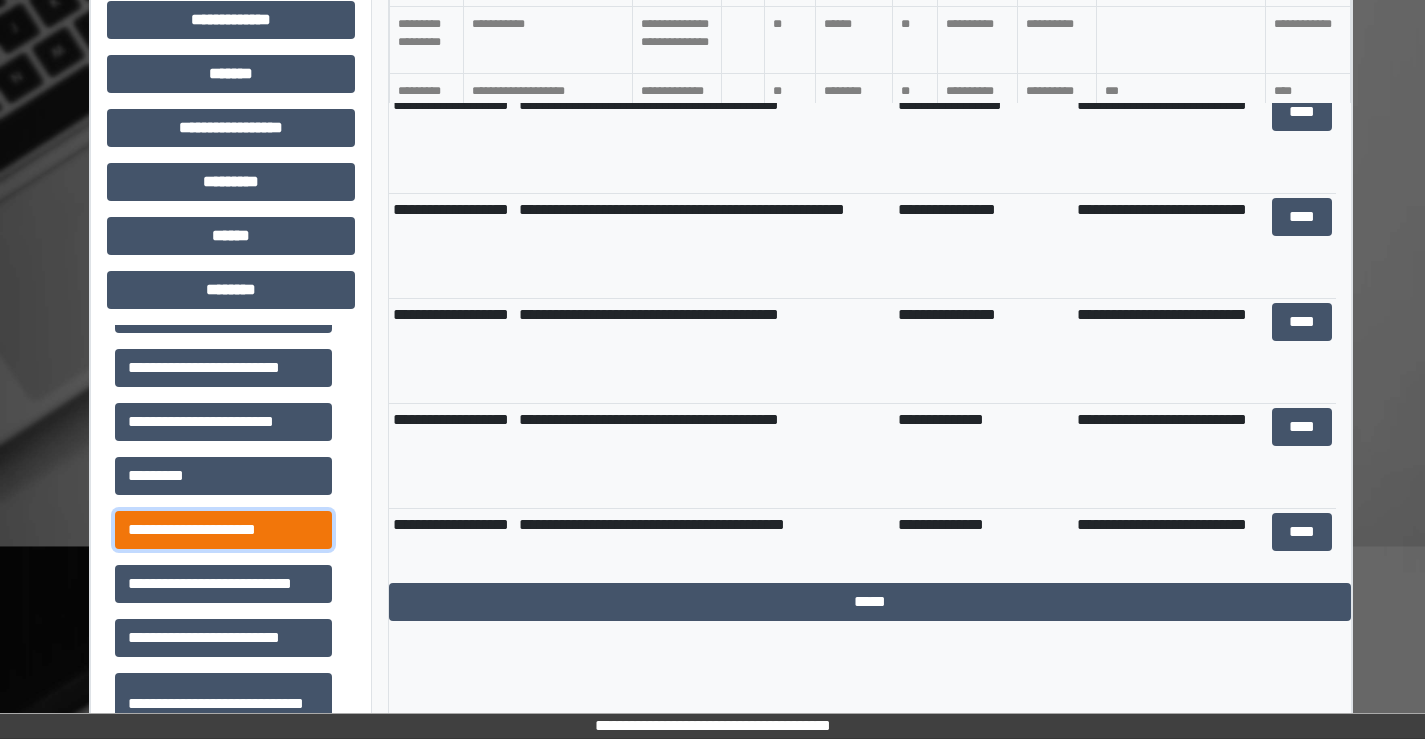 click on "**********" at bounding box center [223, 530] 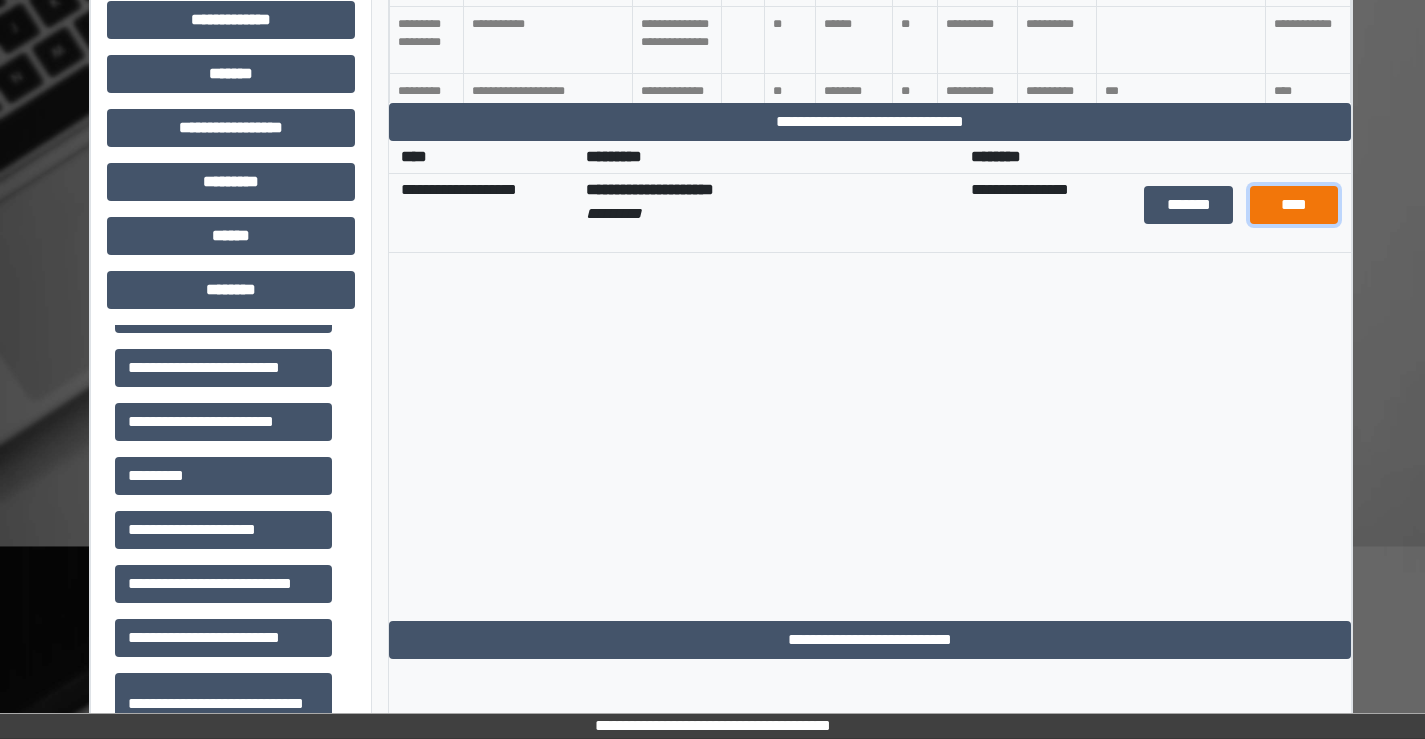 click on "****" at bounding box center [1294, 205] 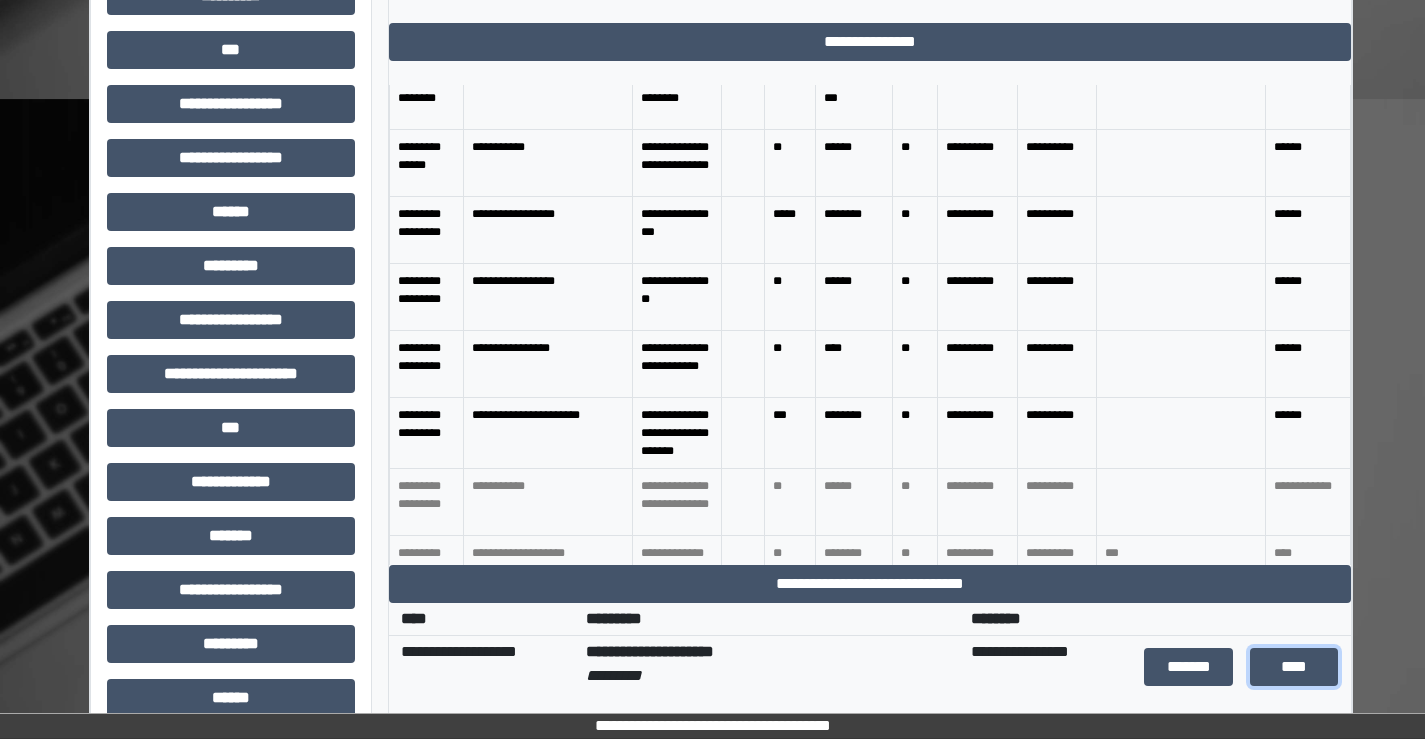 scroll, scrollTop: 587, scrollLeft: 0, axis: vertical 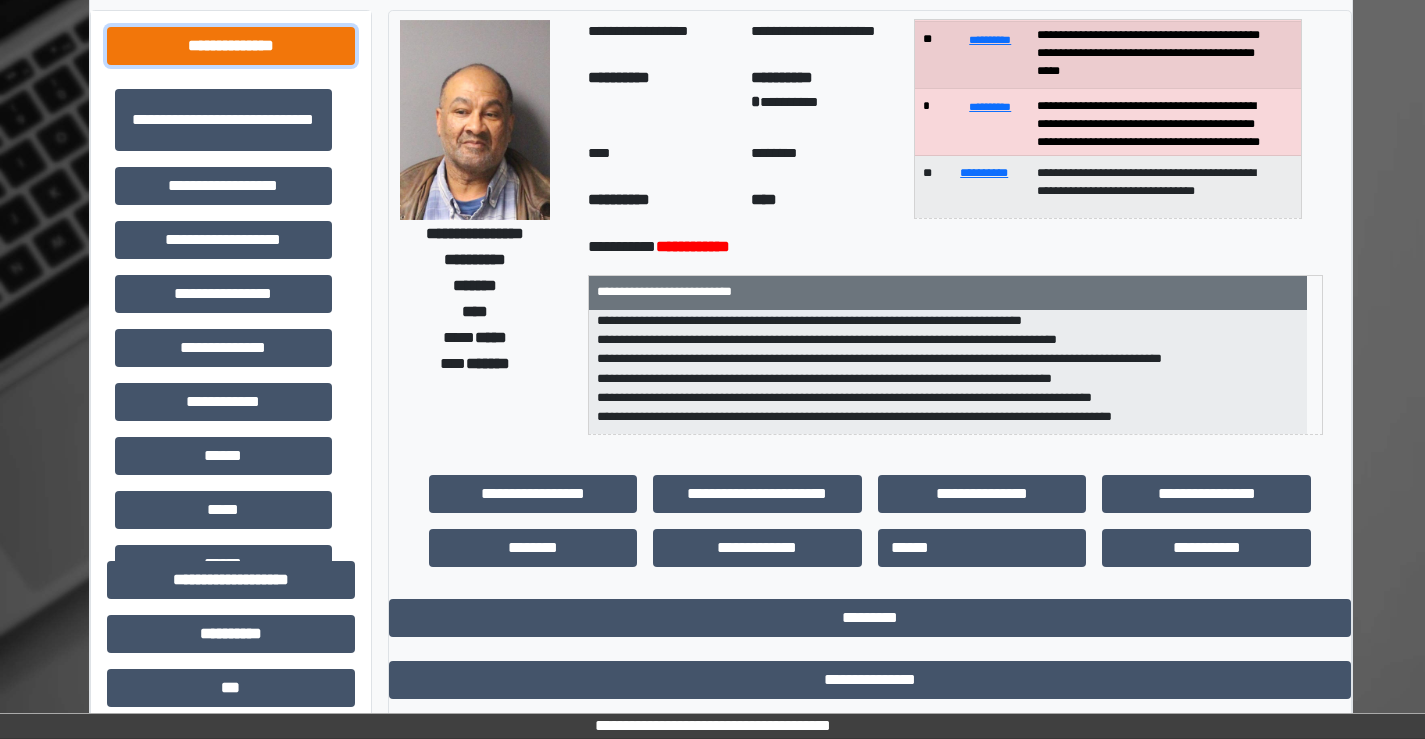 click on "**********" at bounding box center (231, 46) 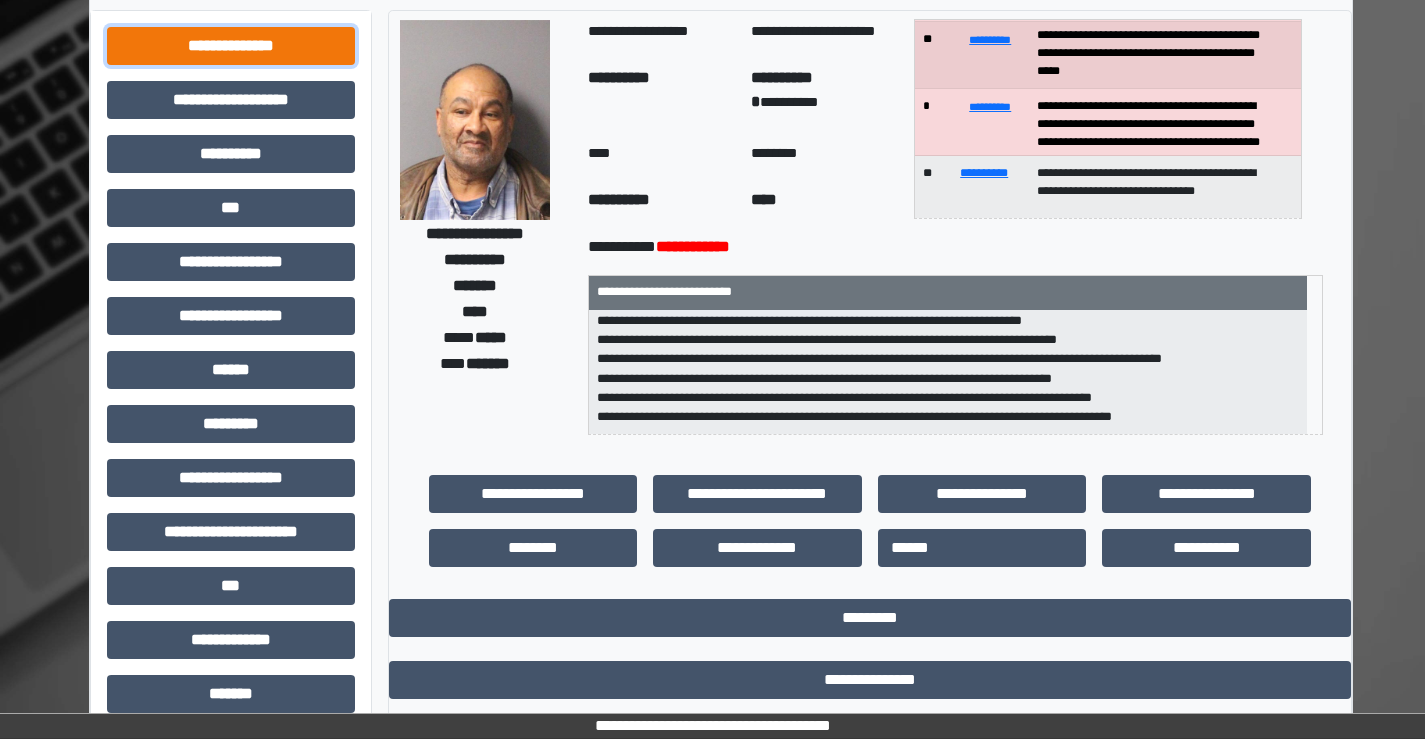 click on "**********" at bounding box center (231, 46) 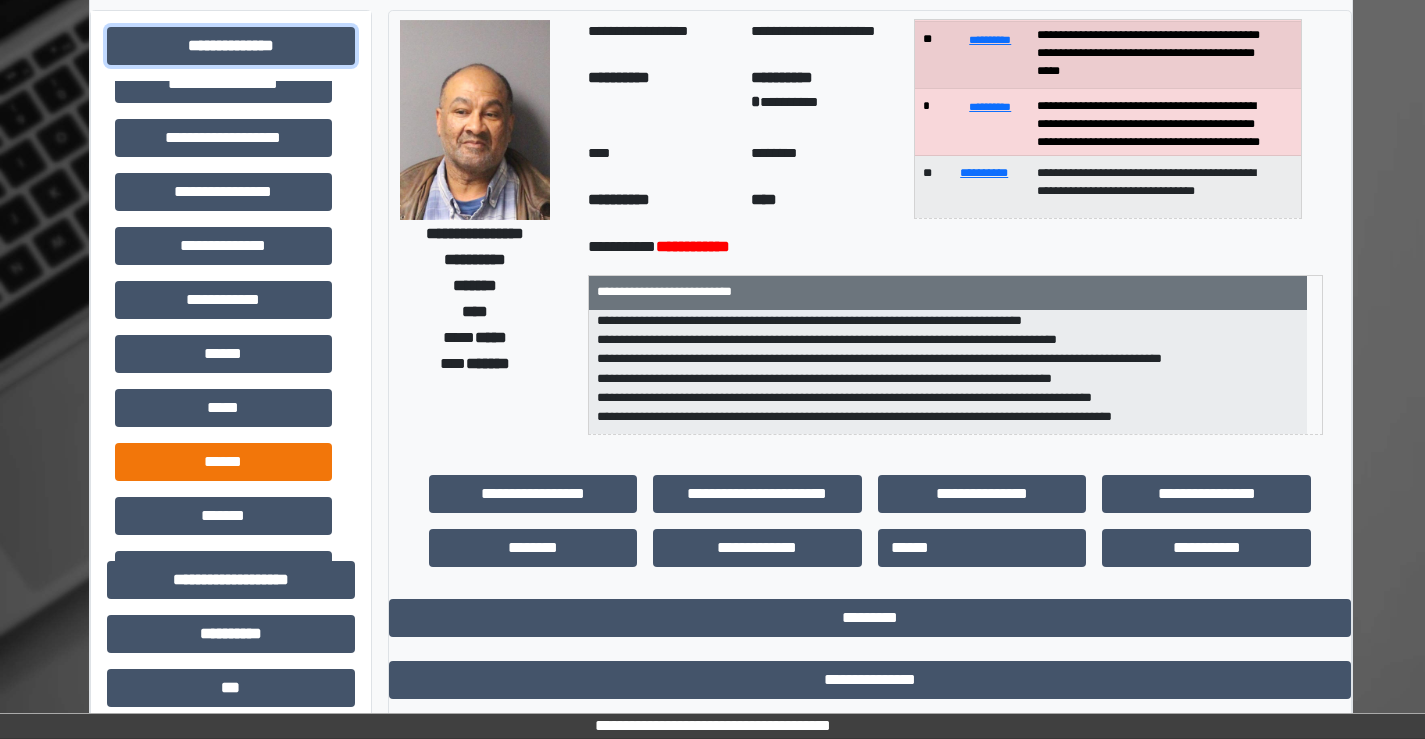 scroll, scrollTop: 100, scrollLeft: 0, axis: vertical 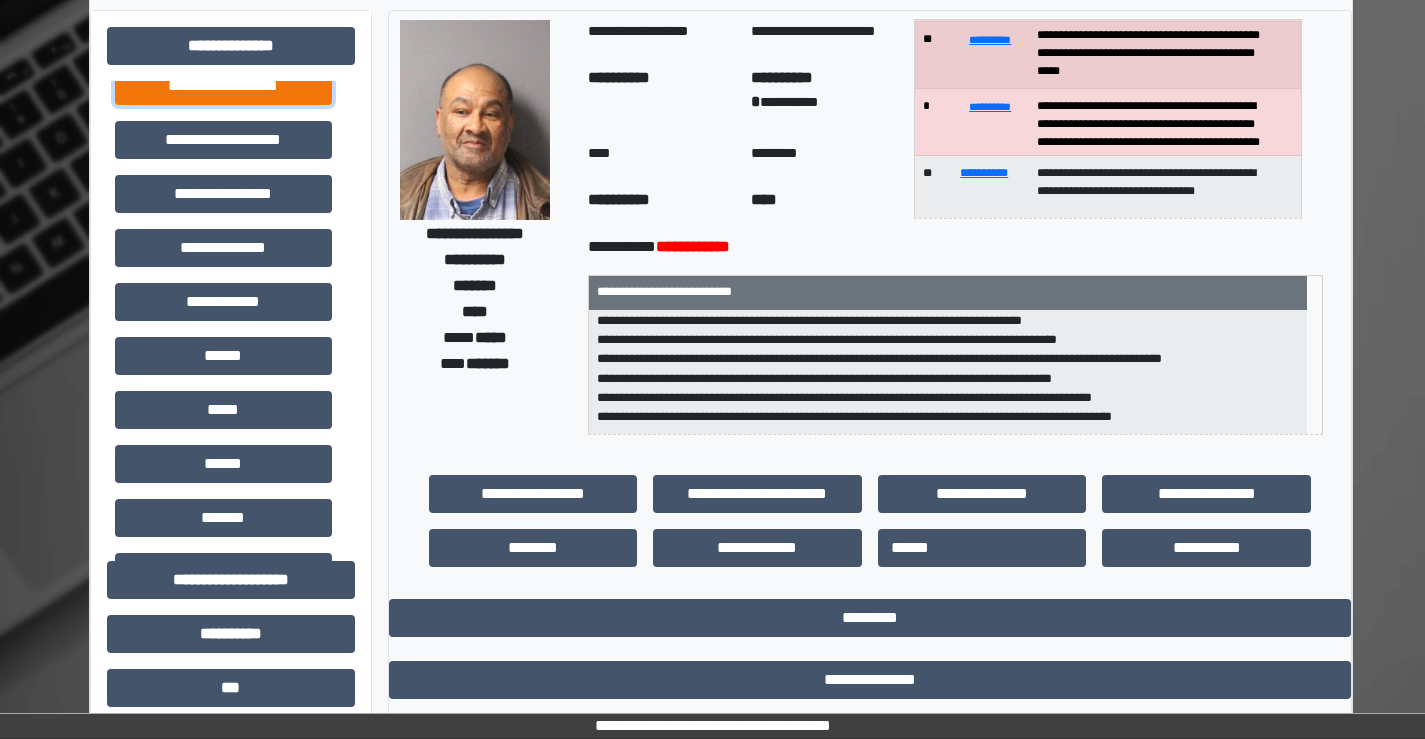 click on "**********" at bounding box center (223, 86) 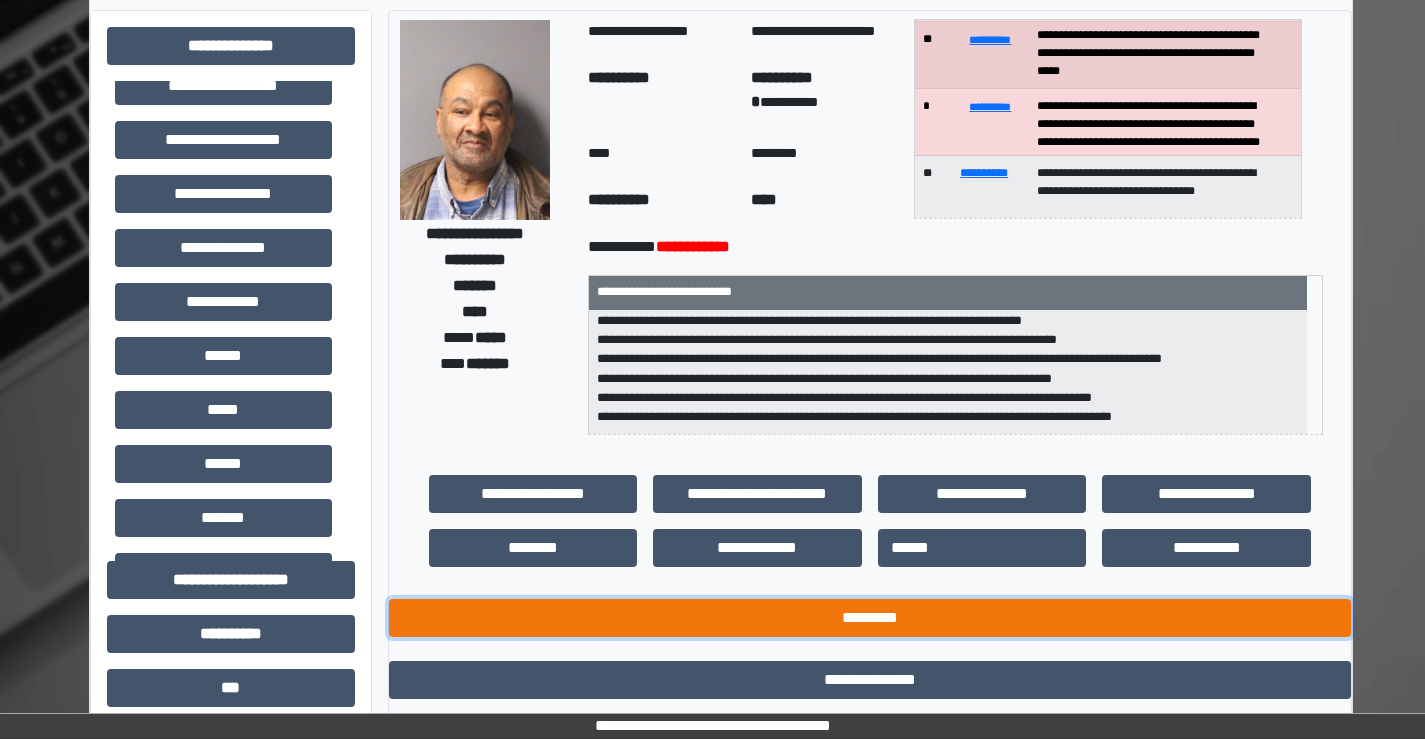 click on "*********" at bounding box center (870, 618) 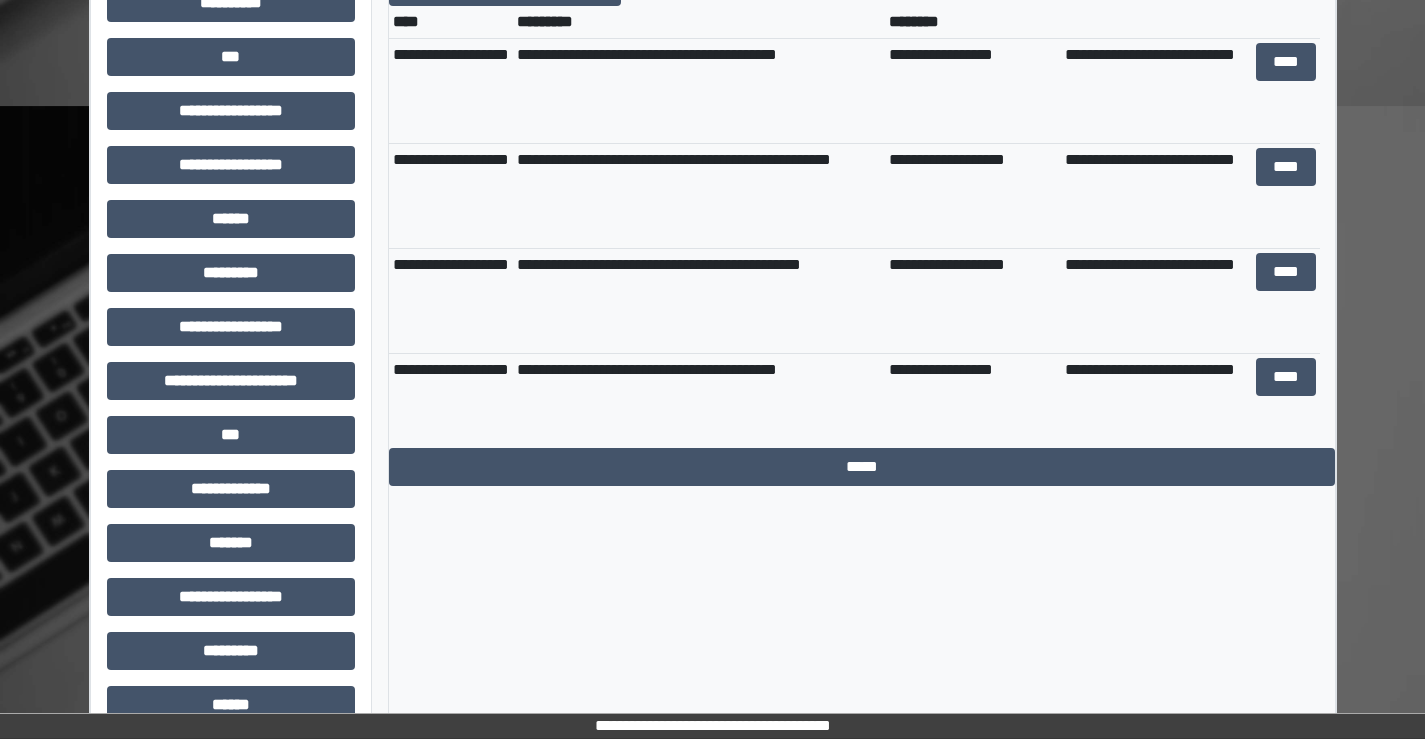 scroll, scrollTop: 730, scrollLeft: 0, axis: vertical 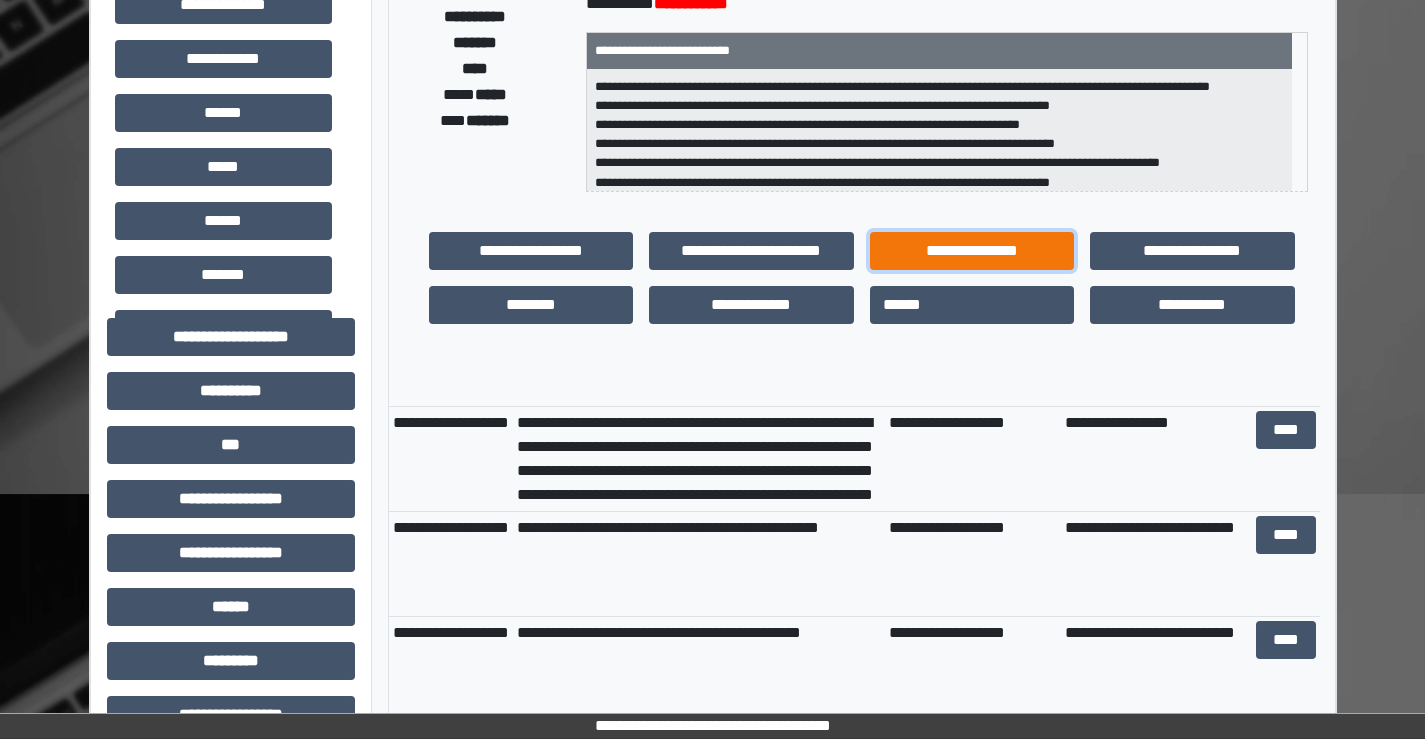click on "**********" at bounding box center [972, 251] 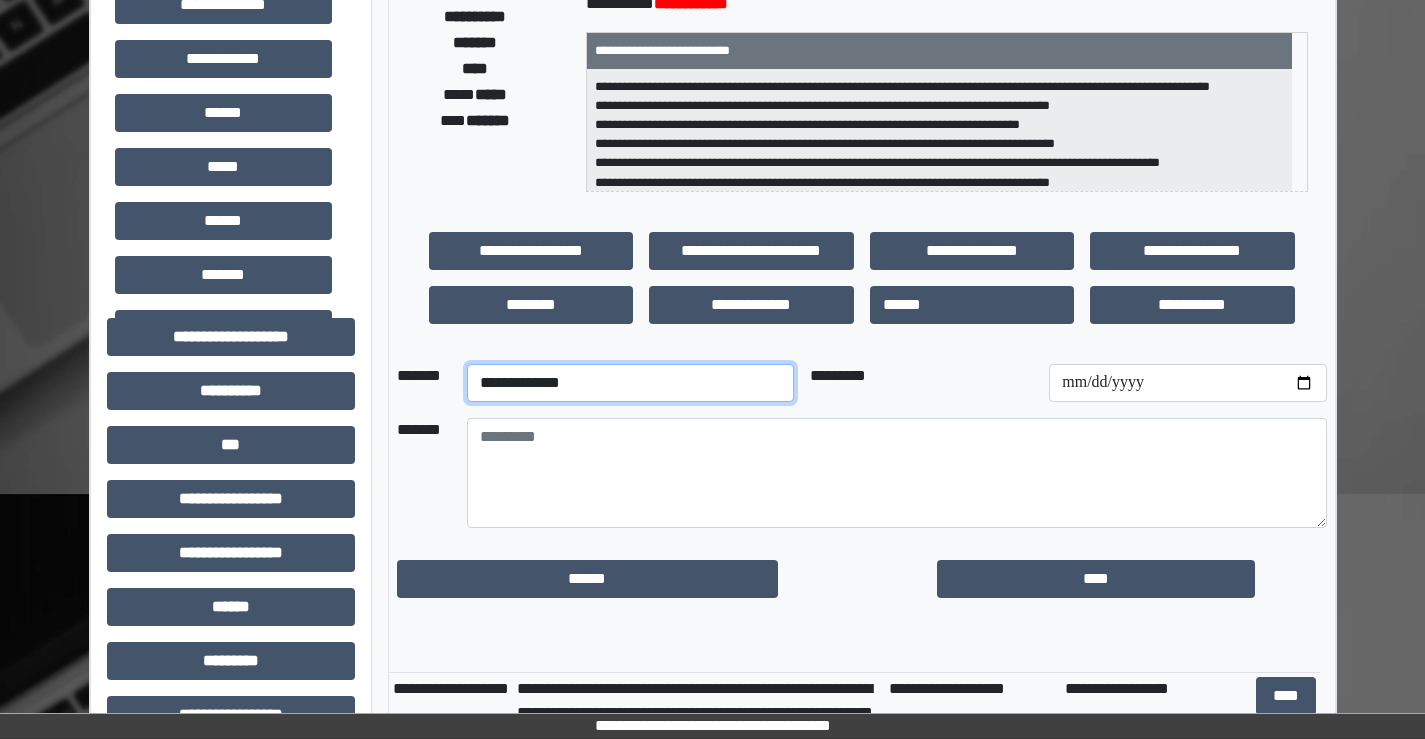 click on "**********" at bounding box center [630, 383] 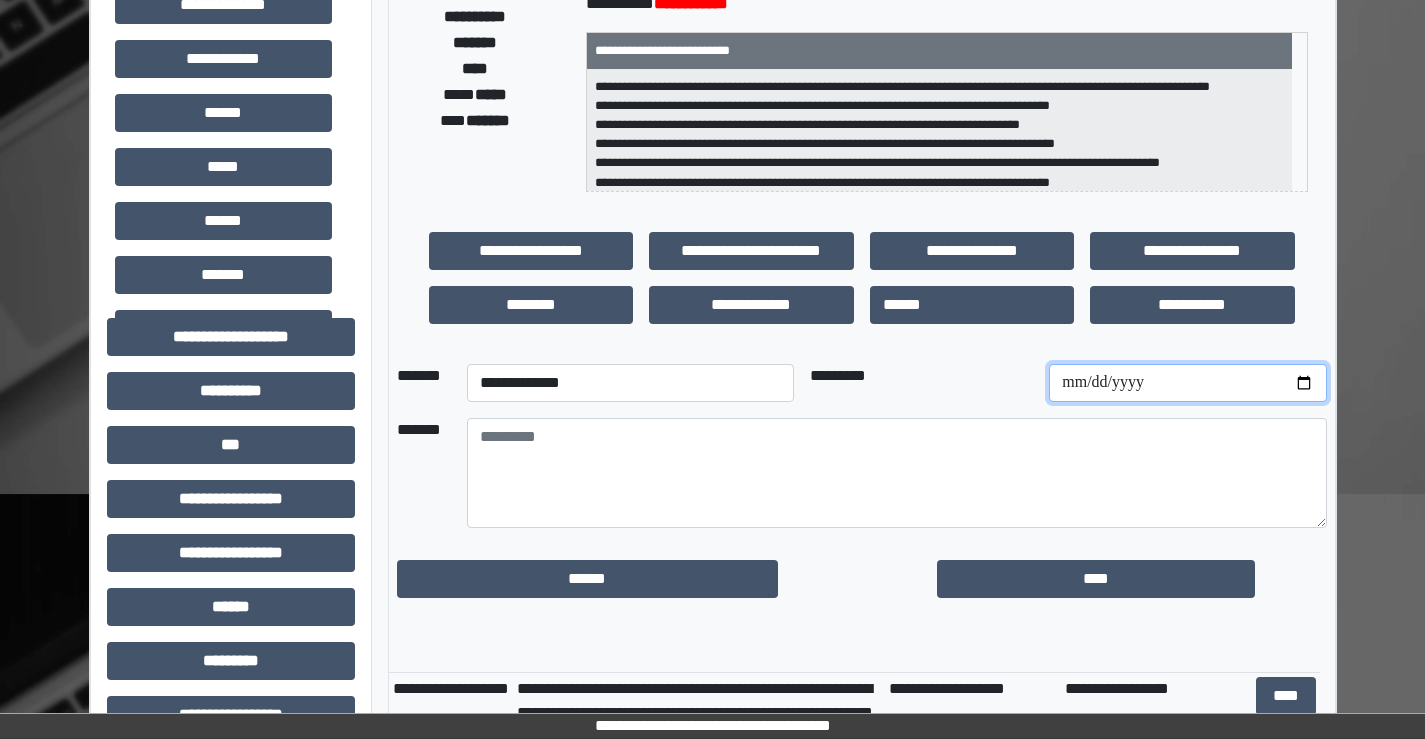 click at bounding box center [1187, 383] 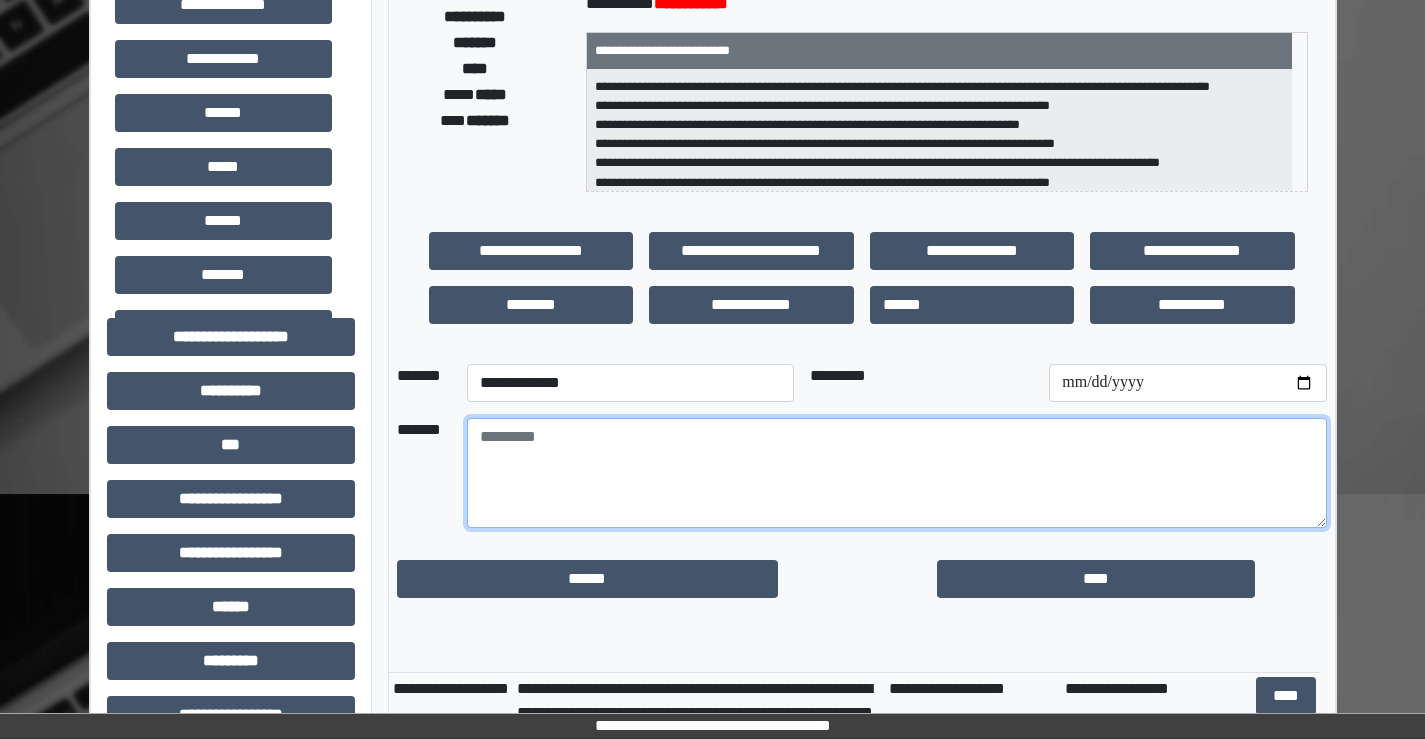 click at bounding box center (897, 473) 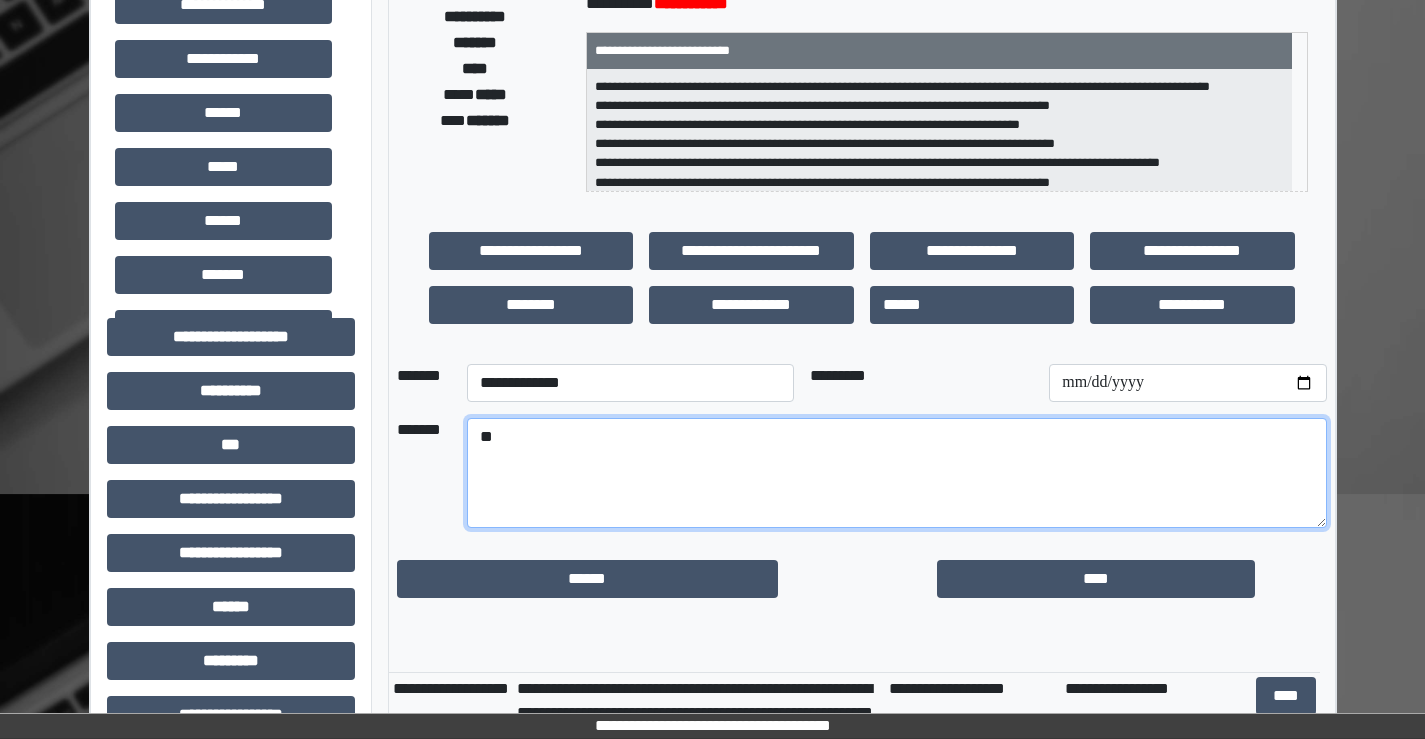 type on "*" 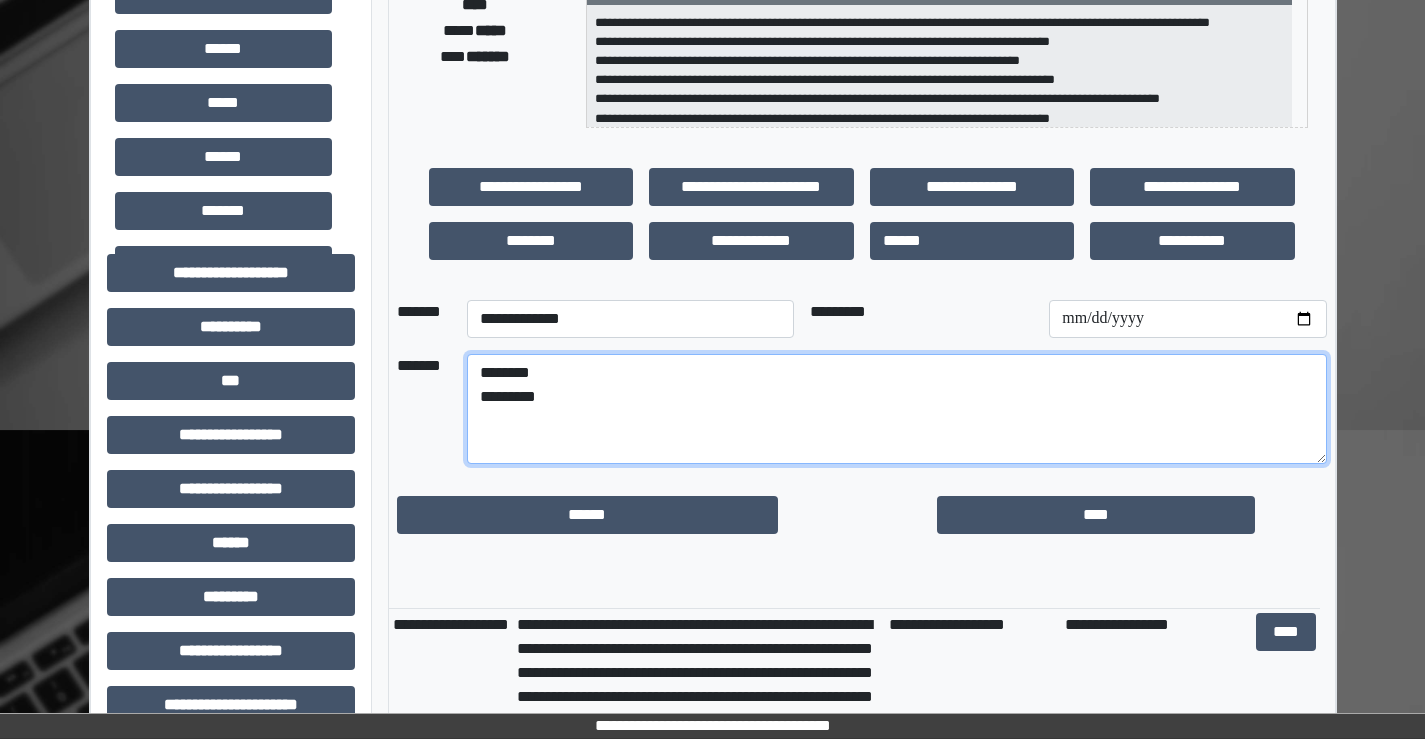 scroll, scrollTop: 430, scrollLeft: 0, axis: vertical 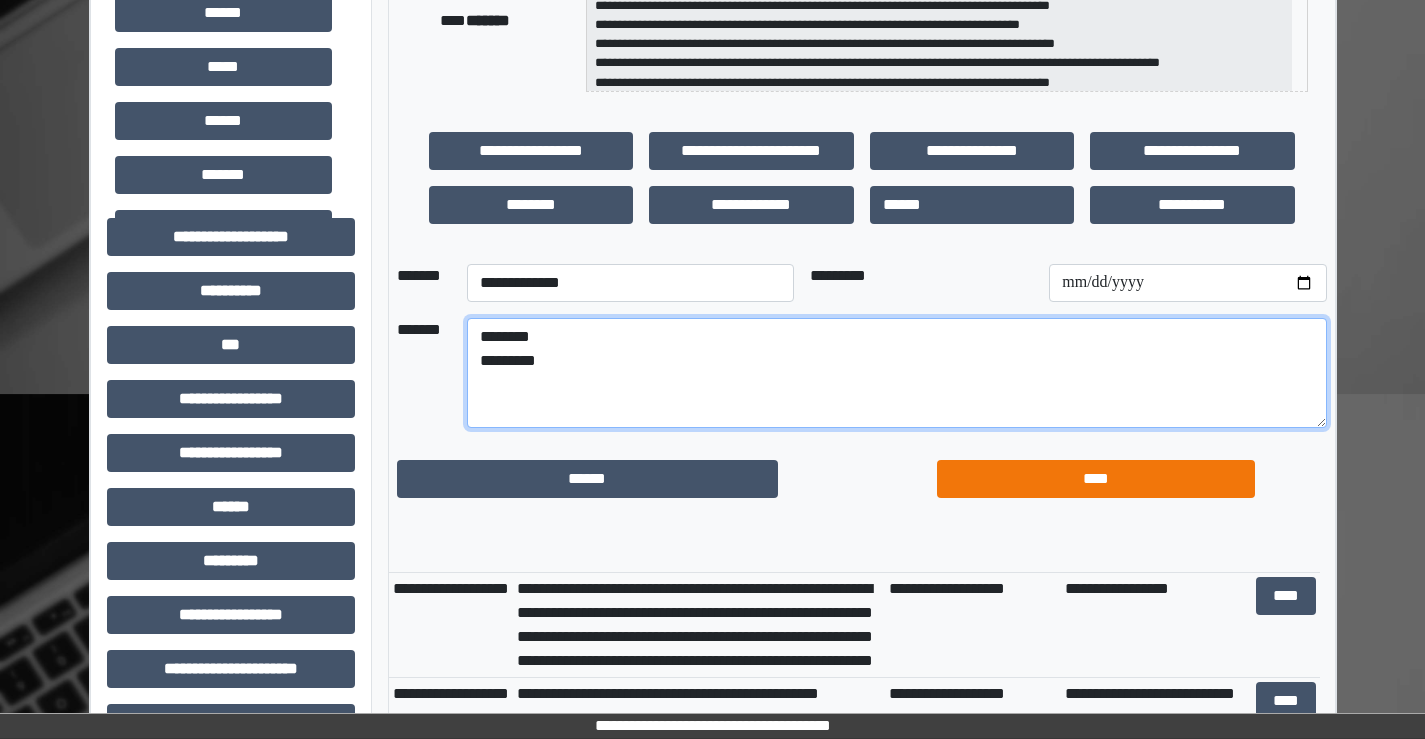 type on "********
********" 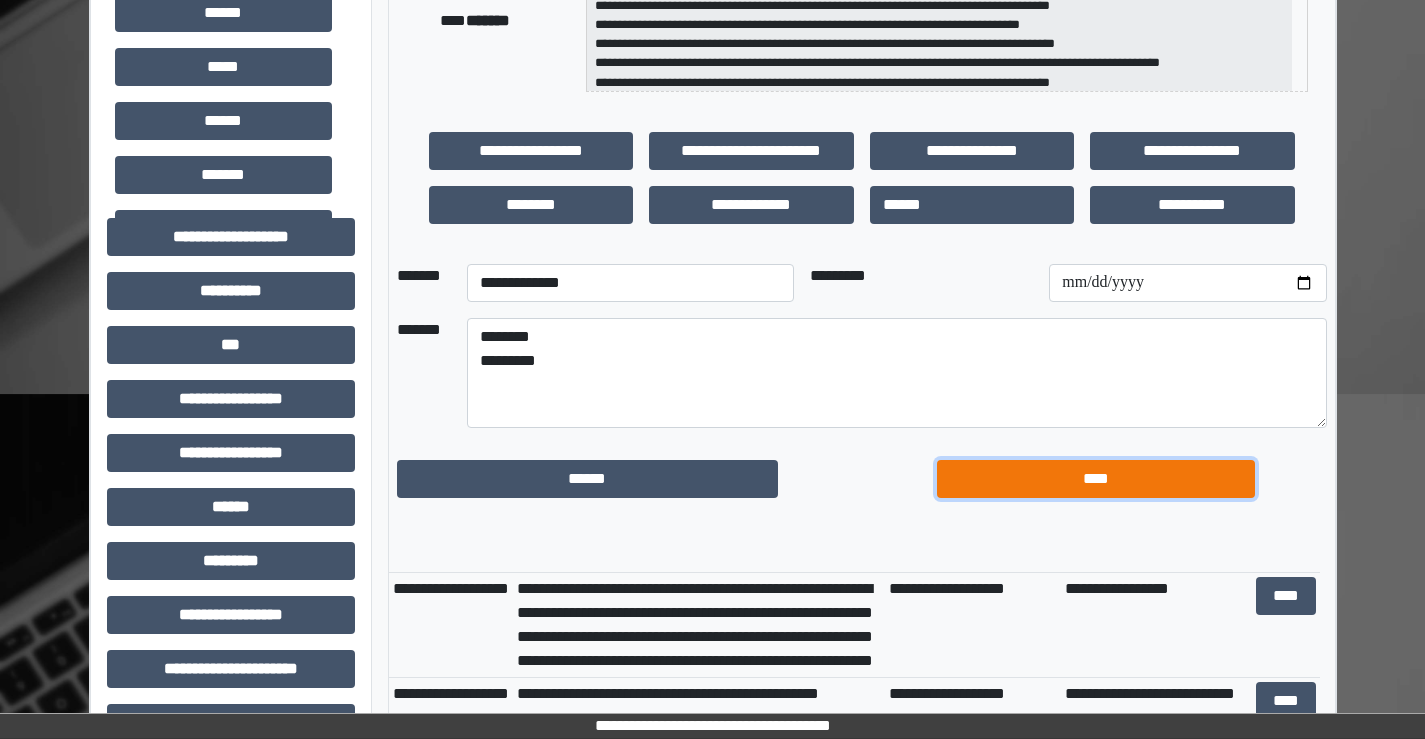 click on "****" at bounding box center [1096, 479] 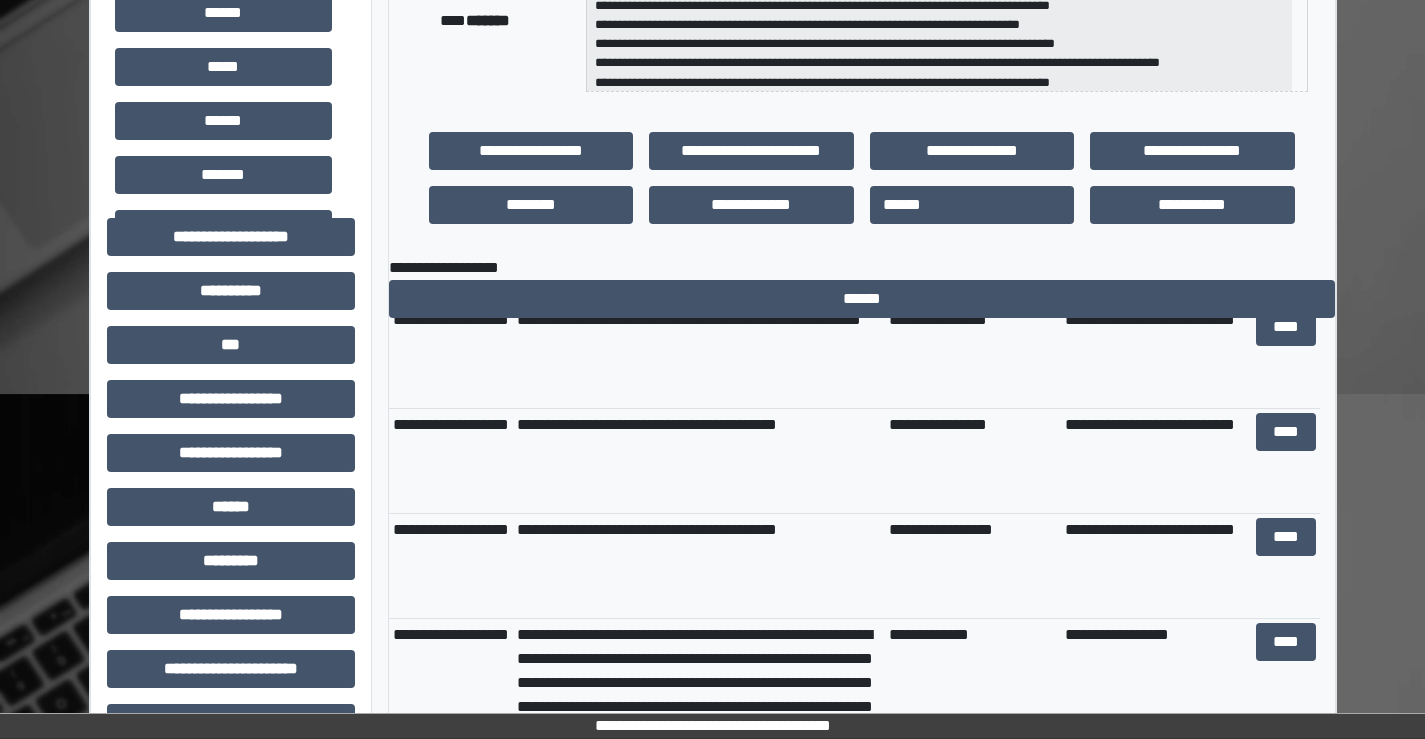 scroll, scrollTop: 3400, scrollLeft: 0, axis: vertical 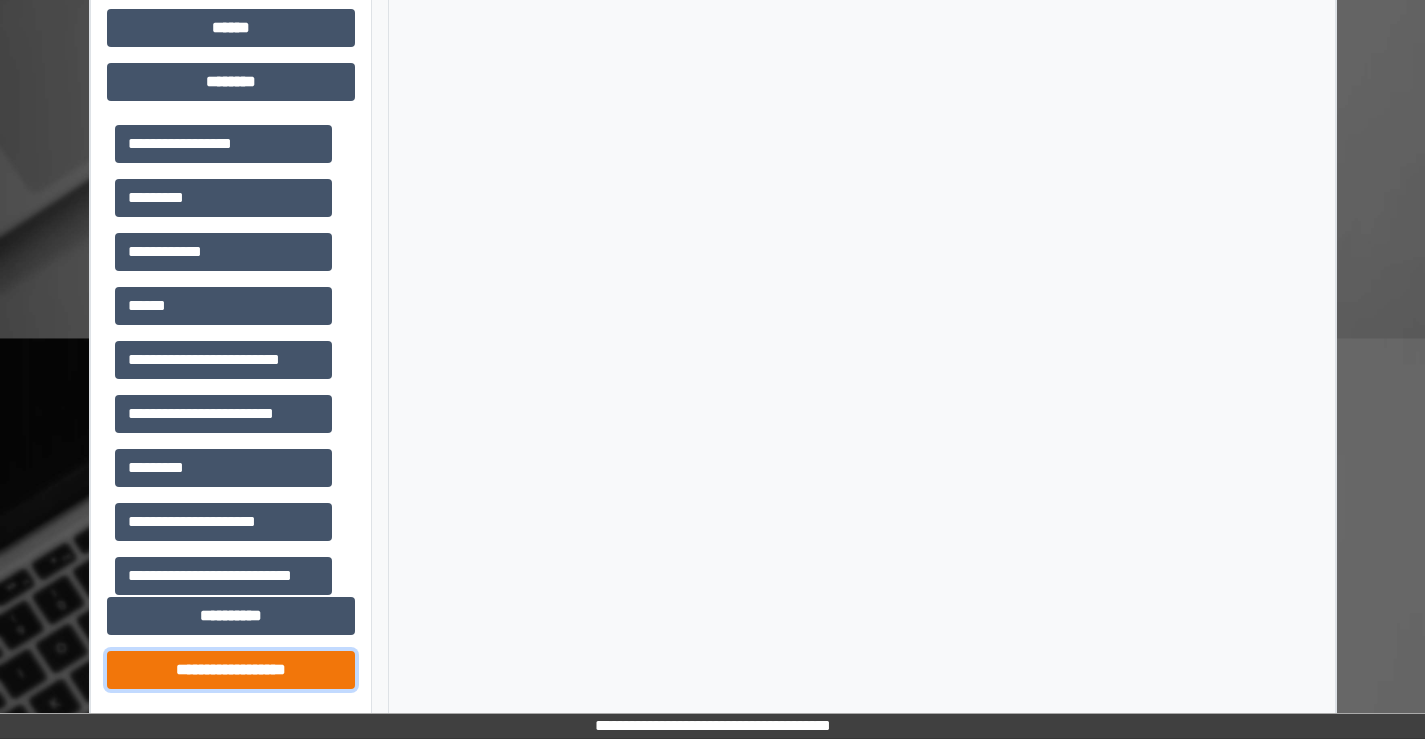 click on "**********" at bounding box center (231, 670) 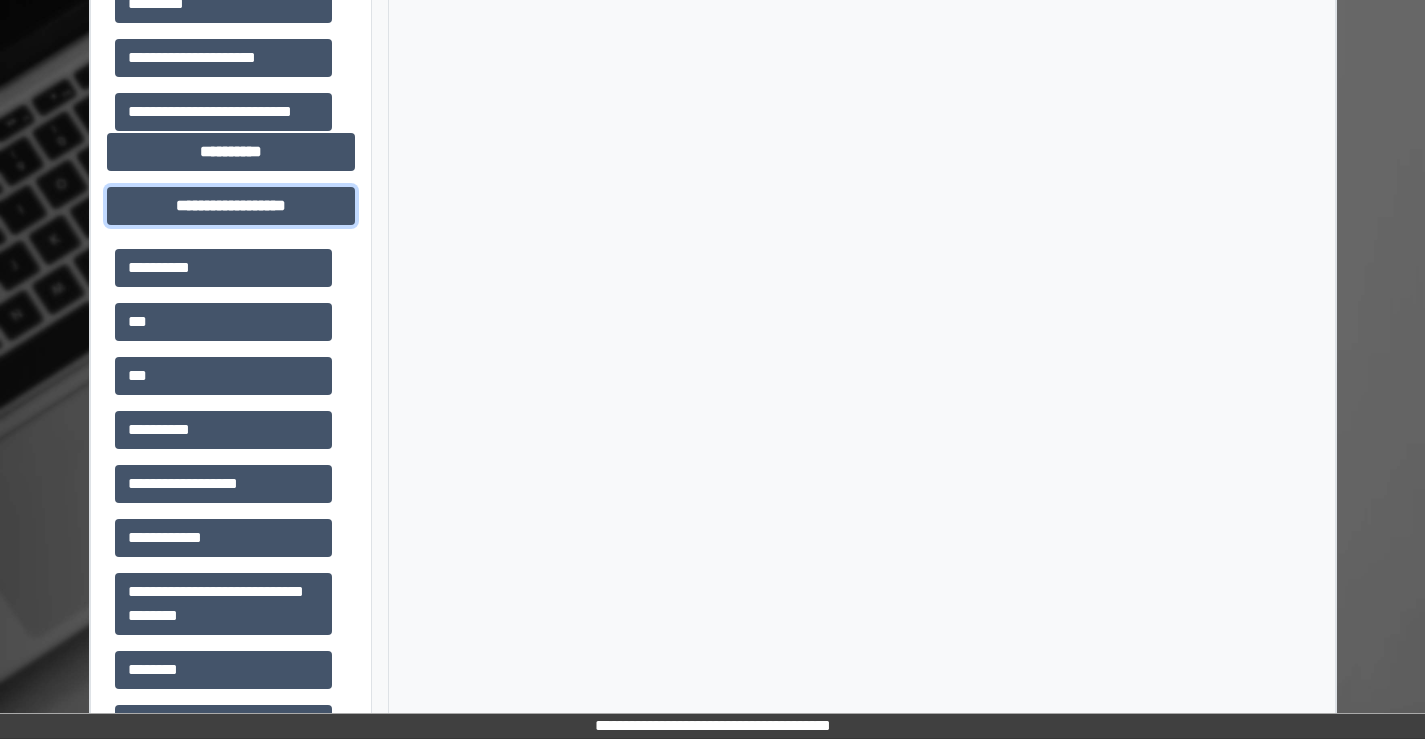 scroll, scrollTop: 1875, scrollLeft: 0, axis: vertical 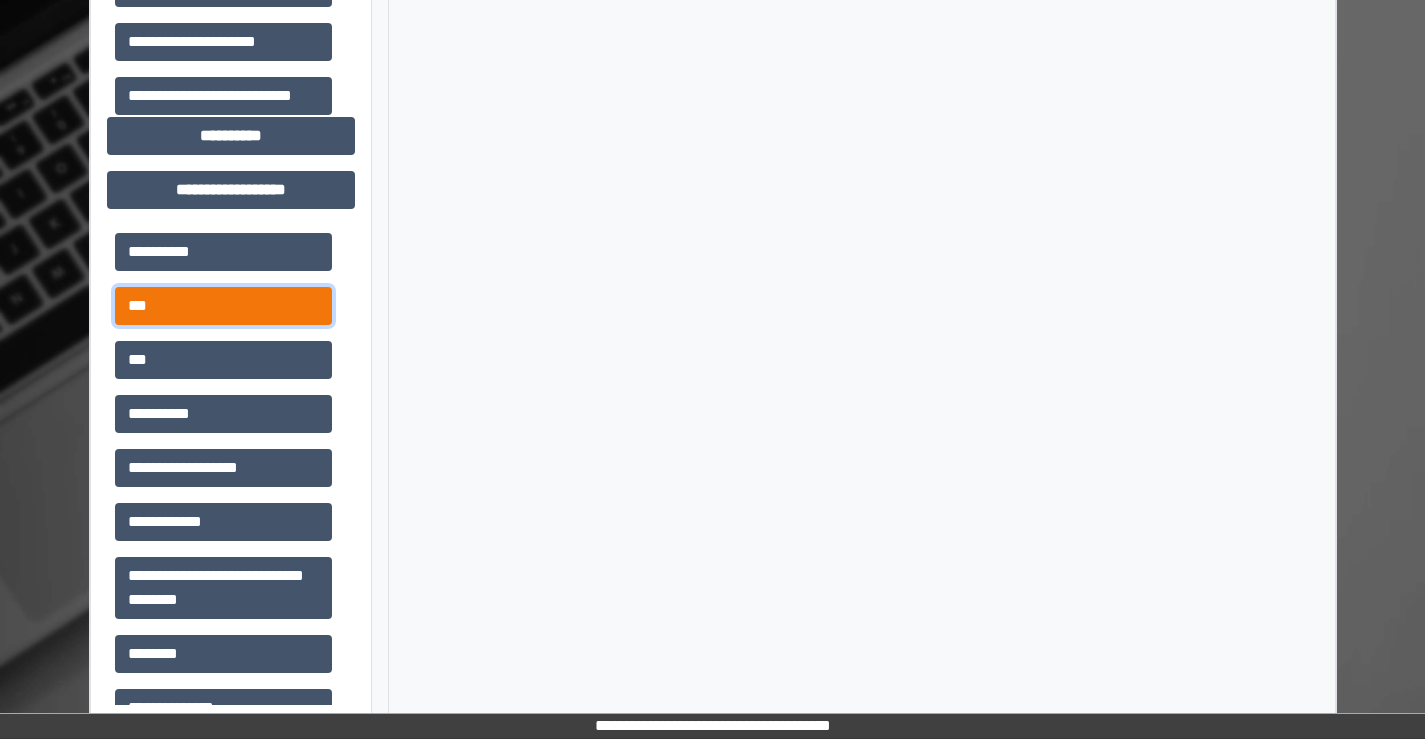 click on "***" at bounding box center [223, 306] 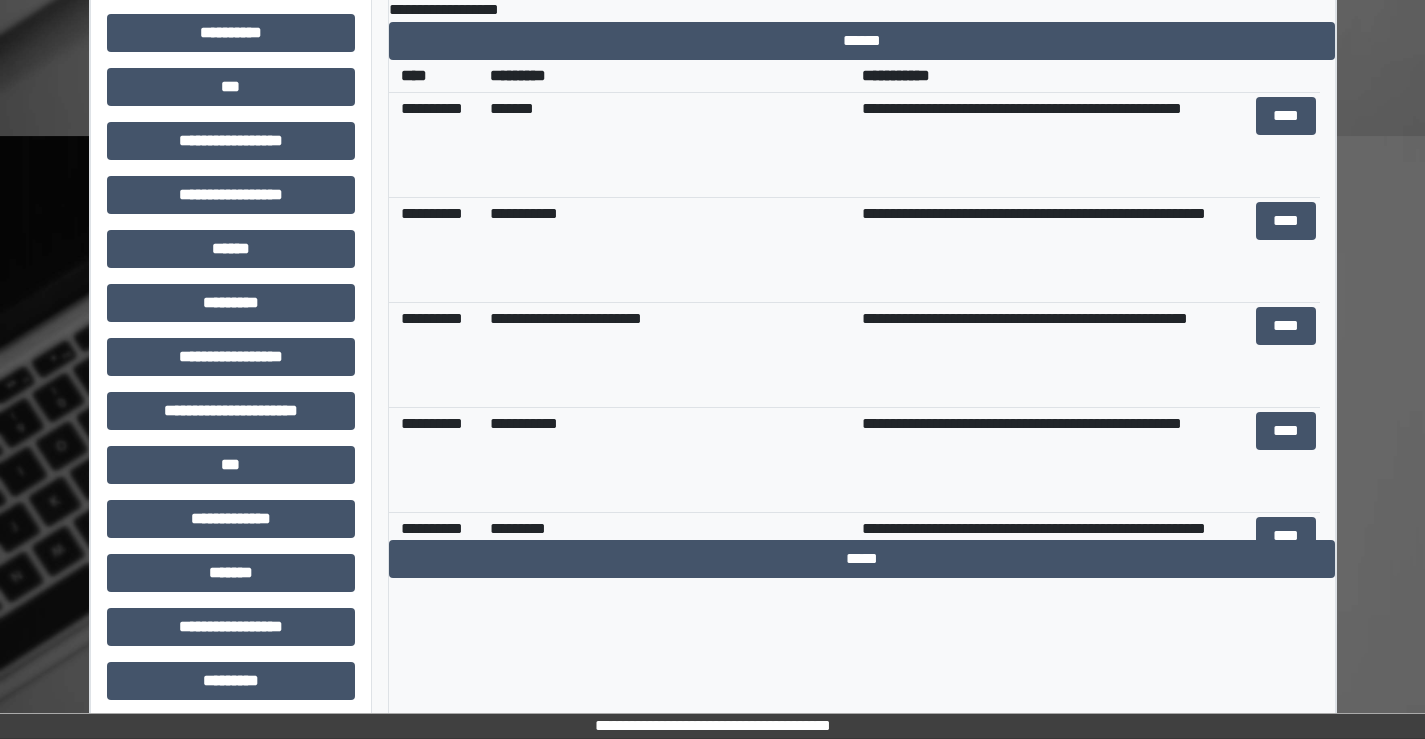 scroll, scrollTop: 675, scrollLeft: 0, axis: vertical 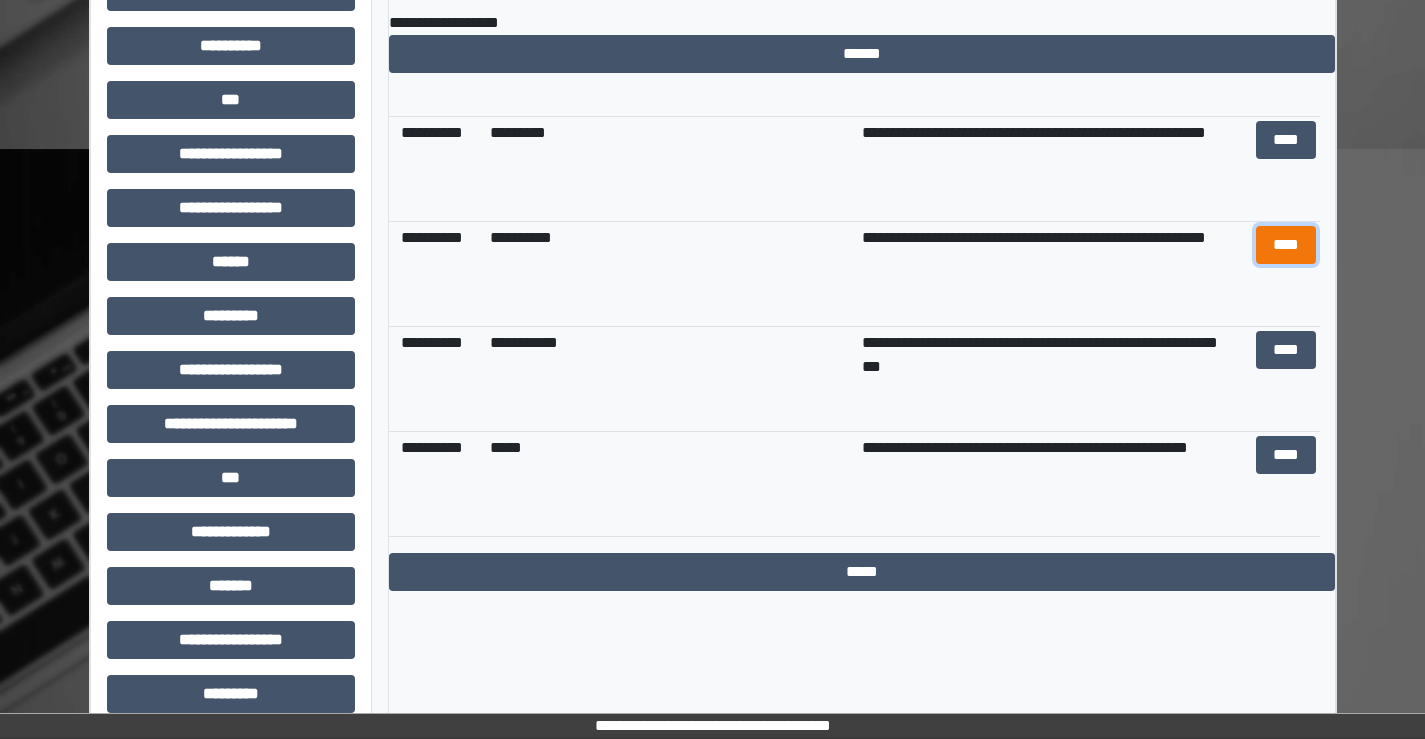 click on "****" at bounding box center (1286, 245) 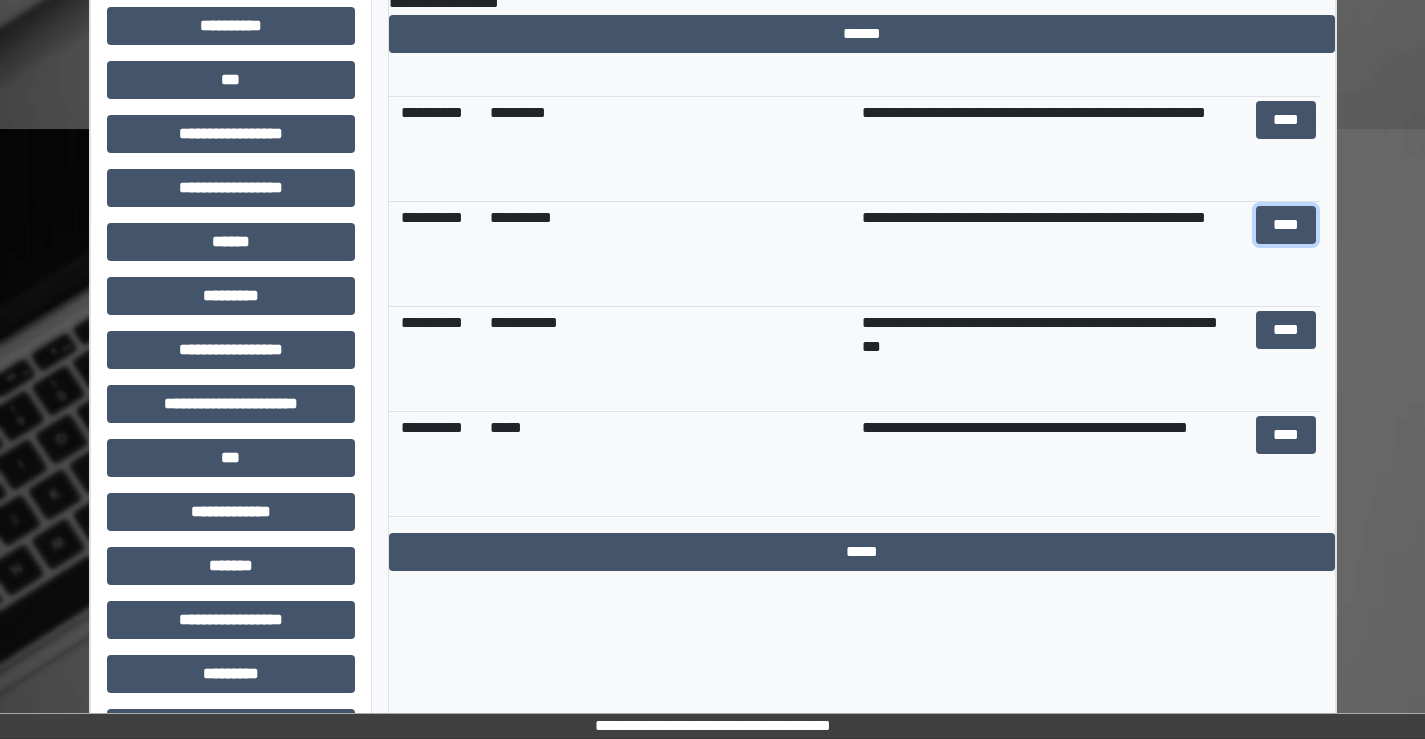 scroll, scrollTop: 675, scrollLeft: 0, axis: vertical 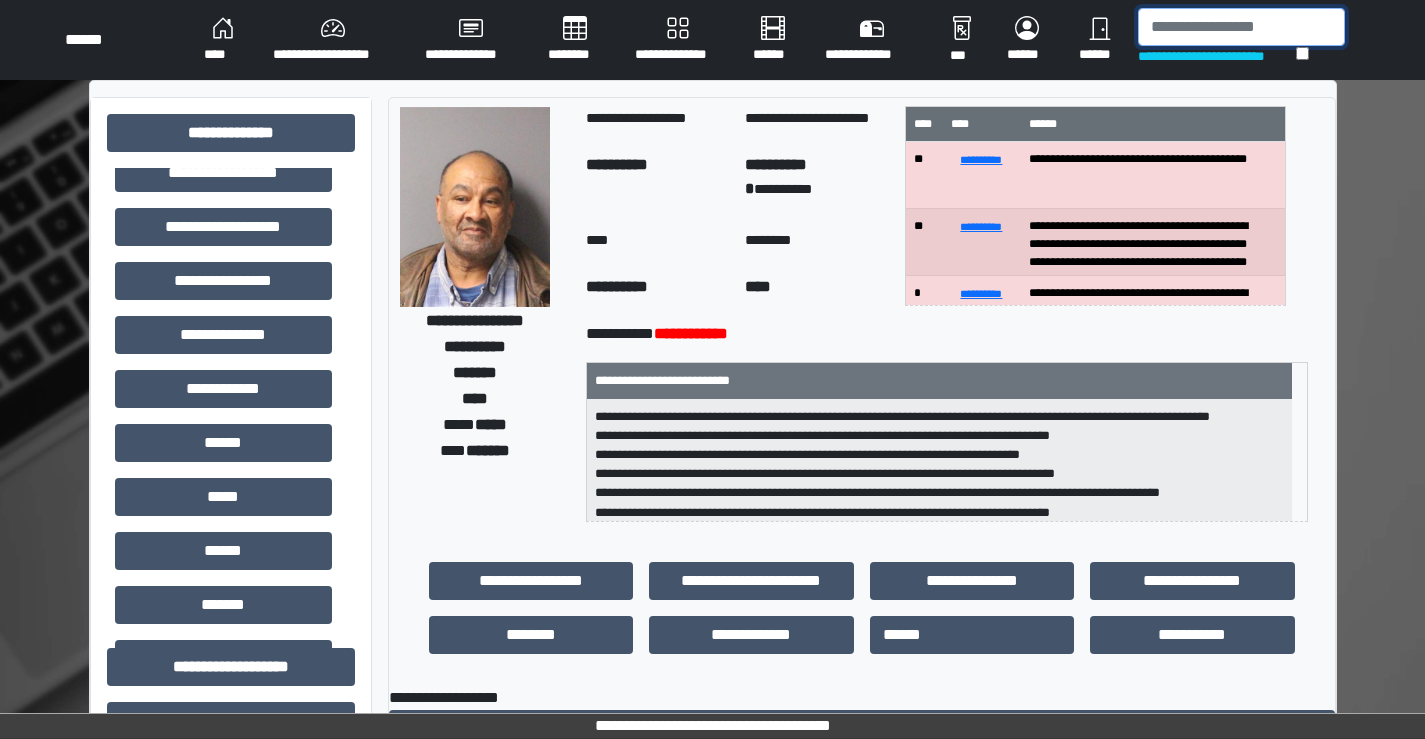 click at bounding box center [1241, 27] 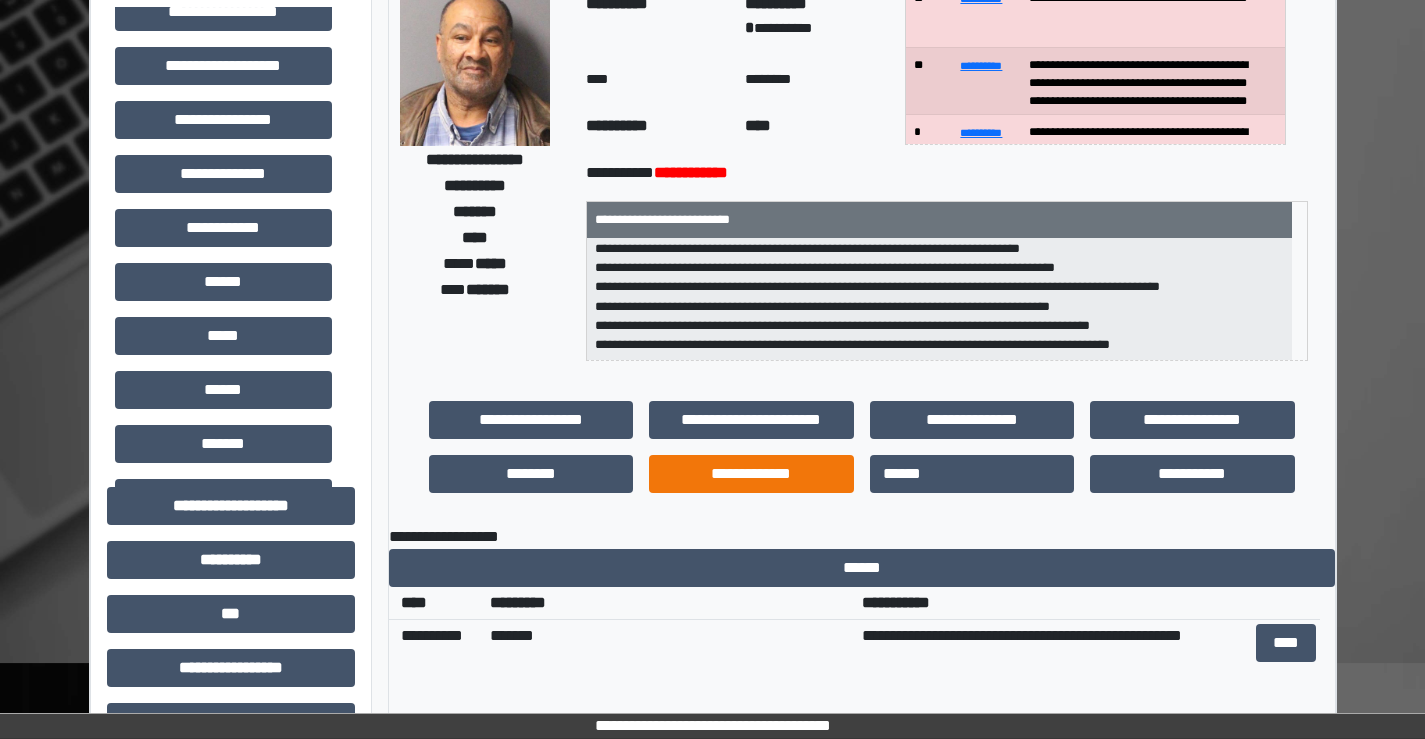 scroll, scrollTop: 200, scrollLeft: 0, axis: vertical 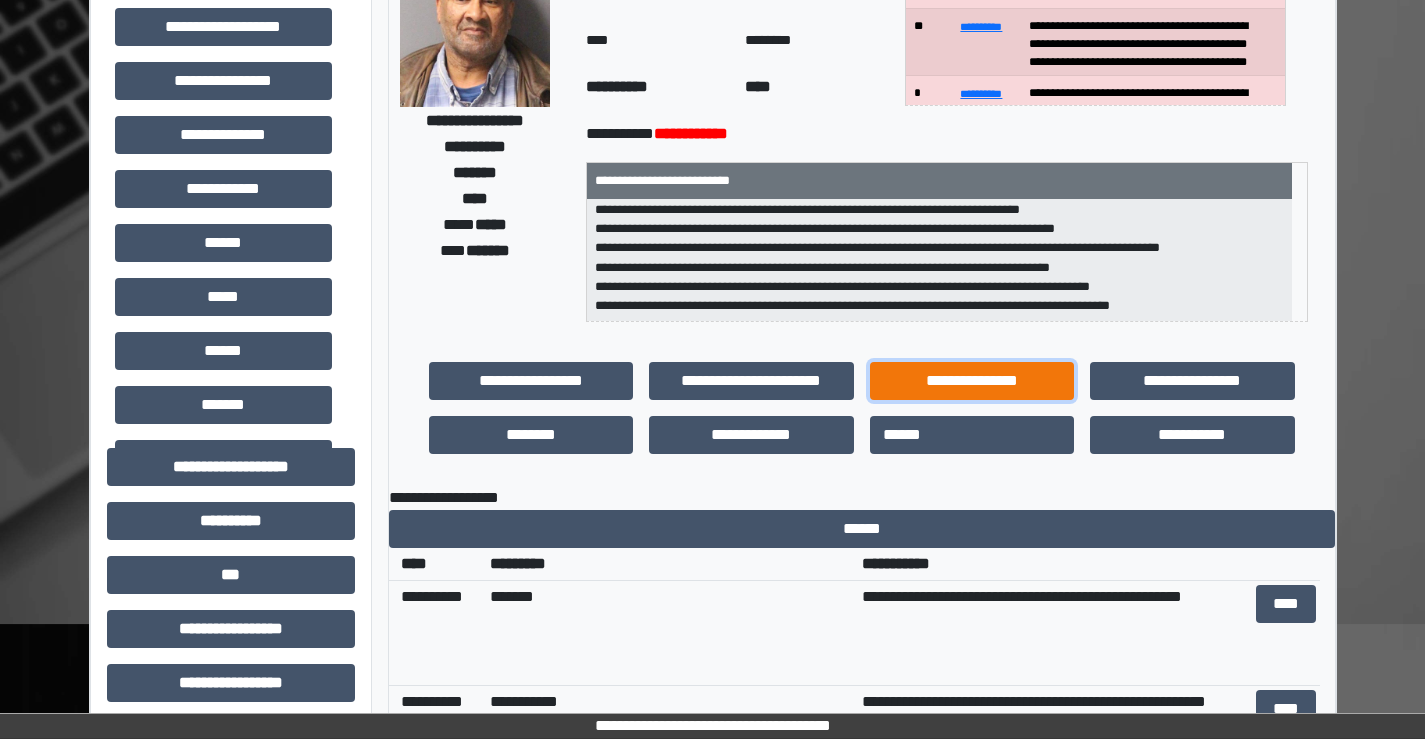 click on "**********" at bounding box center [972, 381] 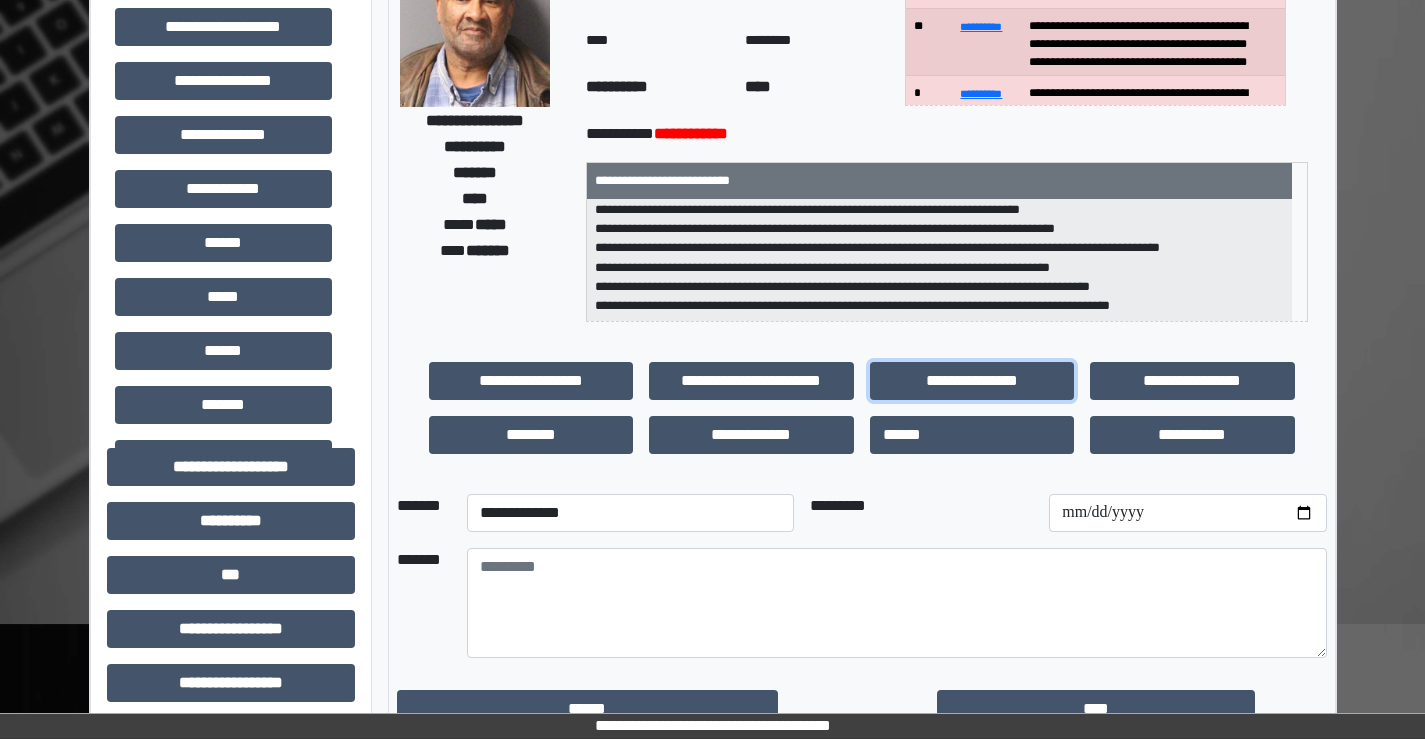 scroll, scrollTop: 300, scrollLeft: 0, axis: vertical 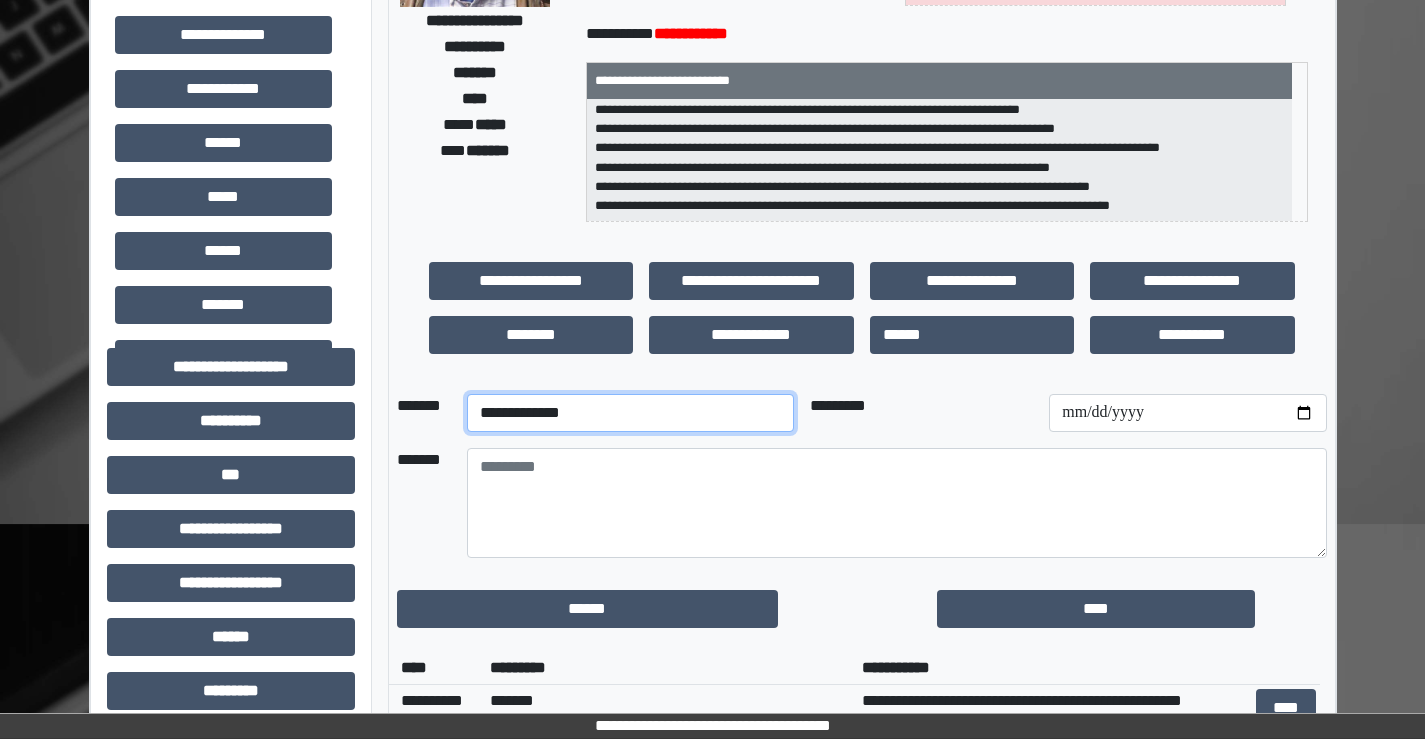 click on "**********" at bounding box center [630, 413] 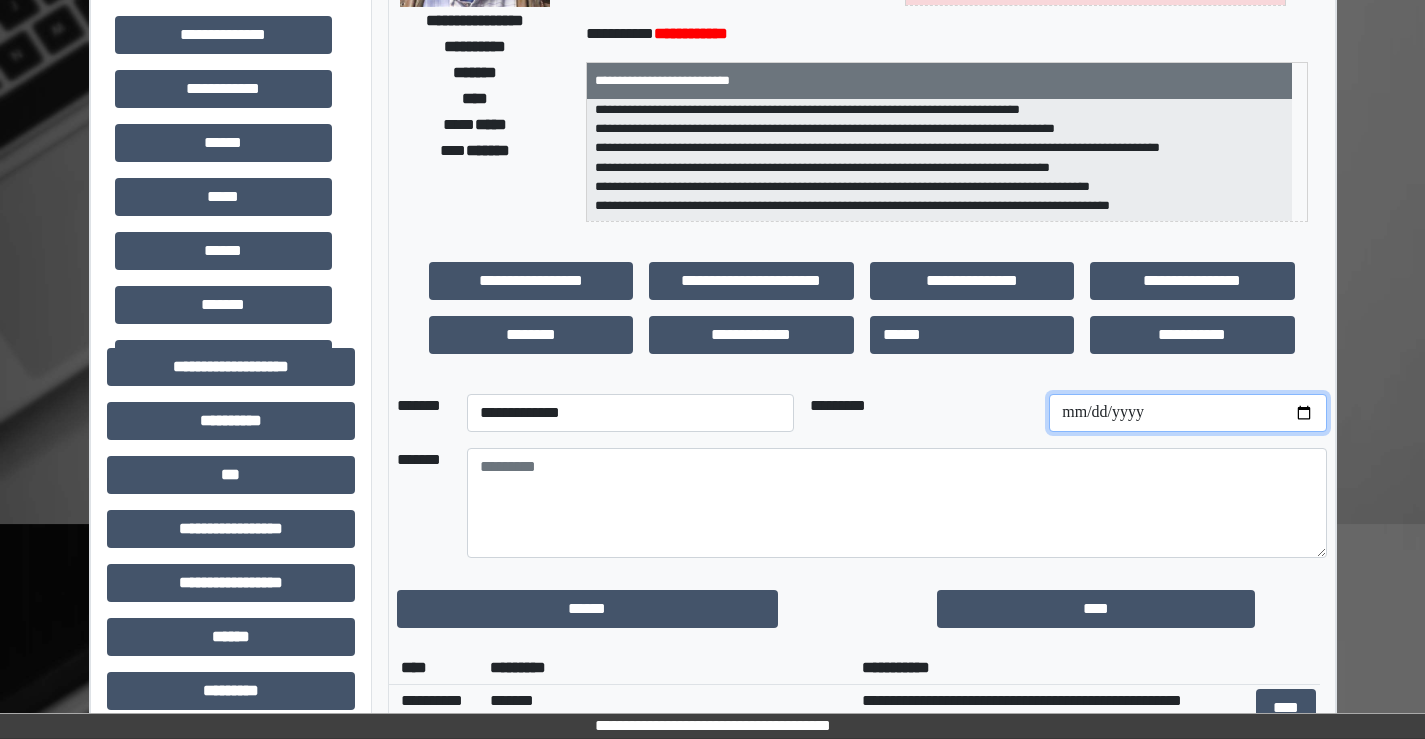 click at bounding box center (1187, 413) 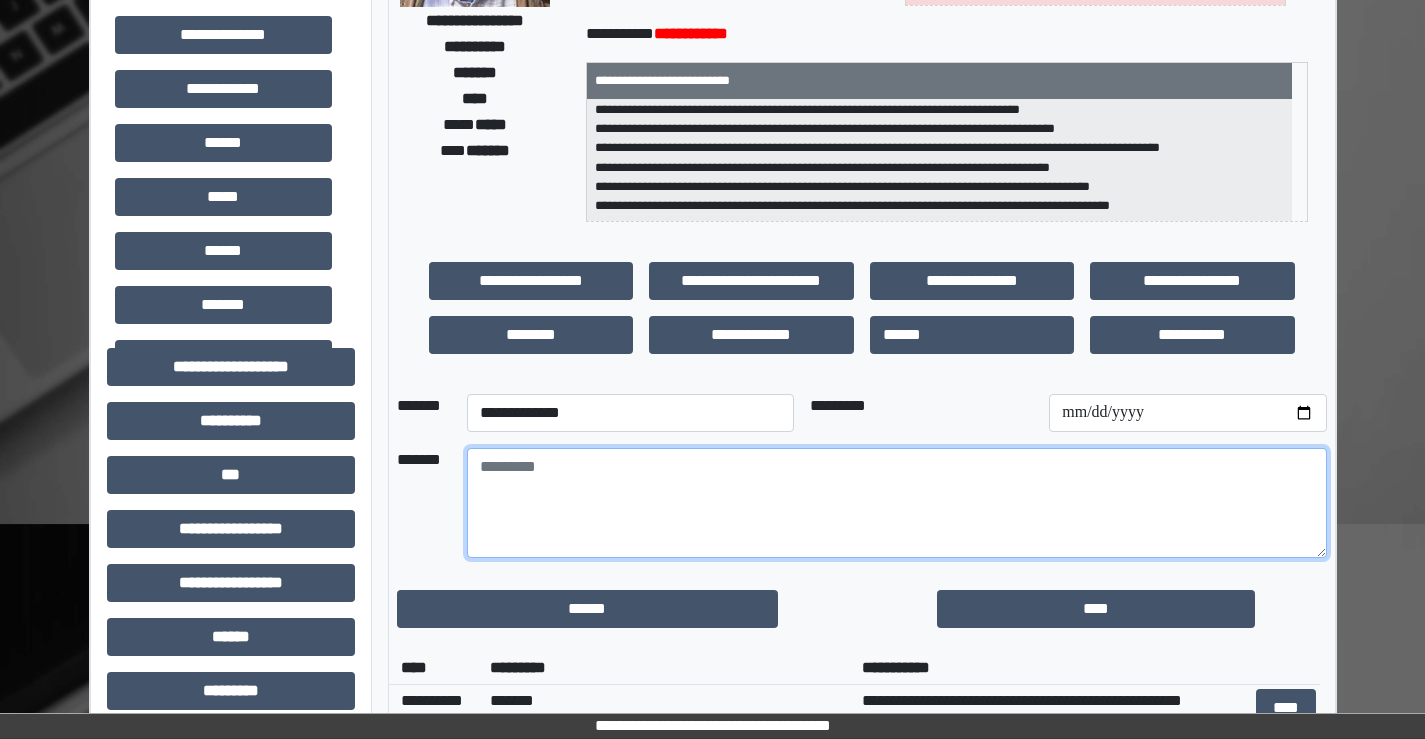 click at bounding box center [897, 503] 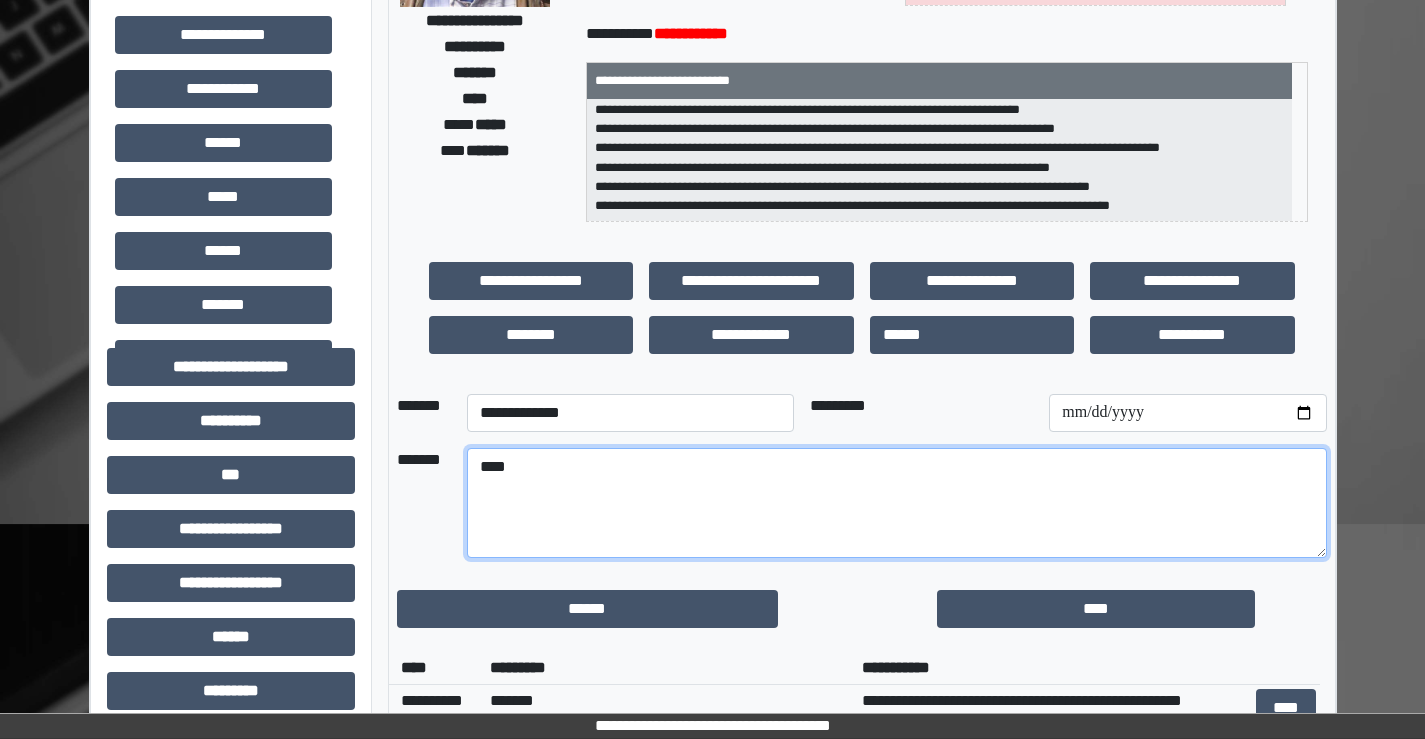 drag, startPoint x: 509, startPoint y: 469, endPoint x: 499, endPoint y: 442, distance: 28.79236 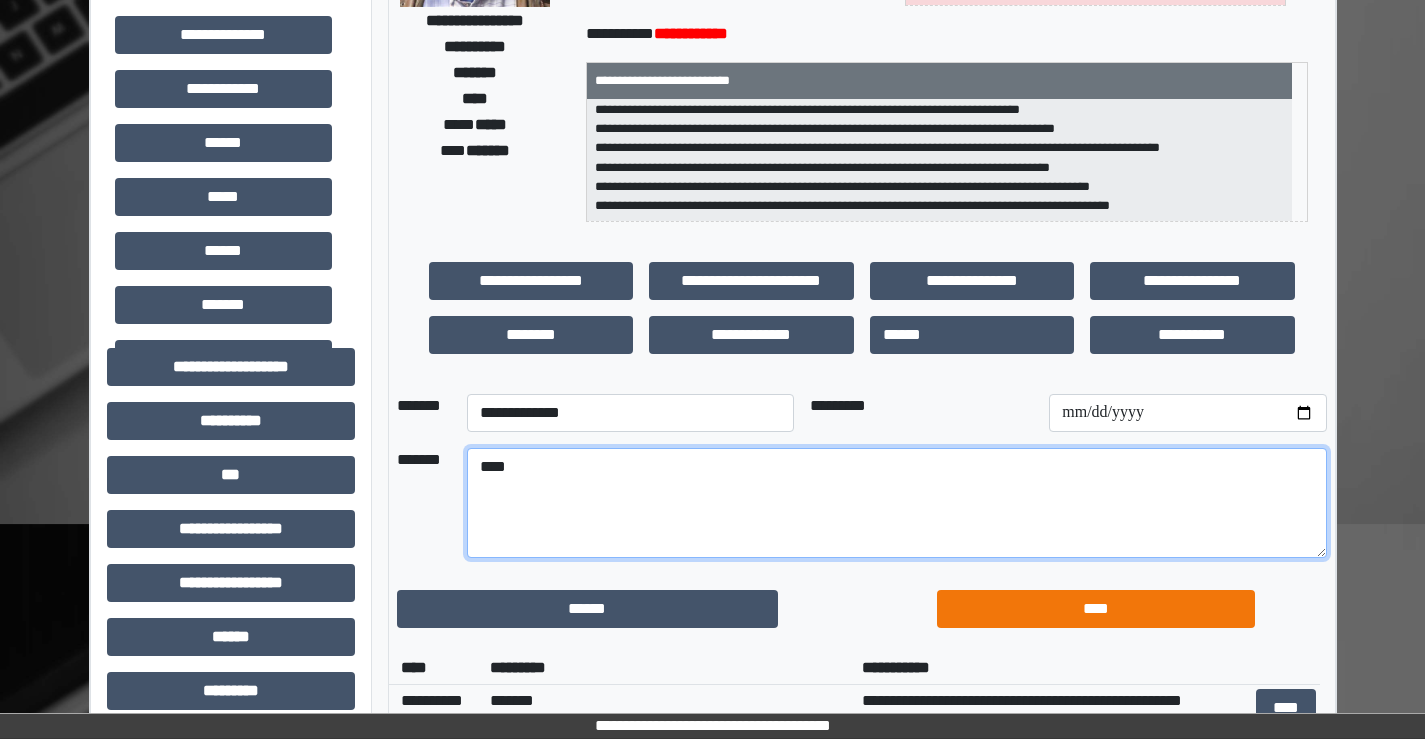 type on "****" 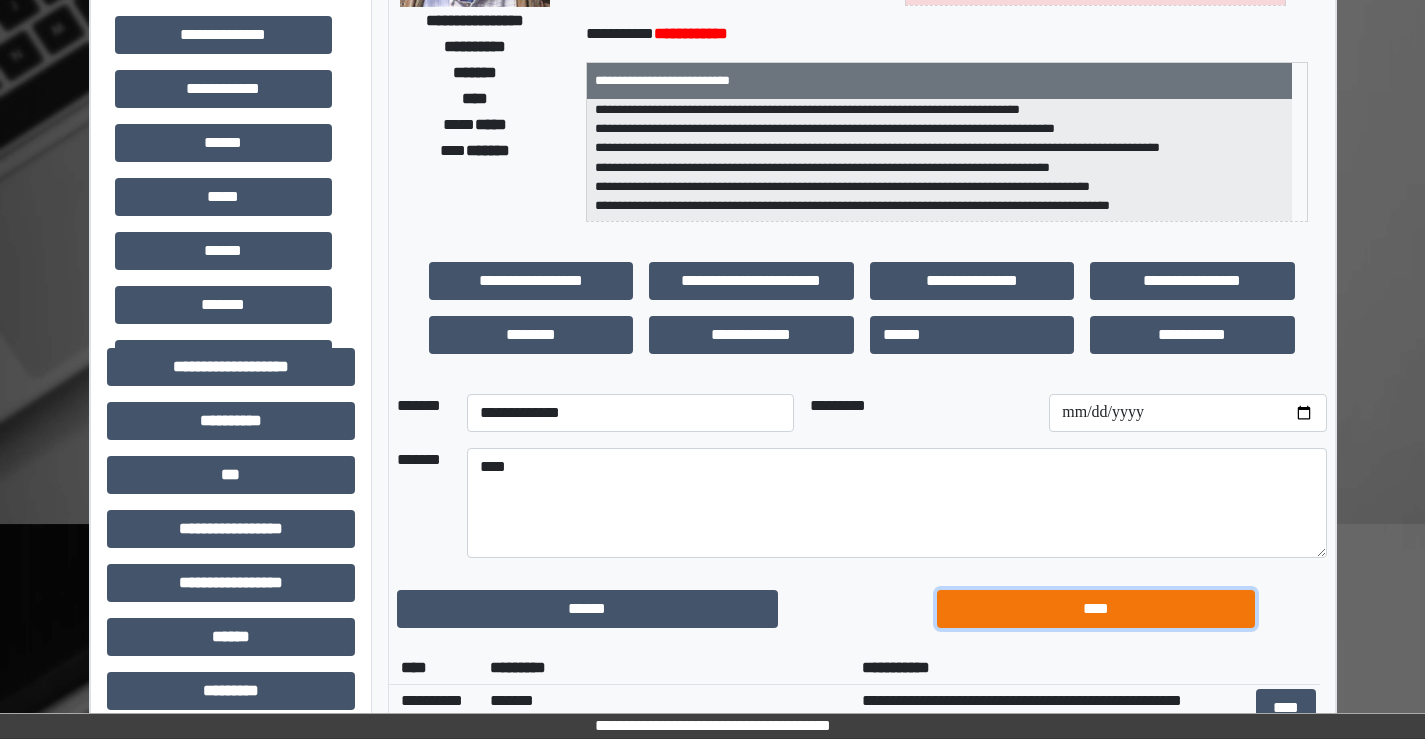 click on "****" at bounding box center (1096, 609) 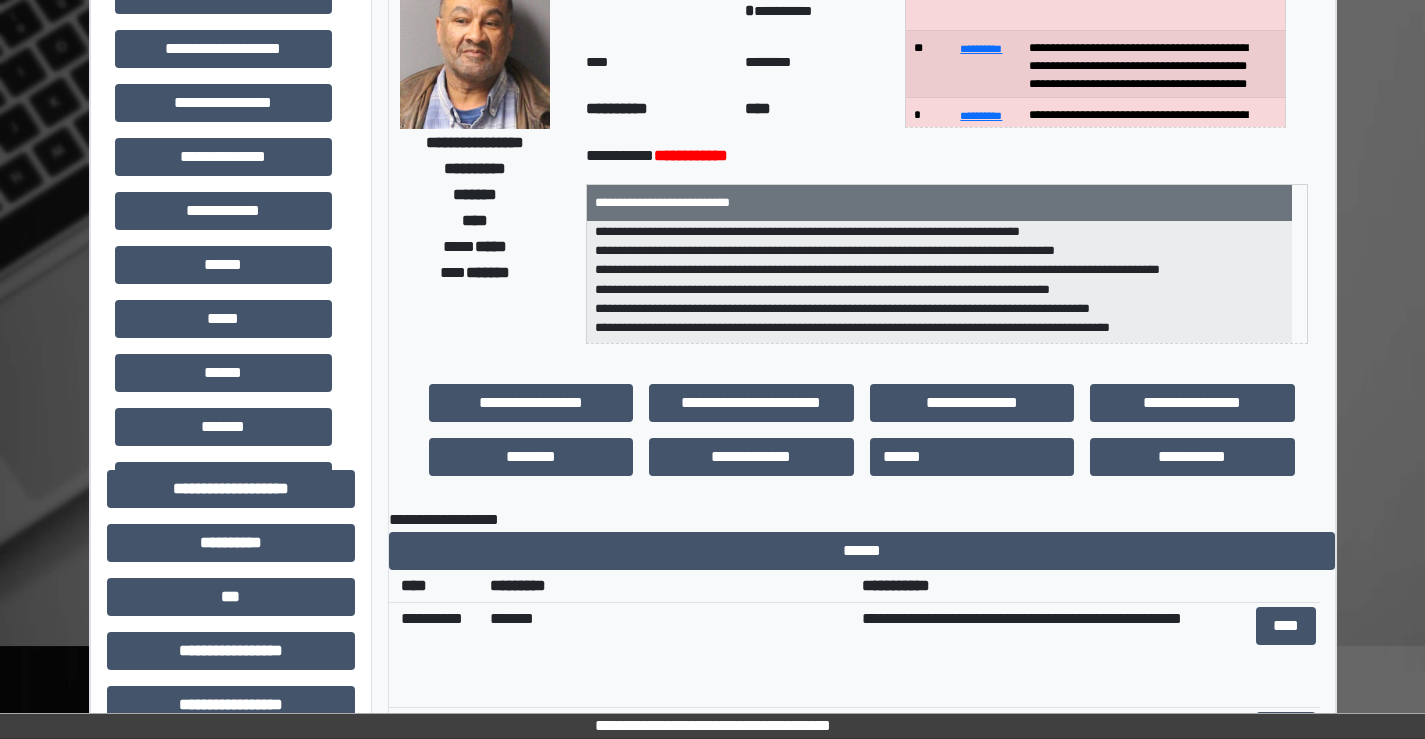 scroll, scrollTop: 0, scrollLeft: 0, axis: both 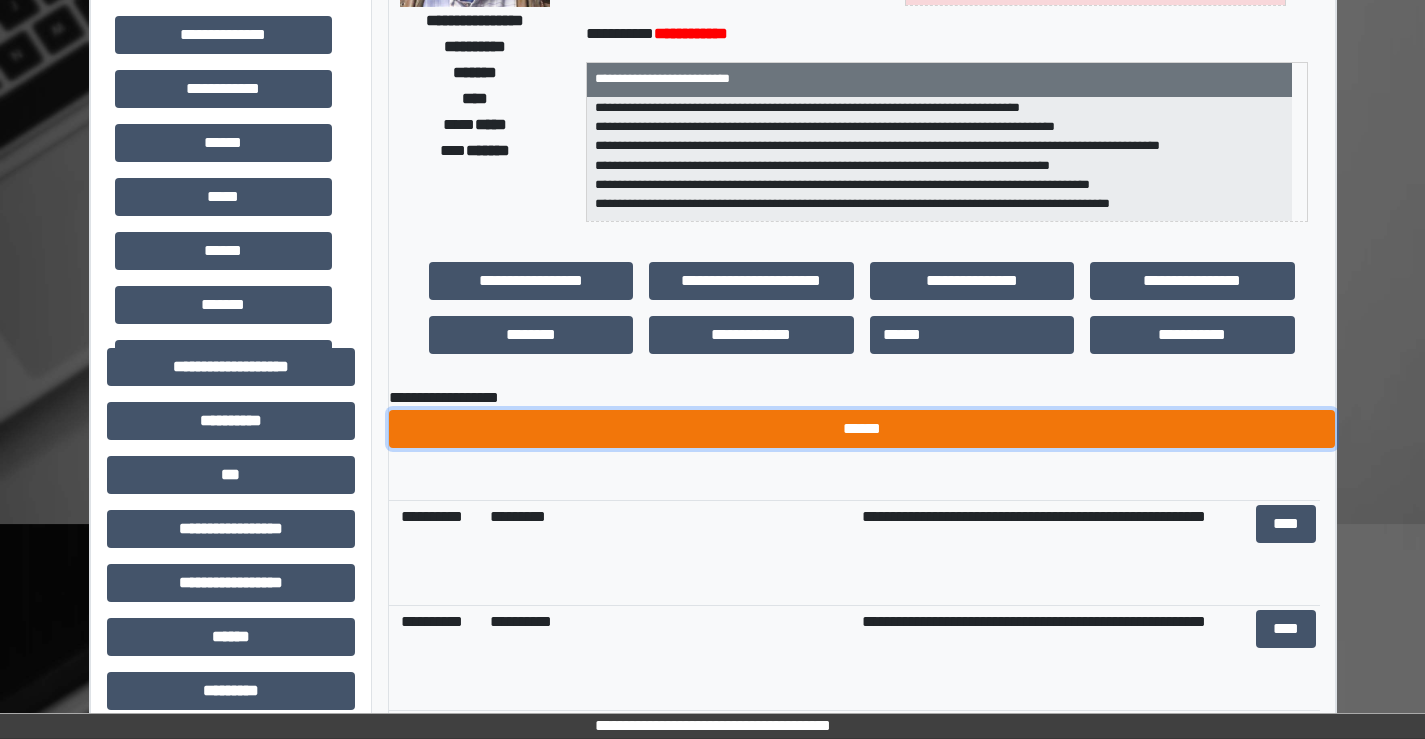 click on "******" at bounding box center (862, 429) 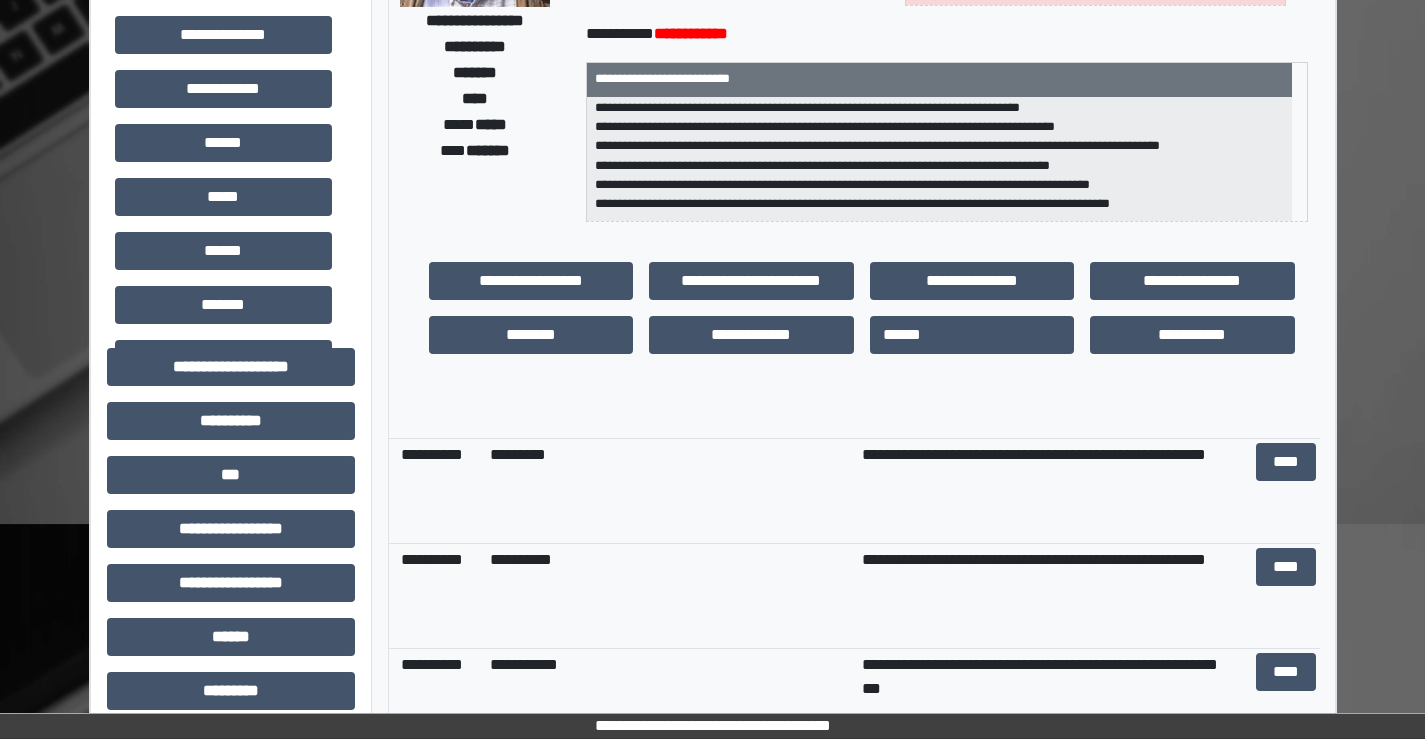 scroll, scrollTop: 0, scrollLeft: 0, axis: both 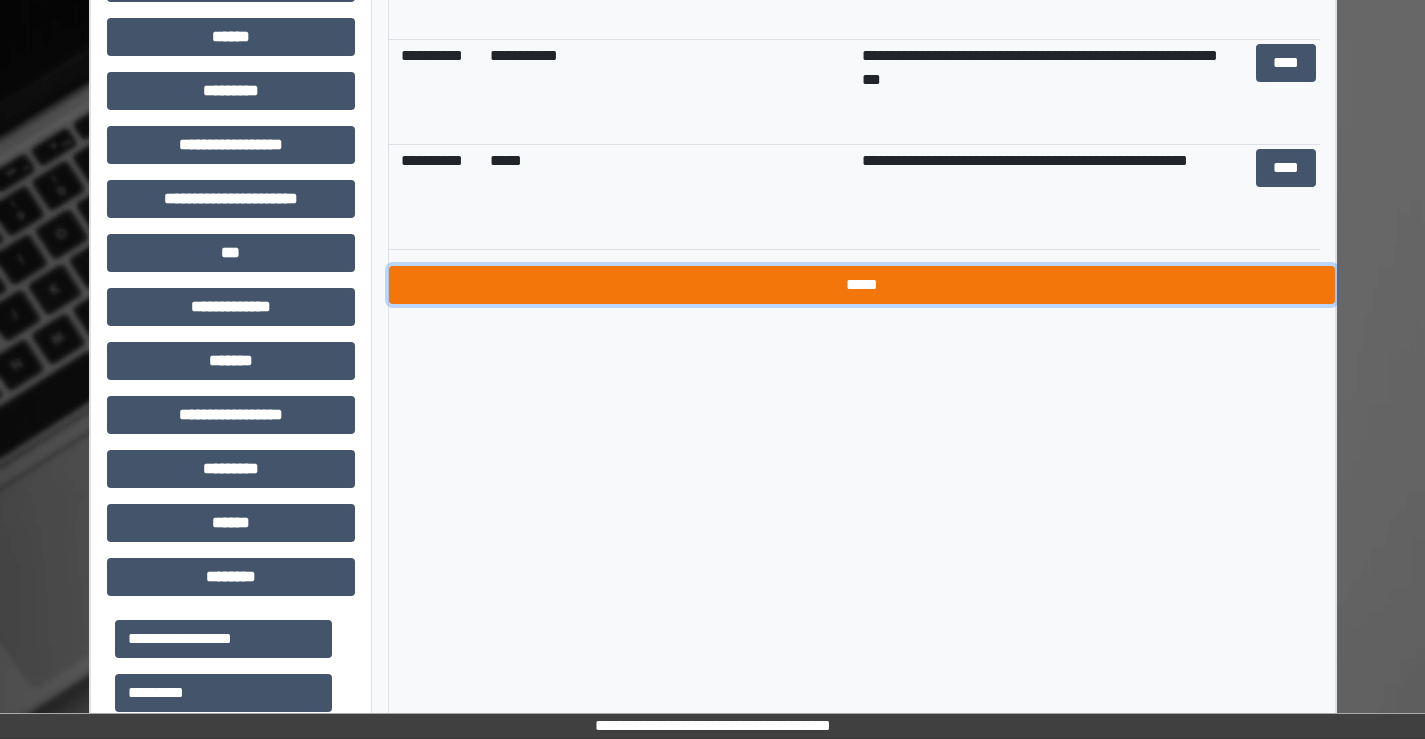 click on "*****" at bounding box center [862, 285] 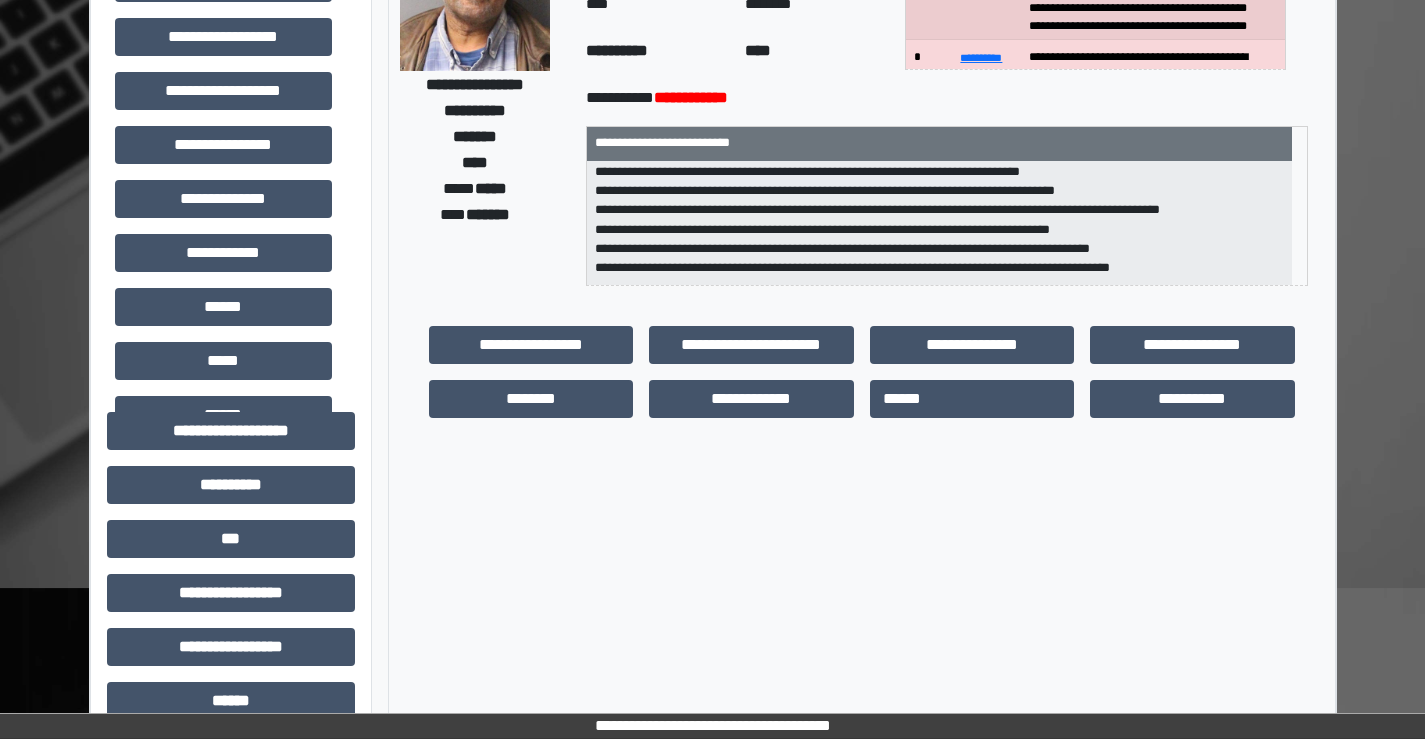 scroll, scrollTop: 0, scrollLeft: 0, axis: both 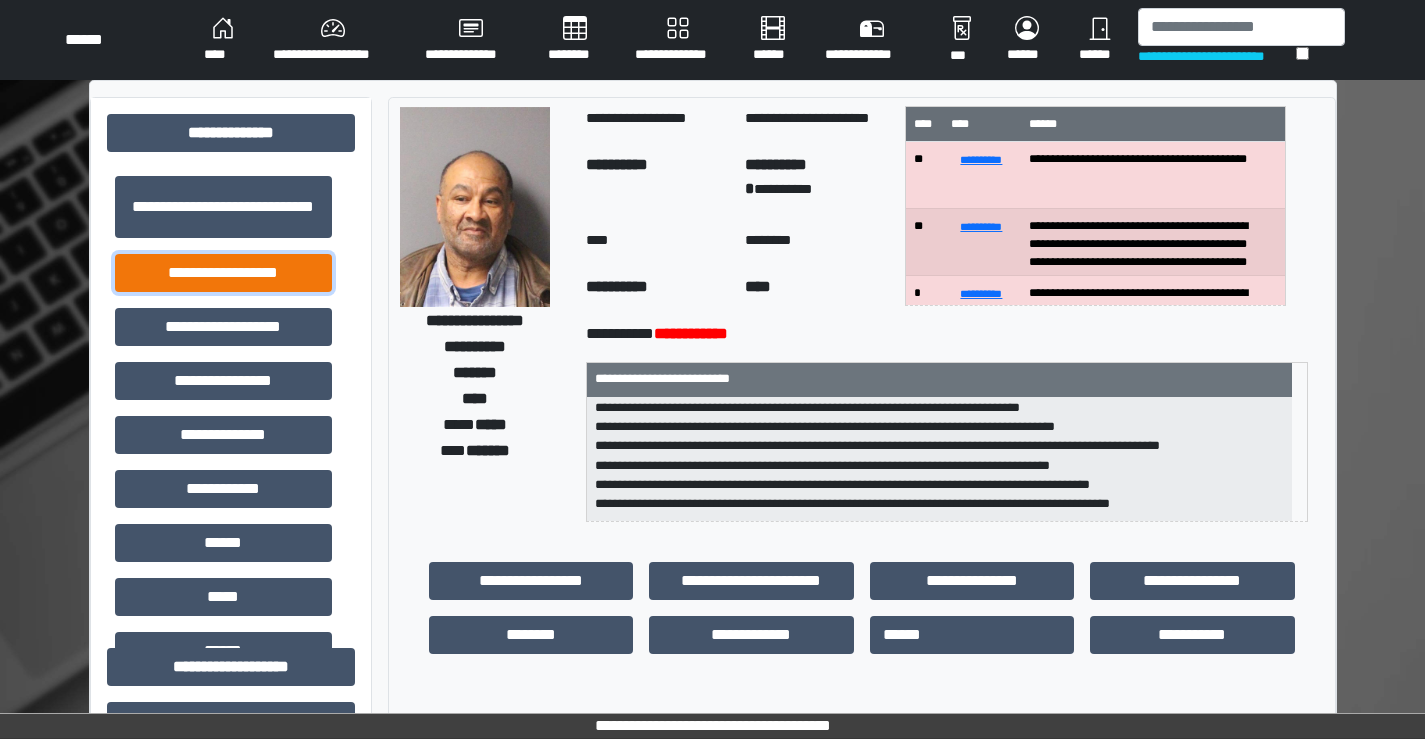 click on "**********" at bounding box center [223, 273] 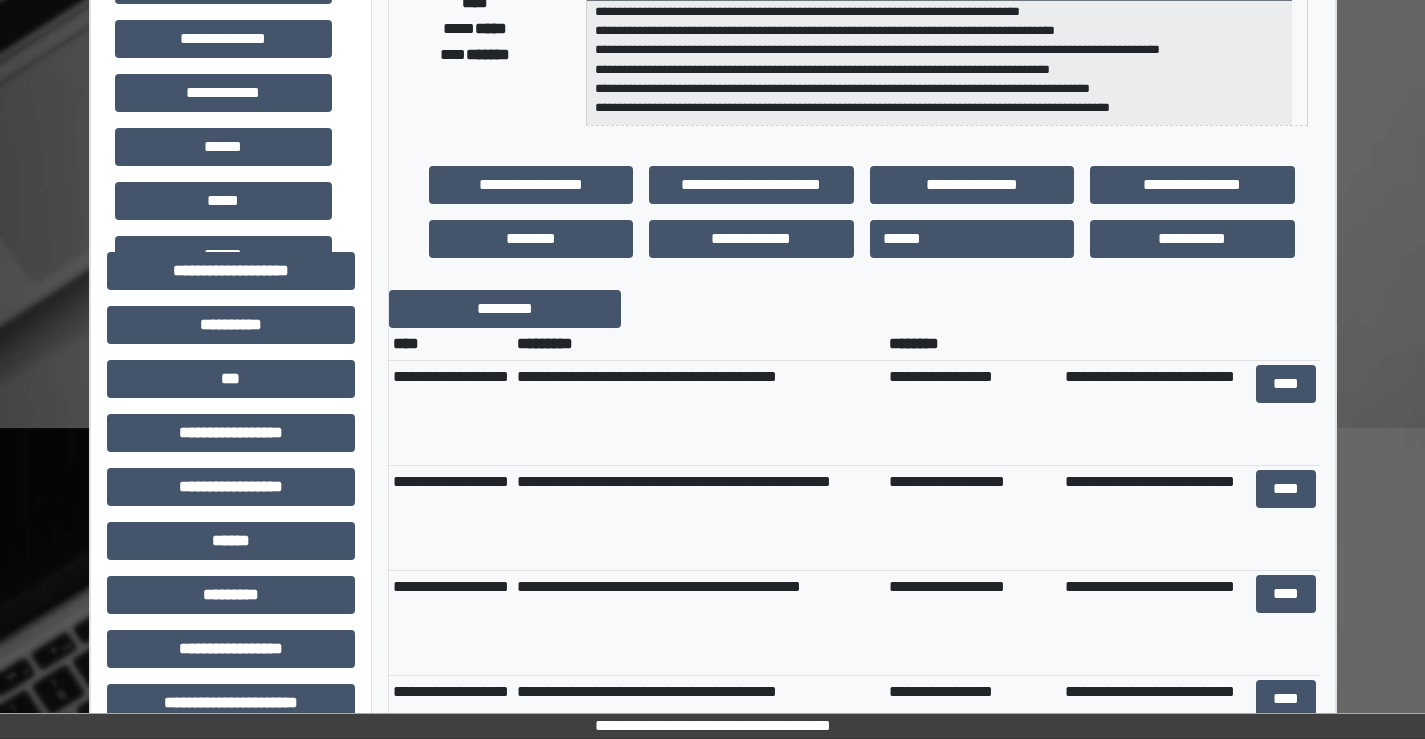 scroll, scrollTop: 400, scrollLeft: 0, axis: vertical 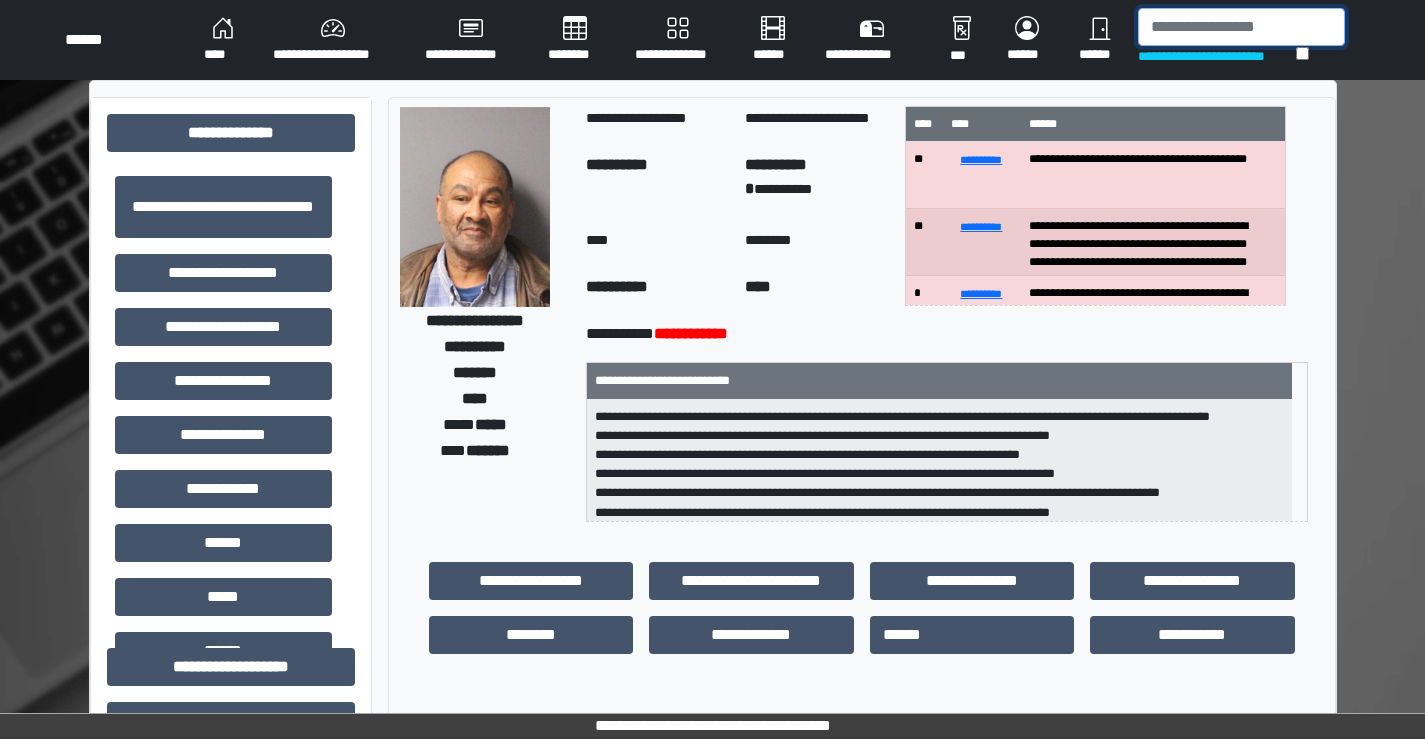 drag, startPoint x: 1215, startPoint y: 27, endPoint x: 1195, endPoint y: 55, distance: 34.4093 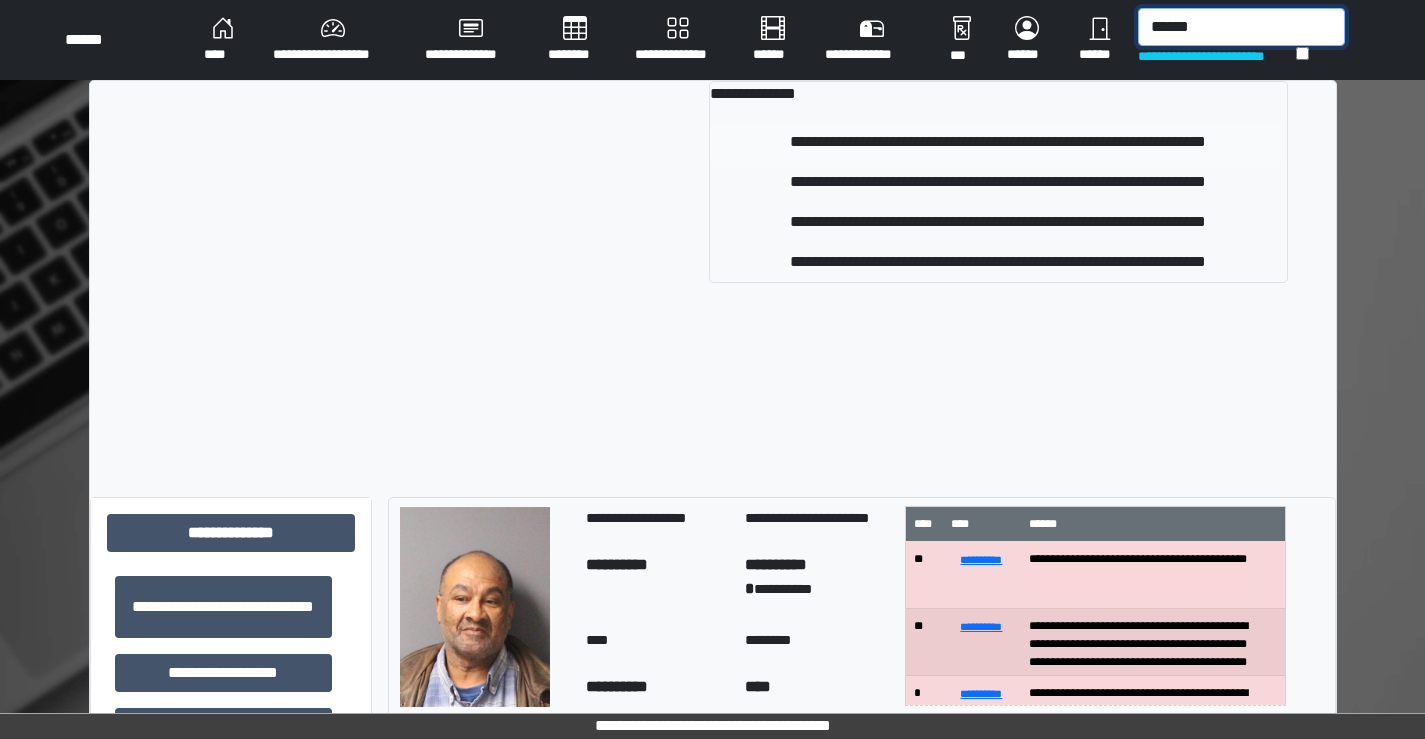 type on "******" 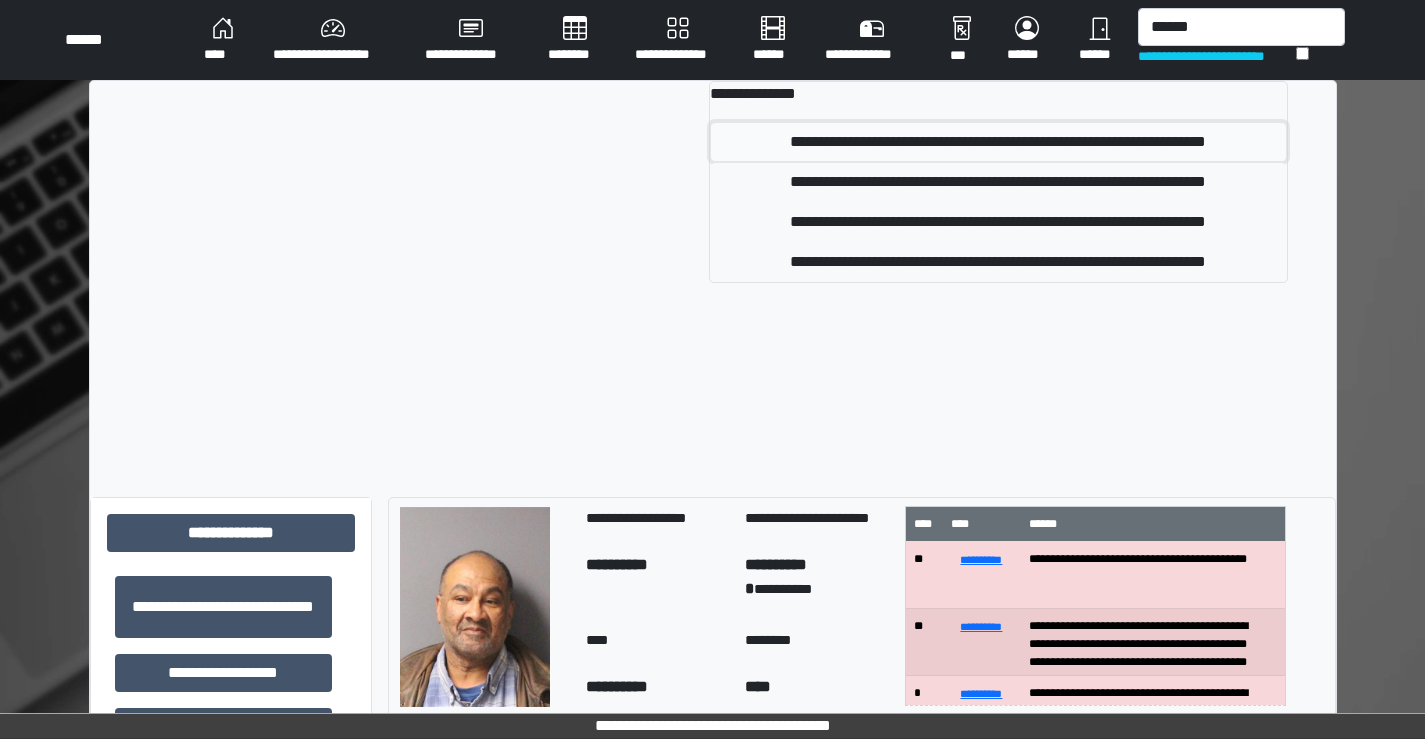 click on "**********" at bounding box center [998, 142] 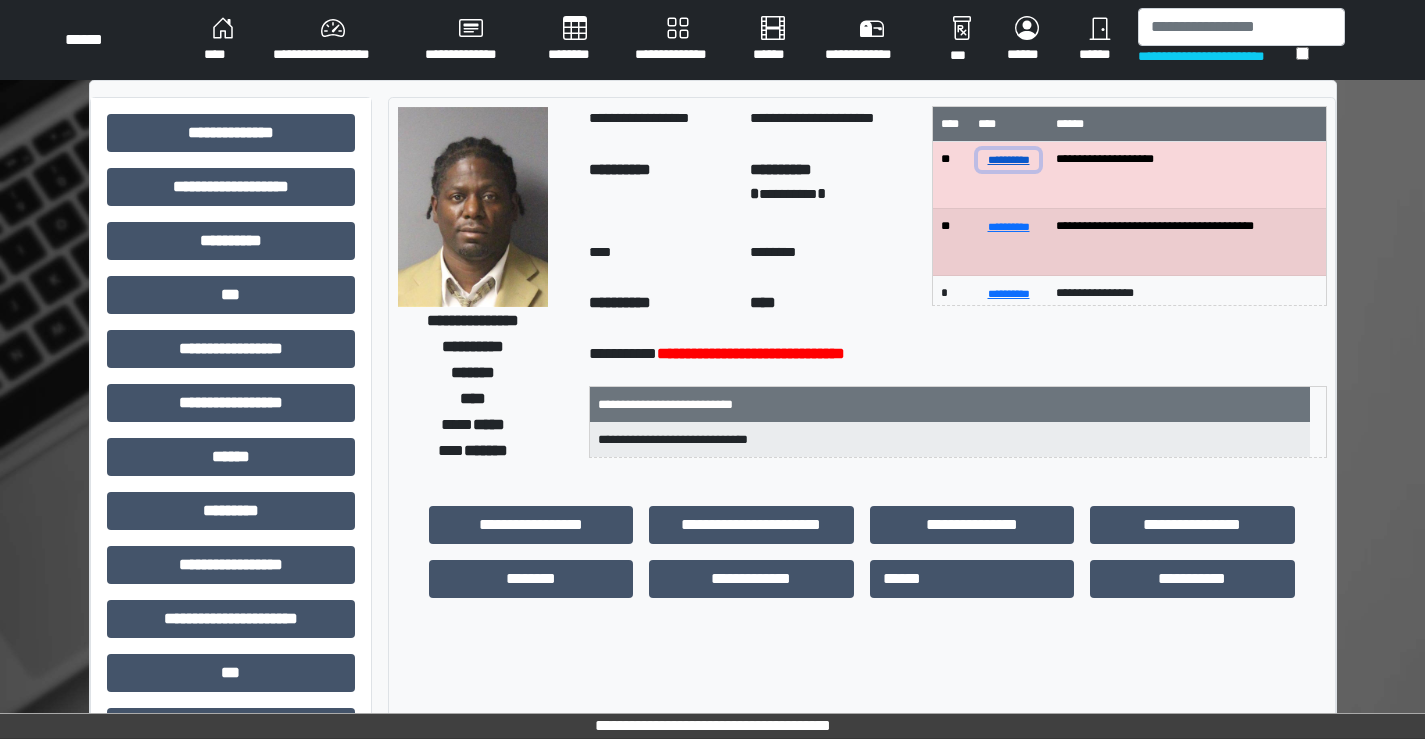 click on "**********" at bounding box center [1008, 159] 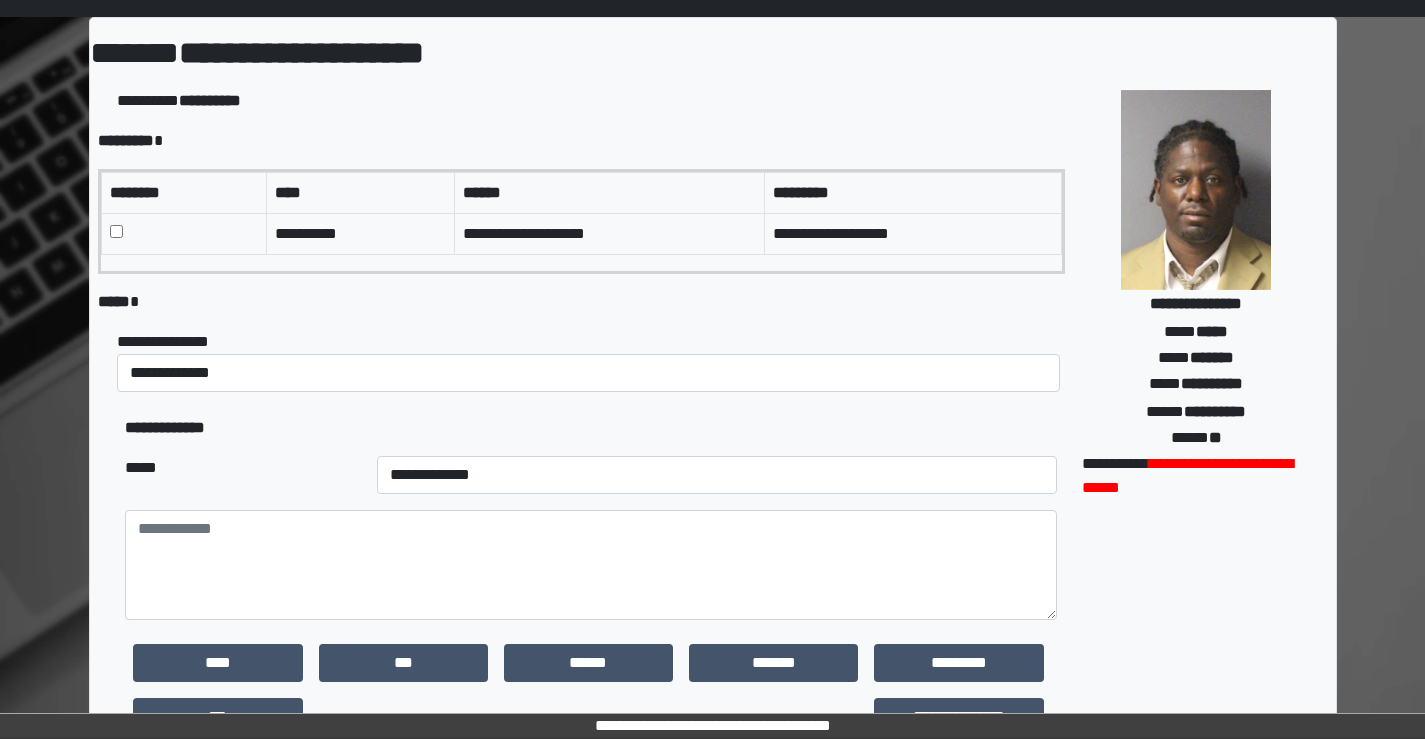 scroll, scrollTop: 0, scrollLeft: 0, axis: both 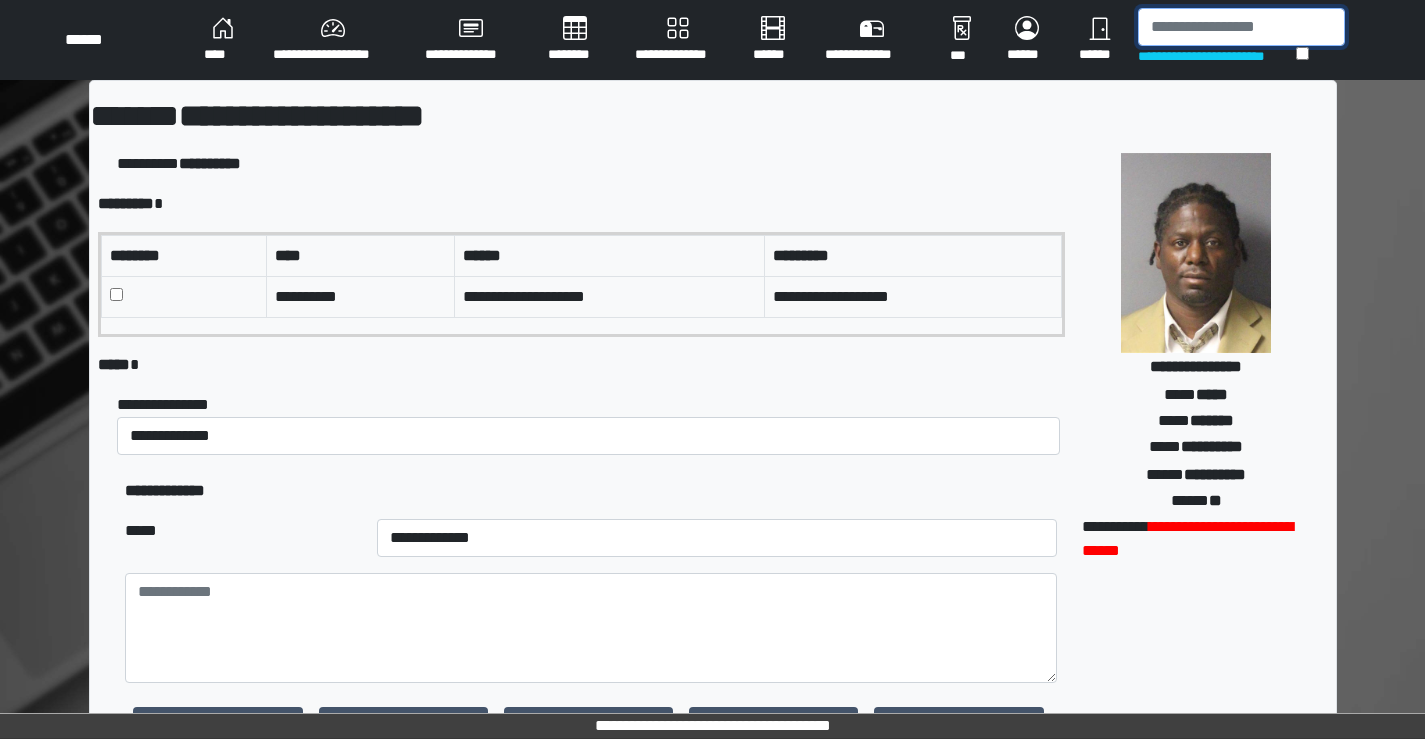 click at bounding box center (1241, 27) 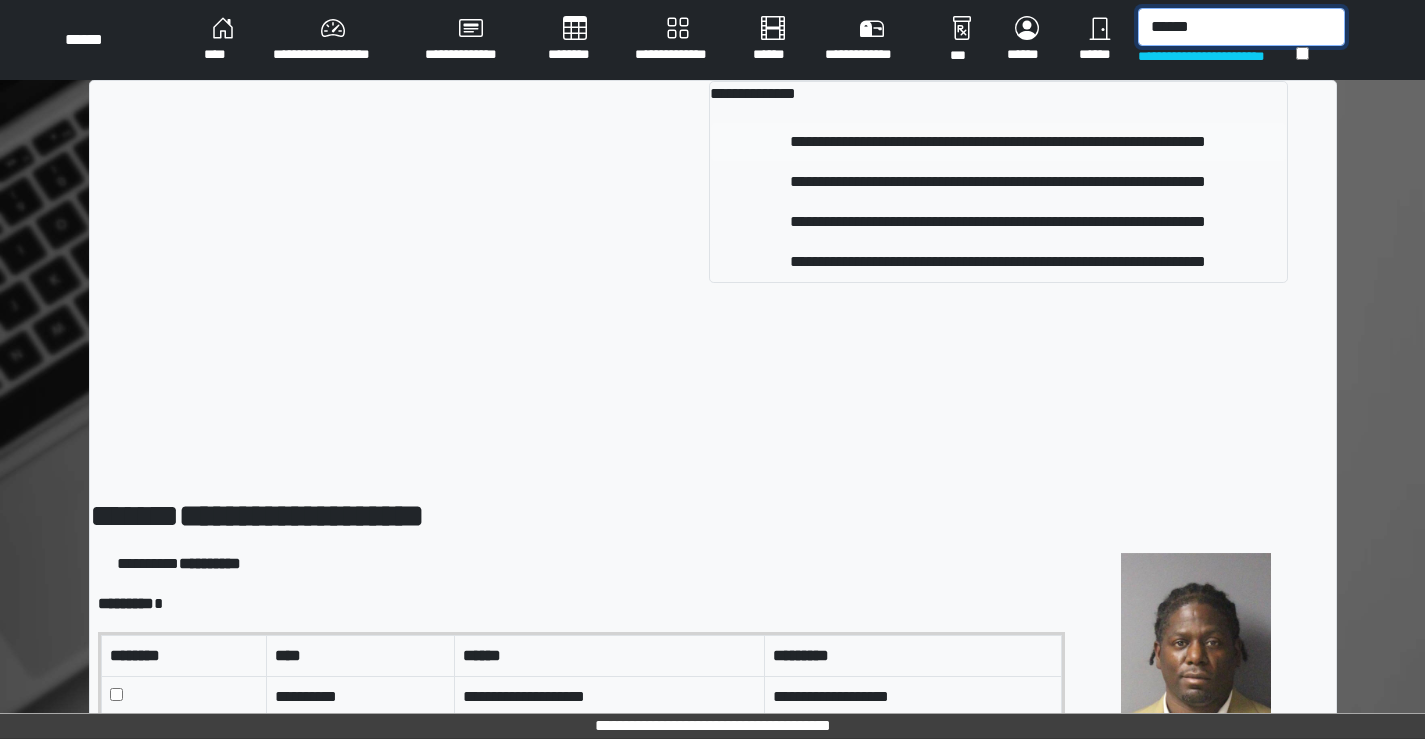 type on "******" 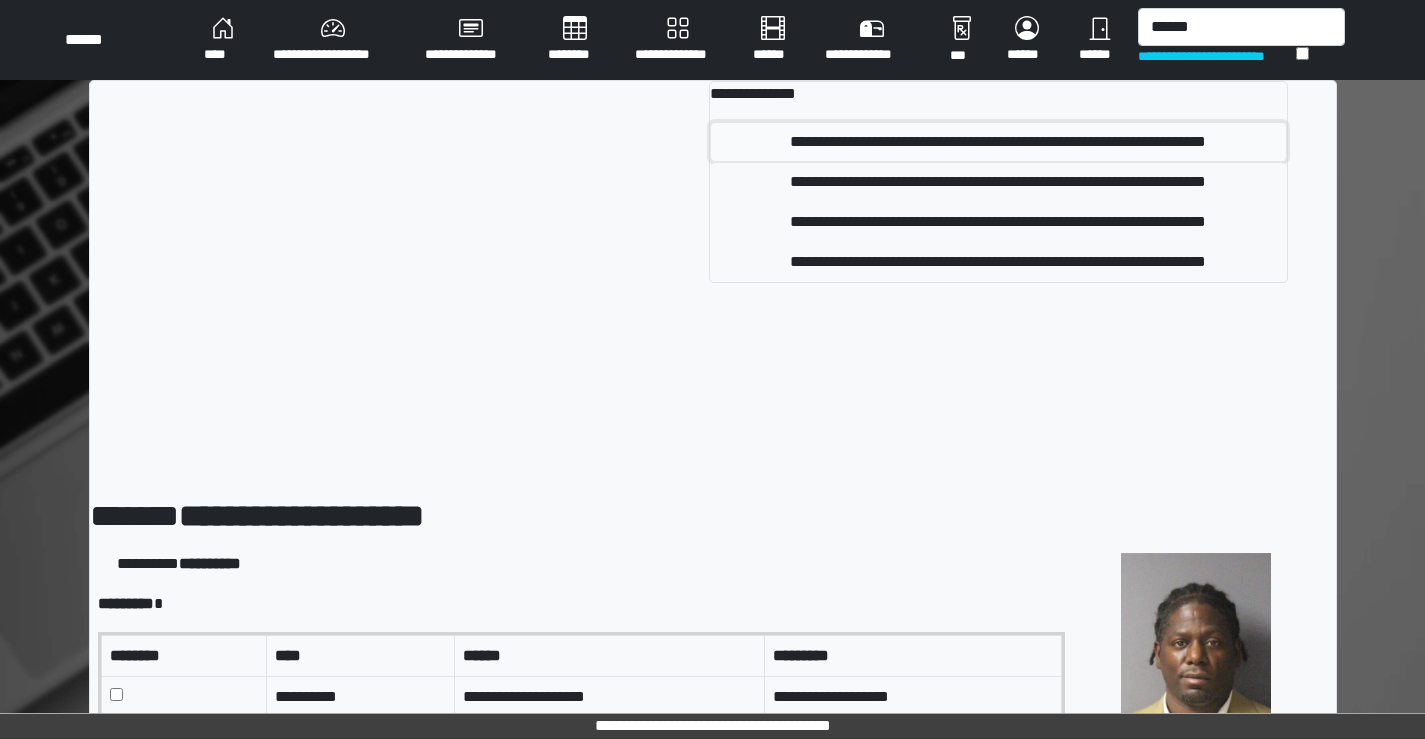 click on "**********" at bounding box center (998, 142) 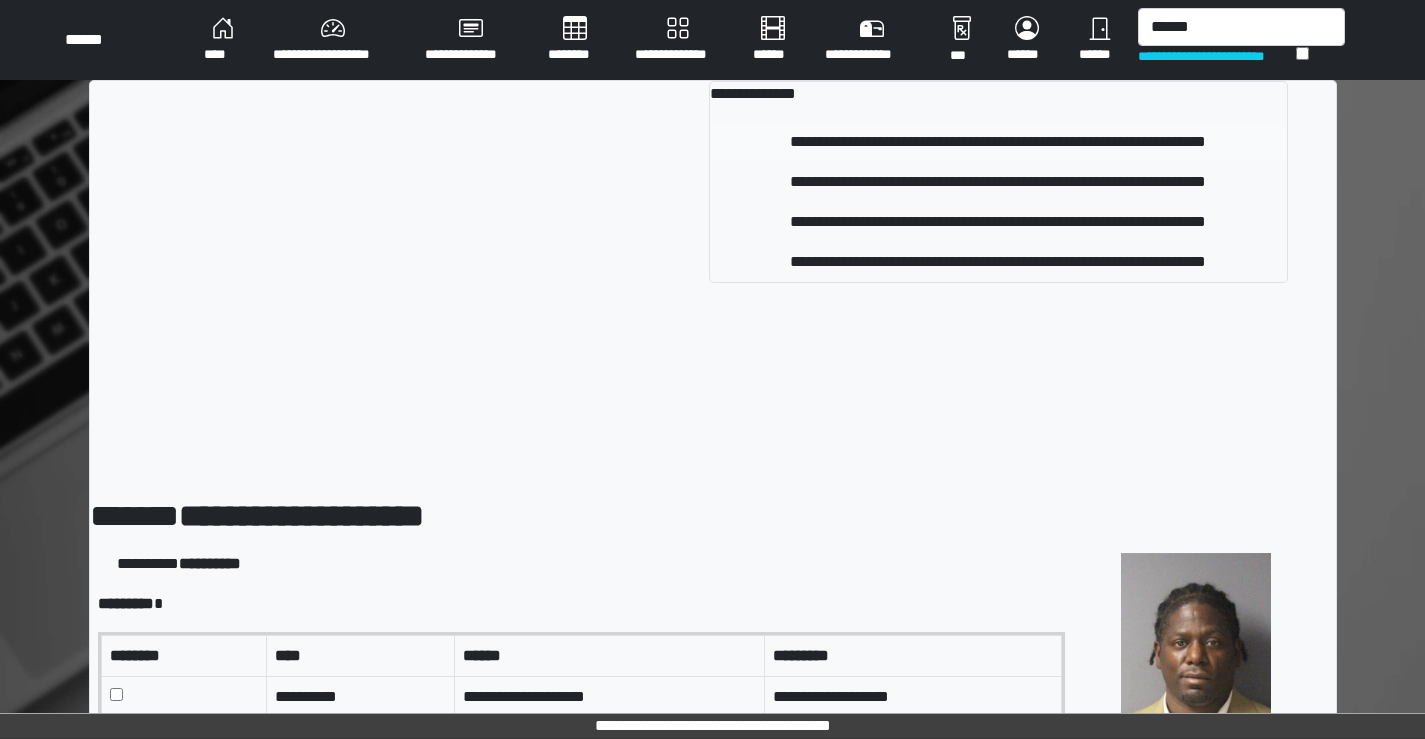type 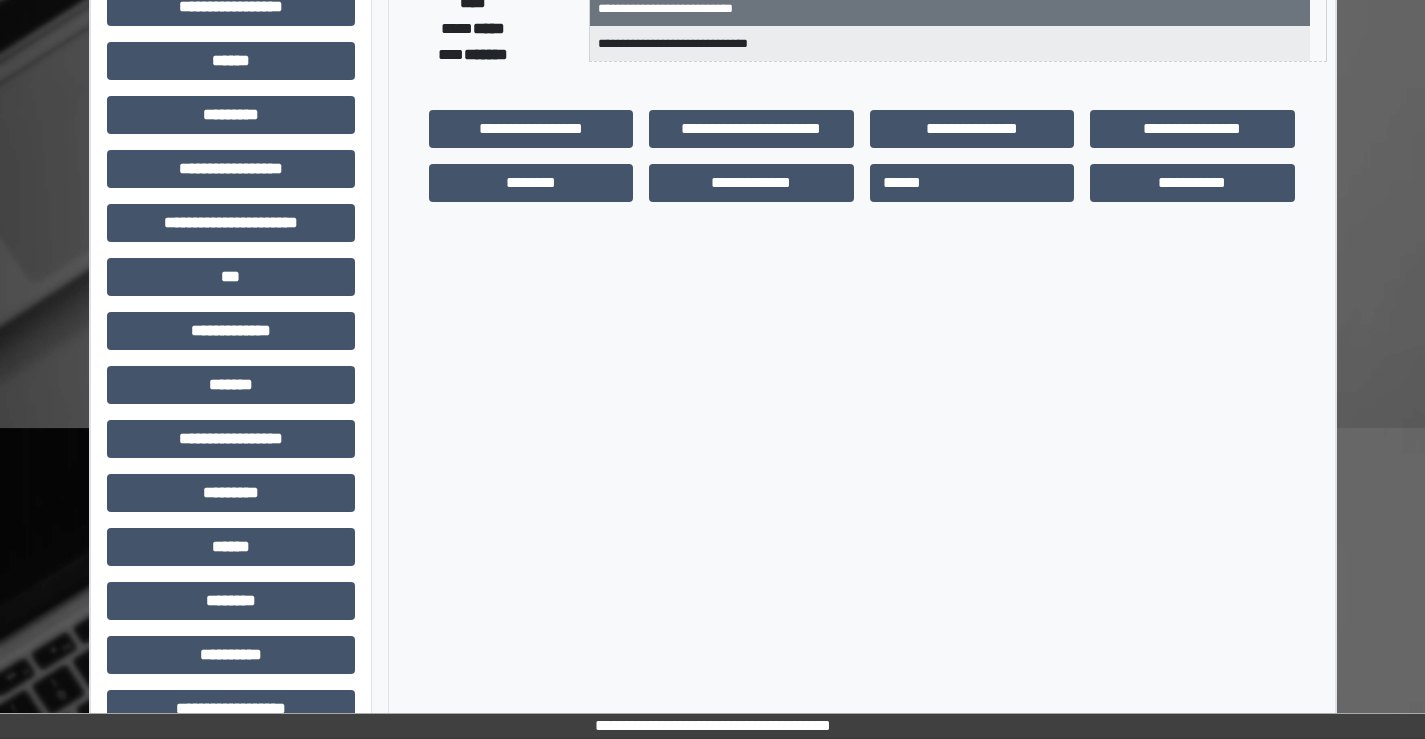 scroll, scrollTop: 435, scrollLeft: 0, axis: vertical 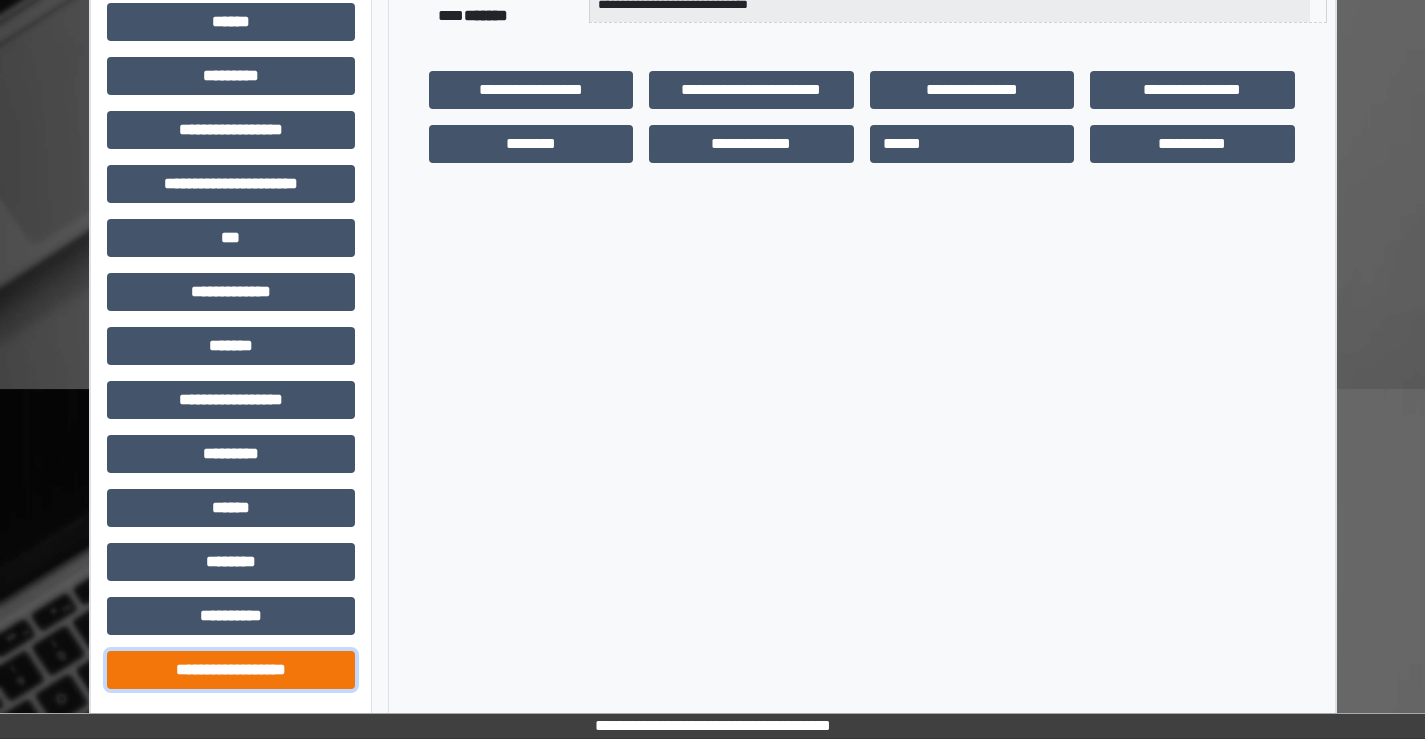click on "**********" at bounding box center [231, 670] 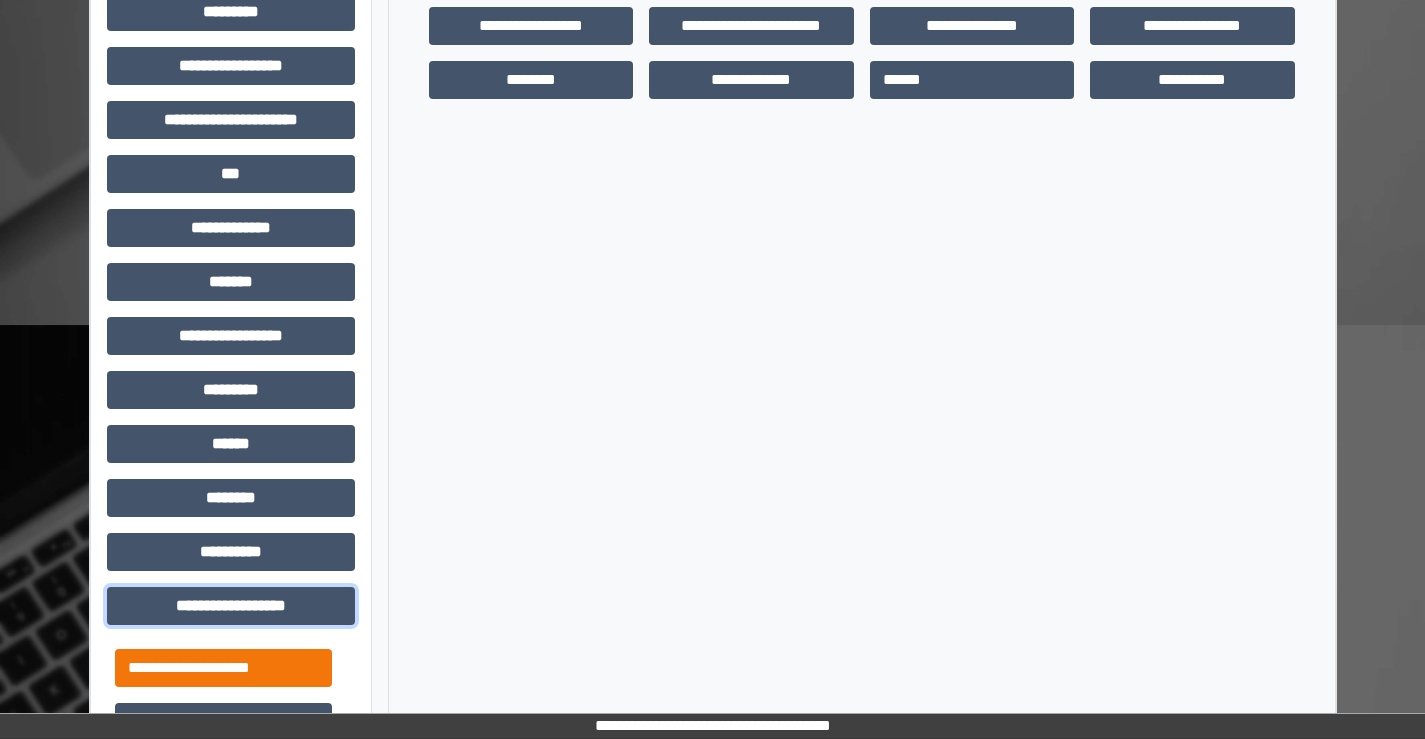 scroll, scrollTop: 535, scrollLeft: 0, axis: vertical 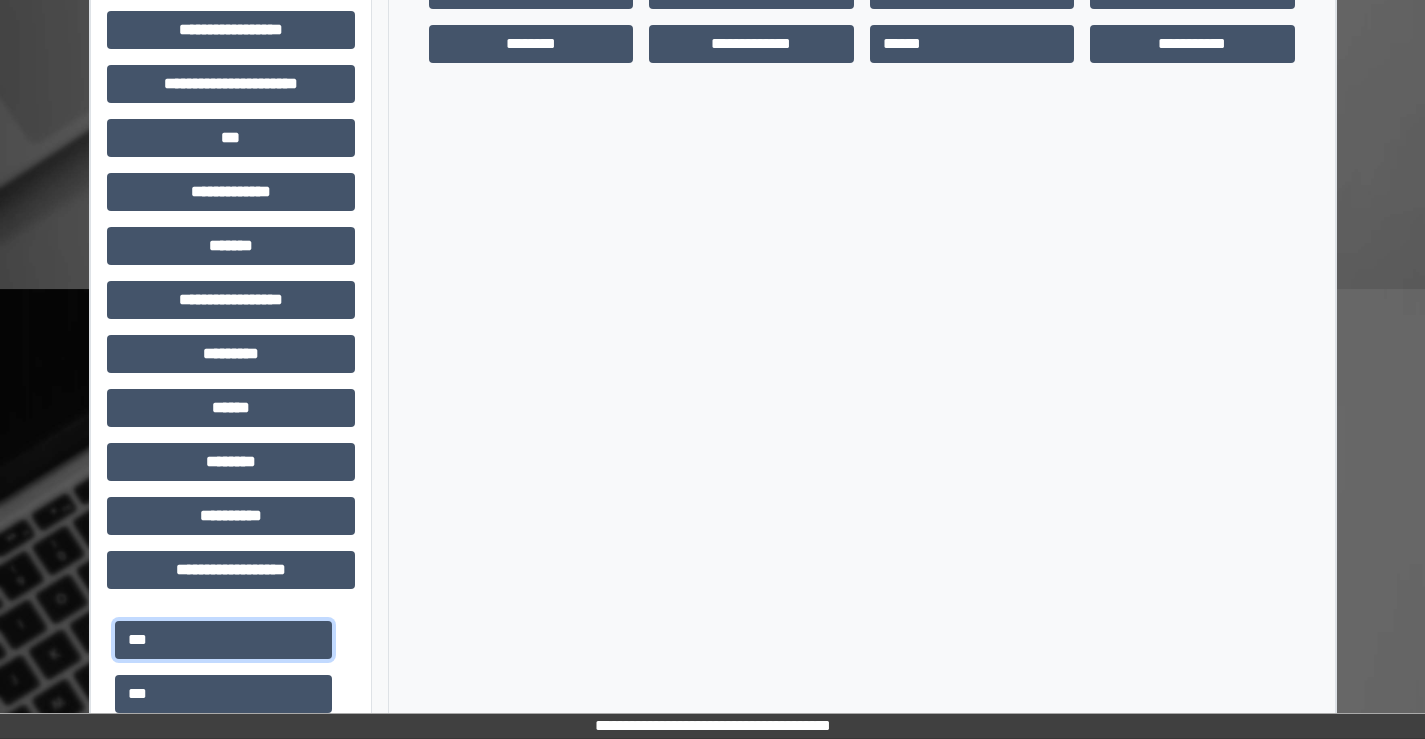 click on "***" at bounding box center (223, 640) 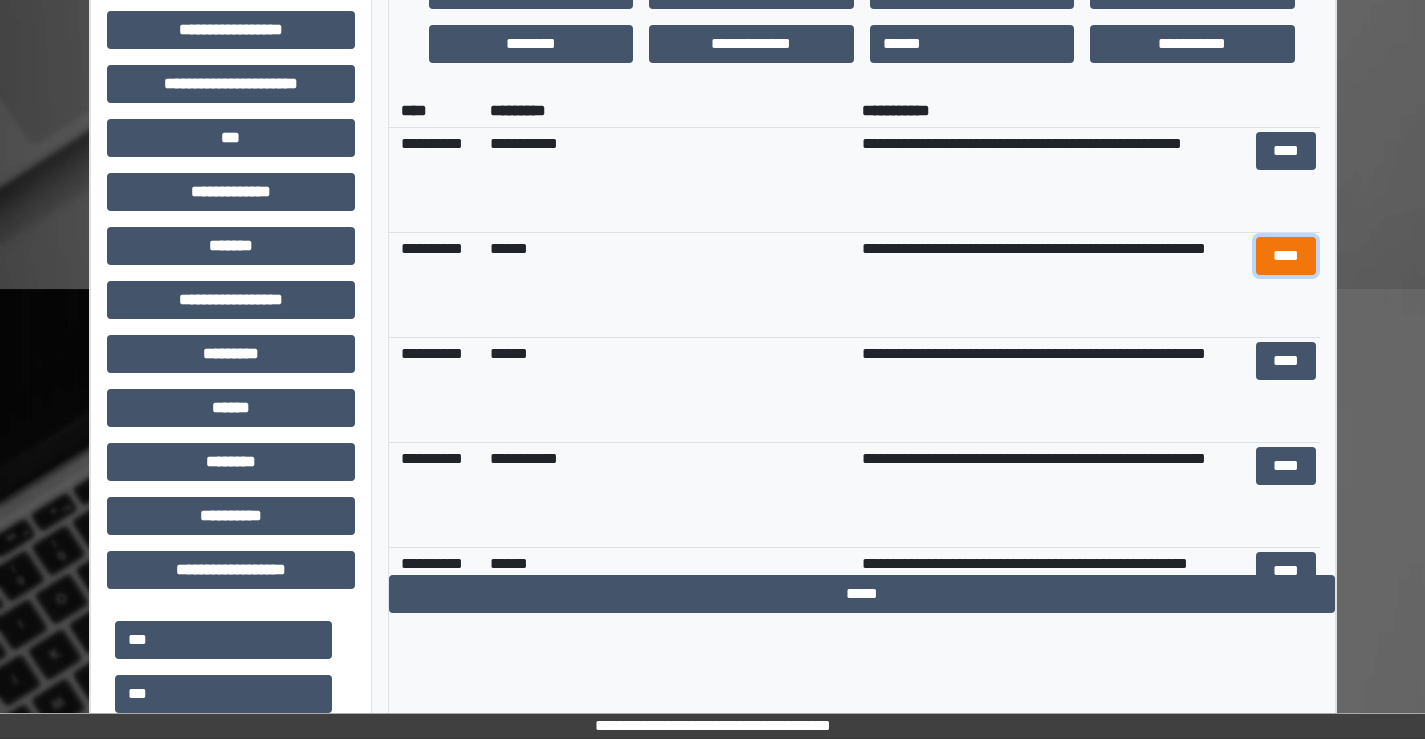 click on "****" at bounding box center (1286, 256) 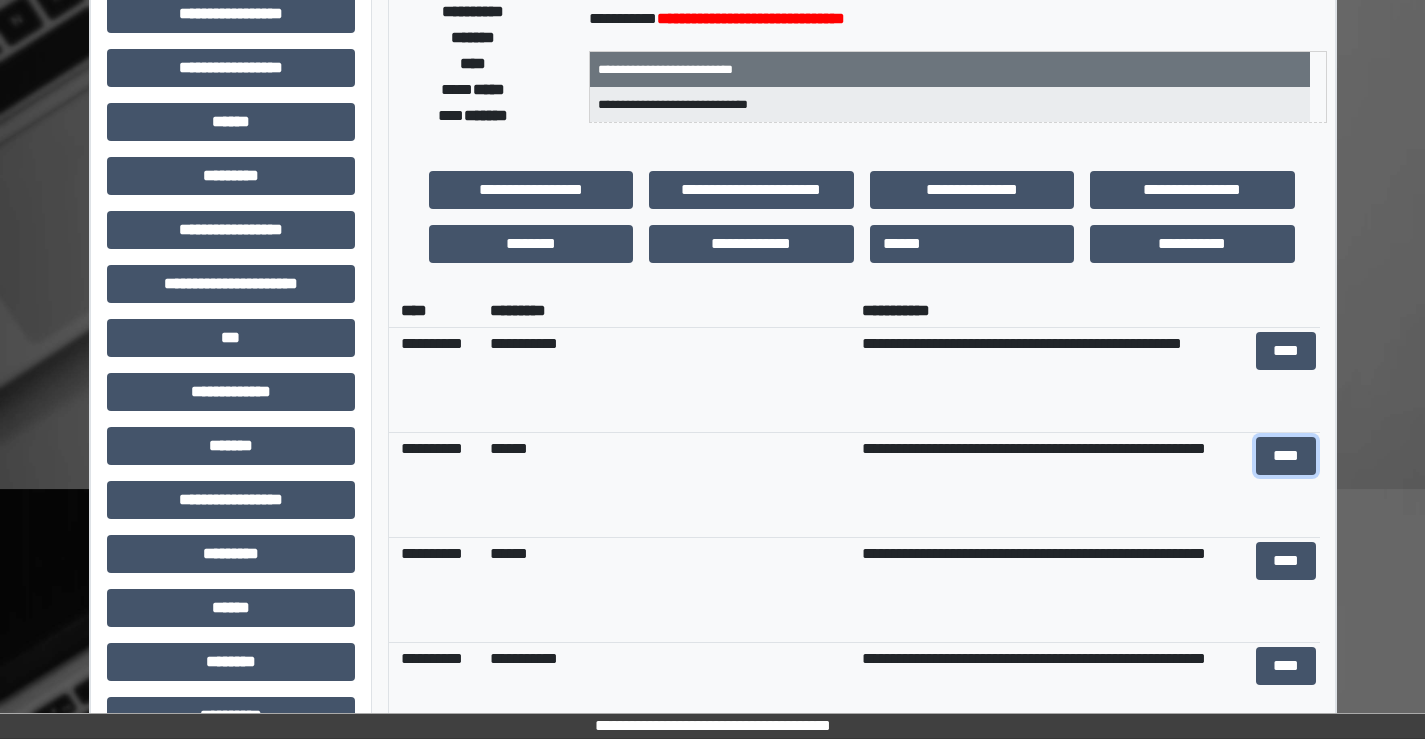 scroll, scrollTop: 400, scrollLeft: 0, axis: vertical 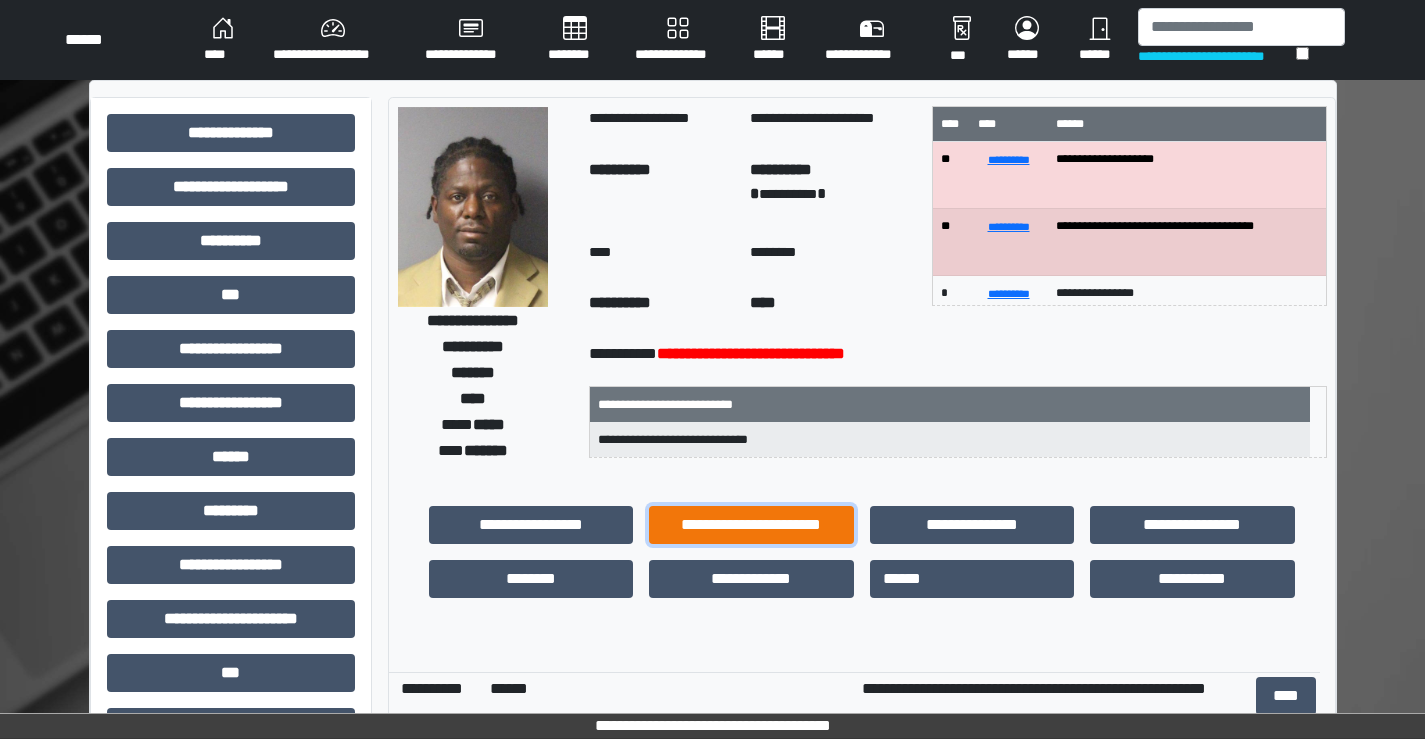 click on "**********" at bounding box center (751, 525) 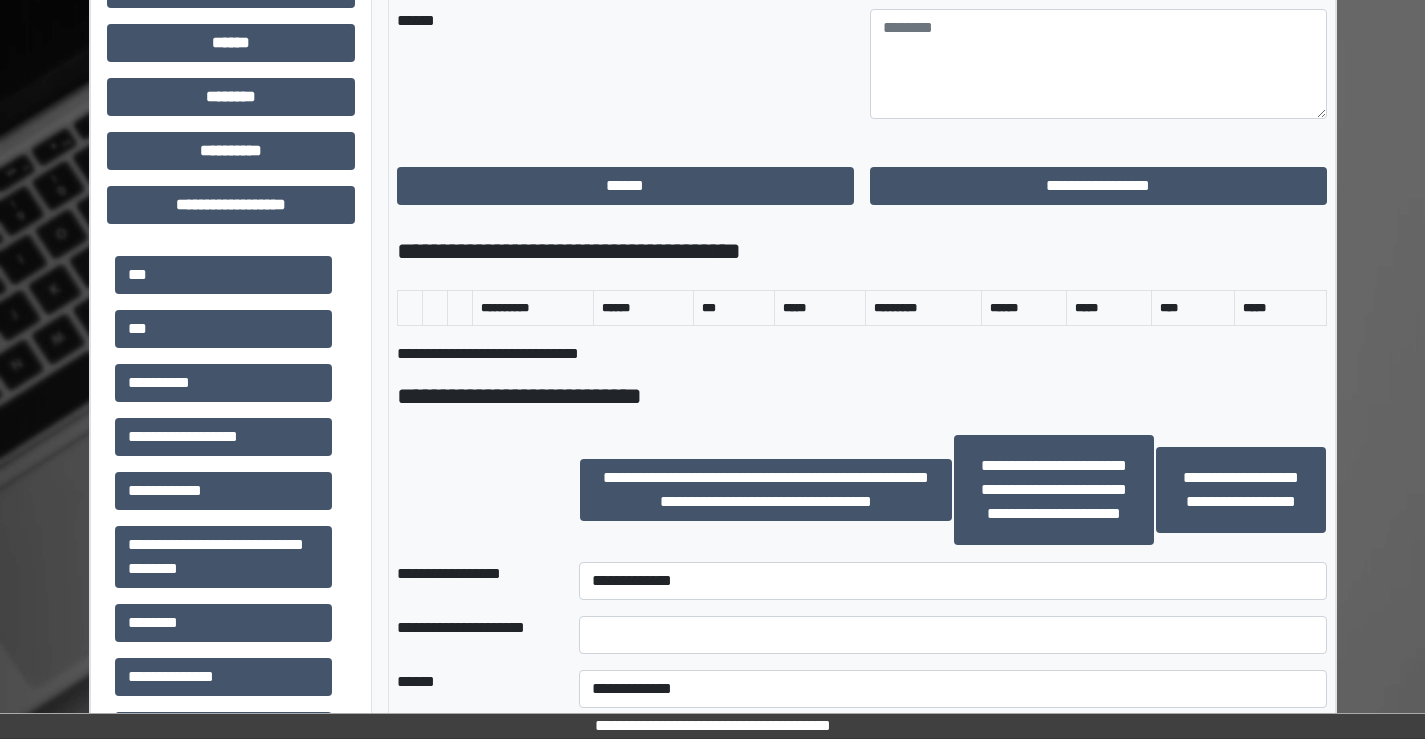 scroll, scrollTop: 1100, scrollLeft: 0, axis: vertical 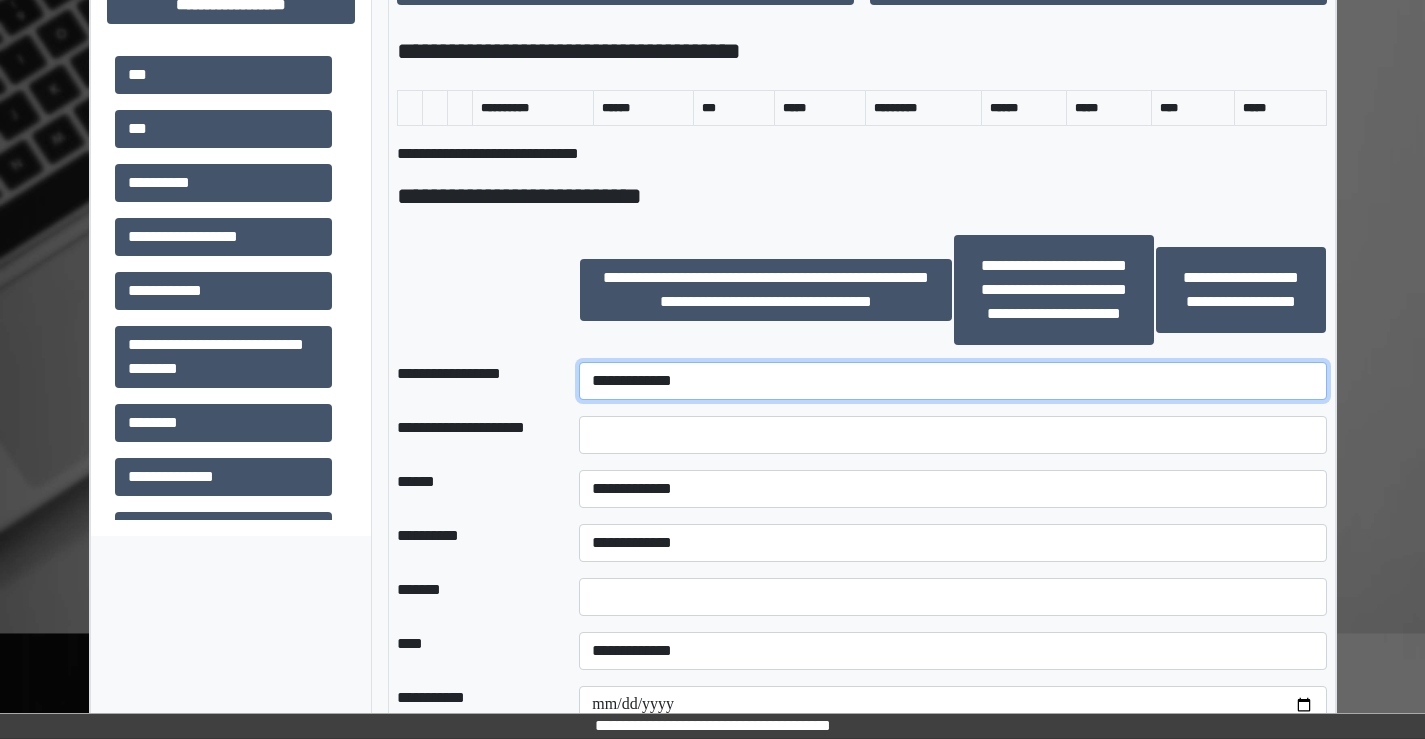 click on "**********" at bounding box center [952, 381] 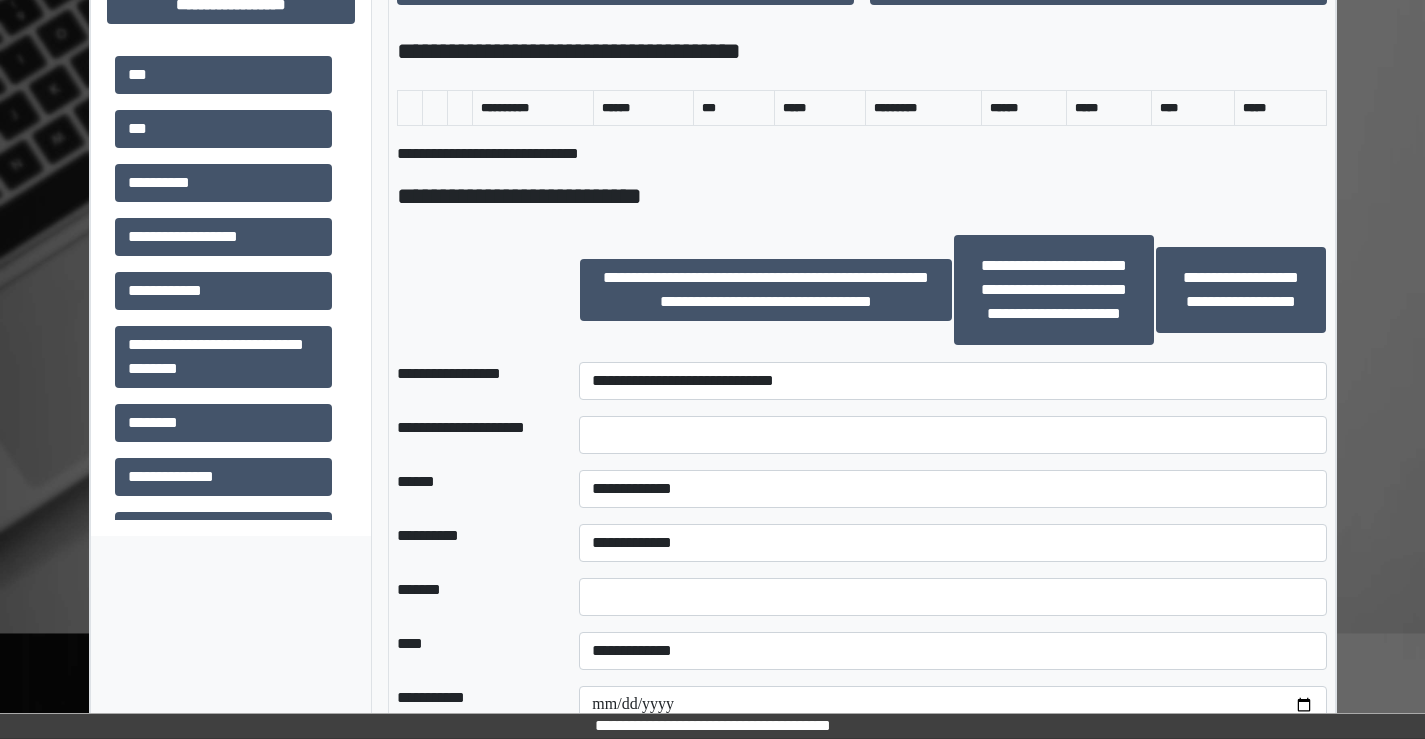 click at bounding box center (472, 290) 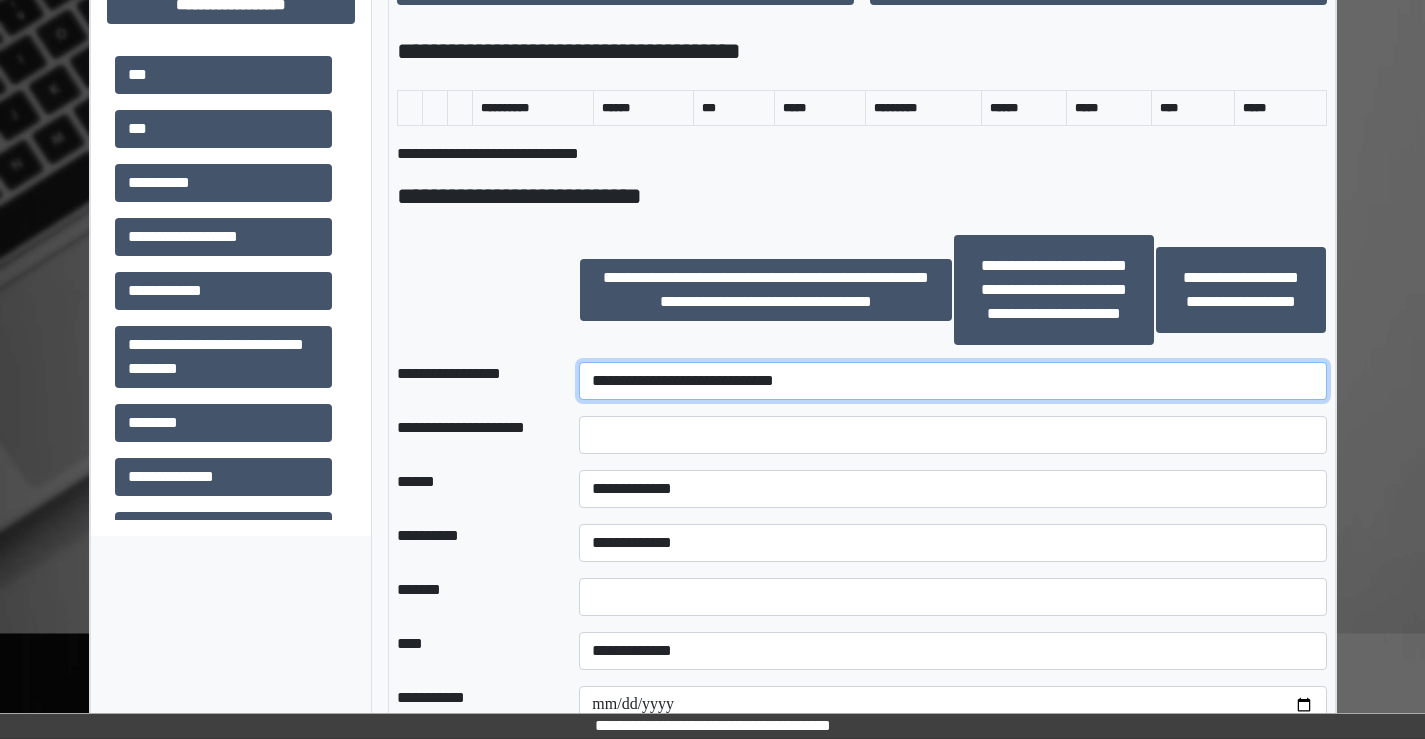 click on "**********" at bounding box center (952, 381) 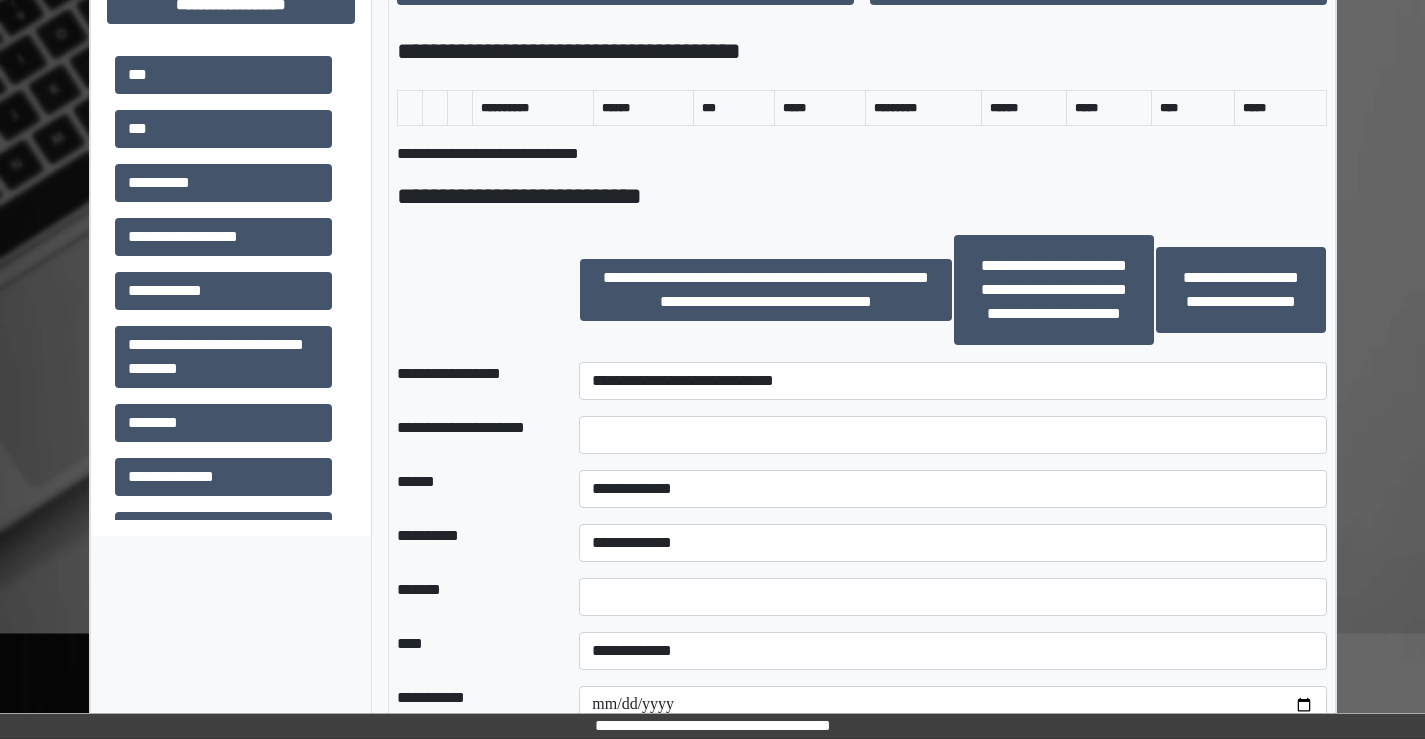 click at bounding box center (472, 290) 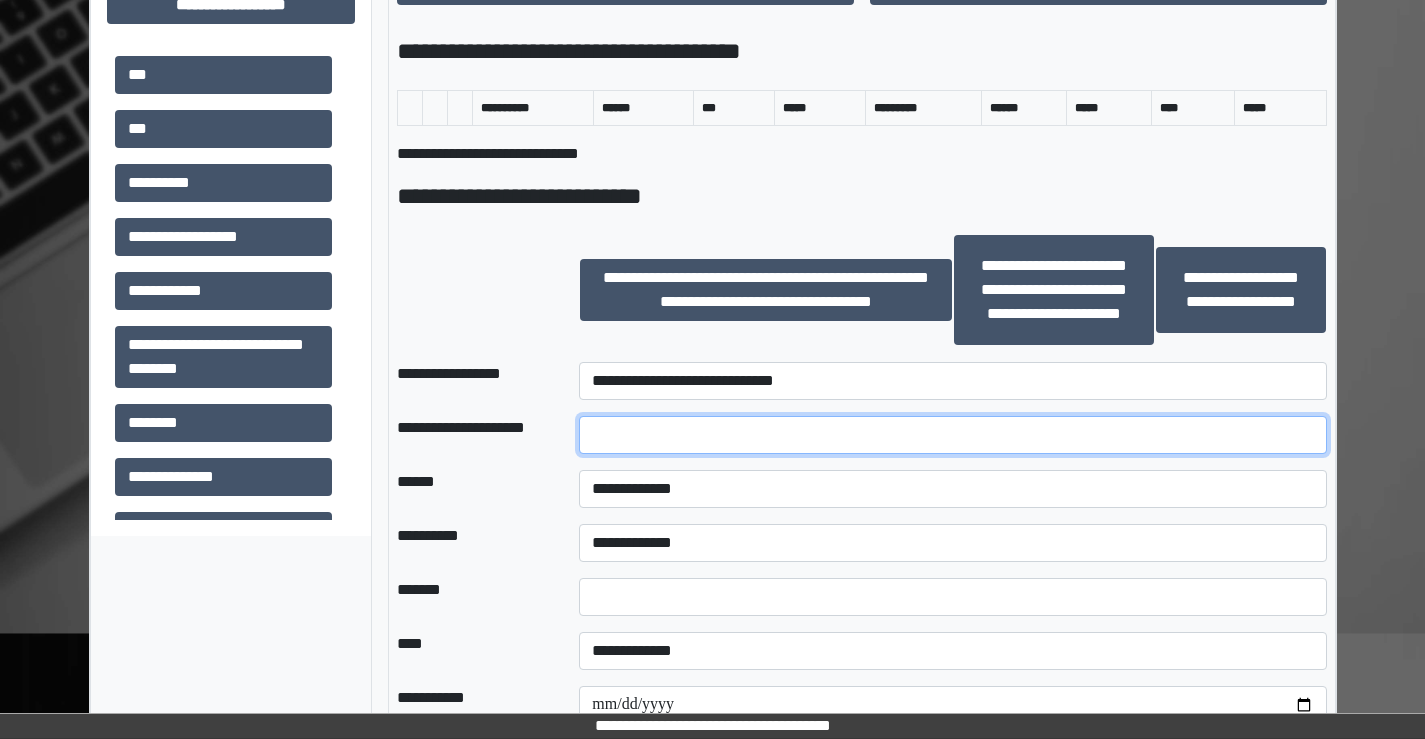 click at bounding box center (952, 435) 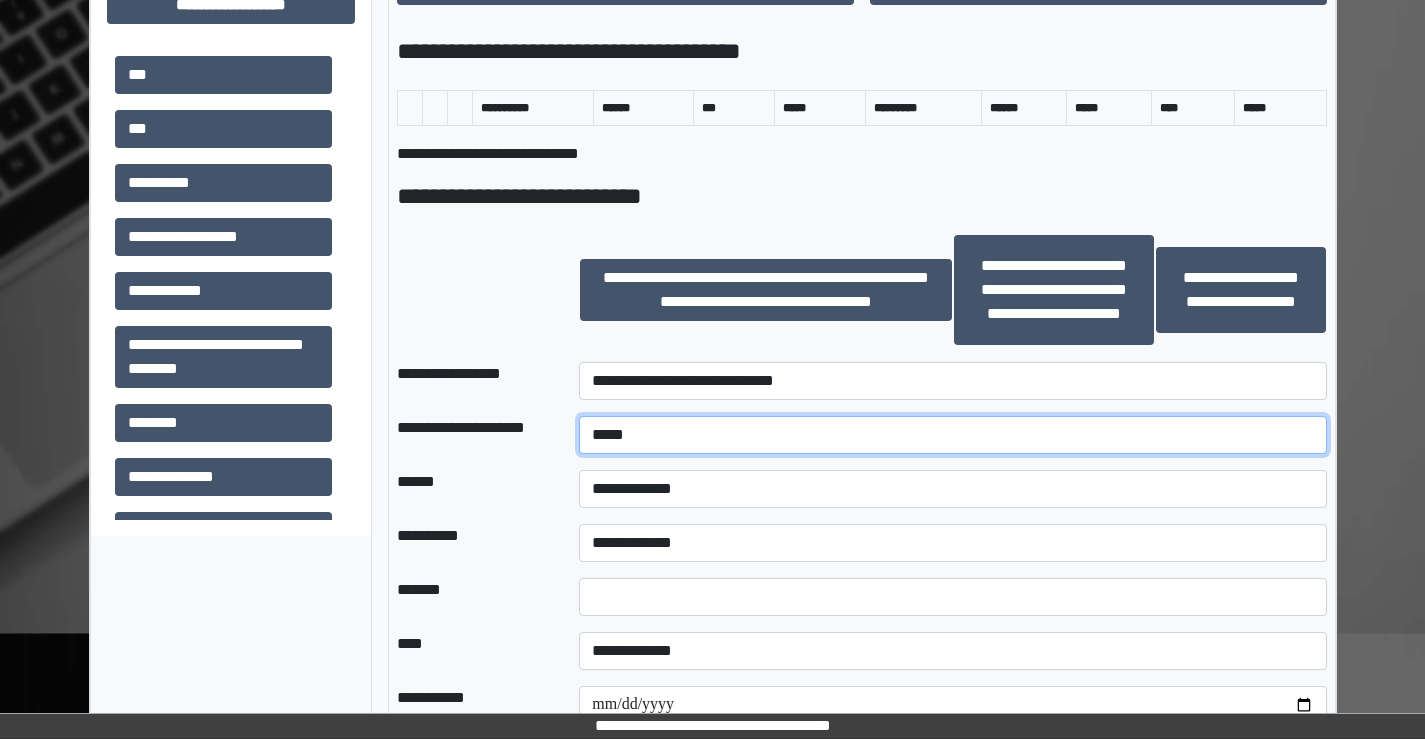 type on "*****" 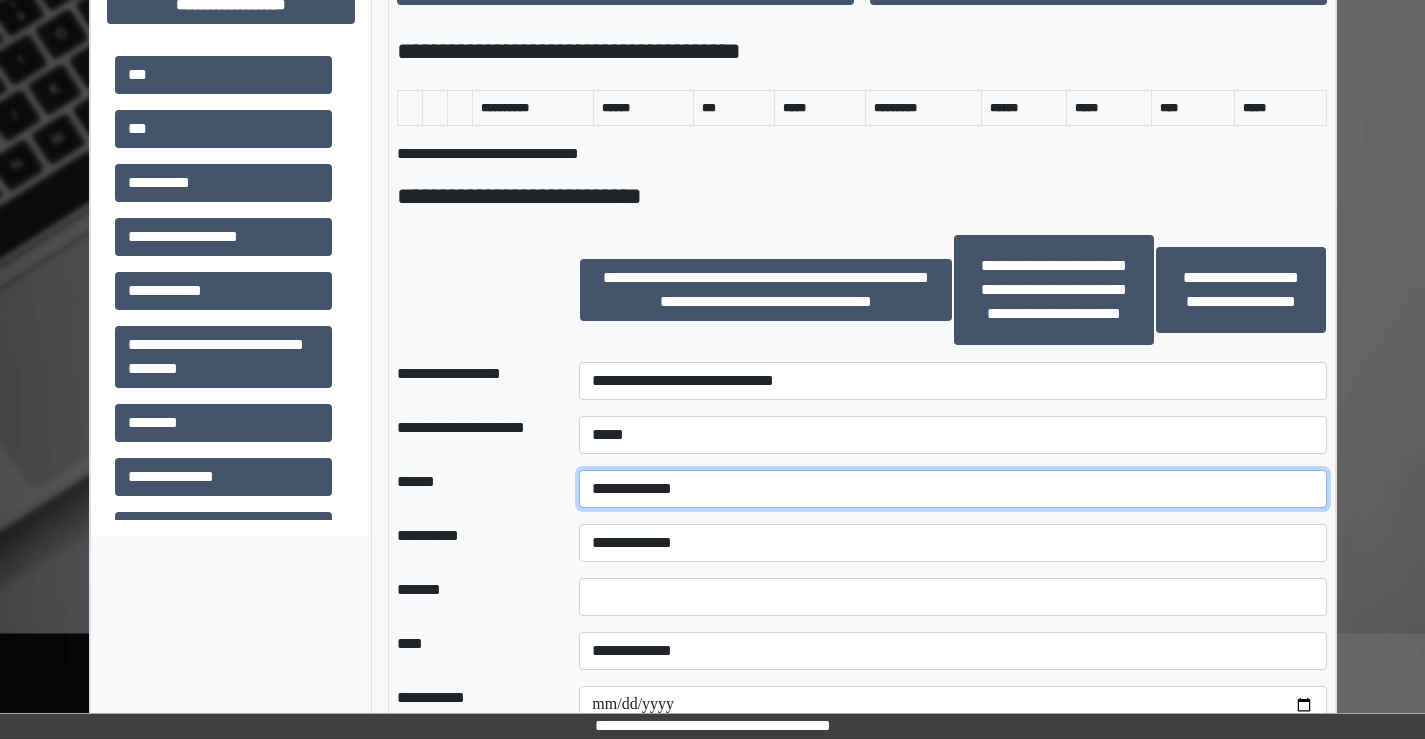 click on "**********" at bounding box center [952, 489] 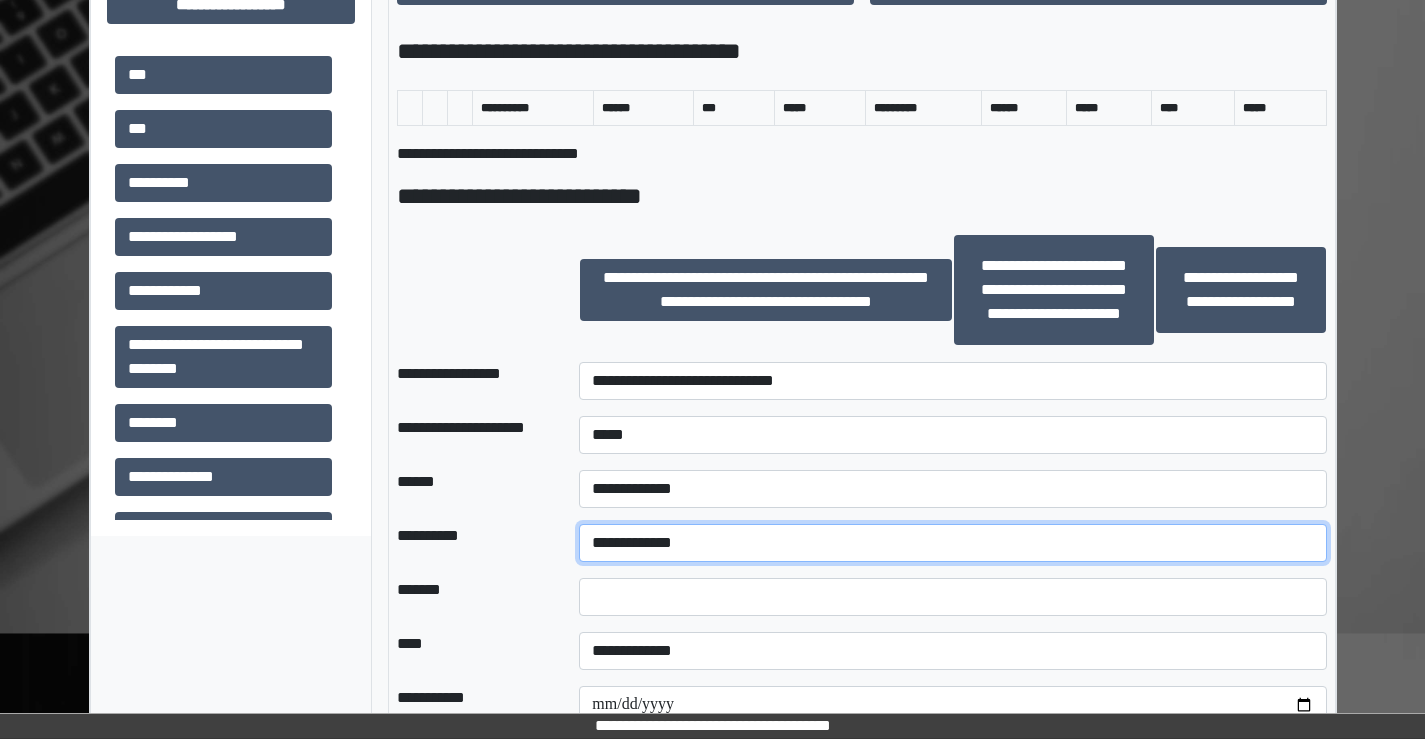 click on "**********" at bounding box center [952, 543] 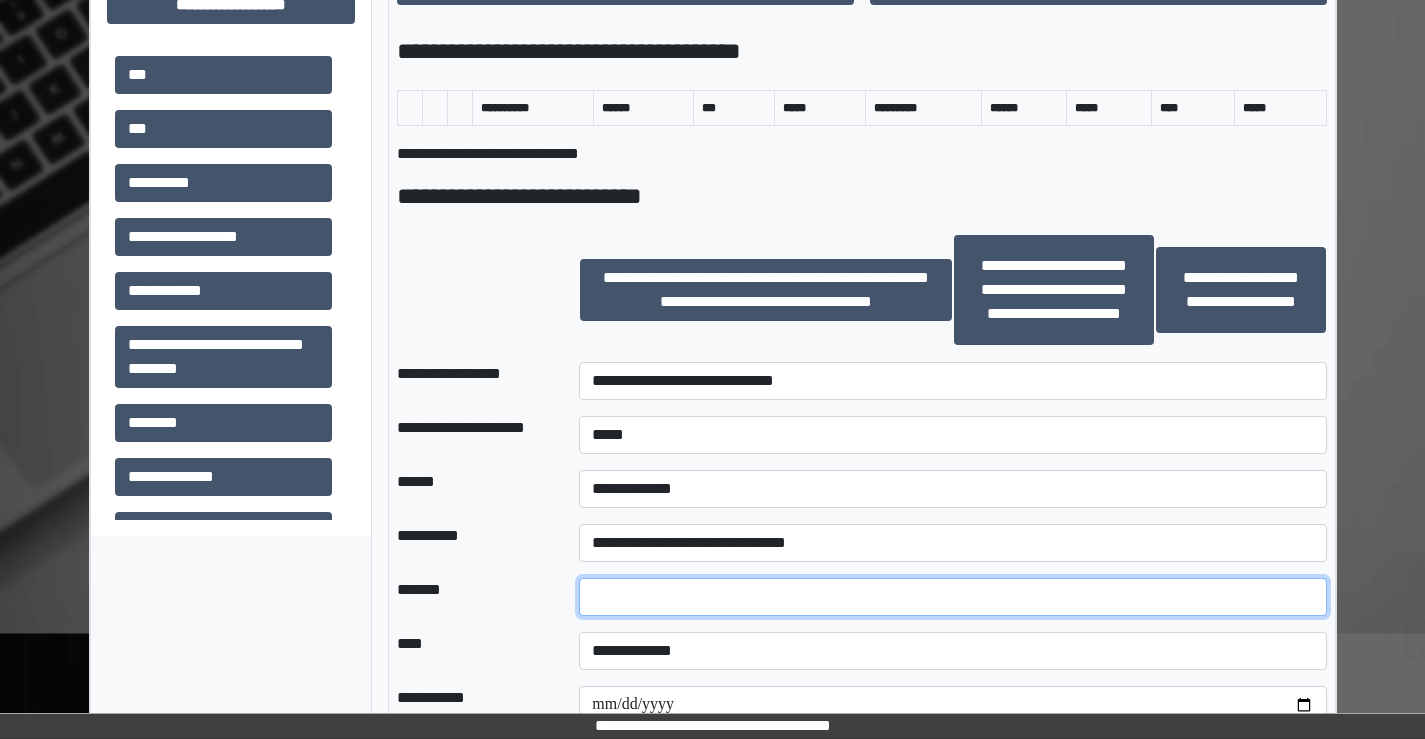 click at bounding box center (952, 597) 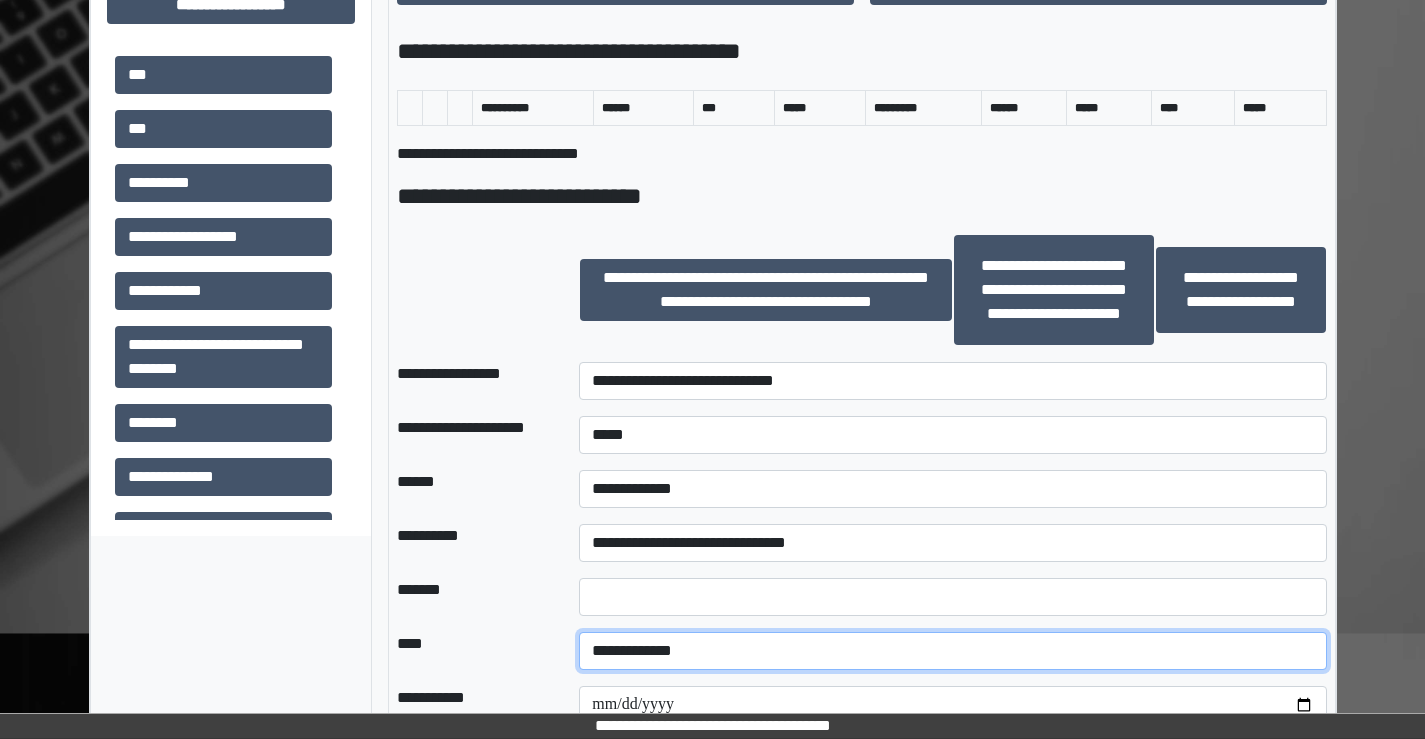 drag, startPoint x: 698, startPoint y: 648, endPoint x: 677, endPoint y: 642, distance: 21.84033 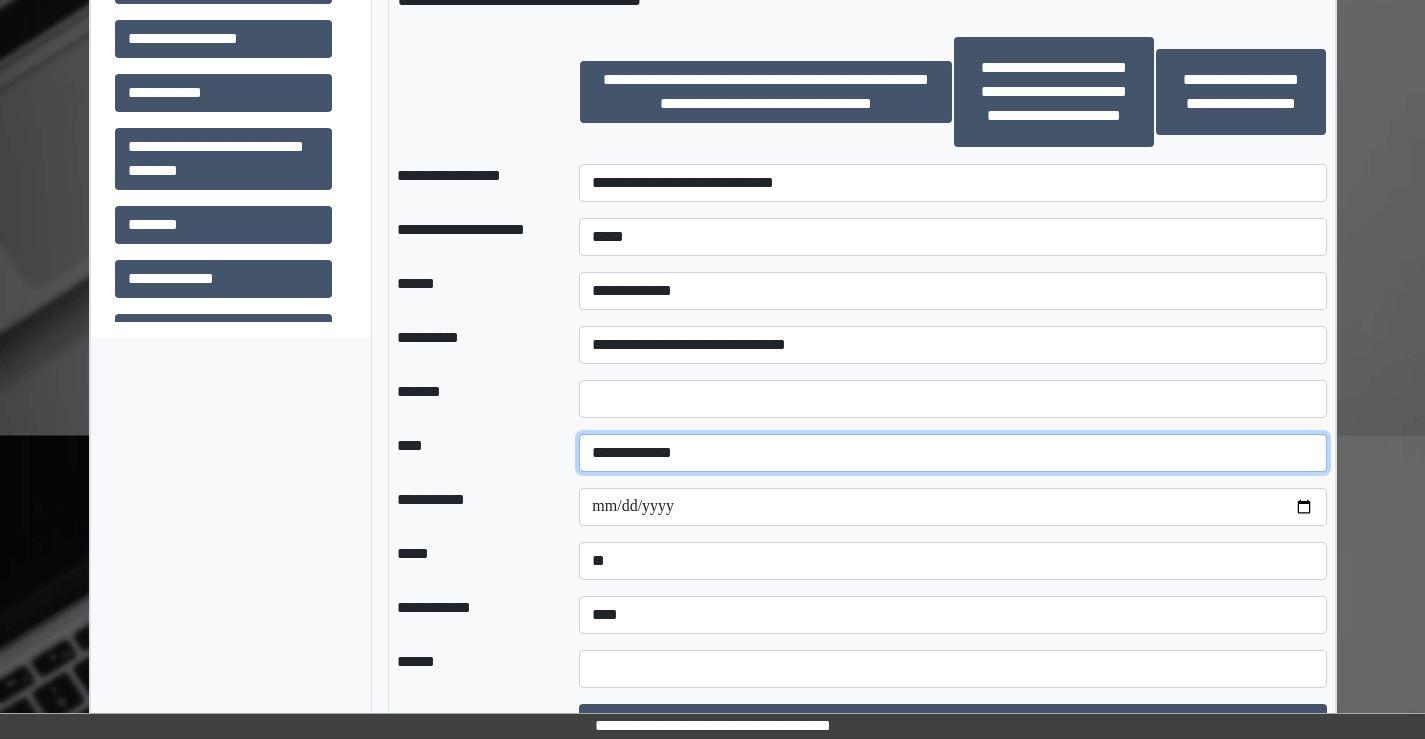 scroll, scrollTop: 1300, scrollLeft: 0, axis: vertical 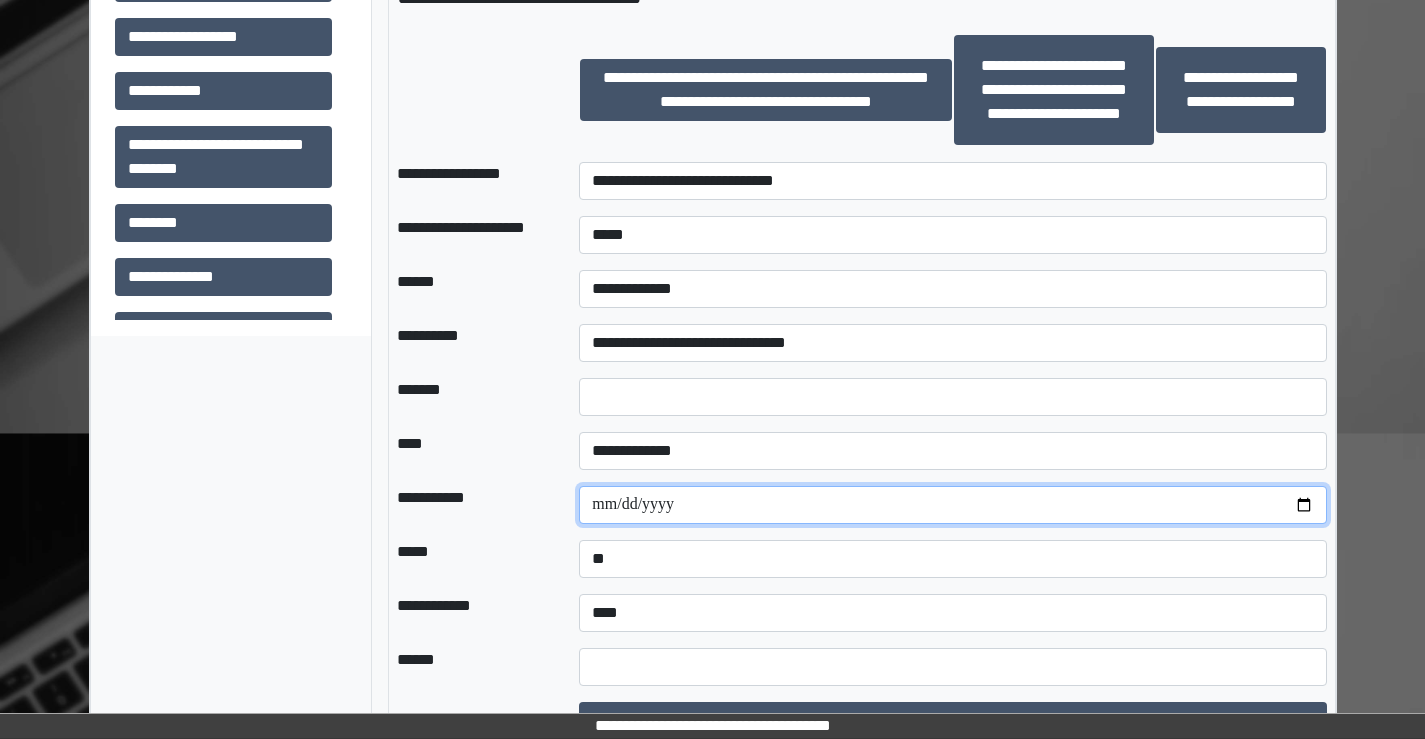 drag, startPoint x: 1290, startPoint y: 500, endPoint x: 1308, endPoint y: 500, distance: 18 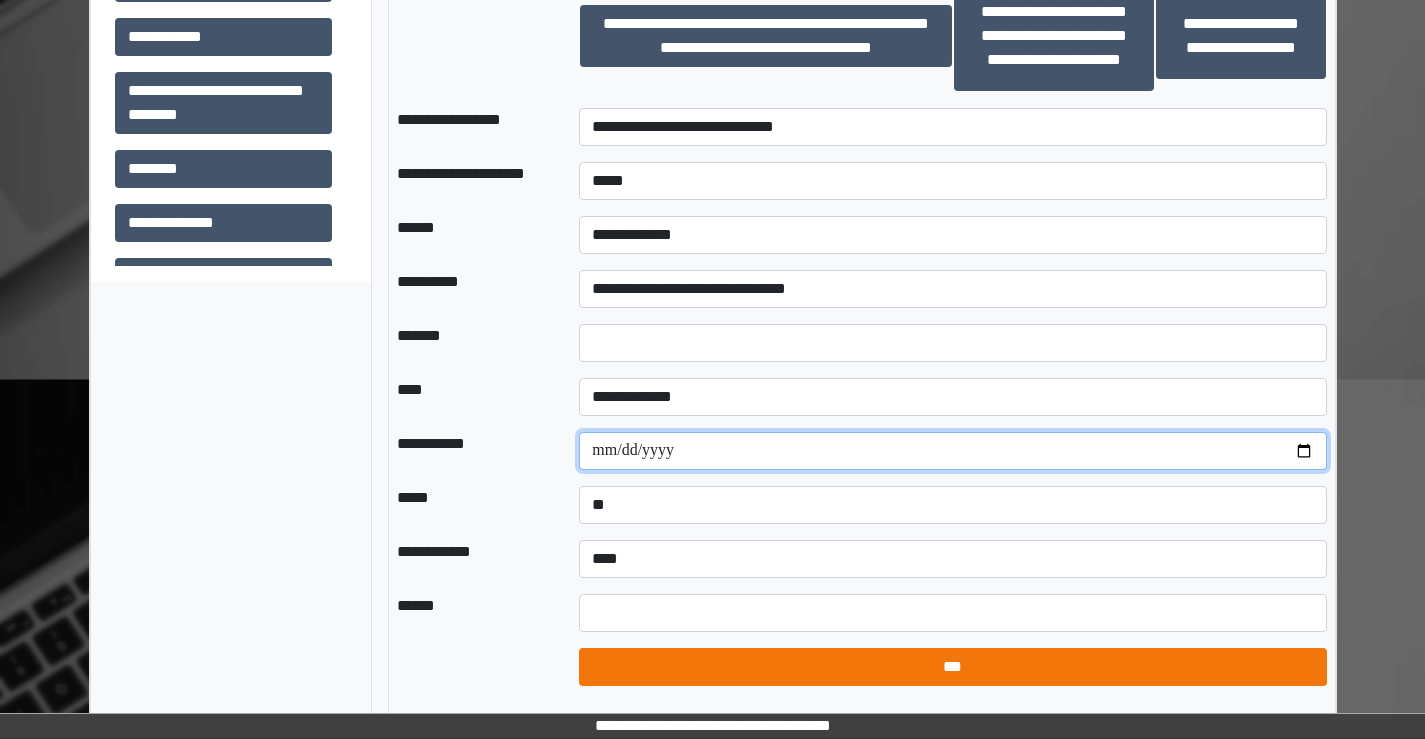 scroll, scrollTop: 1400, scrollLeft: 0, axis: vertical 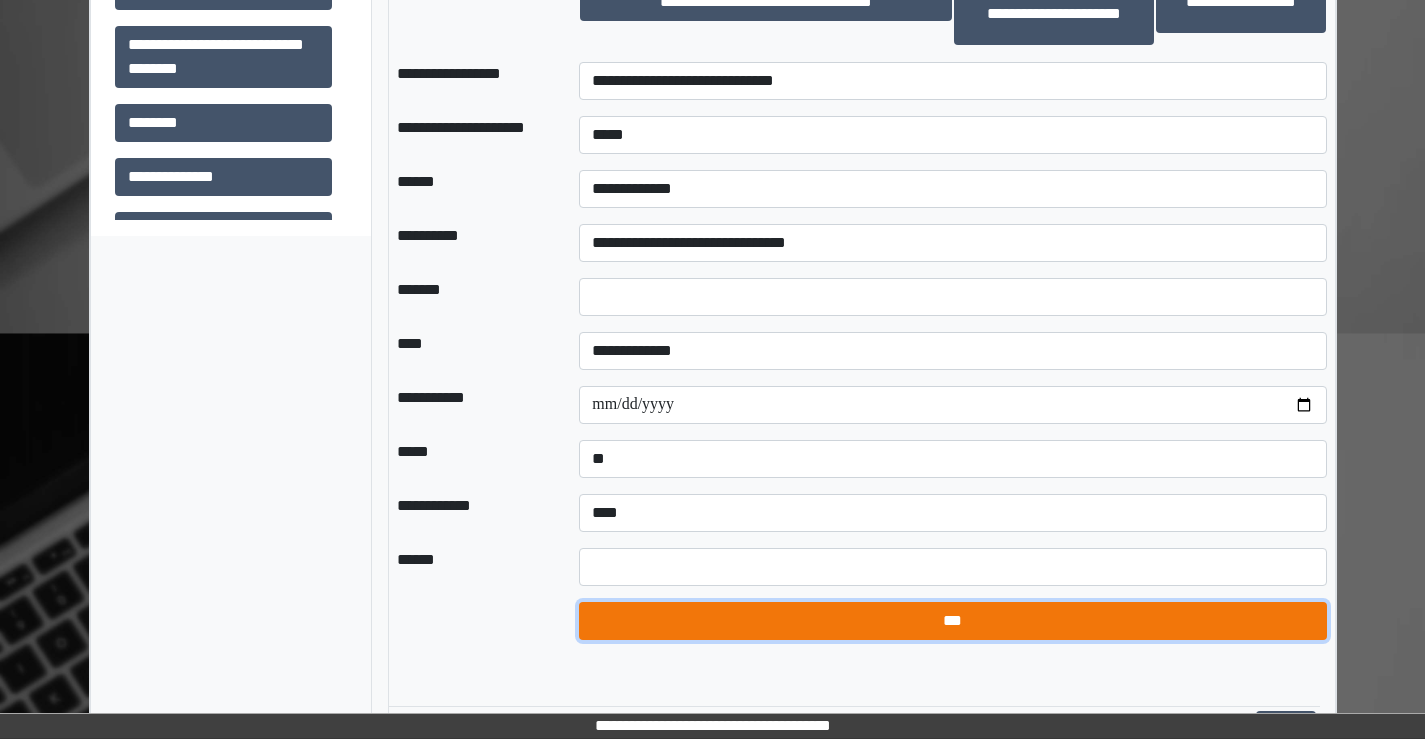 click on "***" at bounding box center (952, 621) 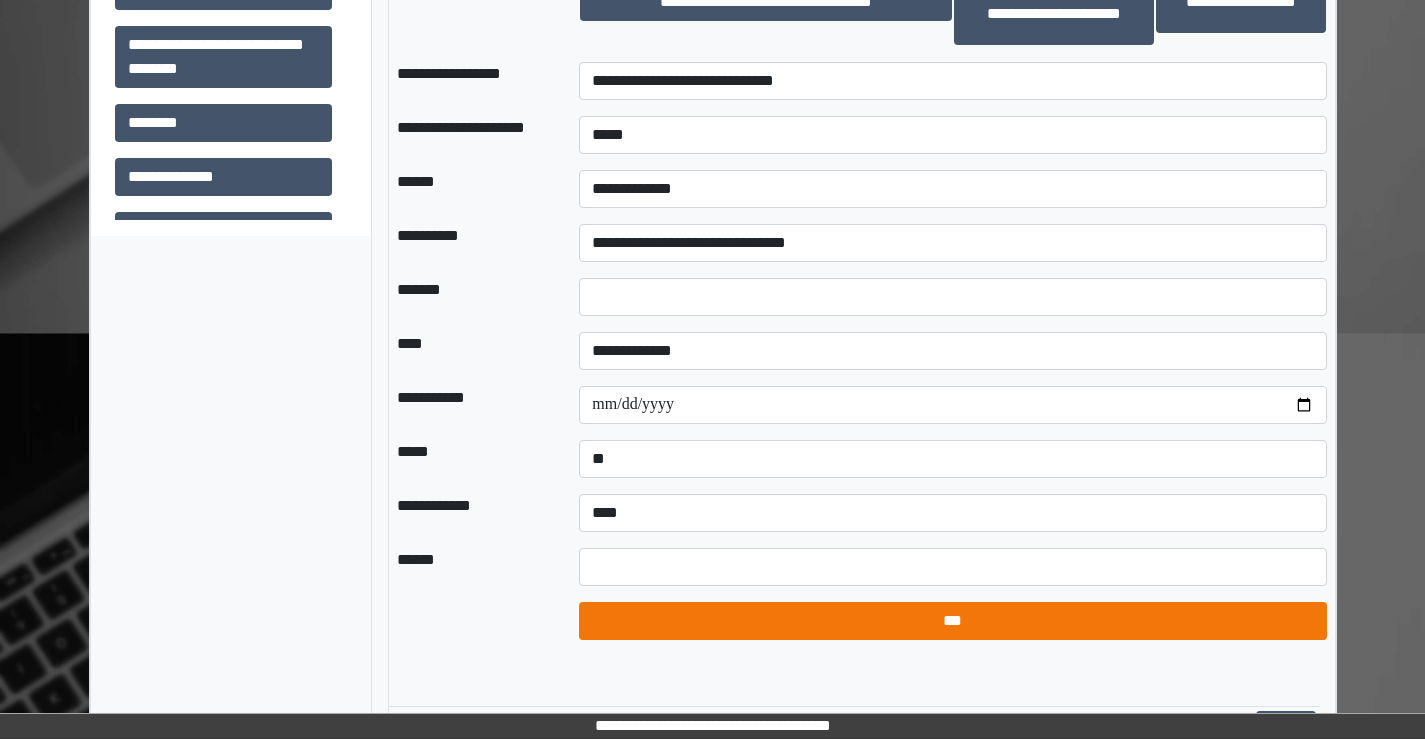 select on "*" 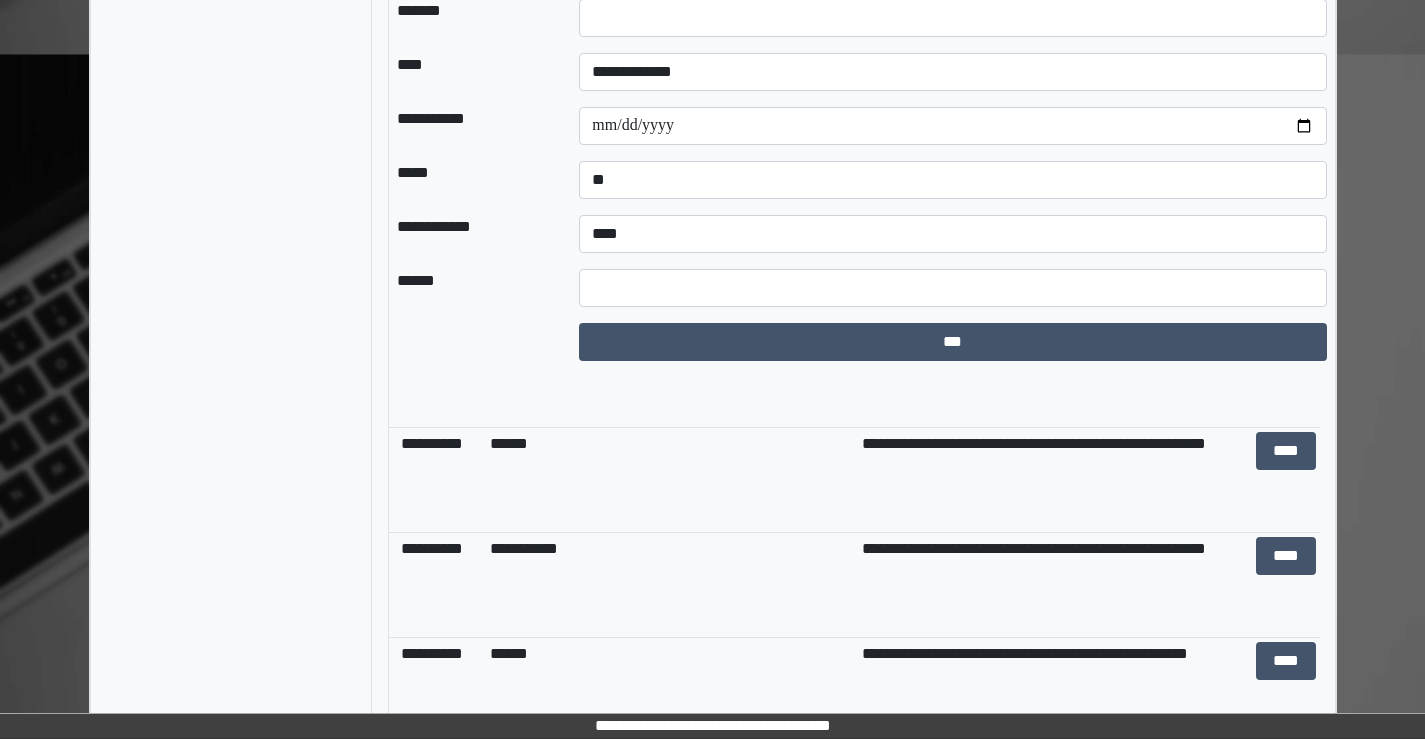 scroll, scrollTop: 1800, scrollLeft: 0, axis: vertical 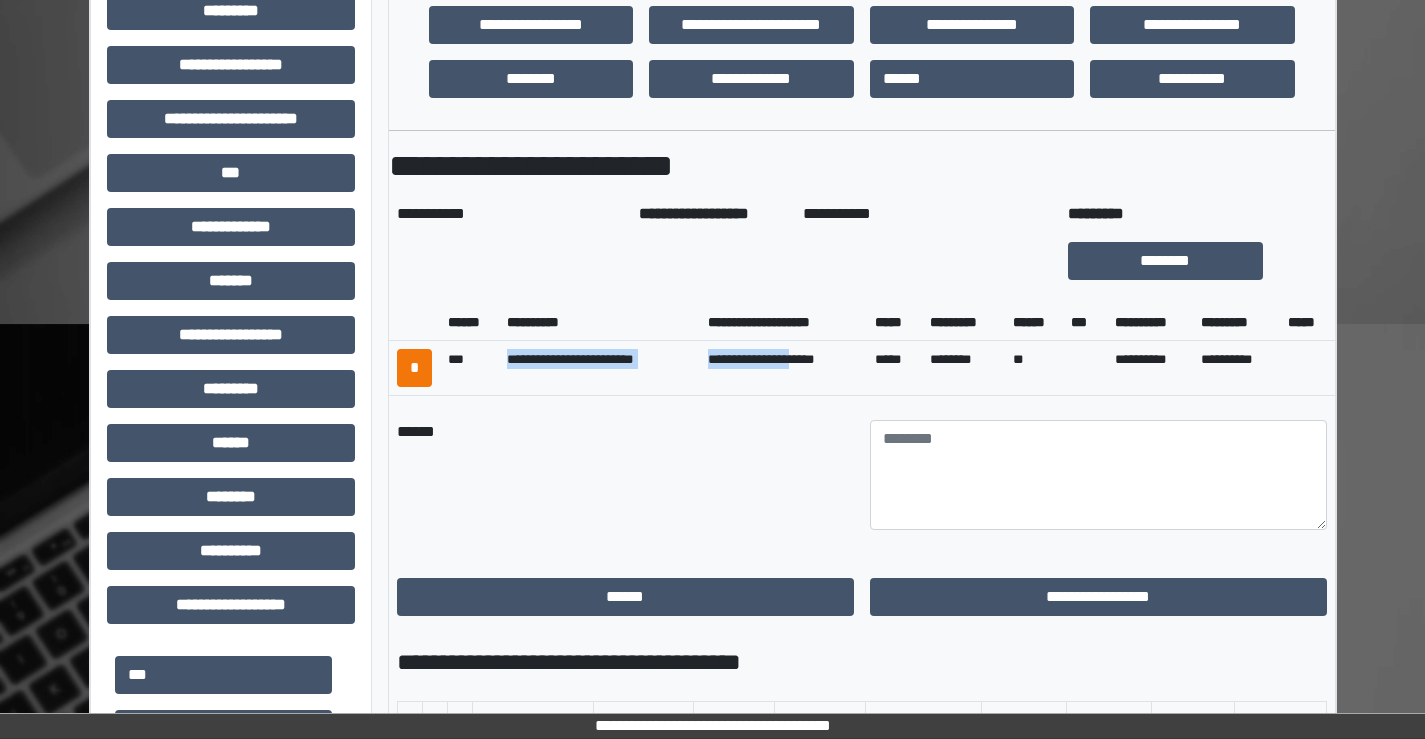 drag, startPoint x: 509, startPoint y: 360, endPoint x: 825, endPoint y: 360, distance: 316 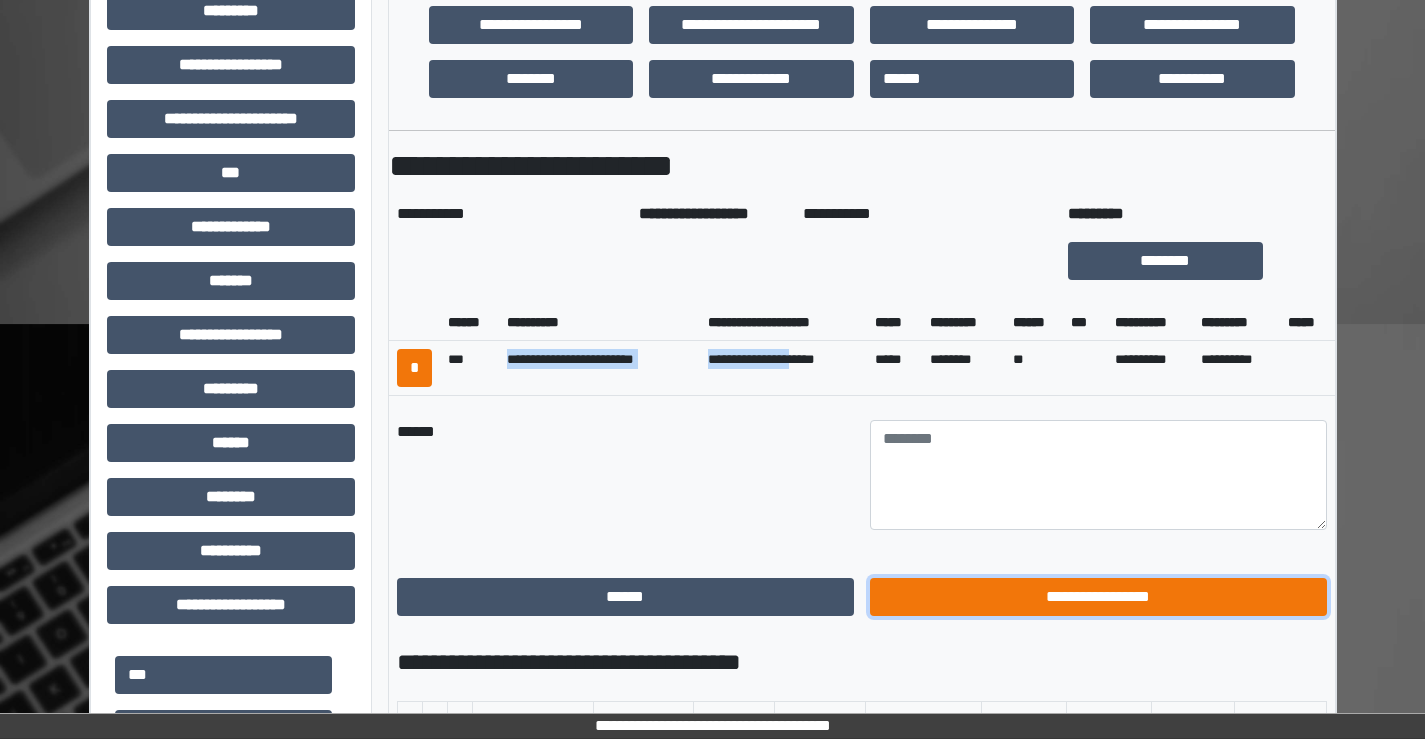 click on "**********" at bounding box center (1098, 597) 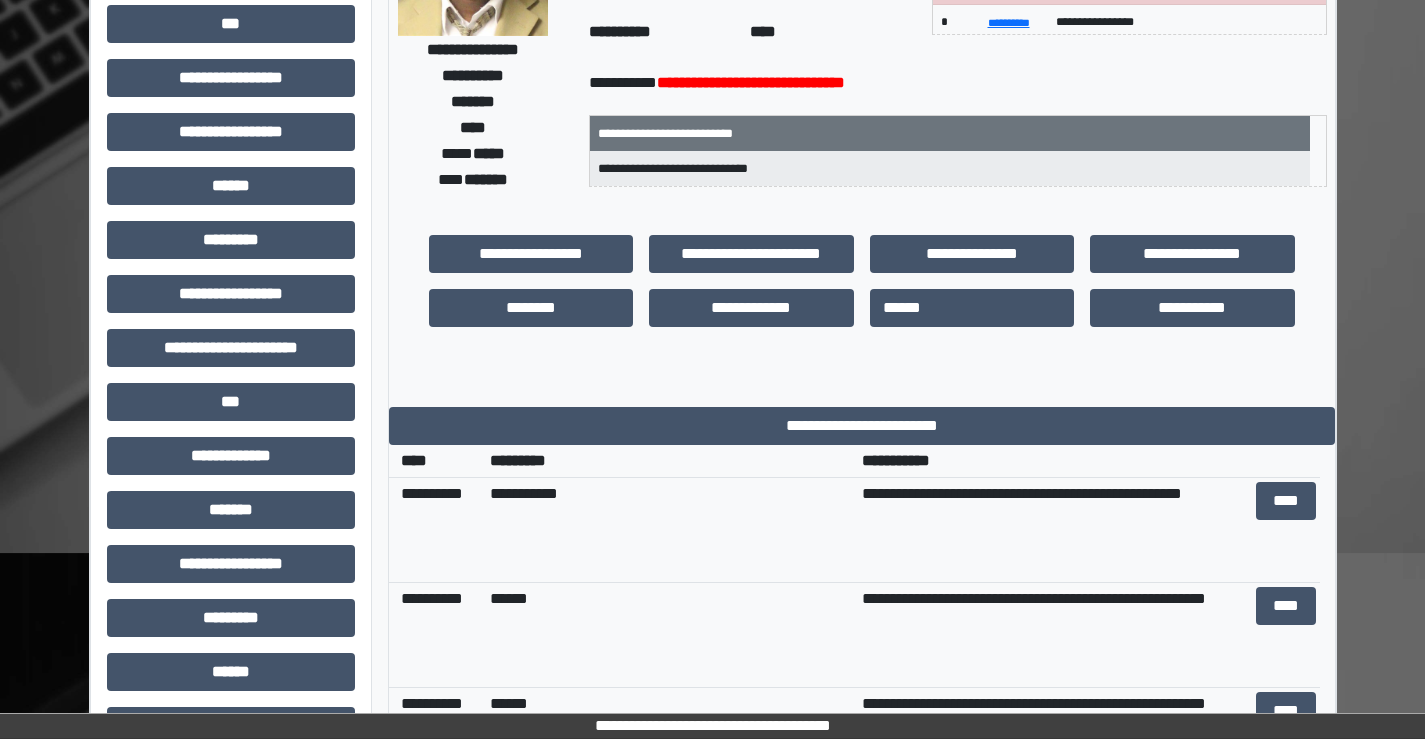 scroll, scrollTop: 0, scrollLeft: 0, axis: both 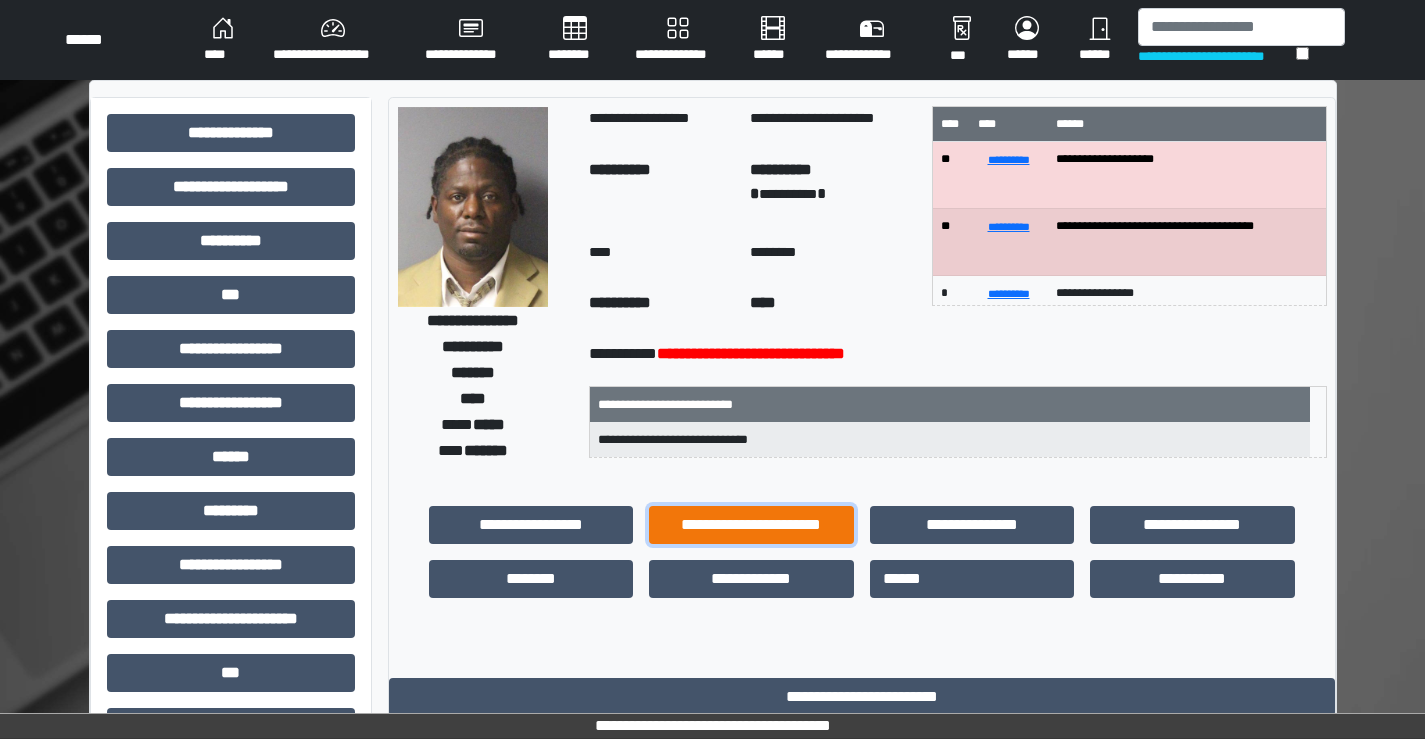 click on "**********" at bounding box center (751, 525) 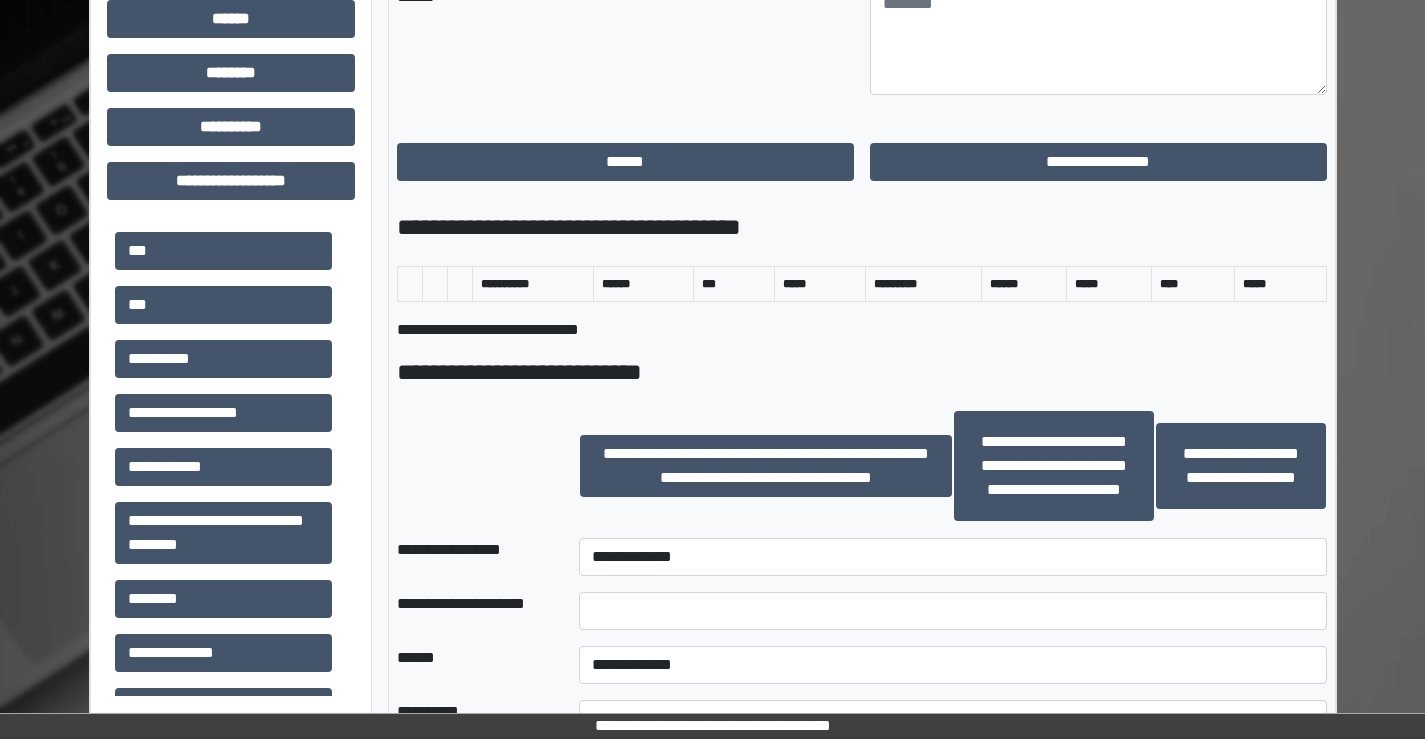 scroll, scrollTop: 1100, scrollLeft: 0, axis: vertical 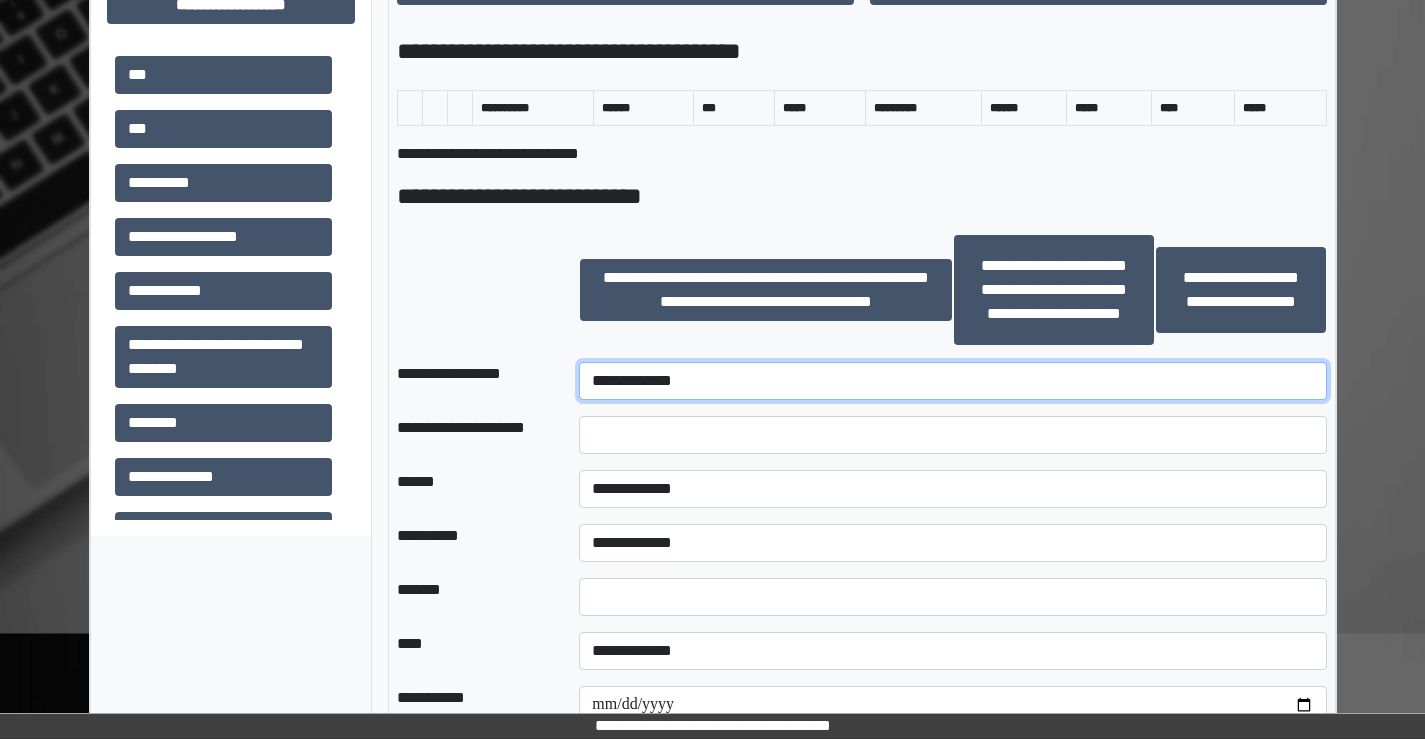 click on "**********" at bounding box center (952, 381) 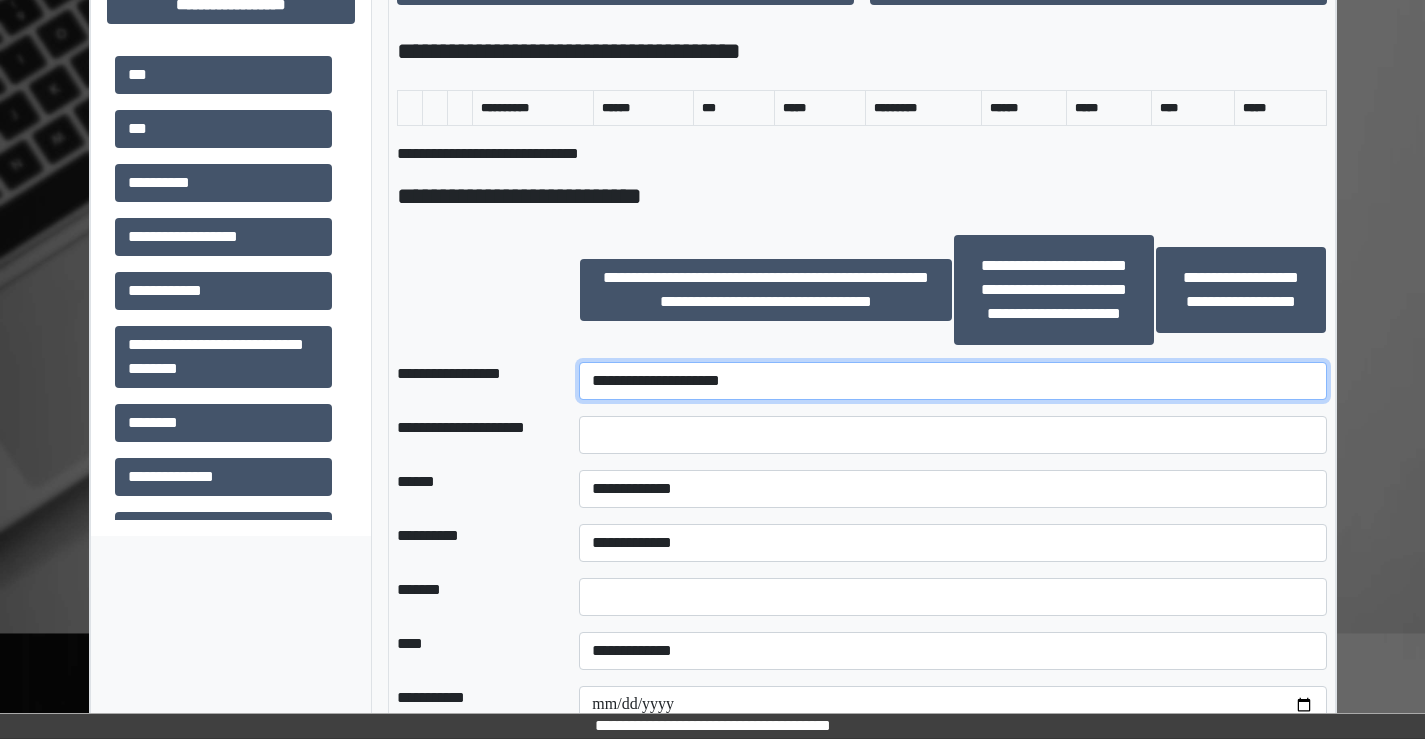click on "**********" at bounding box center (952, 381) 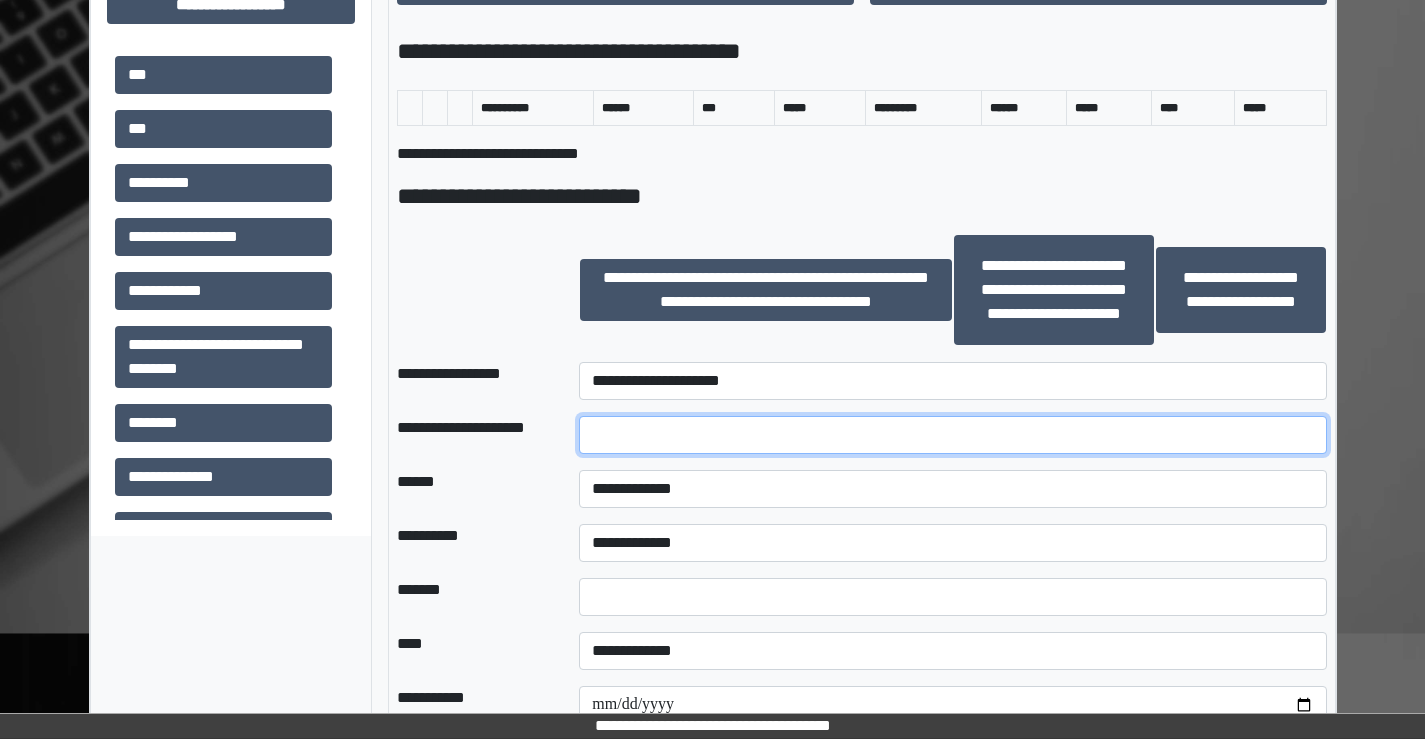 click at bounding box center [952, 435] 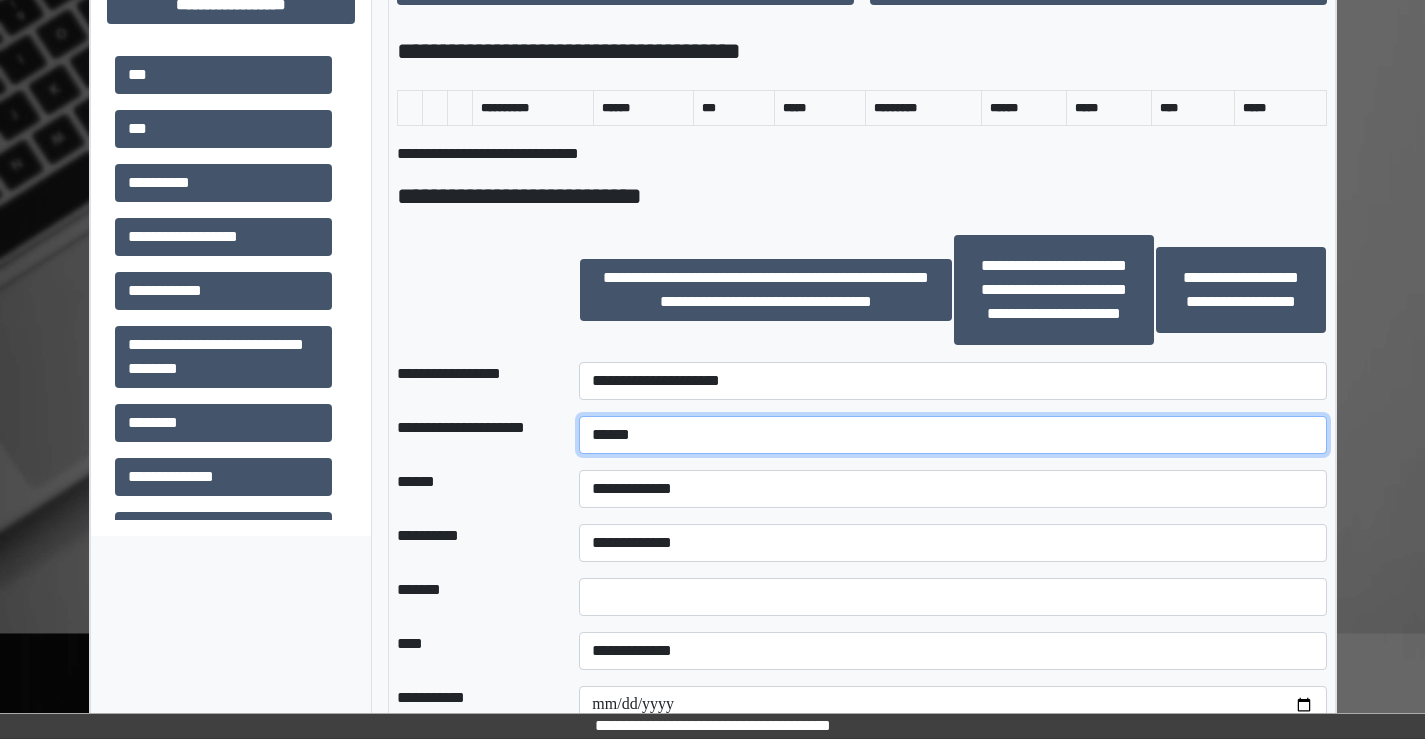 type on "*****" 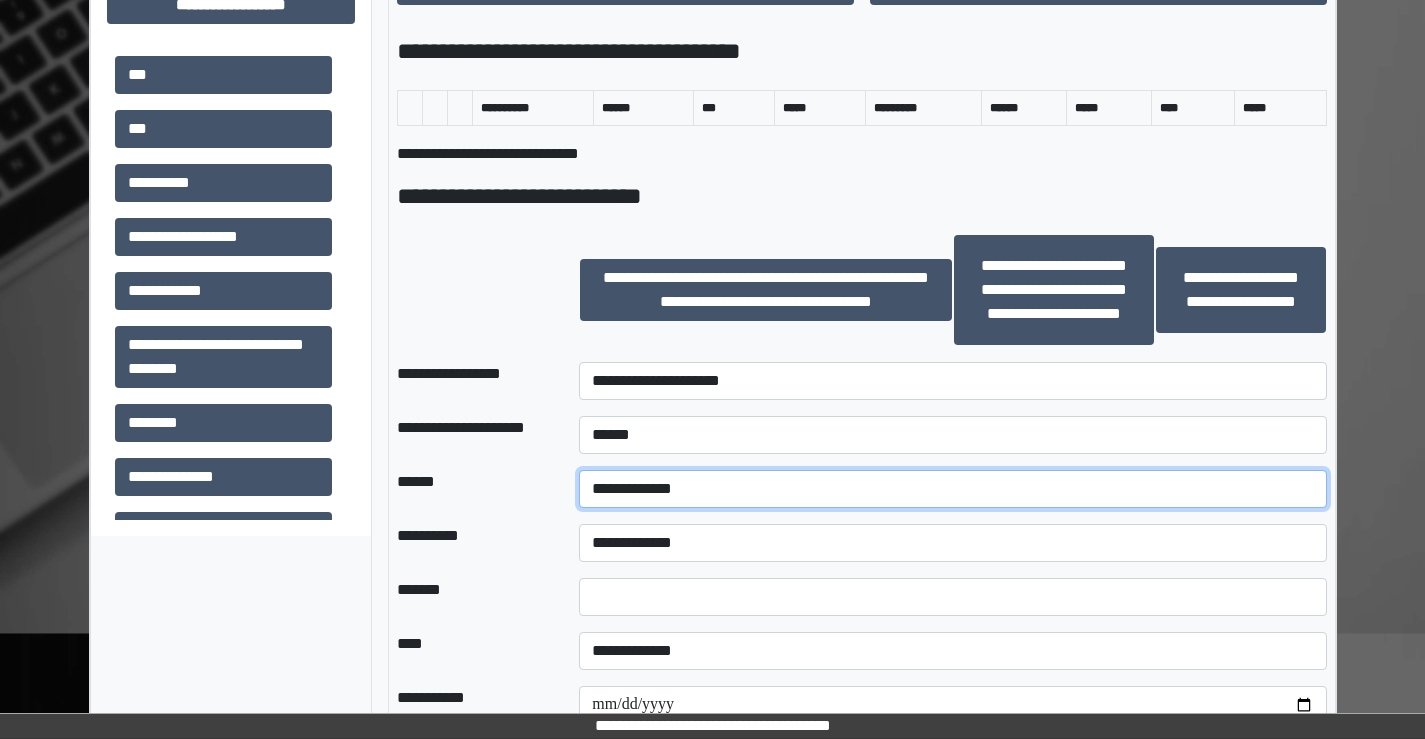 click on "**********" at bounding box center [952, 489] 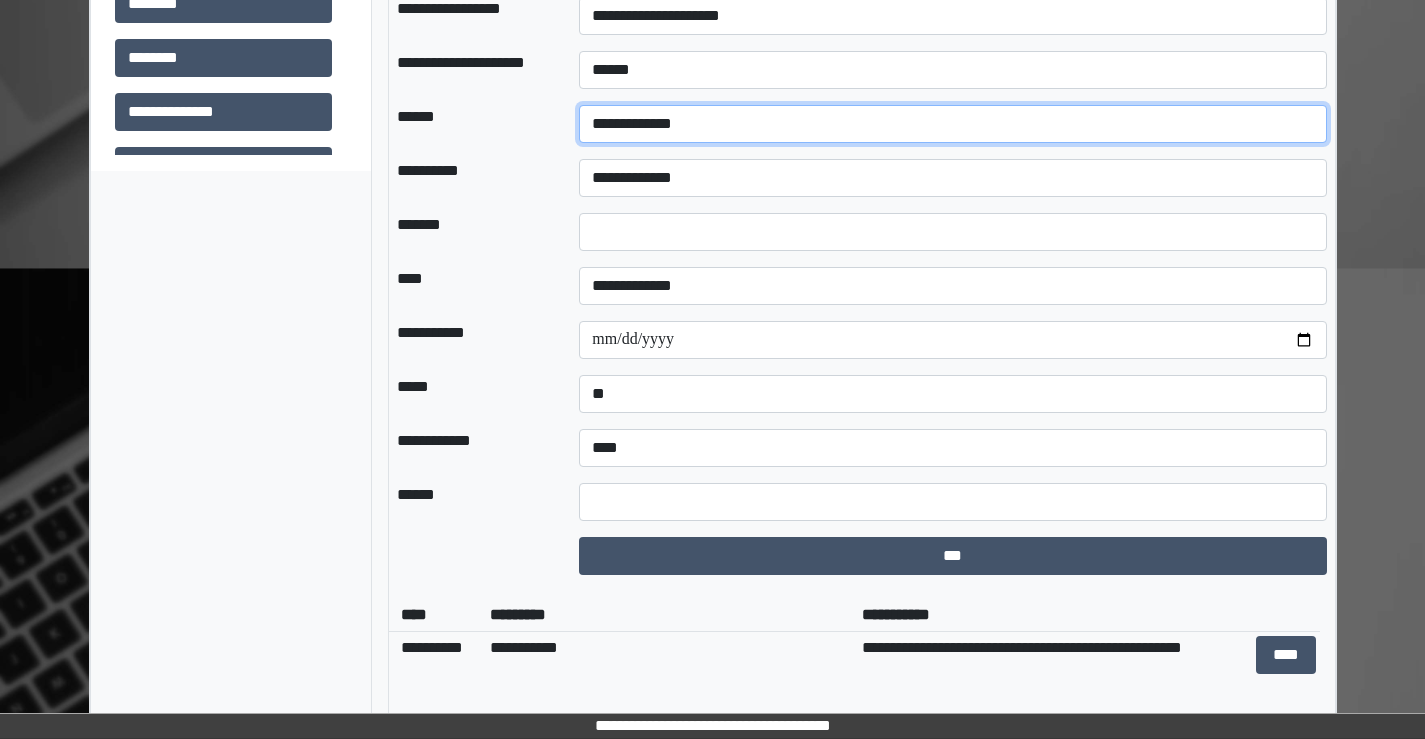 scroll, scrollTop: 1500, scrollLeft: 0, axis: vertical 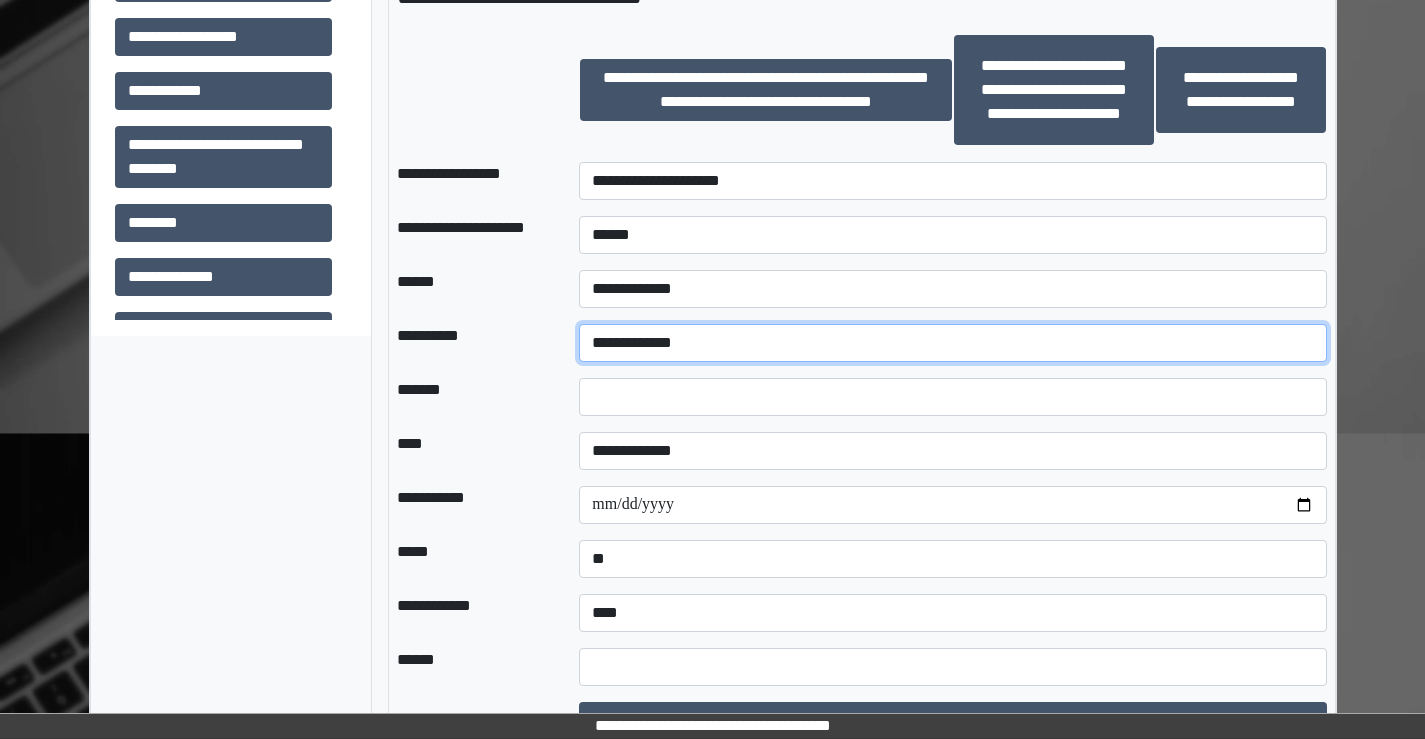 click on "**********" at bounding box center (952, 343) 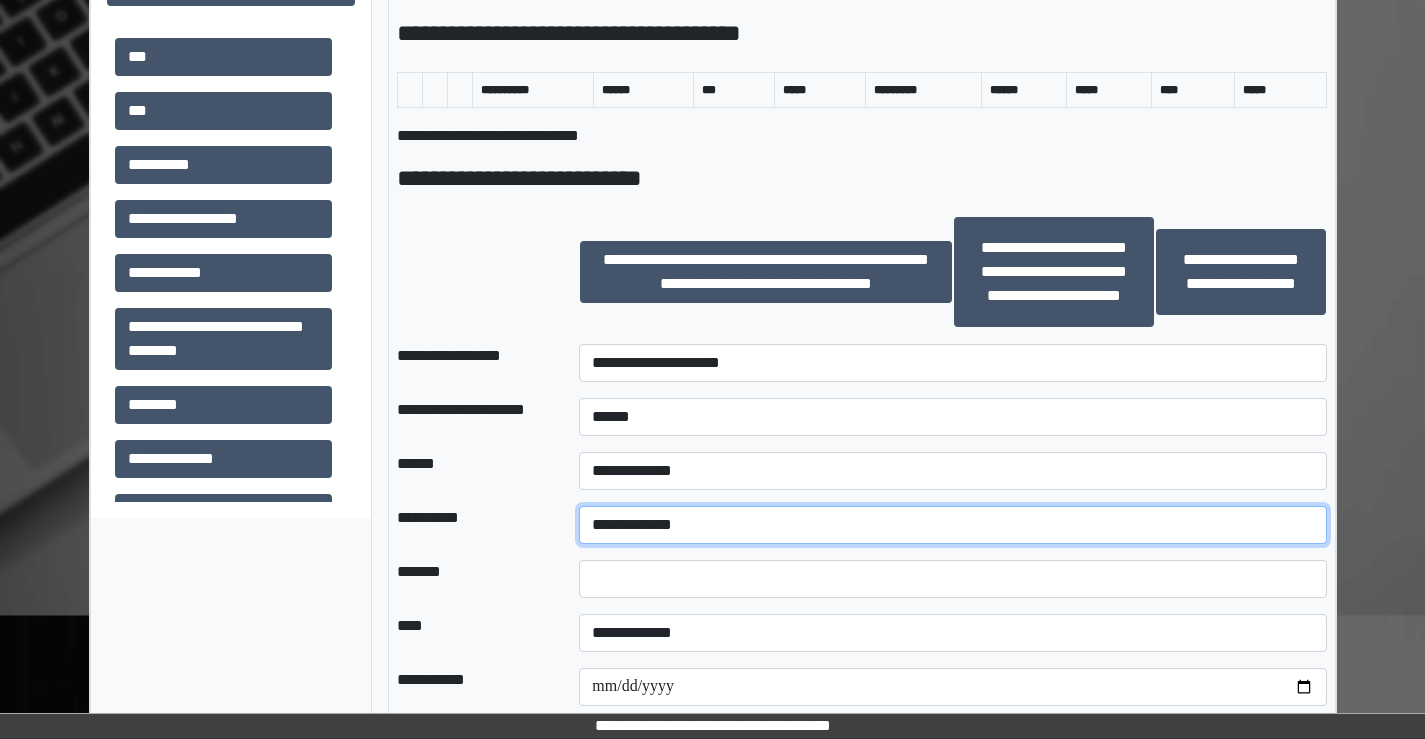 scroll, scrollTop: 1200, scrollLeft: 0, axis: vertical 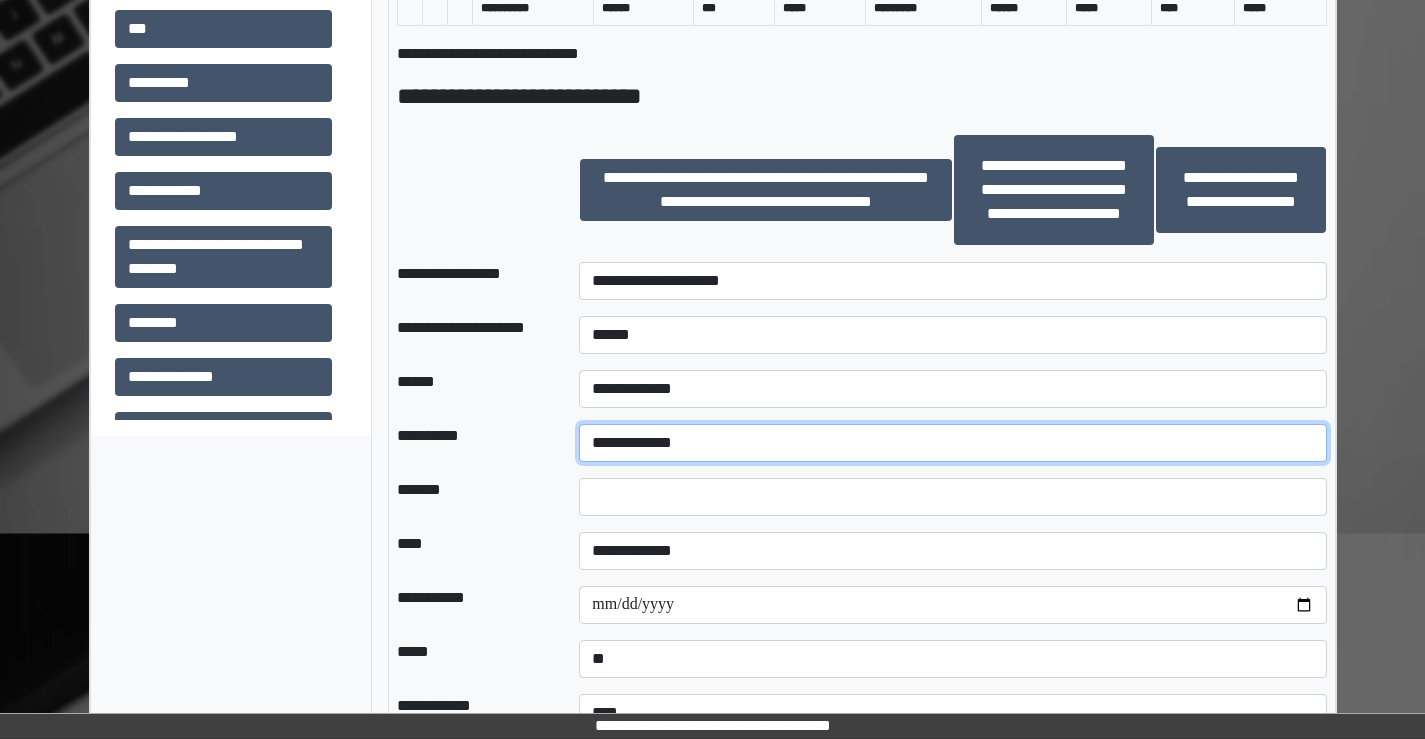 click on "**********" at bounding box center (952, 443) 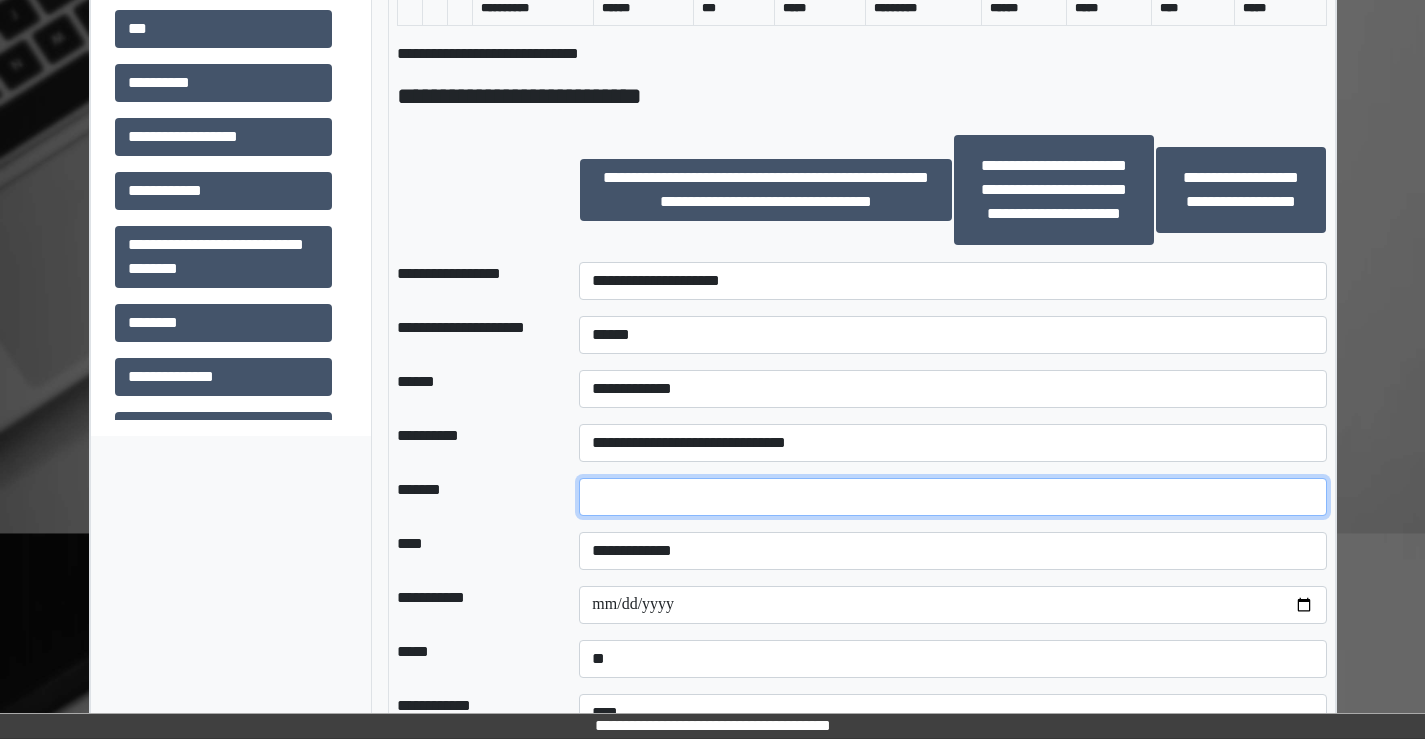 click at bounding box center (952, 497) 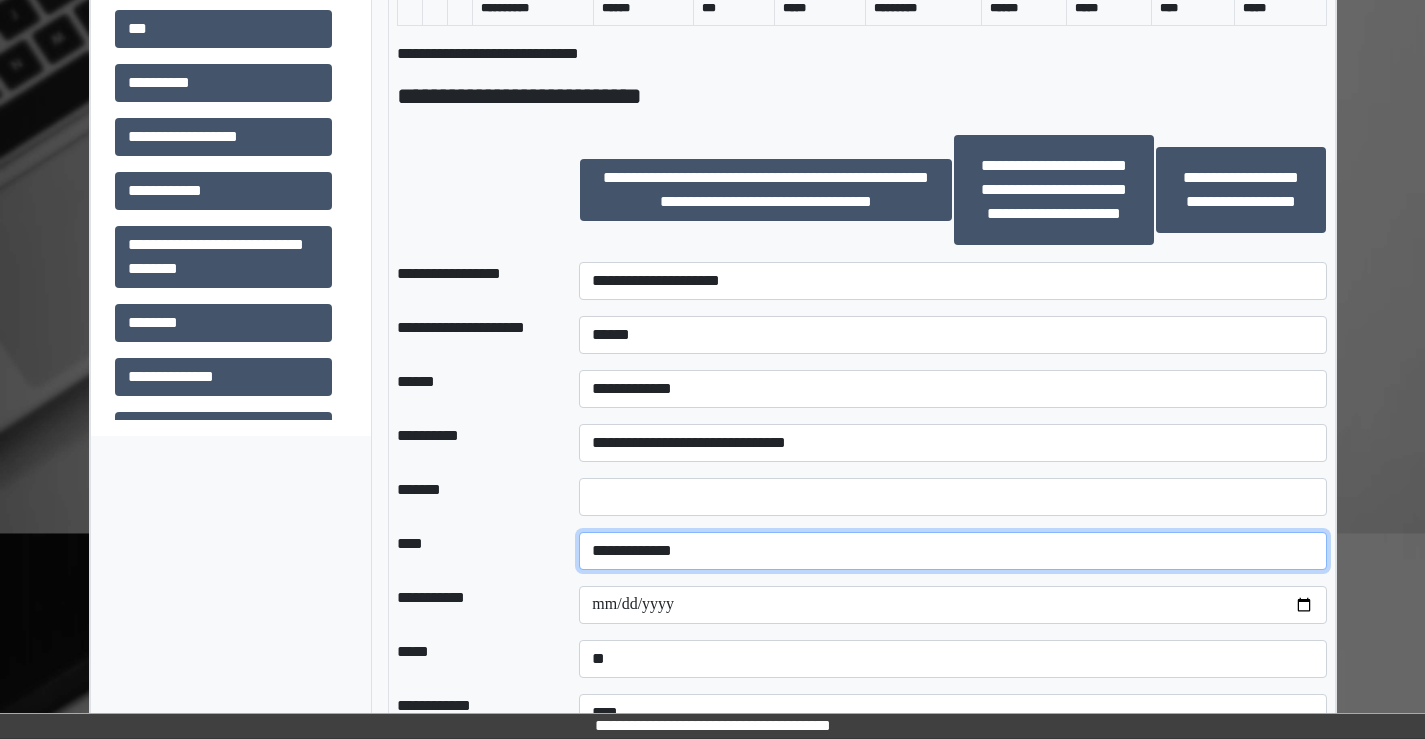 click on "**********" at bounding box center [952, 551] 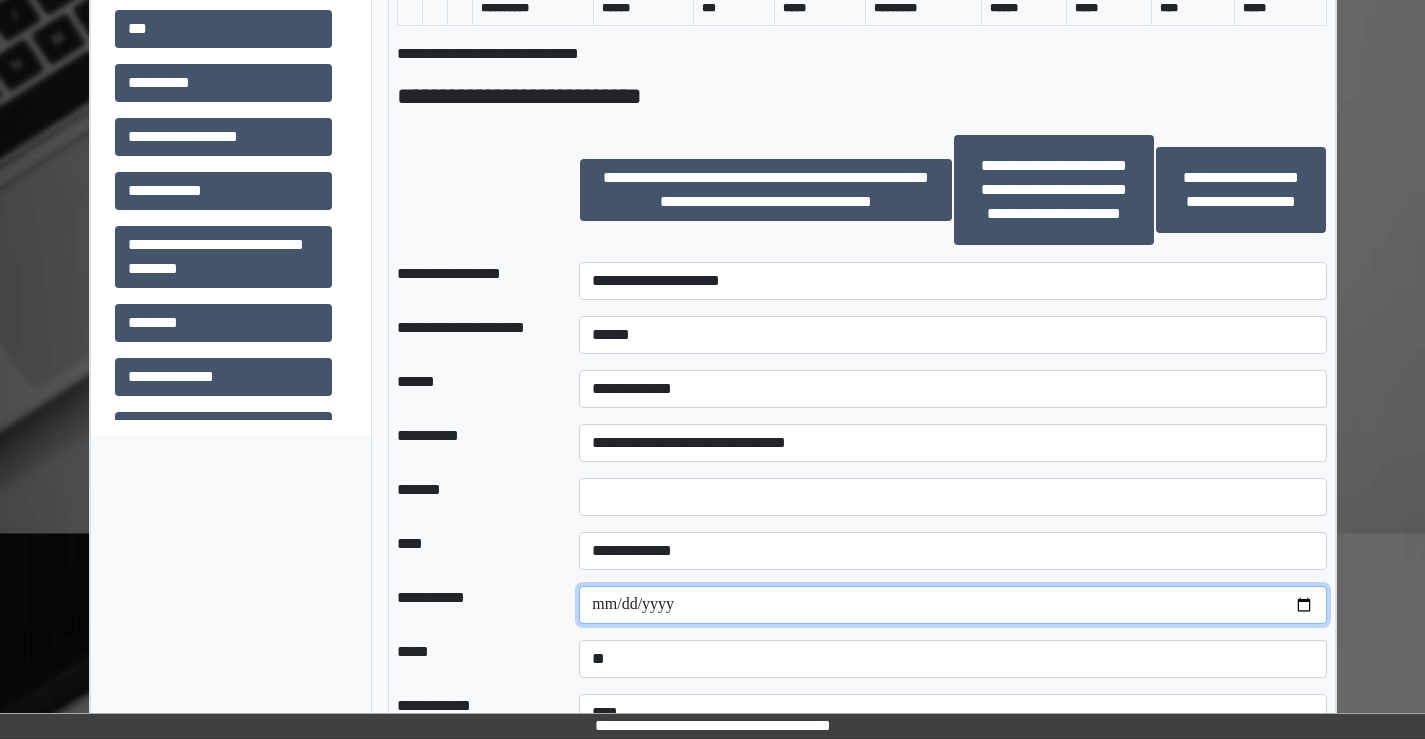 click at bounding box center (952, 605) 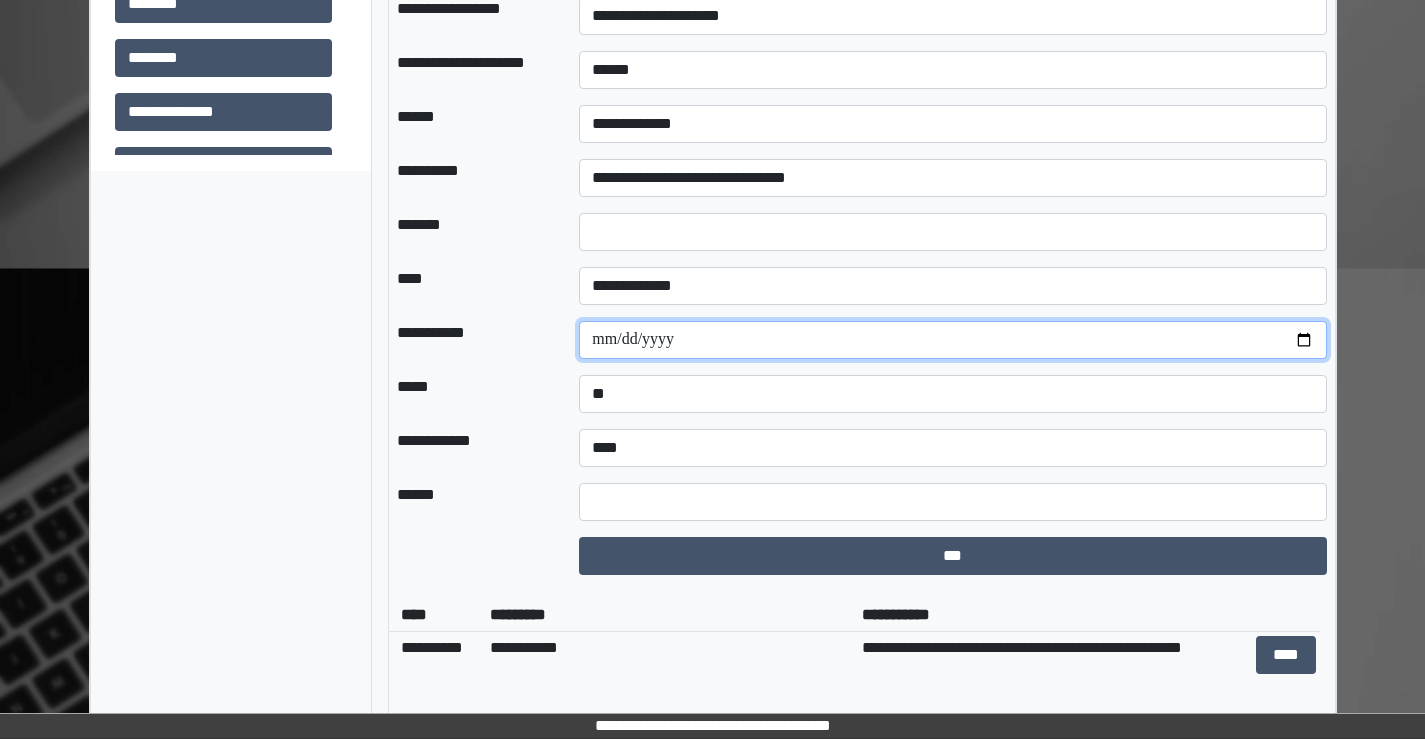 scroll, scrollTop: 1500, scrollLeft: 0, axis: vertical 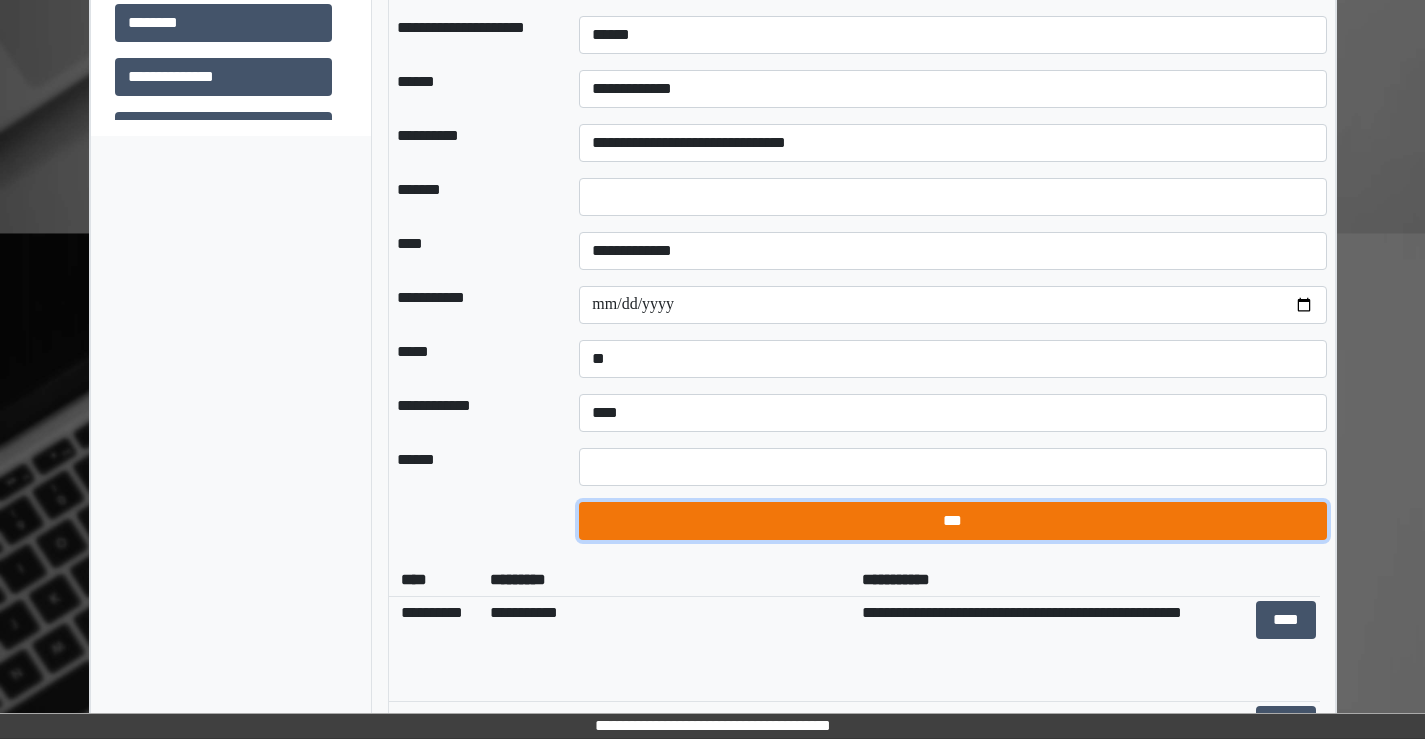 click on "***" at bounding box center (952, 521) 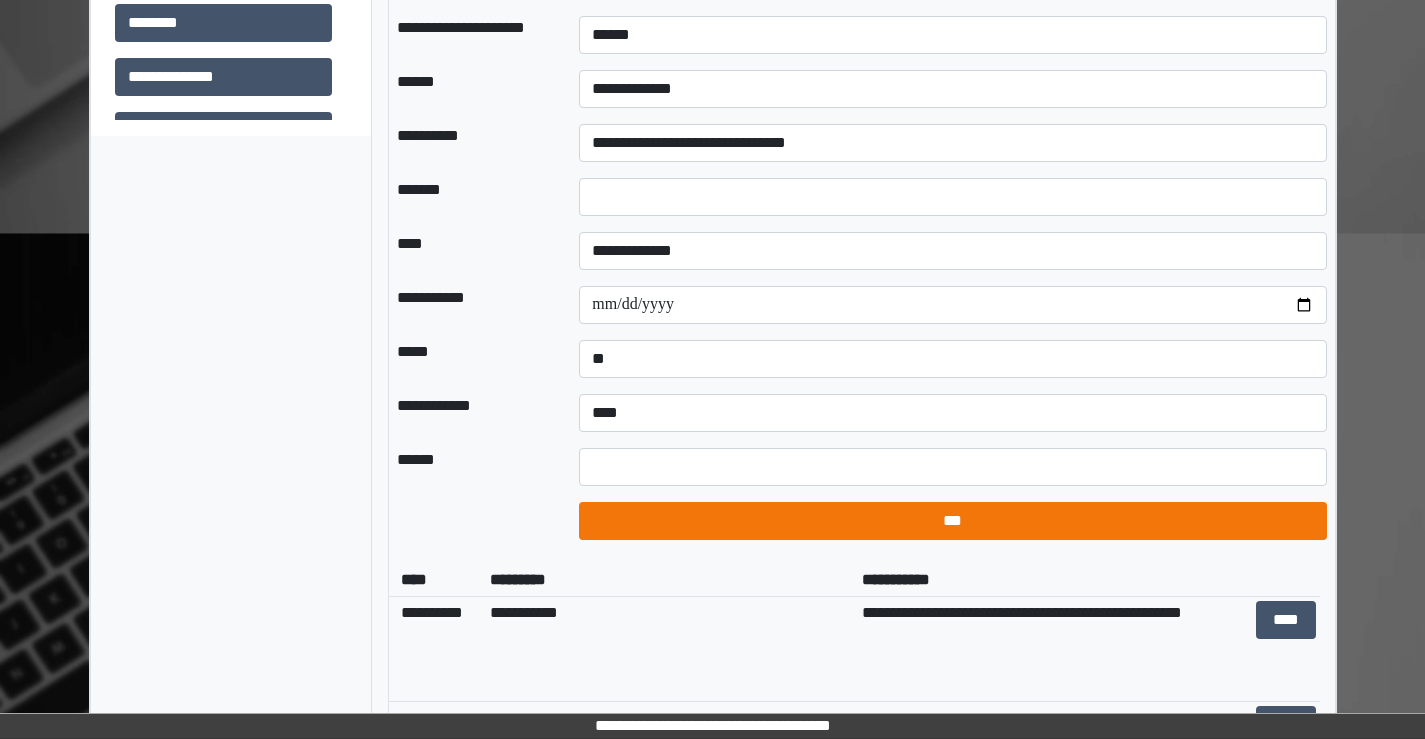 select on "*" 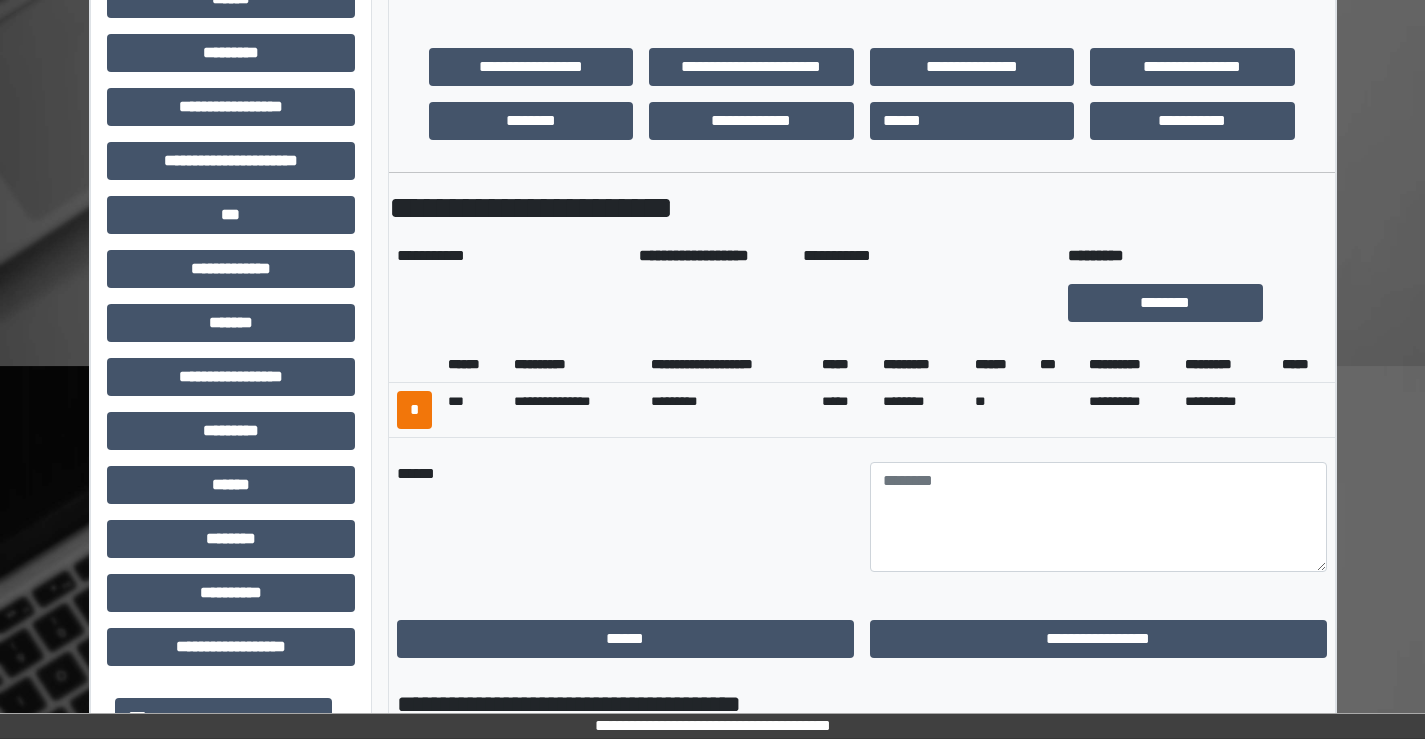 scroll, scrollTop: 500, scrollLeft: 0, axis: vertical 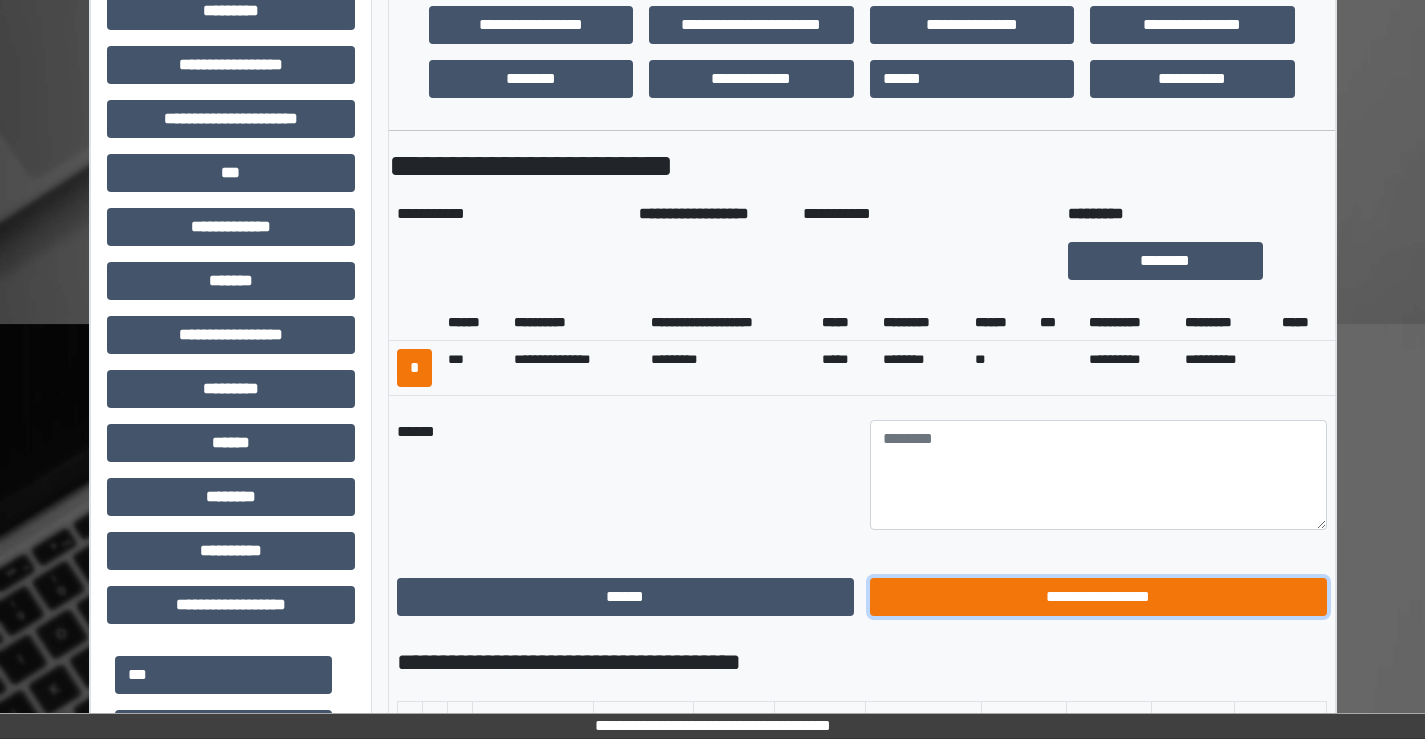 click on "**********" at bounding box center [1098, 597] 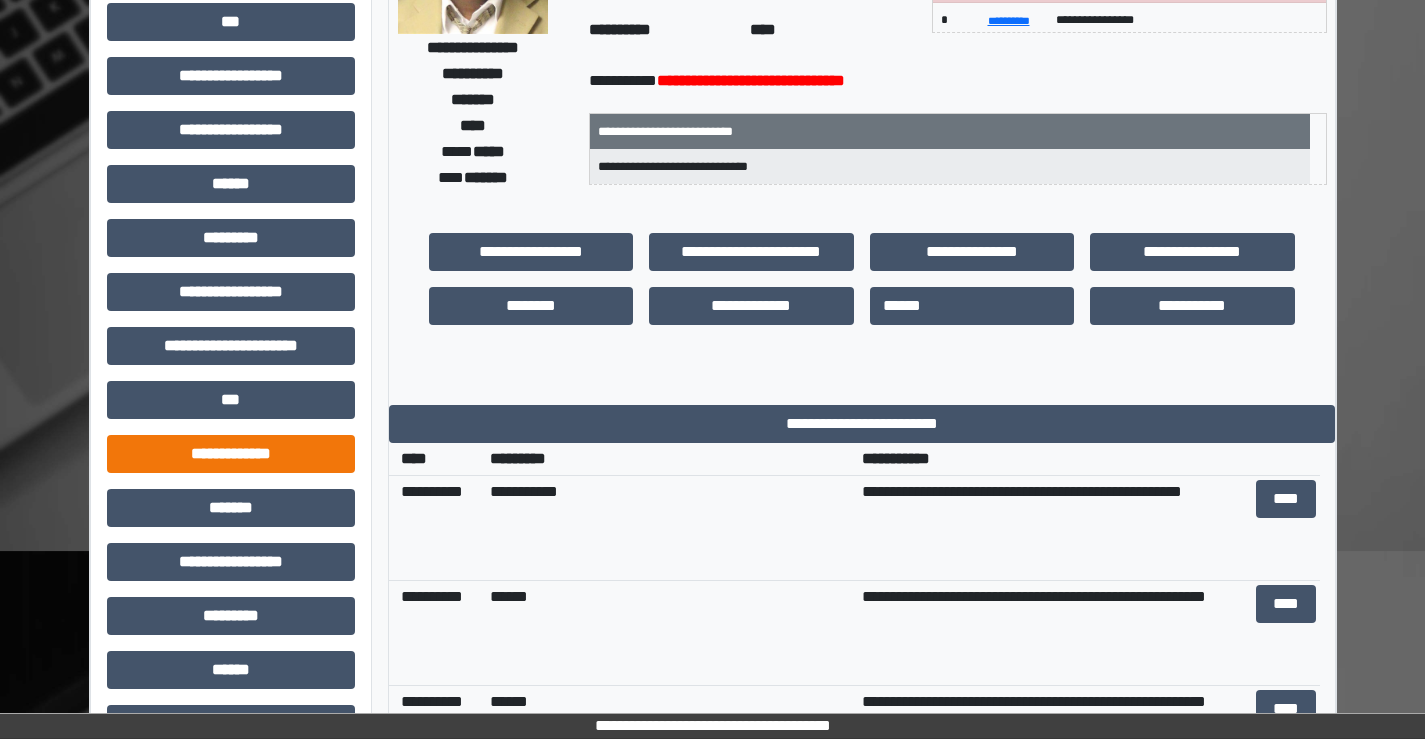 scroll, scrollTop: 0, scrollLeft: 0, axis: both 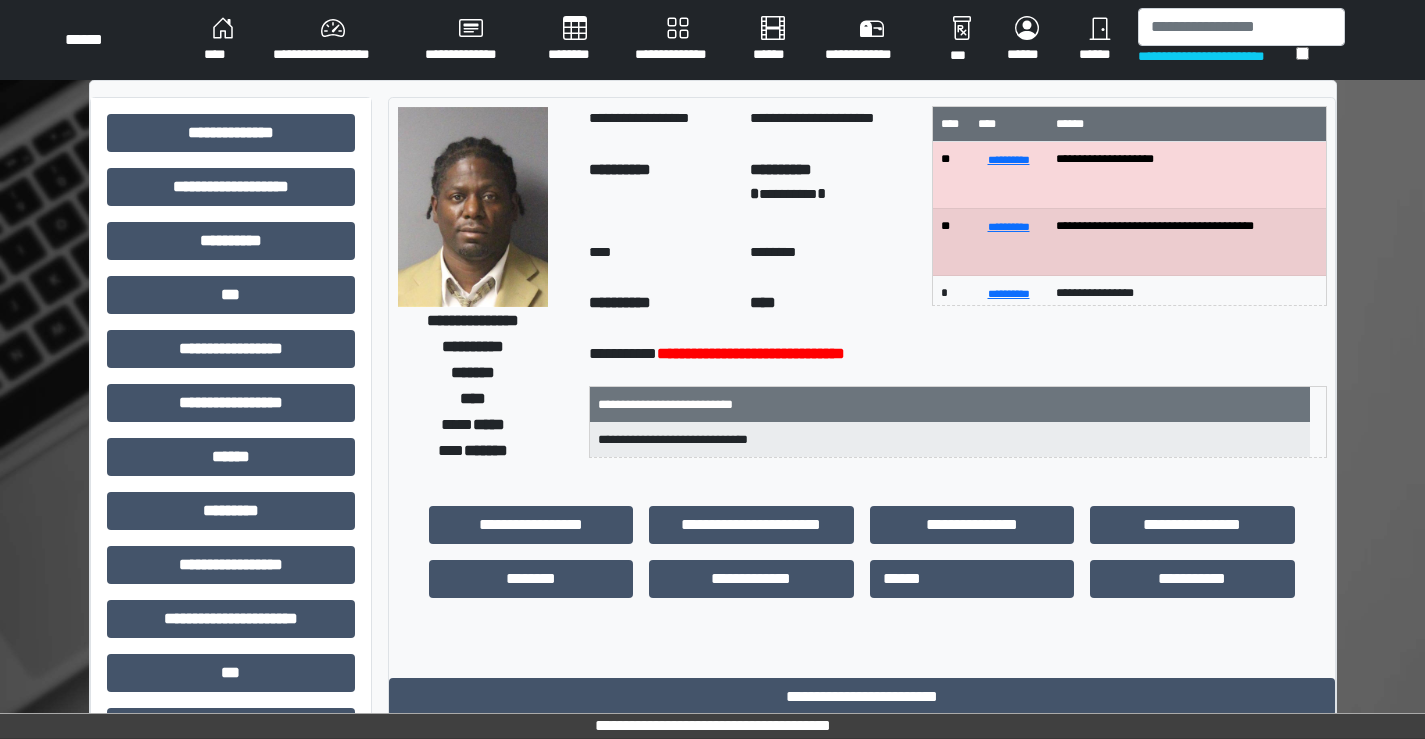 click on "****" at bounding box center (222, 40) 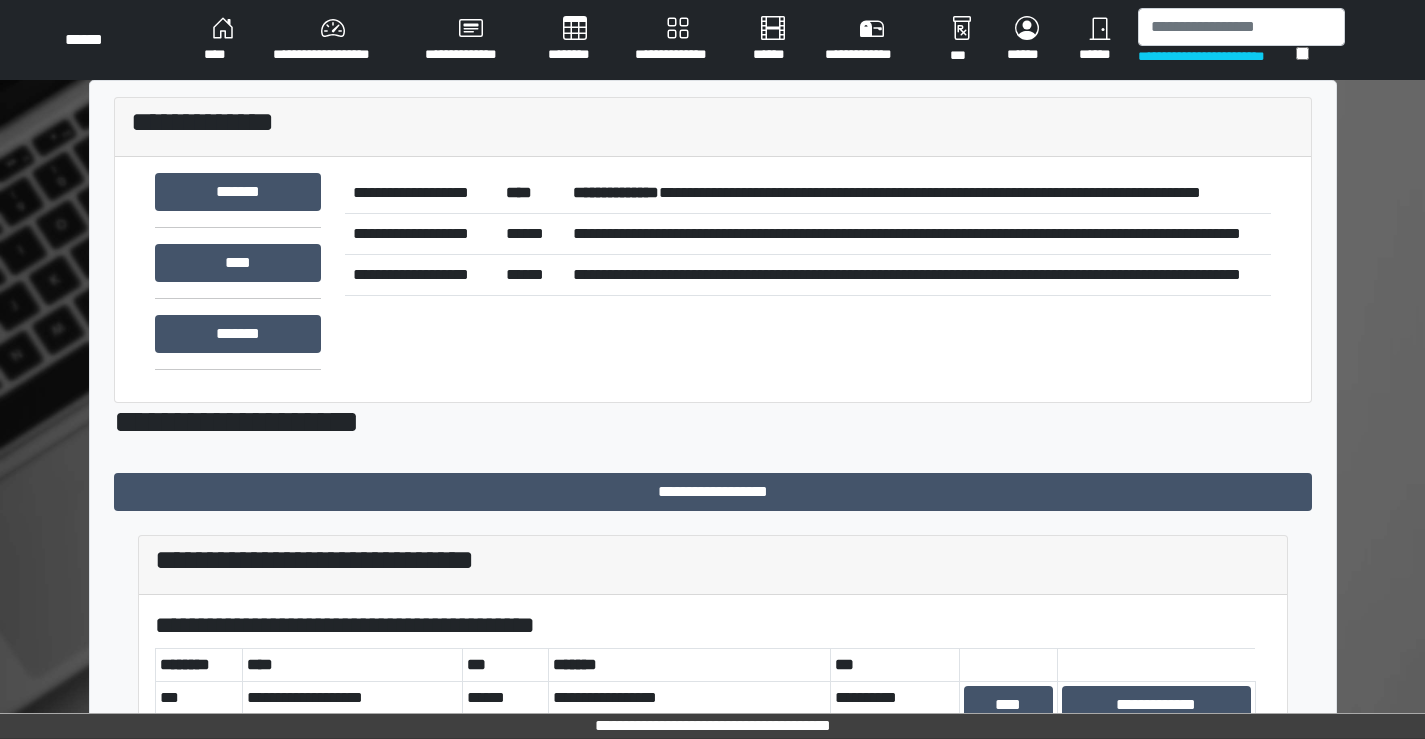 click on "**********" at bounding box center (917, 193) 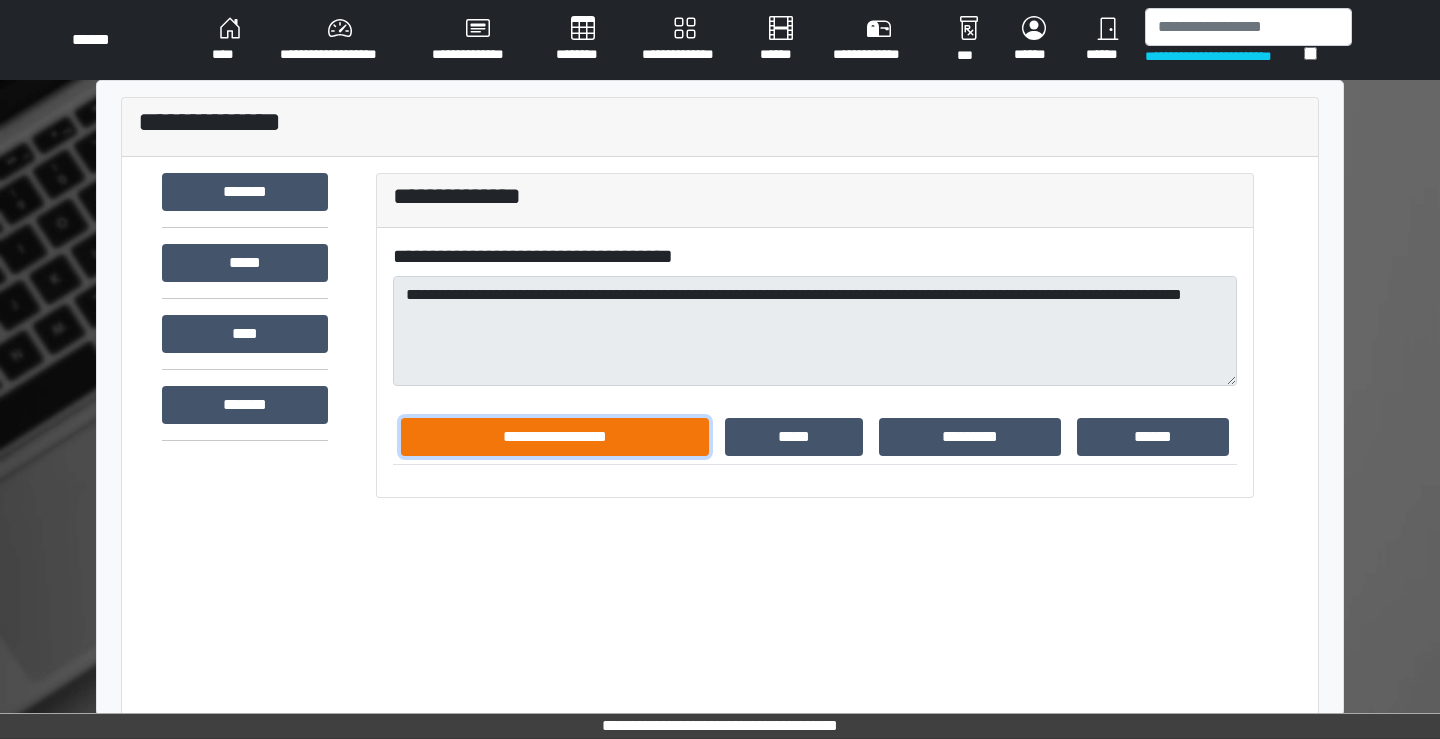 click on "**********" at bounding box center [555, 437] 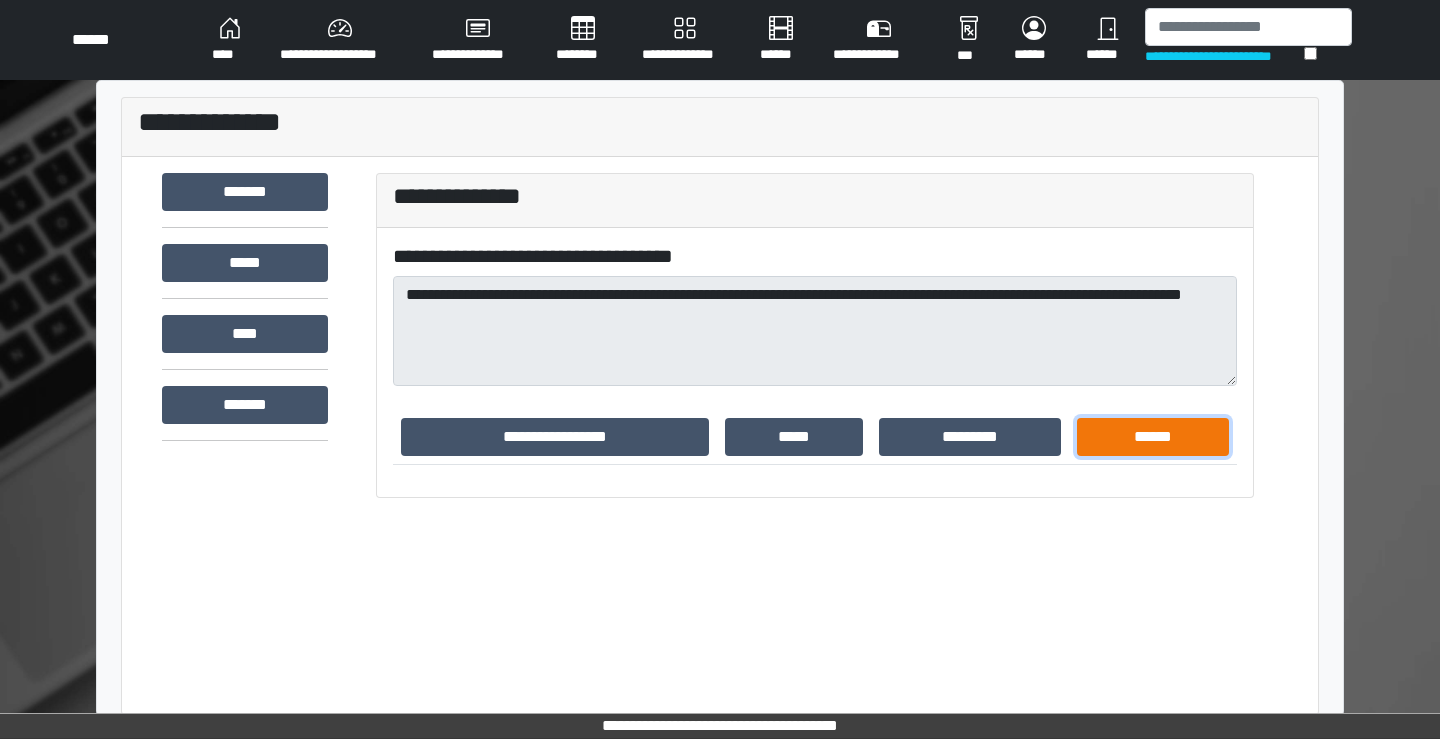 click on "******" at bounding box center [1153, 437] 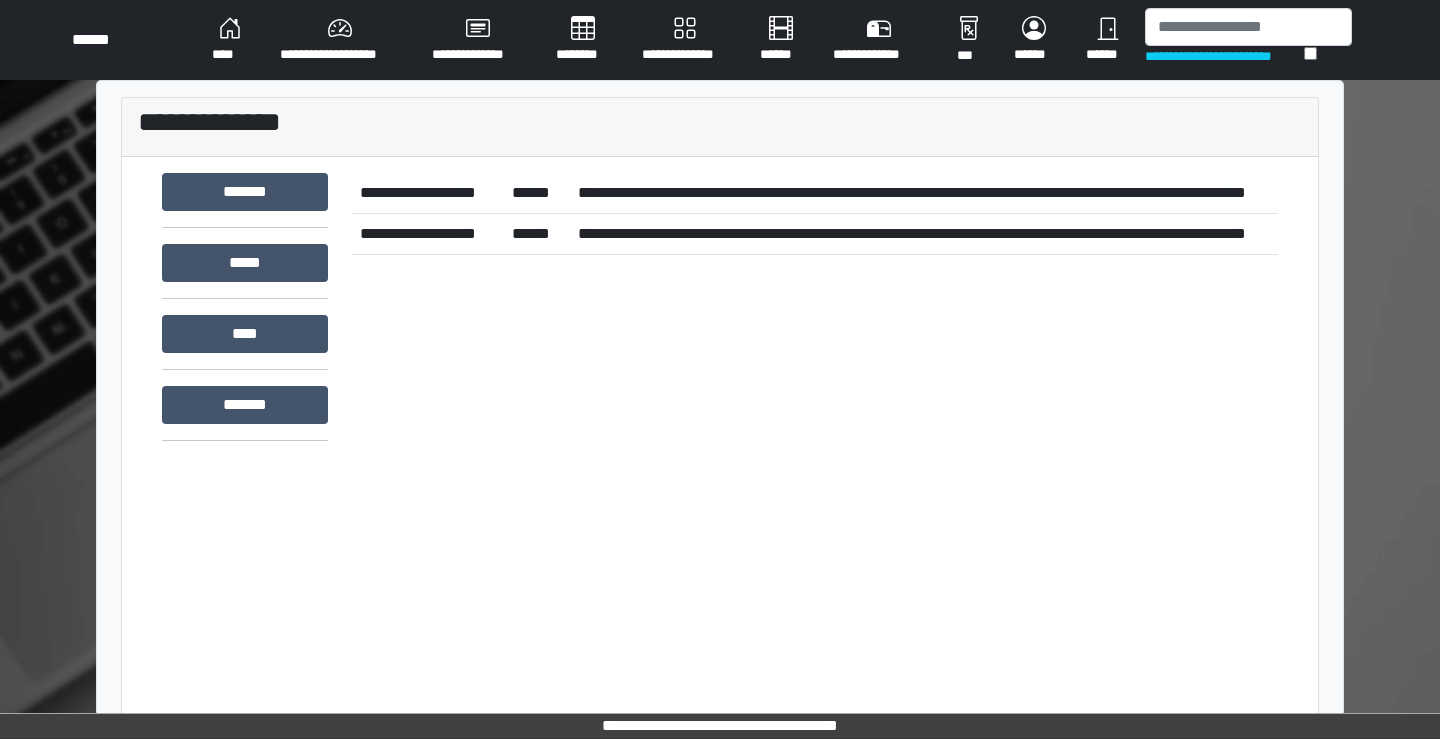 click on "****" at bounding box center [230, 40] 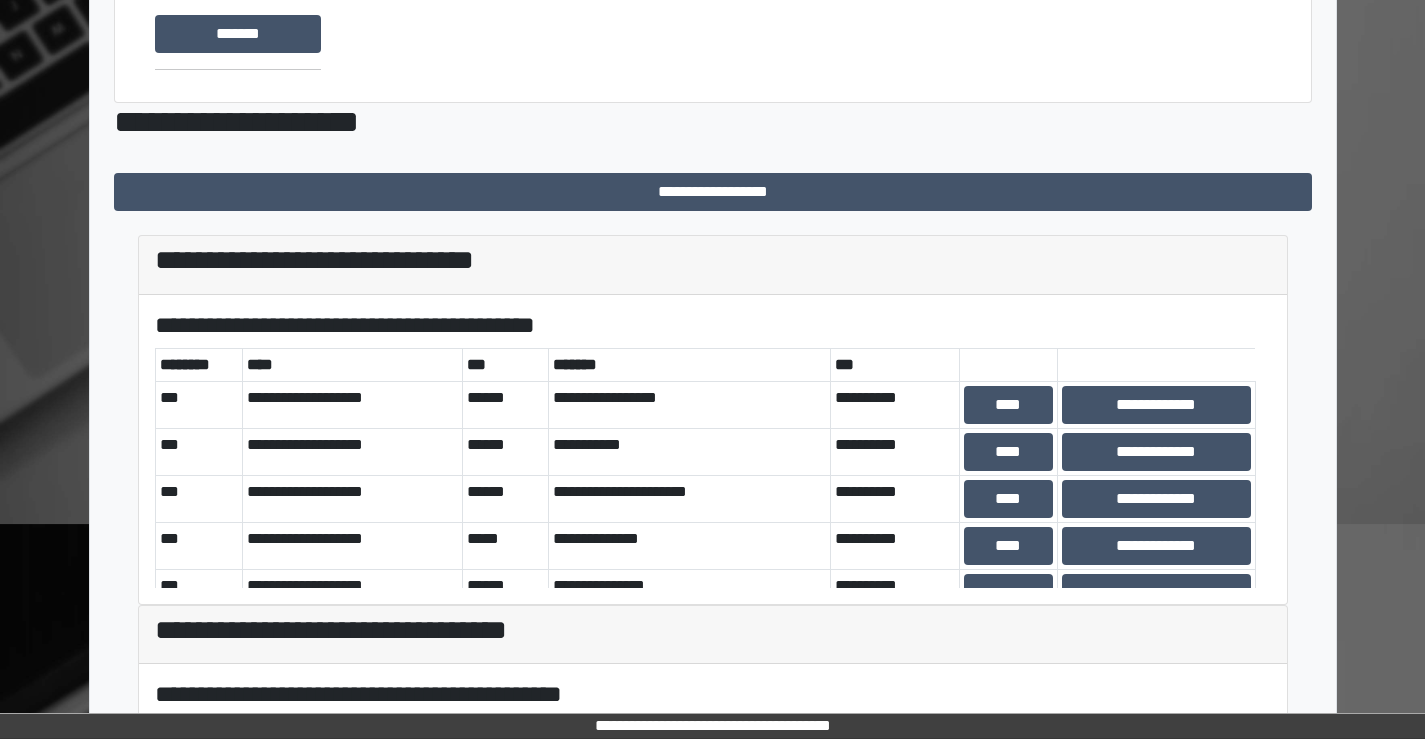 scroll, scrollTop: 576, scrollLeft: 0, axis: vertical 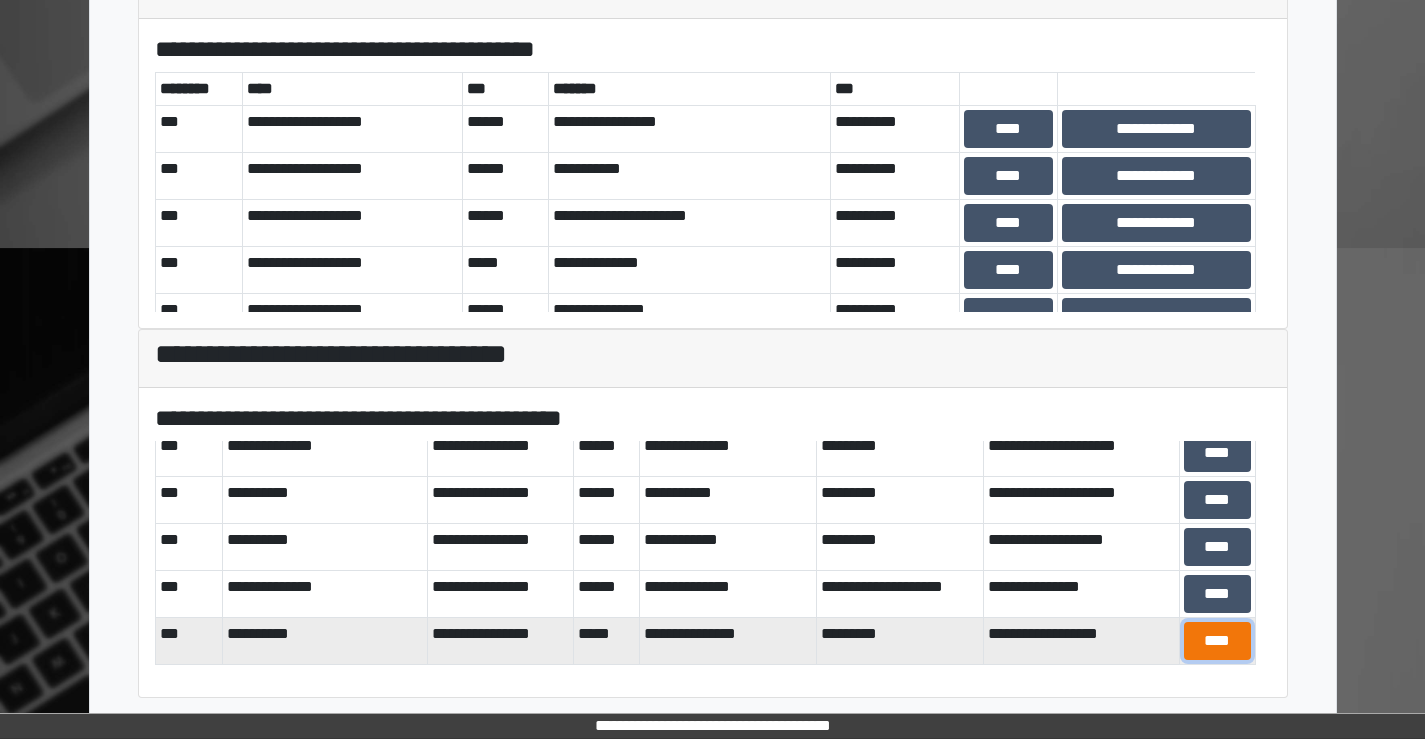 click on "****" at bounding box center [1217, 641] 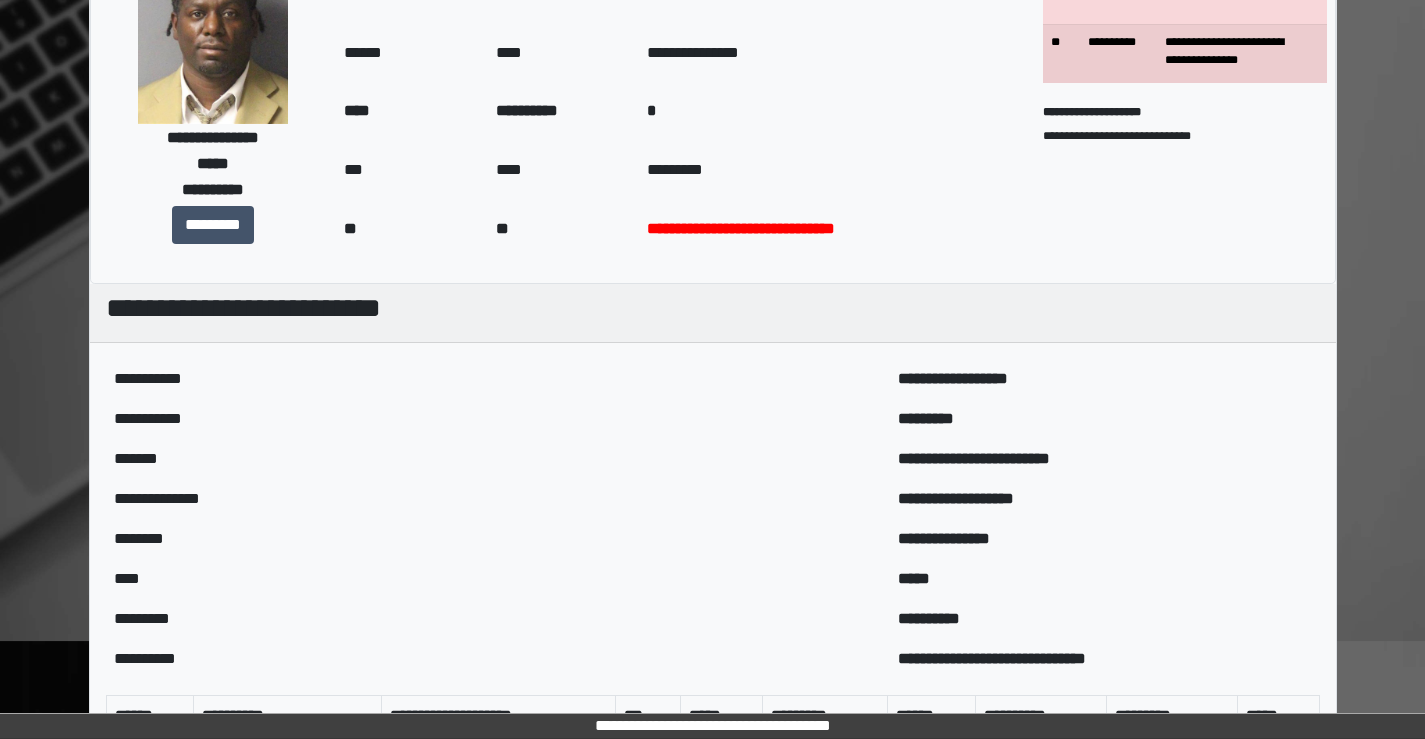 scroll, scrollTop: 0, scrollLeft: 0, axis: both 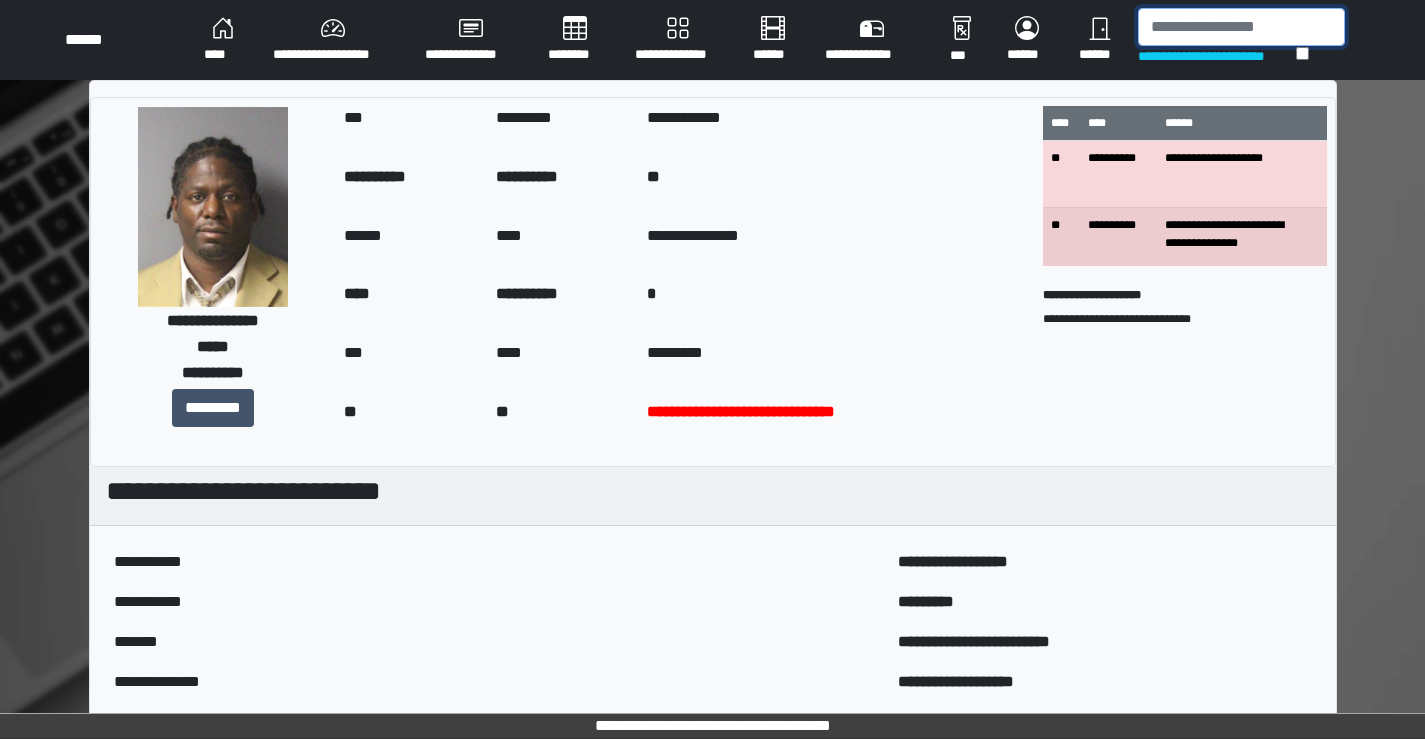 click at bounding box center (1241, 27) 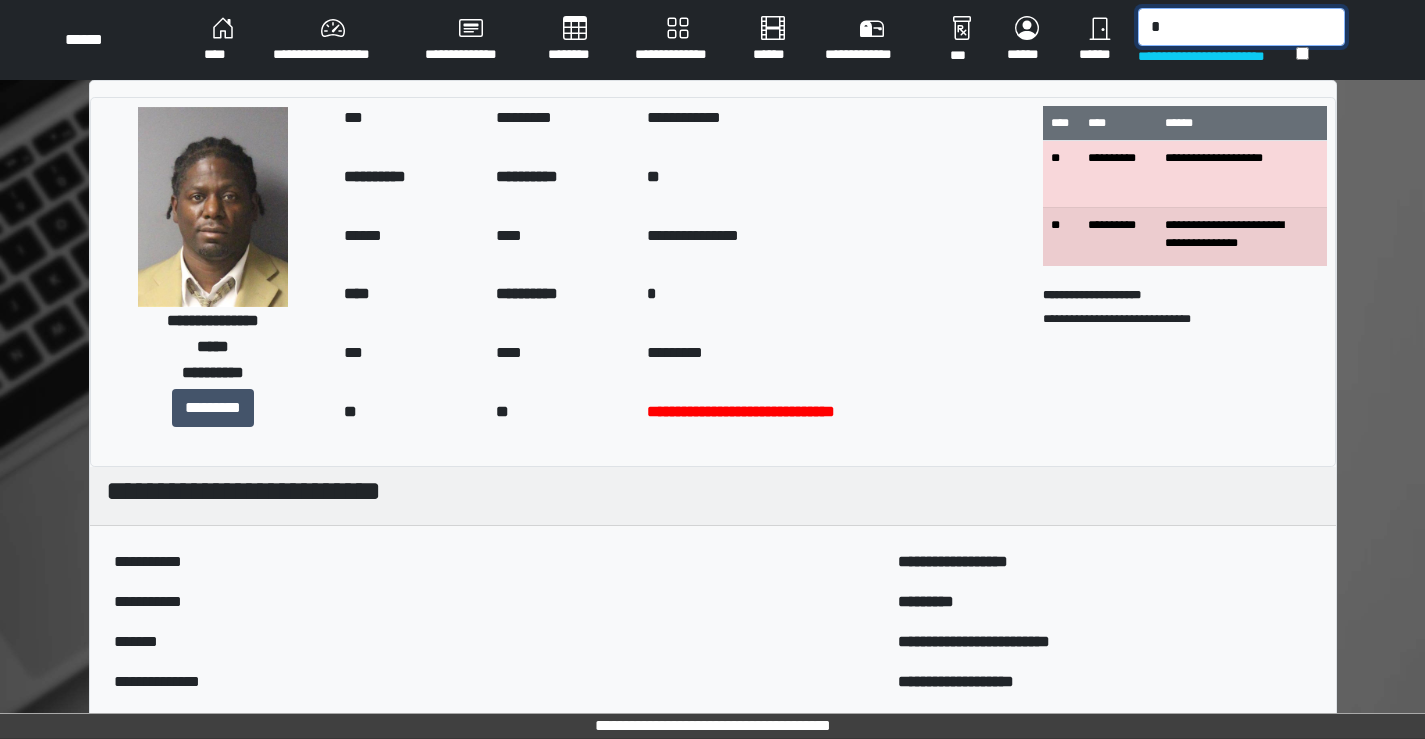 type on "*" 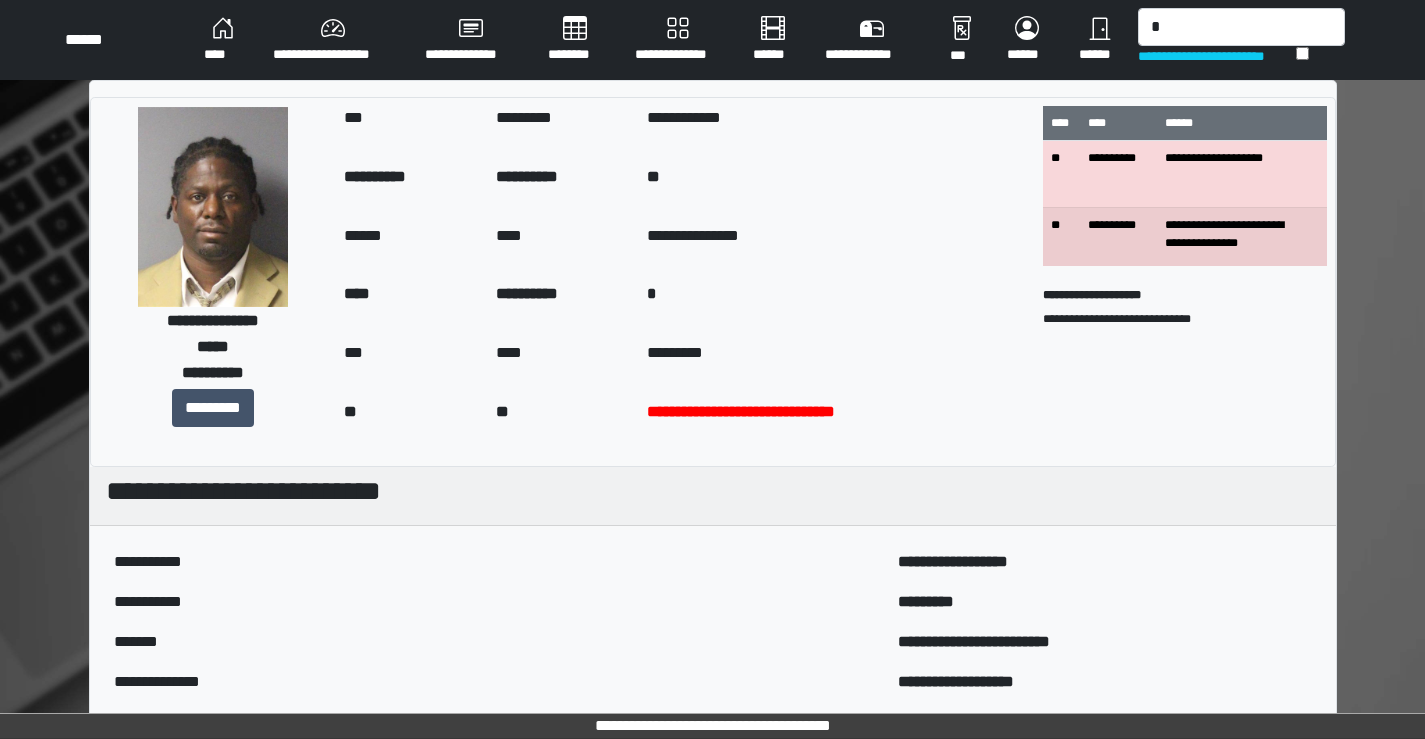drag, startPoint x: 1089, startPoint y: 18, endPoint x: 1101, endPoint y: 41, distance: 25.942244 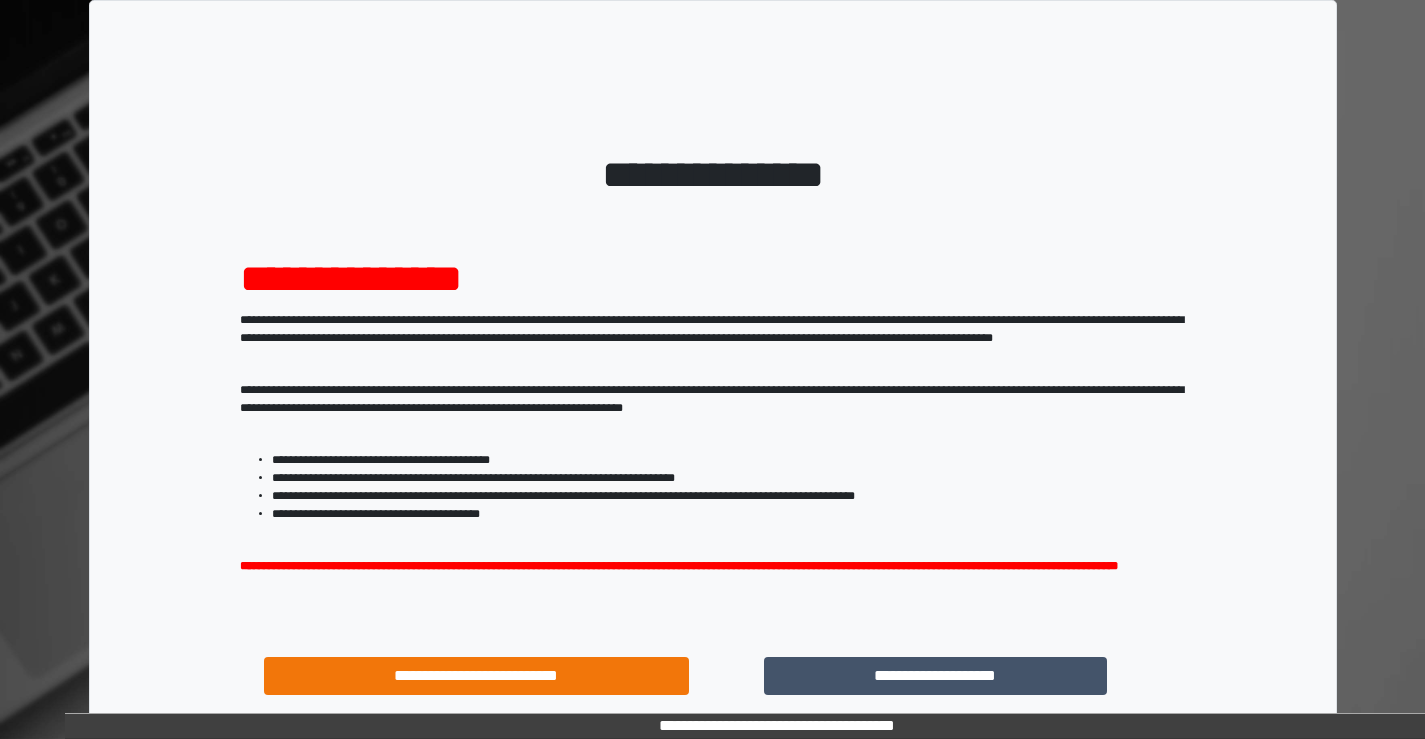 scroll, scrollTop: 0, scrollLeft: 0, axis: both 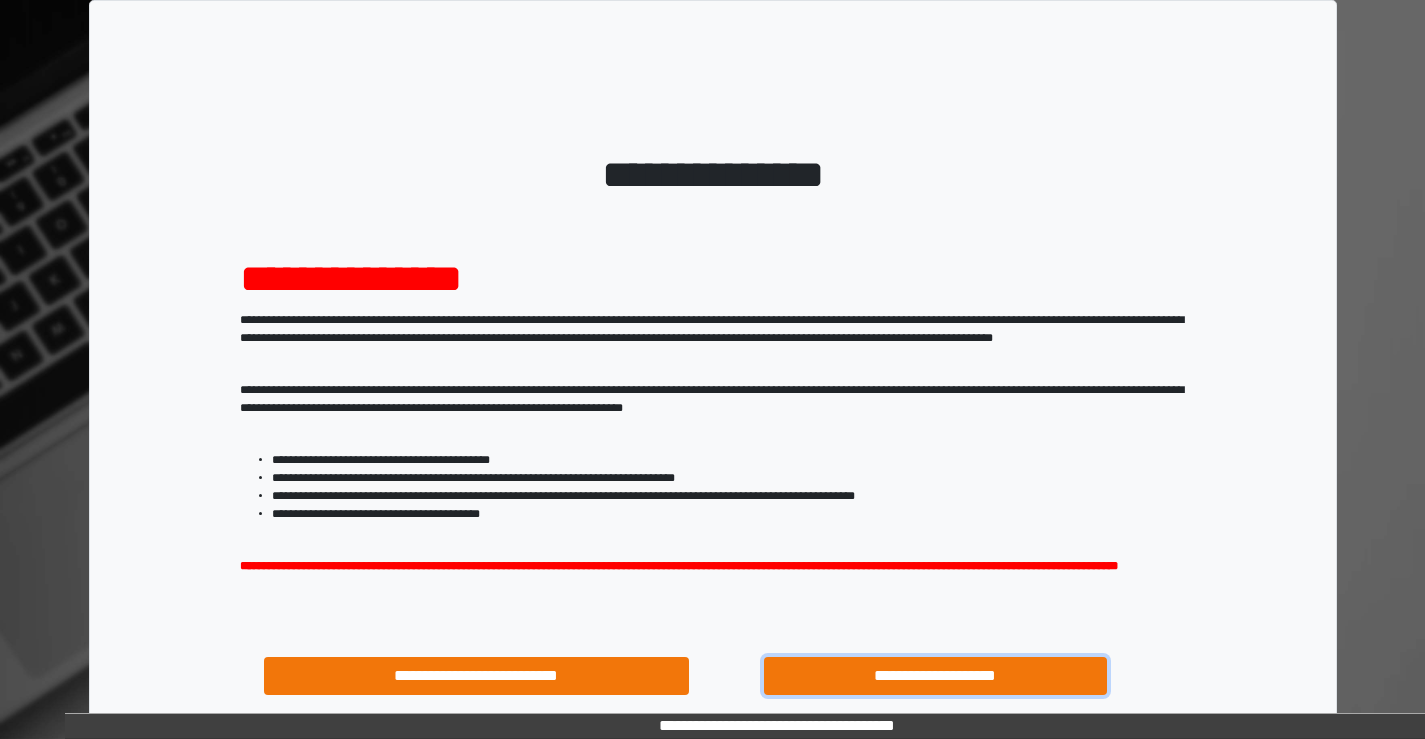 click on "**********" at bounding box center [936, 676] 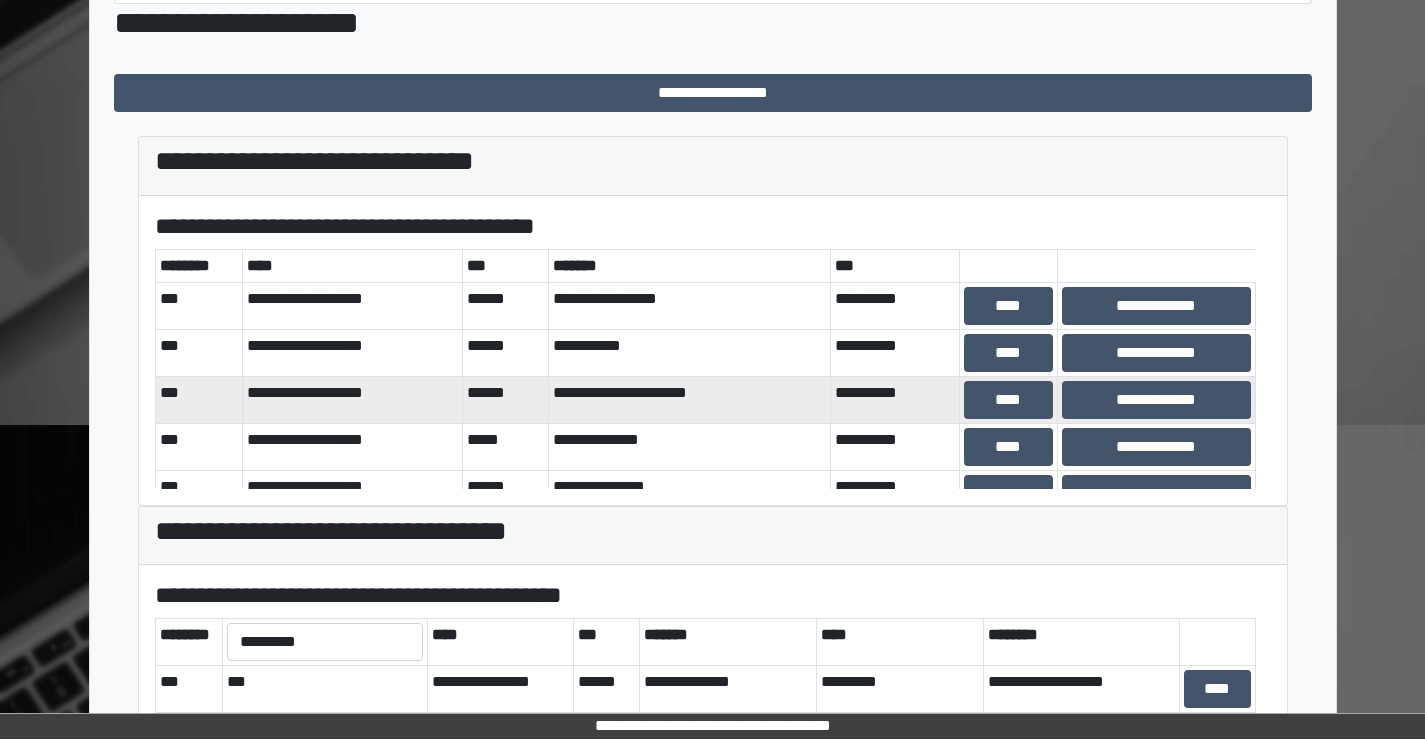 scroll, scrollTop: 400, scrollLeft: 0, axis: vertical 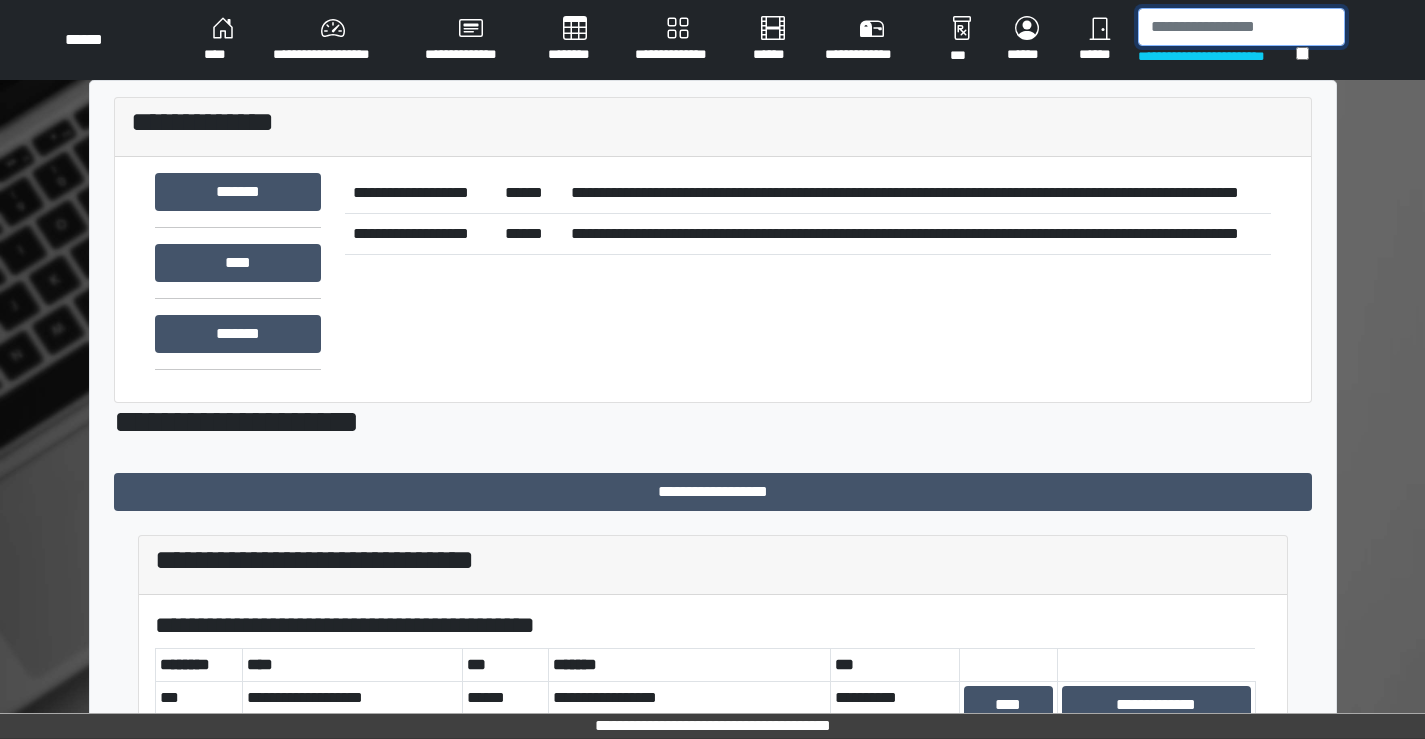 click at bounding box center [1241, 27] 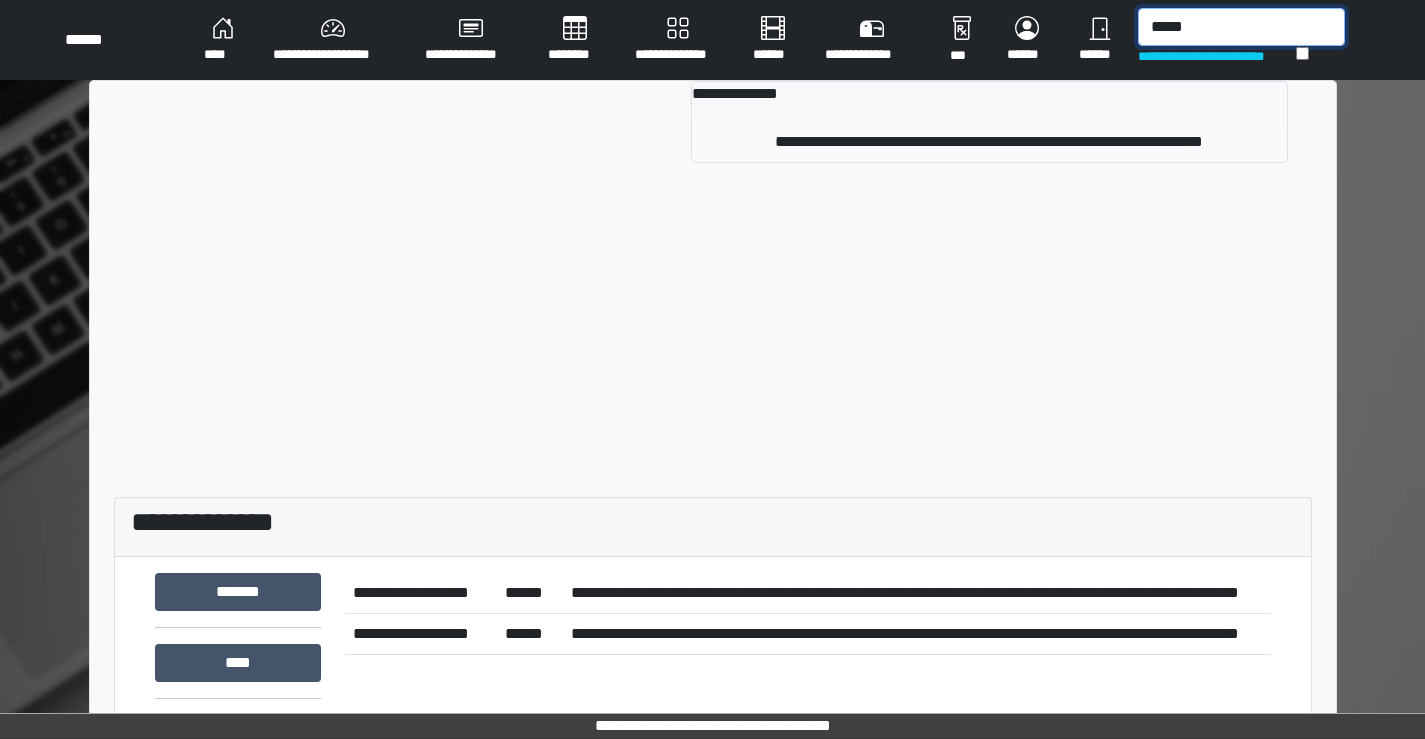 type on "*****" 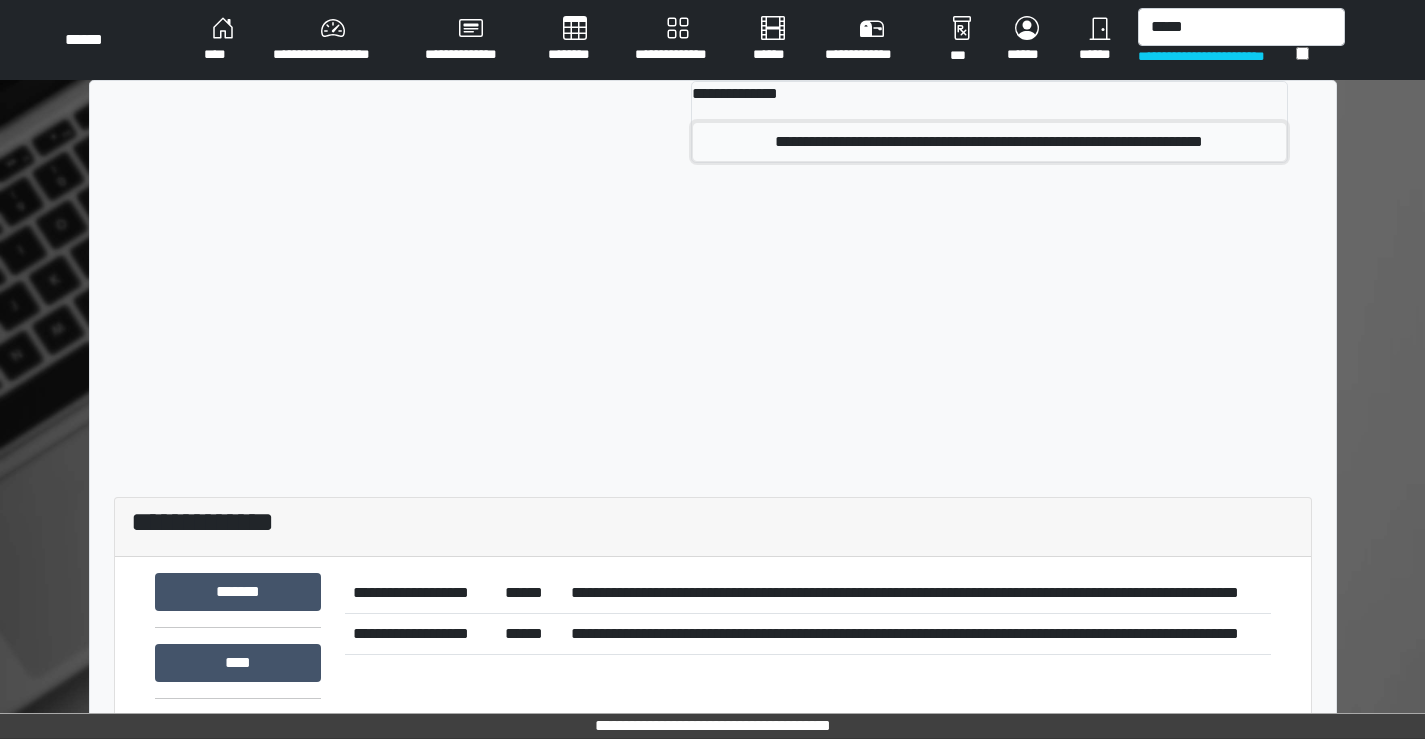 click on "**********" at bounding box center [989, 142] 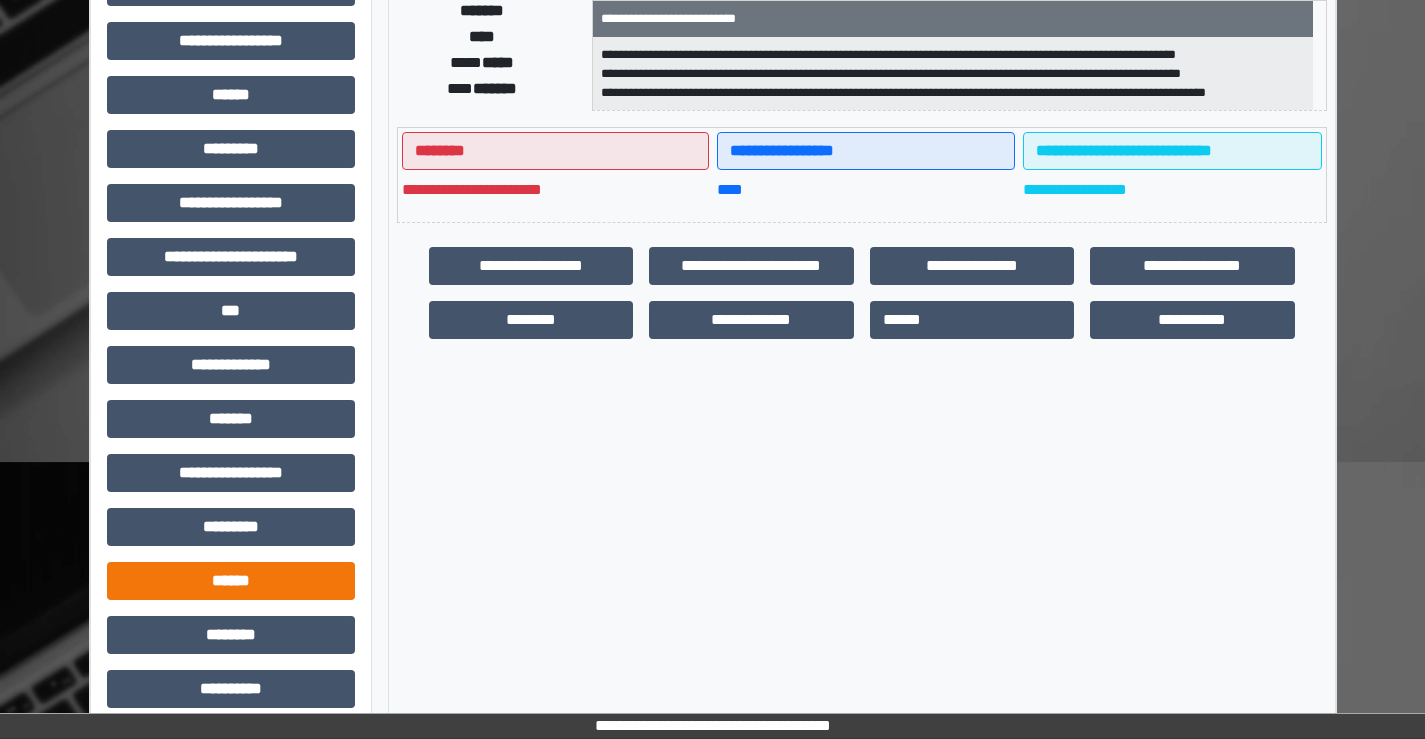 scroll, scrollTop: 435, scrollLeft: 0, axis: vertical 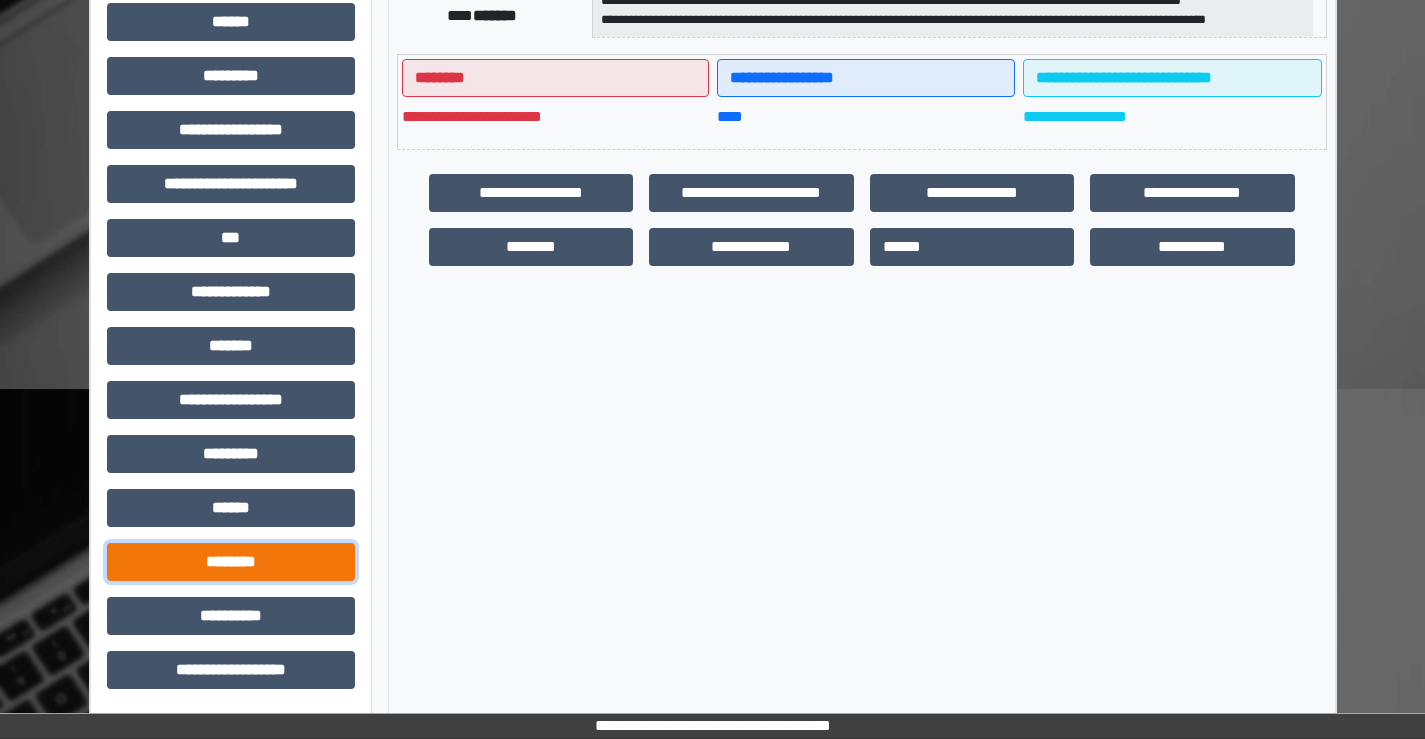 click on "********" at bounding box center (231, 562) 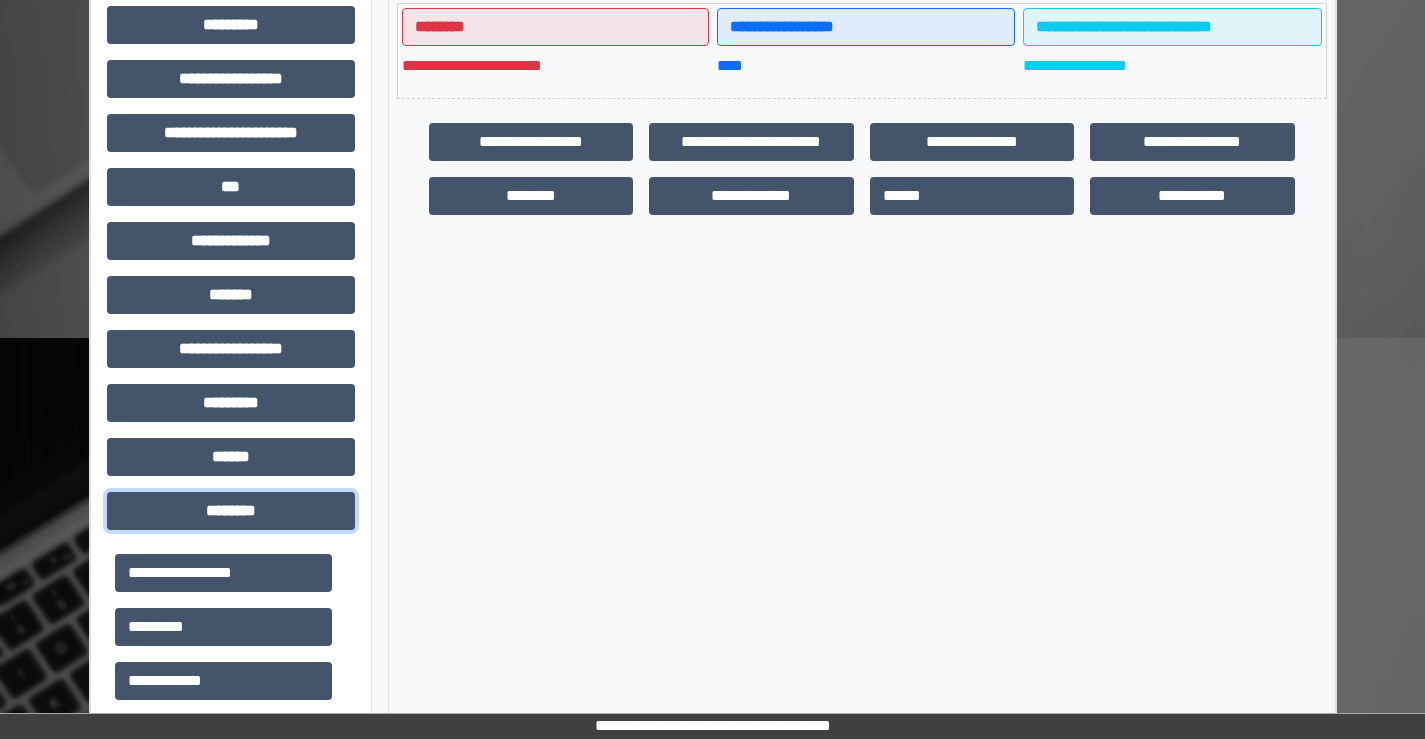 scroll, scrollTop: 535, scrollLeft: 0, axis: vertical 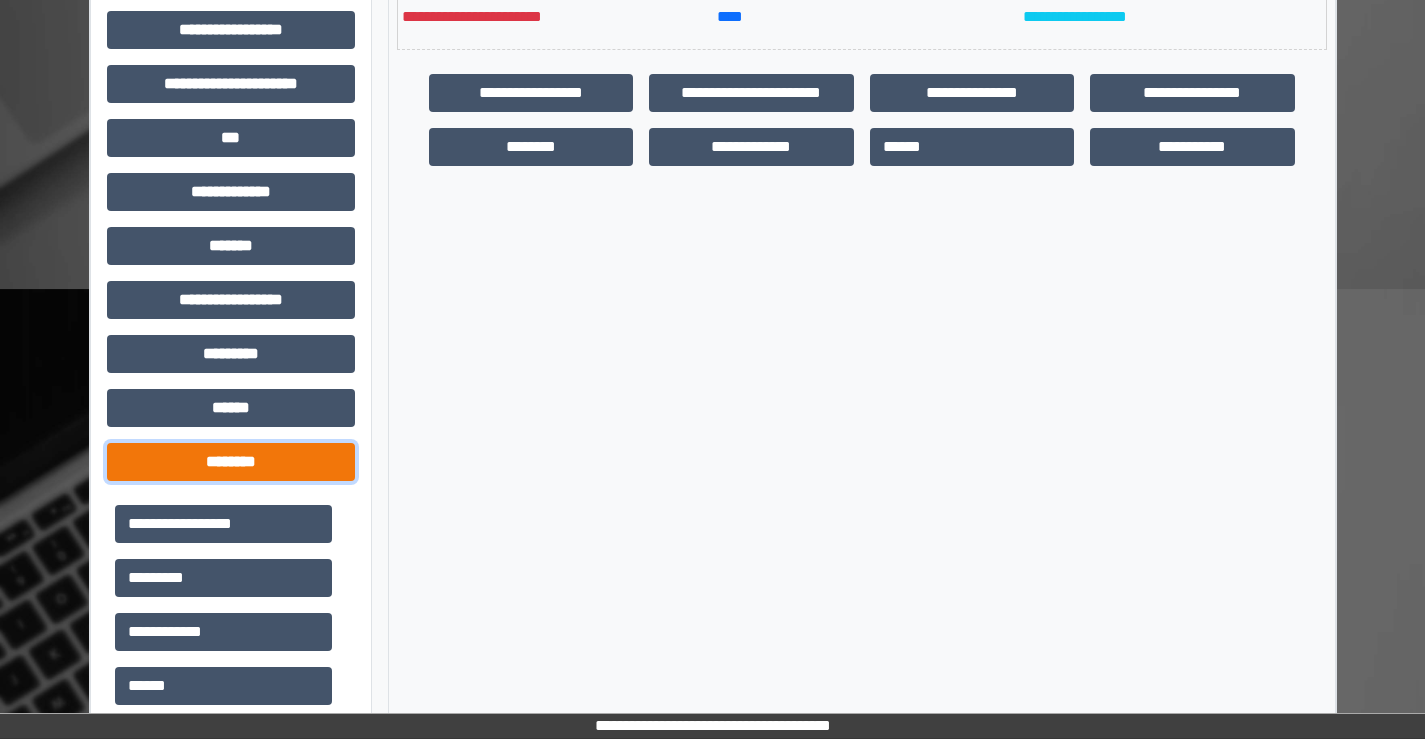 click on "********" at bounding box center [231, 462] 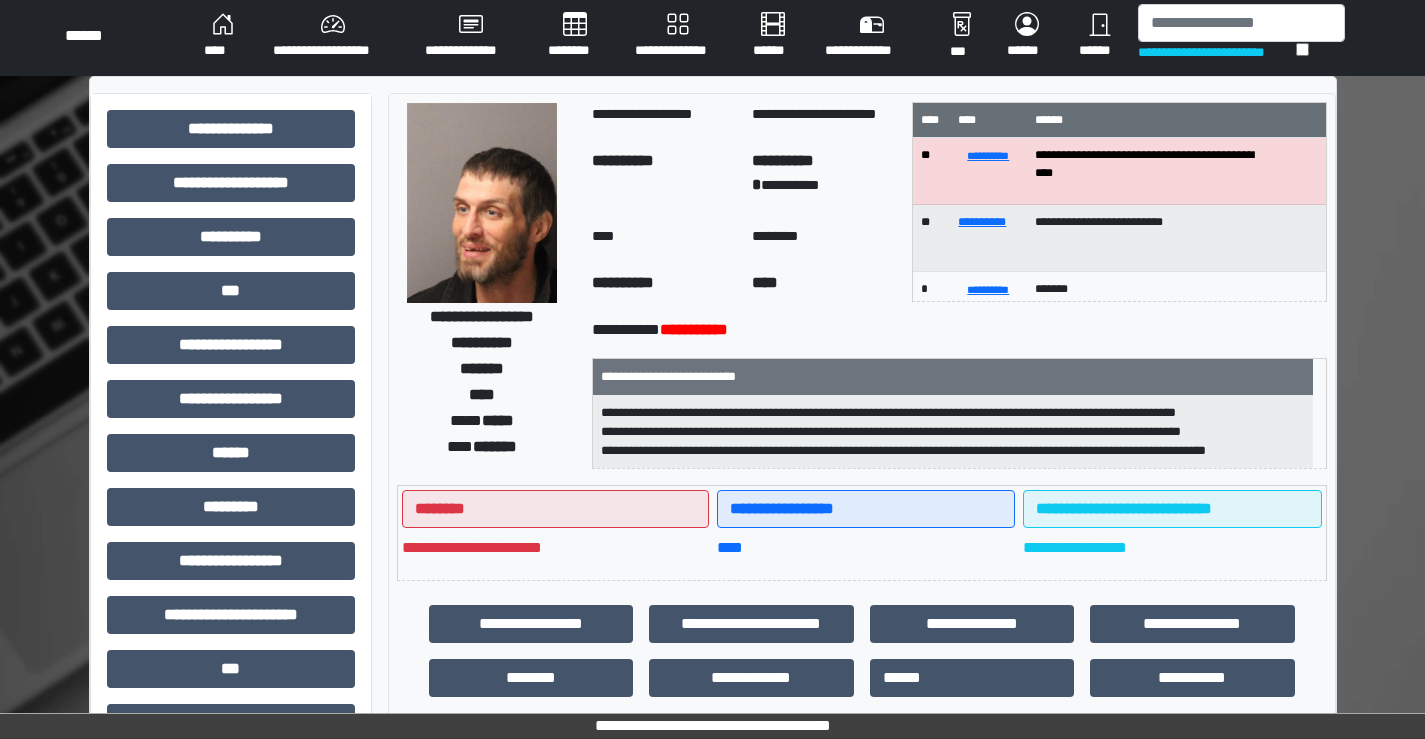 scroll, scrollTop: 0, scrollLeft: 0, axis: both 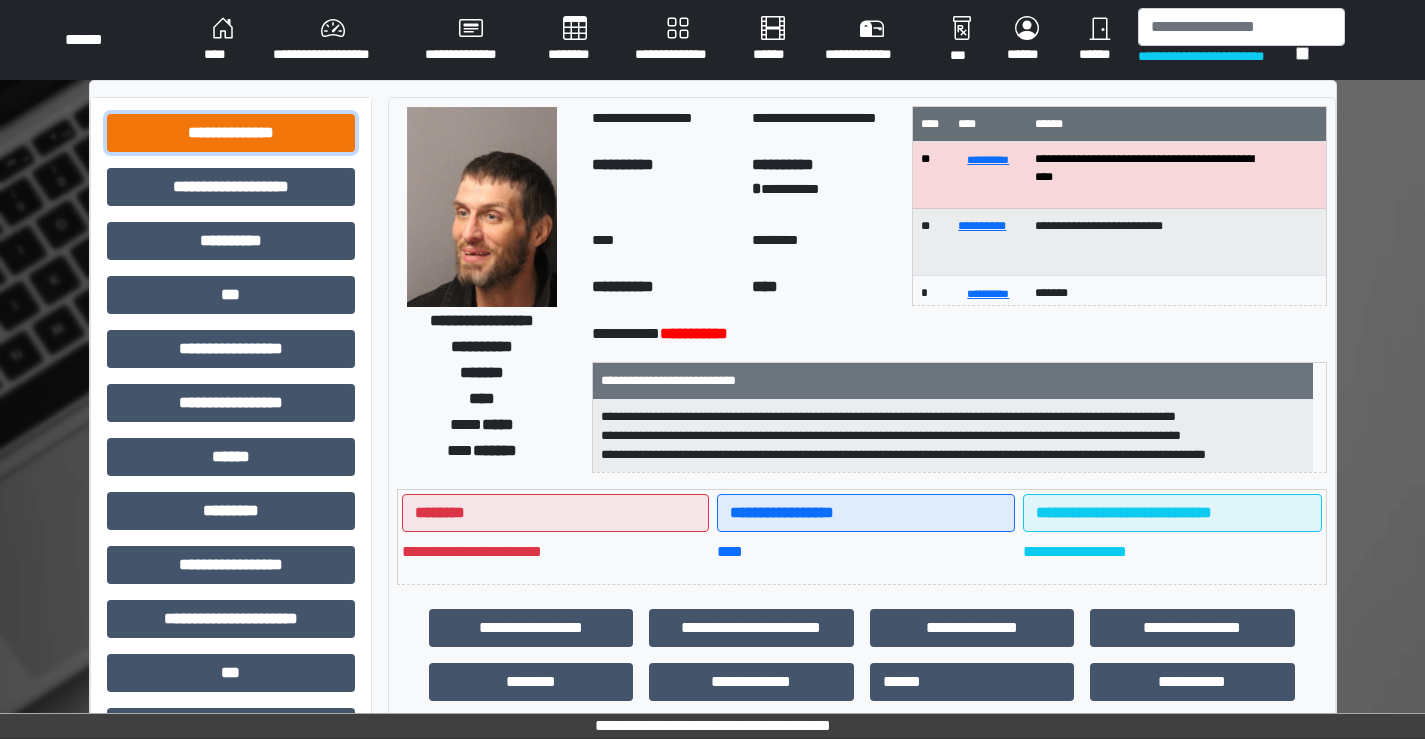 click on "**********" at bounding box center [231, 133] 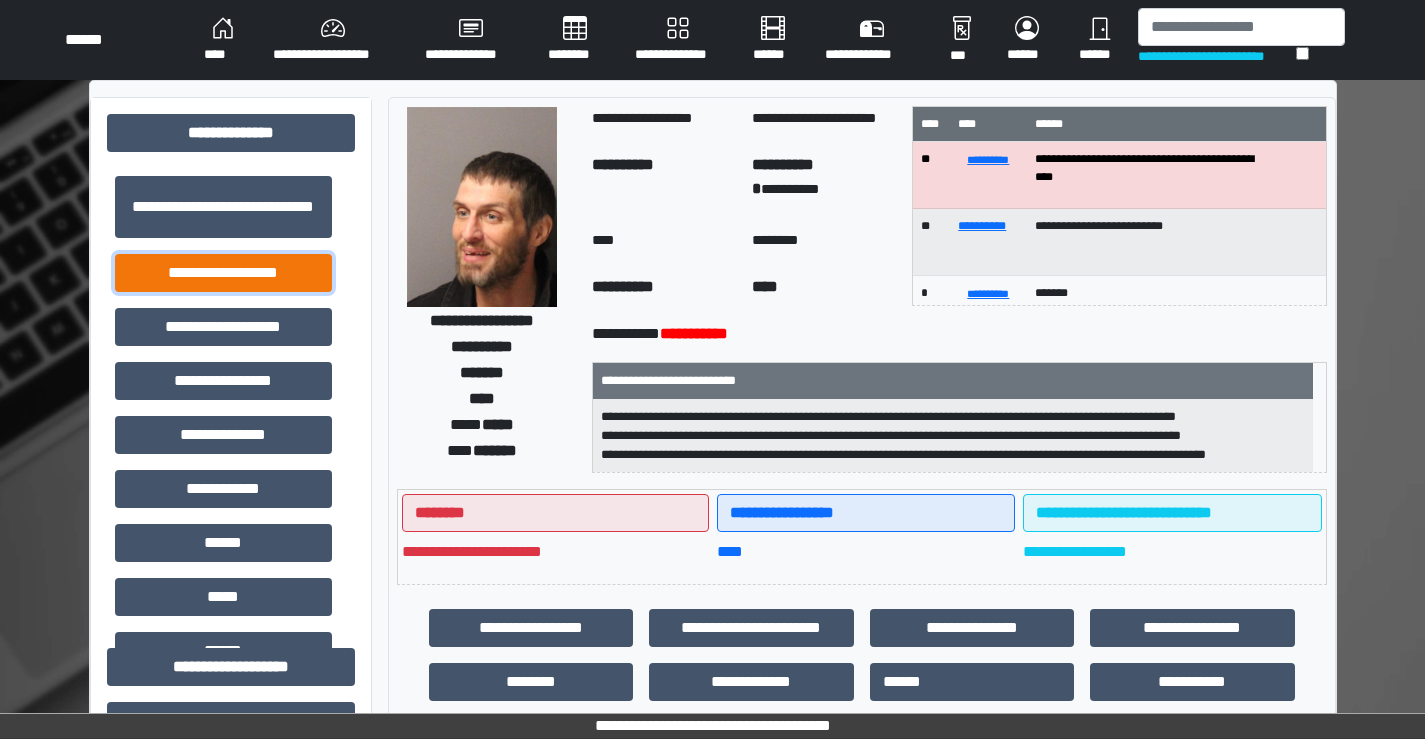 click on "**********" at bounding box center (223, 273) 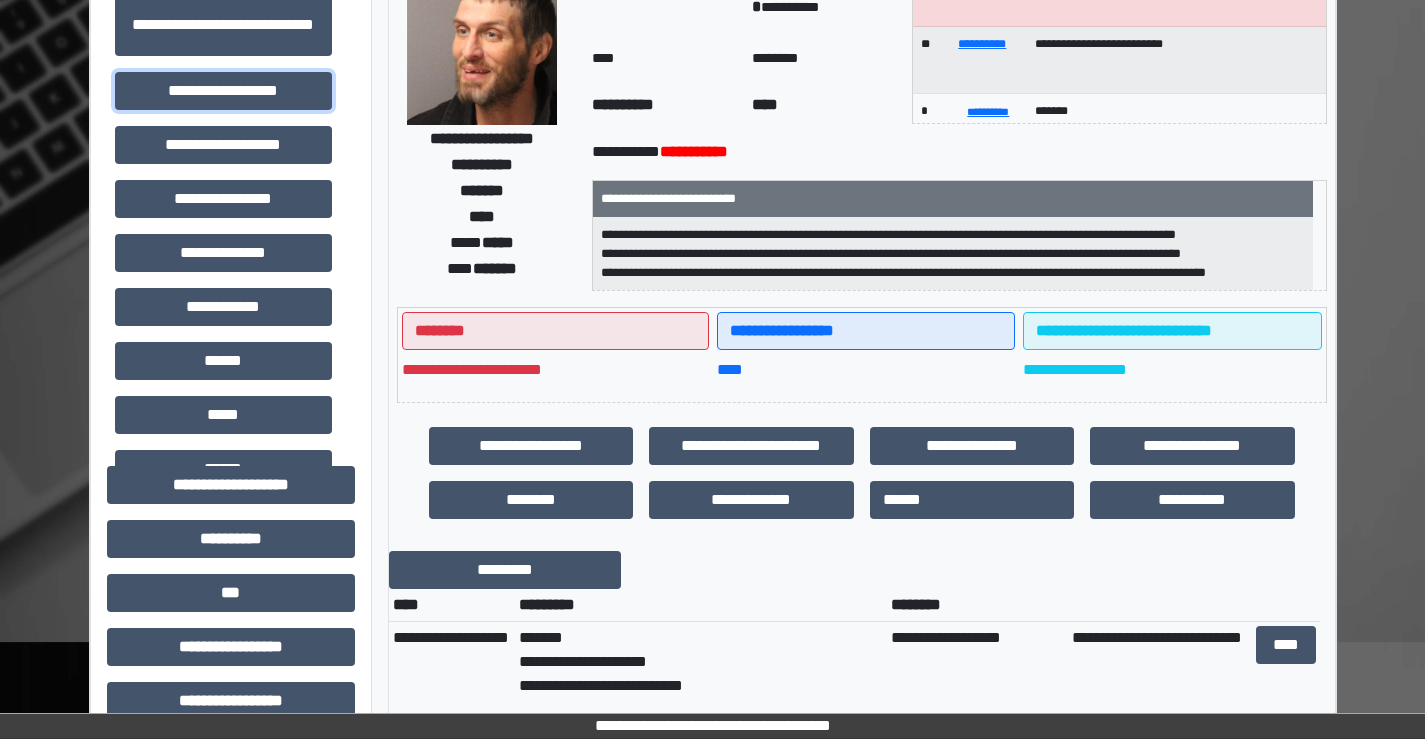 scroll, scrollTop: 500, scrollLeft: 0, axis: vertical 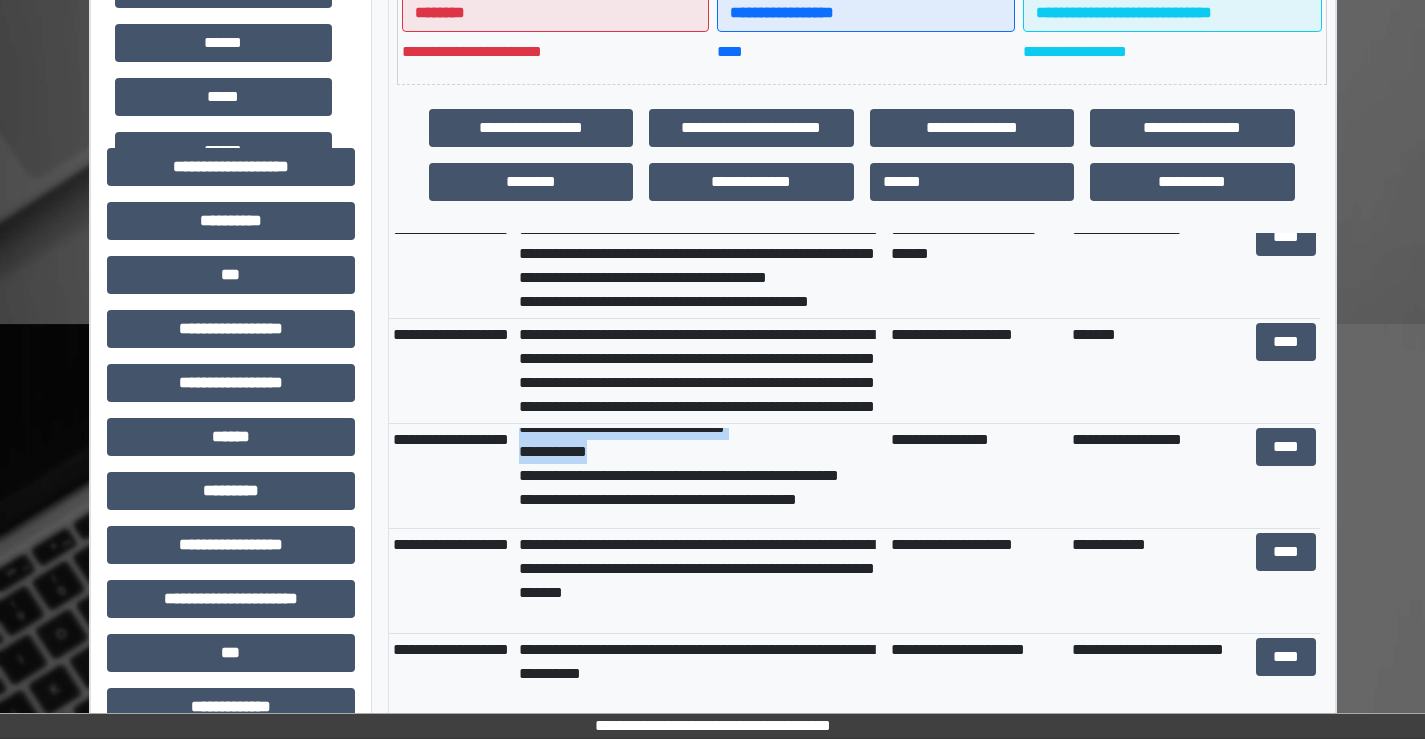 drag, startPoint x: 524, startPoint y: 469, endPoint x: 694, endPoint y: 475, distance: 170.10585 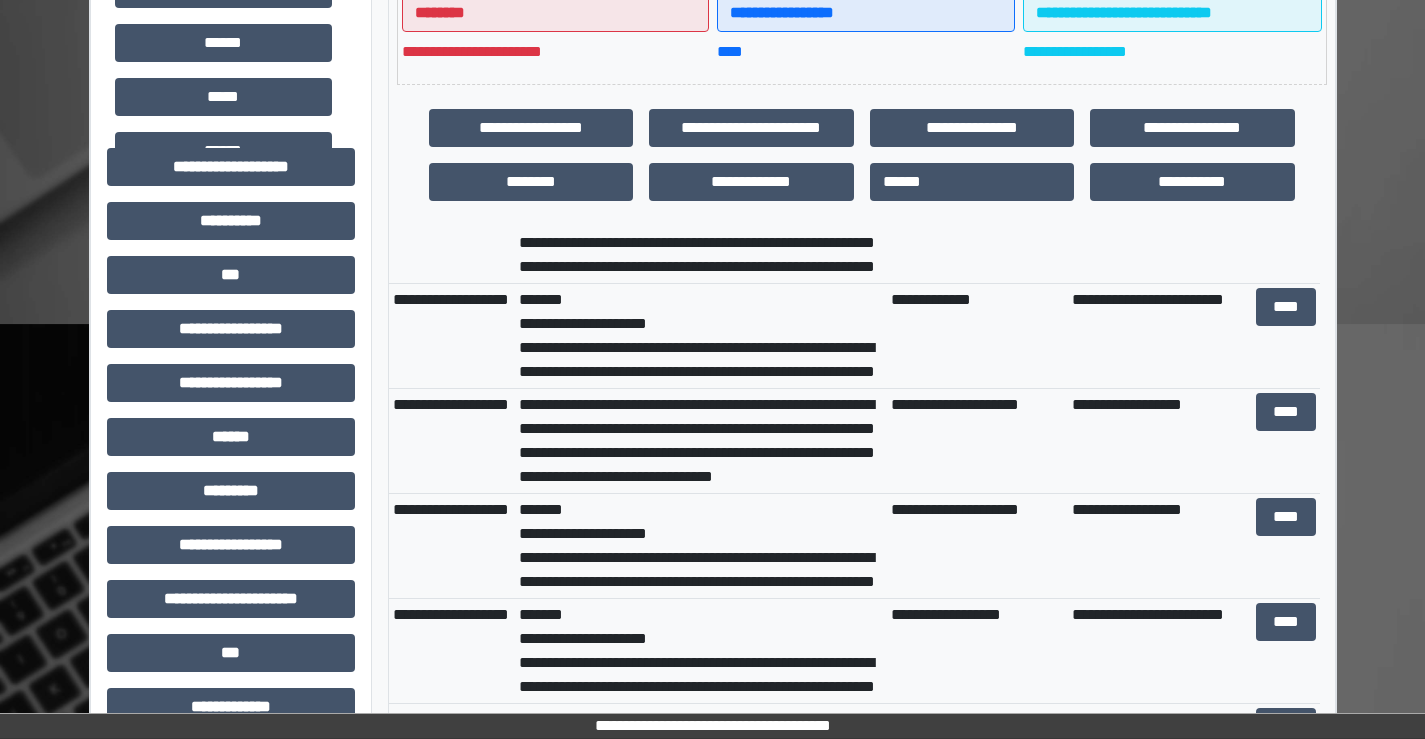 scroll, scrollTop: 1400, scrollLeft: 0, axis: vertical 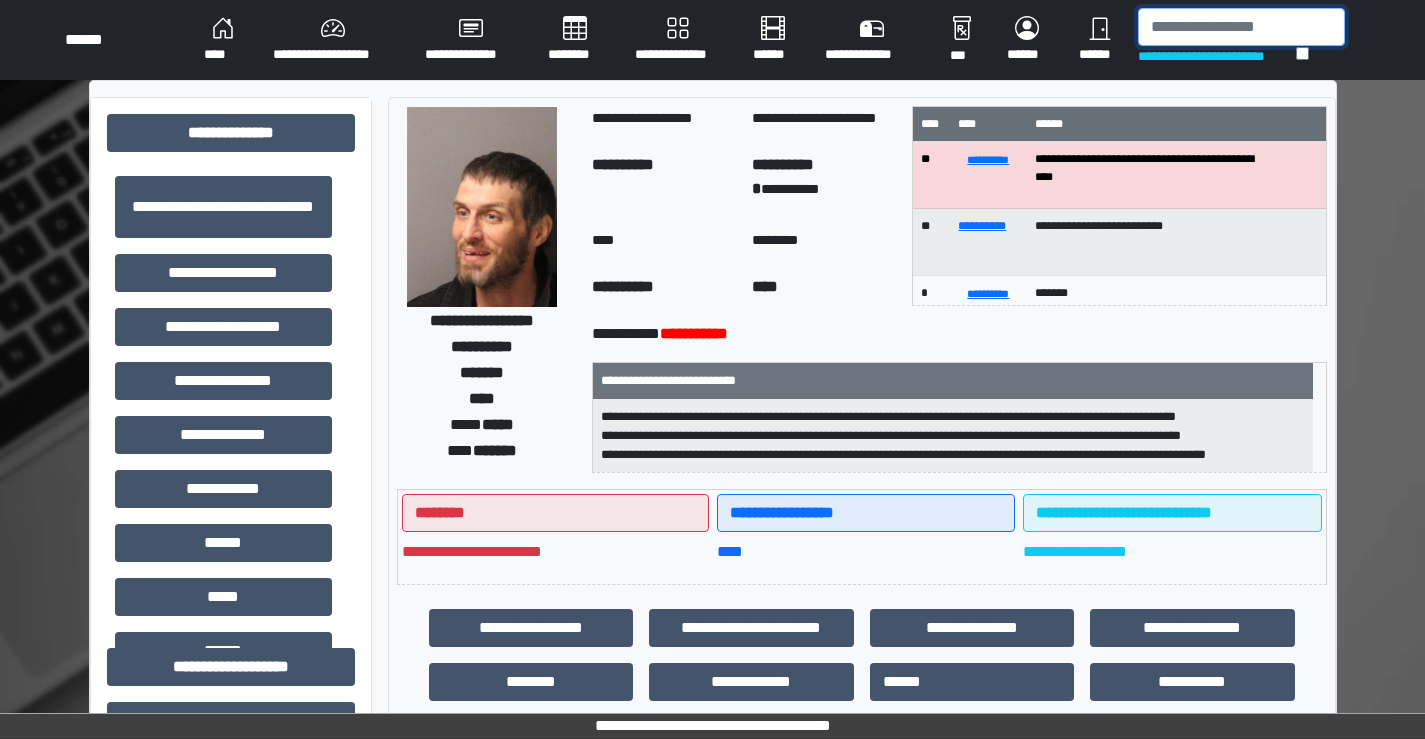 drag, startPoint x: 468, startPoint y: 0, endPoint x: 1192, endPoint y: 32, distance: 724.70685 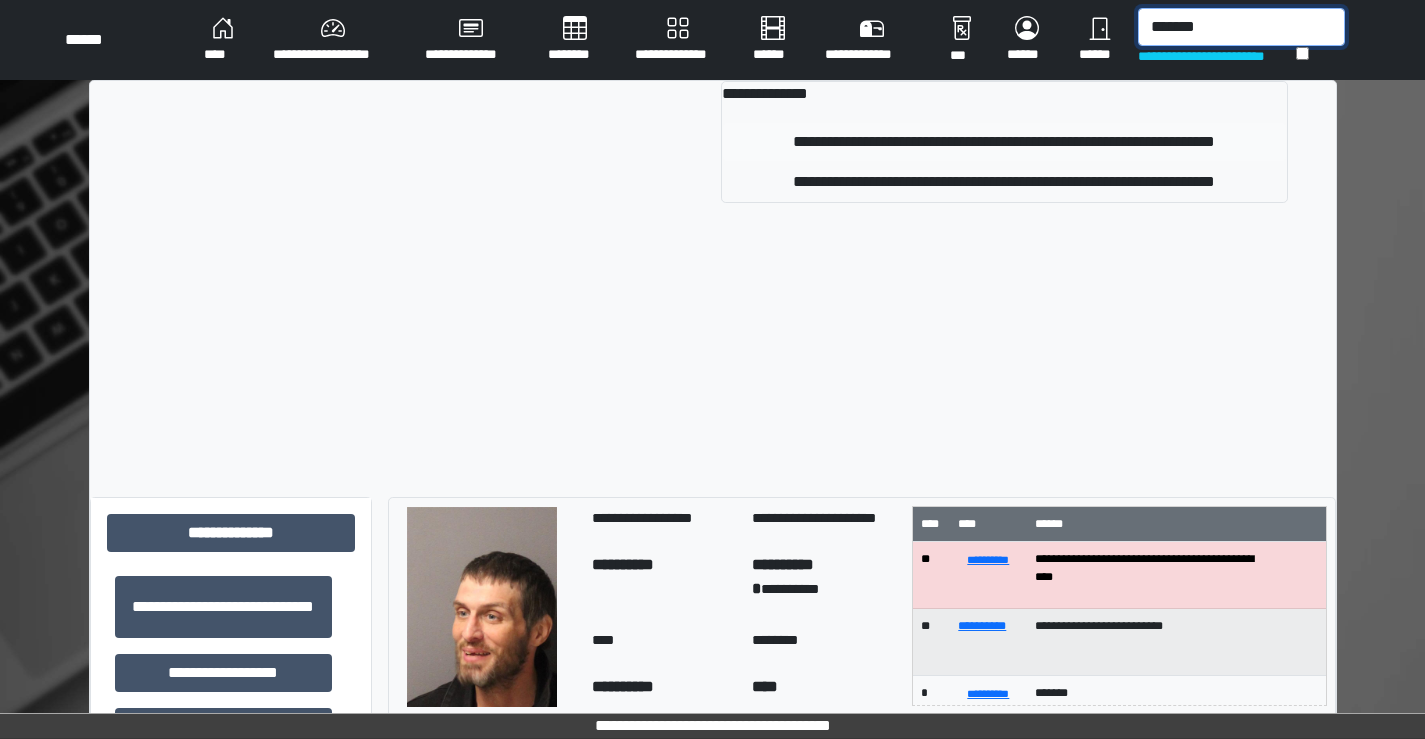 type on "*******" 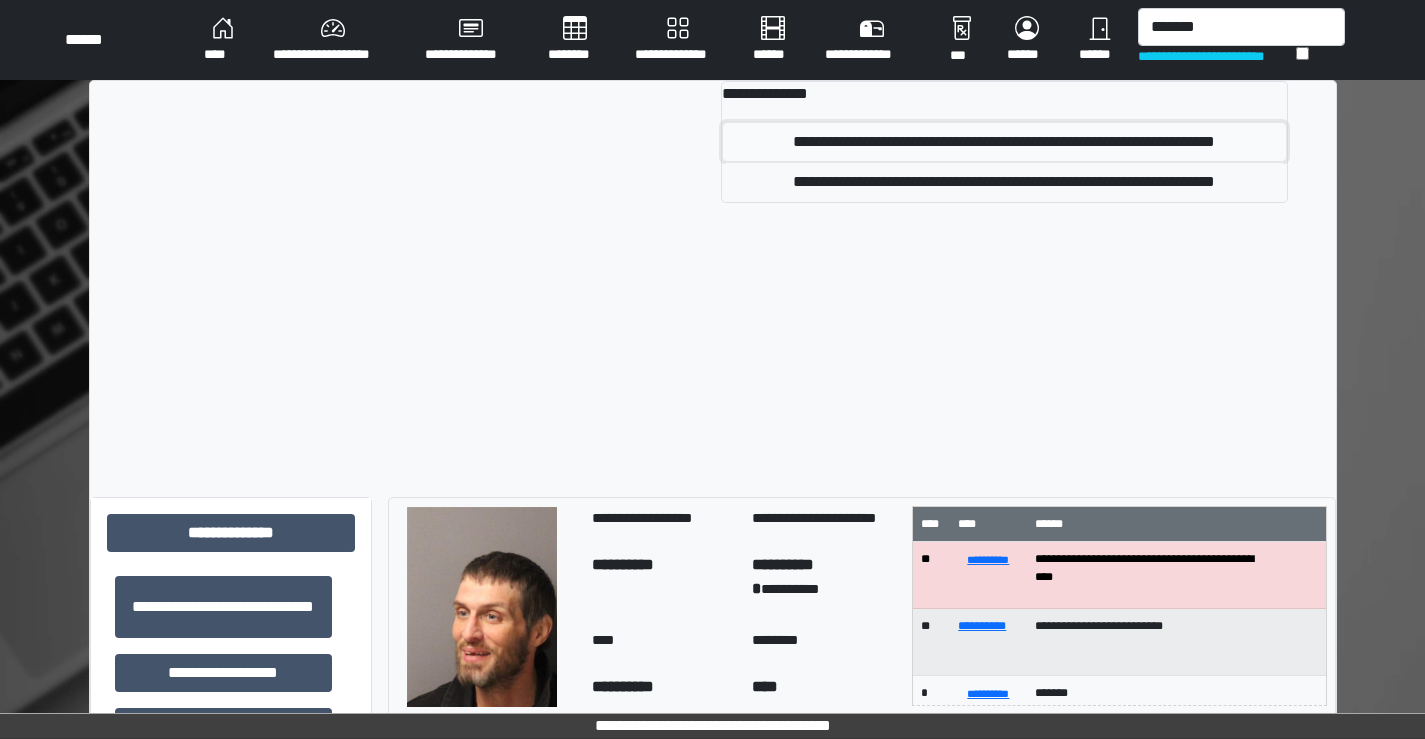 click on "**********" at bounding box center [1004, 142] 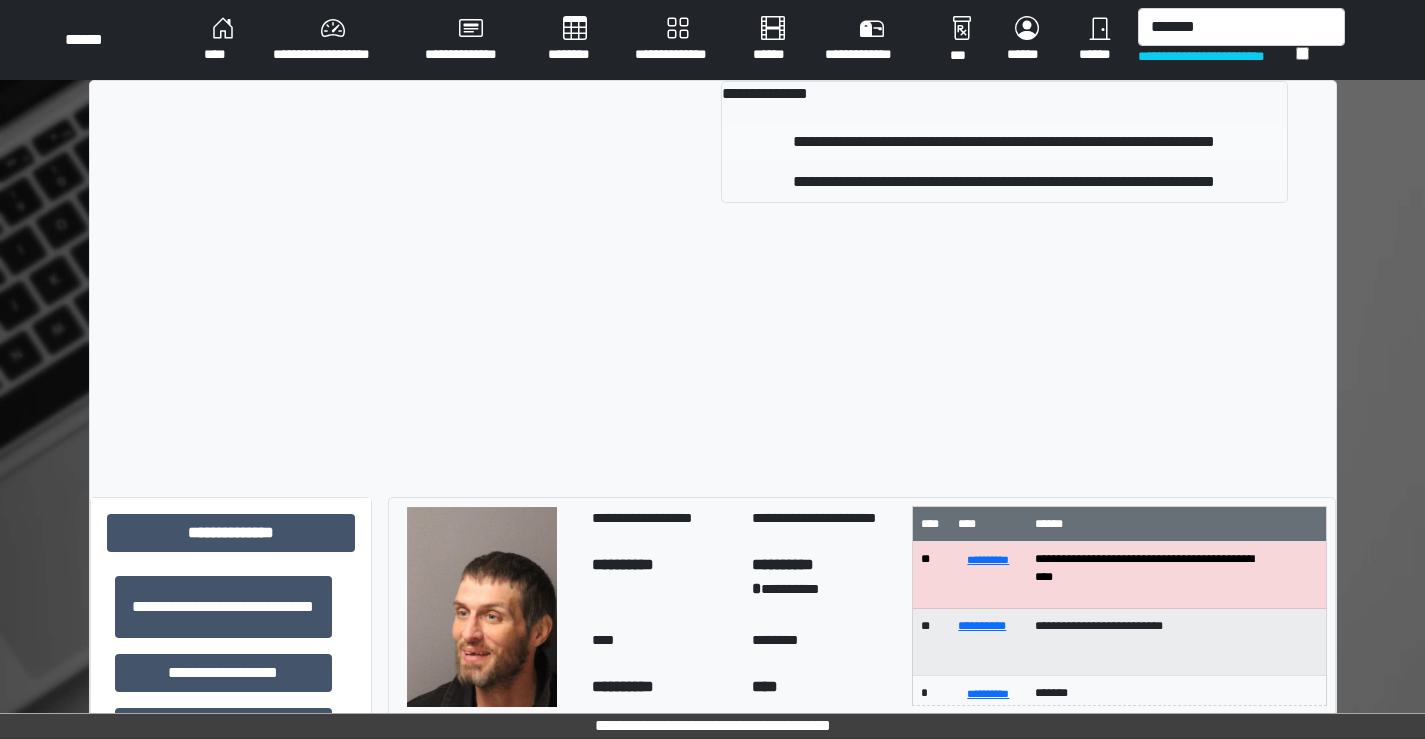type 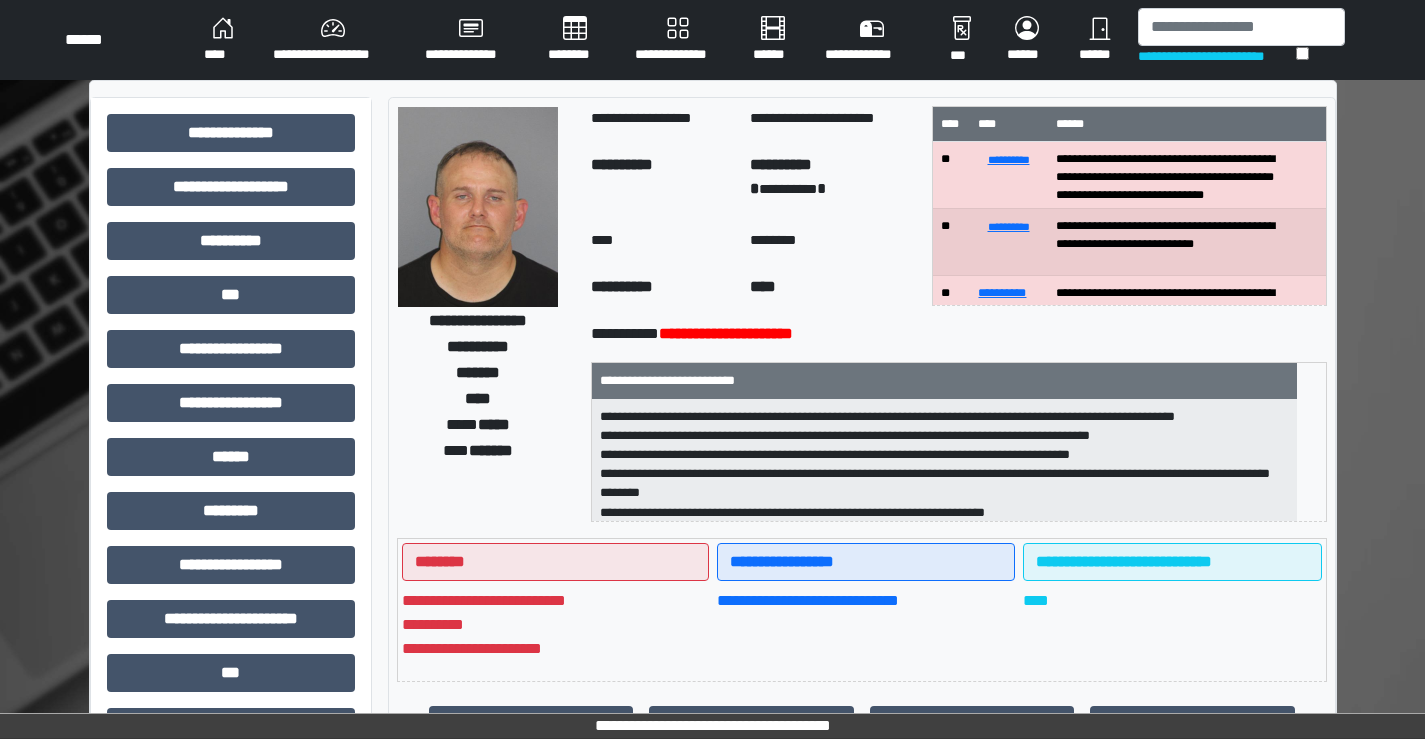scroll, scrollTop: 2, scrollLeft: 0, axis: vertical 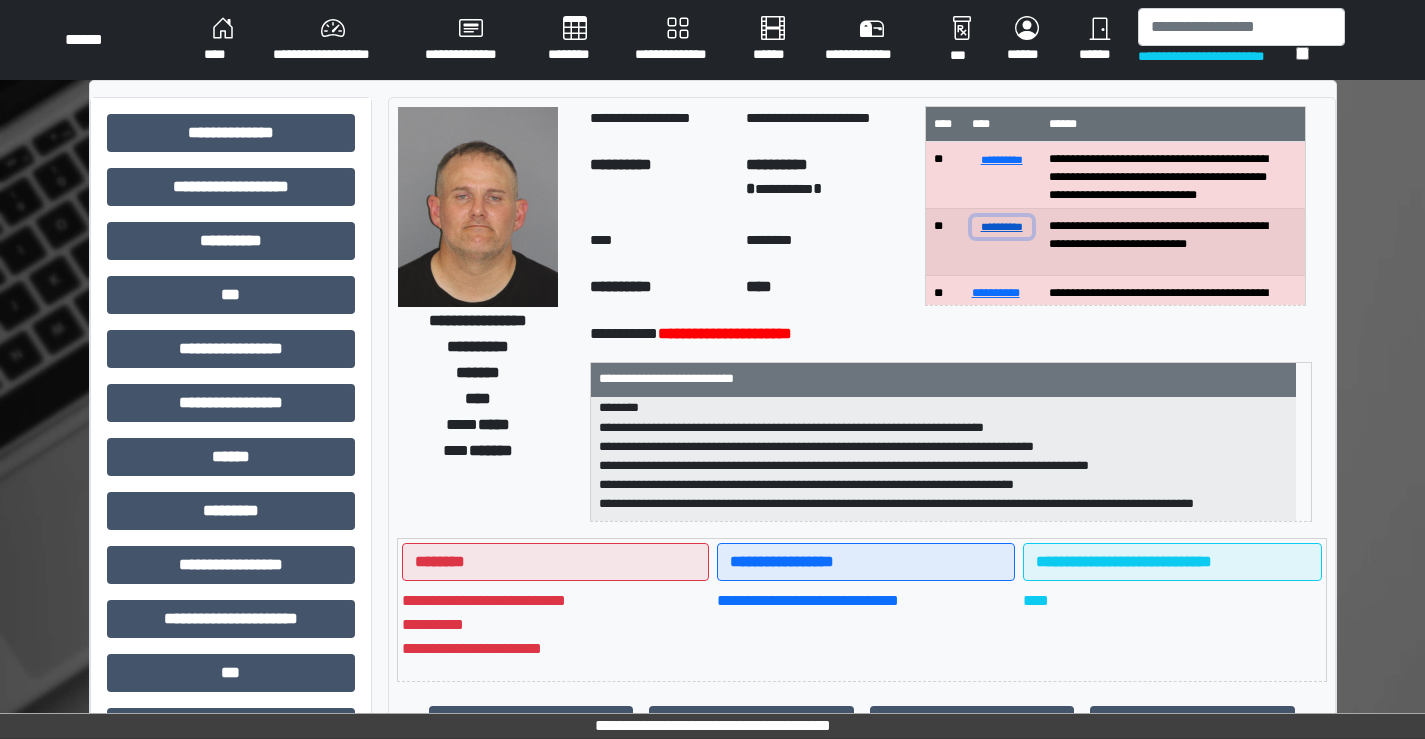 click on "**********" at bounding box center [1002, 226] 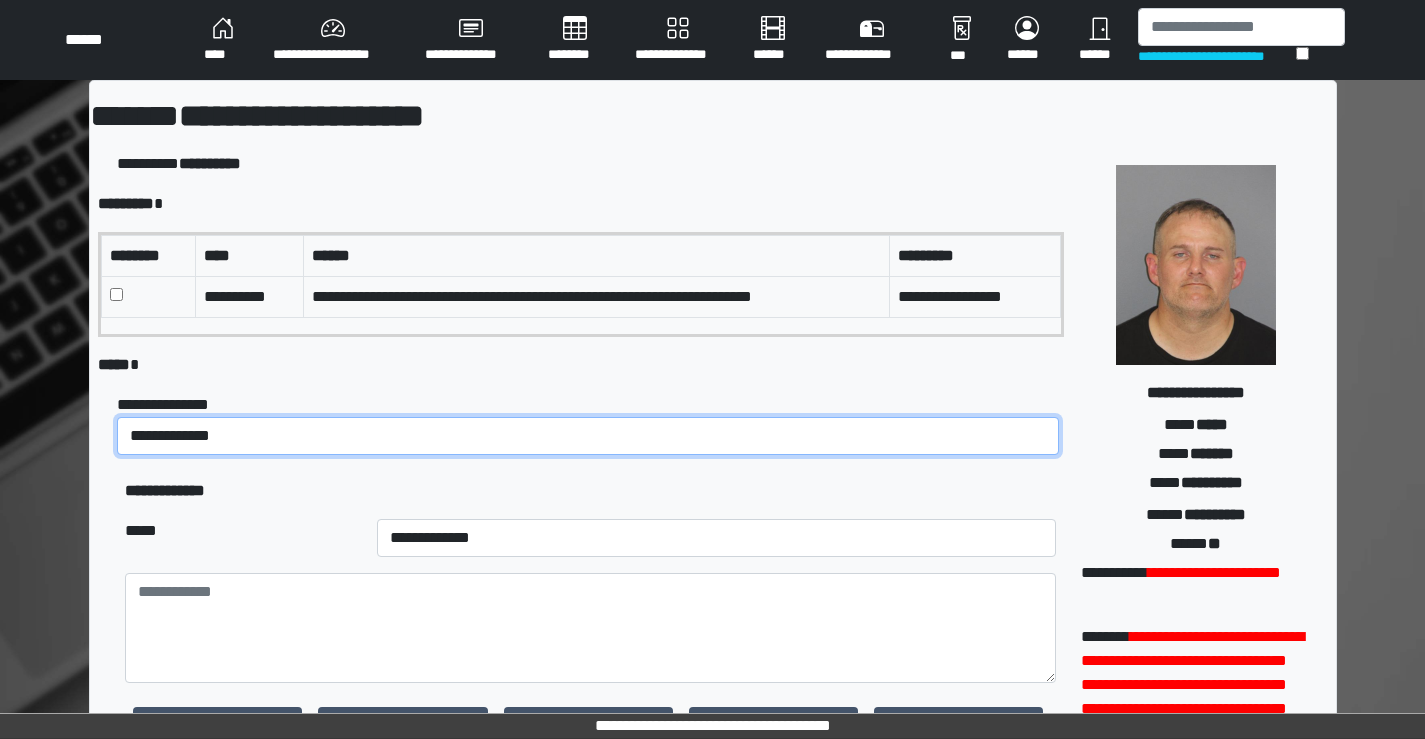 drag, startPoint x: 249, startPoint y: 430, endPoint x: 260, endPoint y: 430, distance: 11 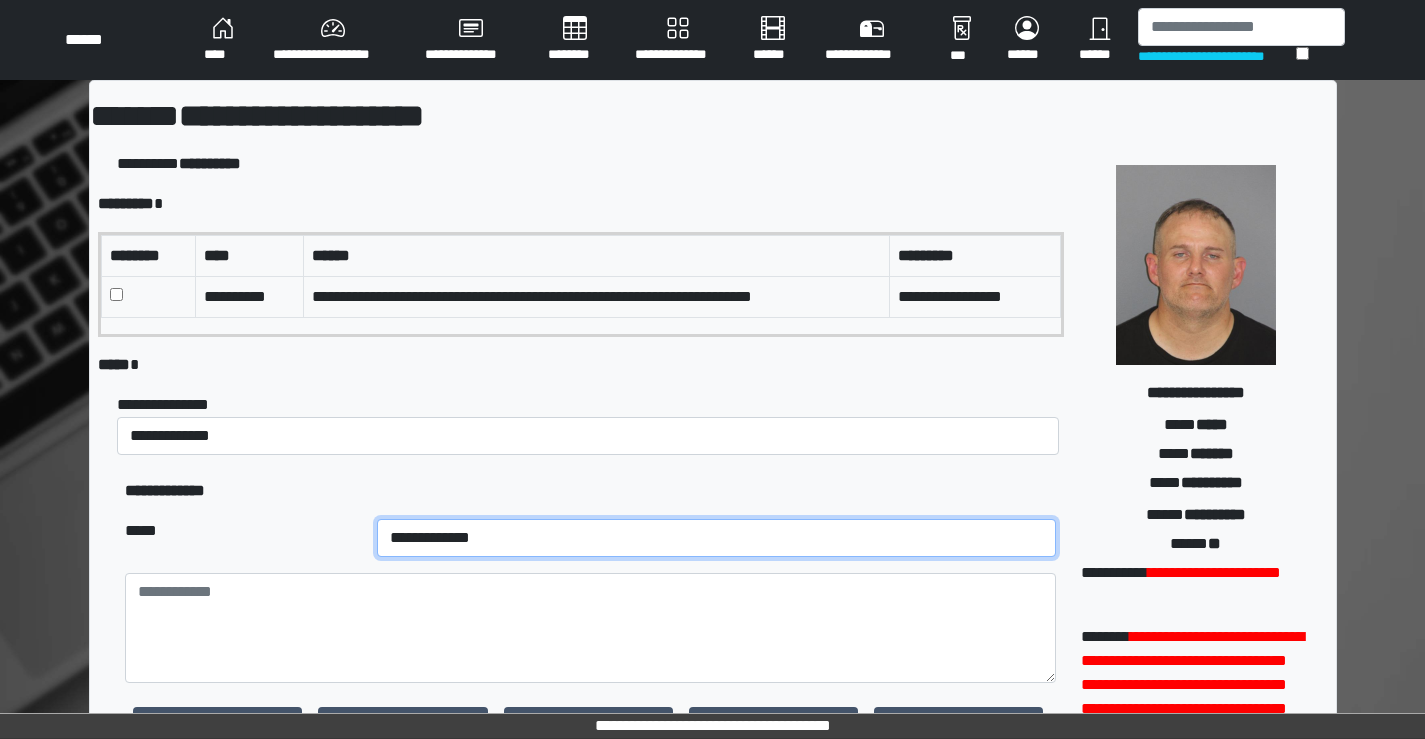 click on "**********" at bounding box center (717, 538) 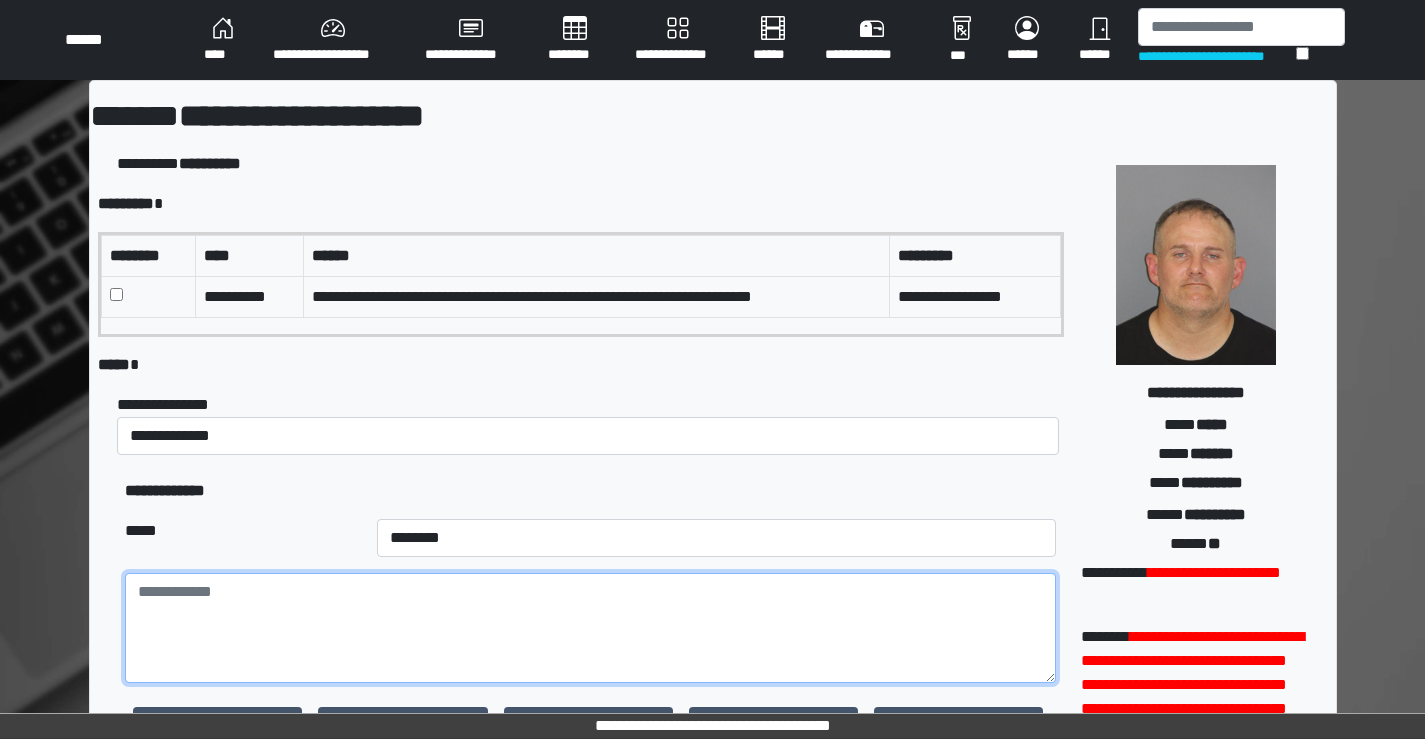 click at bounding box center (590, 628) 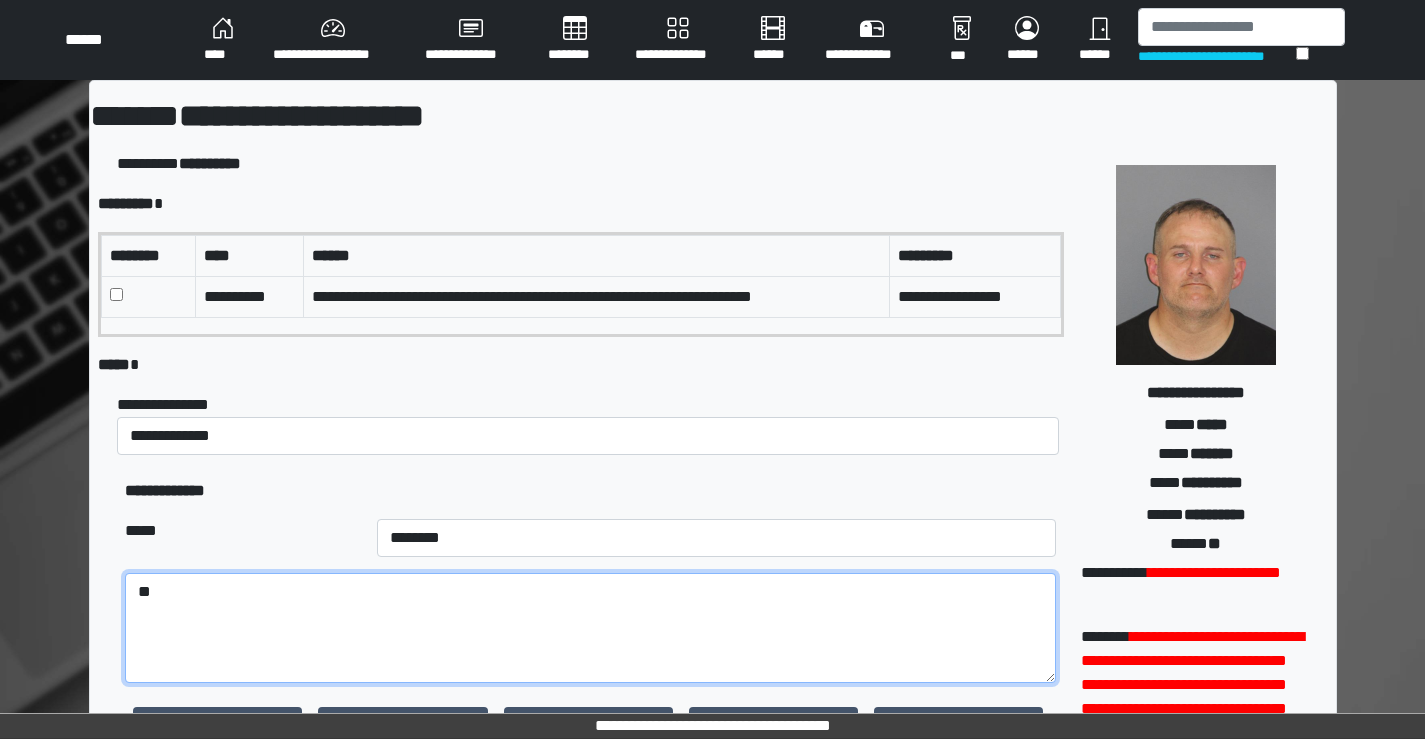 type on "*" 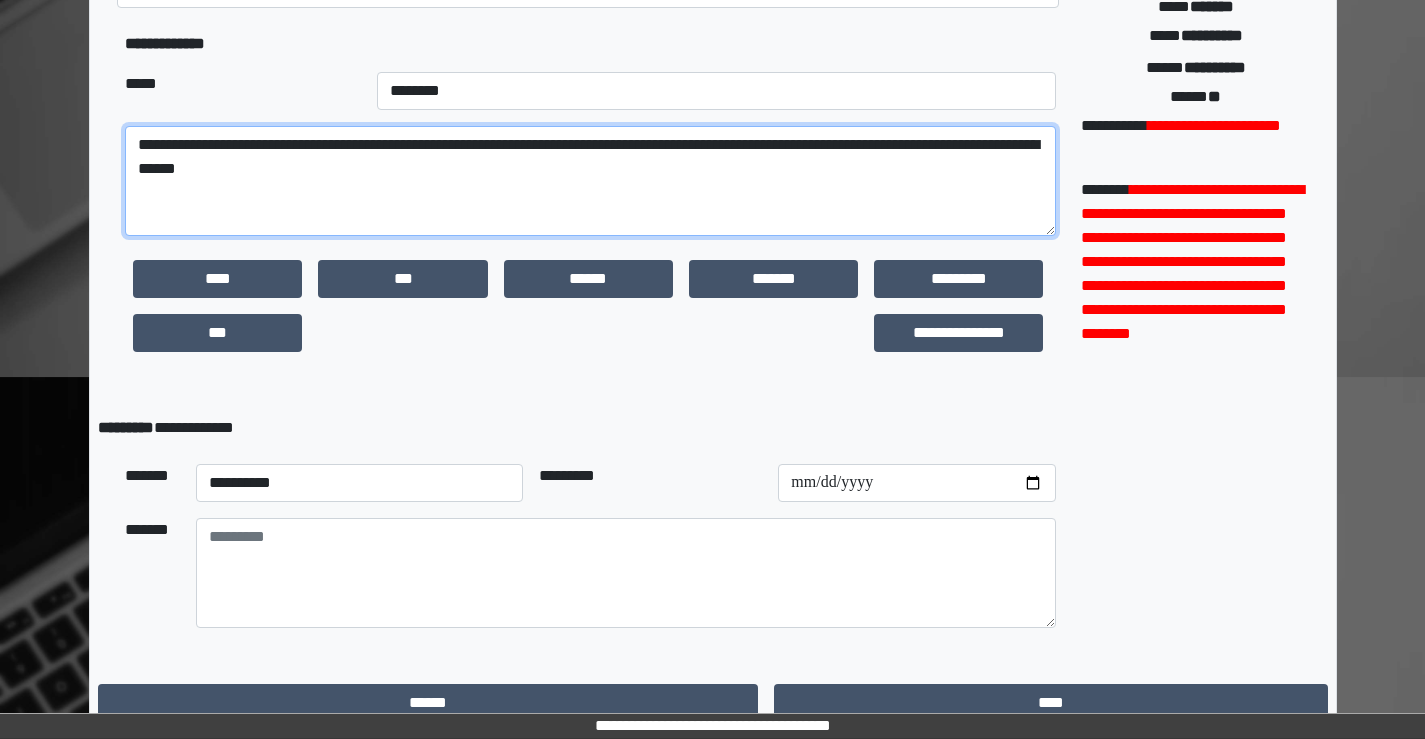 scroll, scrollTop: 471, scrollLeft: 0, axis: vertical 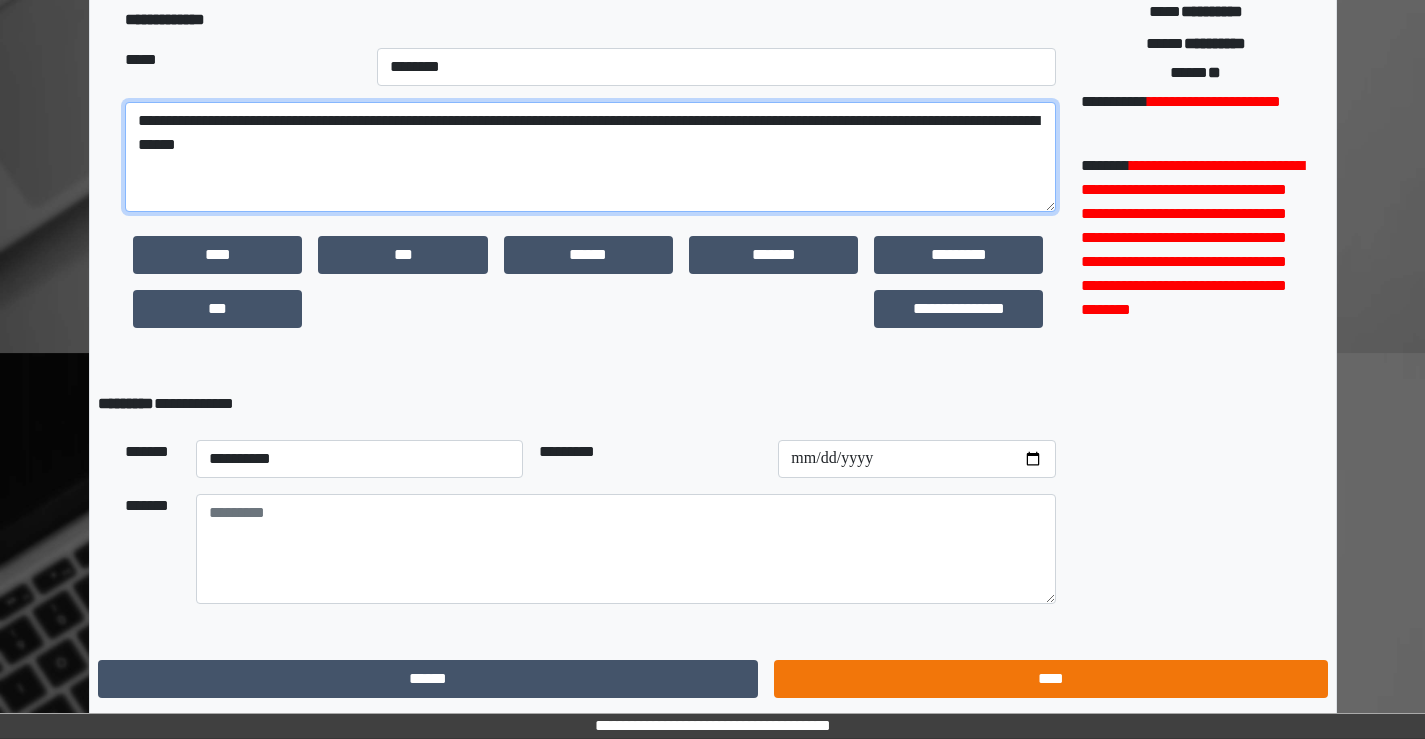 type on "**********" 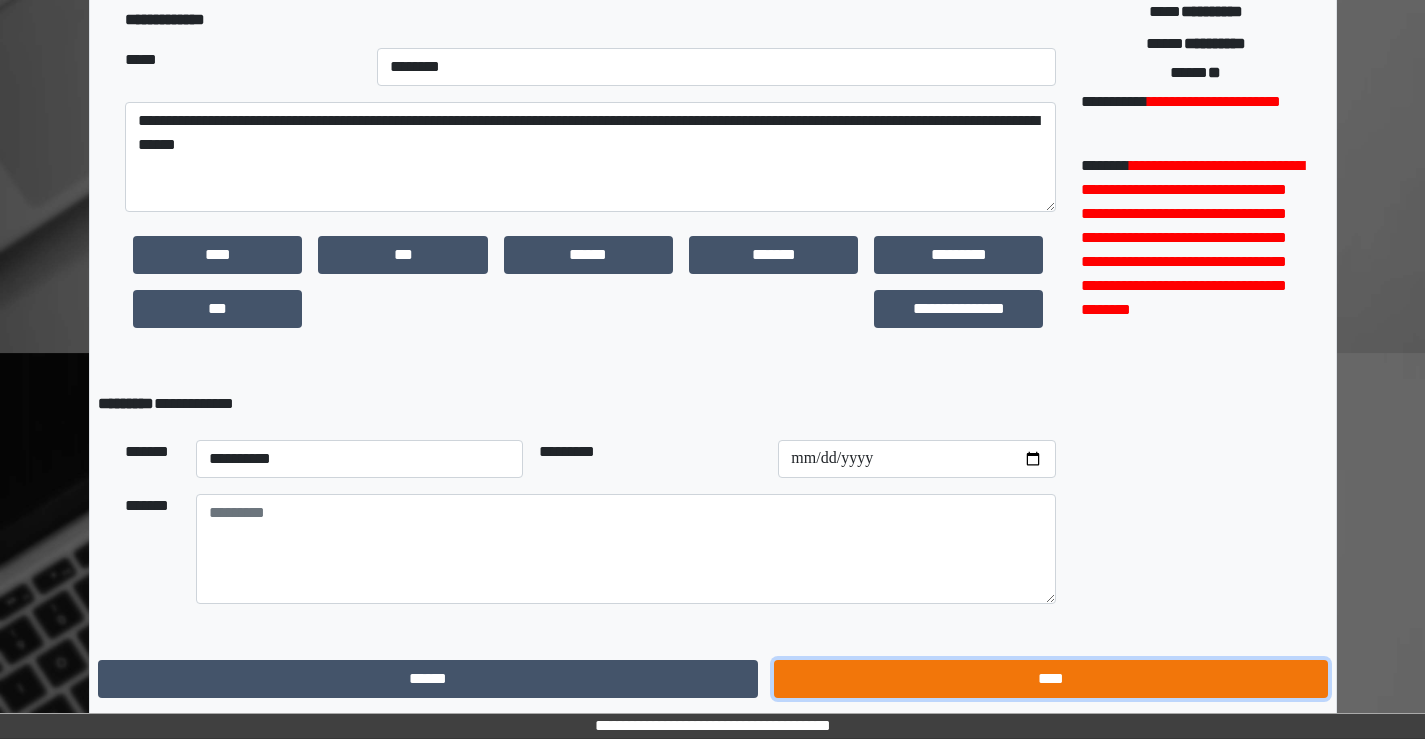 click on "****" at bounding box center [1050, 679] 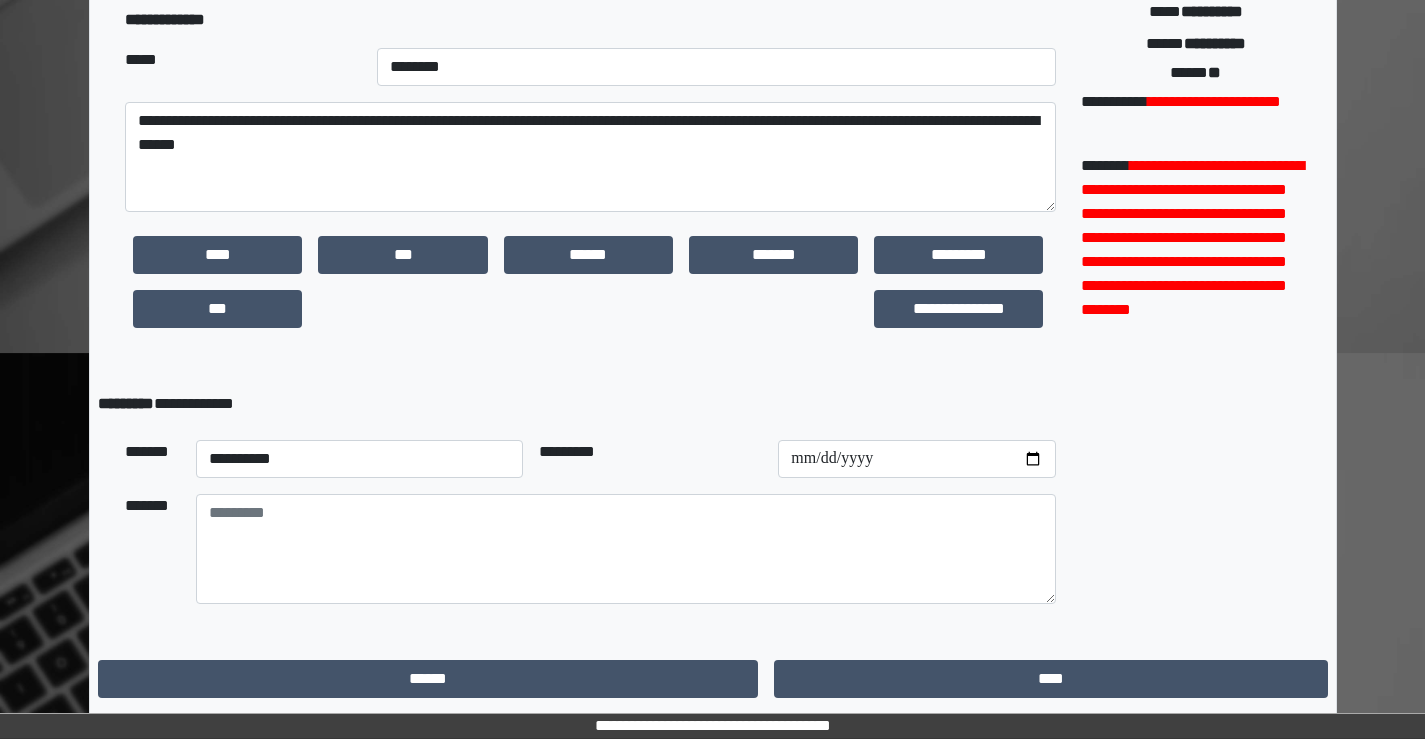 scroll, scrollTop: 0, scrollLeft: 0, axis: both 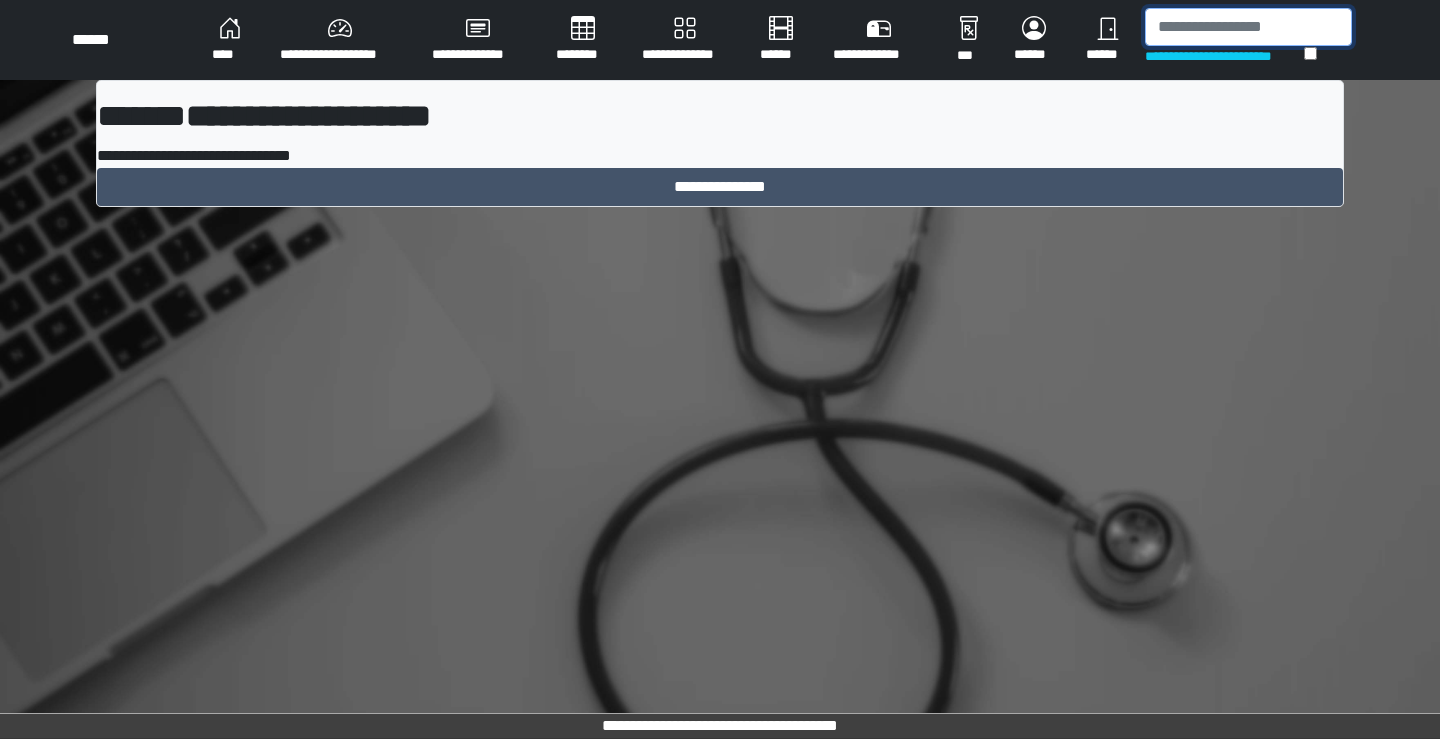 click at bounding box center (1248, 27) 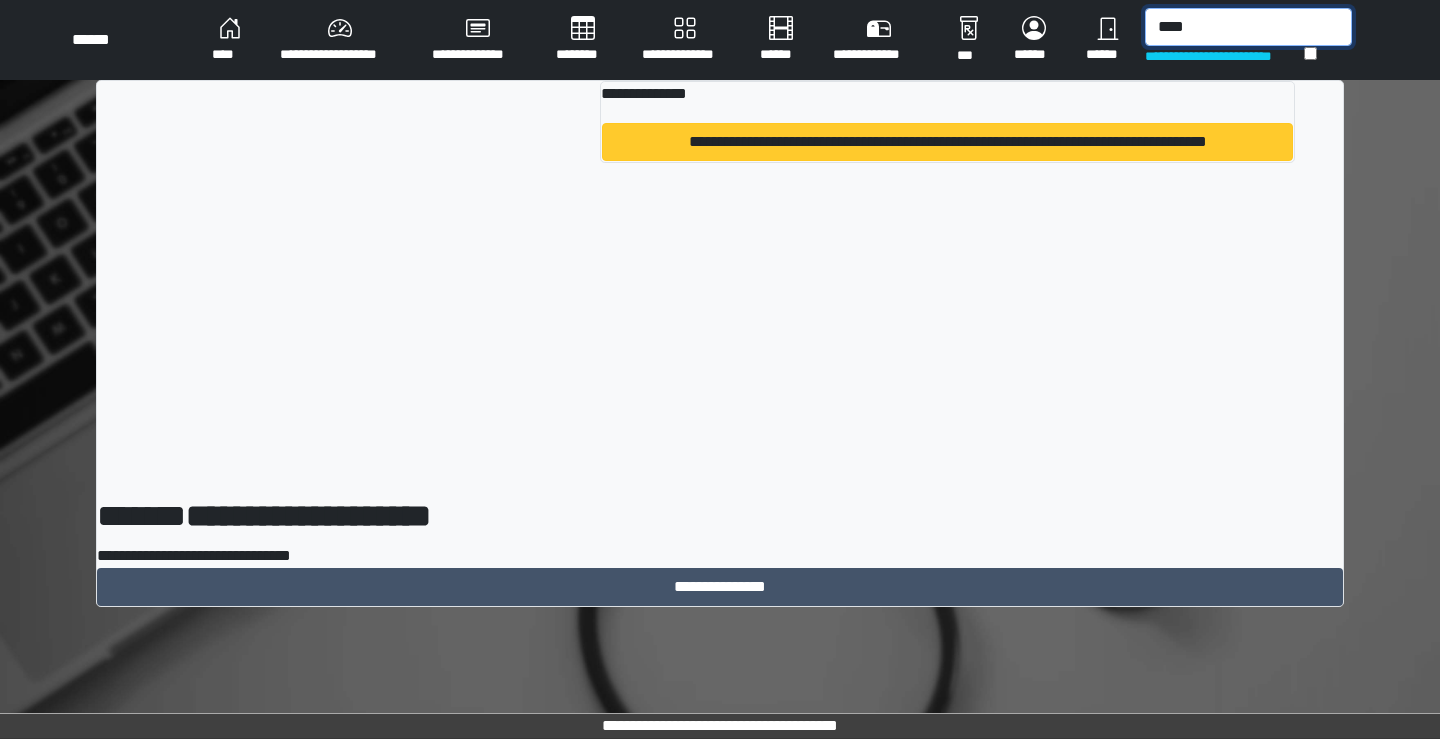 type on "****" 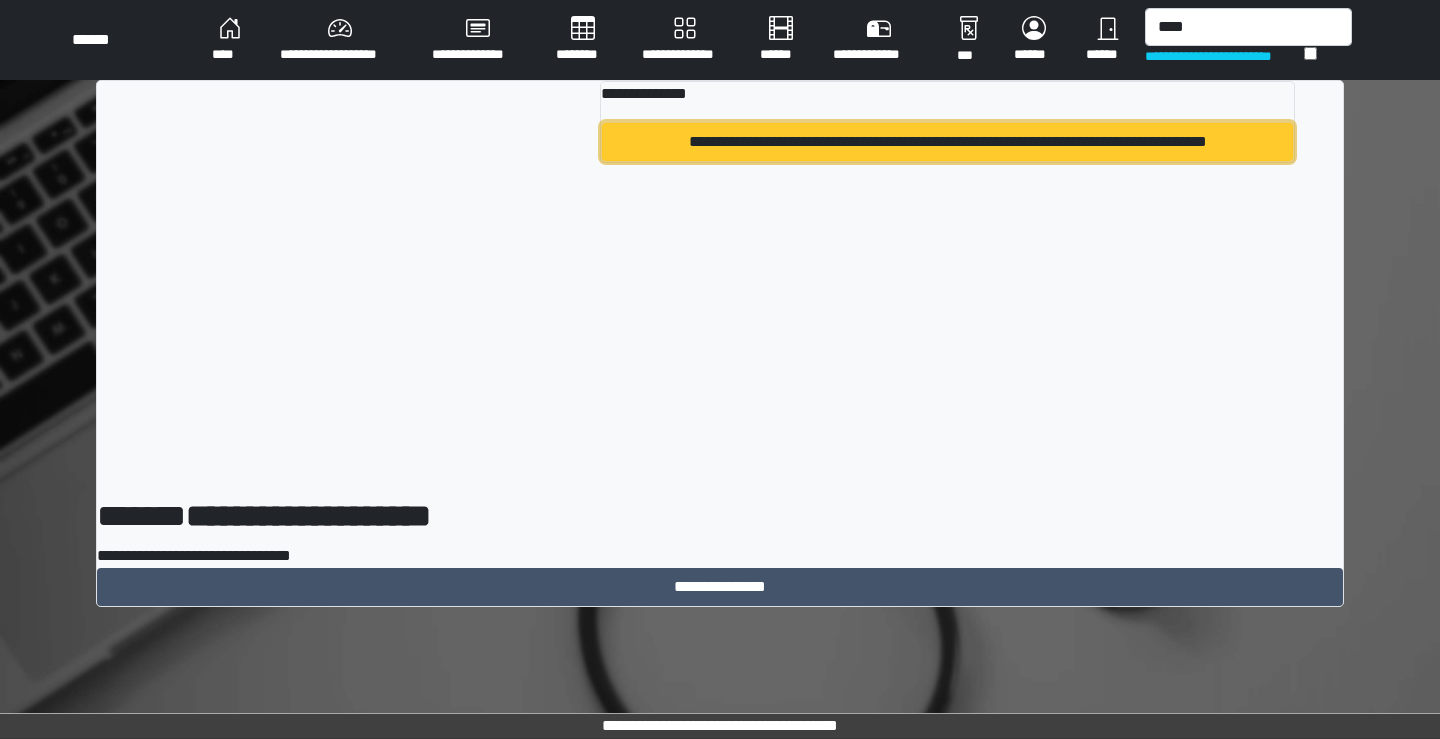 click on "**********" at bounding box center (947, 142) 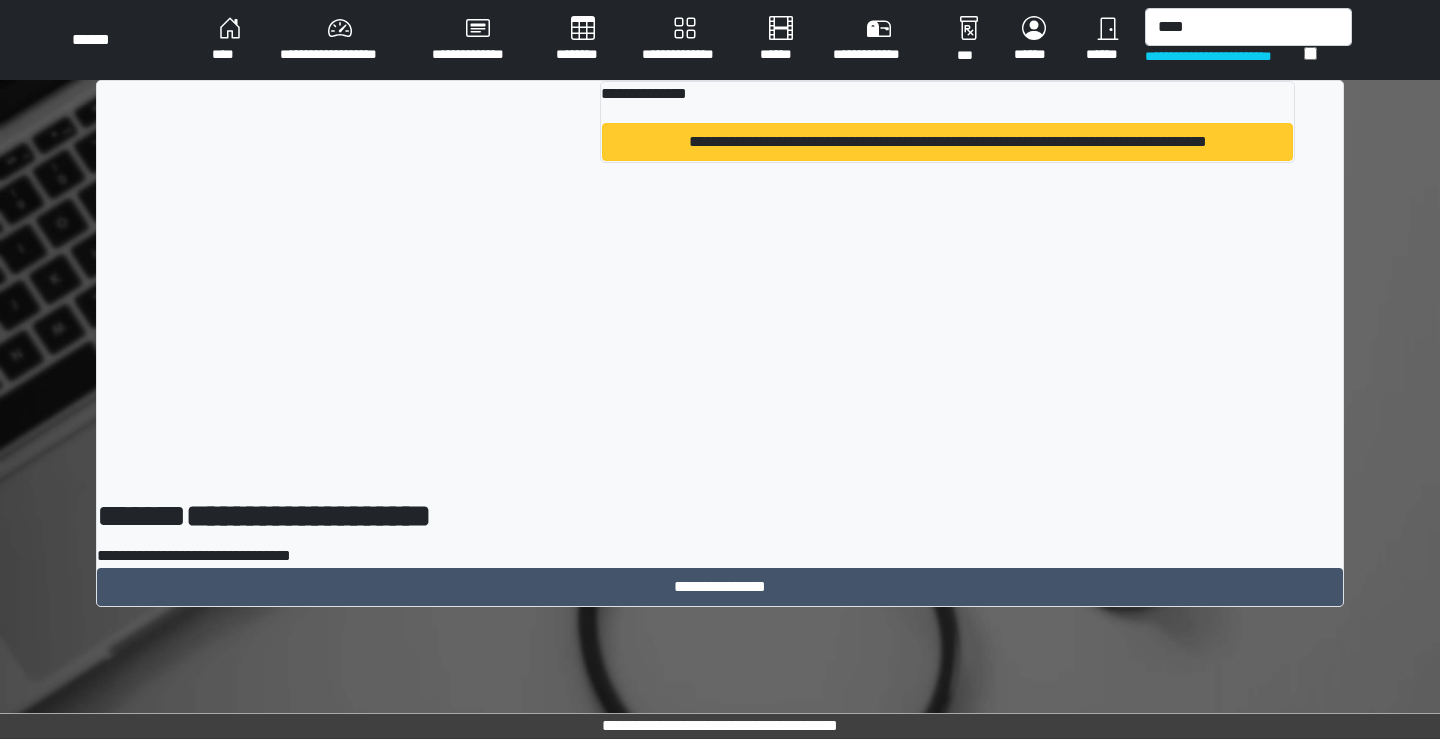 type 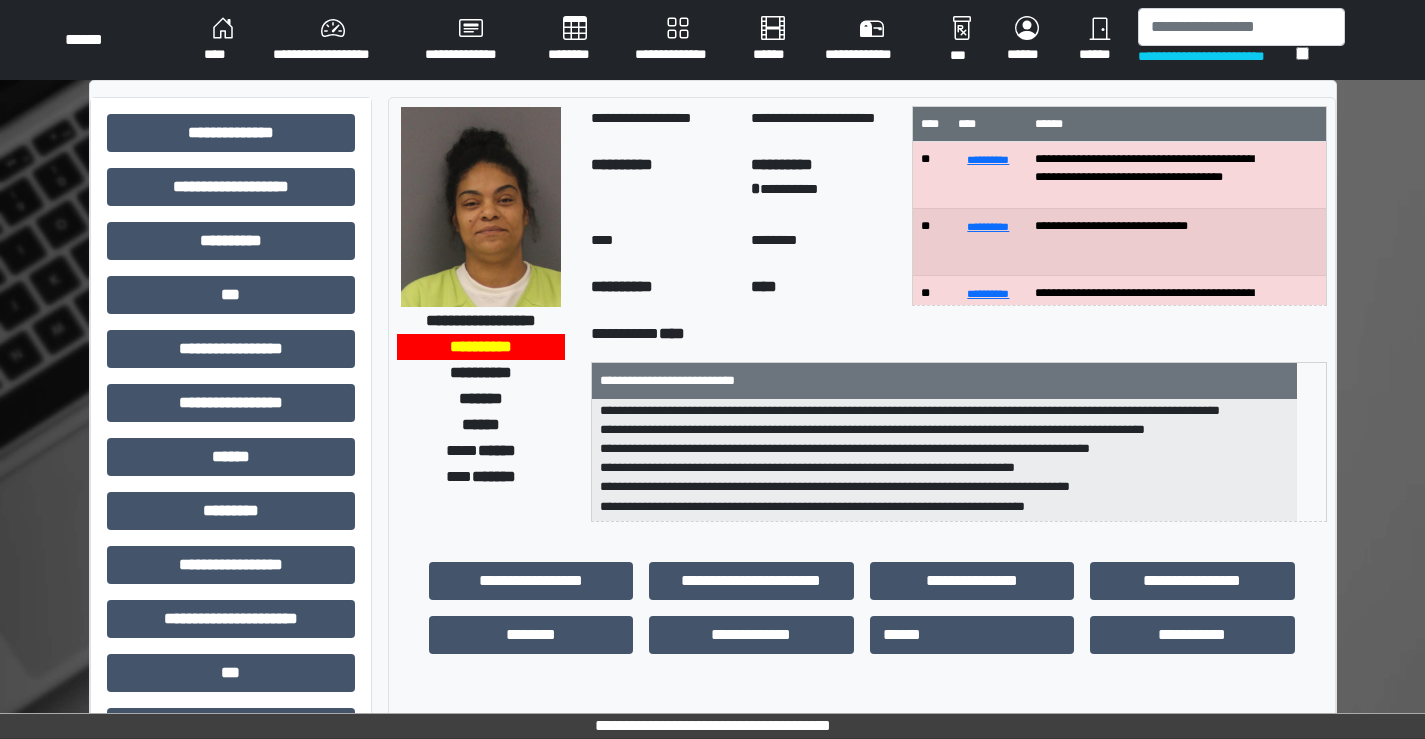 scroll, scrollTop: 44, scrollLeft: 0, axis: vertical 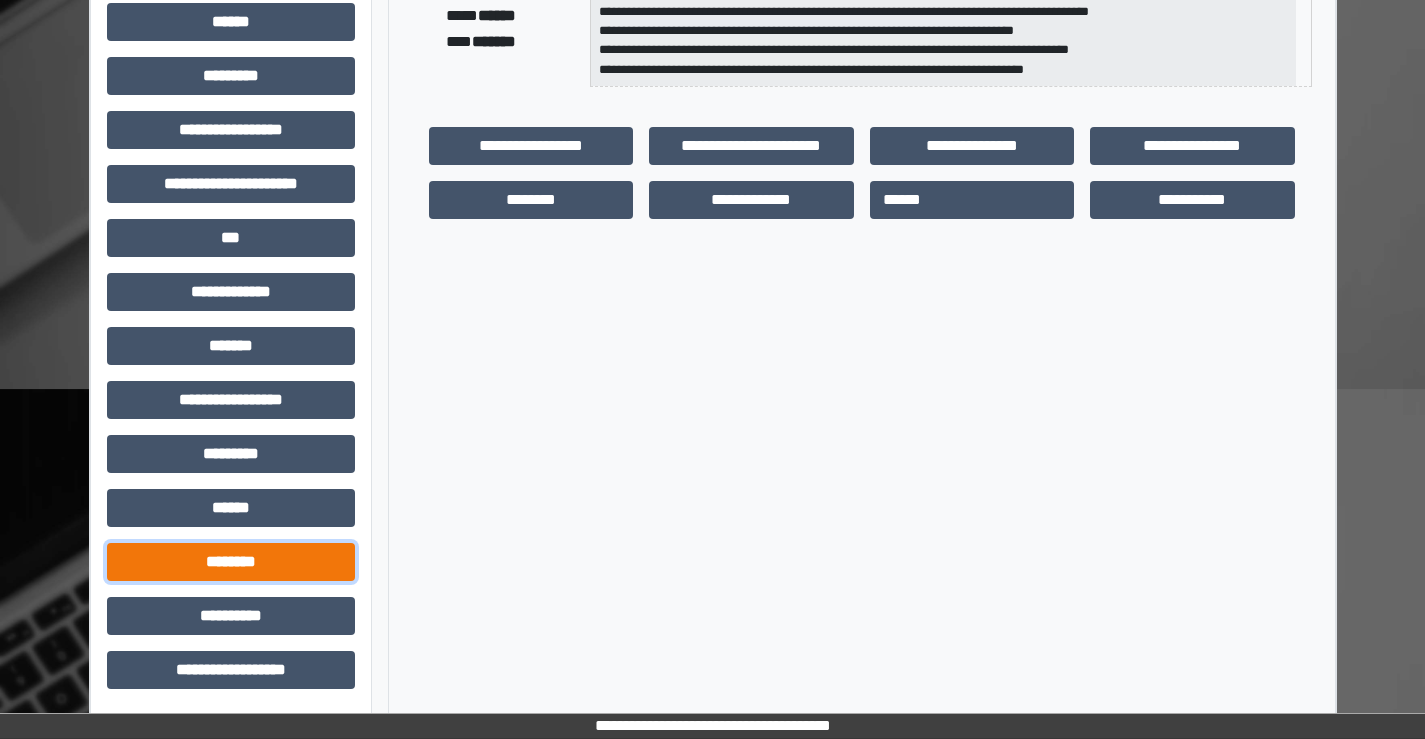 click on "********" at bounding box center [231, 562] 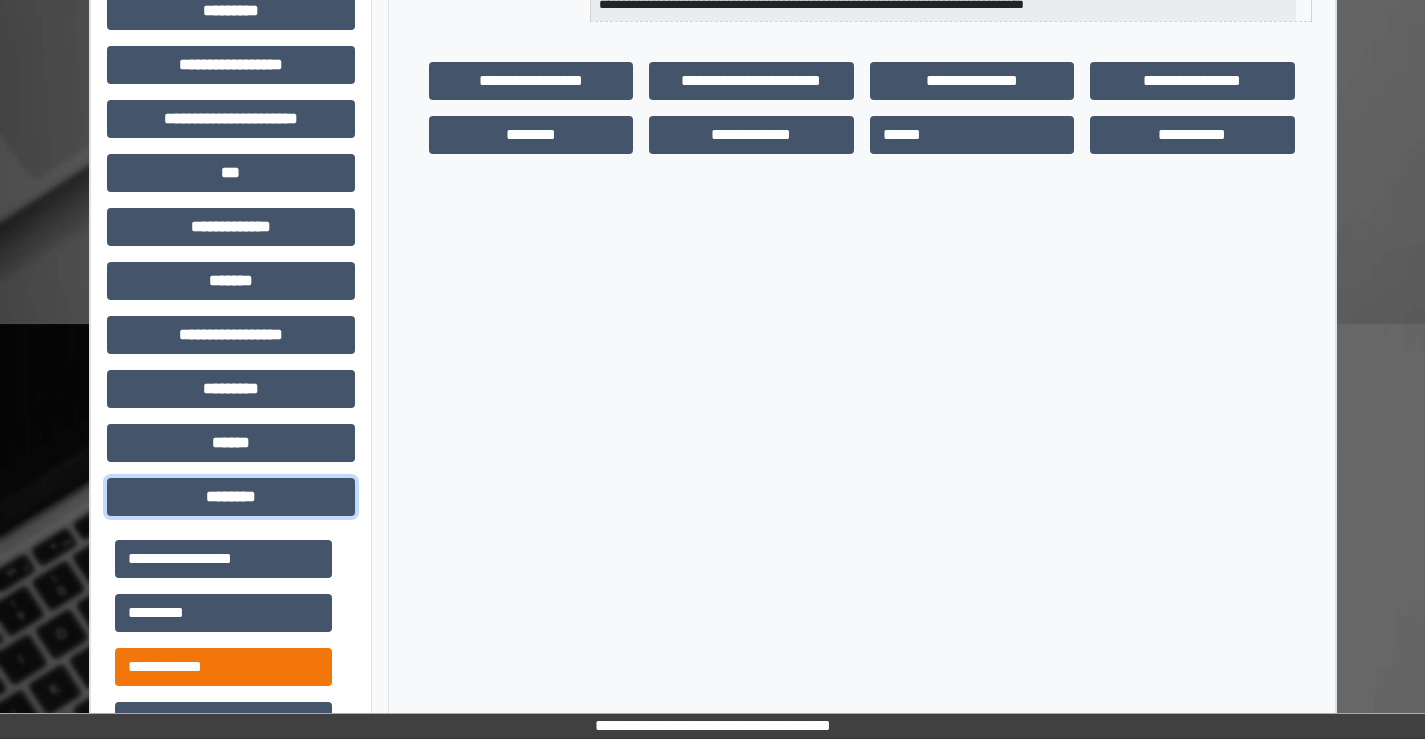scroll, scrollTop: 535, scrollLeft: 0, axis: vertical 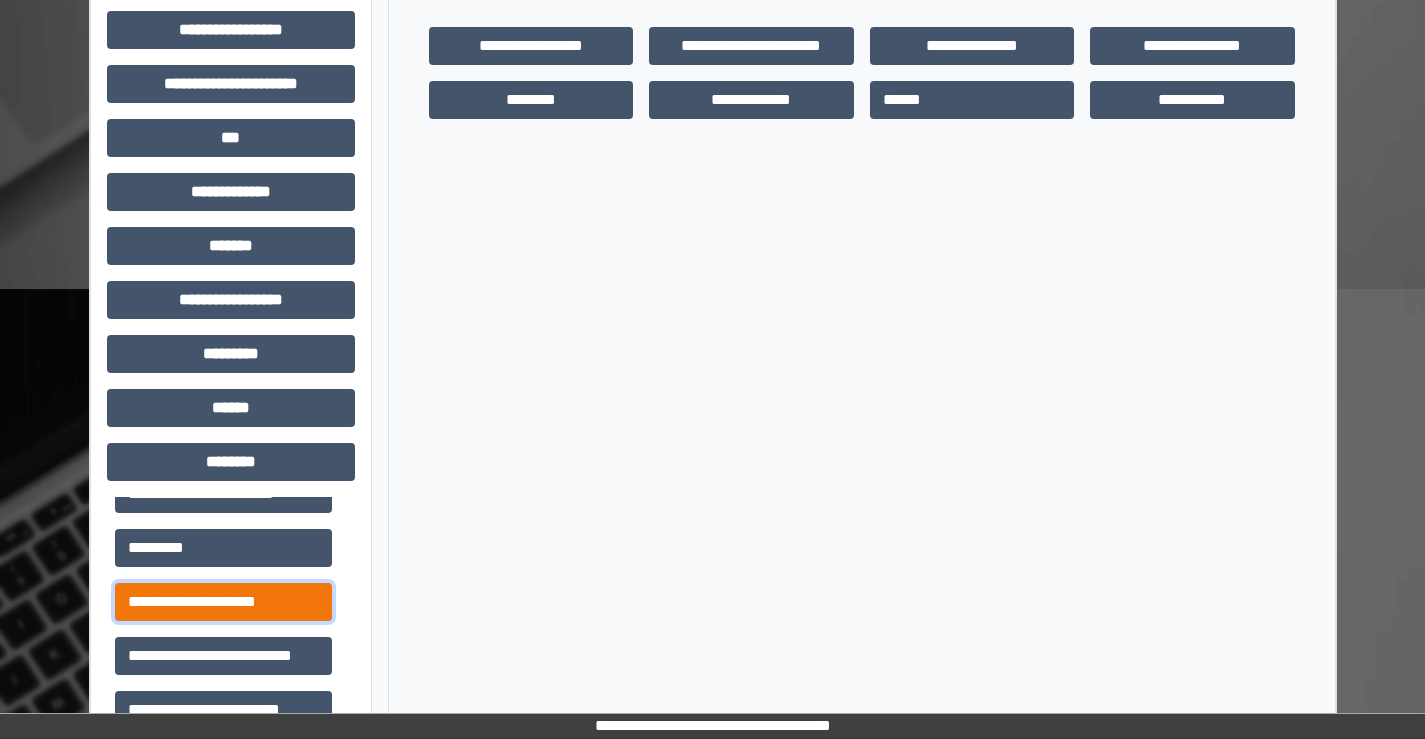 click on "**********" at bounding box center (223, 602) 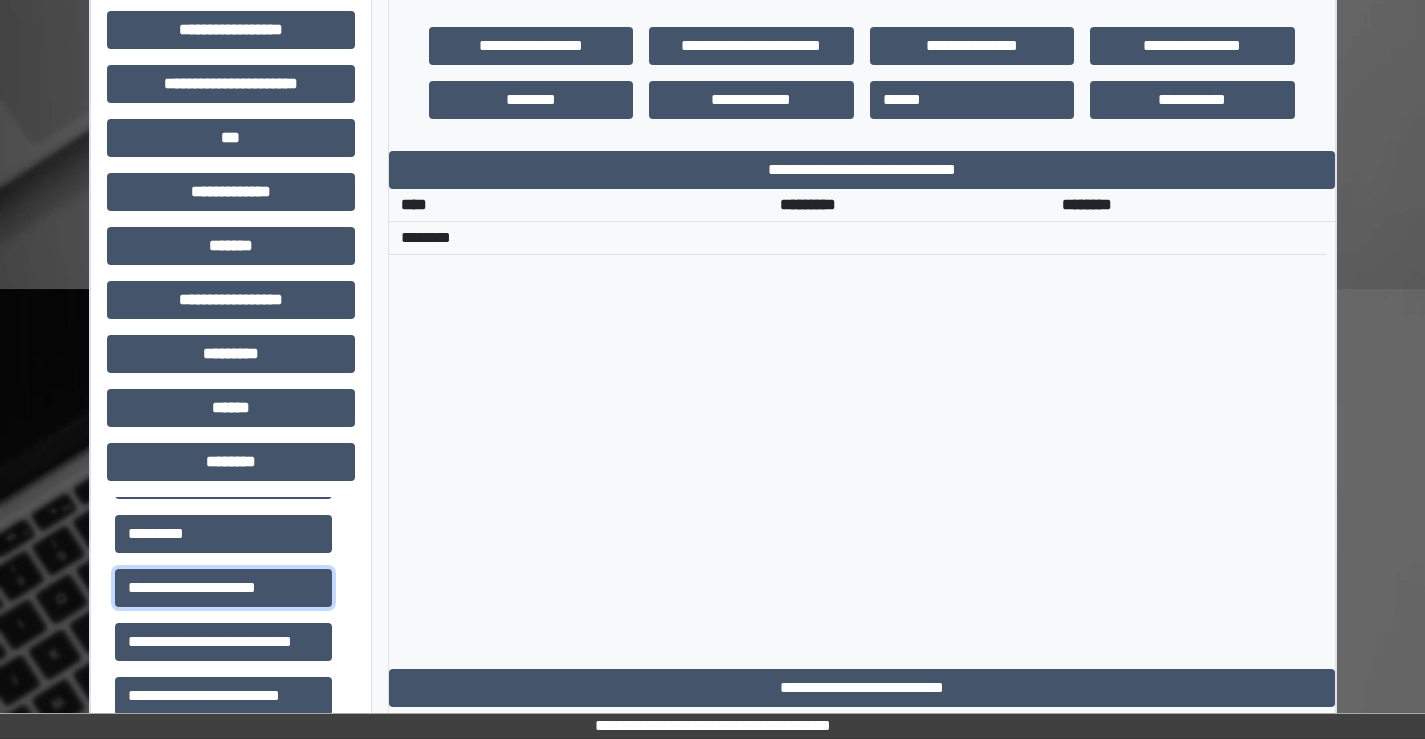 scroll, scrollTop: 300, scrollLeft: 0, axis: vertical 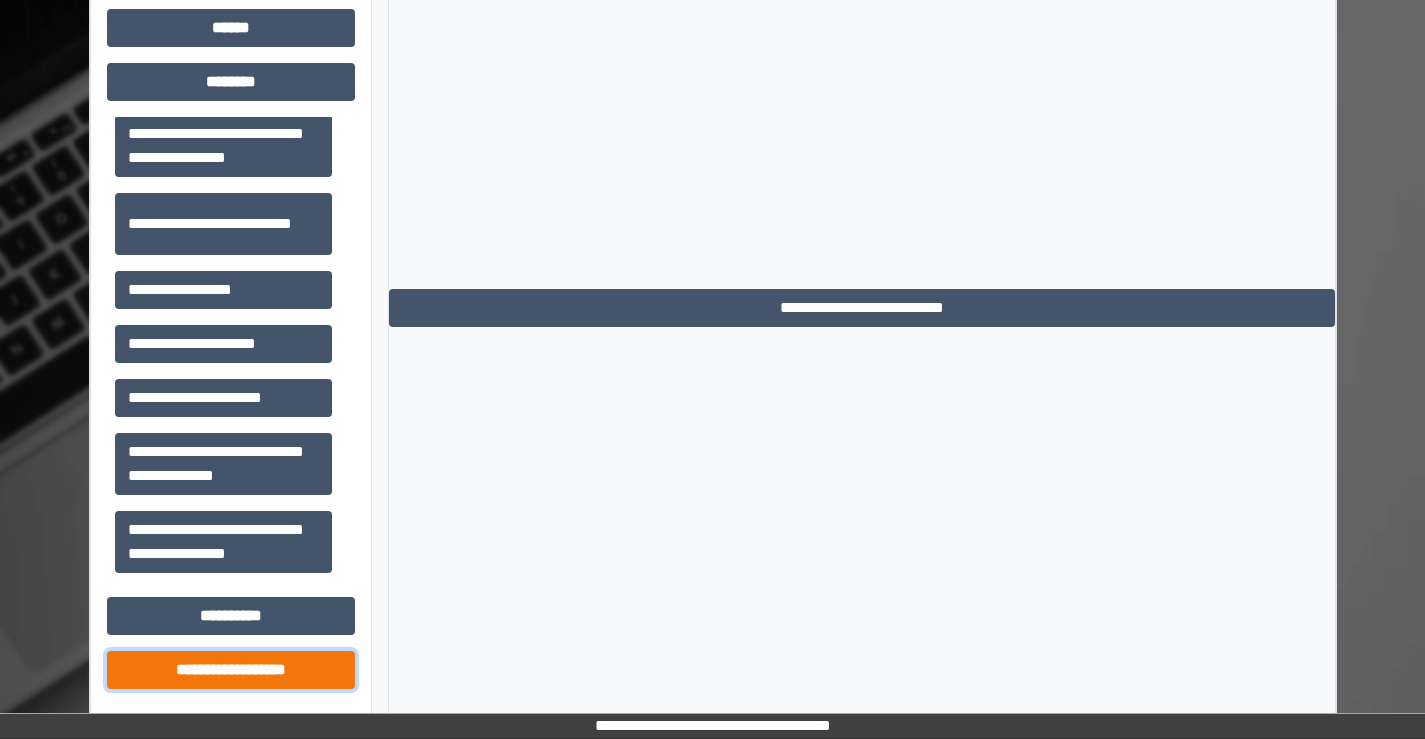 drag, startPoint x: 177, startPoint y: 675, endPoint x: 258, endPoint y: 654, distance: 83.677956 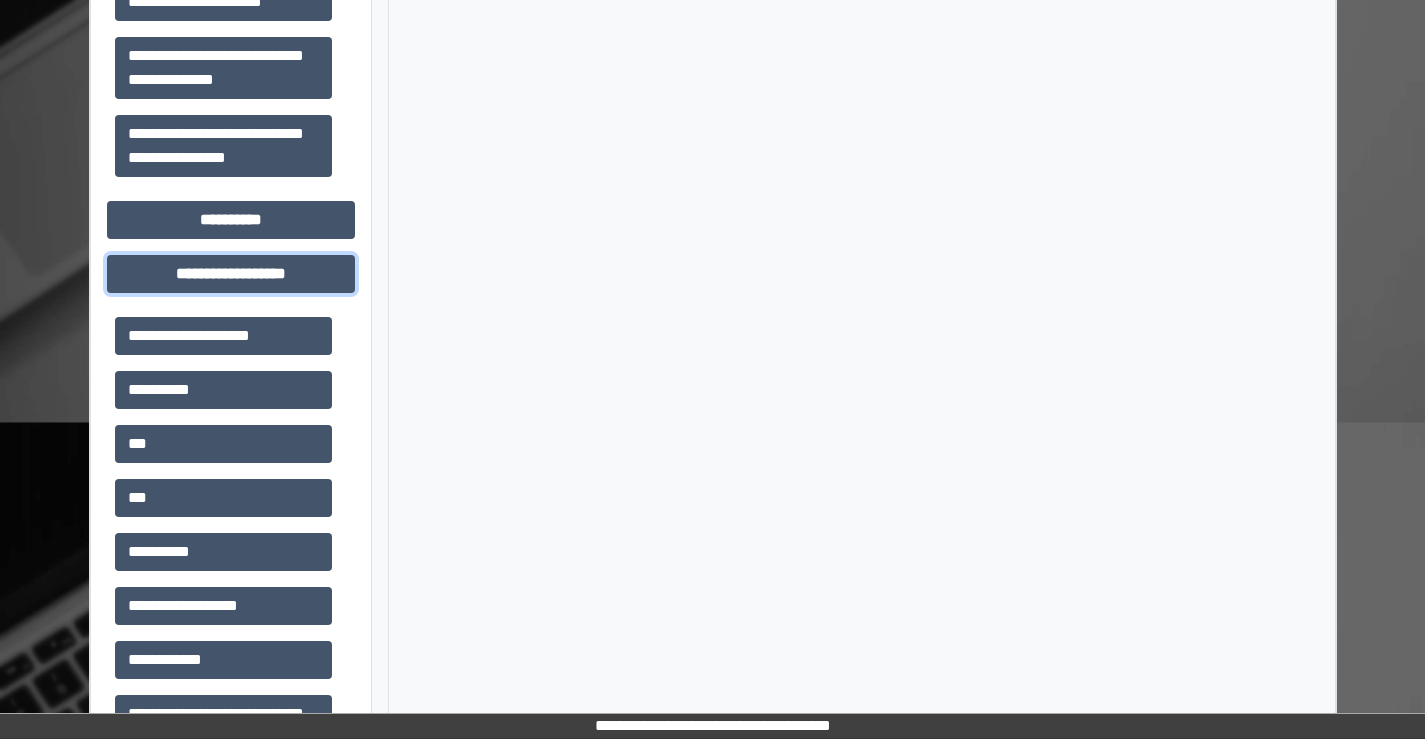 scroll, scrollTop: 1315, scrollLeft: 0, axis: vertical 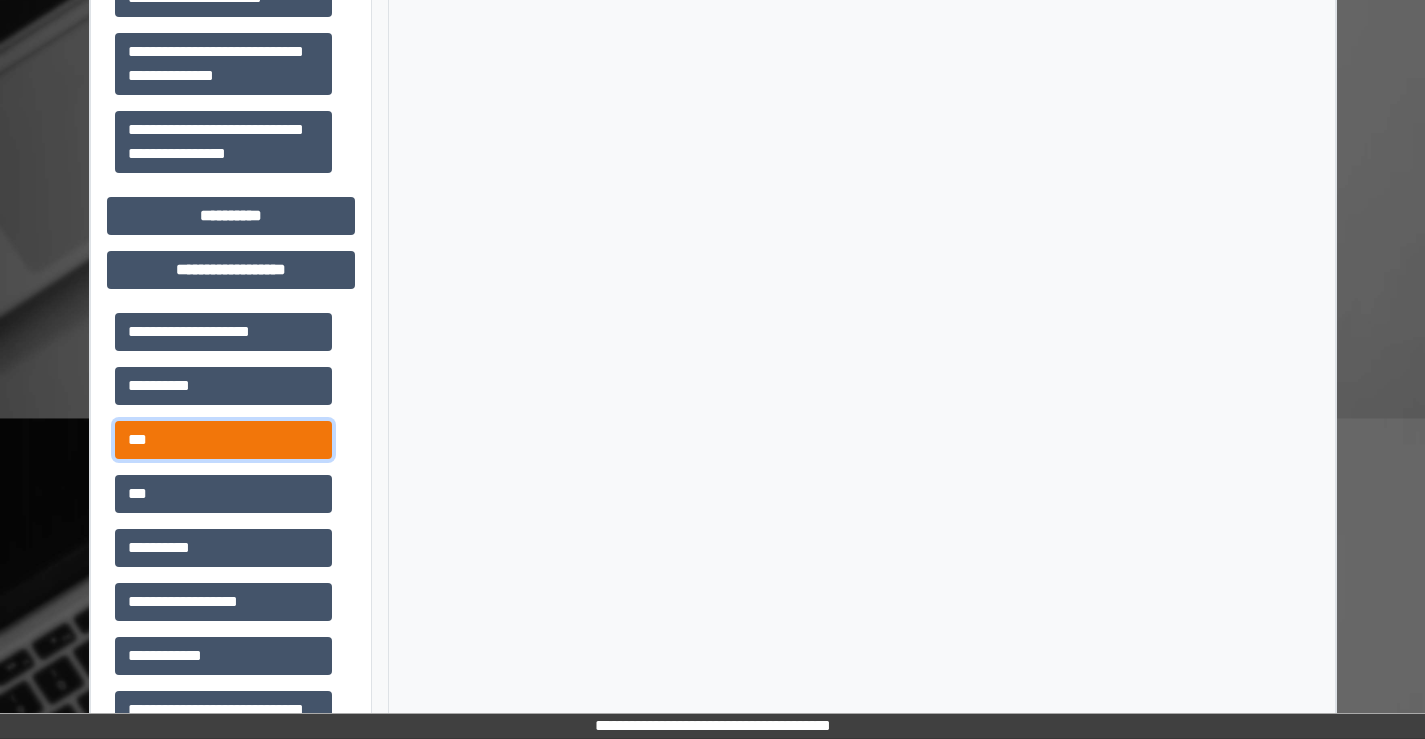 drag, startPoint x: 270, startPoint y: 447, endPoint x: 320, endPoint y: 438, distance: 50.803543 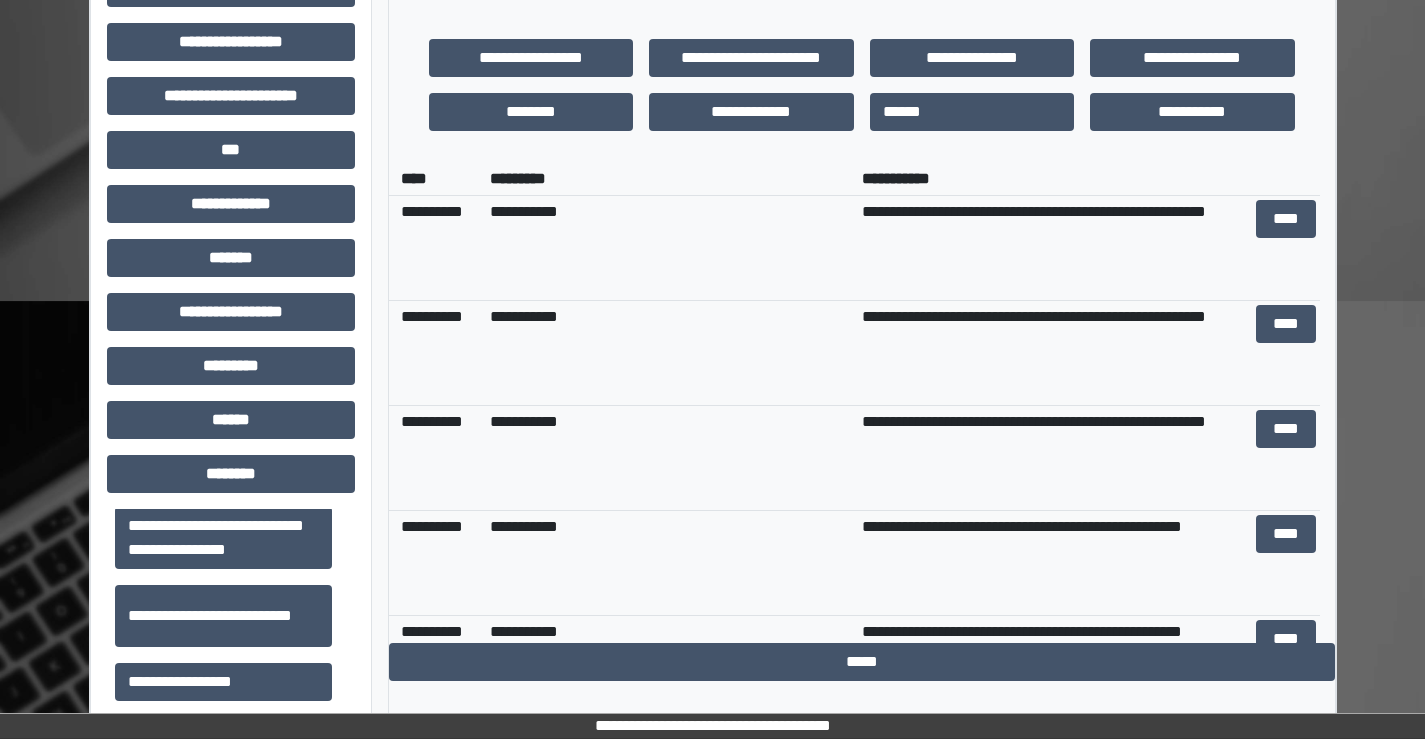 scroll, scrollTop: 515, scrollLeft: 0, axis: vertical 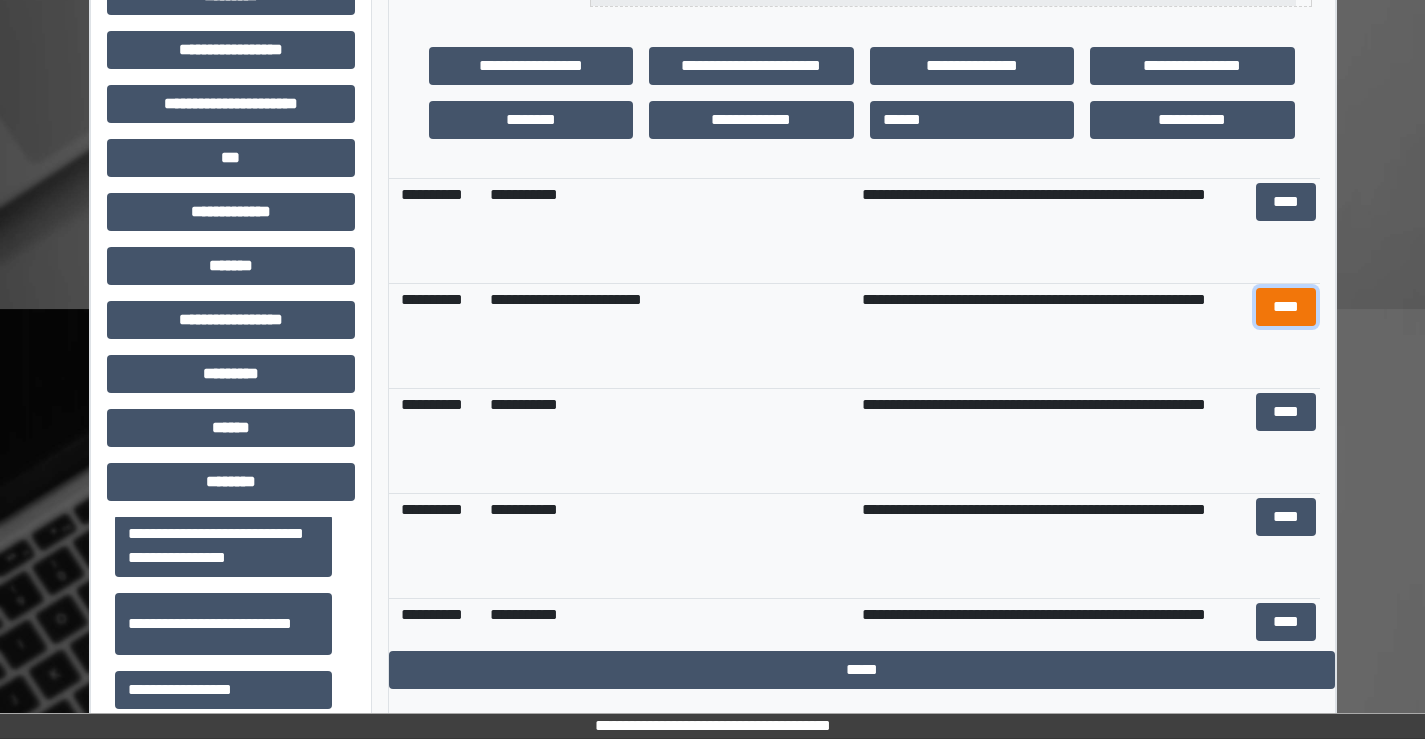 click on "****" at bounding box center (1286, 307) 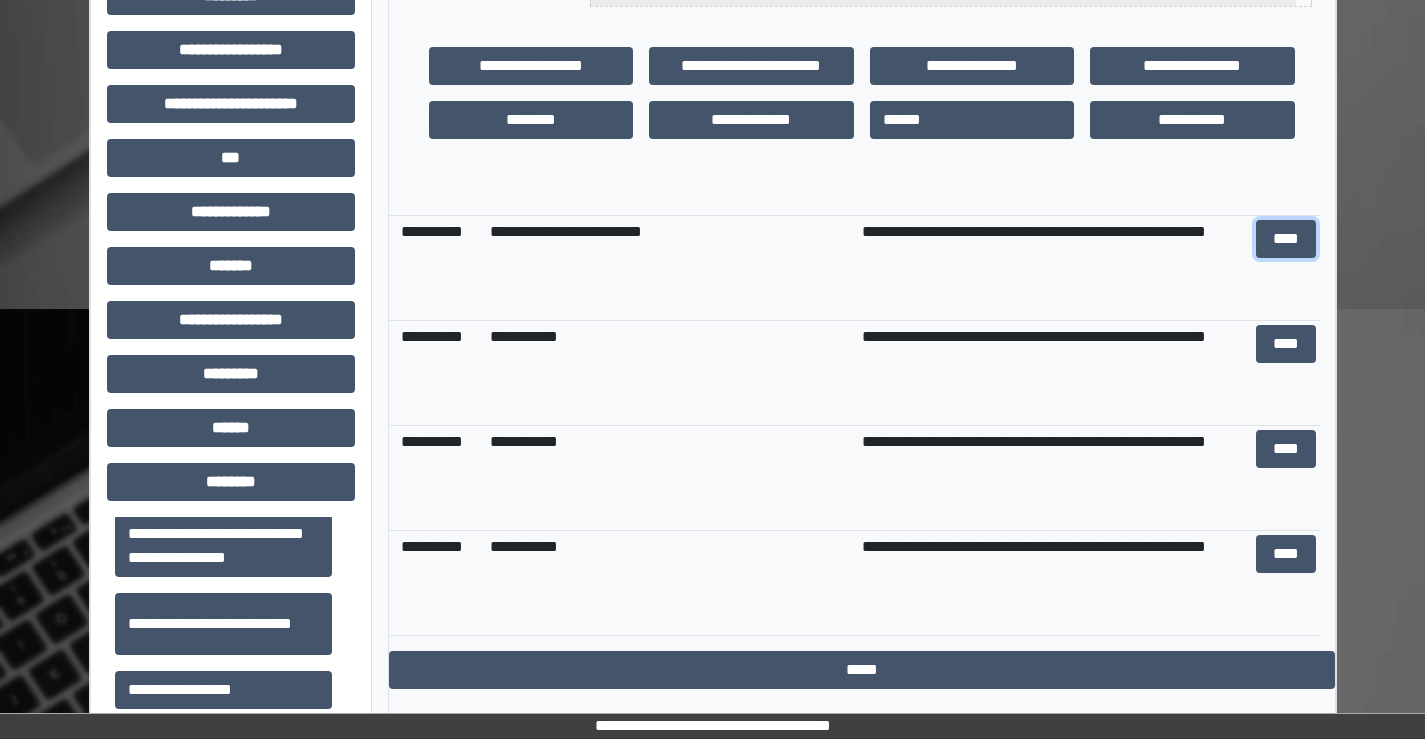 scroll, scrollTop: 3769, scrollLeft: 0, axis: vertical 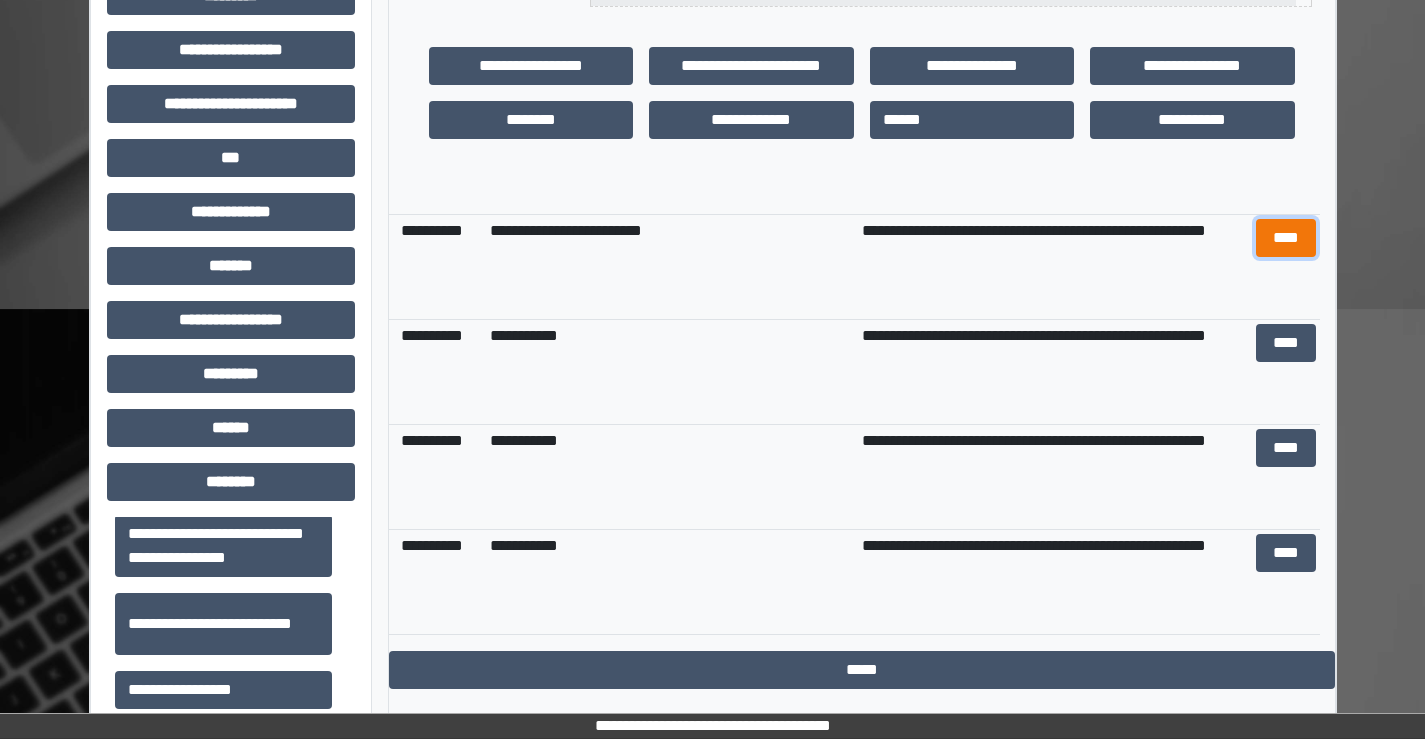 click on "****" at bounding box center (1286, 238) 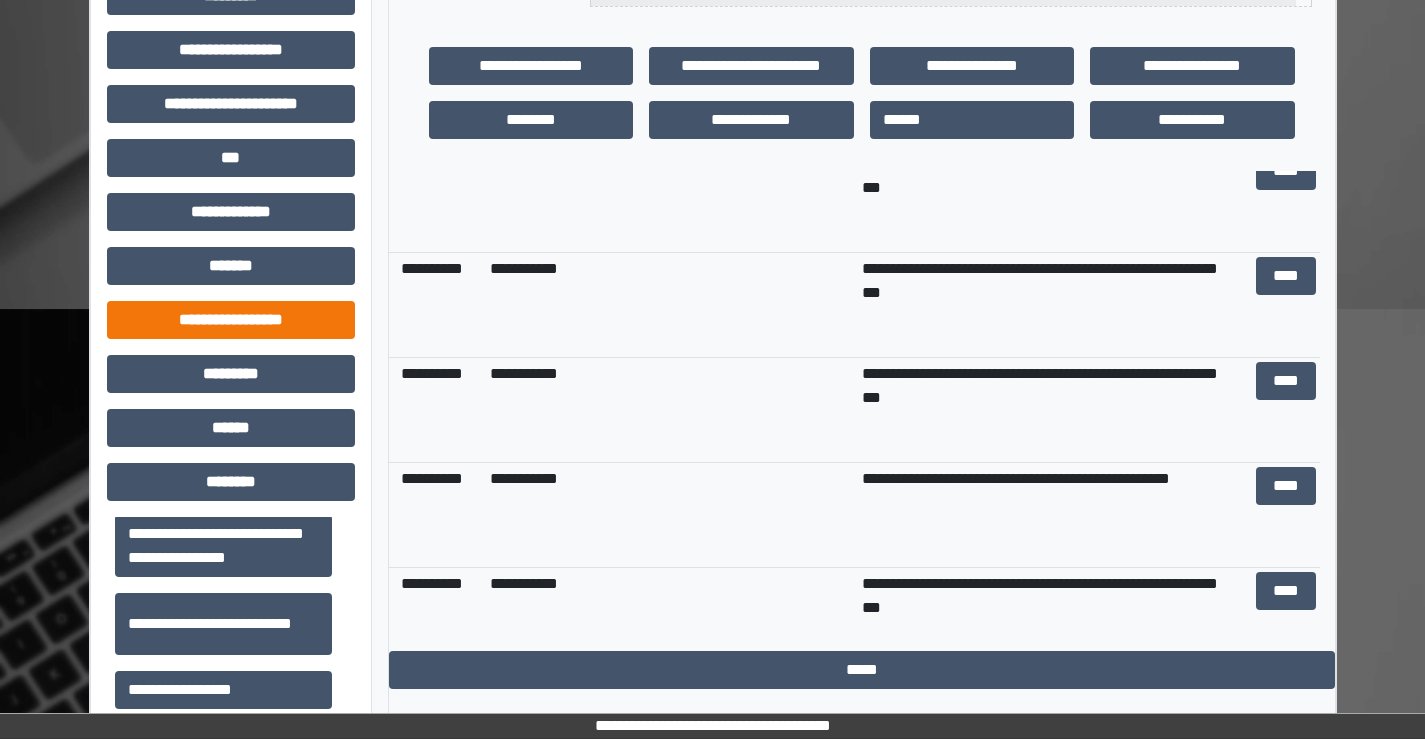 scroll, scrollTop: 2669, scrollLeft: 0, axis: vertical 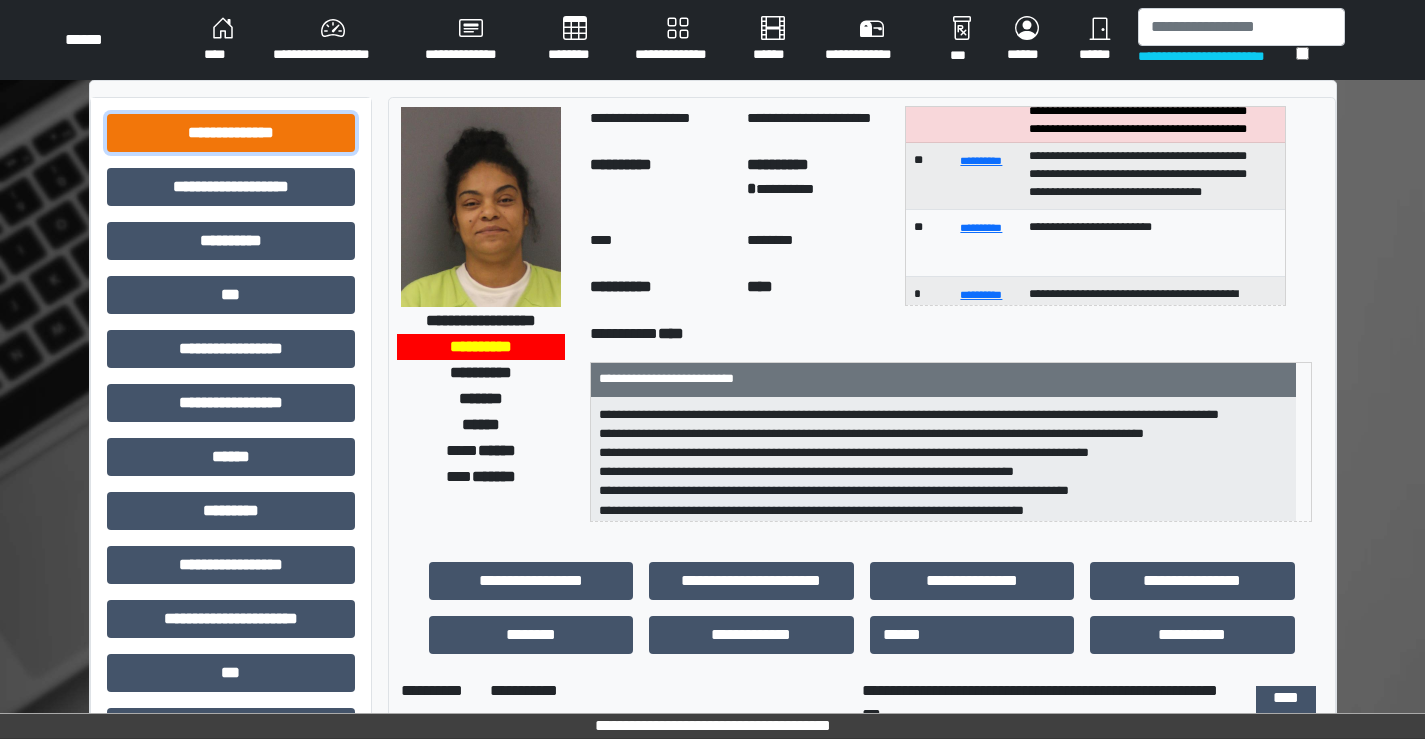 click on "**********" at bounding box center [231, 133] 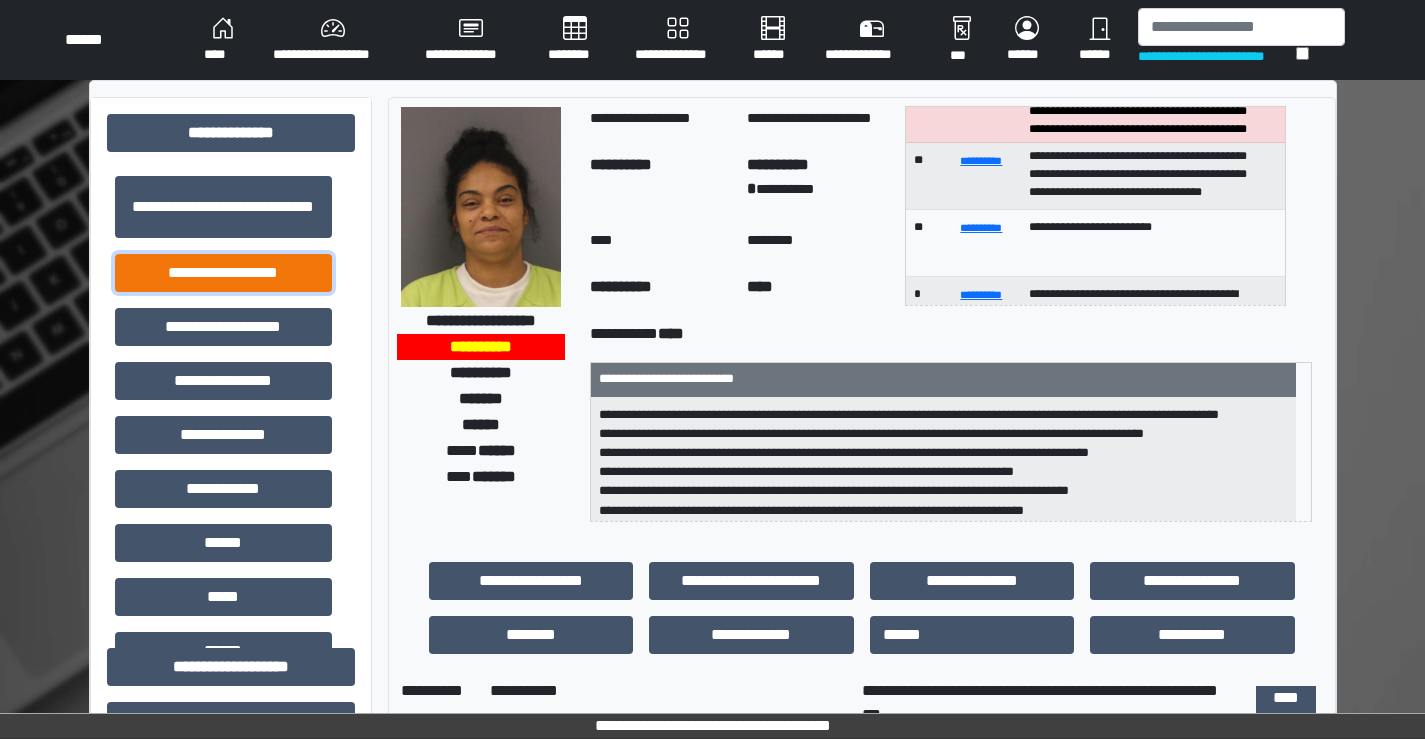click on "**********" at bounding box center [223, 273] 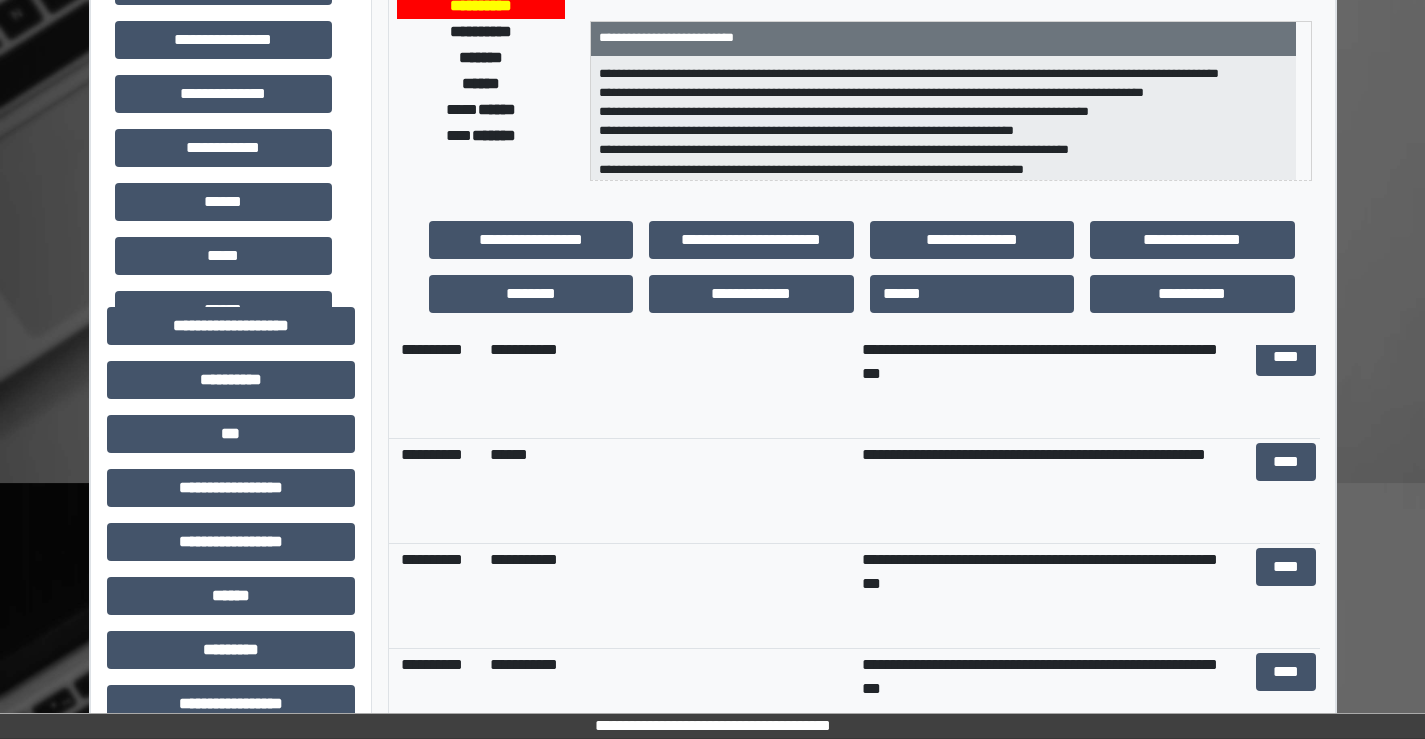 scroll, scrollTop: 500, scrollLeft: 0, axis: vertical 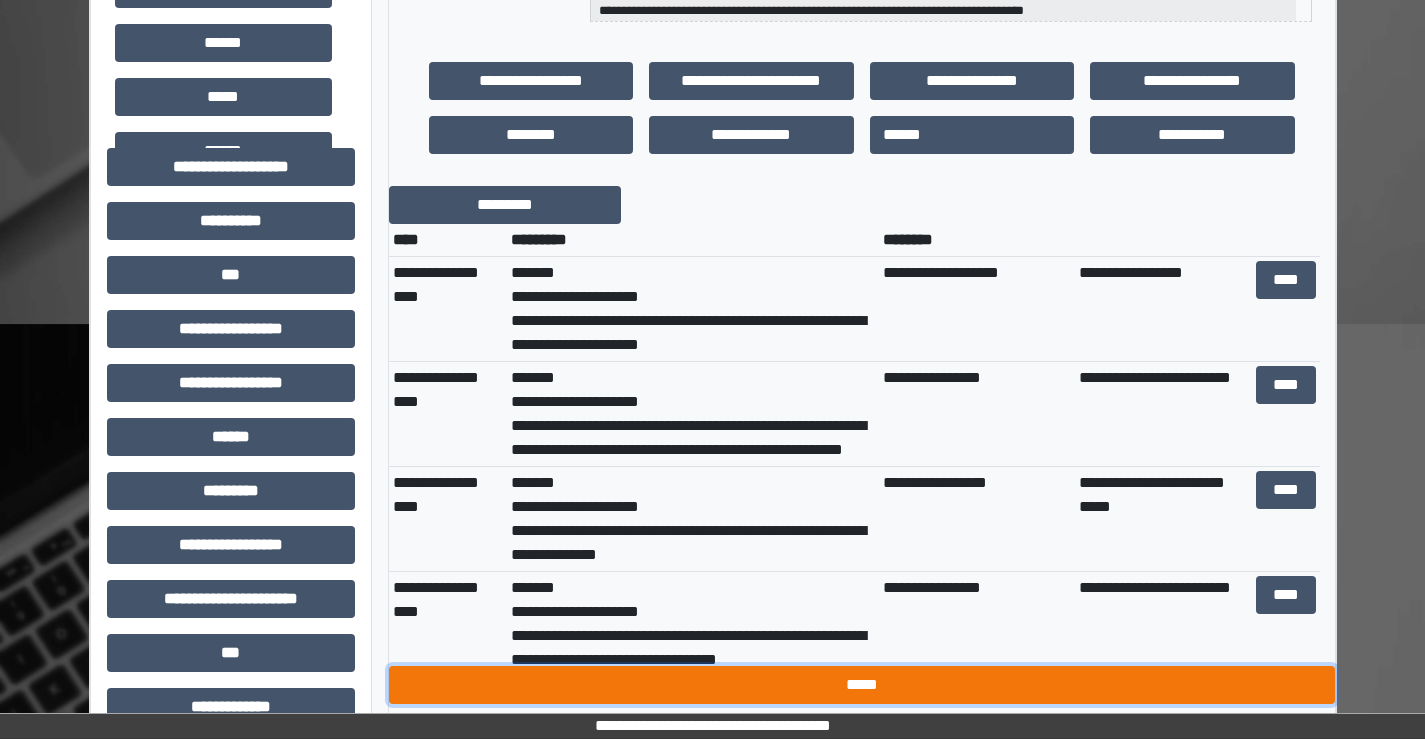 click on "*****" at bounding box center (862, 685) 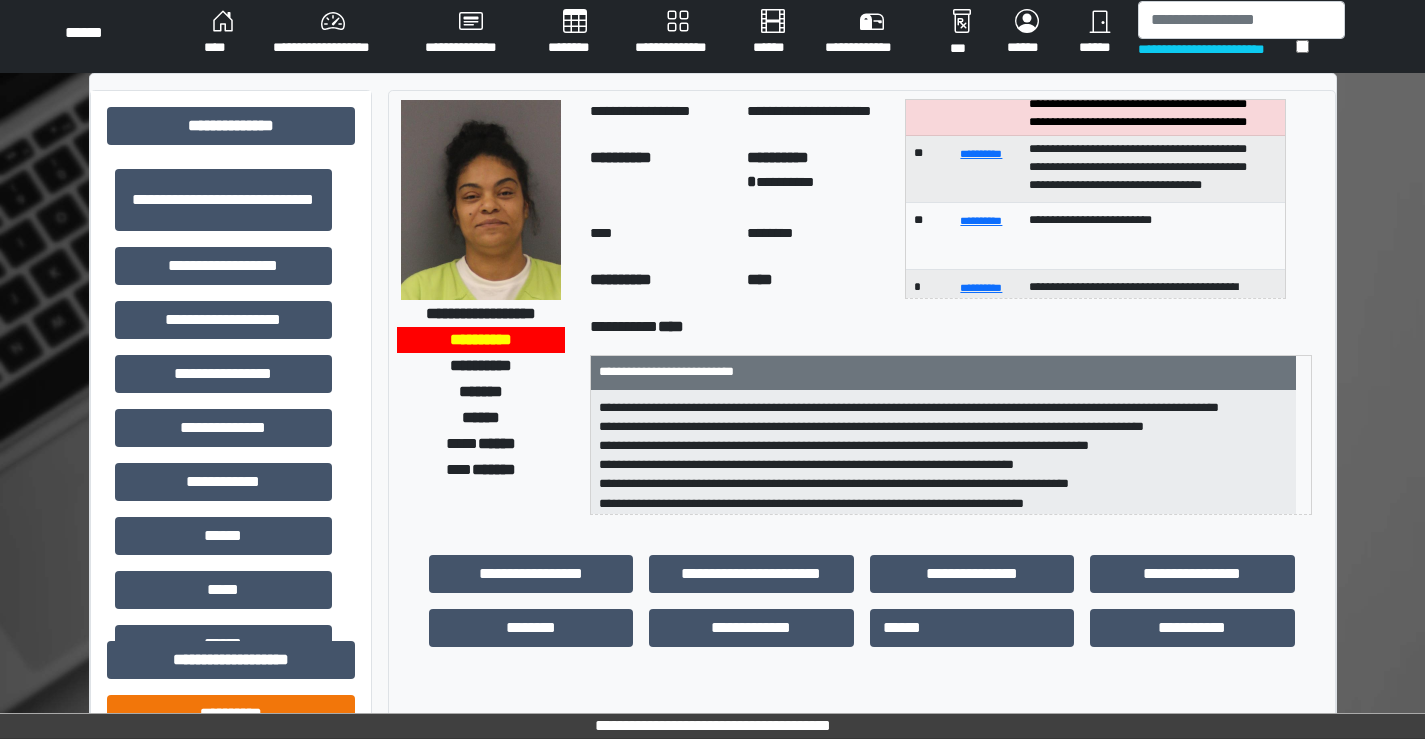 scroll, scrollTop: 0, scrollLeft: 0, axis: both 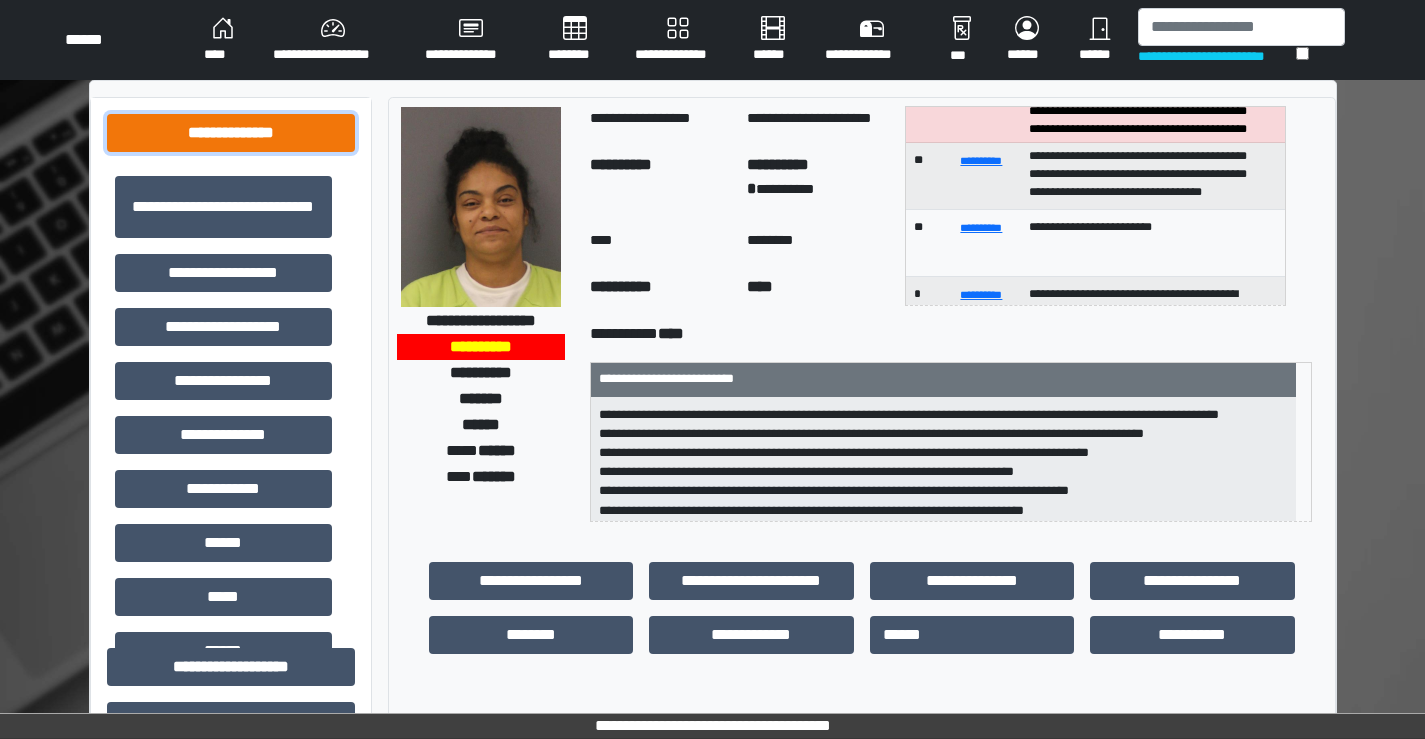 click on "**********" at bounding box center (231, 133) 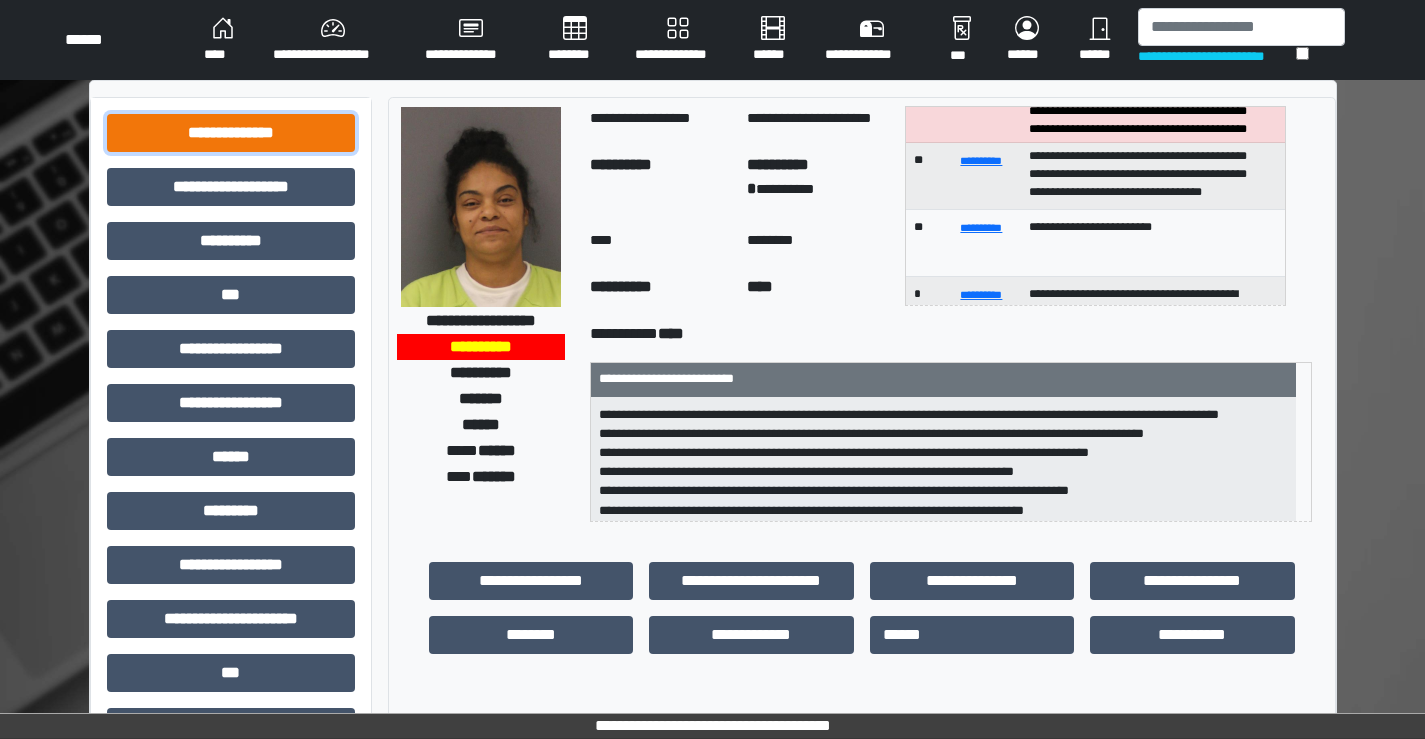 click on "**********" at bounding box center [231, 133] 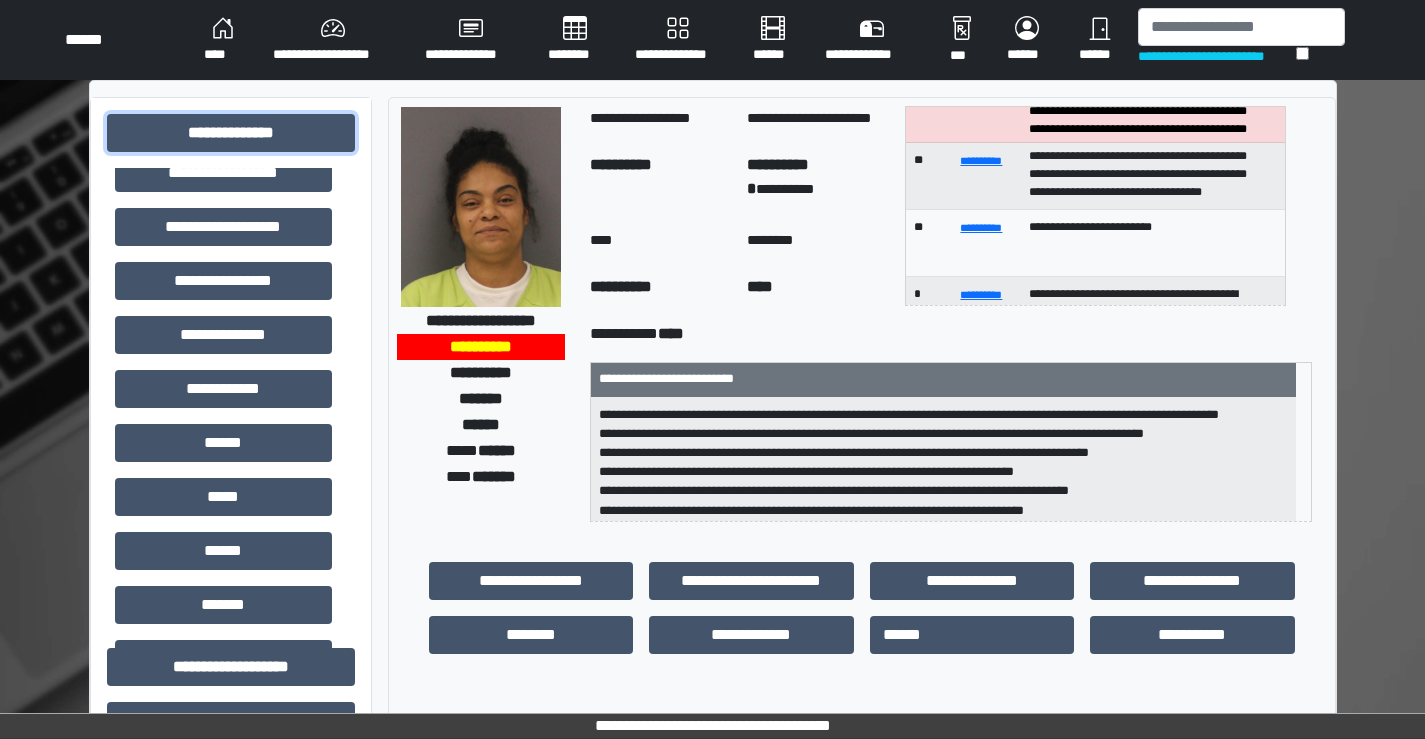 scroll, scrollTop: 80, scrollLeft: 0, axis: vertical 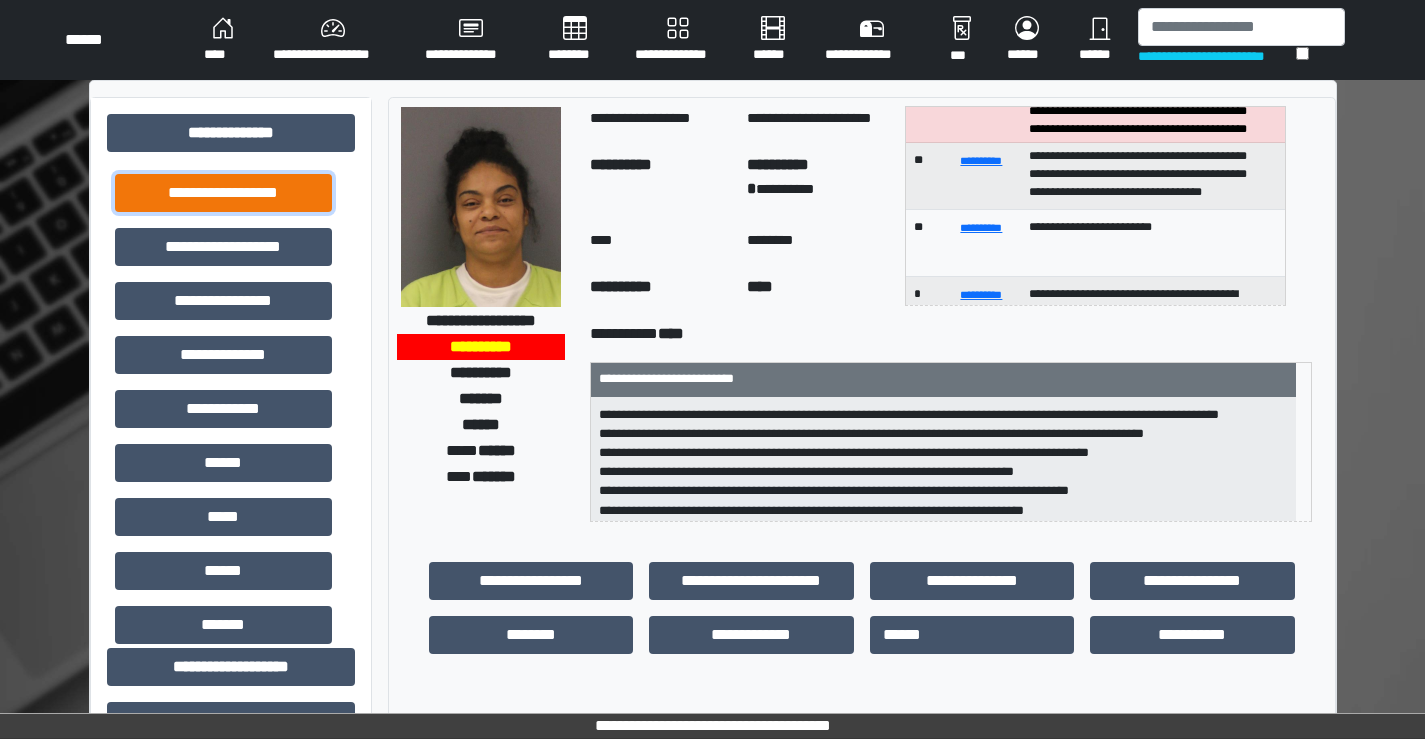 click on "**********" at bounding box center [223, 193] 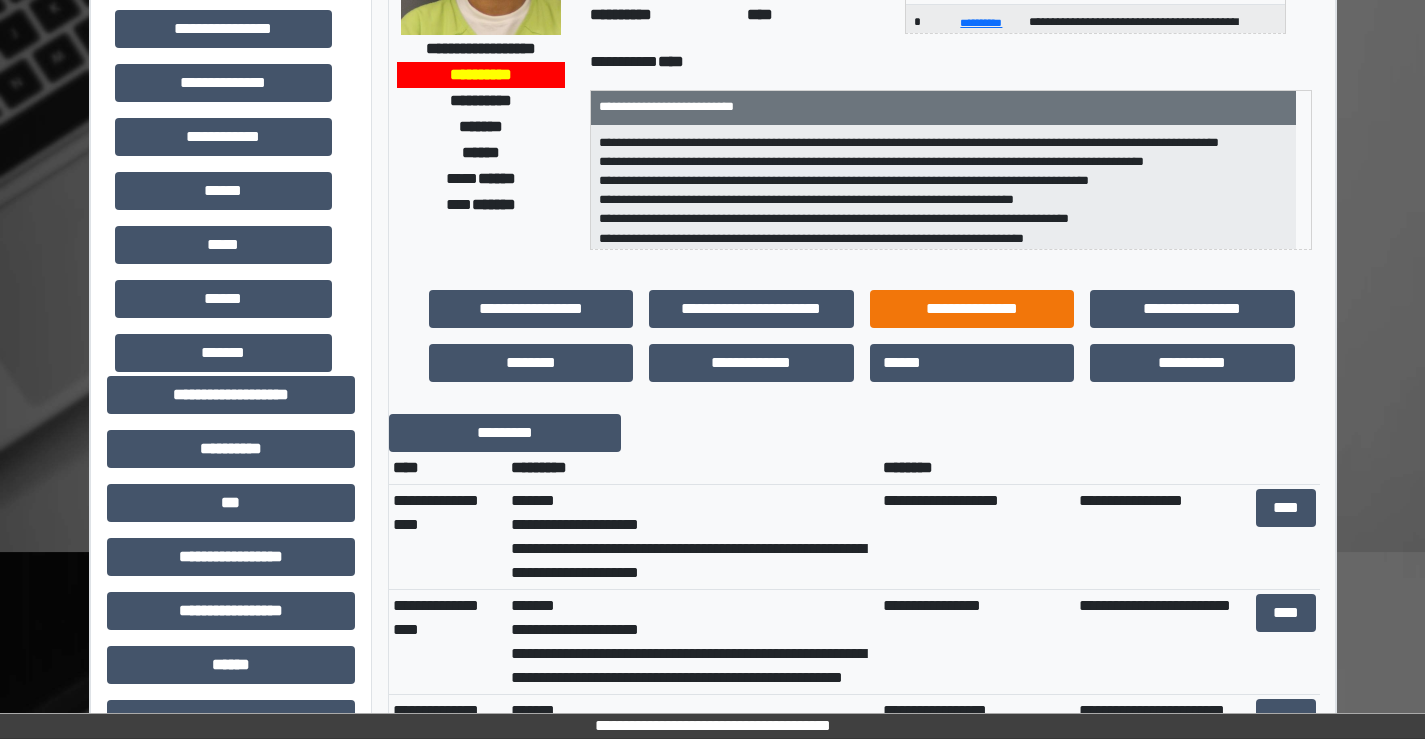scroll, scrollTop: 300, scrollLeft: 0, axis: vertical 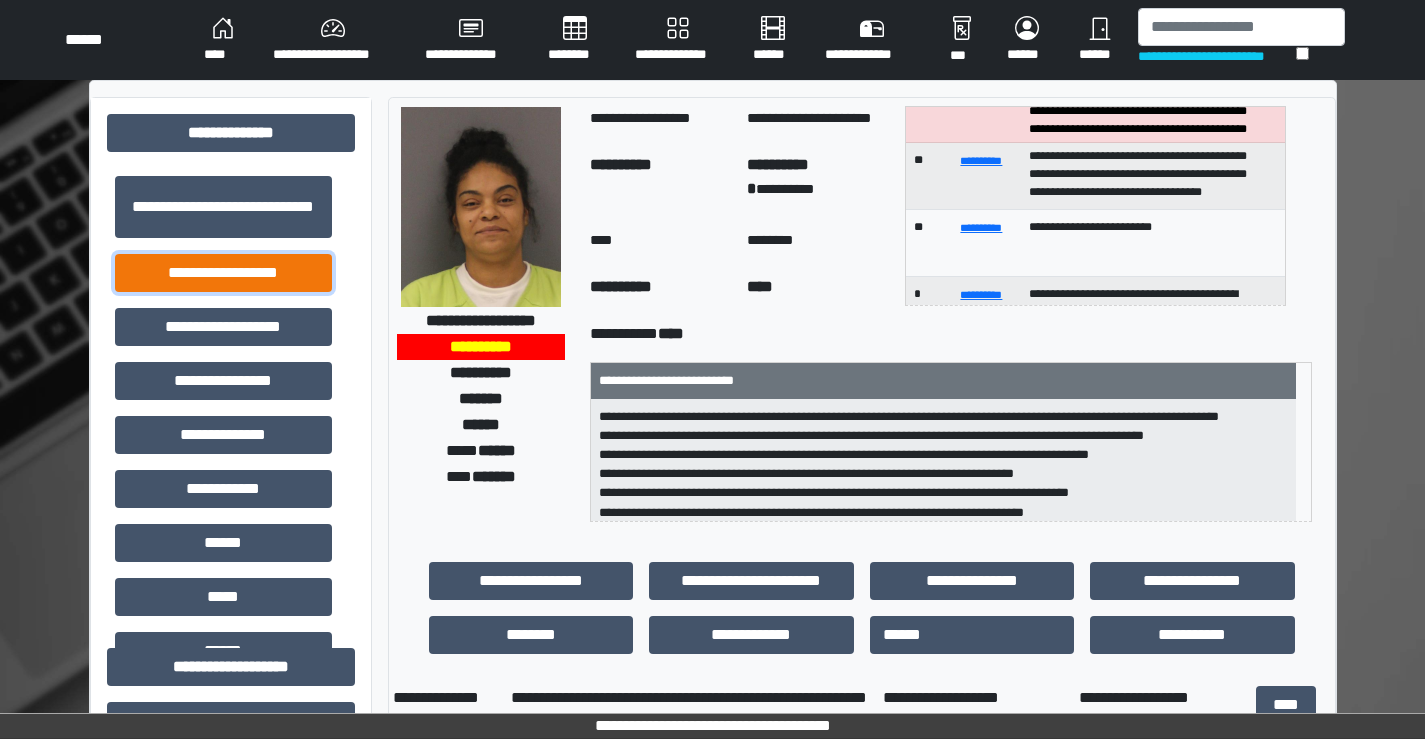 click on "**********" at bounding box center [223, 273] 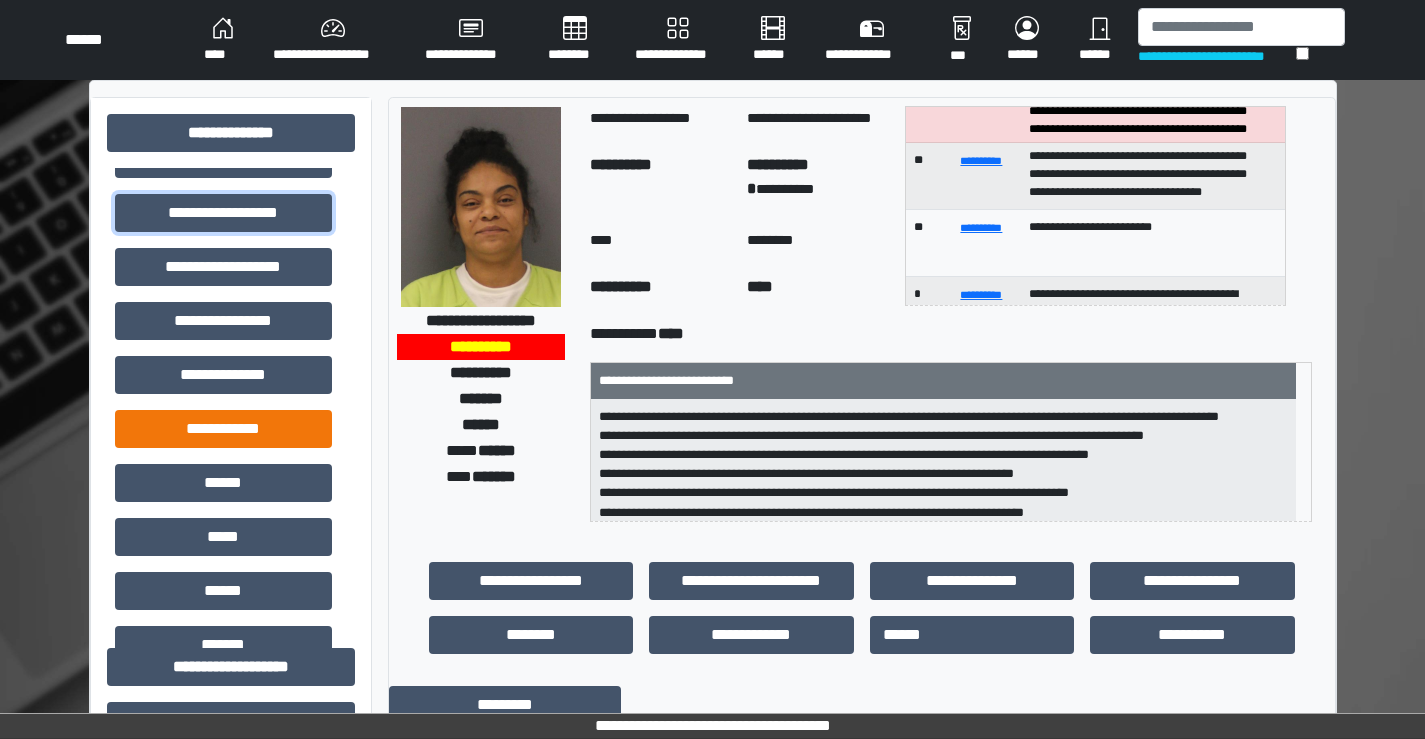 scroll, scrollTop: 0, scrollLeft: 0, axis: both 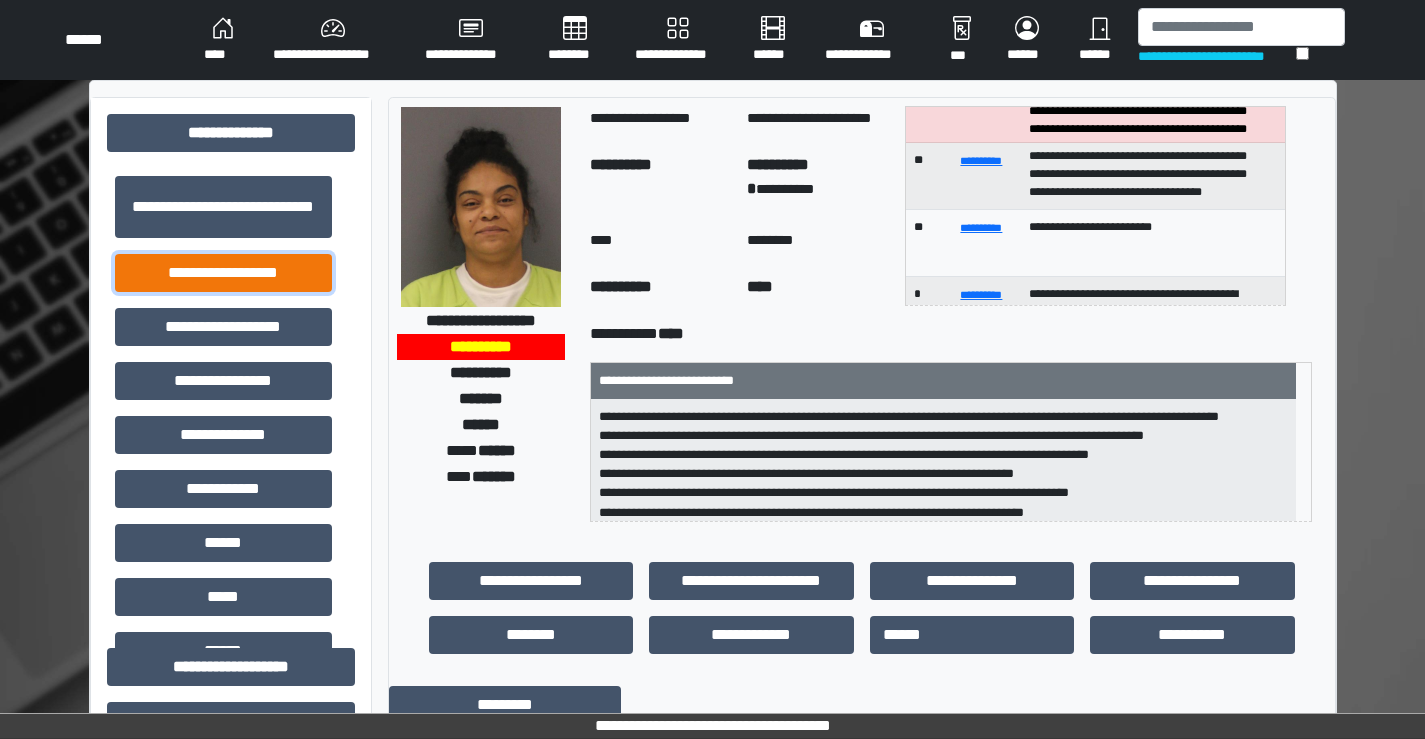 click on "**********" at bounding box center [223, 273] 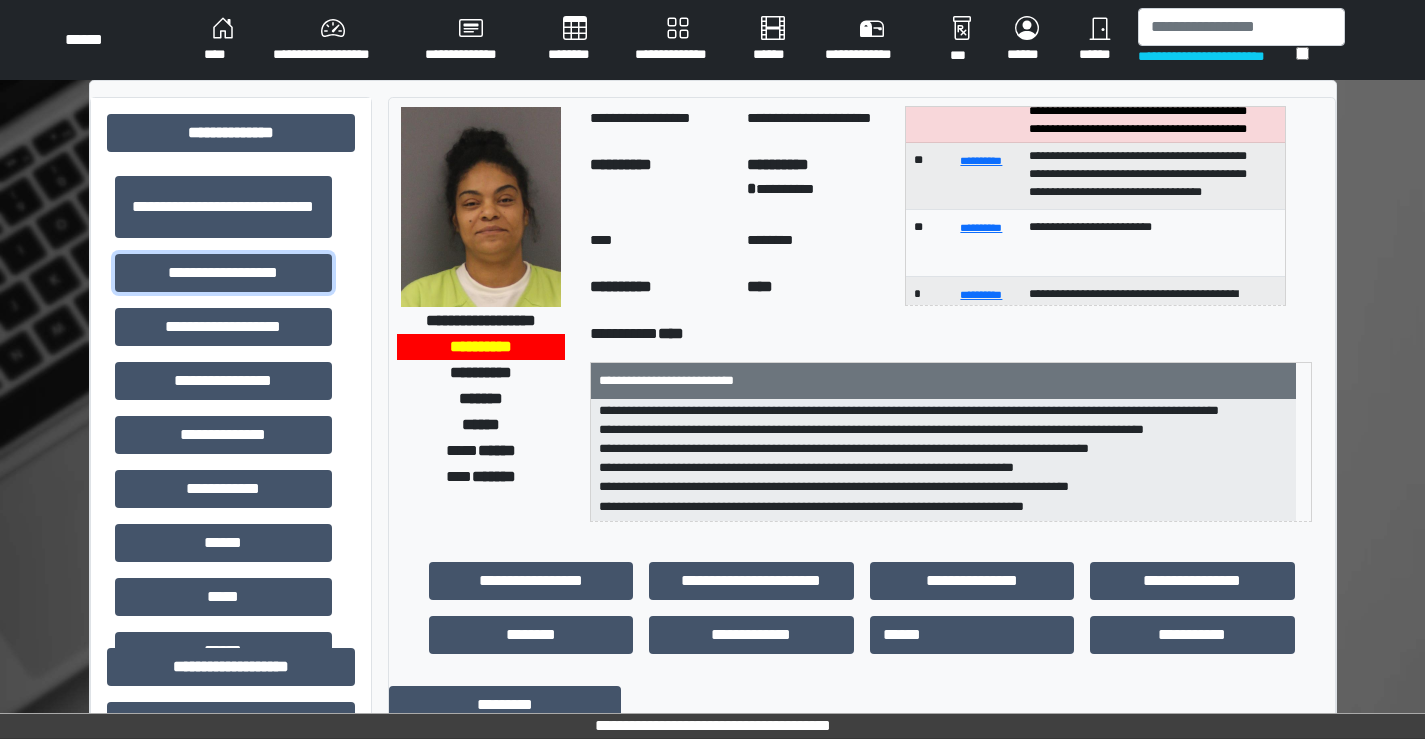 scroll, scrollTop: 44, scrollLeft: 0, axis: vertical 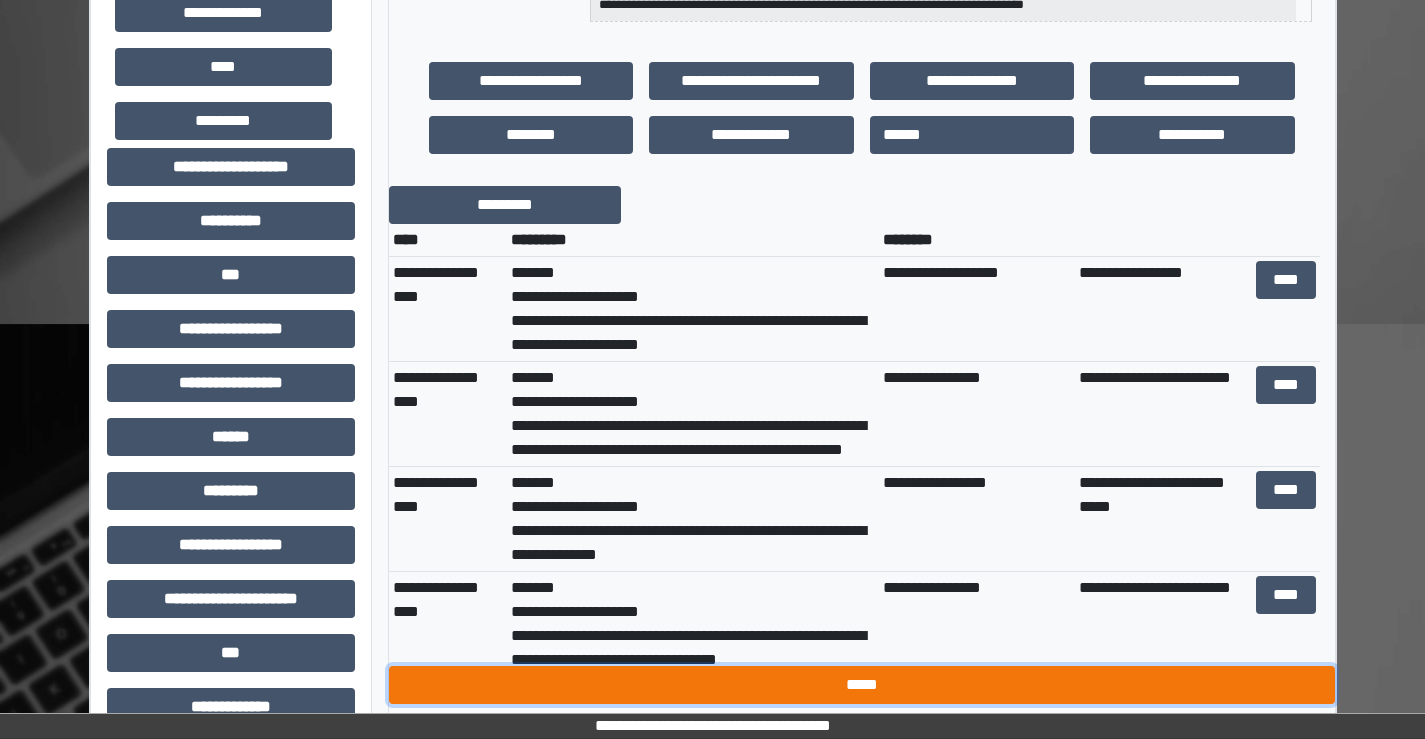 click on "*****" at bounding box center [862, 685] 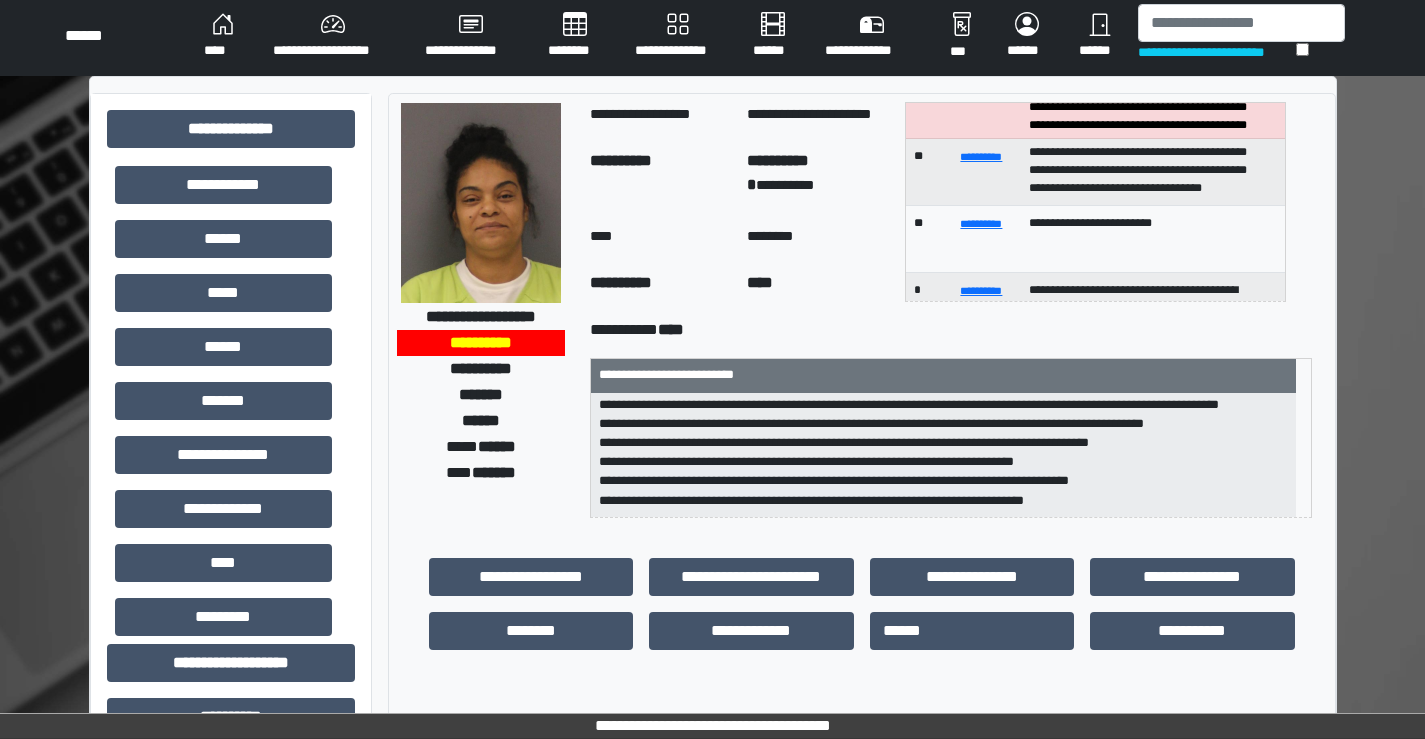 scroll, scrollTop: 0, scrollLeft: 0, axis: both 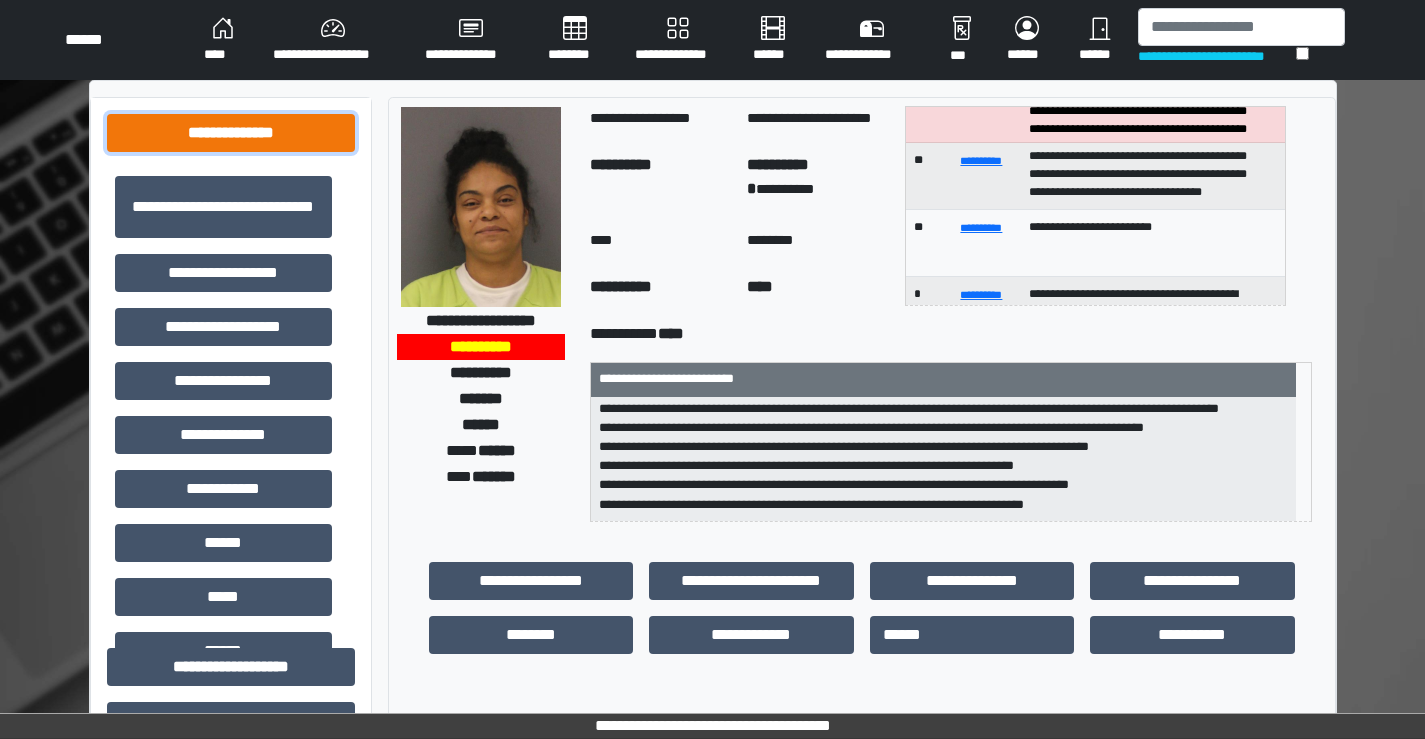 click on "**********" at bounding box center (231, 133) 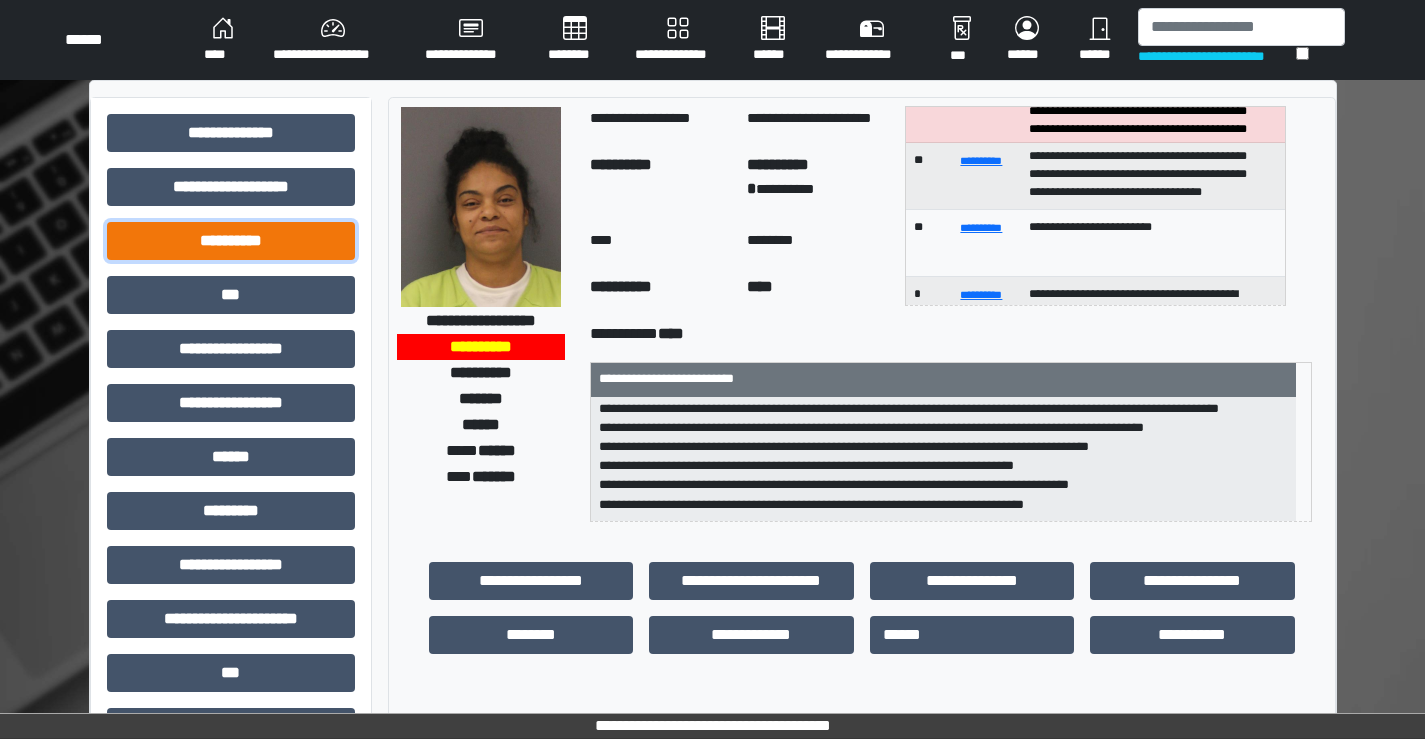 click on "**********" at bounding box center (231, 241) 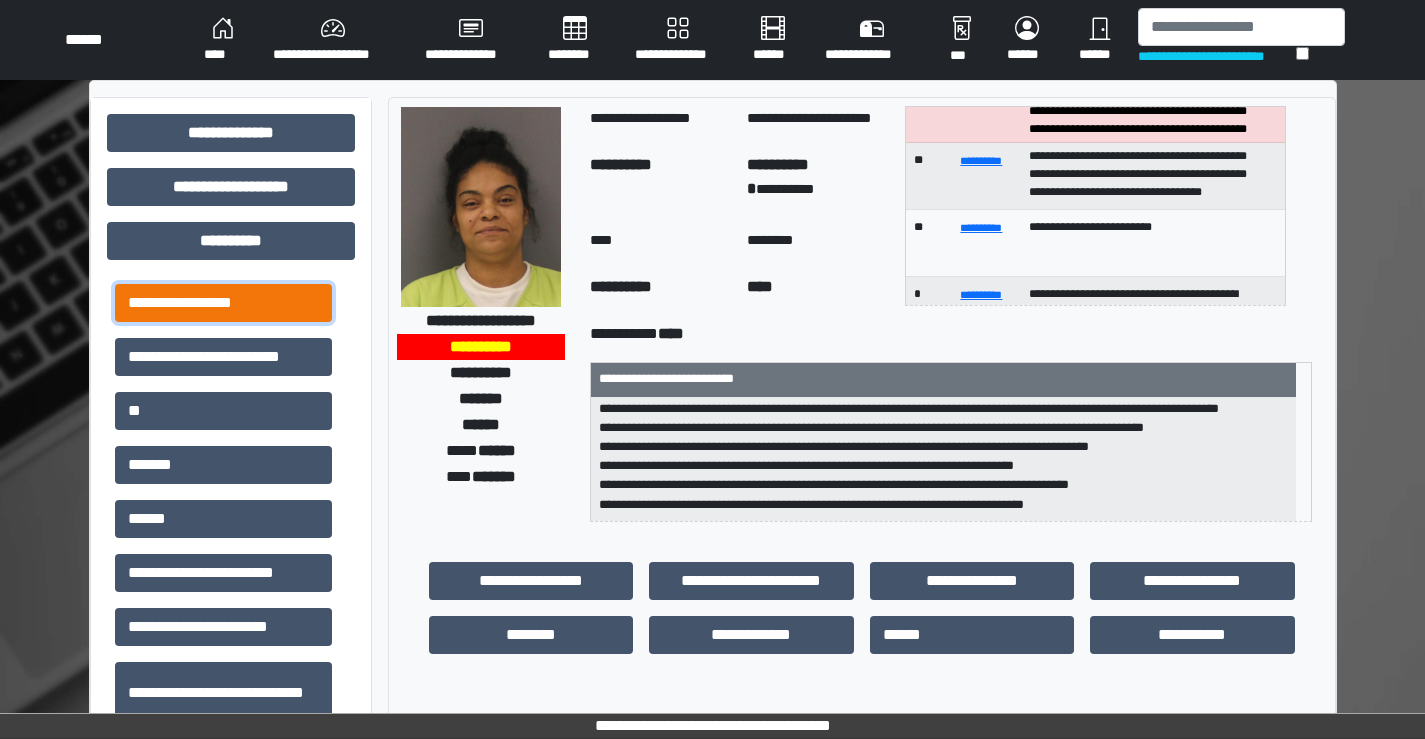 click on "**********" at bounding box center [223, 303] 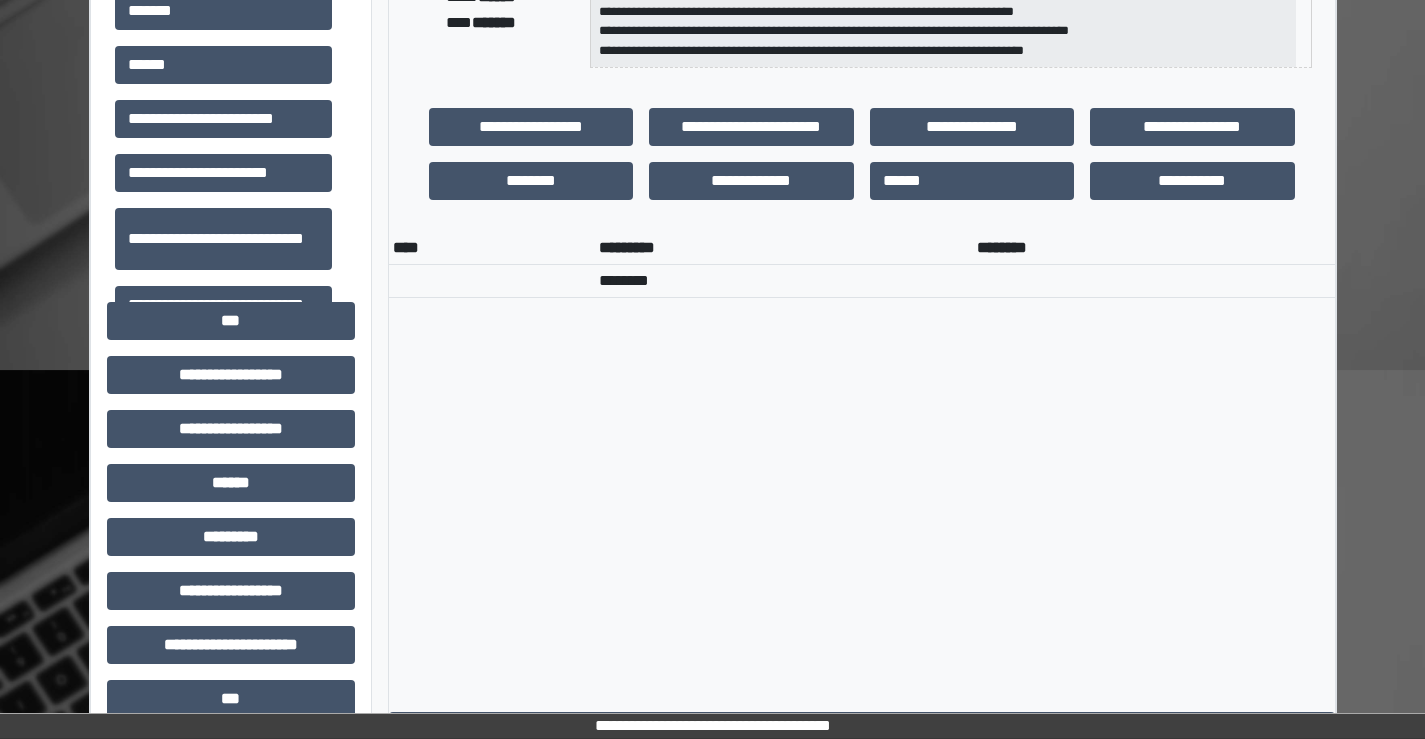 scroll, scrollTop: 0, scrollLeft: 0, axis: both 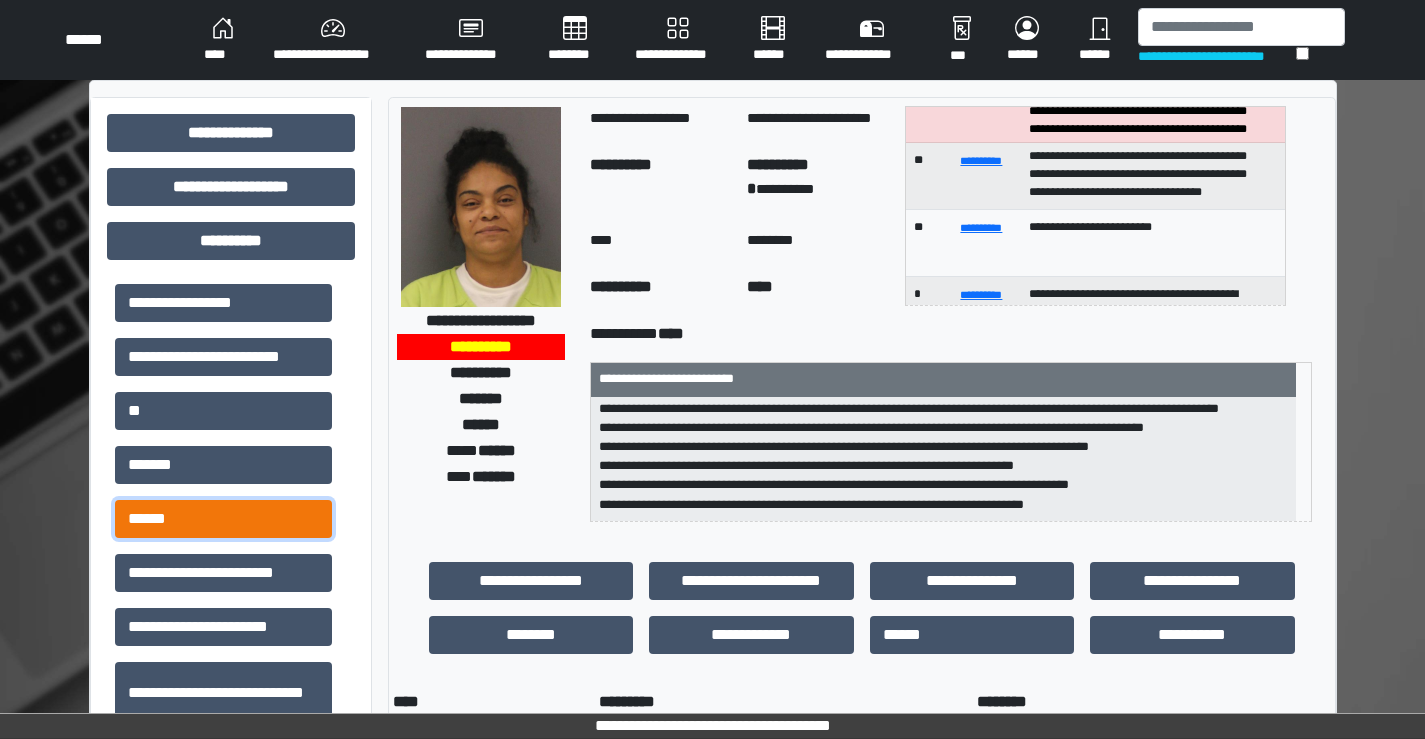click on "******" at bounding box center [223, 519] 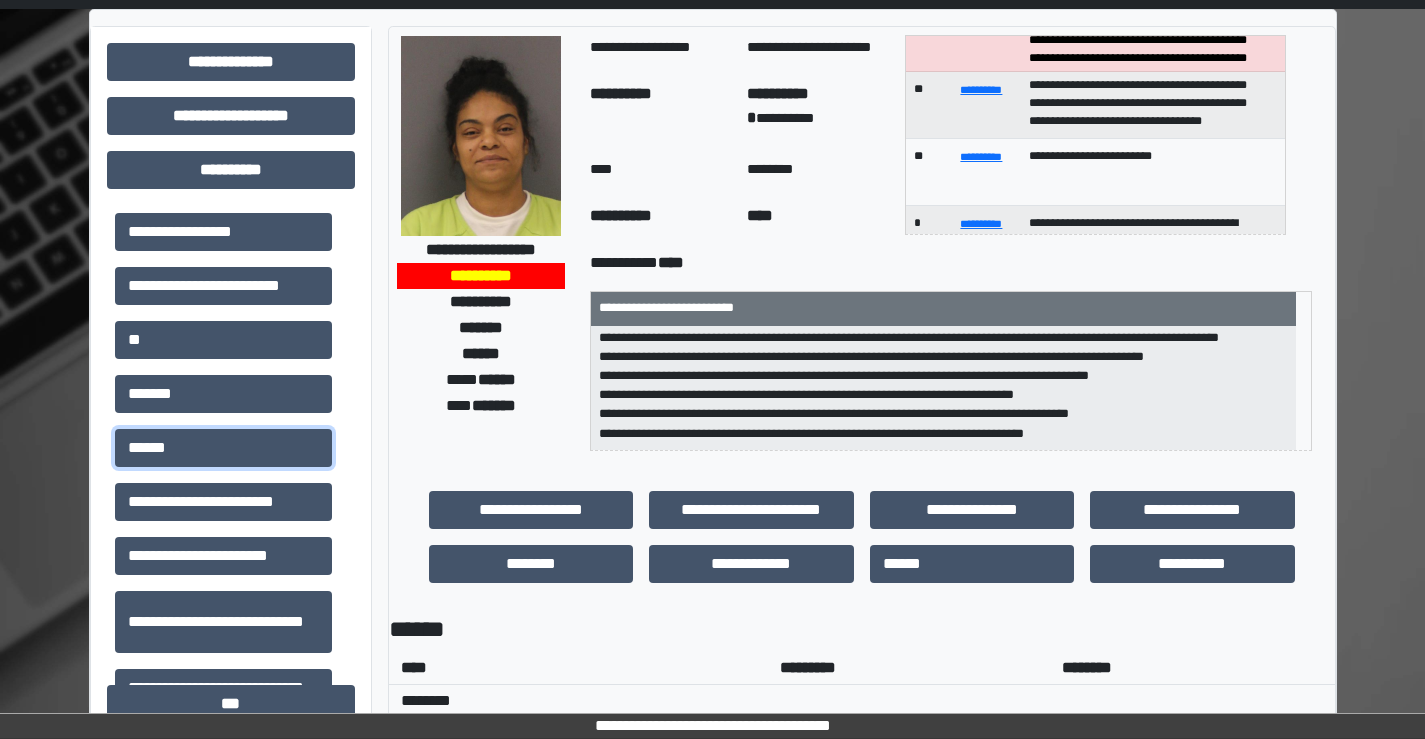 scroll, scrollTop: 0, scrollLeft: 0, axis: both 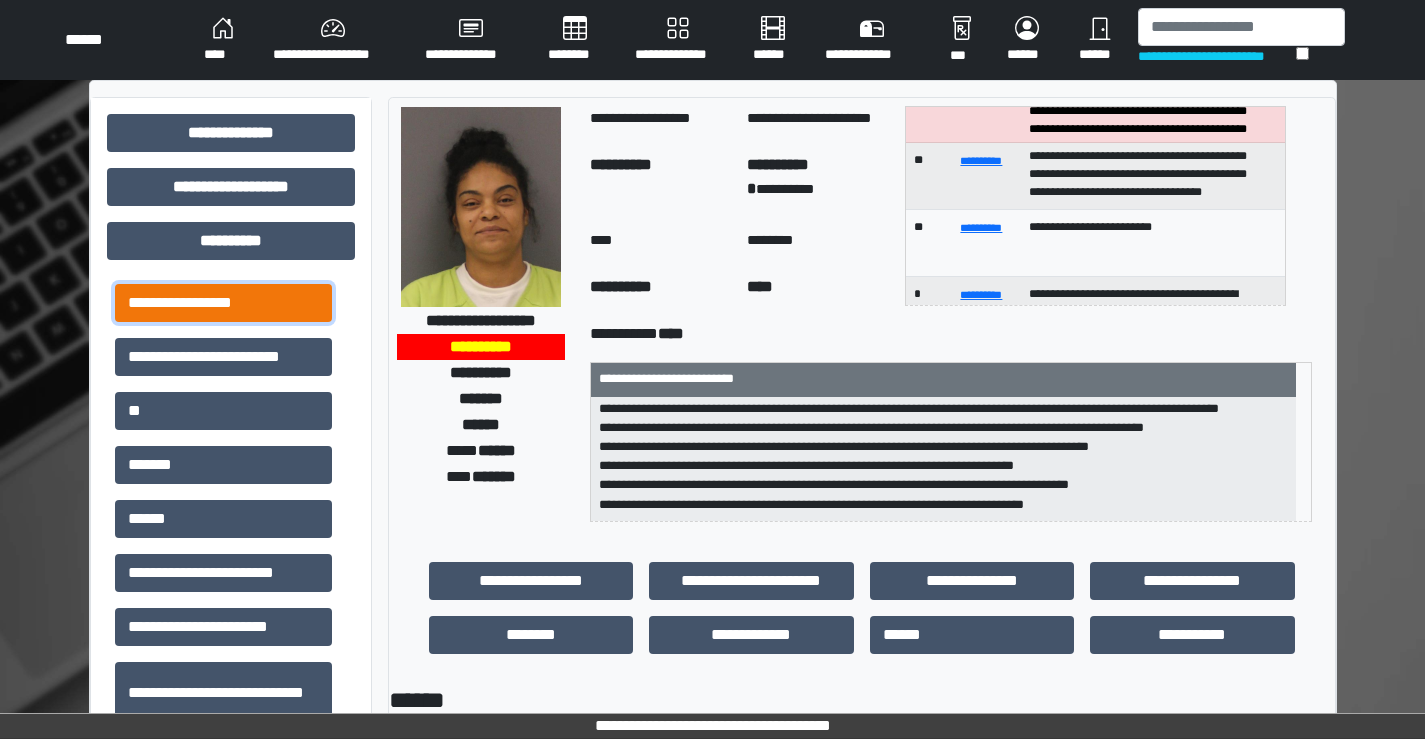 click on "**********" at bounding box center [223, 303] 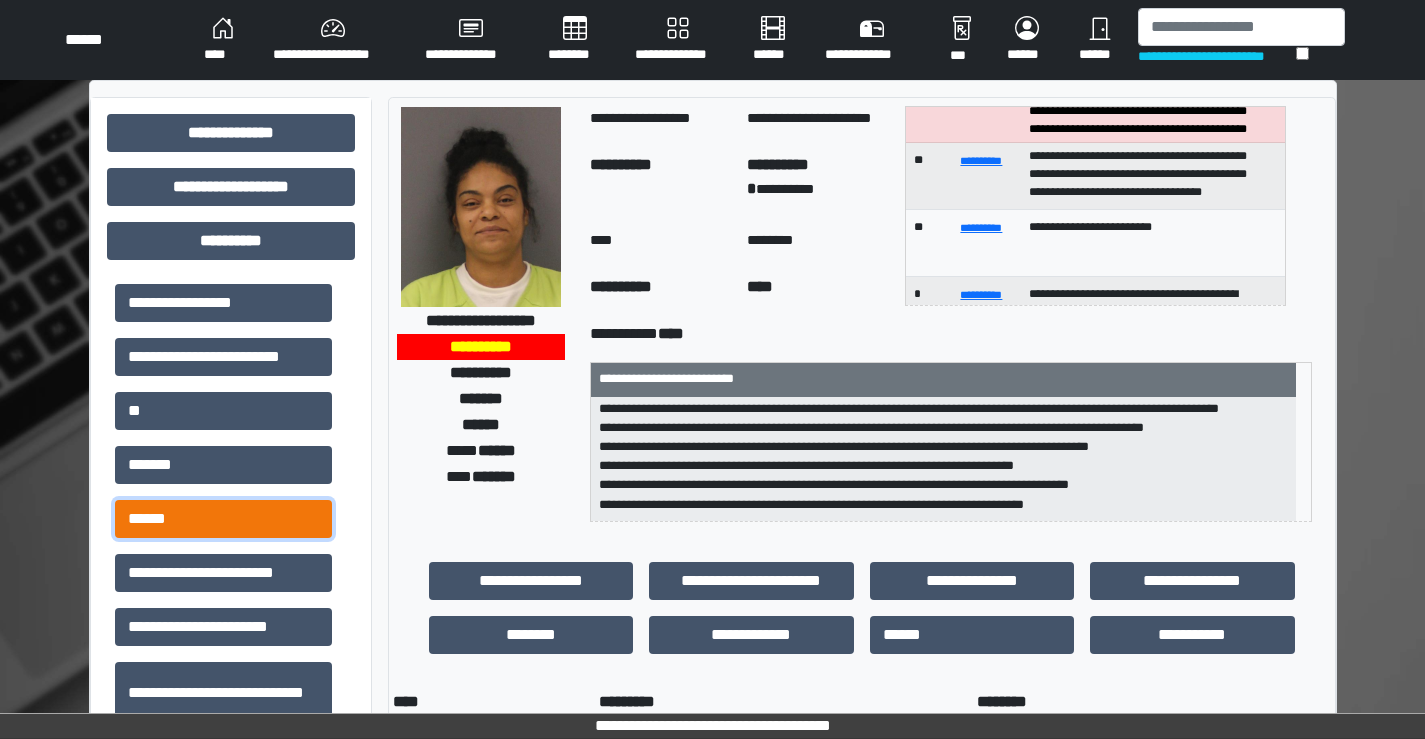 click on "******" at bounding box center [223, 519] 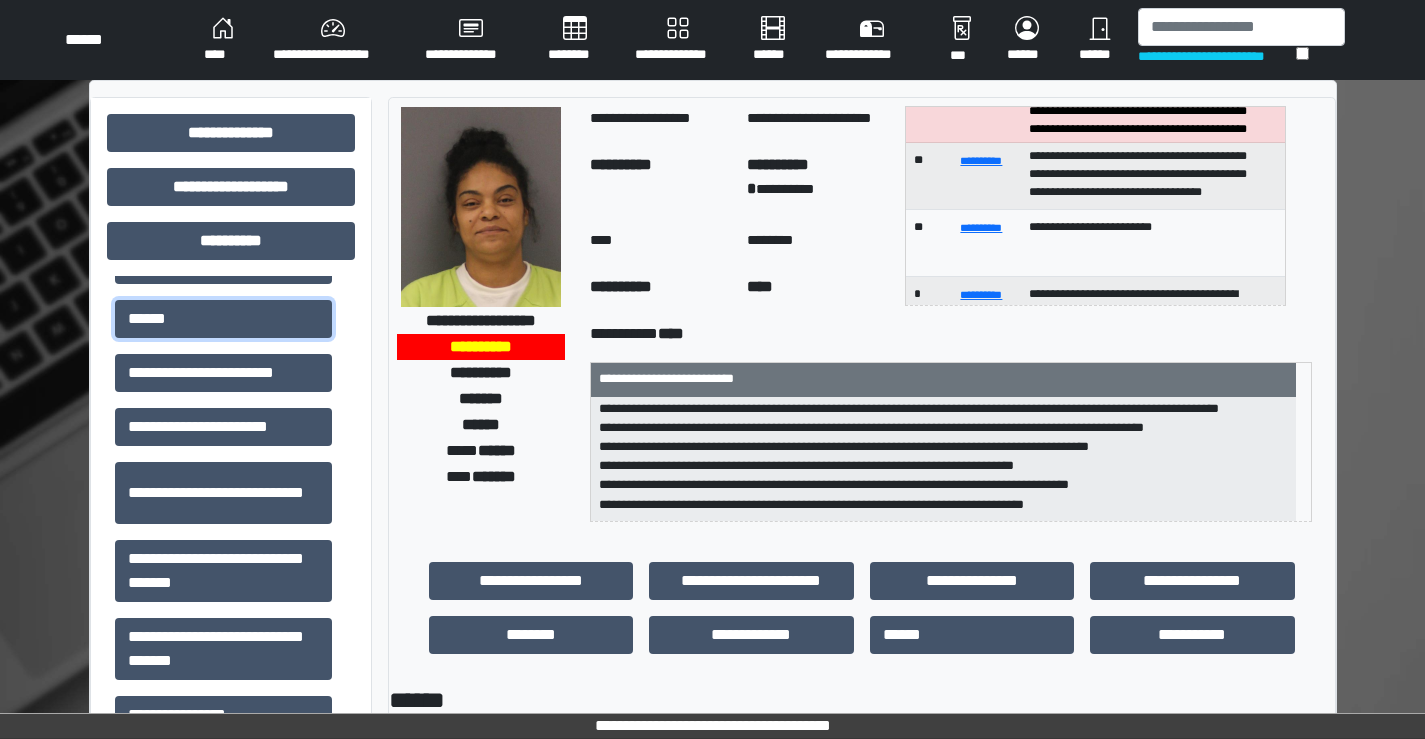 scroll, scrollTop: 202, scrollLeft: 0, axis: vertical 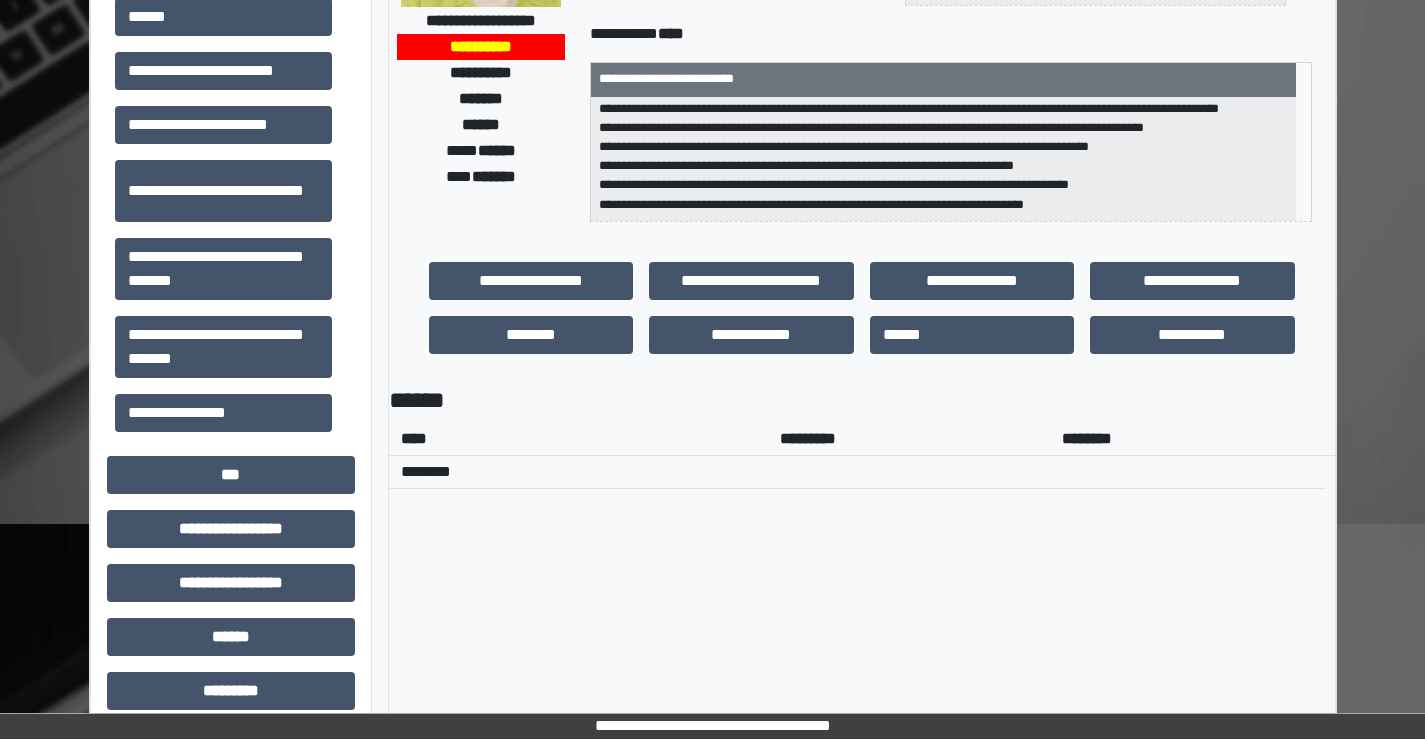 click on "**** ********* ******** ********" at bounding box center (862, 663) 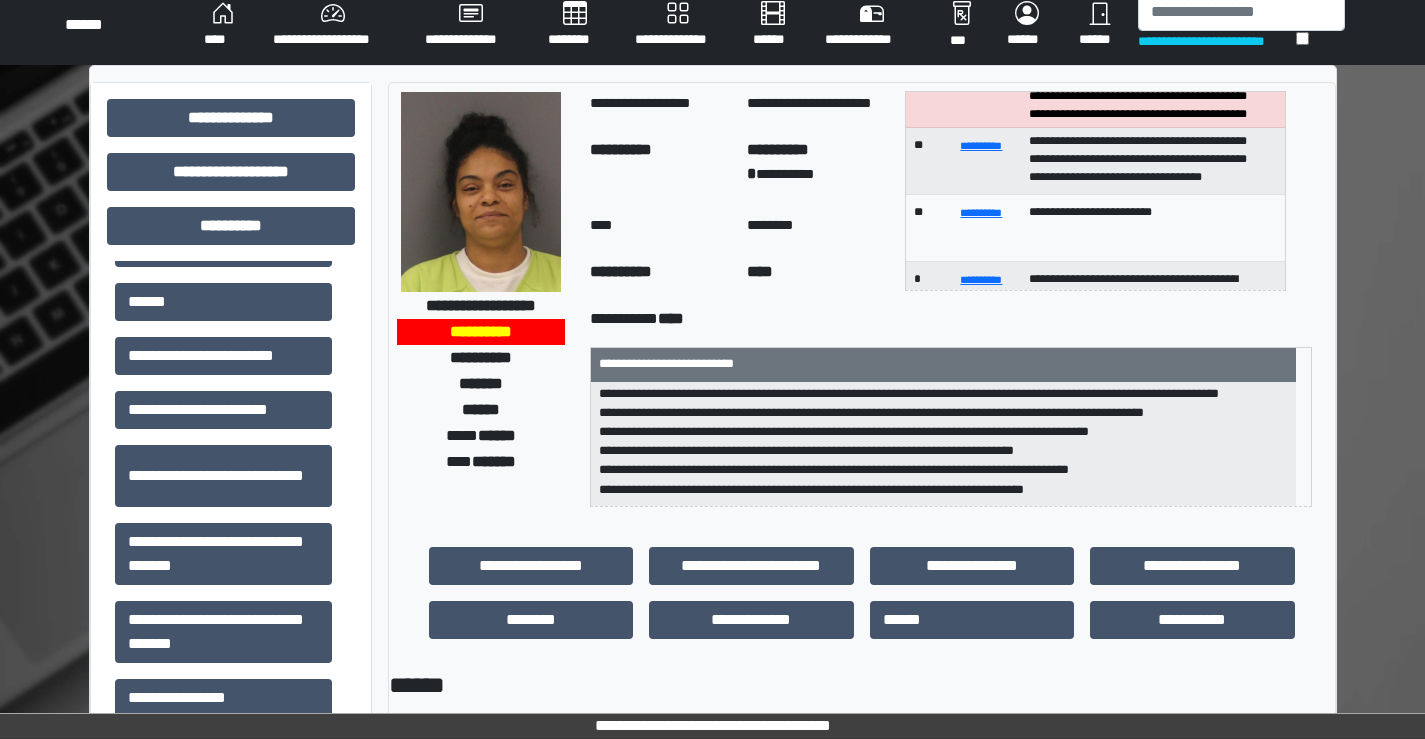 scroll, scrollTop: 0, scrollLeft: 0, axis: both 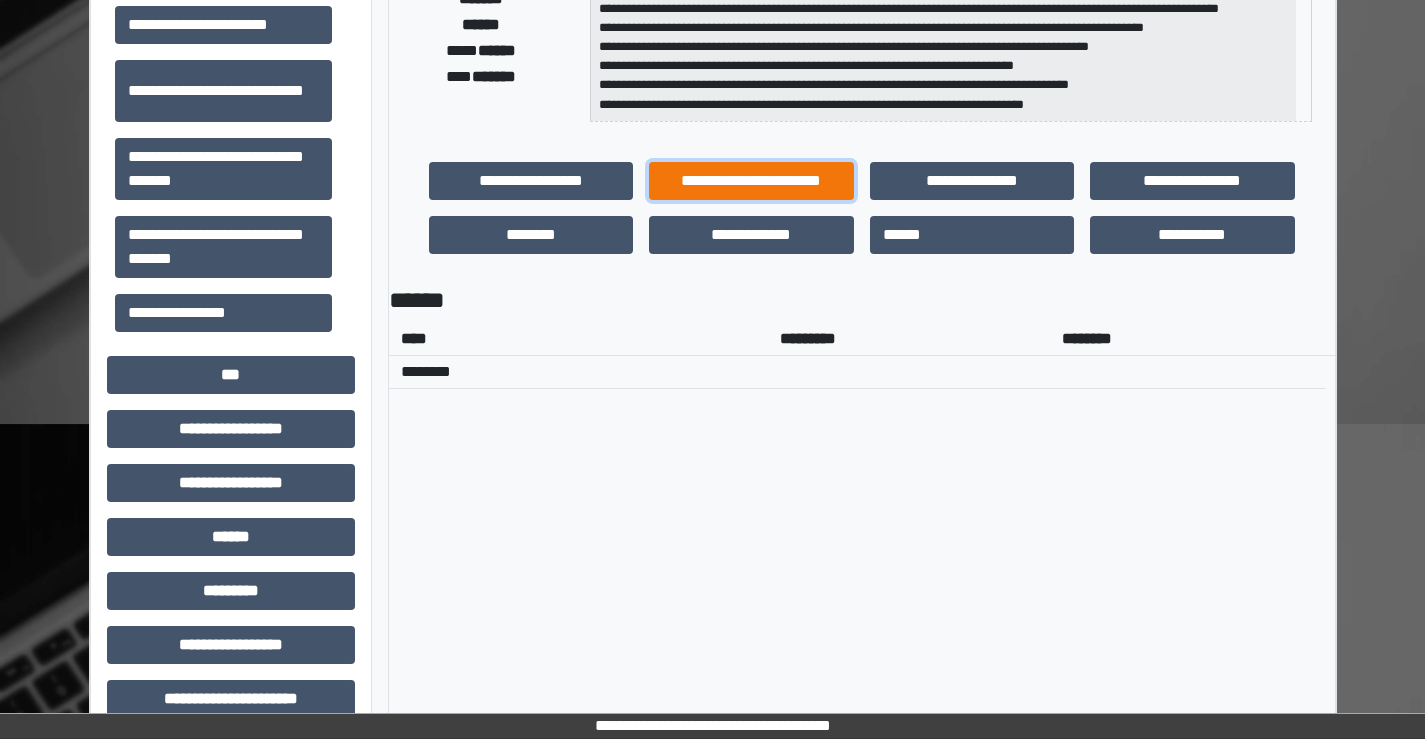 click on "**********" at bounding box center [751, 181] 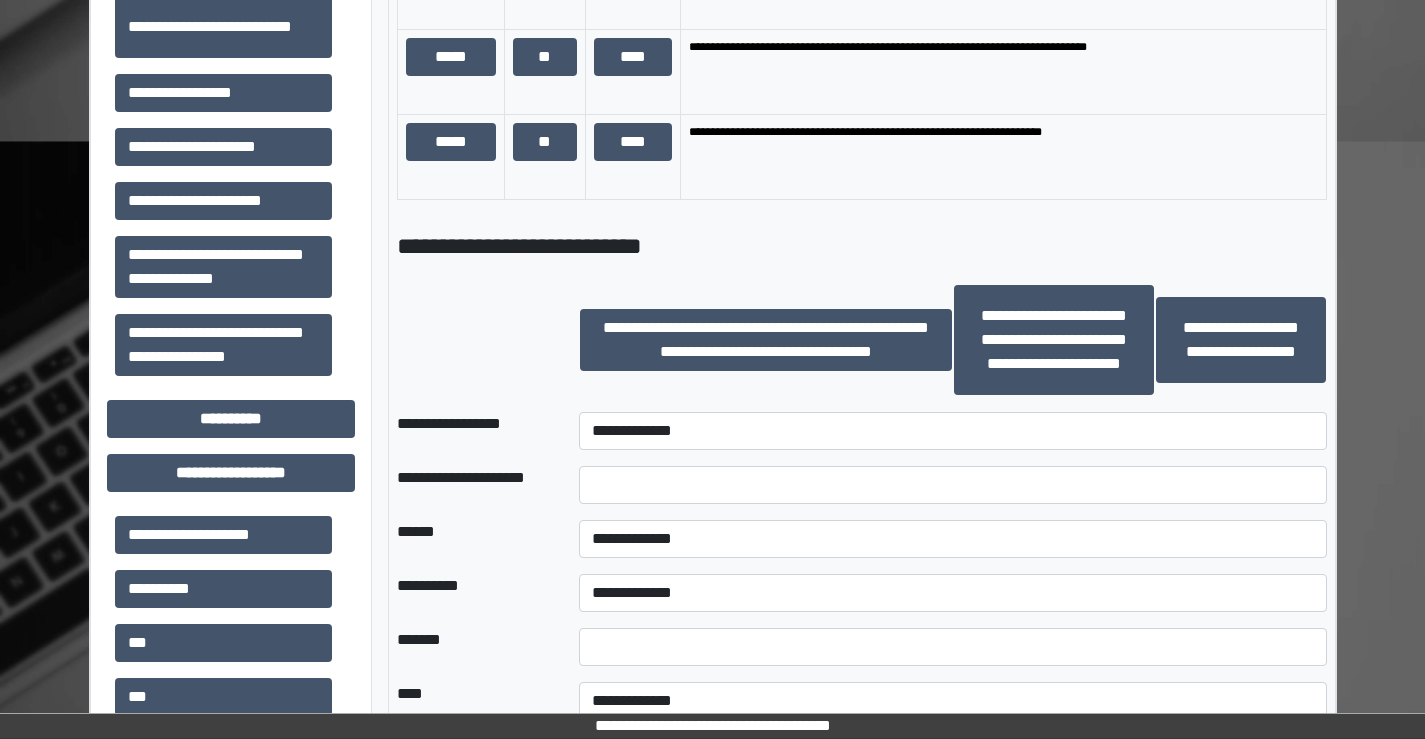 scroll, scrollTop: 1800, scrollLeft: 0, axis: vertical 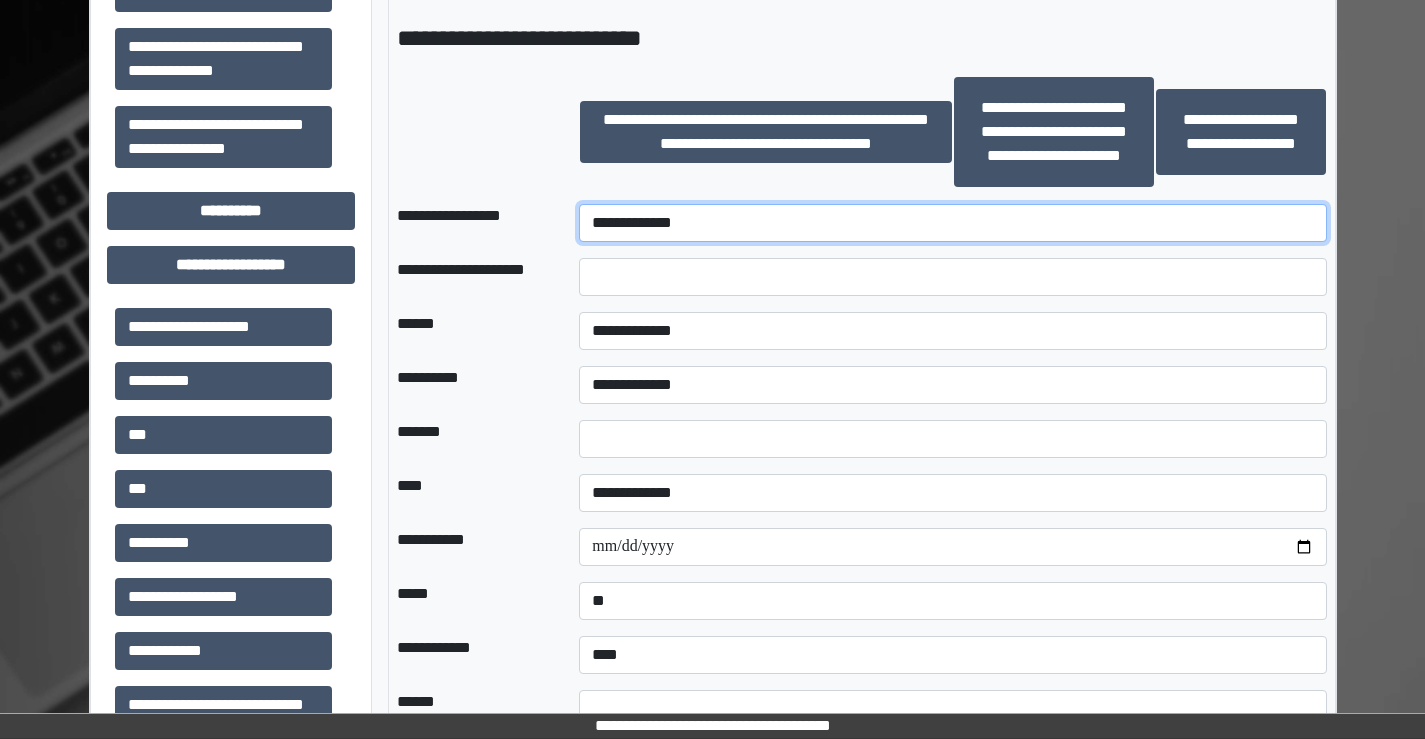 click on "**********" at bounding box center [952, 223] 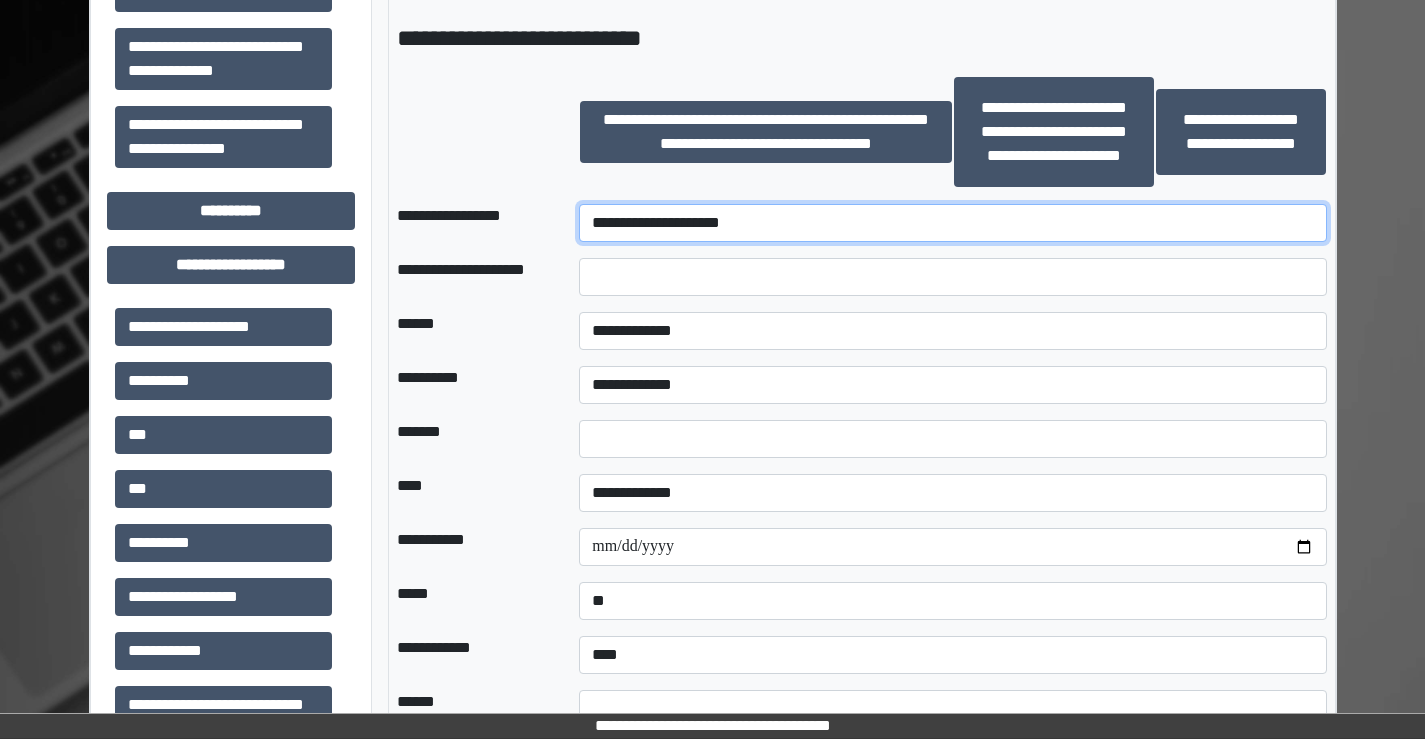 click on "**********" at bounding box center (952, 223) 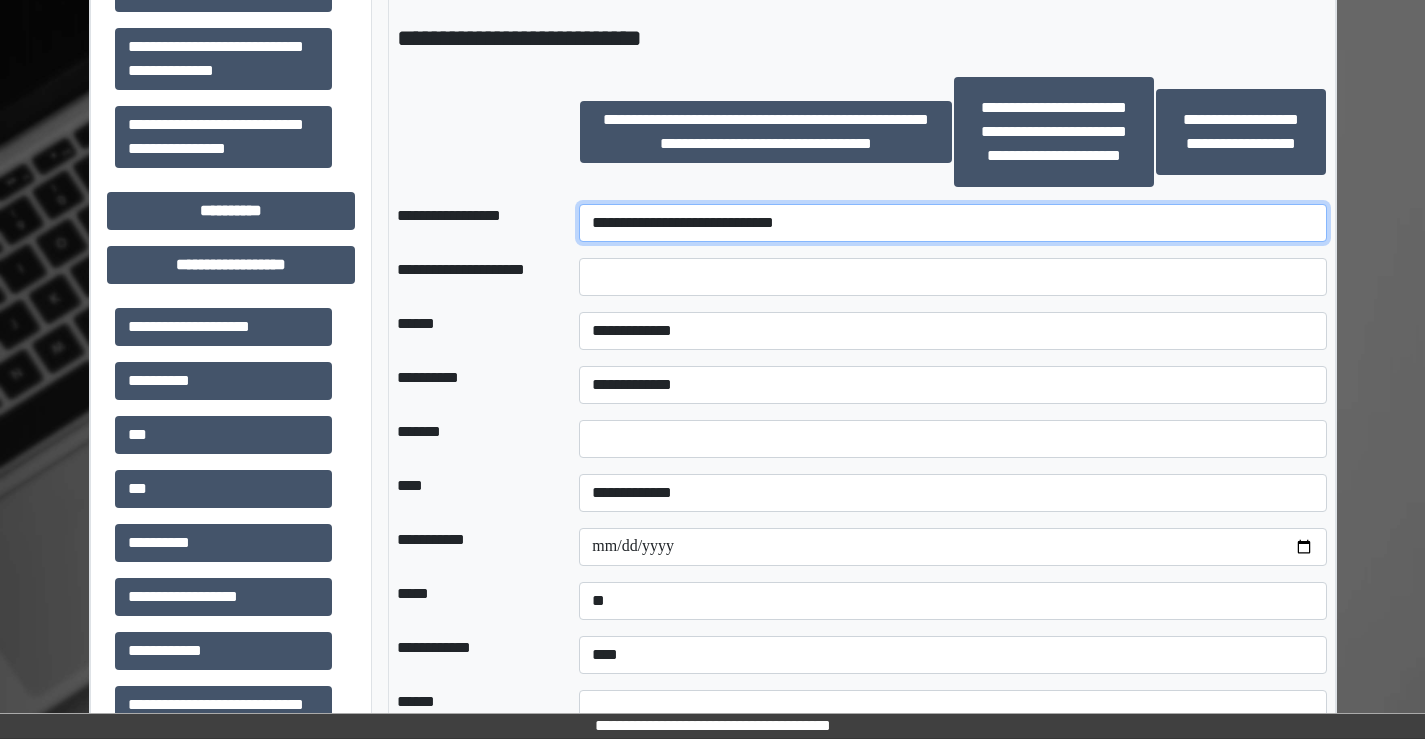 click on "**********" at bounding box center [952, 223] 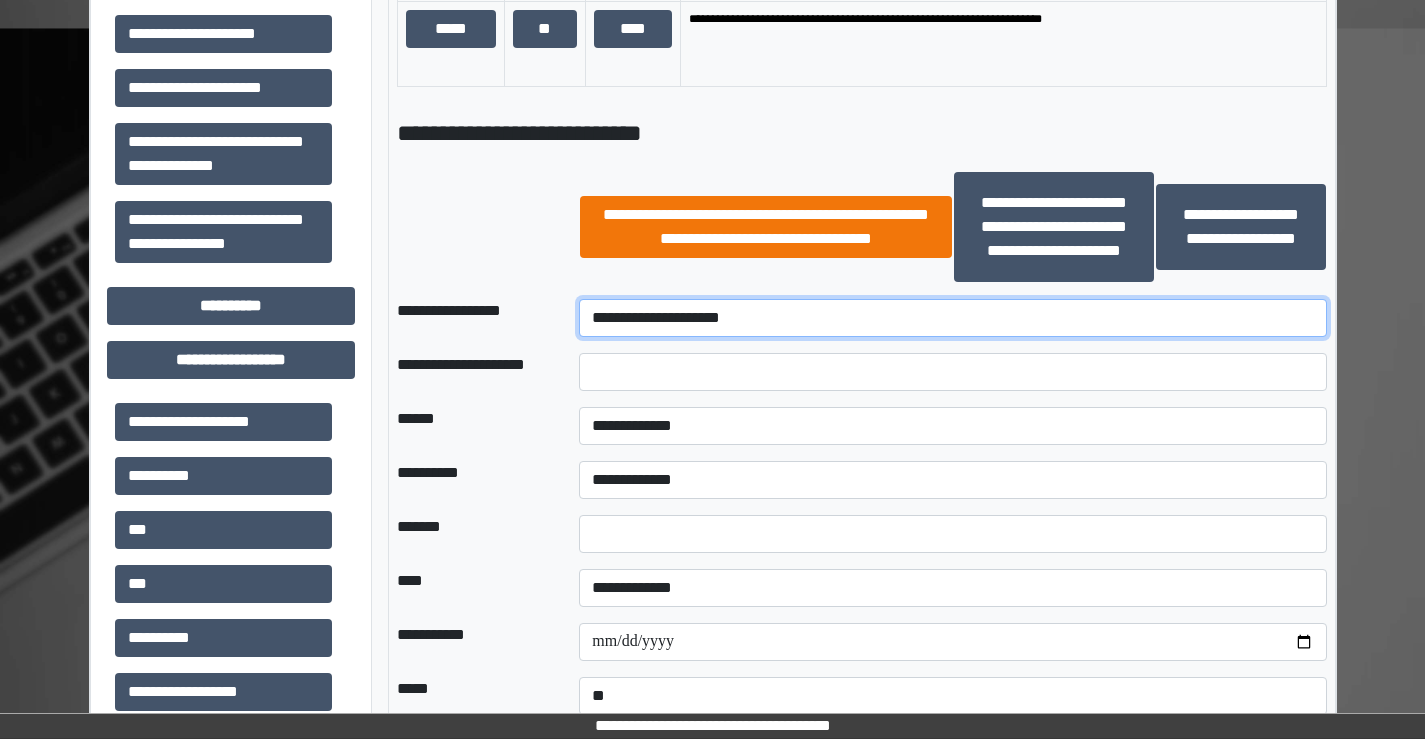 scroll, scrollTop: 1700, scrollLeft: 0, axis: vertical 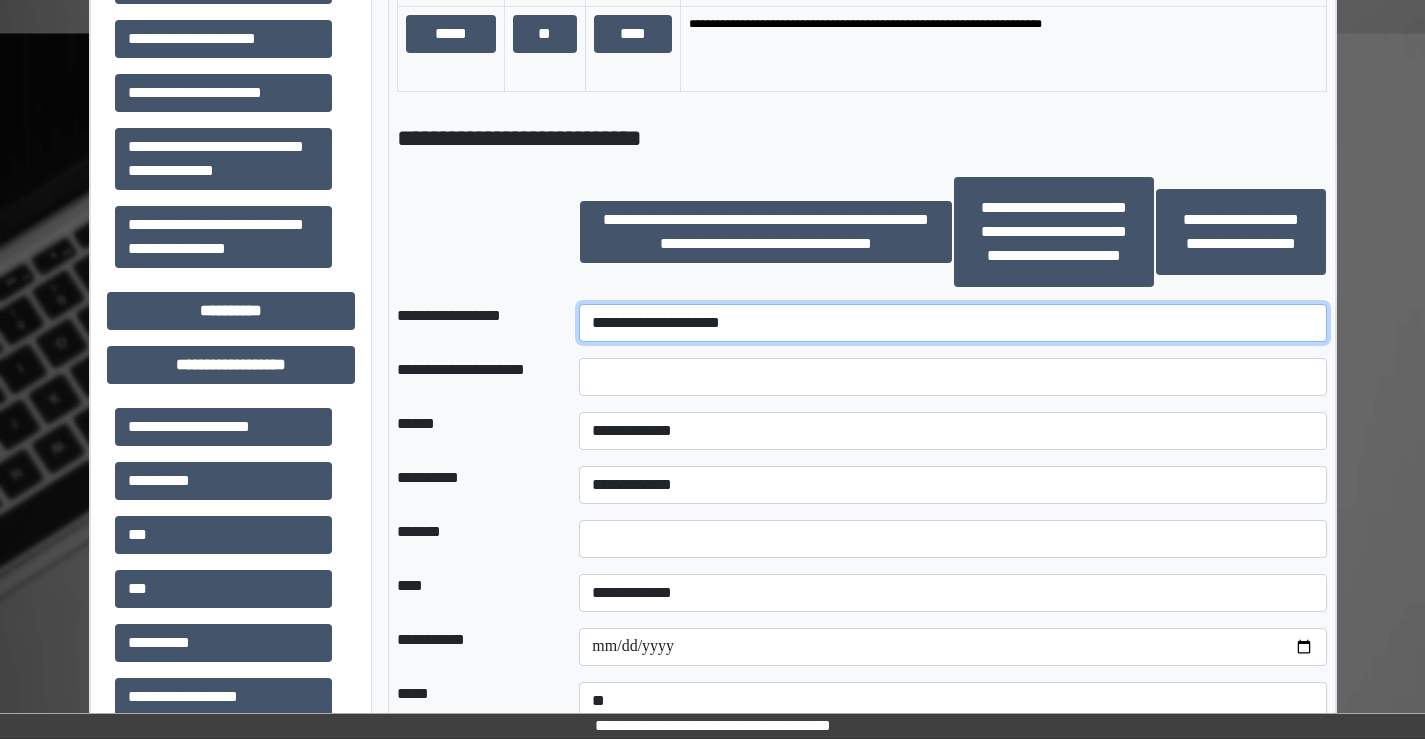 click on "**********" at bounding box center (952, 323) 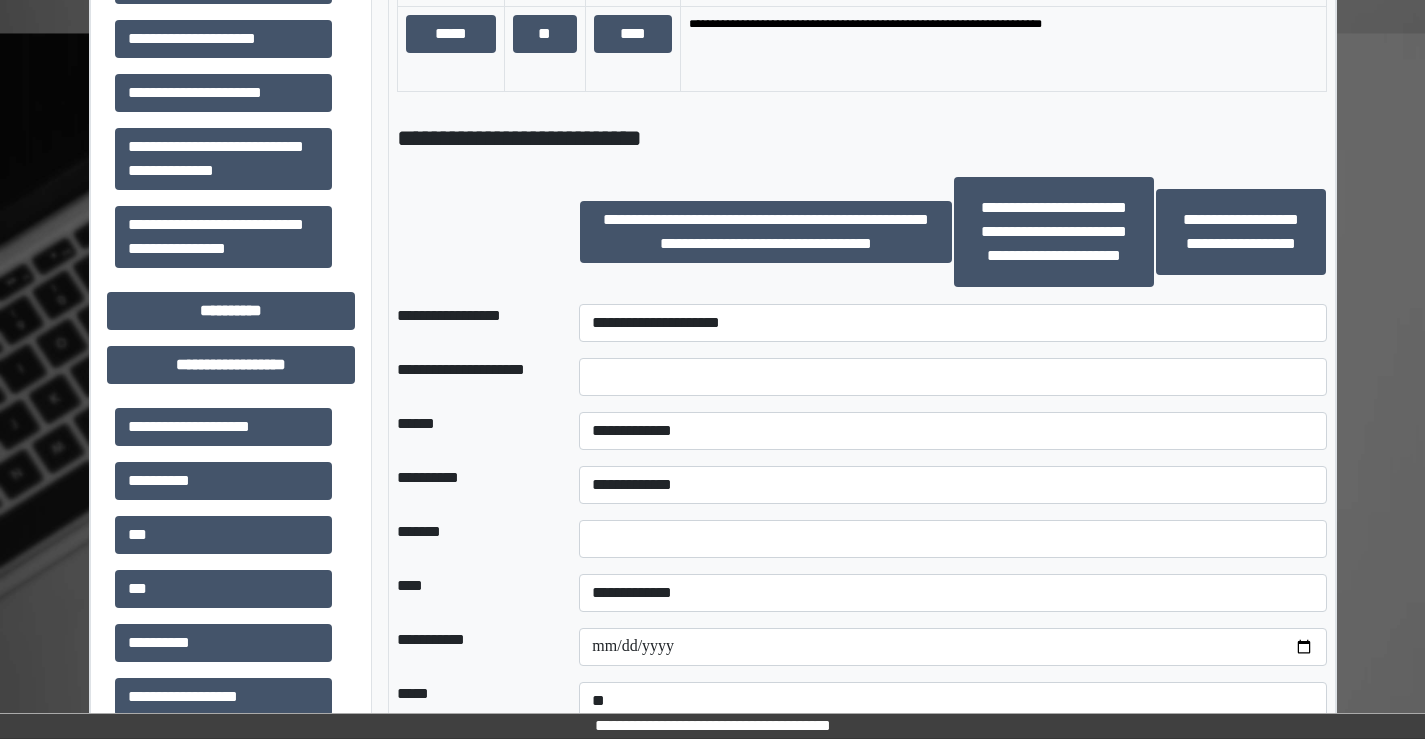 drag, startPoint x: 333, startPoint y: 234, endPoint x: 396, endPoint y: 217, distance: 65.25335 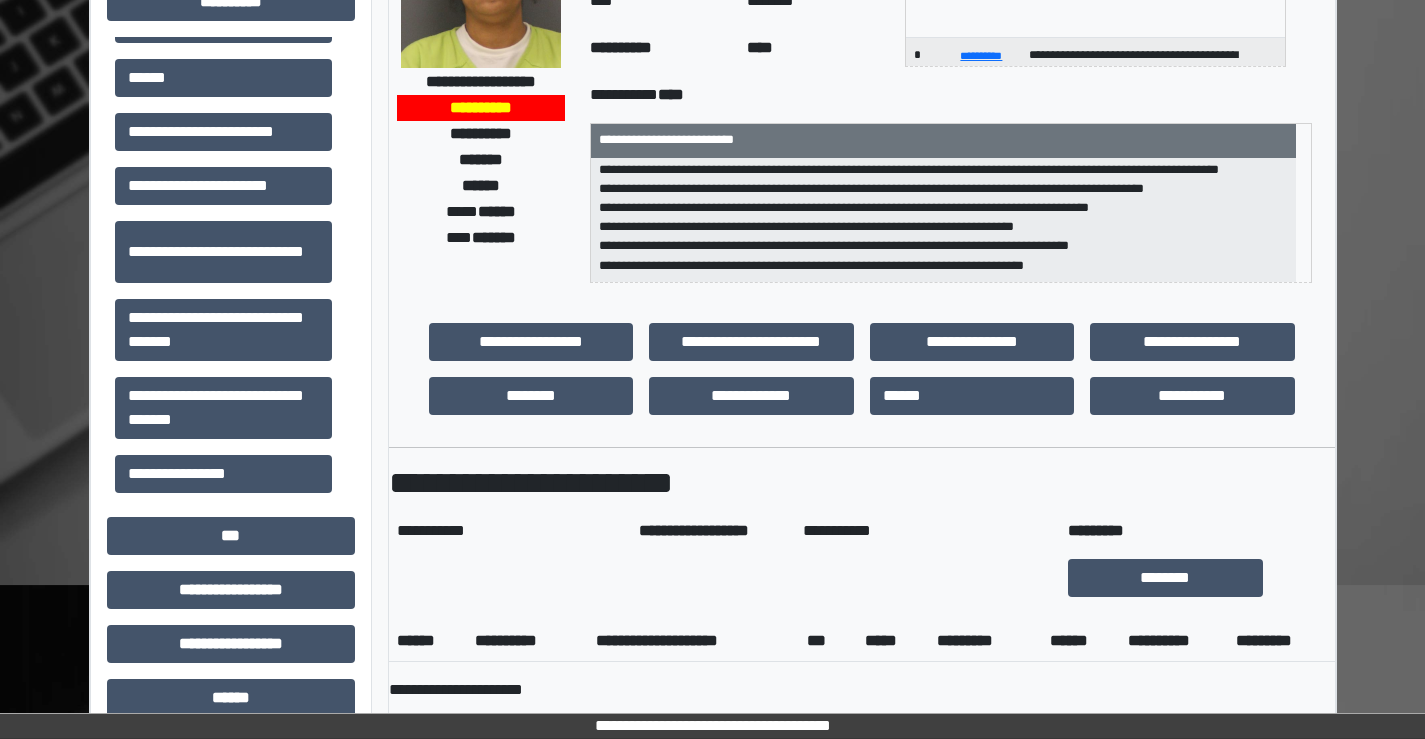 scroll, scrollTop: 400, scrollLeft: 0, axis: vertical 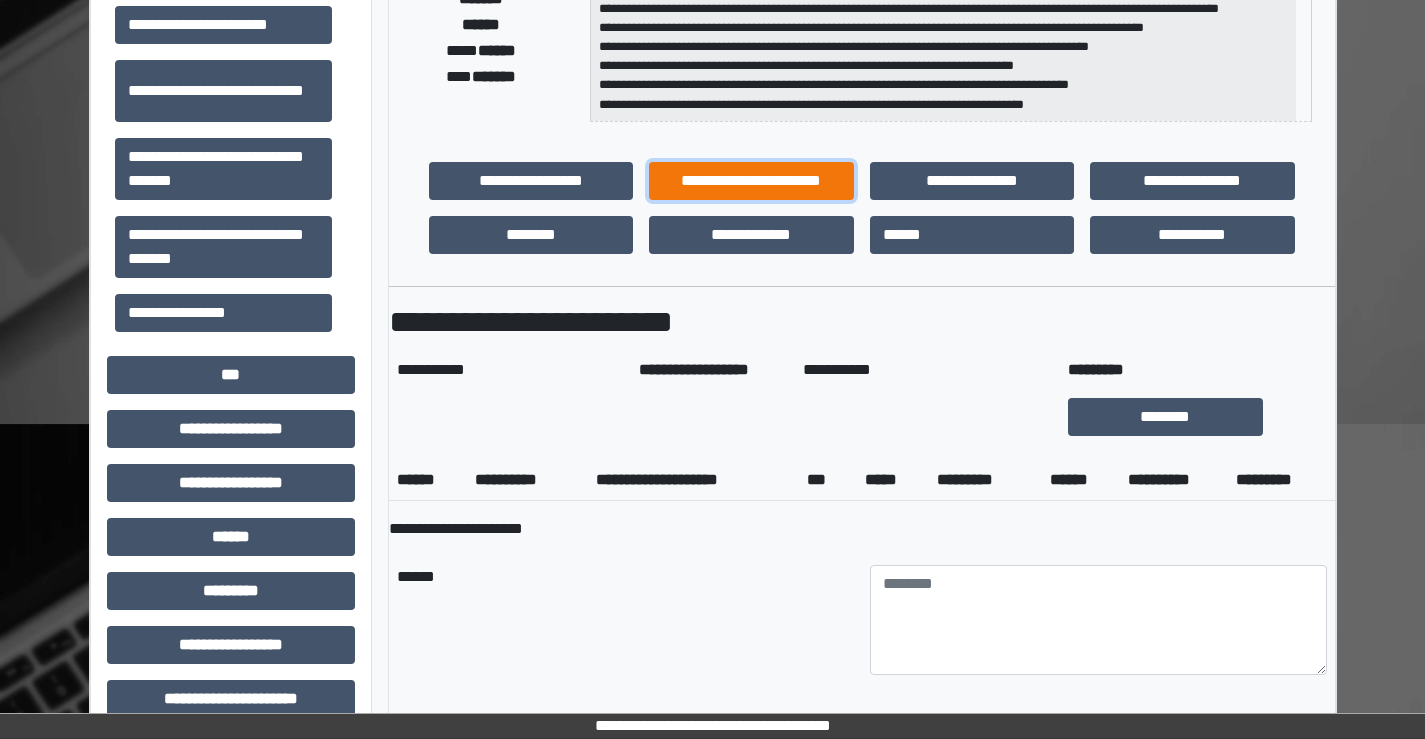 click on "**********" at bounding box center [751, 181] 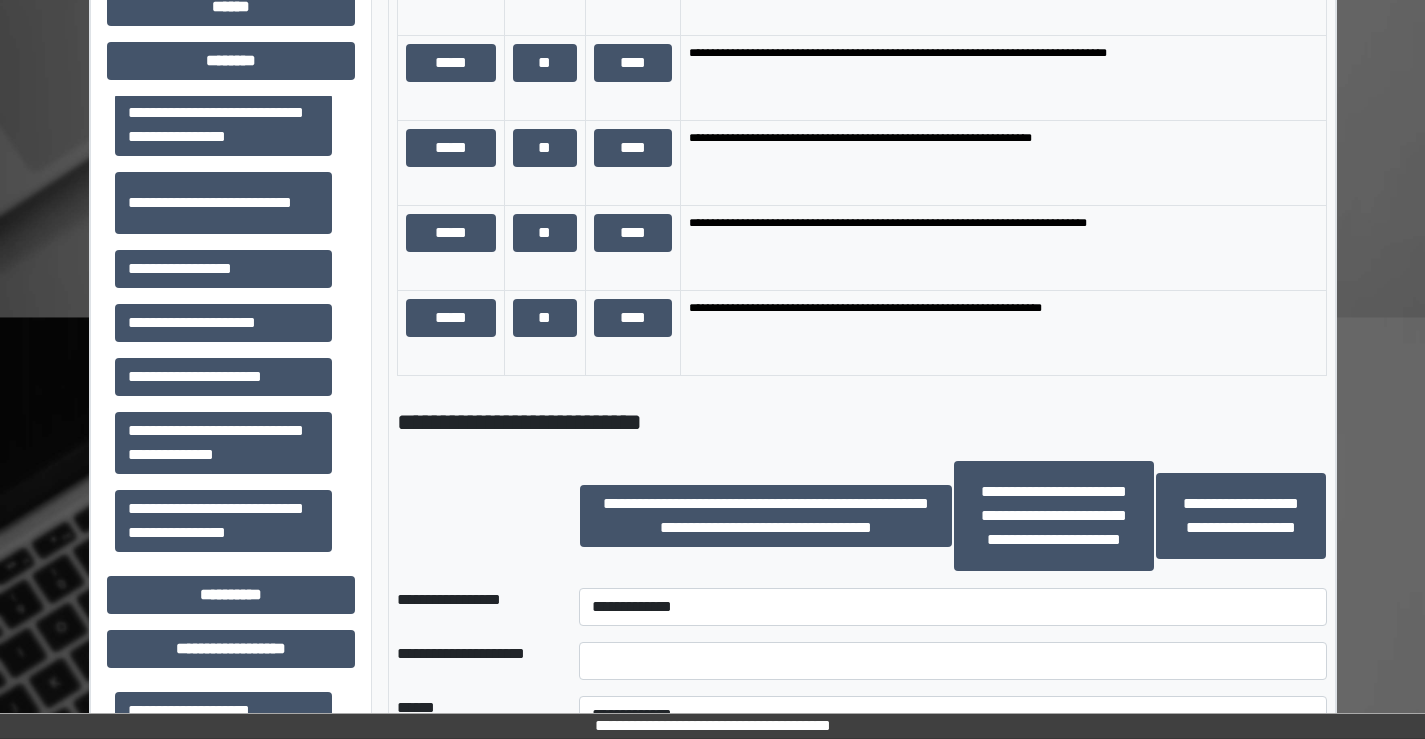 scroll, scrollTop: 1600, scrollLeft: 0, axis: vertical 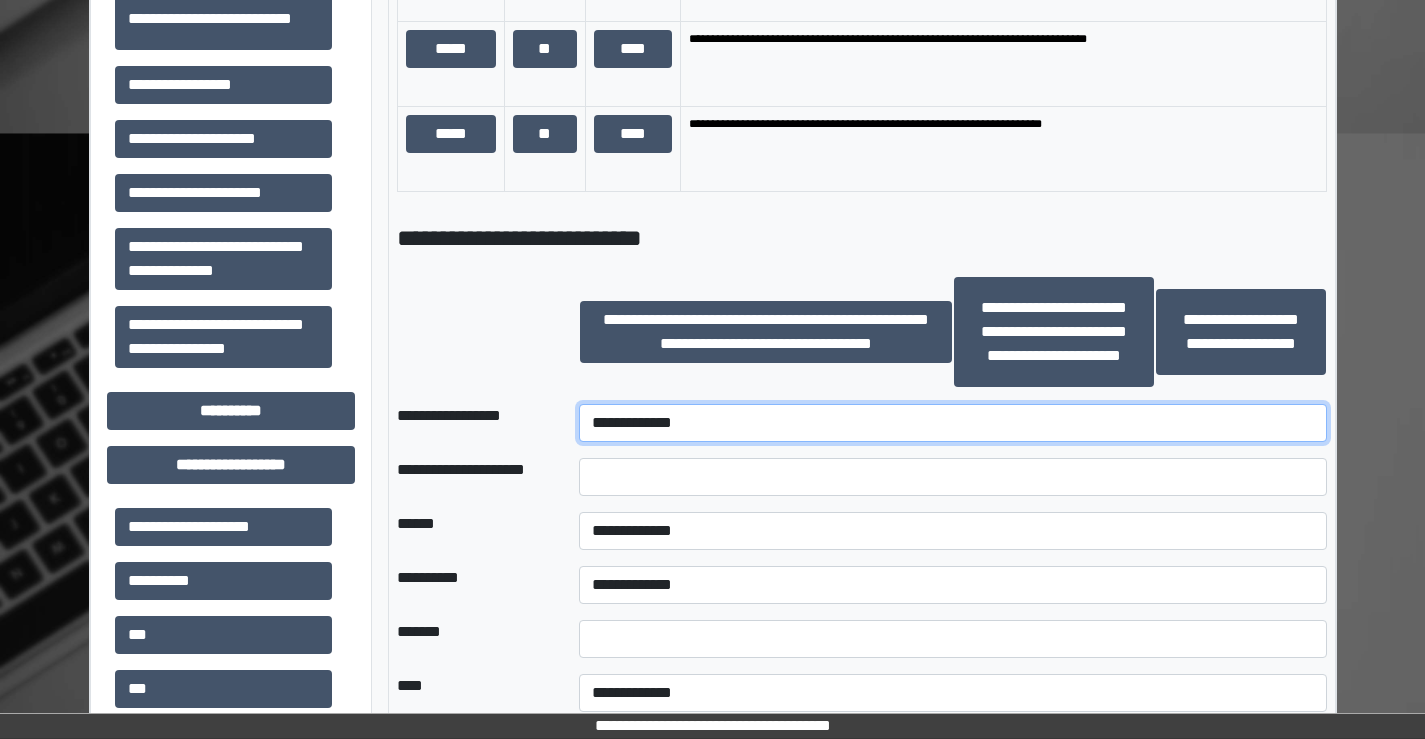 click on "**********" at bounding box center [952, 423] 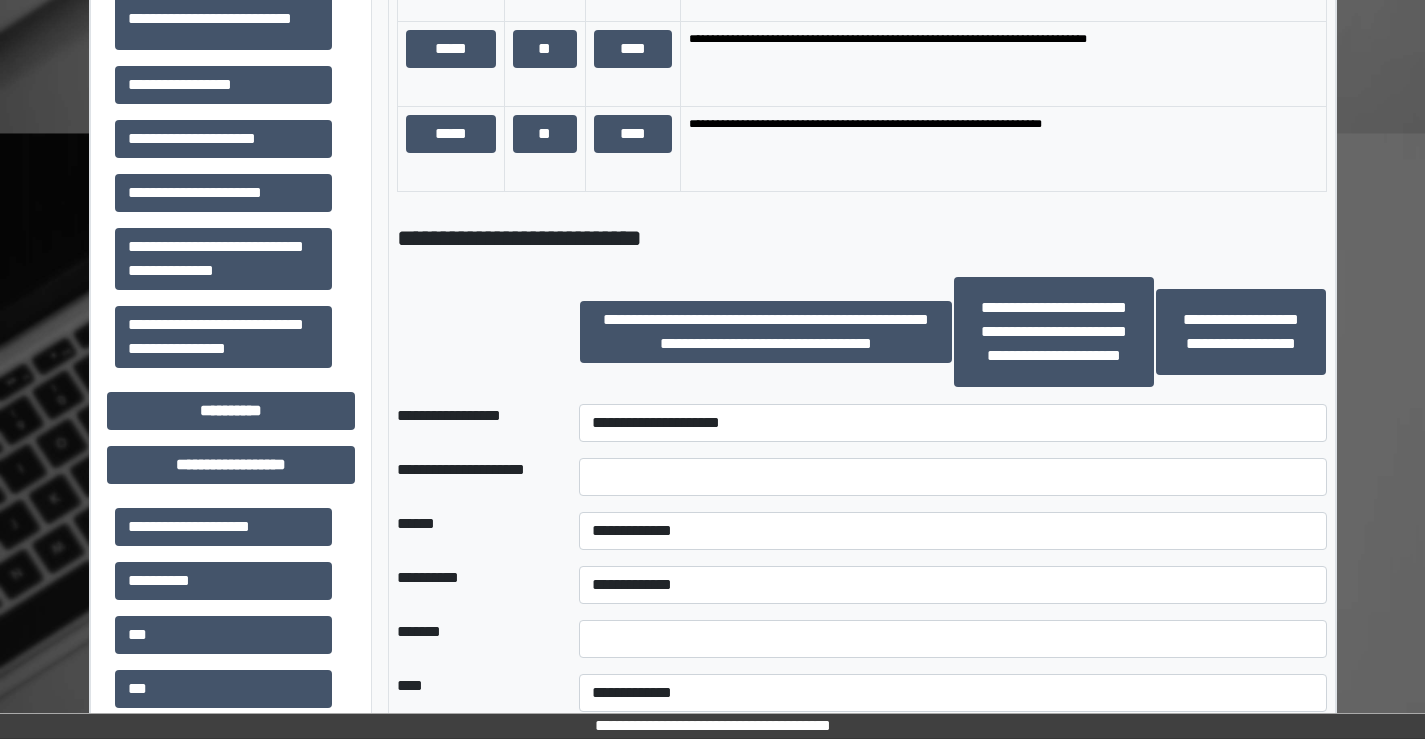 click at bounding box center [472, 332] 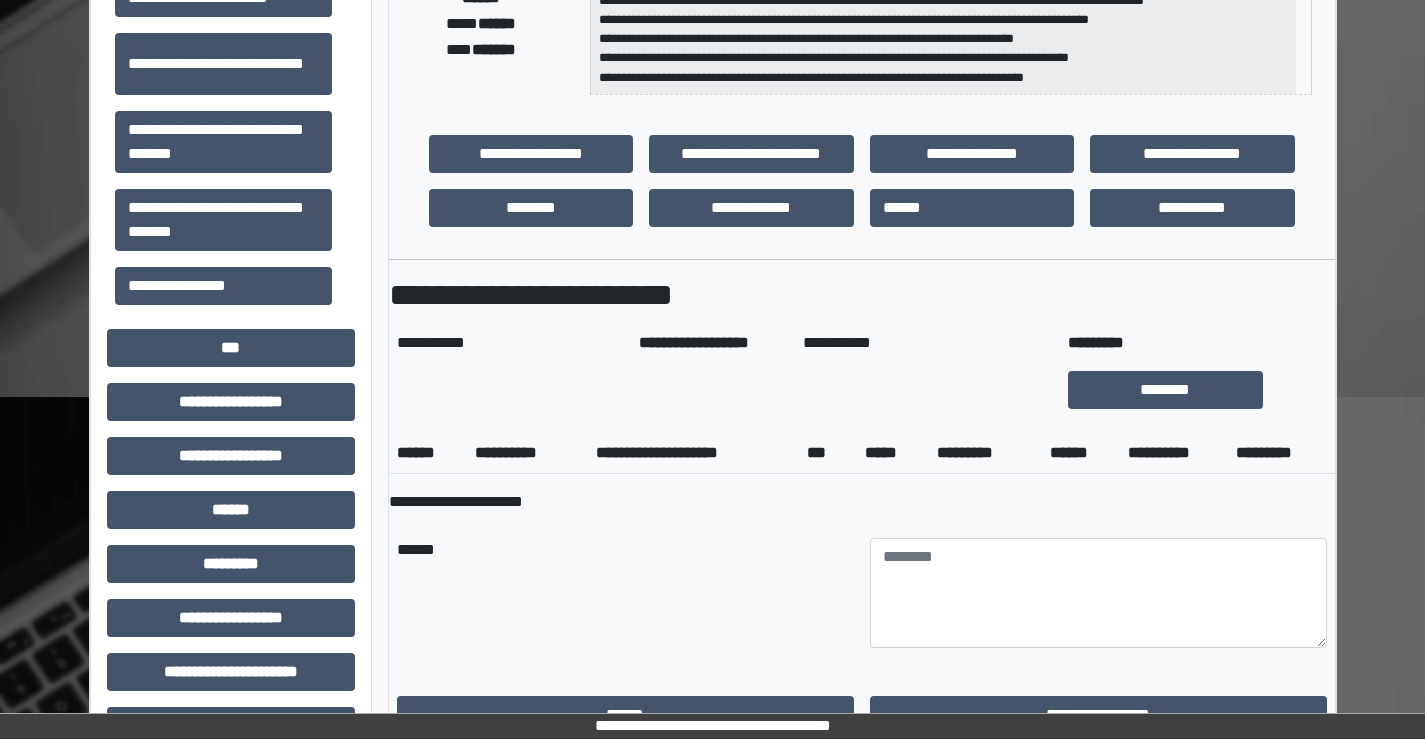 scroll, scrollTop: 400, scrollLeft: 0, axis: vertical 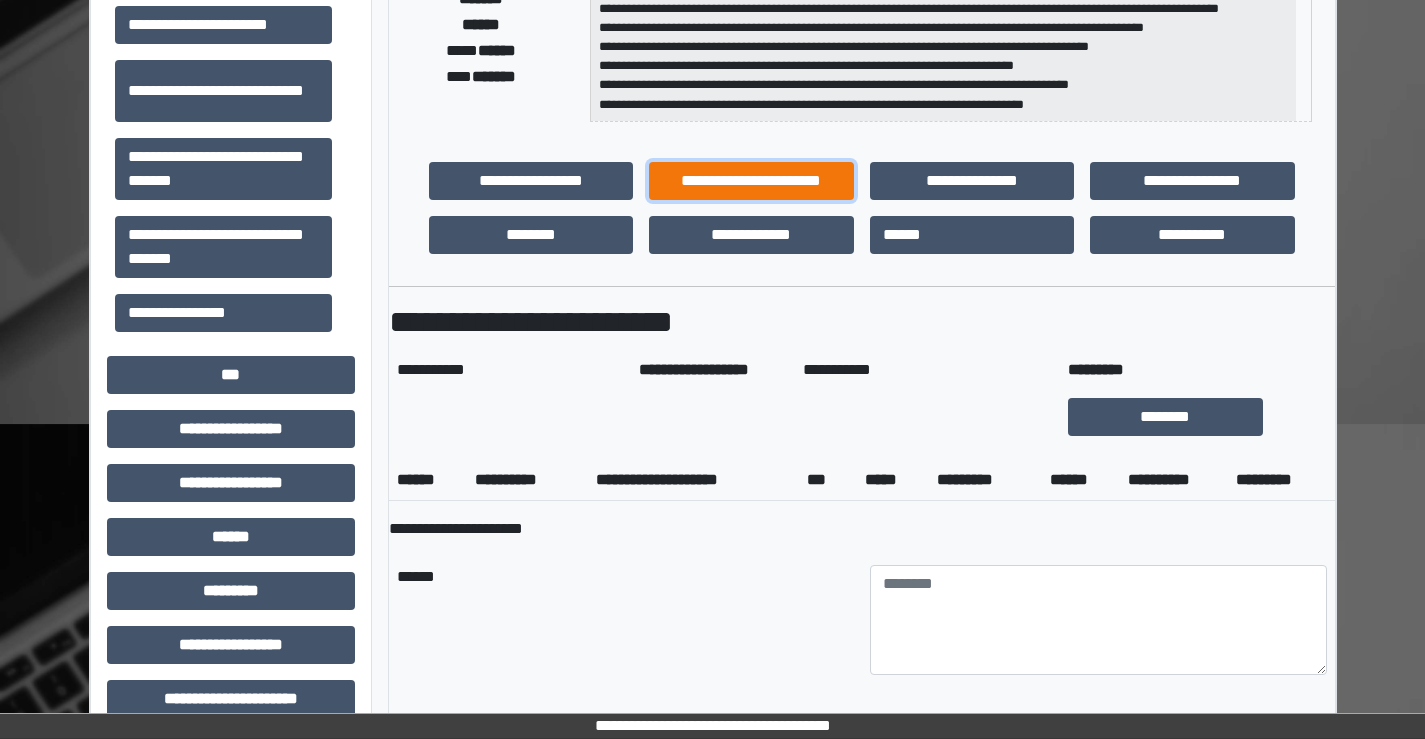 click on "**********" at bounding box center (751, 181) 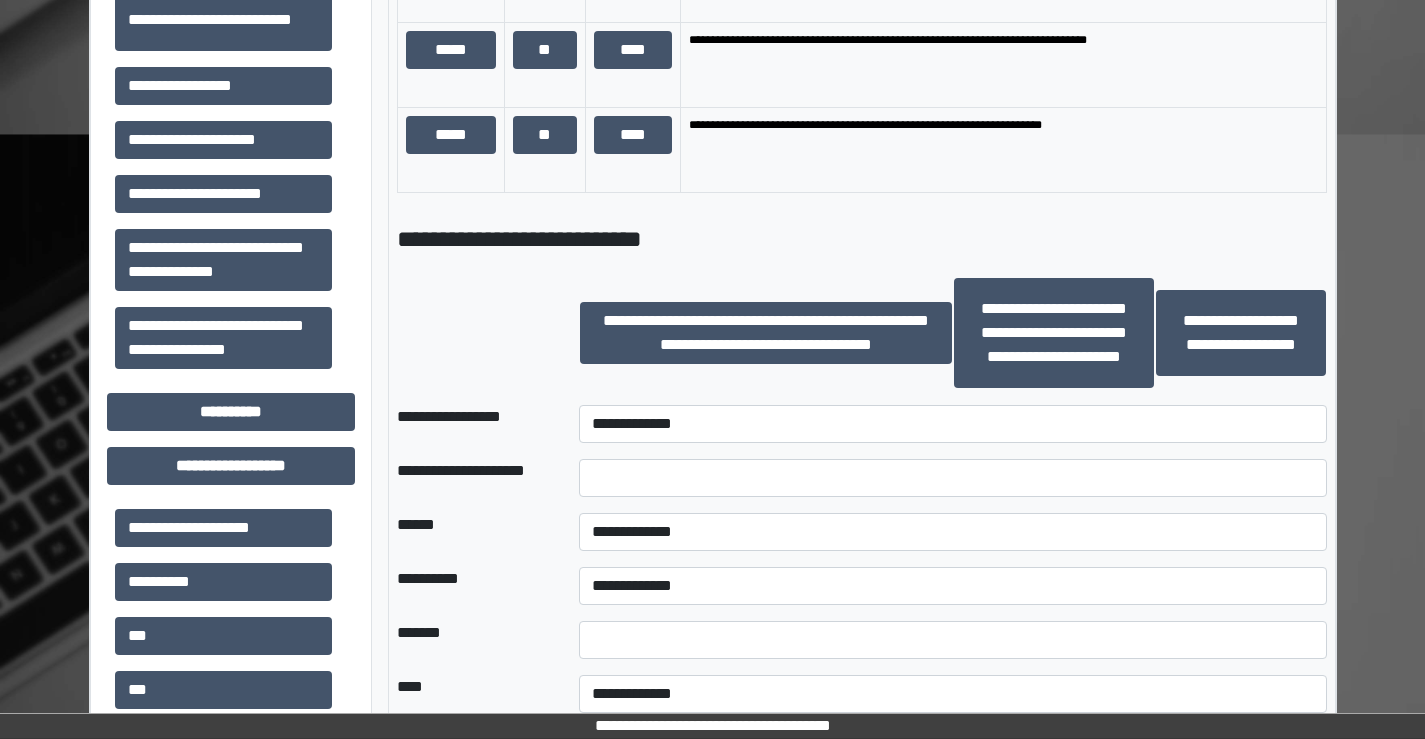 scroll, scrollTop: 1600, scrollLeft: 0, axis: vertical 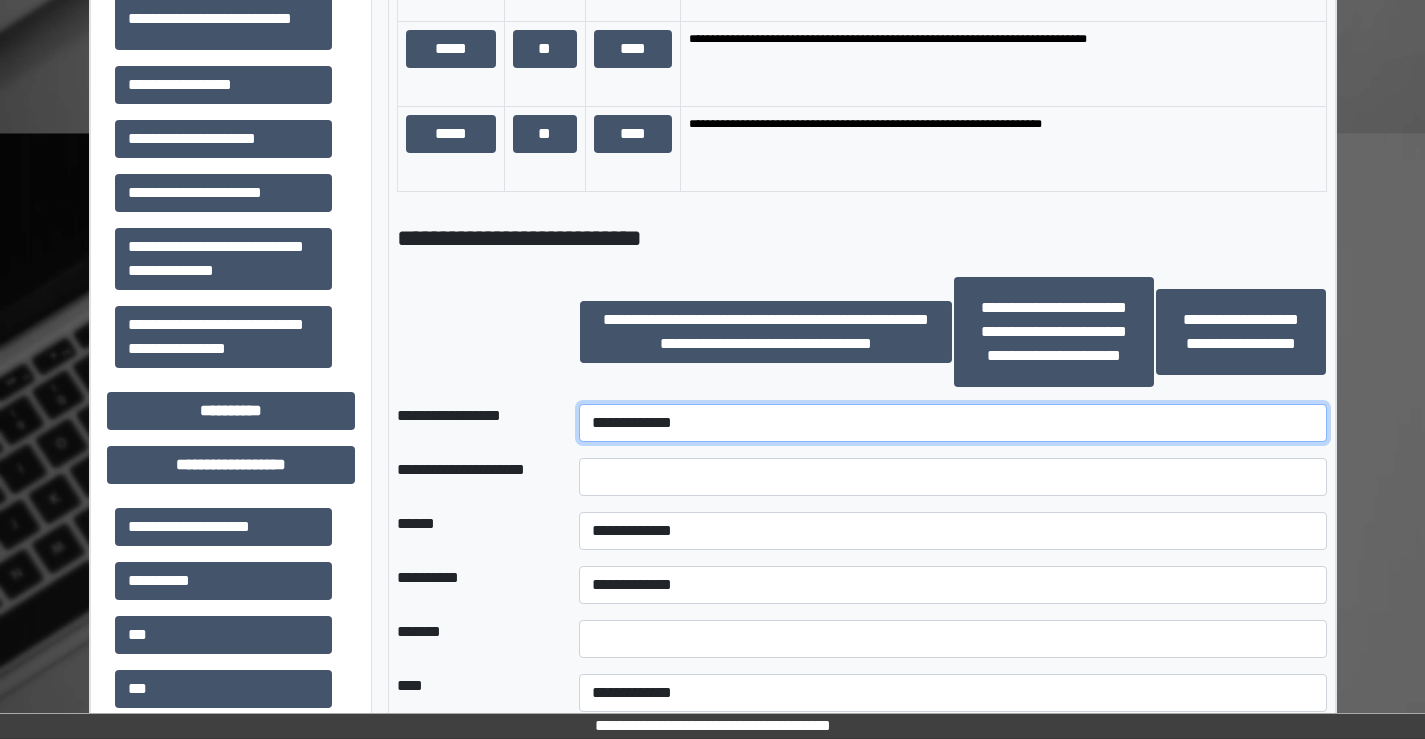 click on "**********" at bounding box center [952, 423] 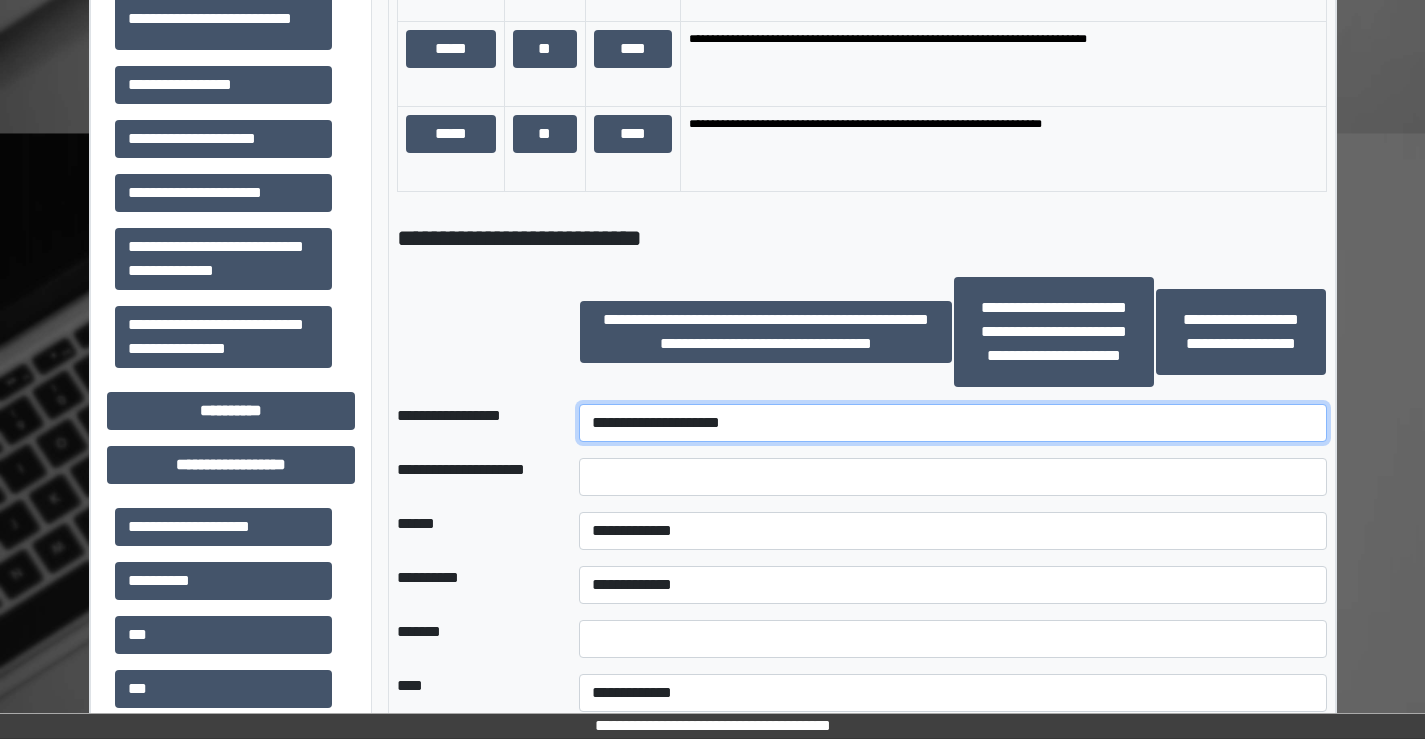 click on "**********" at bounding box center (952, 423) 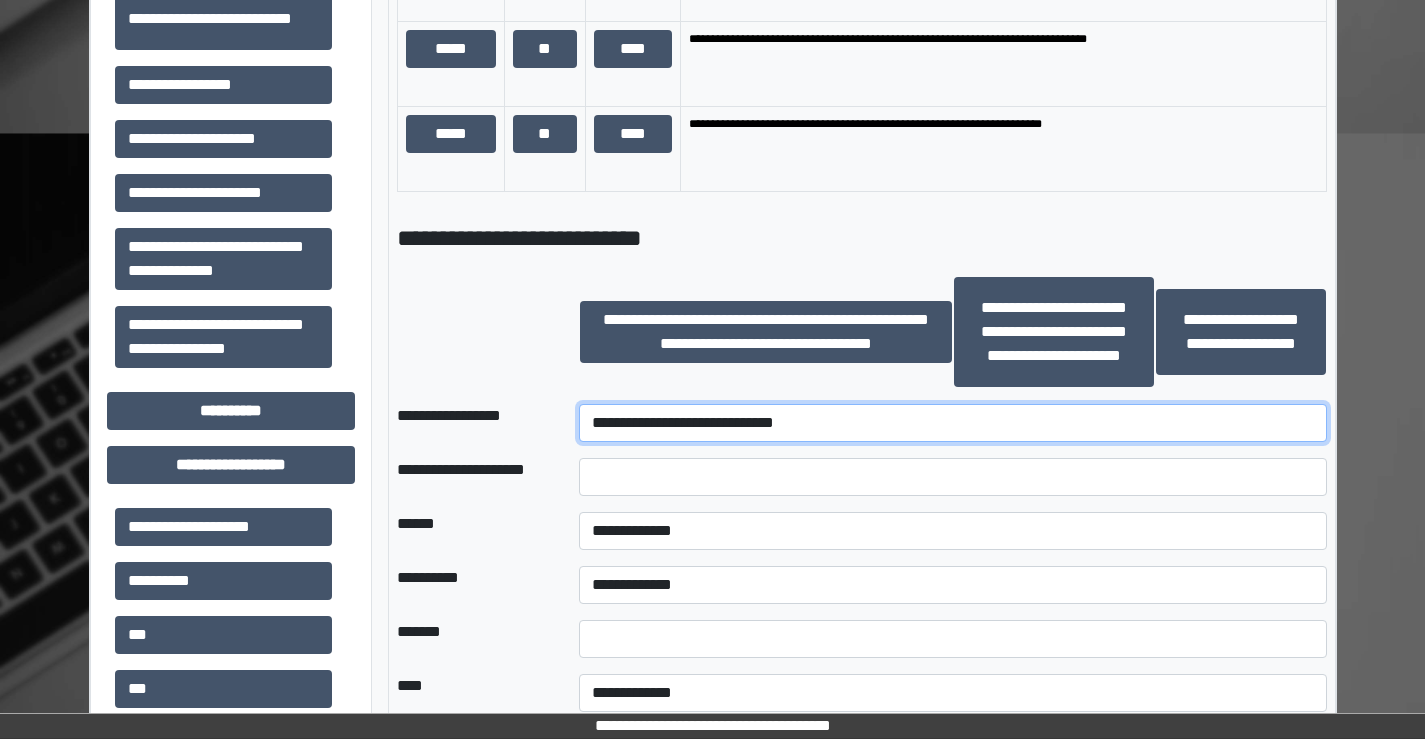 click on "**********" at bounding box center [952, 423] 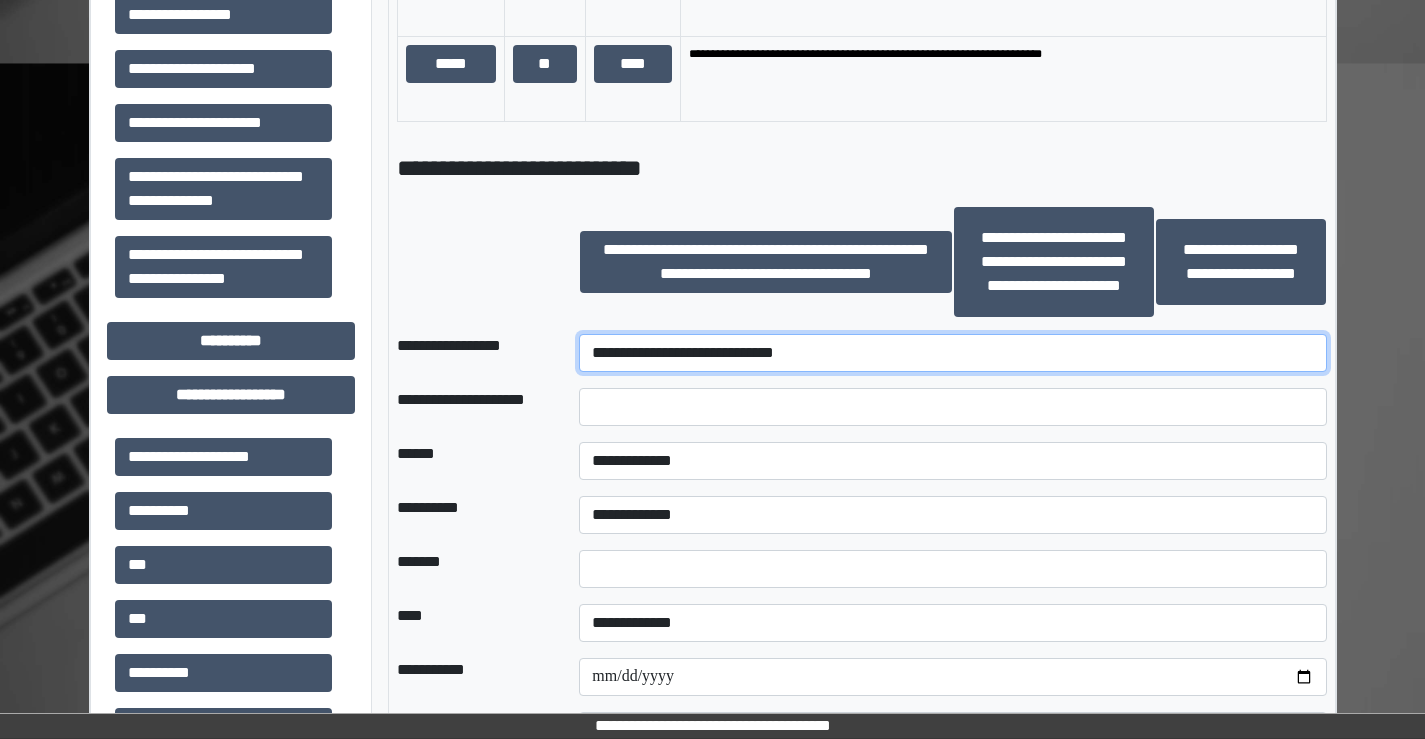 scroll, scrollTop: 1700, scrollLeft: 0, axis: vertical 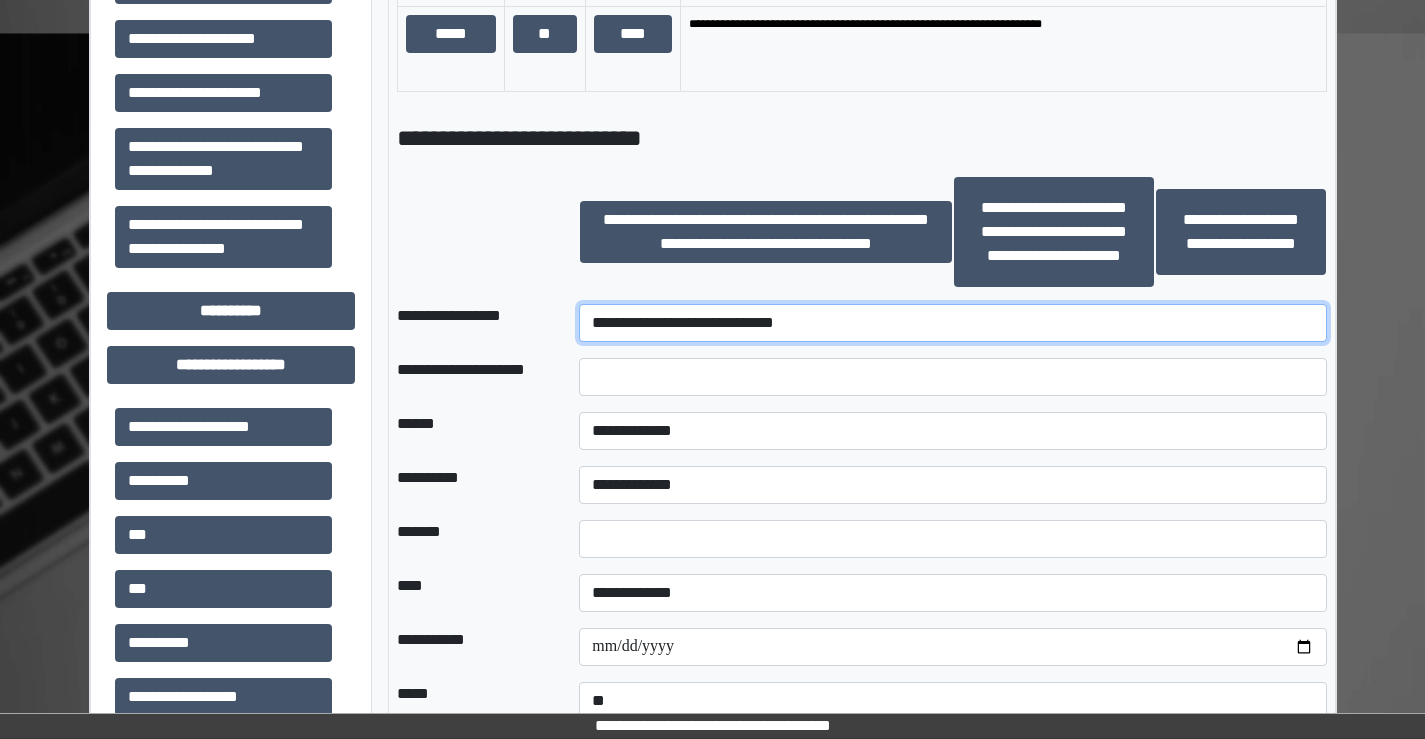 click on "**********" at bounding box center (952, 323) 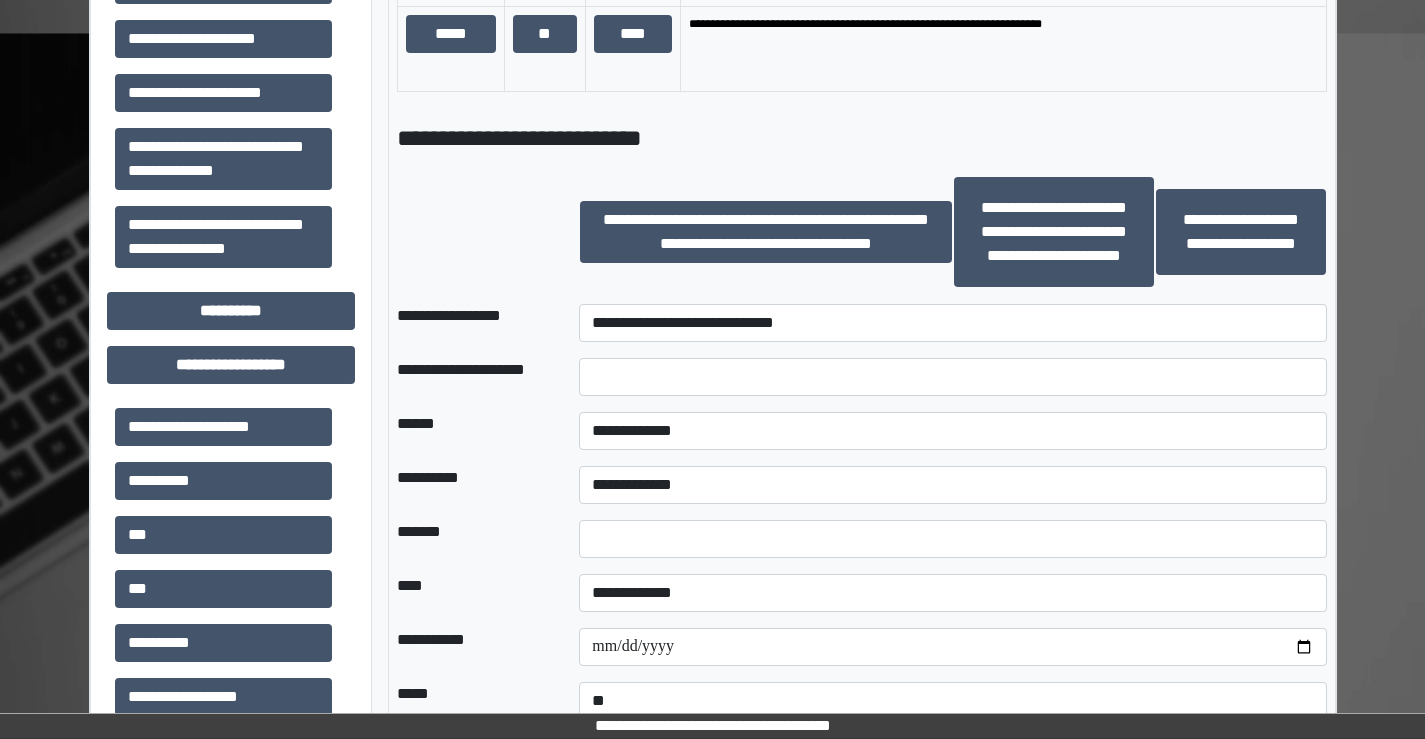click at bounding box center (472, 232) 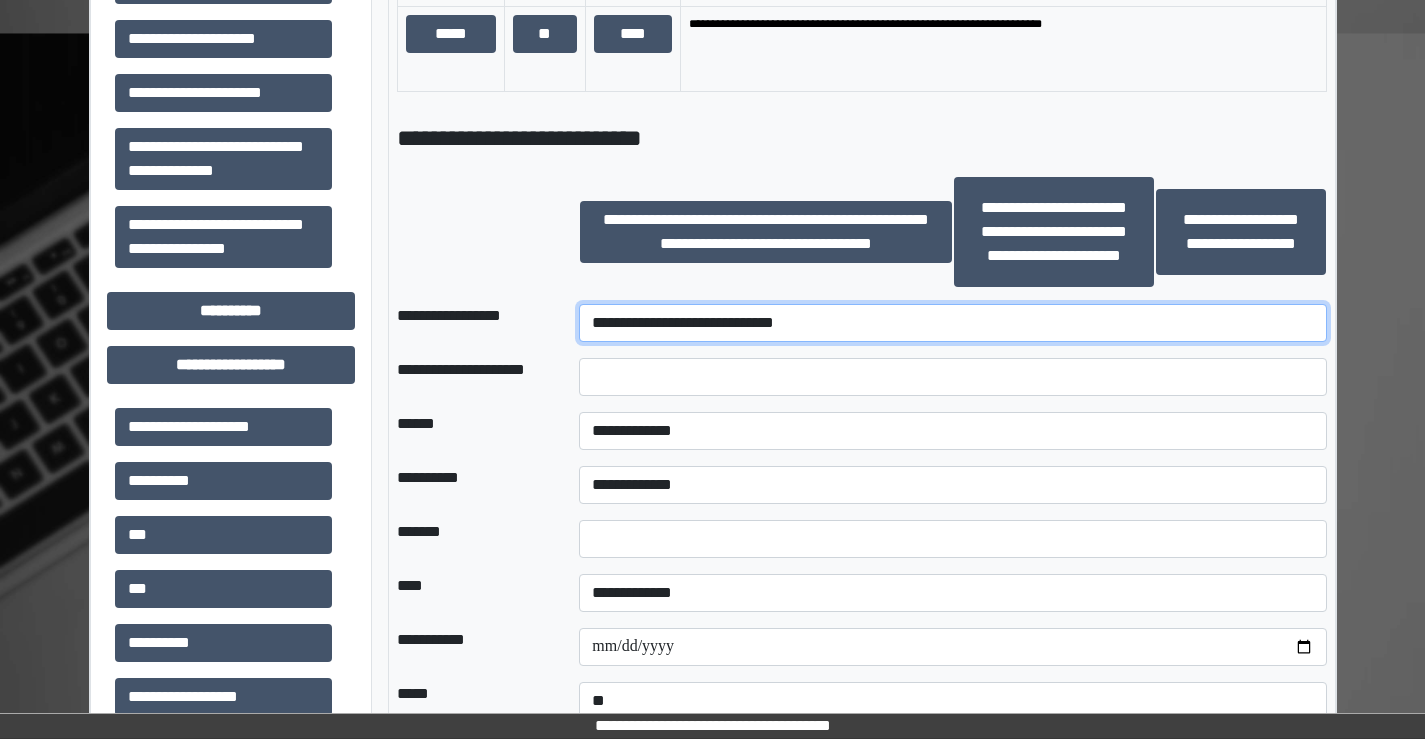 click on "**********" at bounding box center [952, 323] 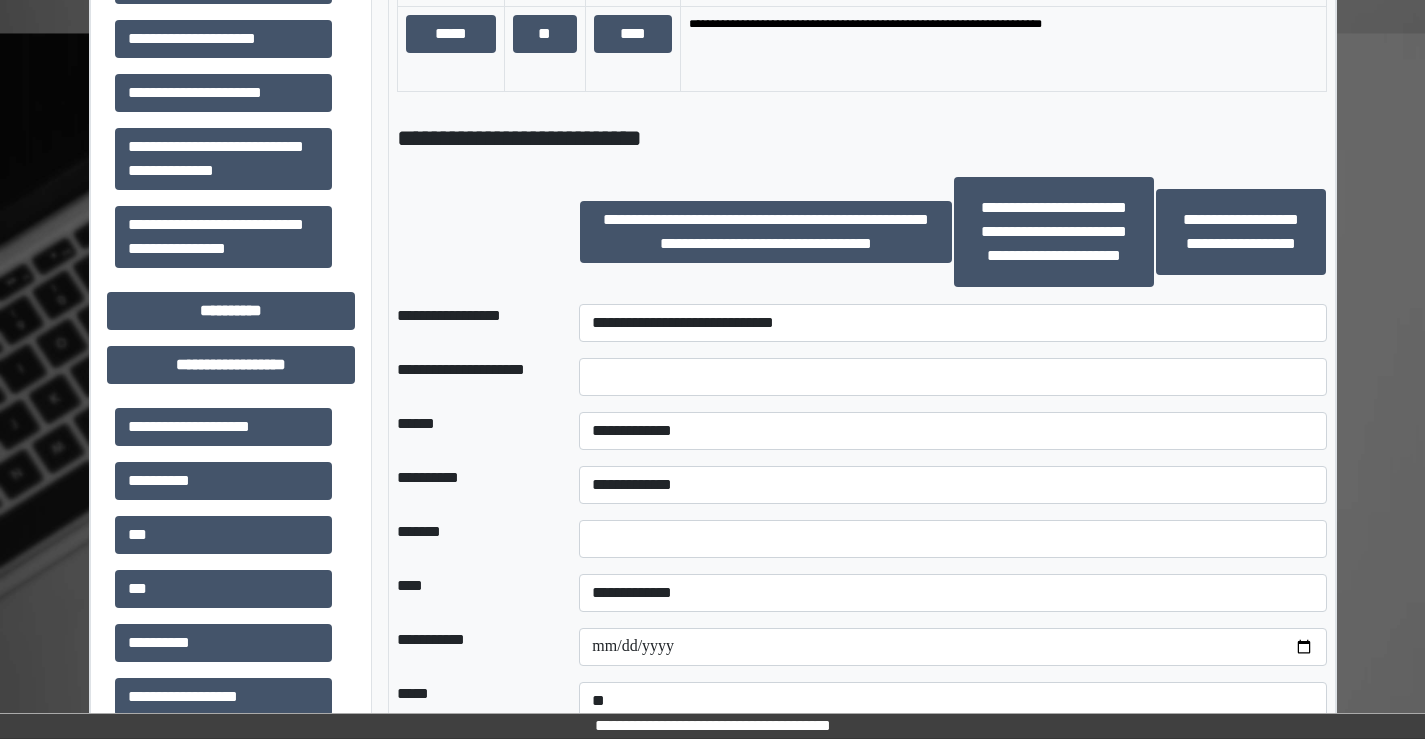 click at bounding box center [472, 232] 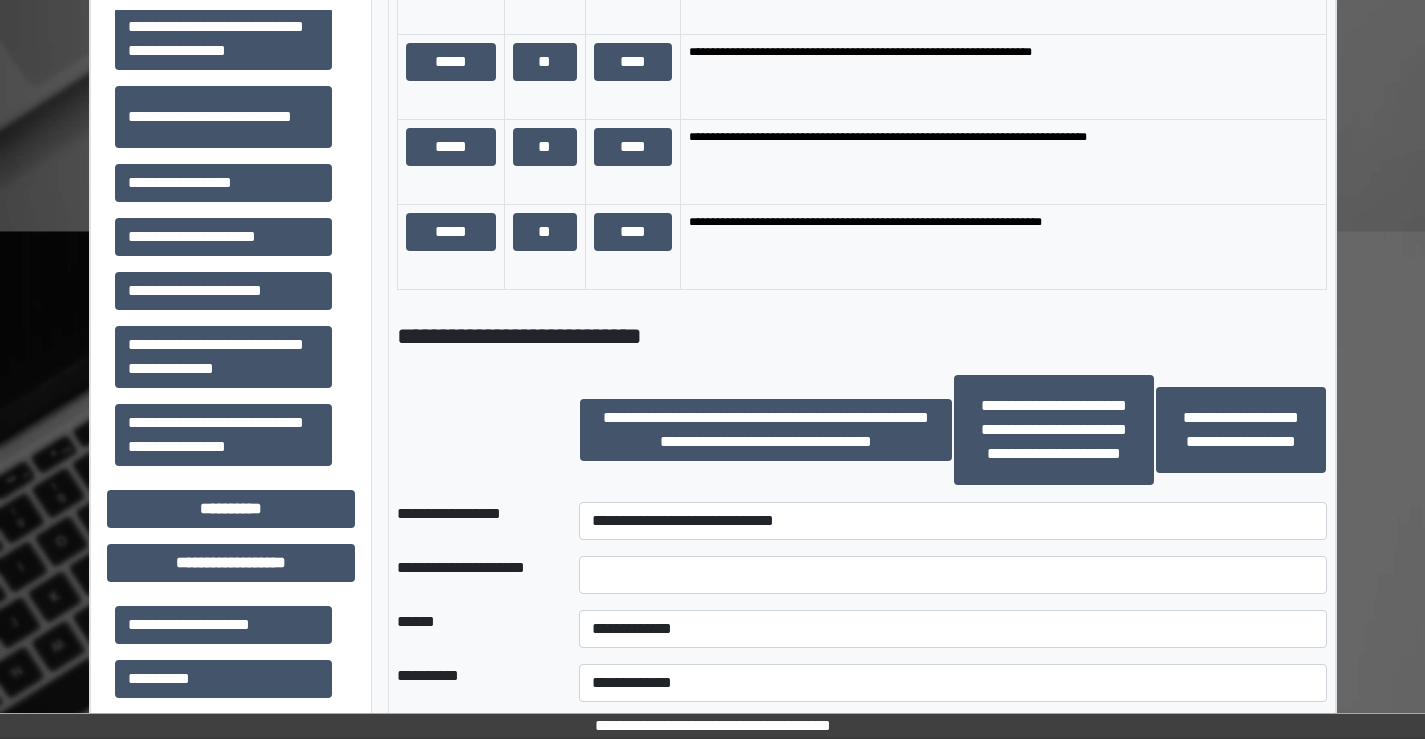 scroll, scrollTop: 1500, scrollLeft: 0, axis: vertical 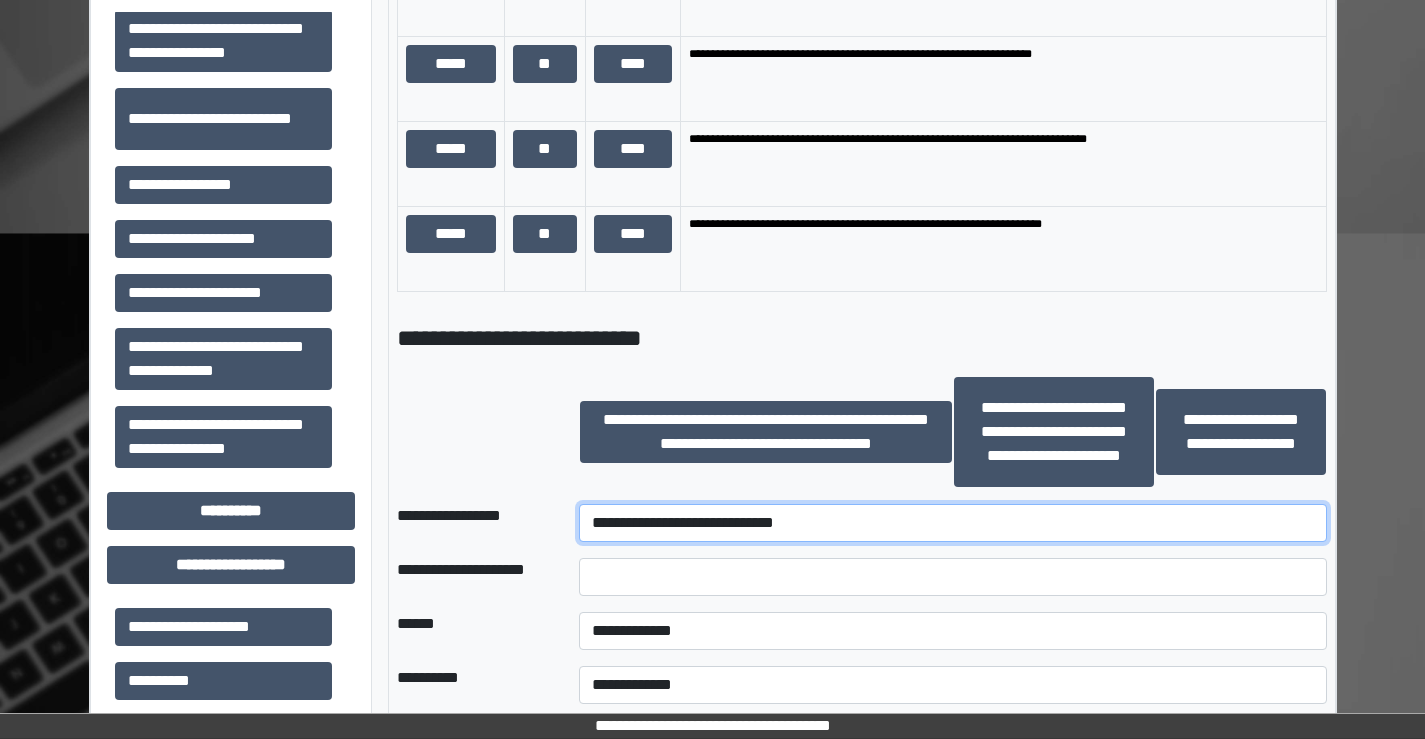 click on "**********" at bounding box center (952, 523) 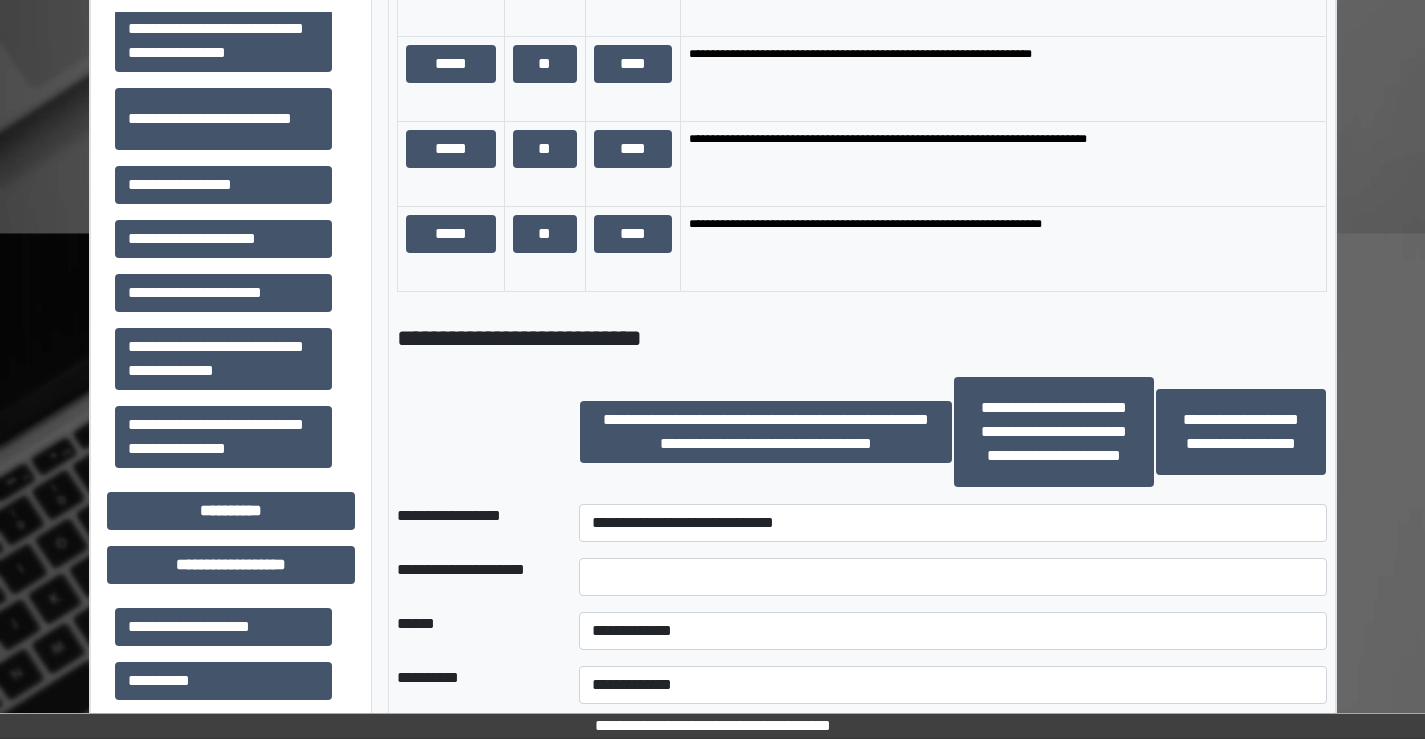 click at bounding box center (472, 432) 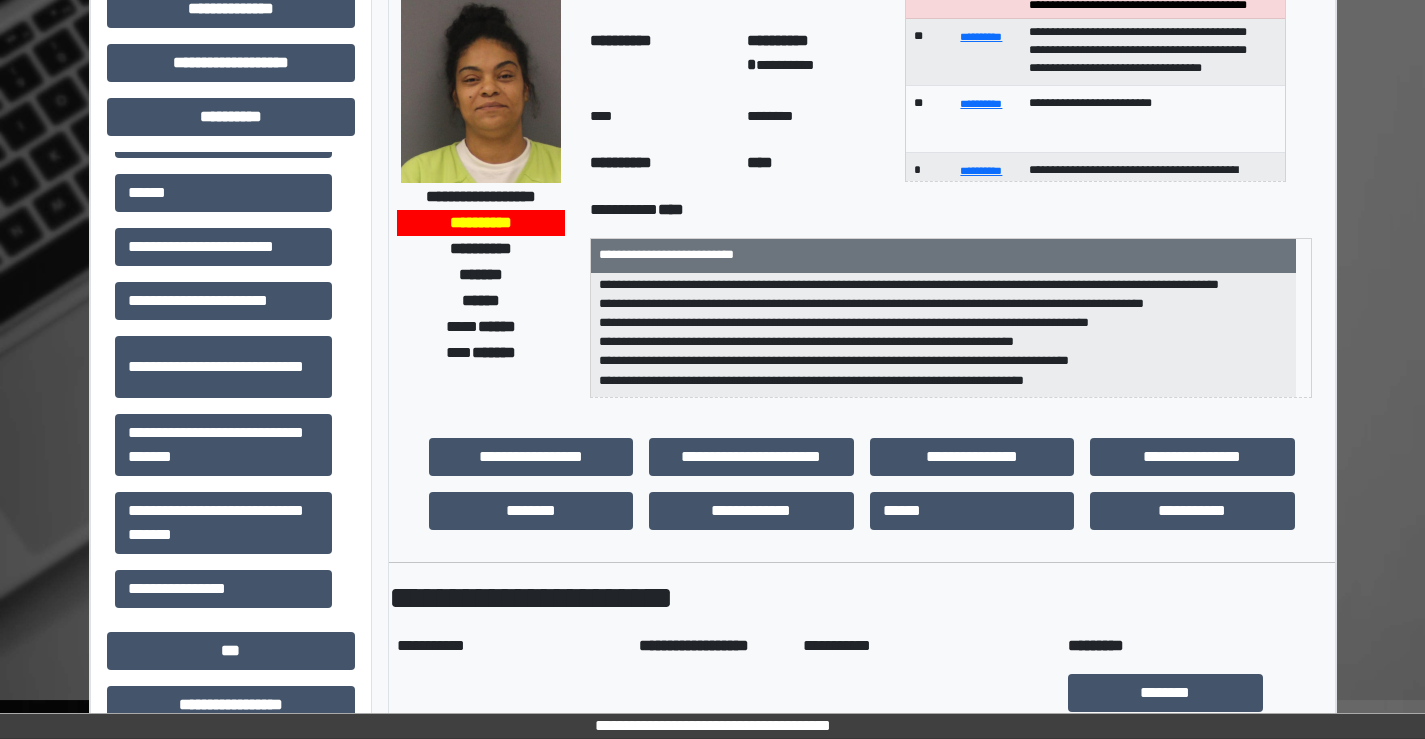 scroll, scrollTop: 0, scrollLeft: 0, axis: both 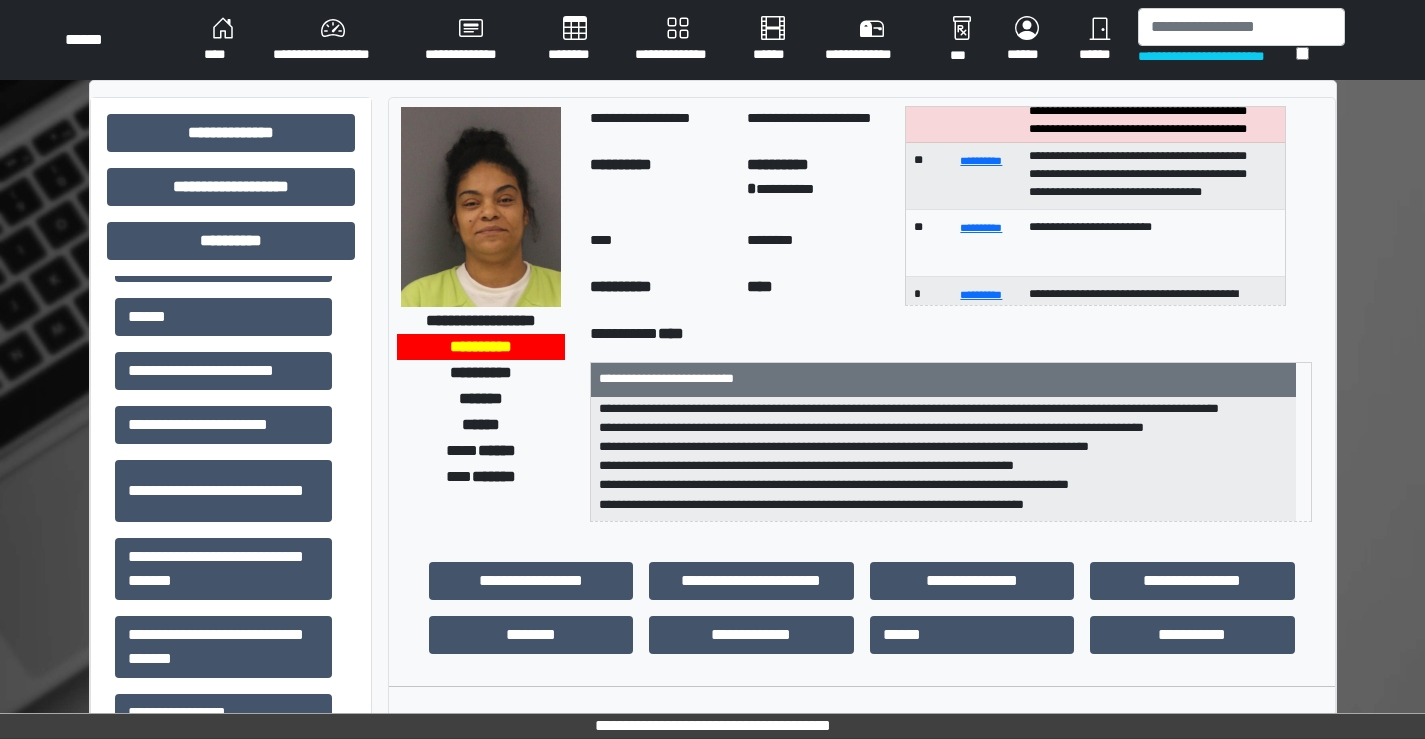 drag, startPoint x: 683, startPoint y: 259, endPoint x: 468, endPoint y: 509, distance: 329.73474 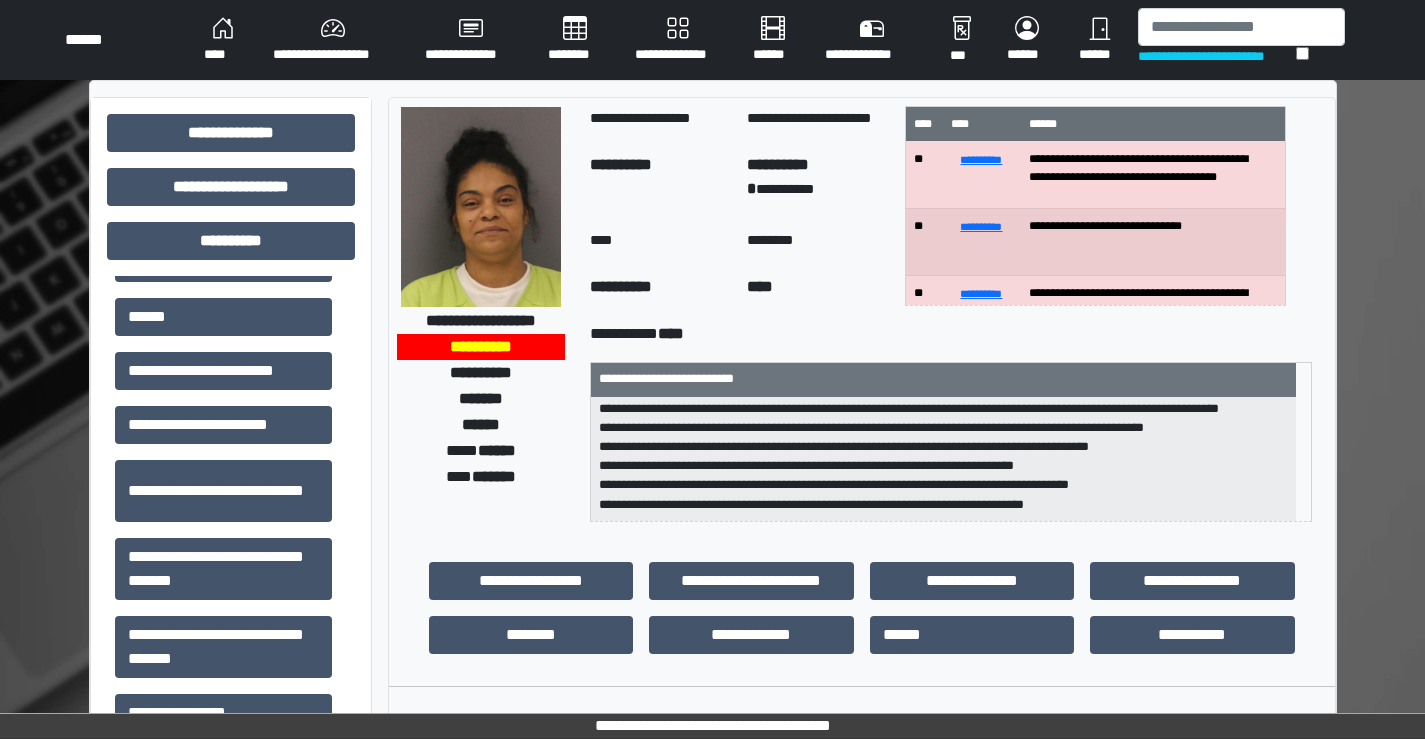 scroll, scrollTop: 200, scrollLeft: 0, axis: vertical 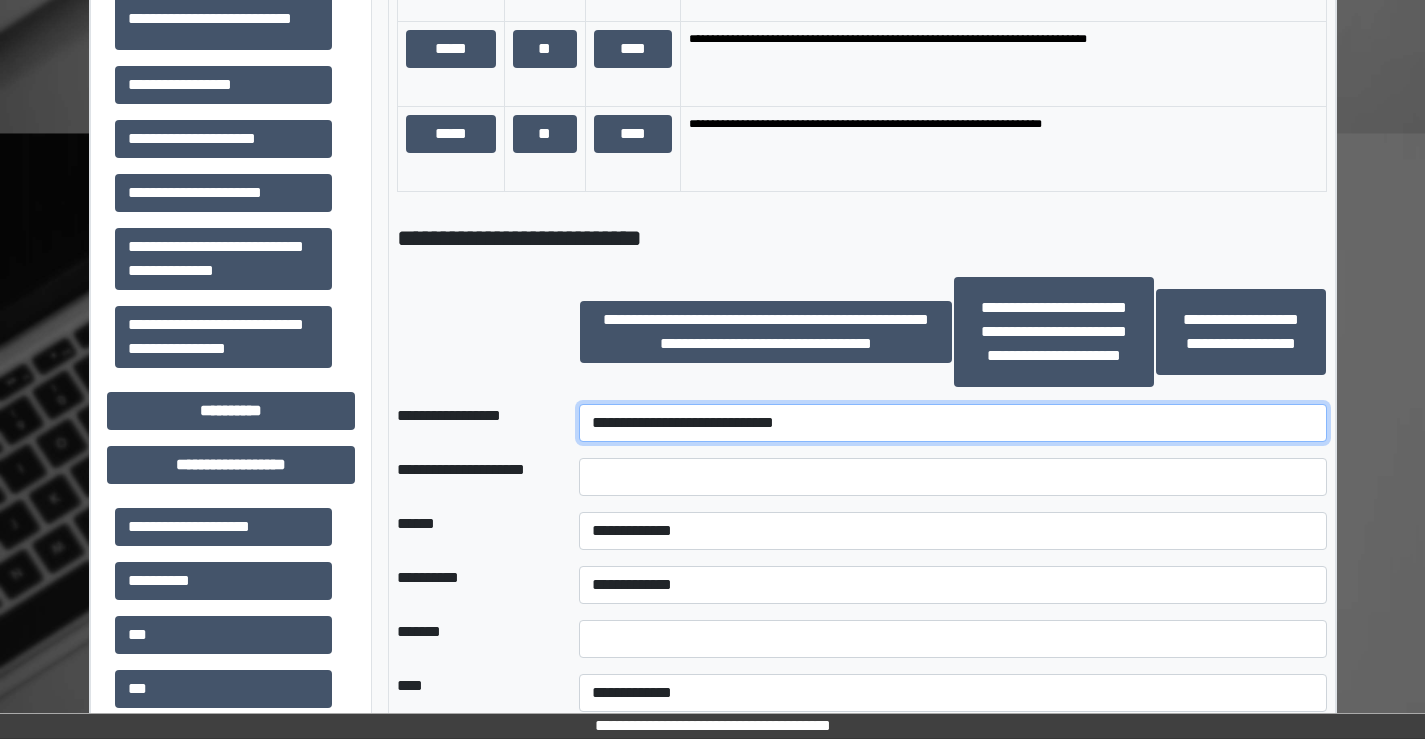 click on "**********" at bounding box center [952, 423] 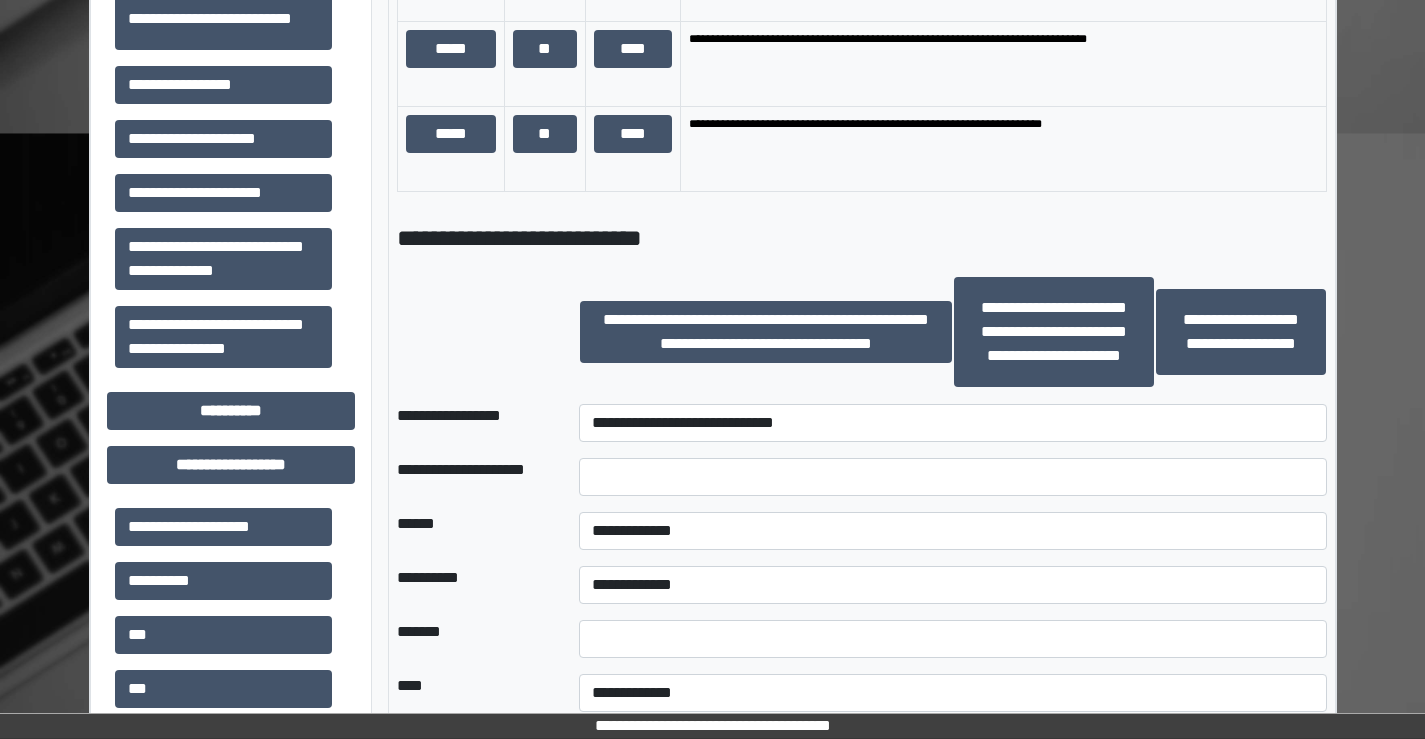click at bounding box center (472, 332) 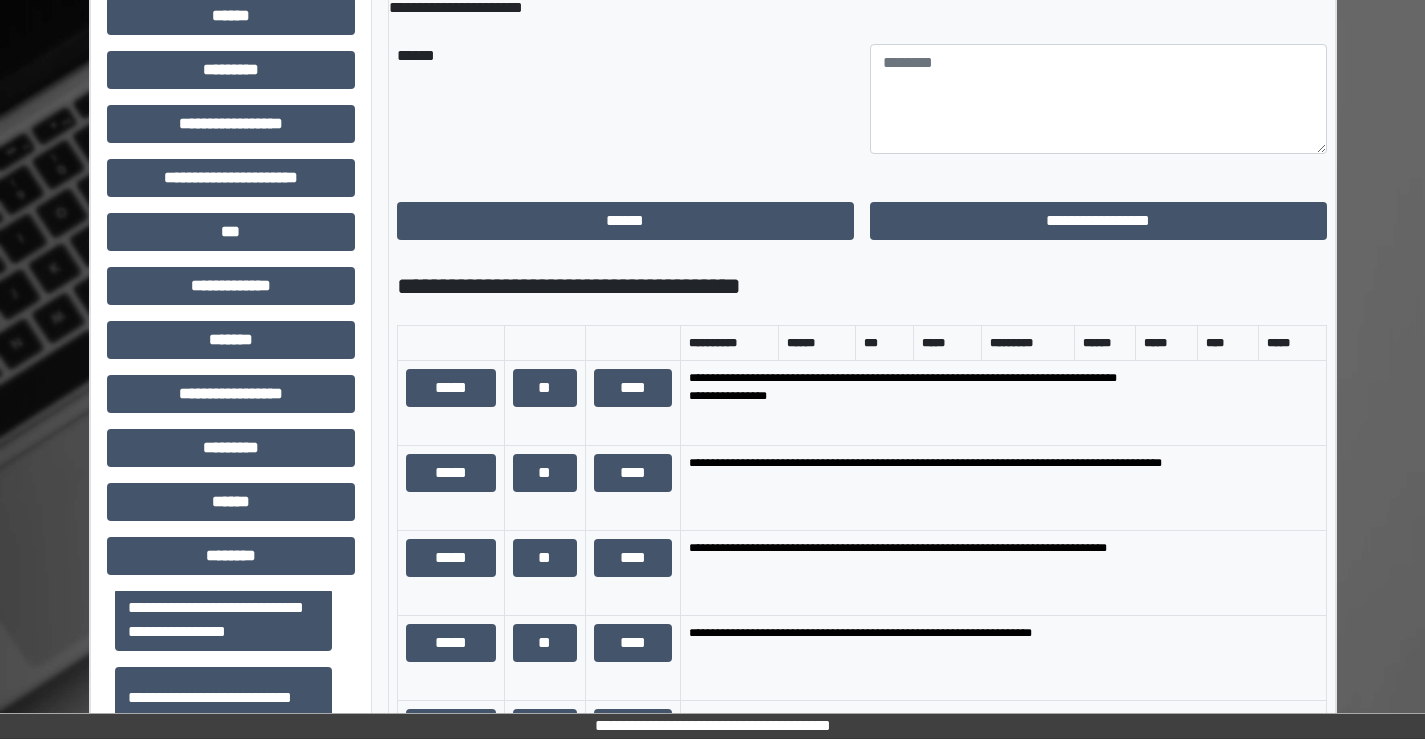 scroll, scrollTop: 1000, scrollLeft: 0, axis: vertical 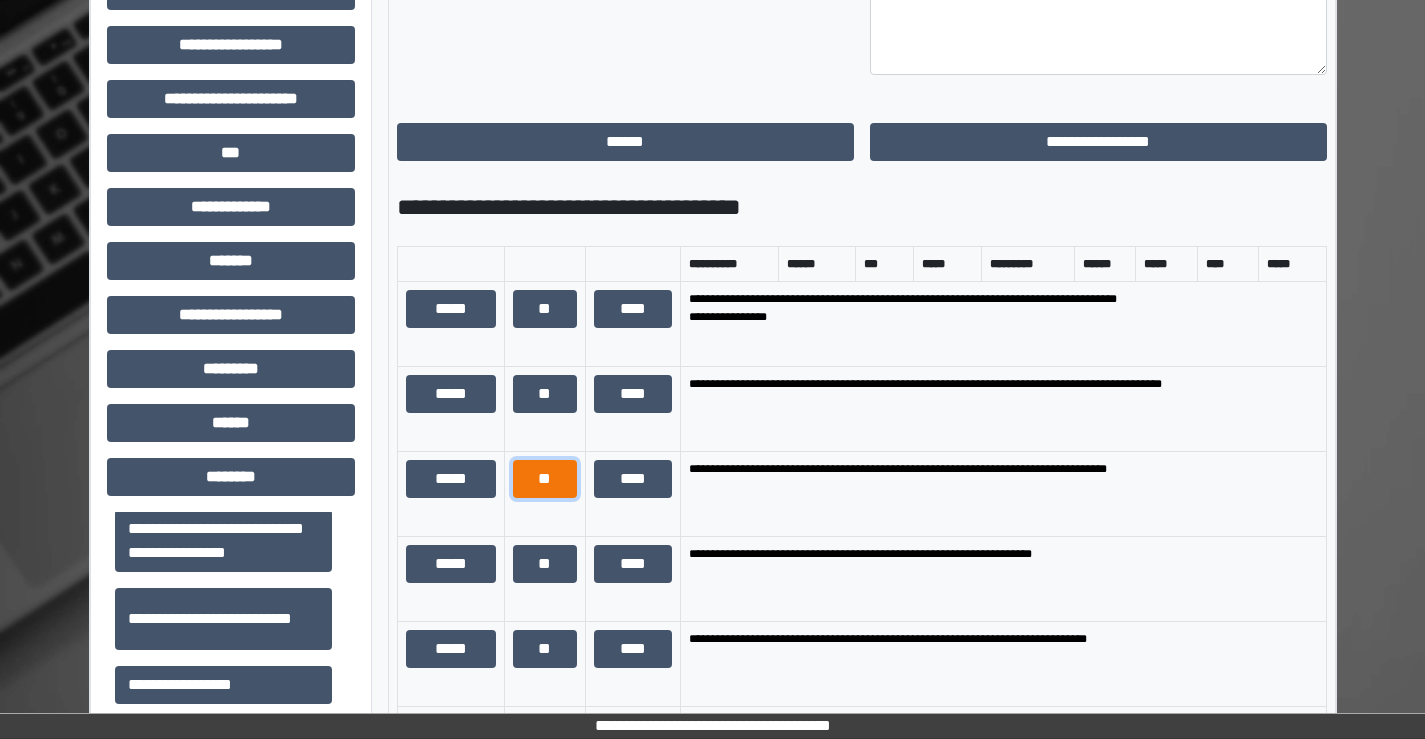 click on "**" at bounding box center (545, 479) 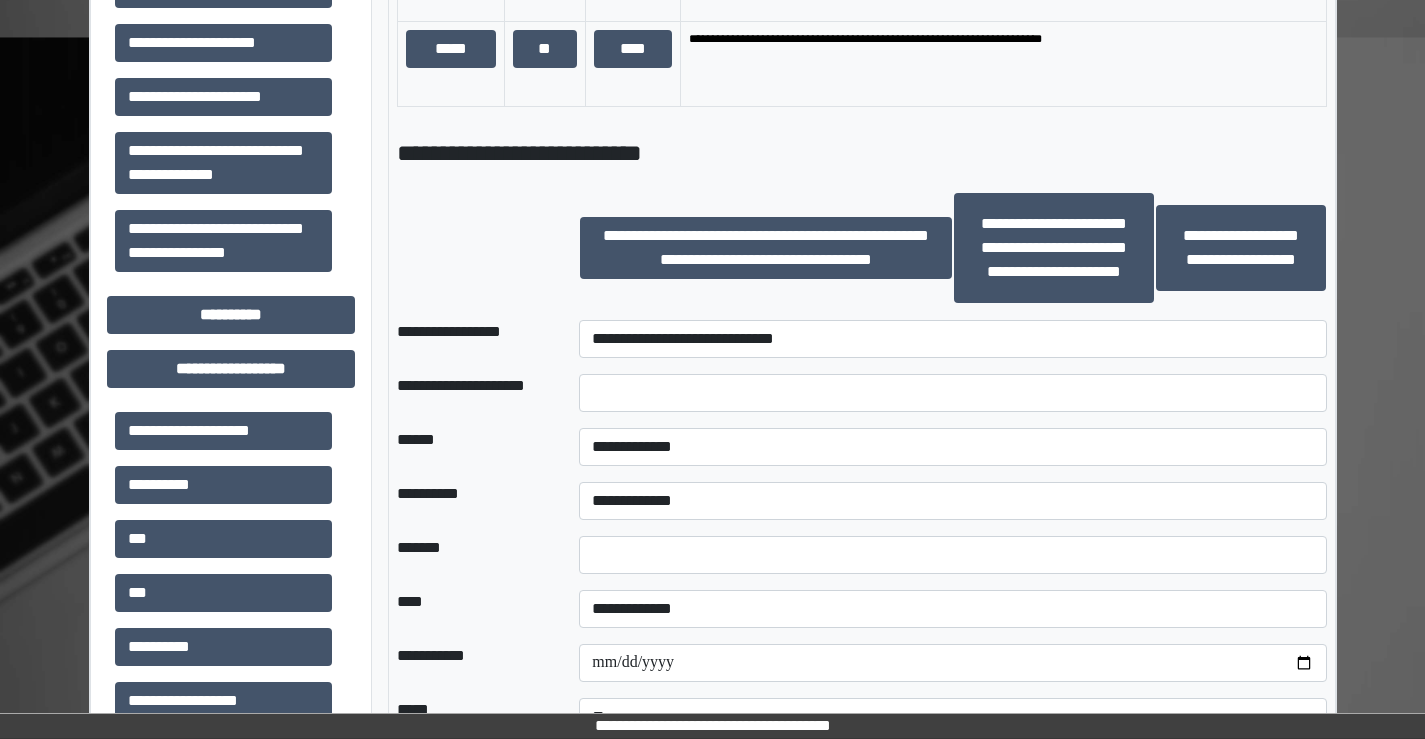 scroll, scrollTop: 1700, scrollLeft: 0, axis: vertical 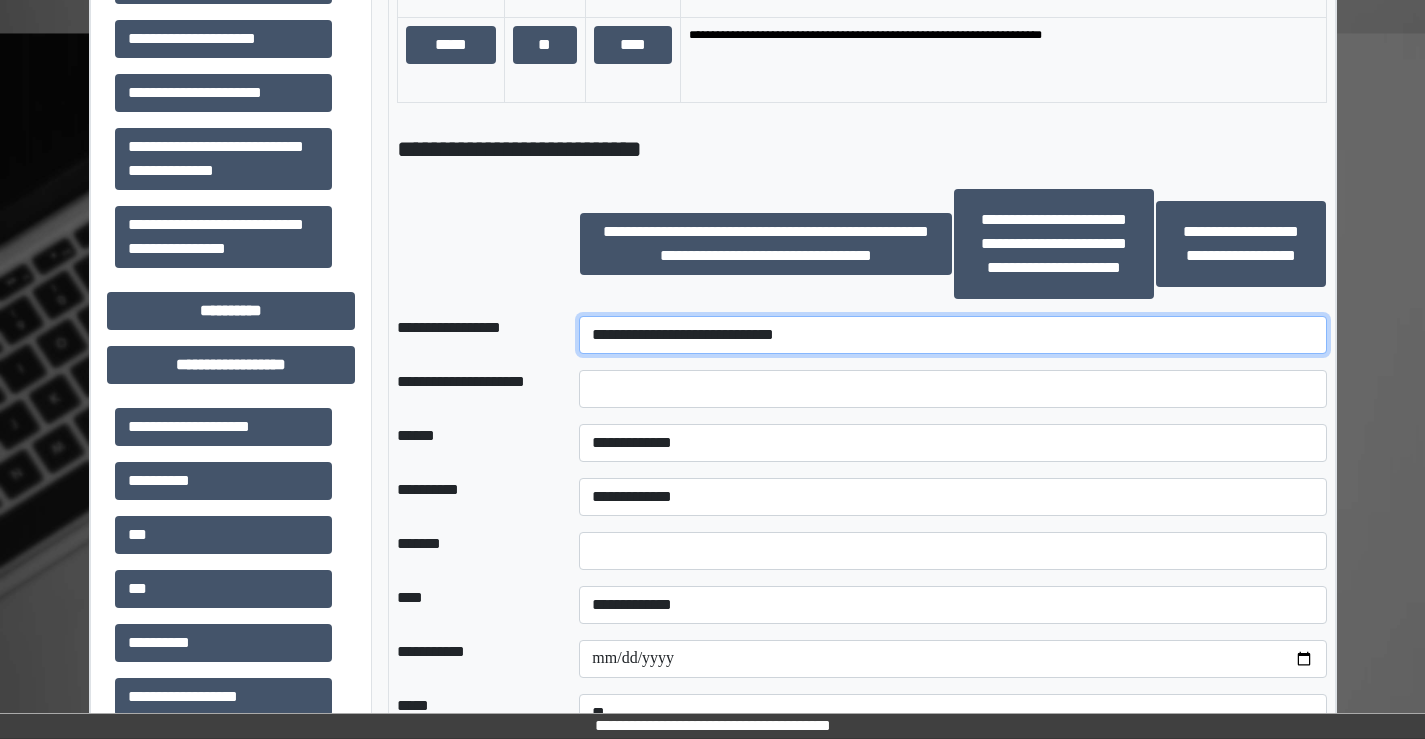 click on "**********" at bounding box center [952, 335] 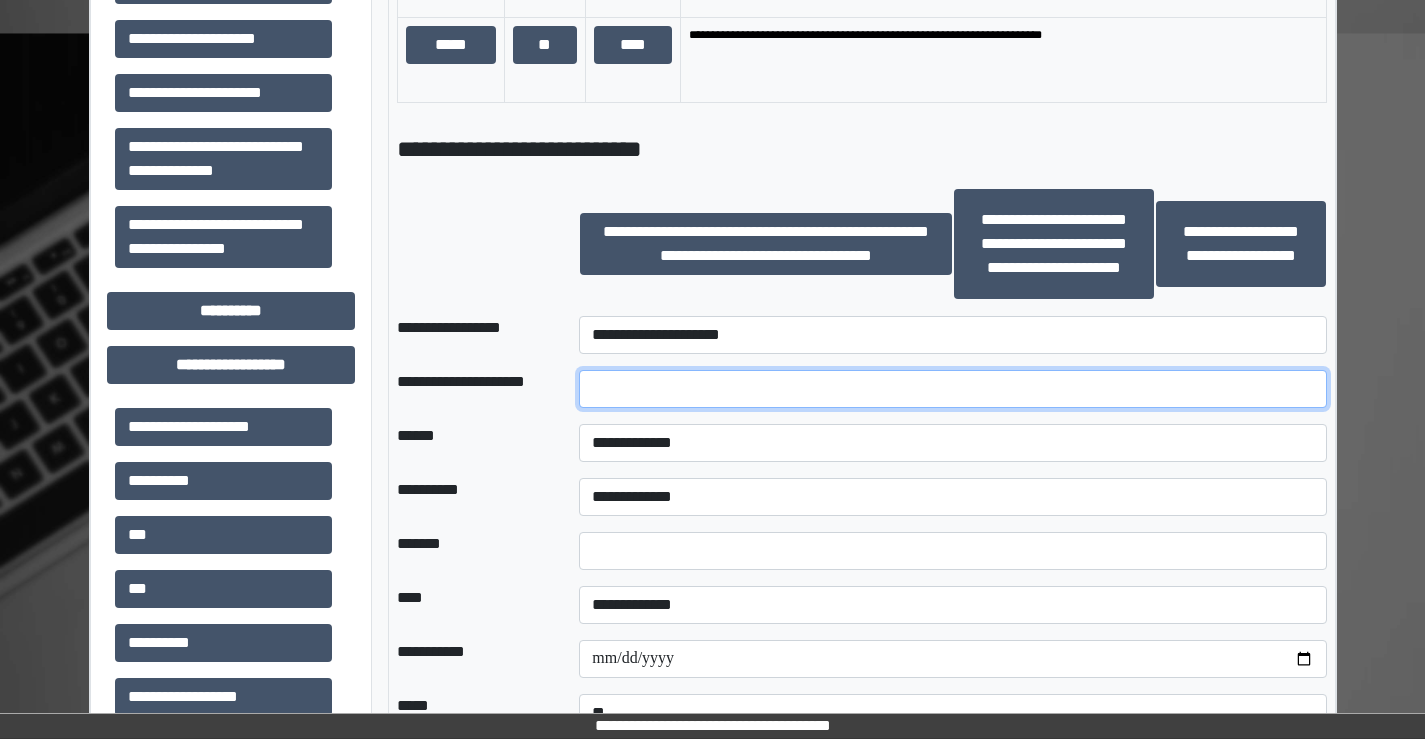 click at bounding box center [952, 389] 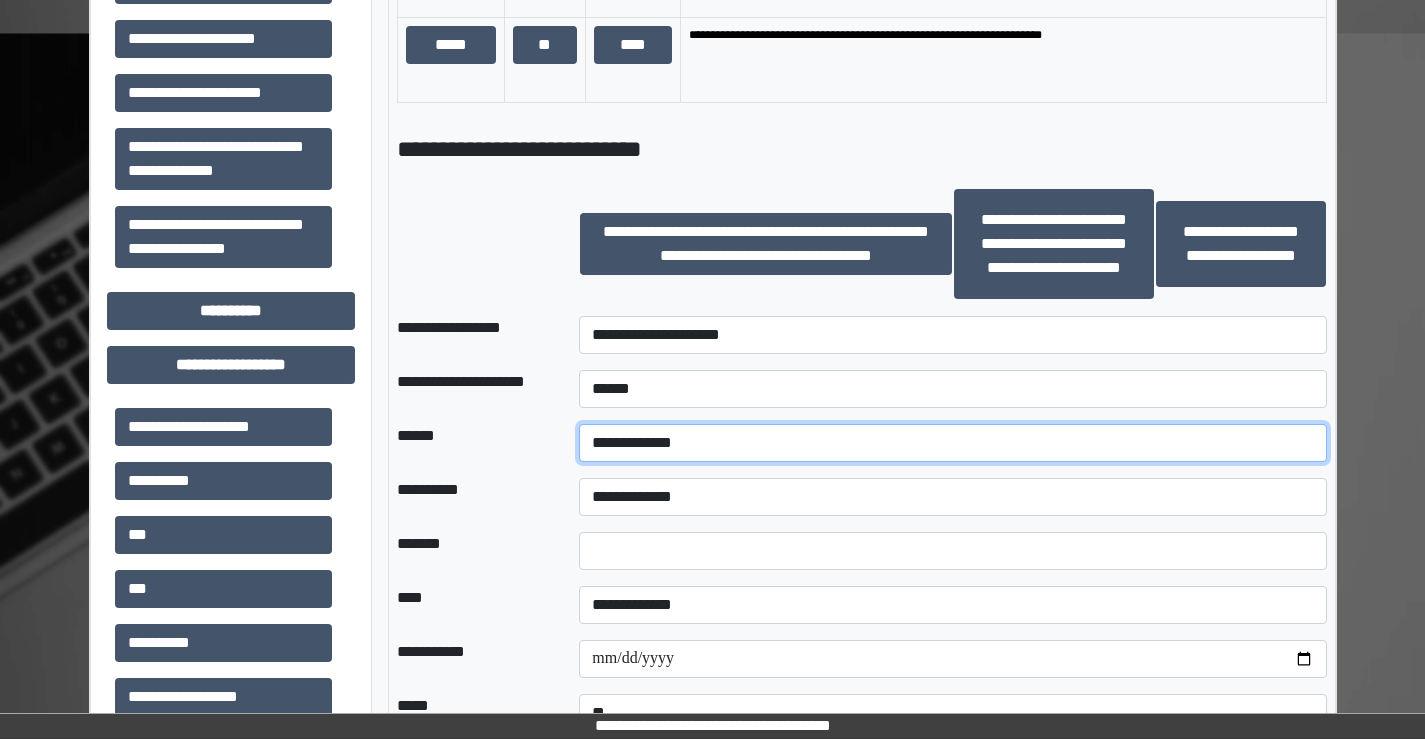 click on "**********" at bounding box center [952, 443] 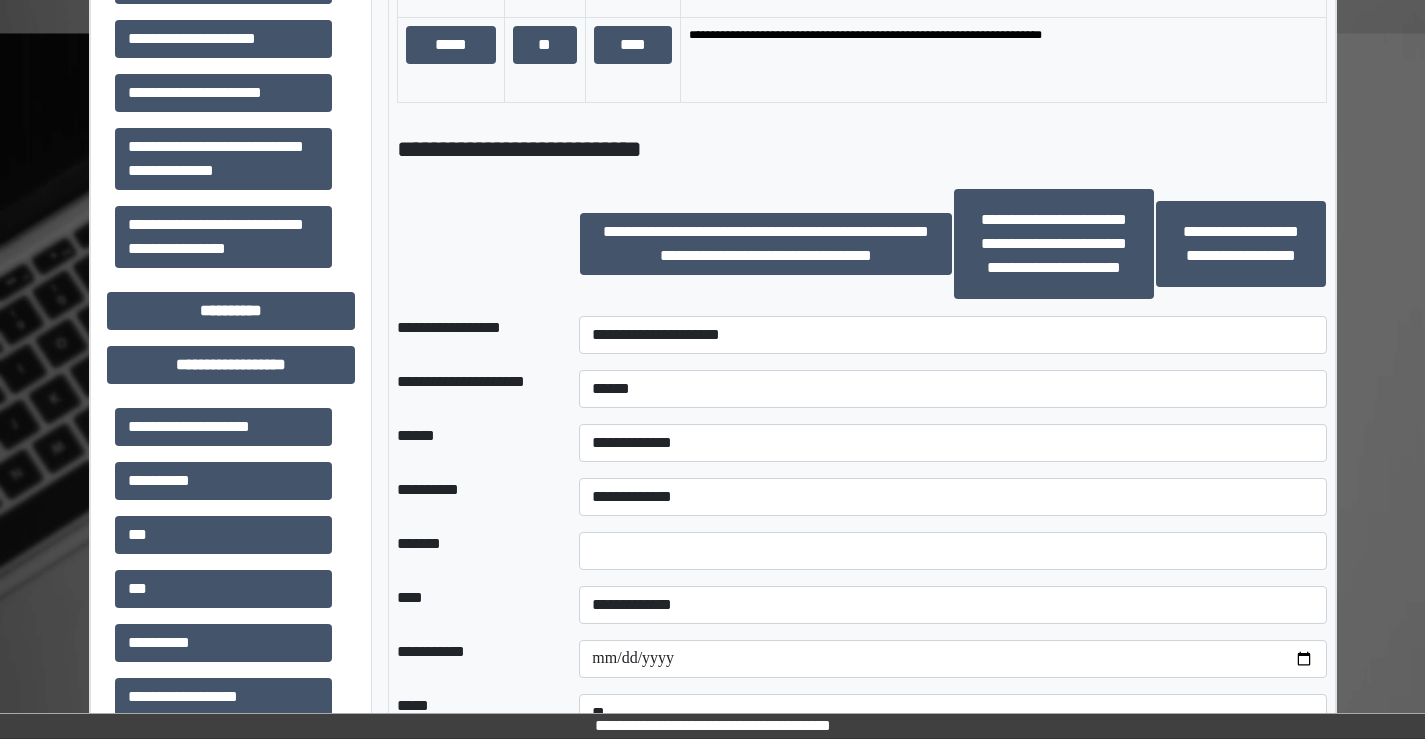 drag, startPoint x: 531, startPoint y: 457, endPoint x: 546, endPoint y: 453, distance: 15.524175 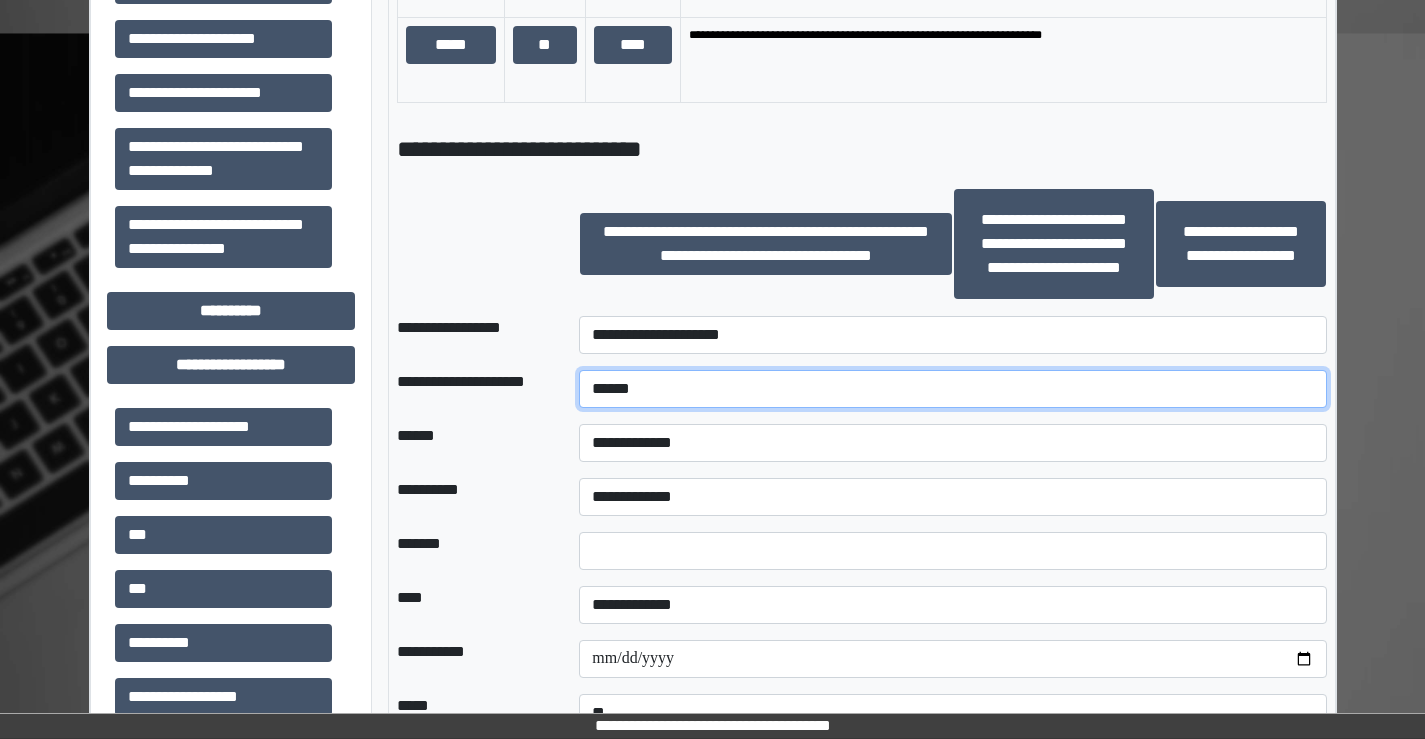 click on "******" at bounding box center (952, 389) 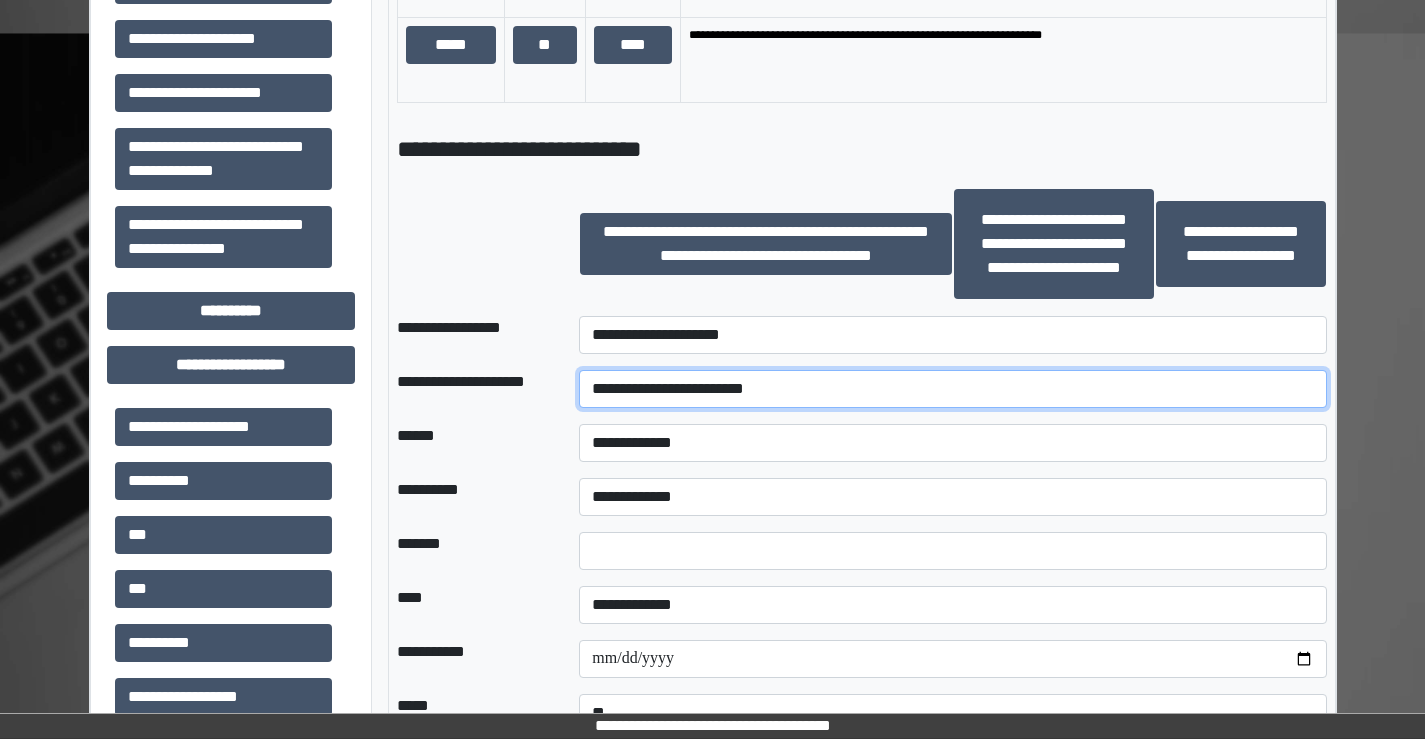 type on "**********" 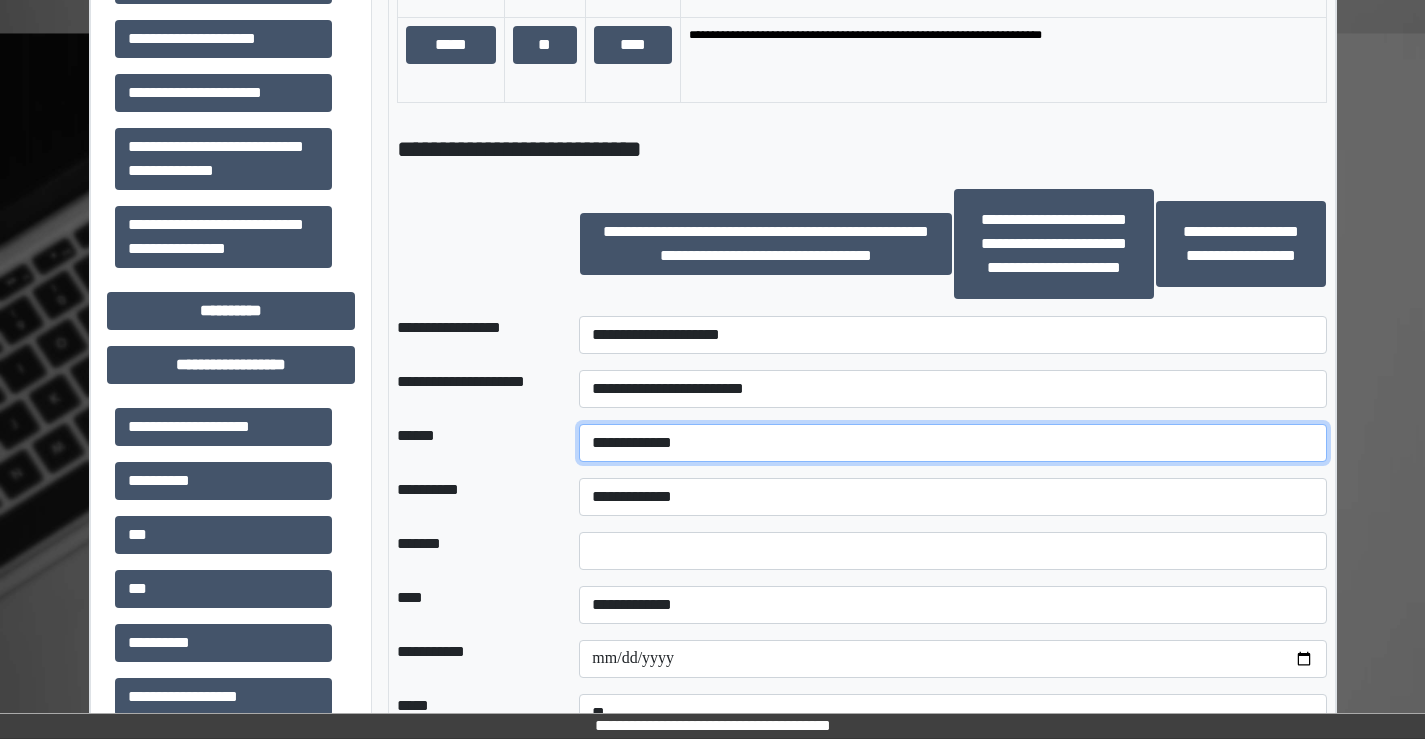 click on "**********" at bounding box center [952, 443] 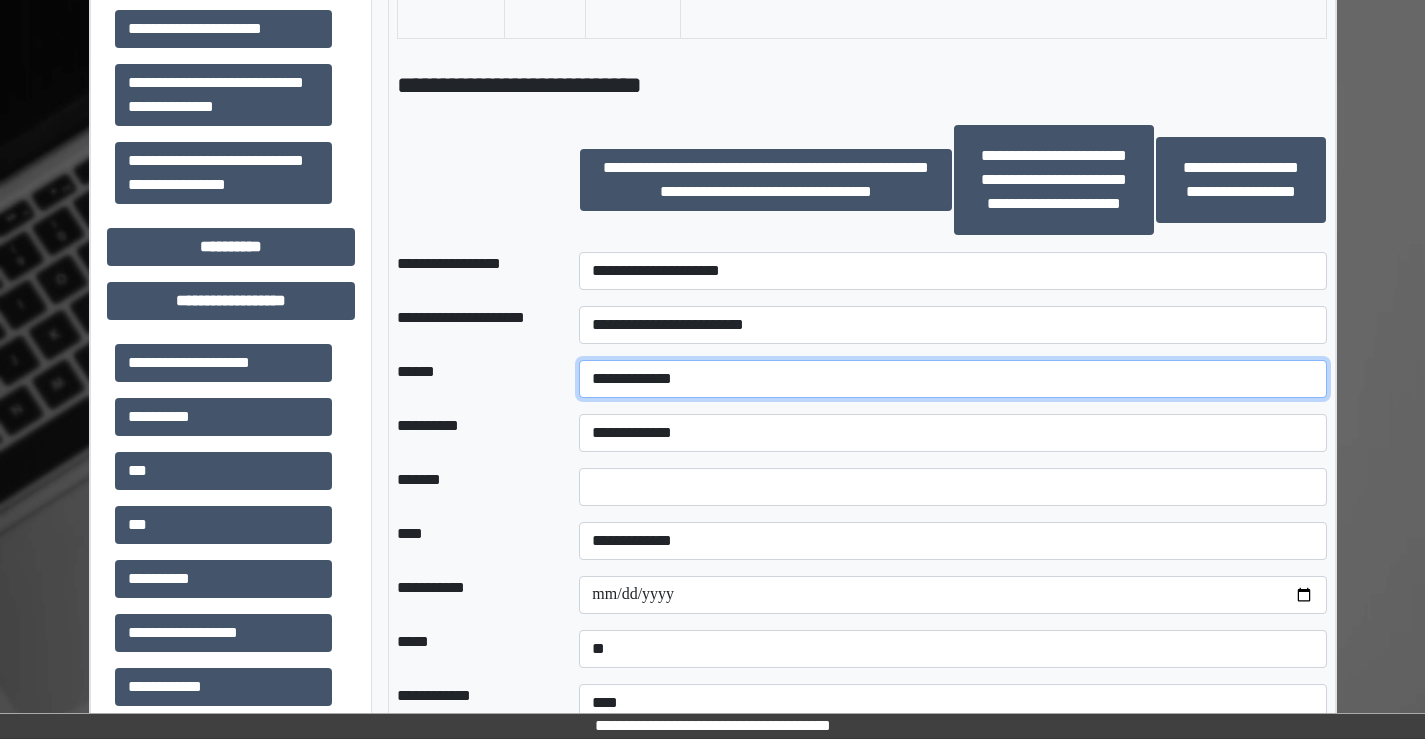 scroll, scrollTop: 1800, scrollLeft: 0, axis: vertical 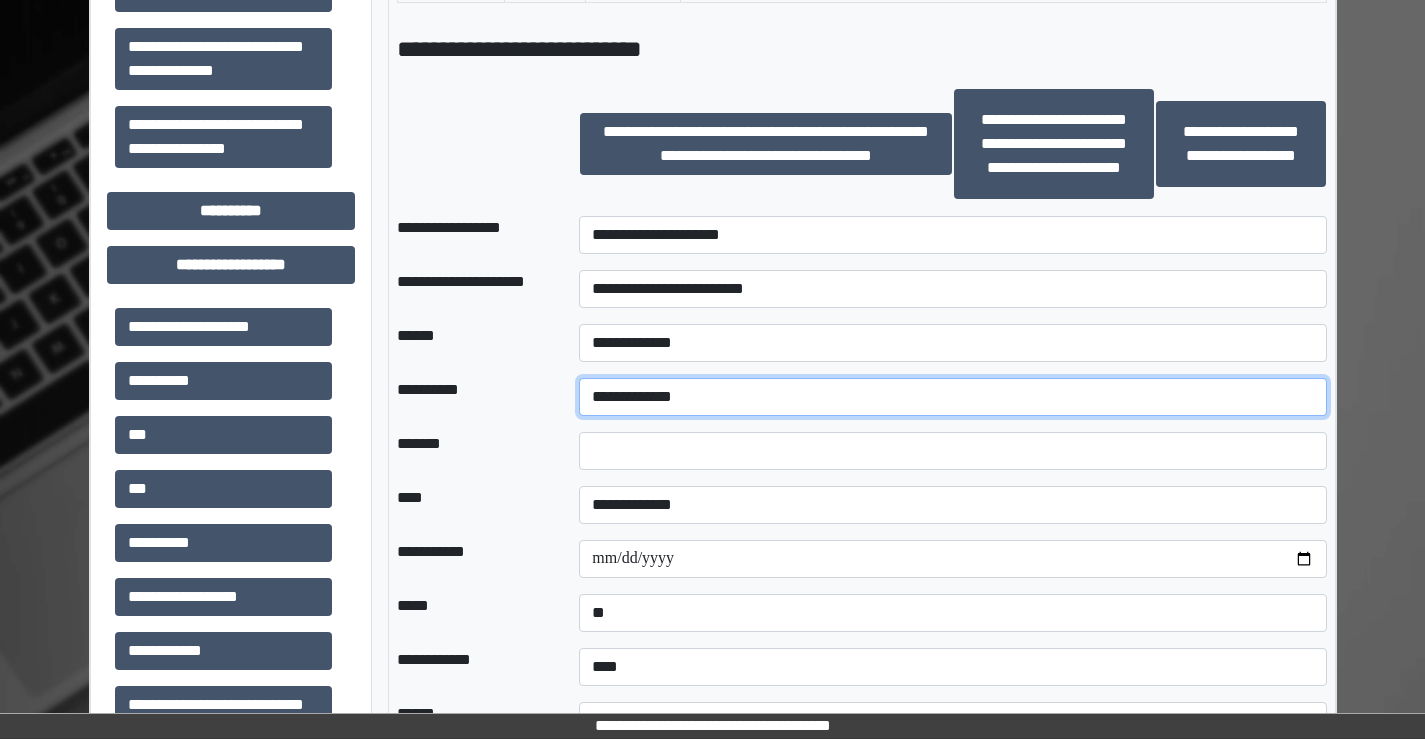 click on "**********" at bounding box center (952, 397) 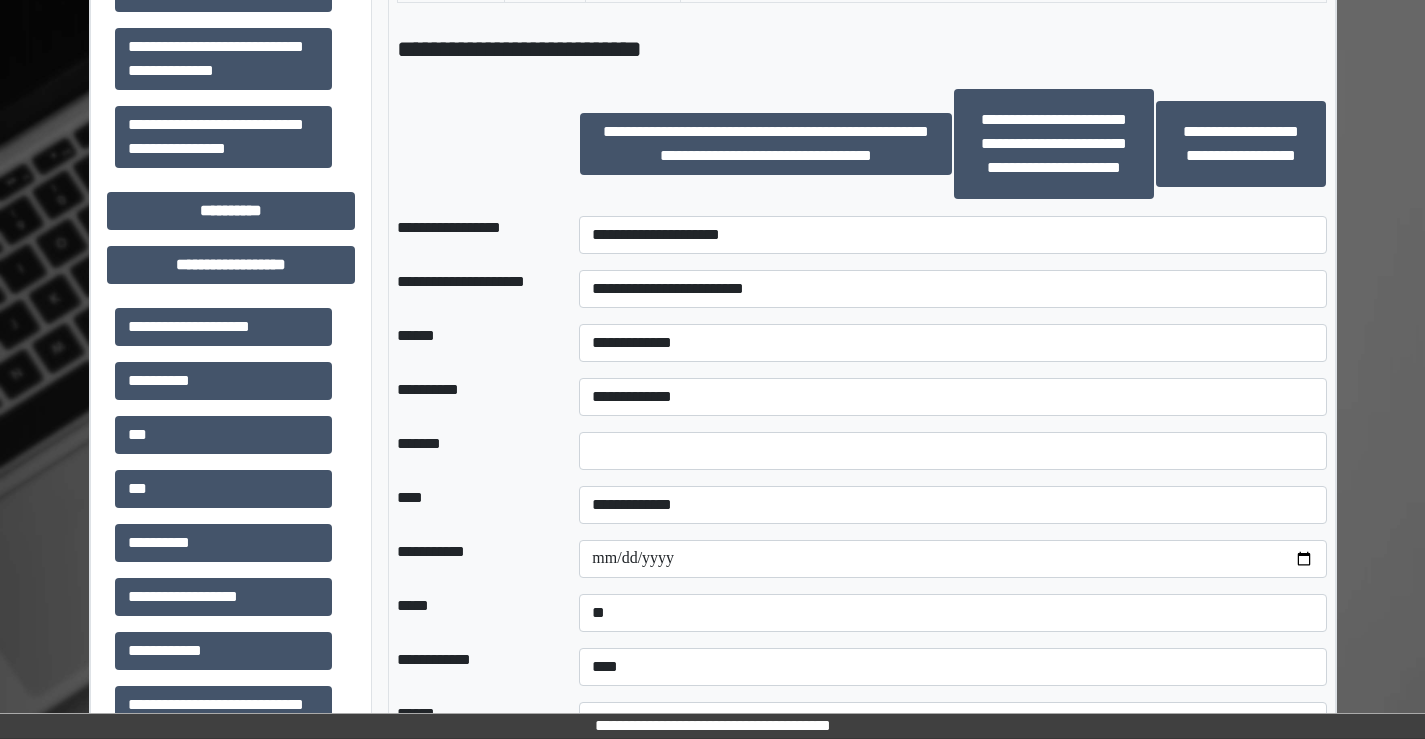 click on "**********" at bounding box center (472, 289) 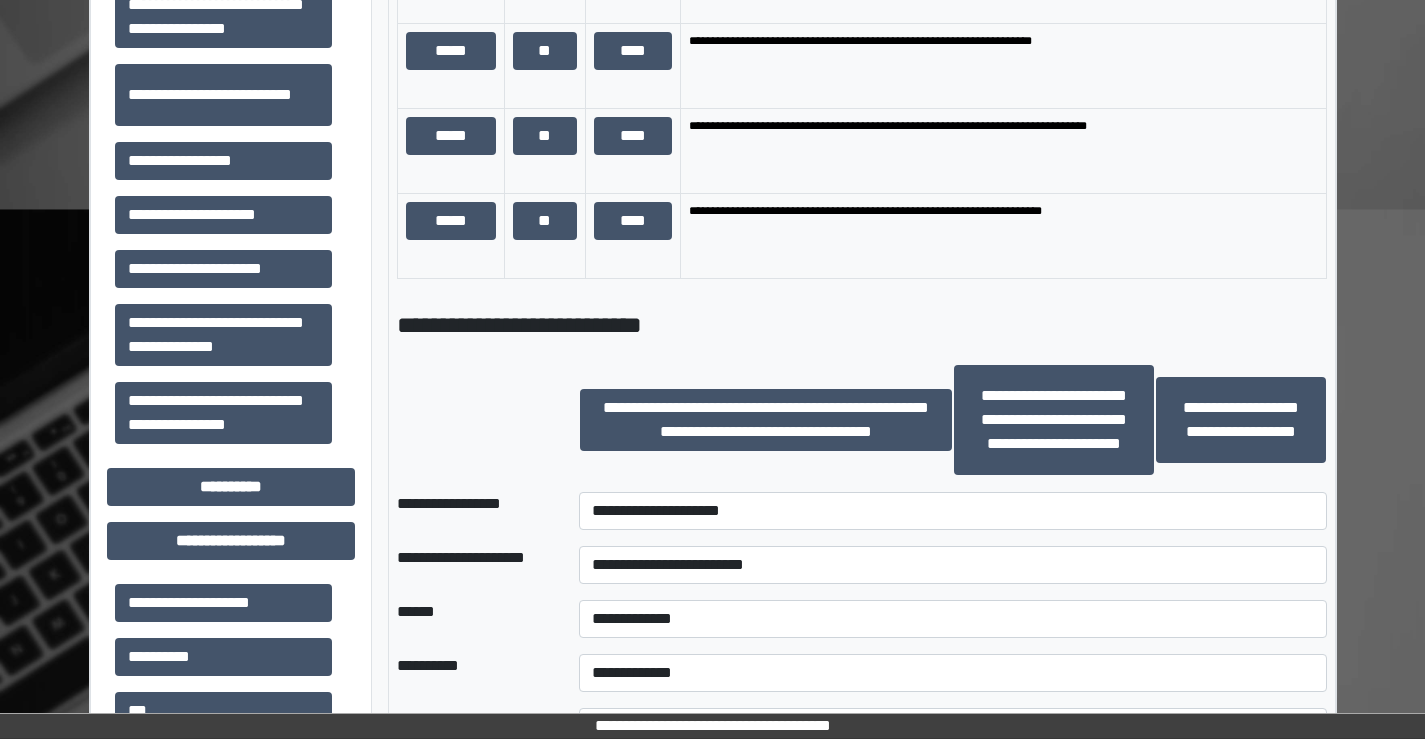 scroll, scrollTop: 1800, scrollLeft: 0, axis: vertical 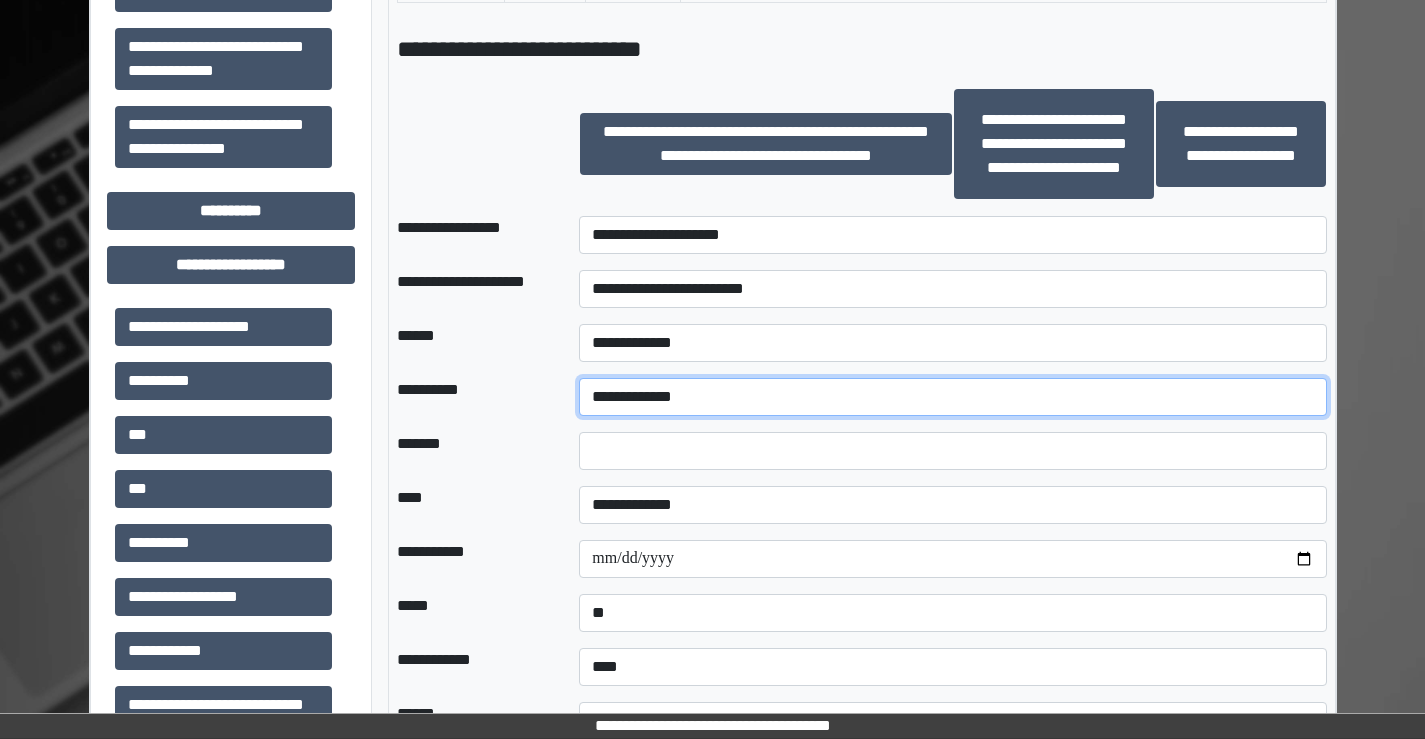 click on "**********" at bounding box center (952, 397) 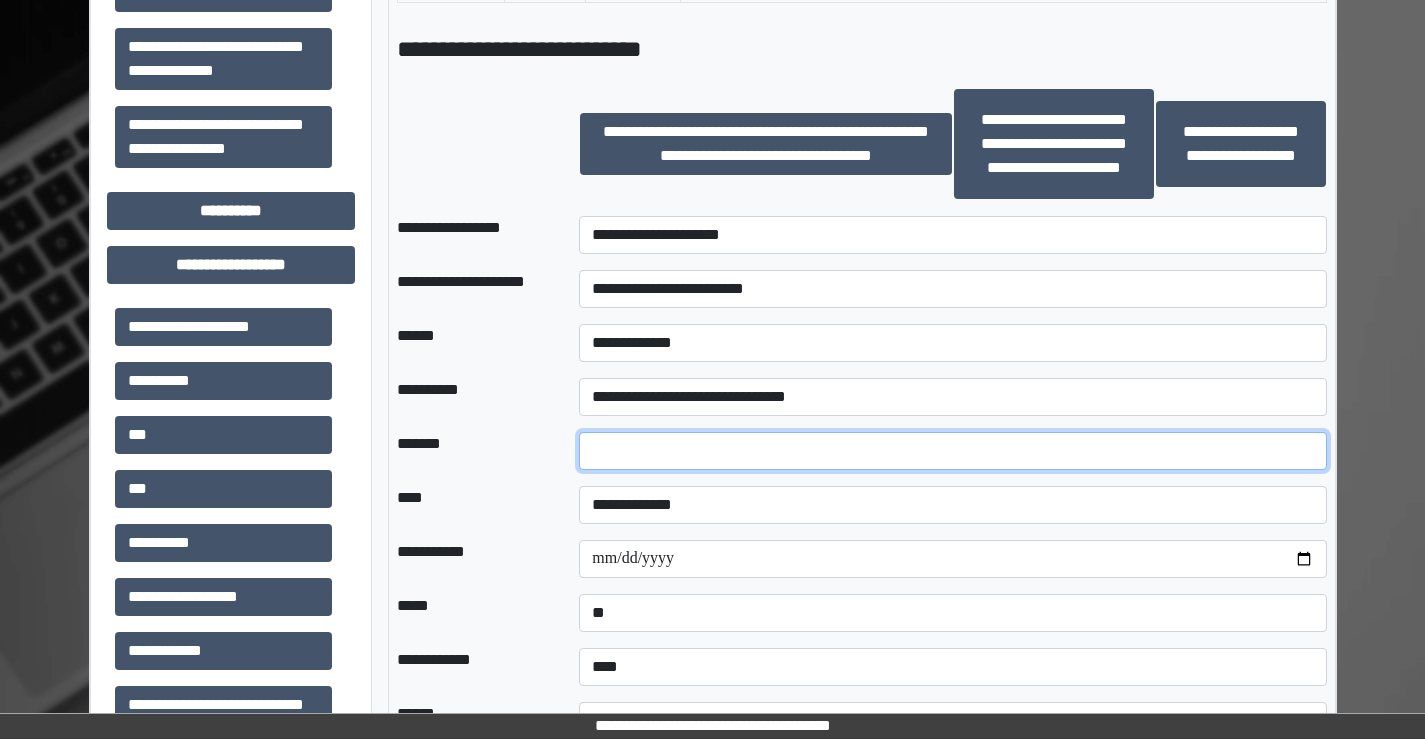 click at bounding box center (952, 451) 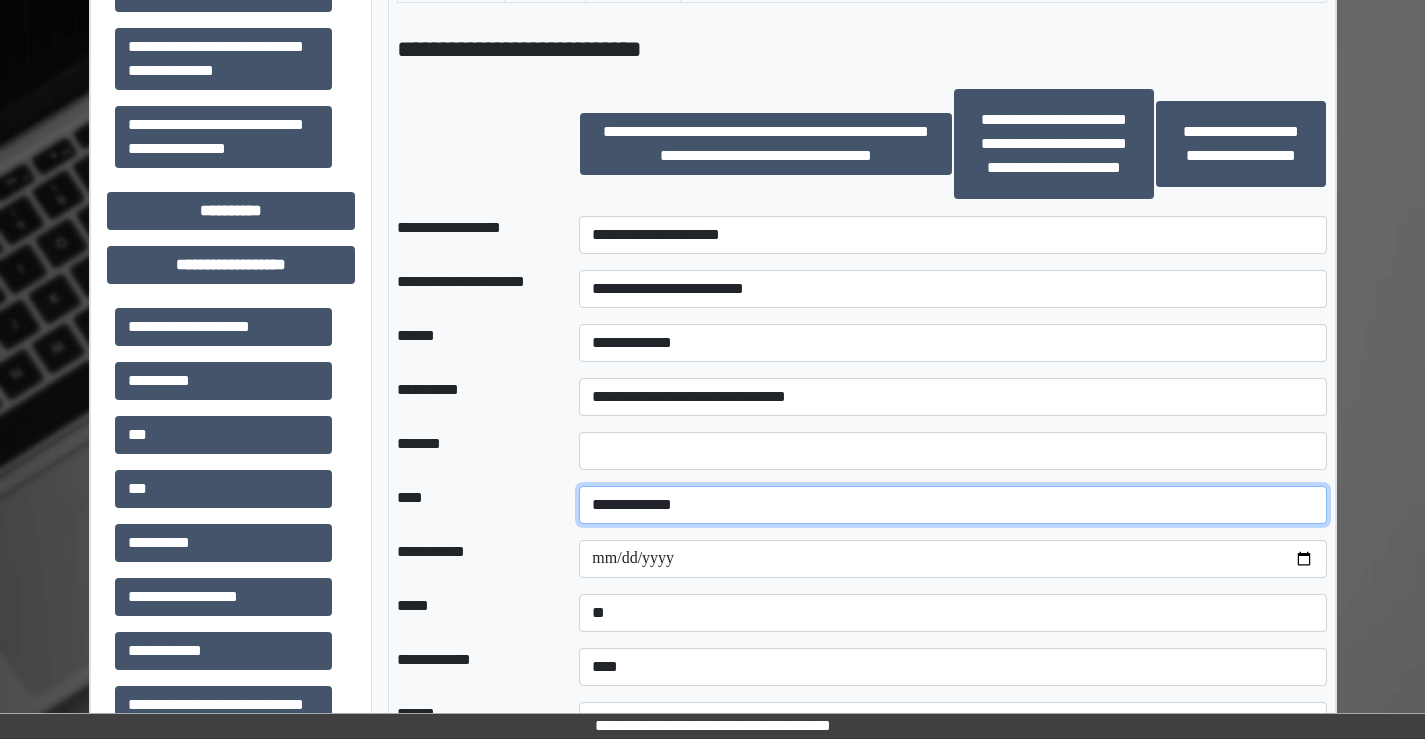 click on "**********" at bounding box center [952, 505] 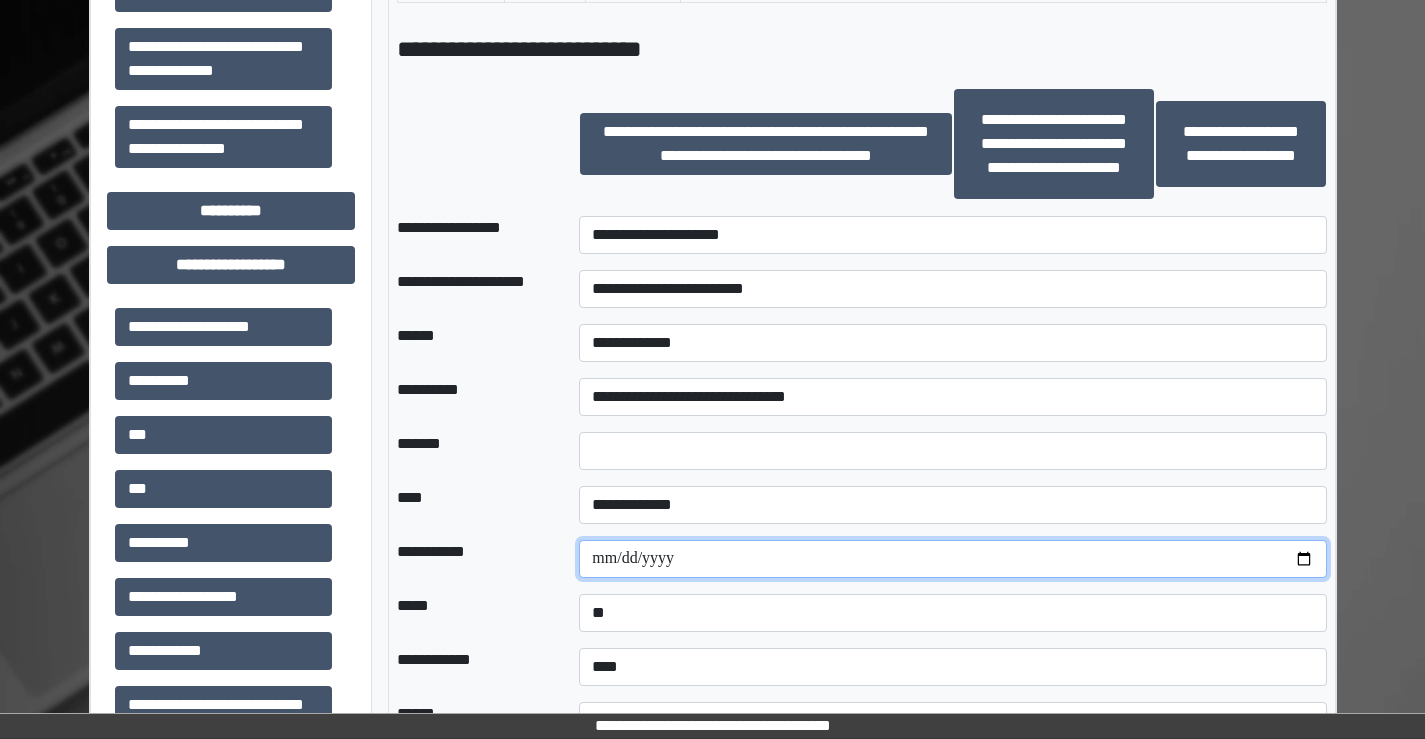 click at bounding box center (952, 559) 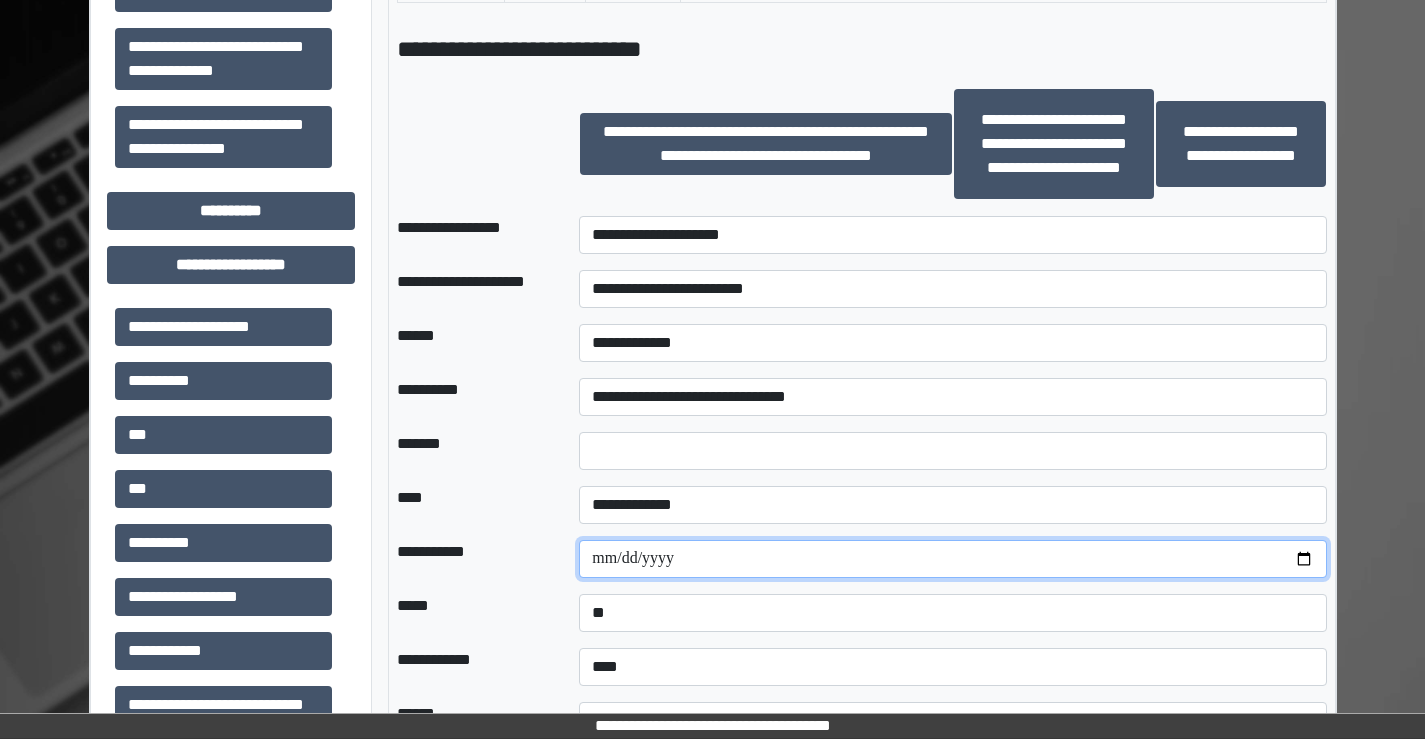 type on "**********" 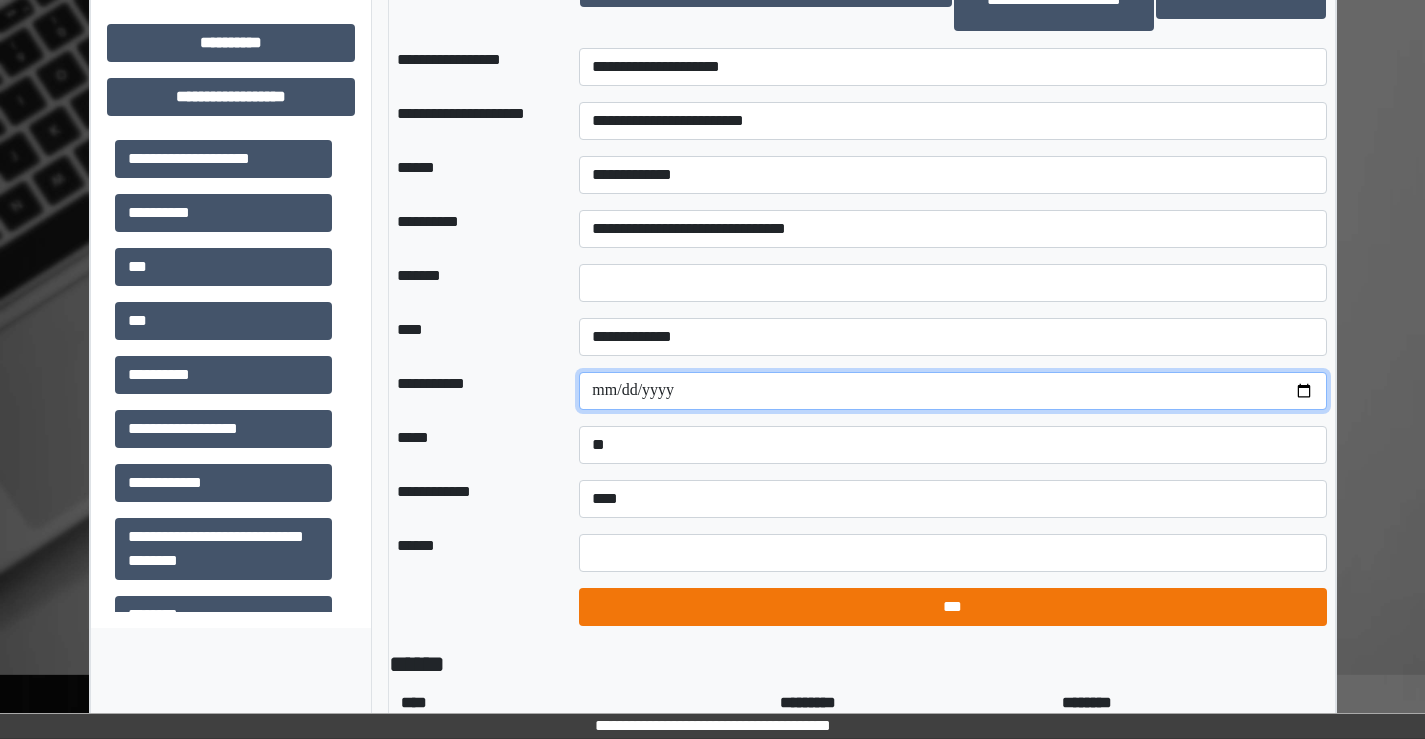 scroll, scrollTop: 2000, scrollLeft: 0, axis: vertical 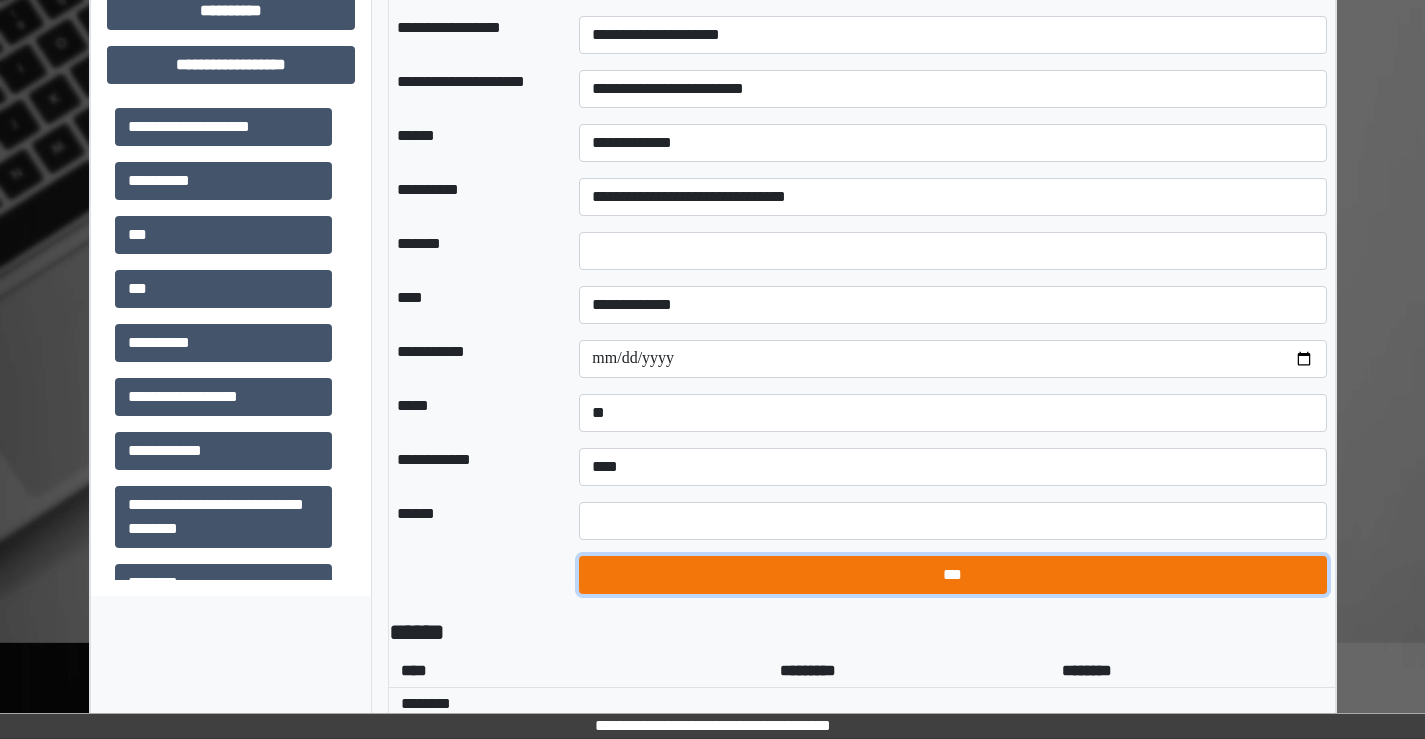 click on "***" at bounding box center [952, 575] 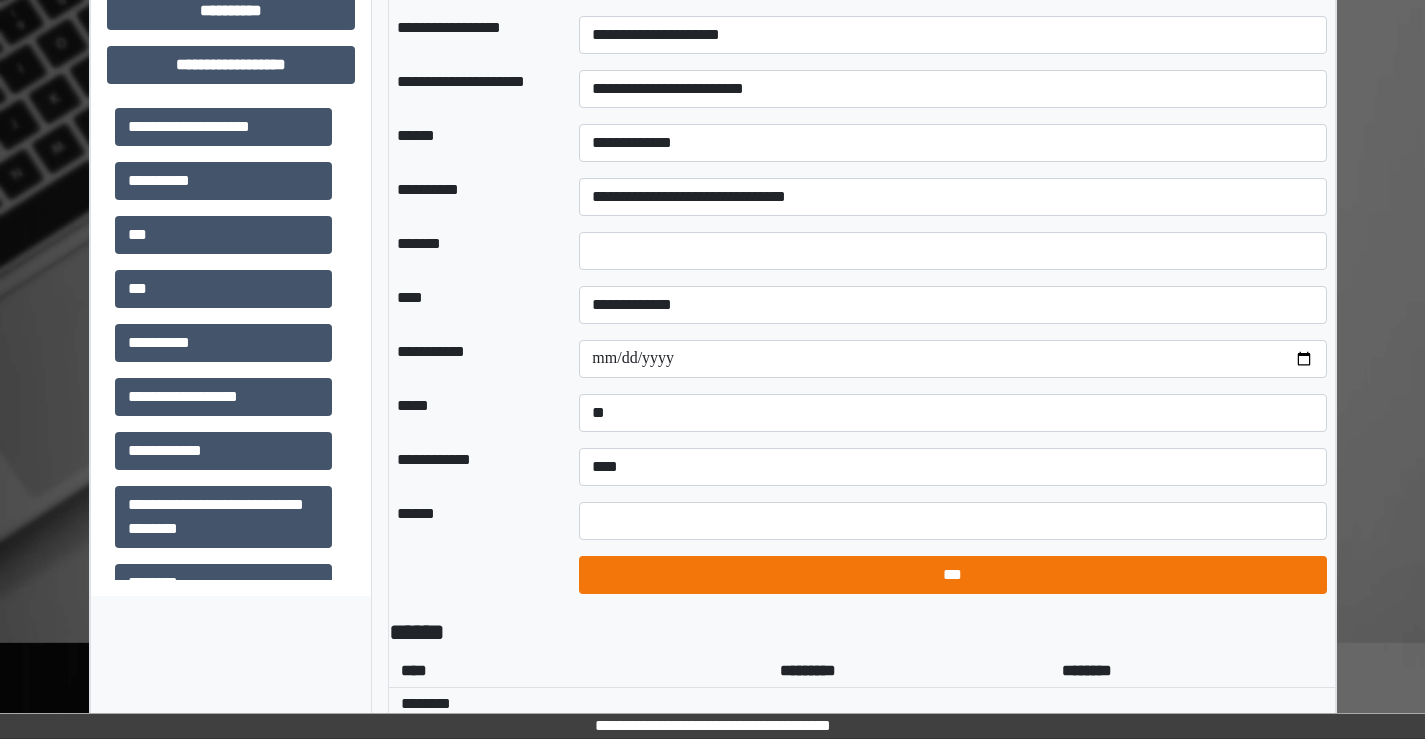 select on "*" 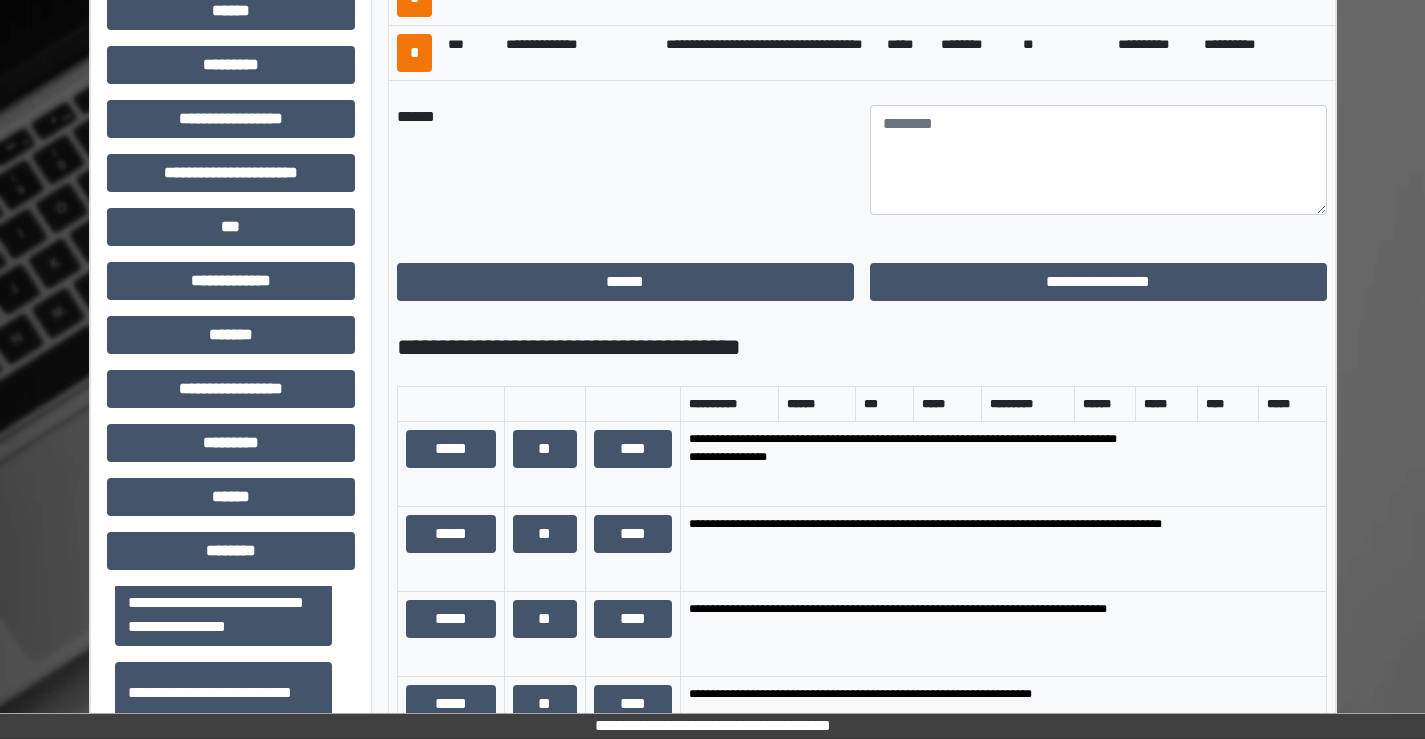 scroll, scrollTop: 1100, scrollLeft: 0, axis: vertical 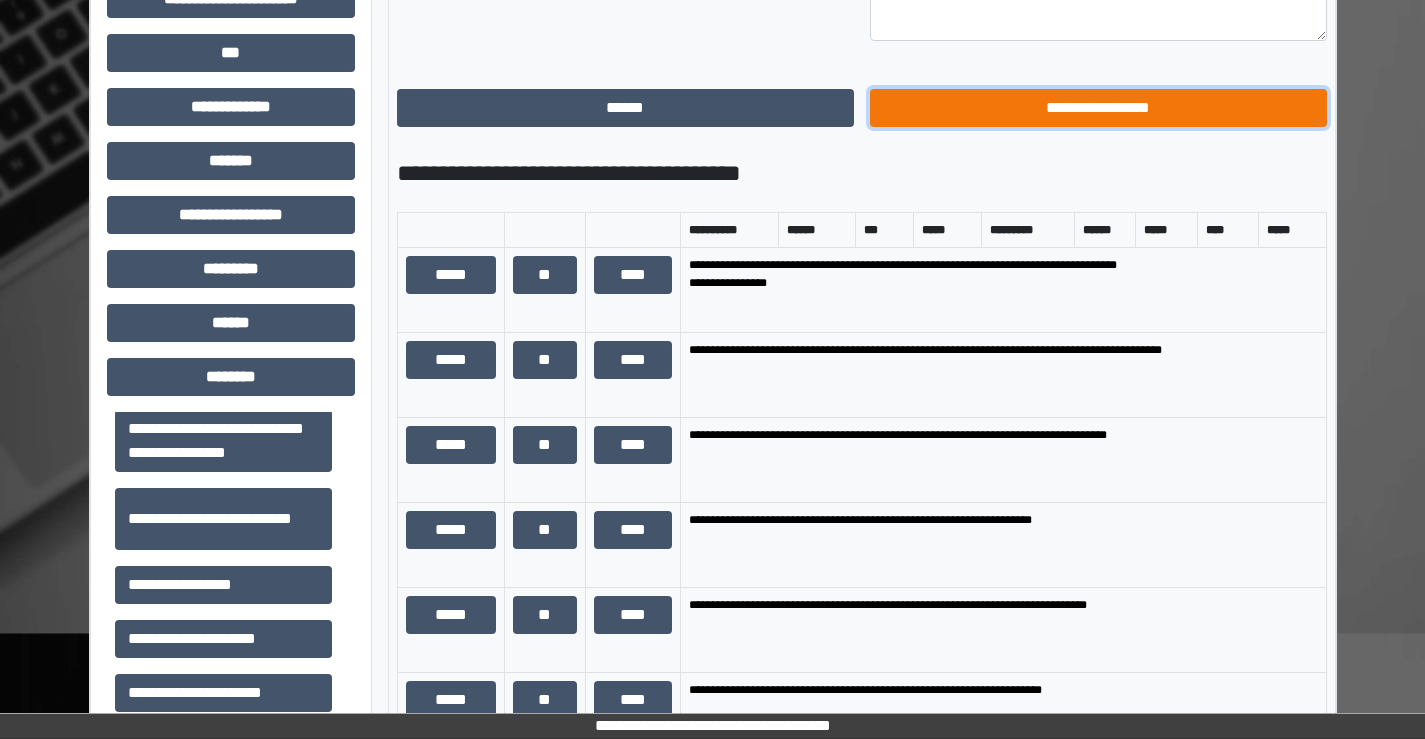 click on "**********" at bounding box center (1098, 108) 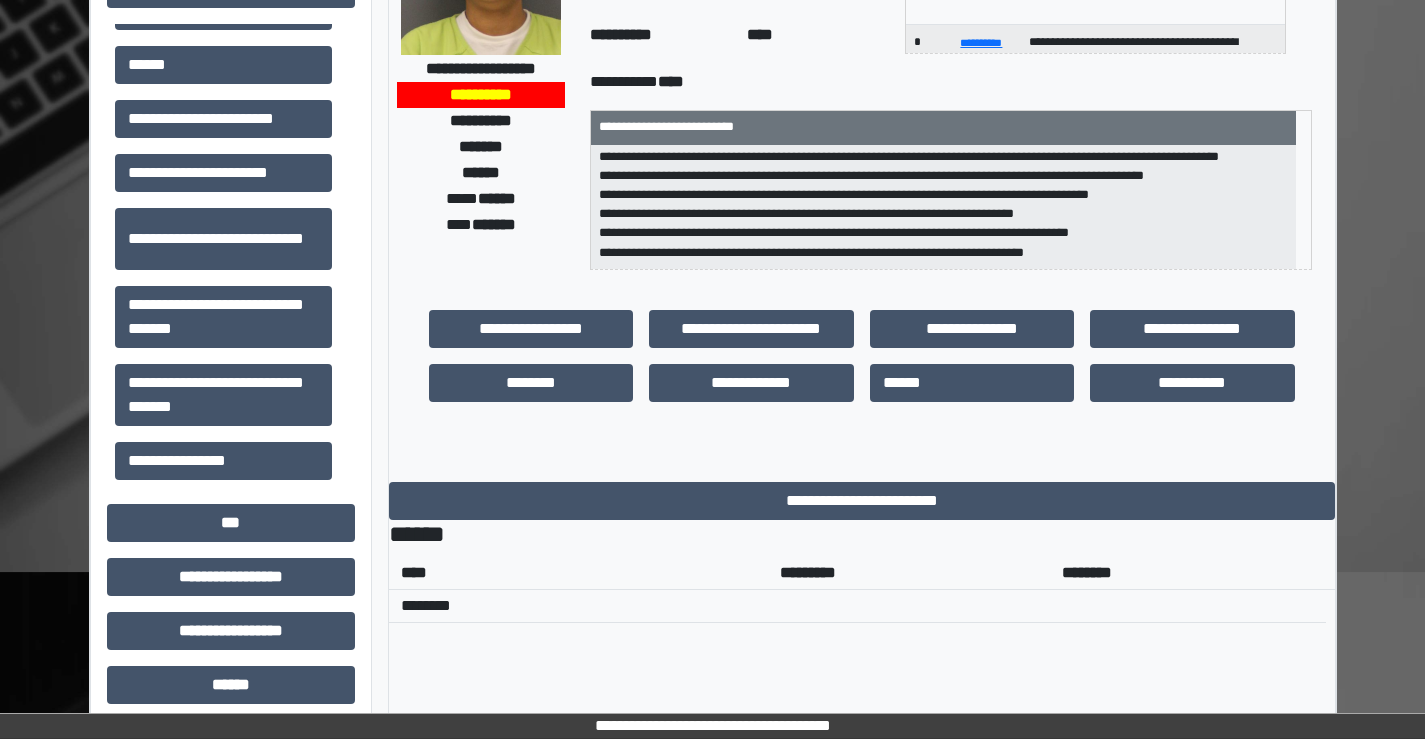 scroll, scrollTop: 100, scrollLeft: 0, axis: vertical 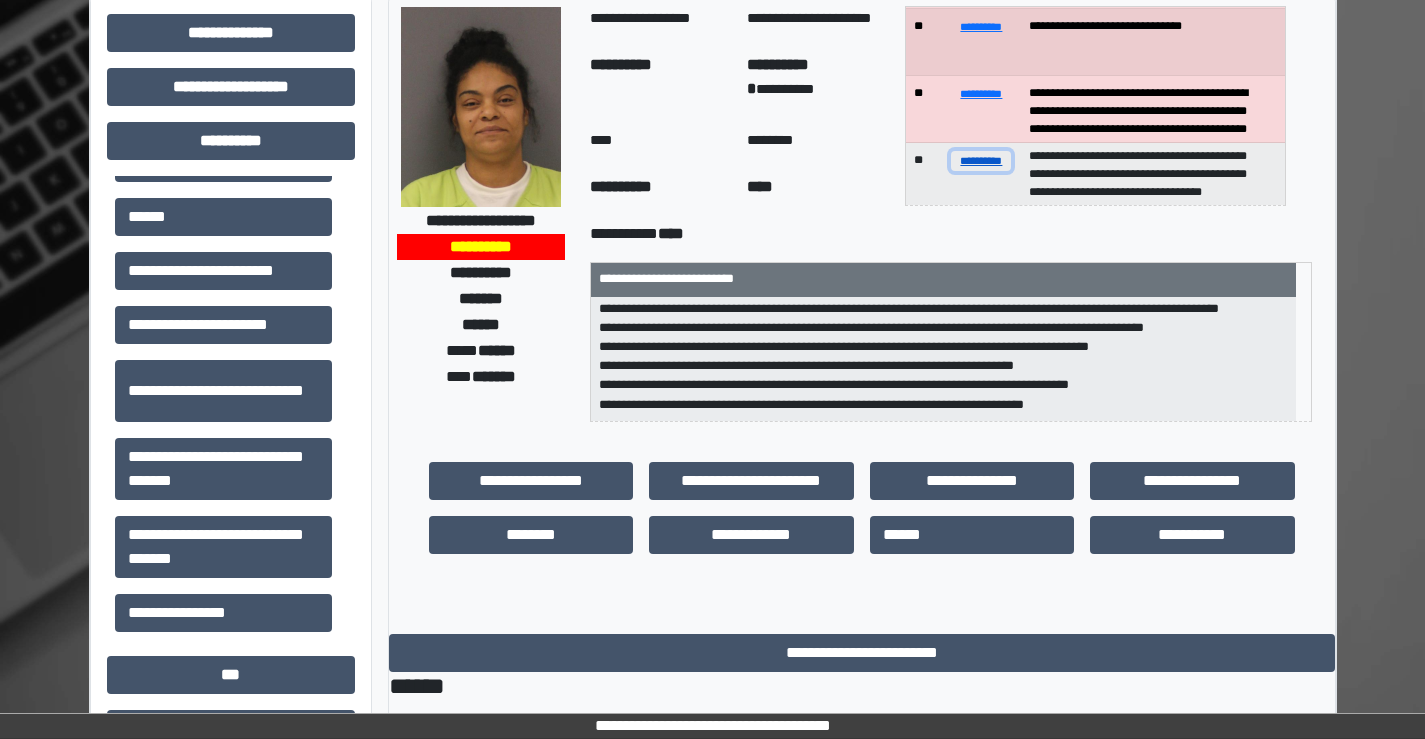 click on "**********" at bounding box center (981, 160) 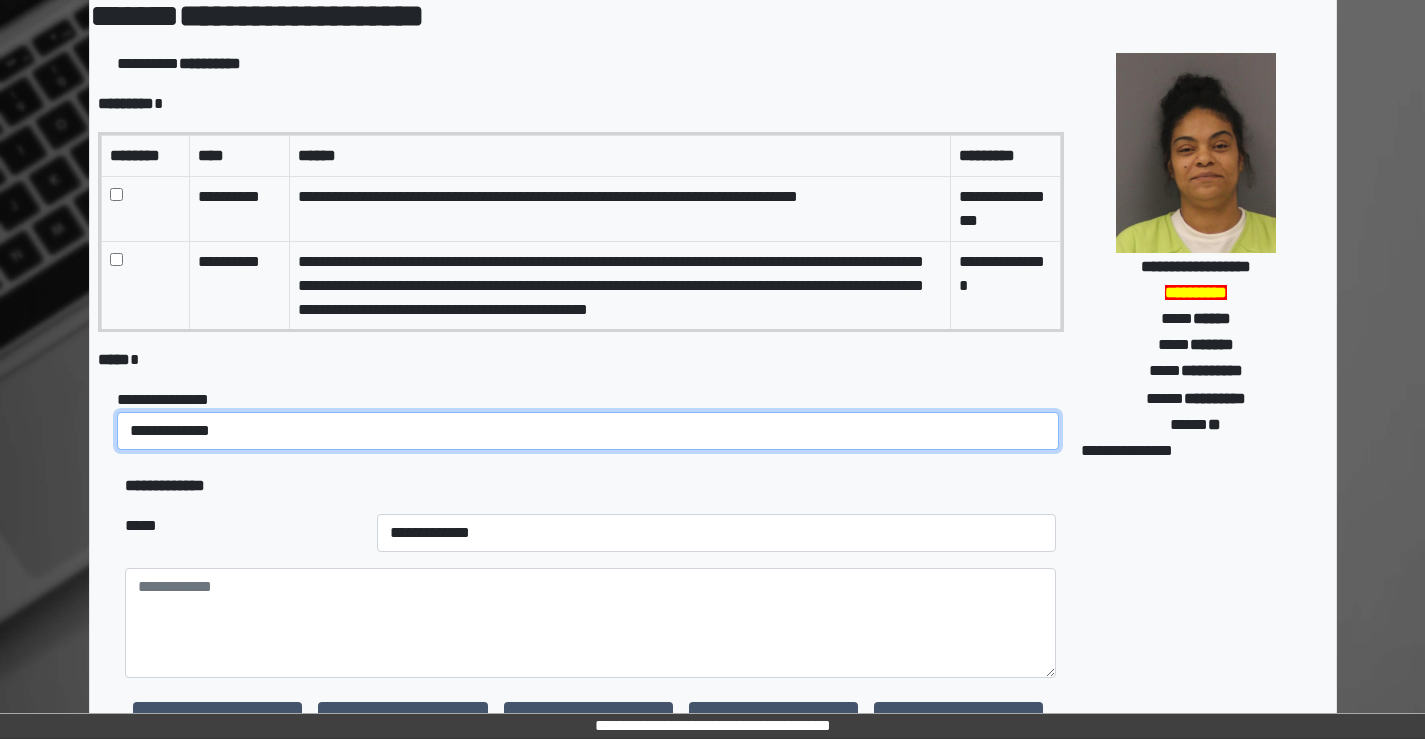 click on "**********" at bounding box center (588, 431) 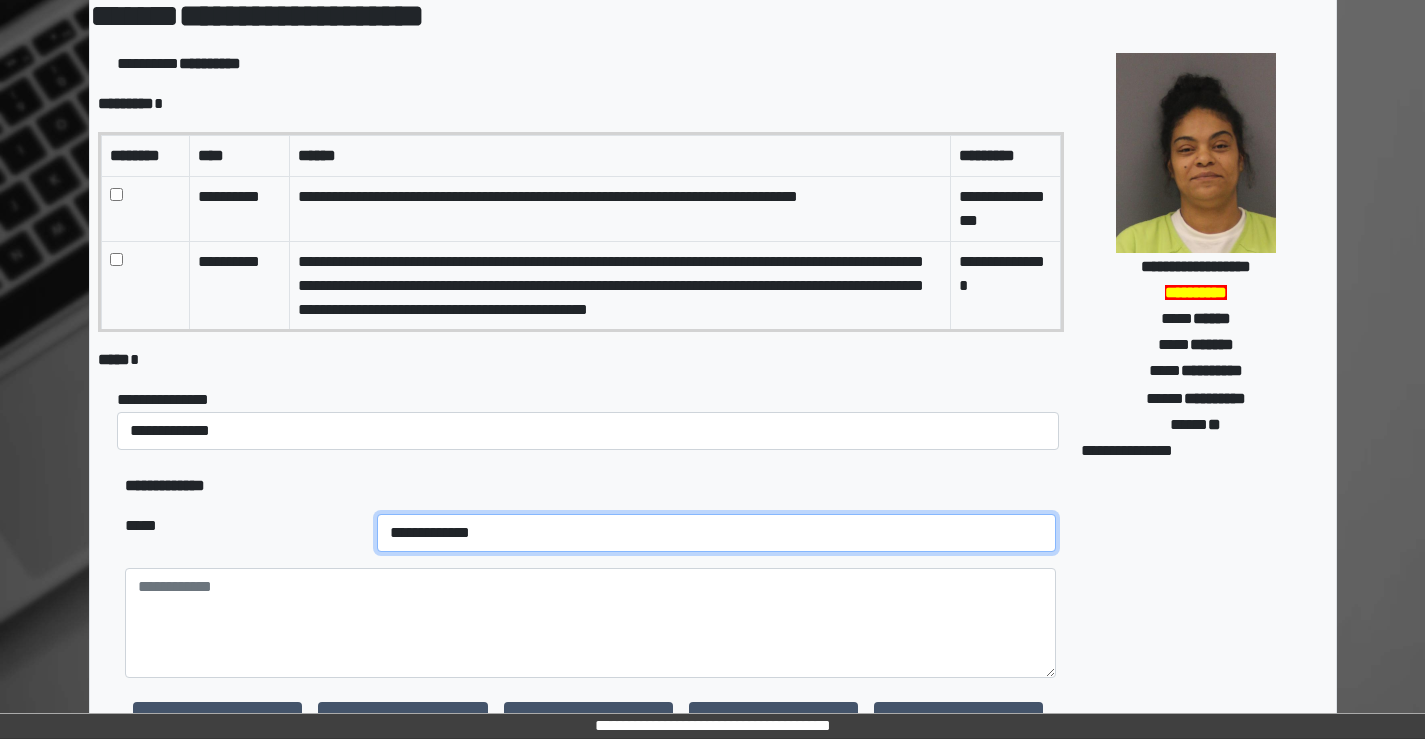 click on "**********" at bounding box center [717, 533] 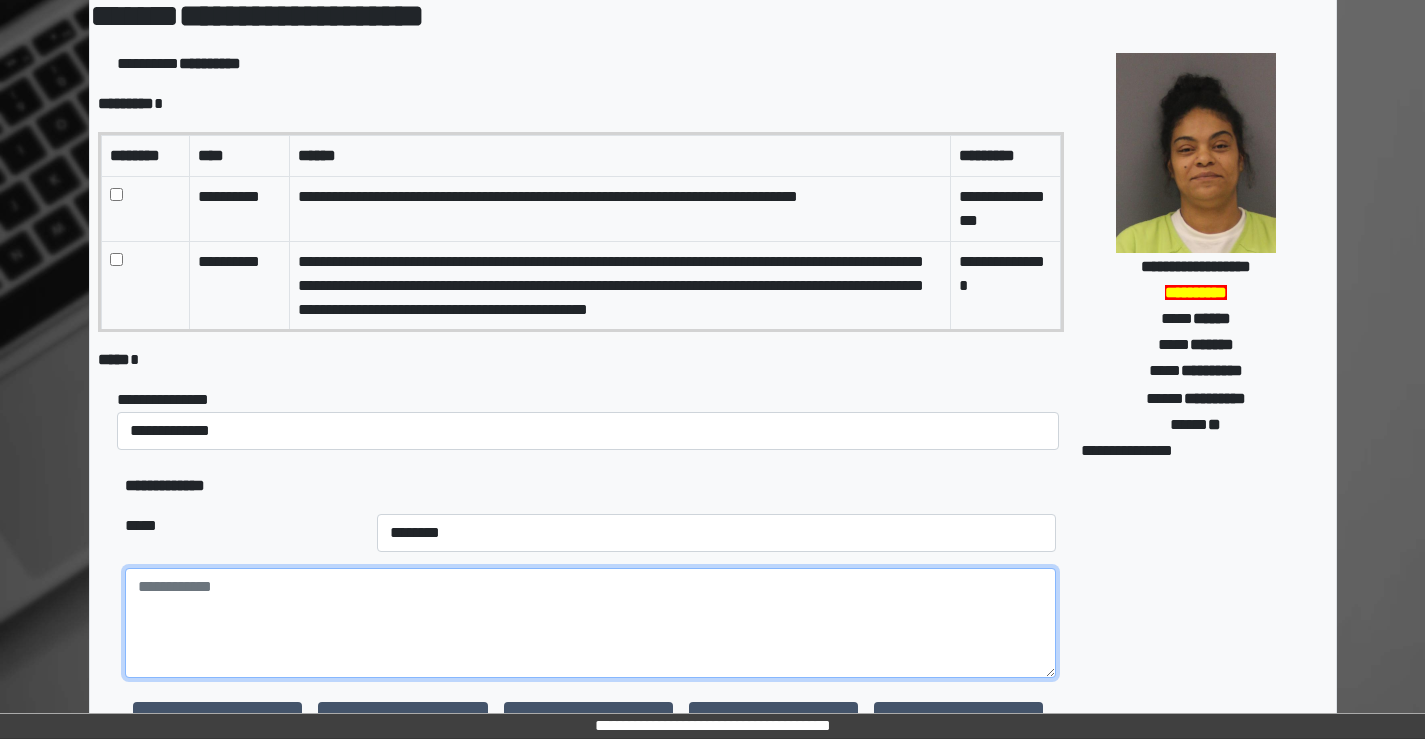 click at bounding box center (590, 623) 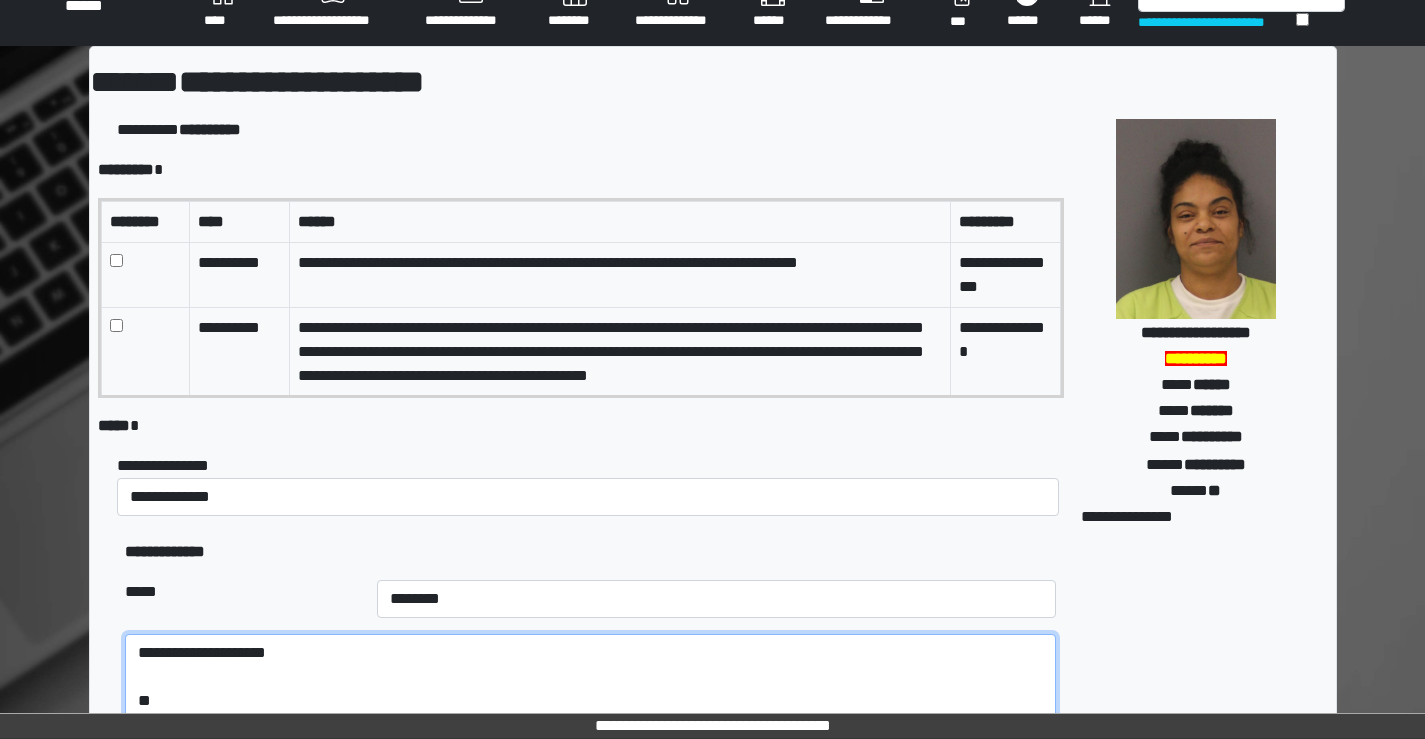 scroll, scrollTop: 0, scrollLeft: 0, axis: both 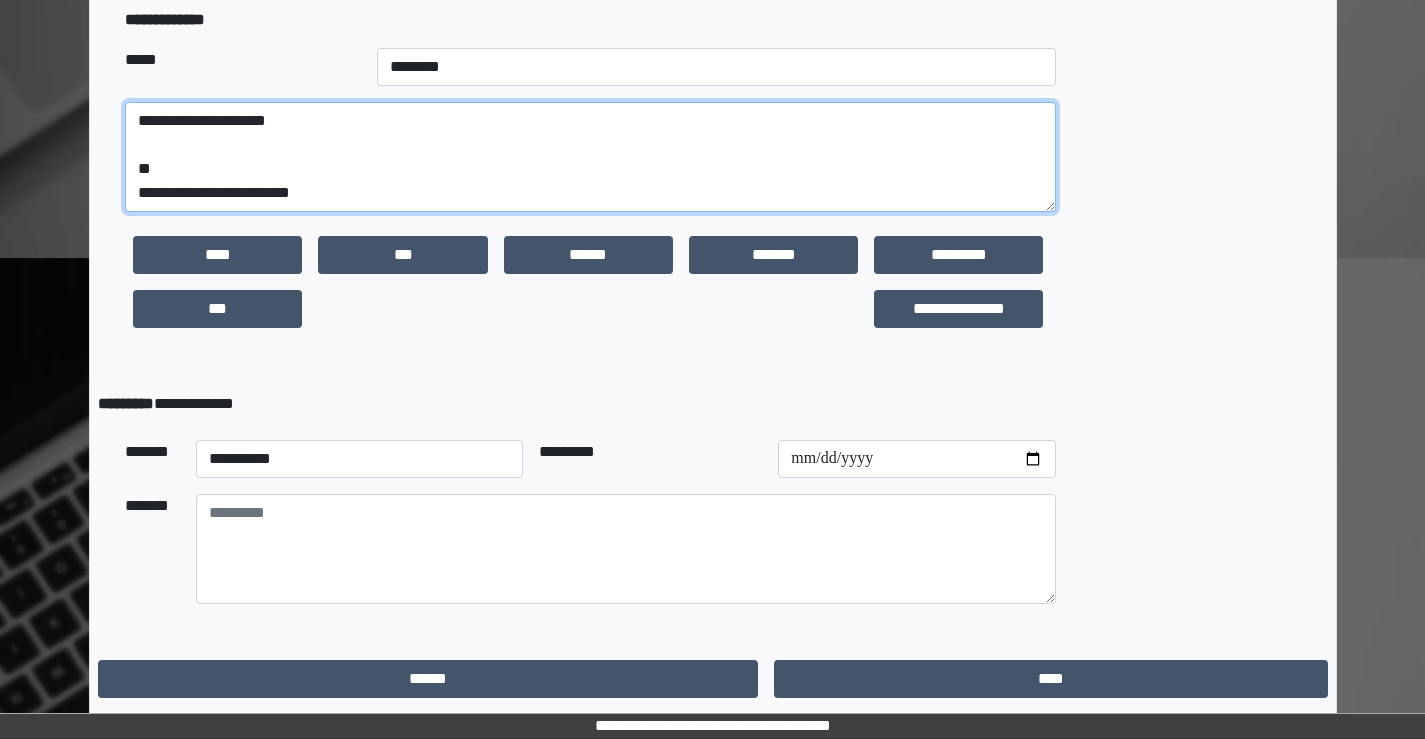 click on "**********" at bounding box center (590, 157) 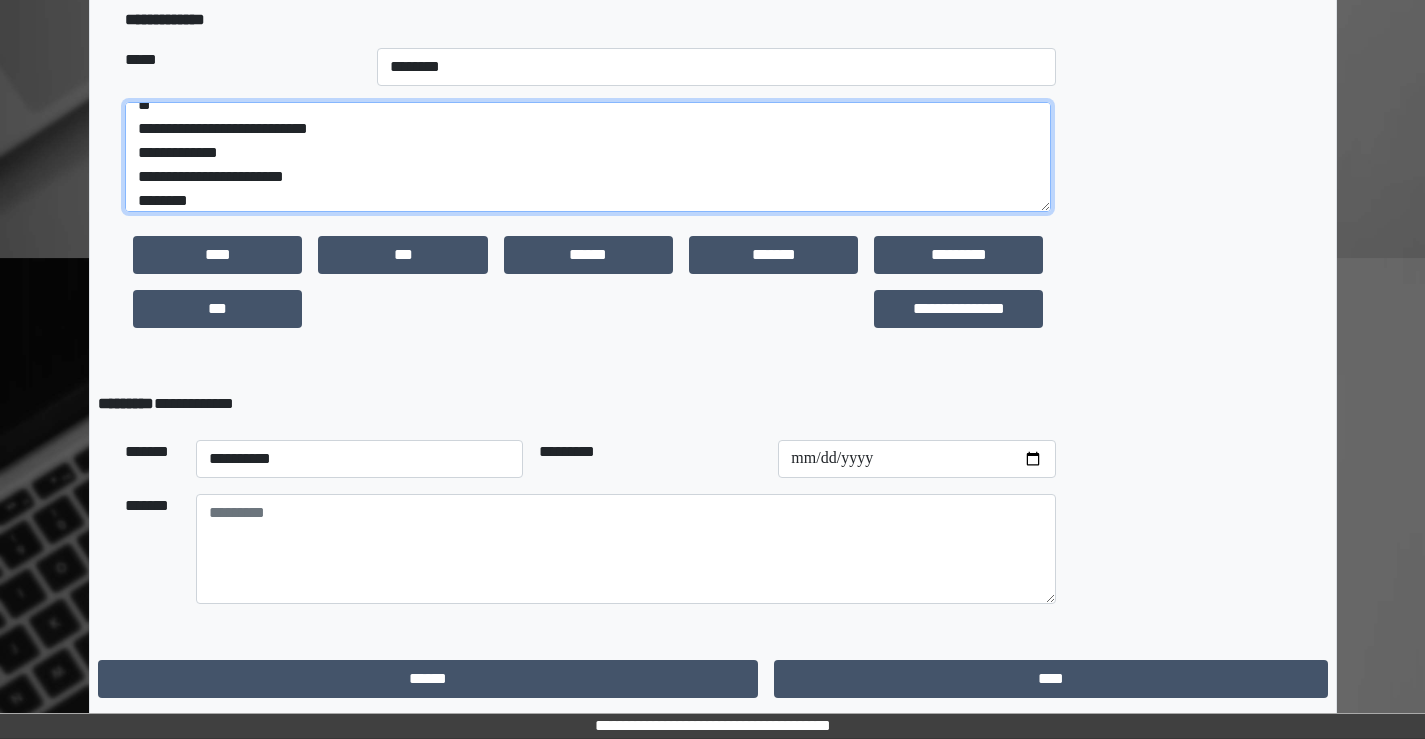 scroll, scrollTop: 184, scrollLeft: 0, axis: vertical 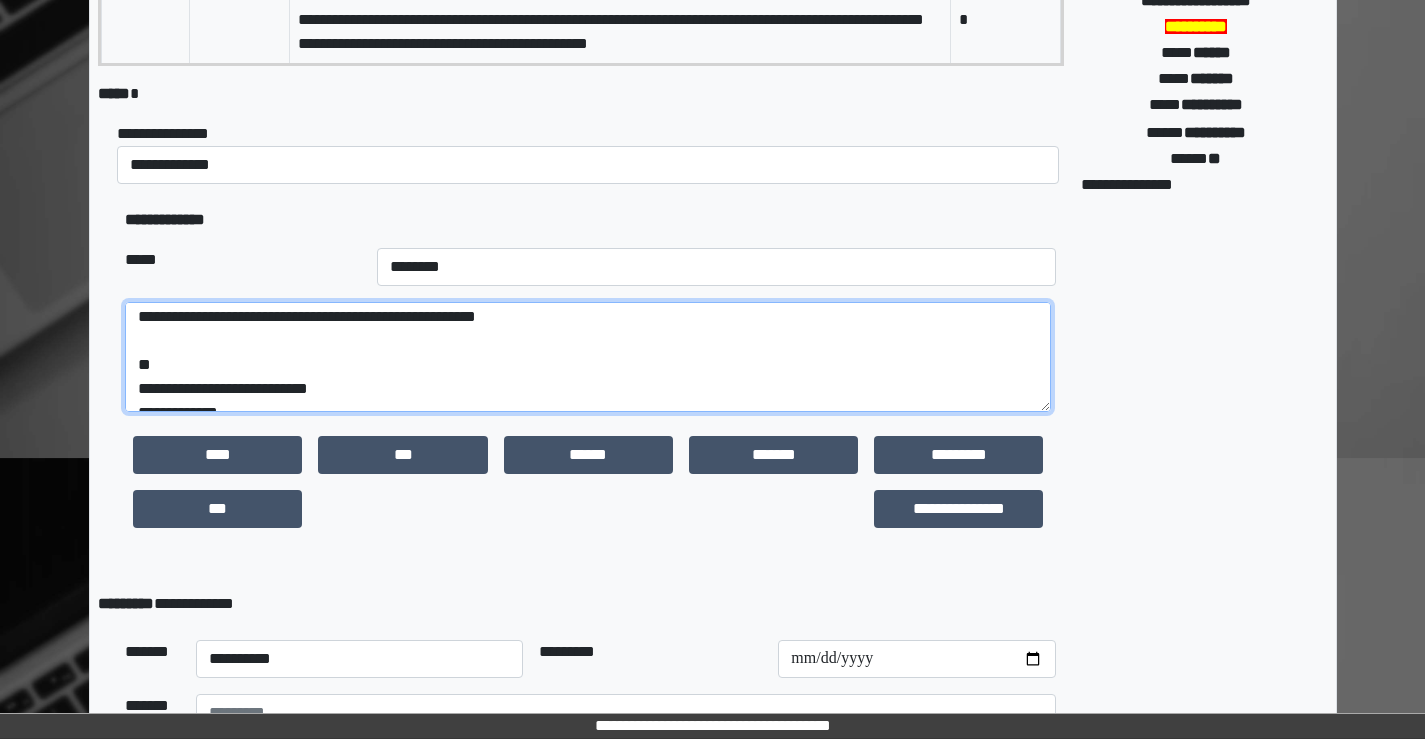 click on "**********" at bounding box center [588, 357] 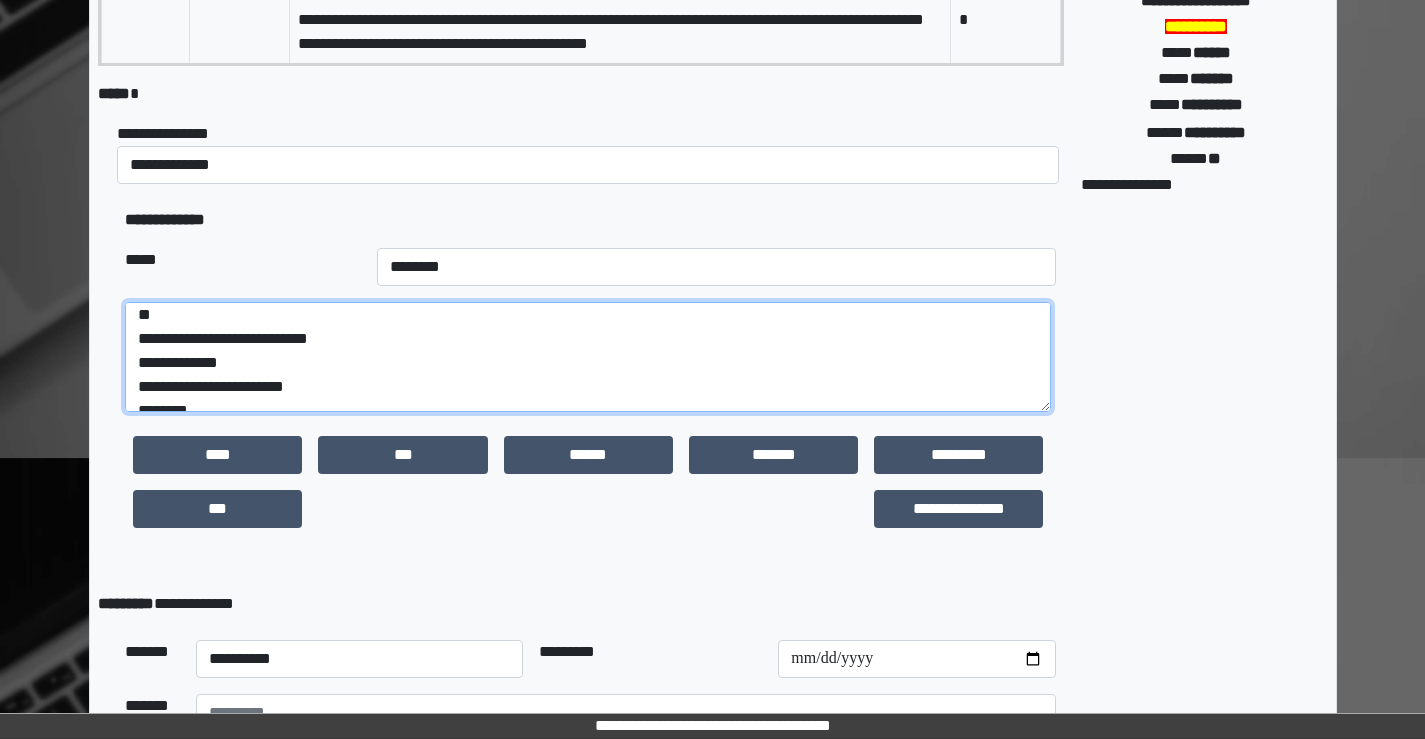 scroll, scrollTop: 192, scrollLeft: 0, axis: vertical 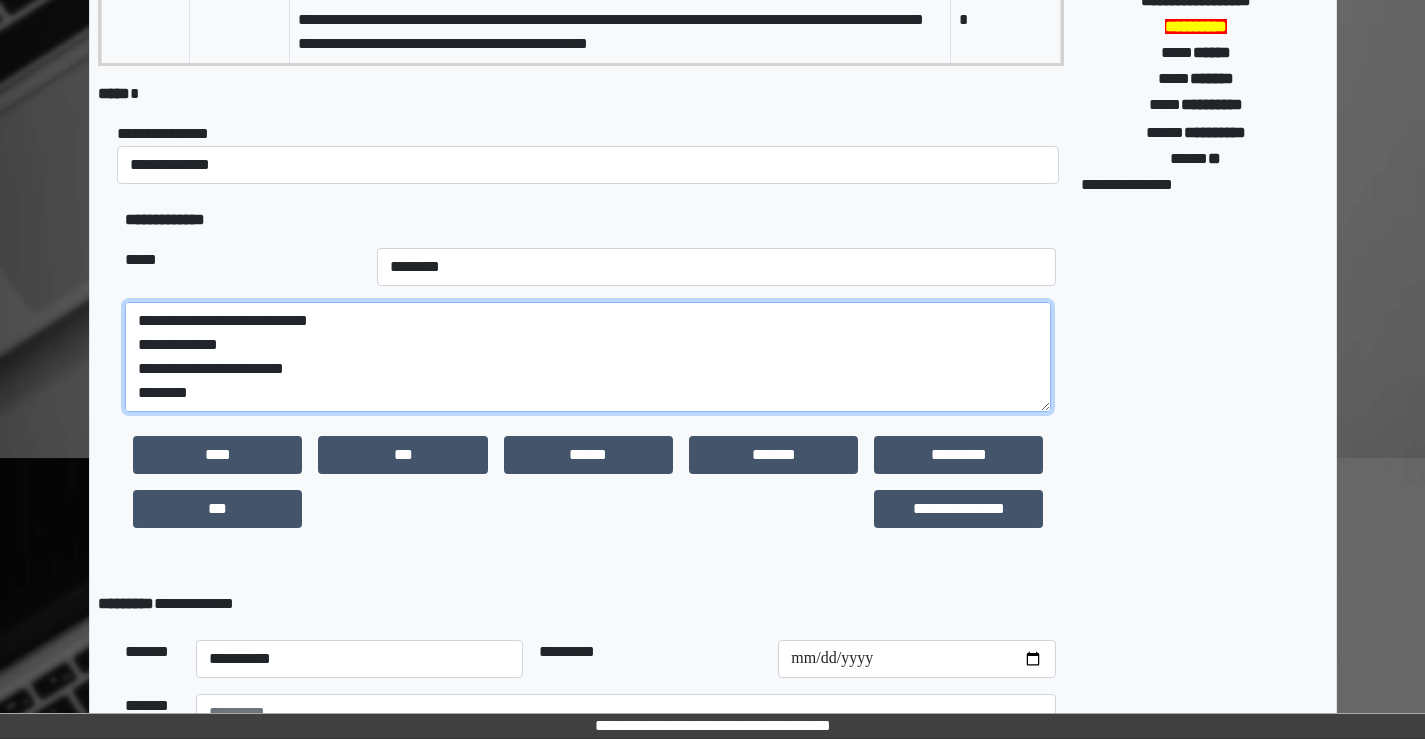 click on "**********" at bounding box center (588, 357) 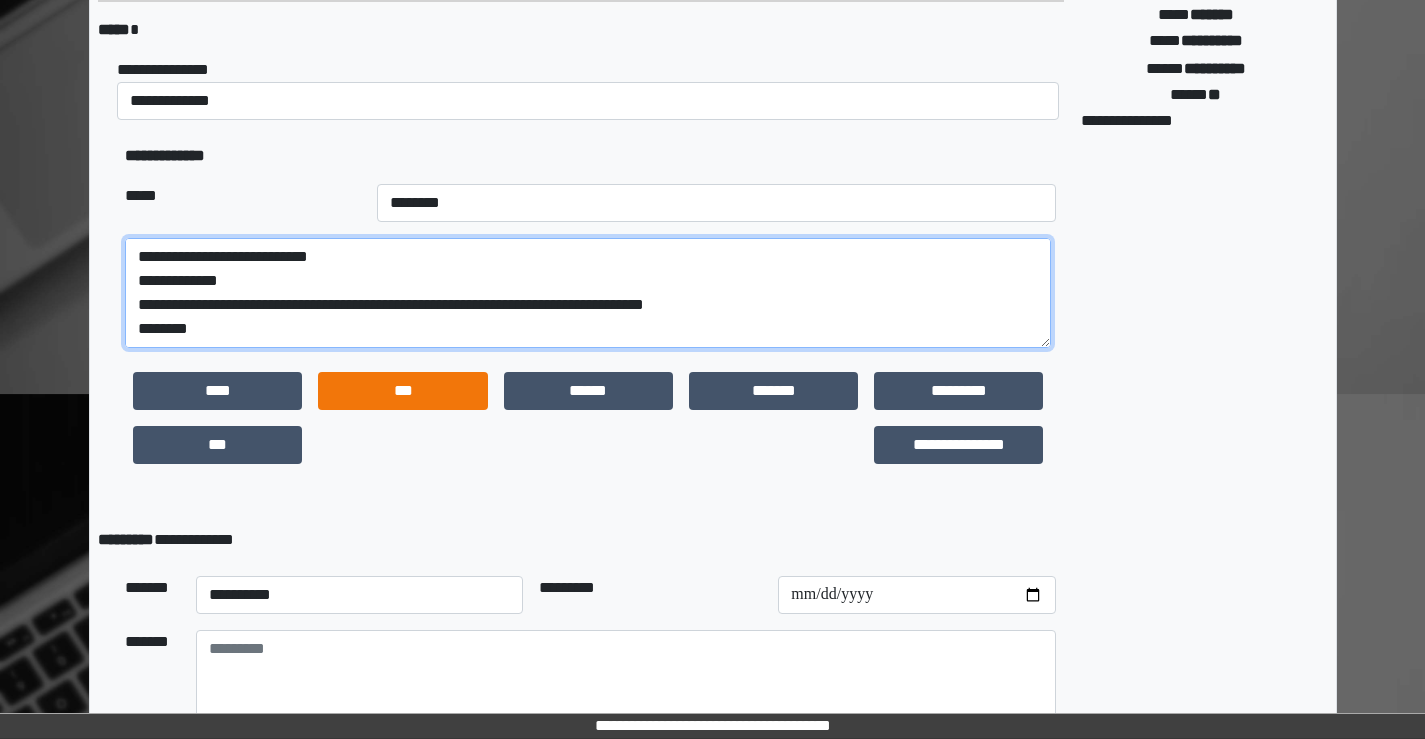 scroll, scrollTop: 466, scrollLeft: 0, axis: vertical 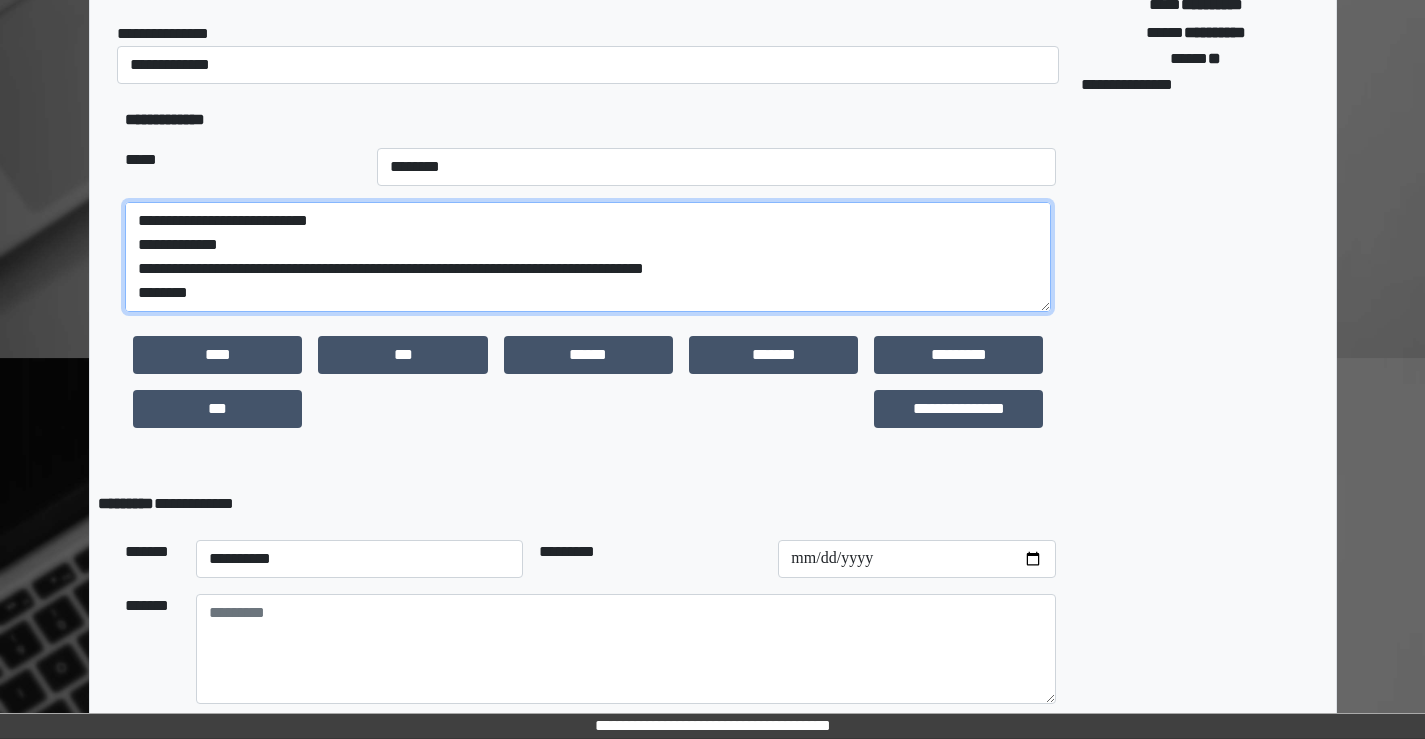 click on "**********" at bounding box center (588, 257) 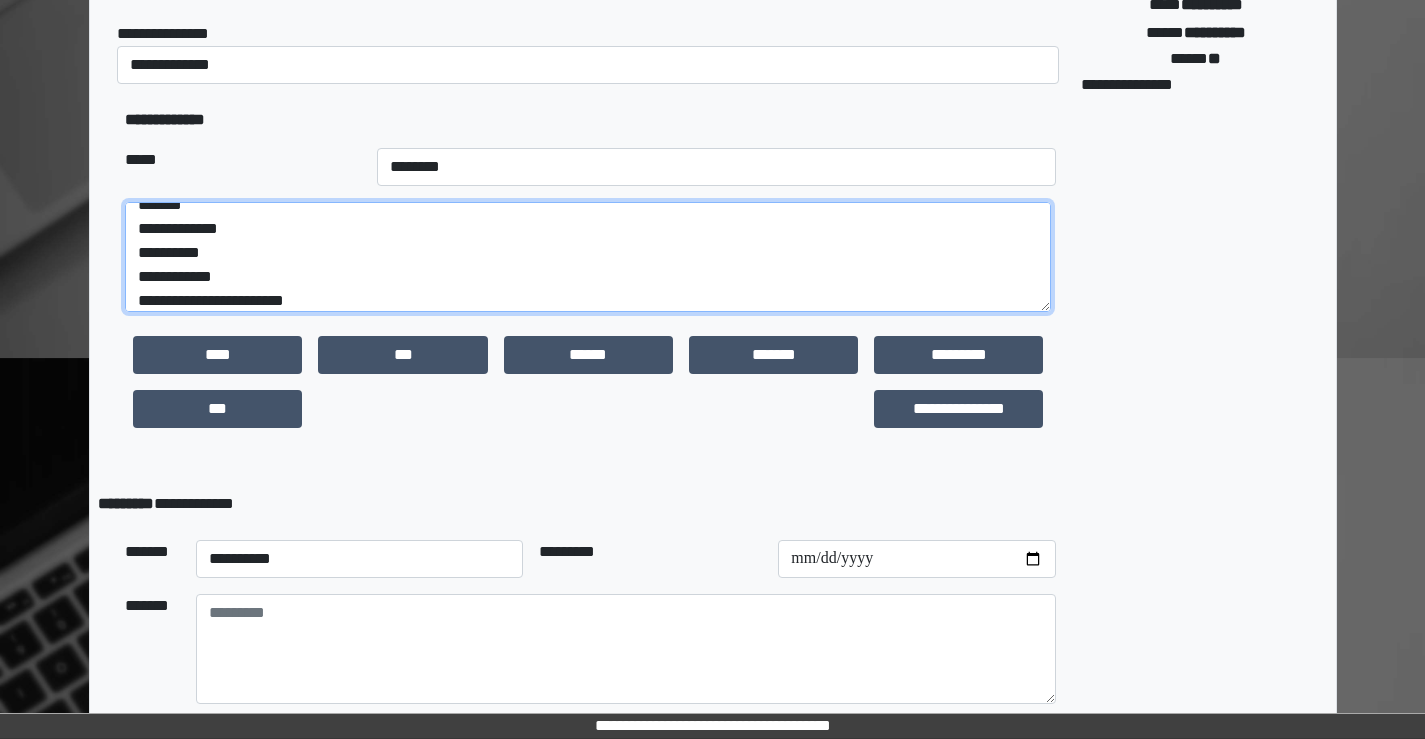 scroll, scrollTop: 280, scrollLeft: 0, axis: vertical 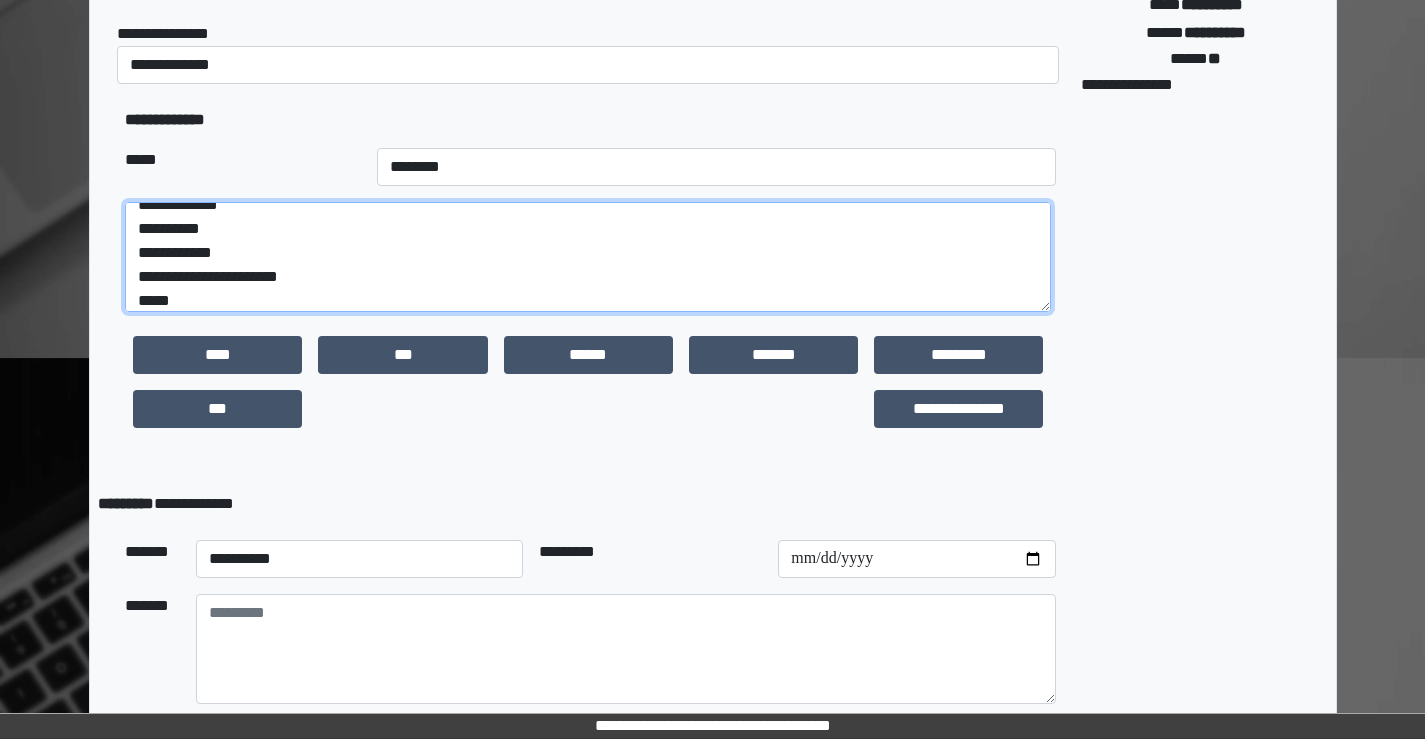 paste on "**********" 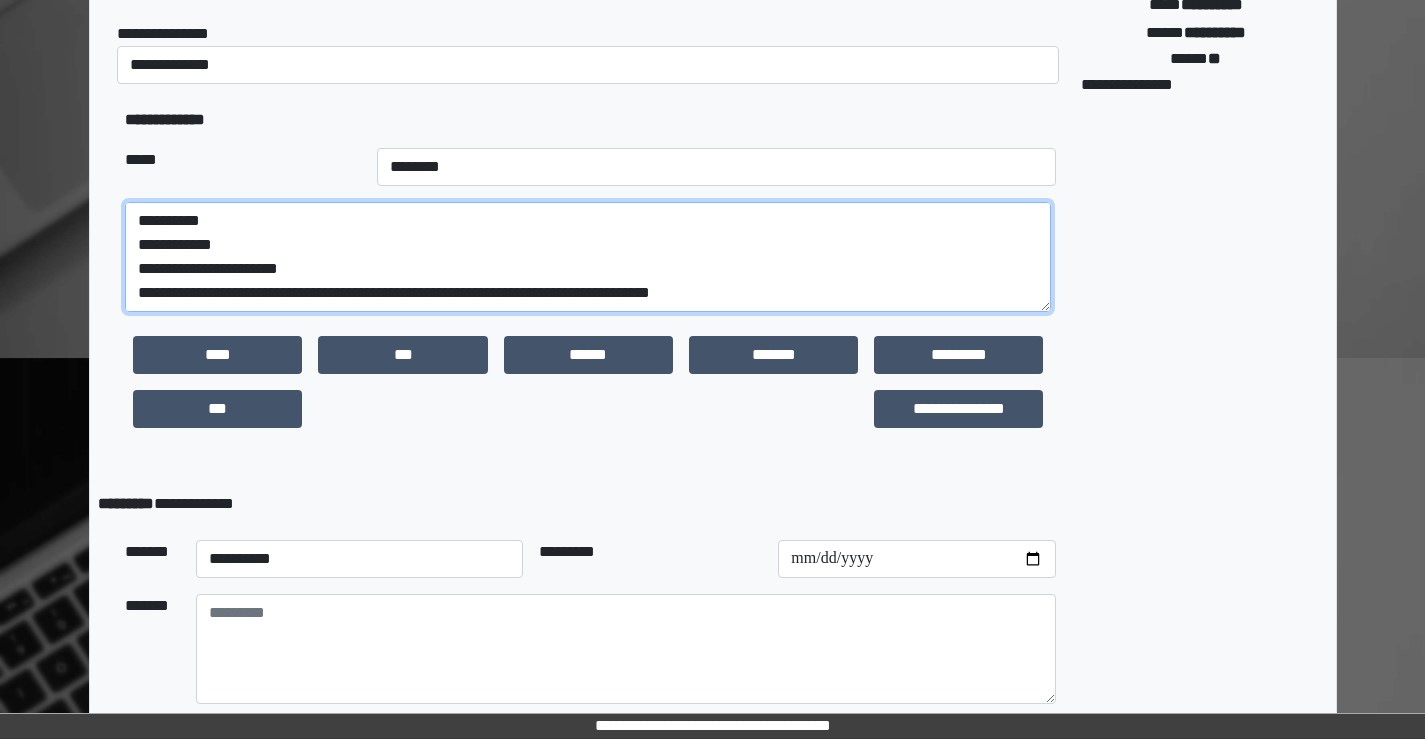 scroll, scrollTop: 328, scrollLeft: 0, axis: vertical 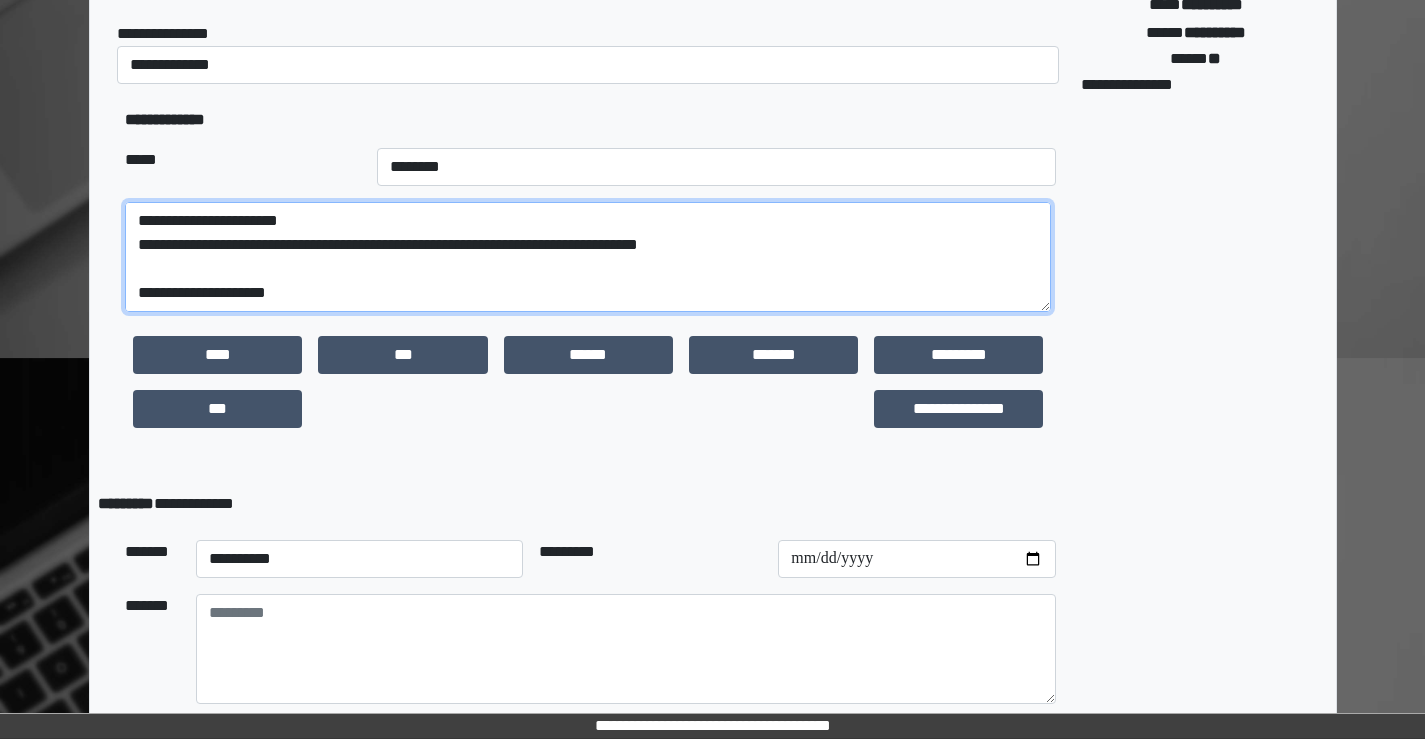 click on "**********" at bounding box center [588, 257] 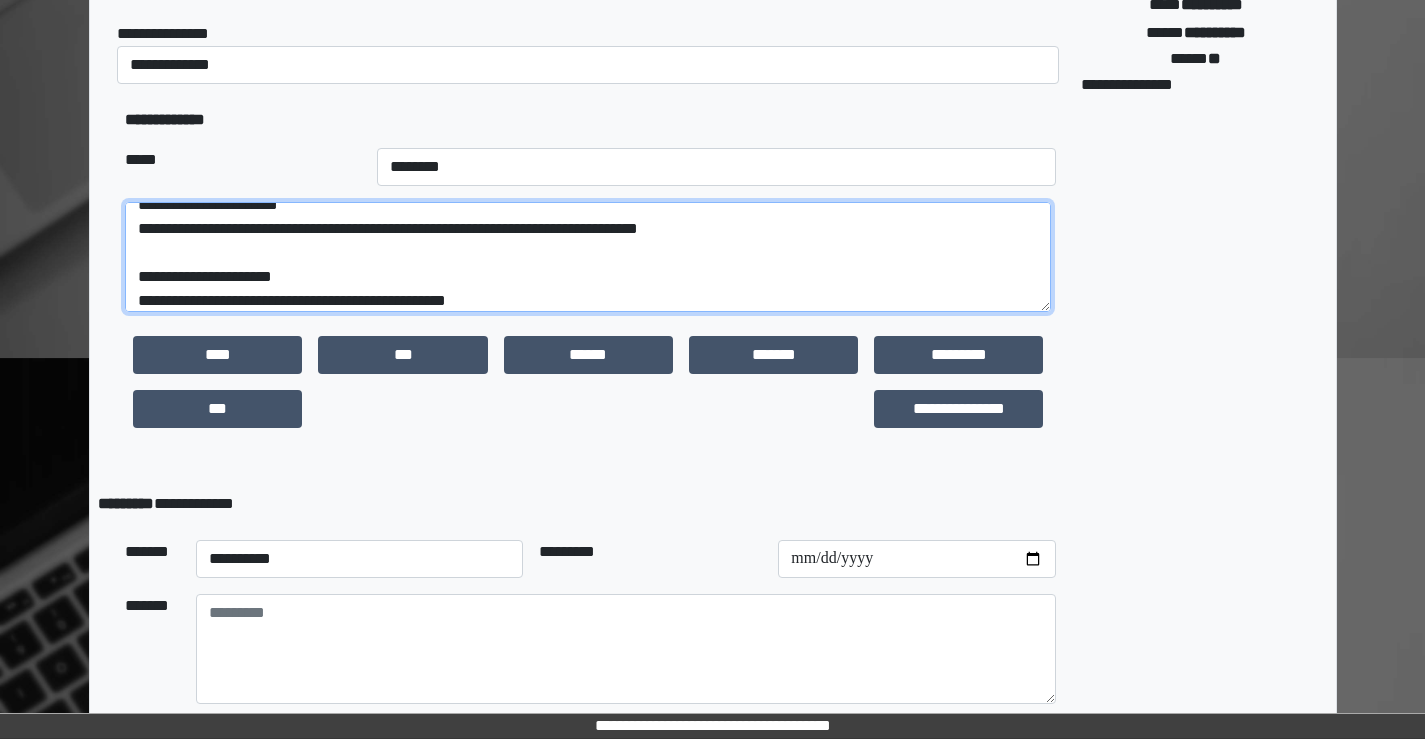 scroll, scrollTop: 376, scrollLeft: 0, axis: vertical 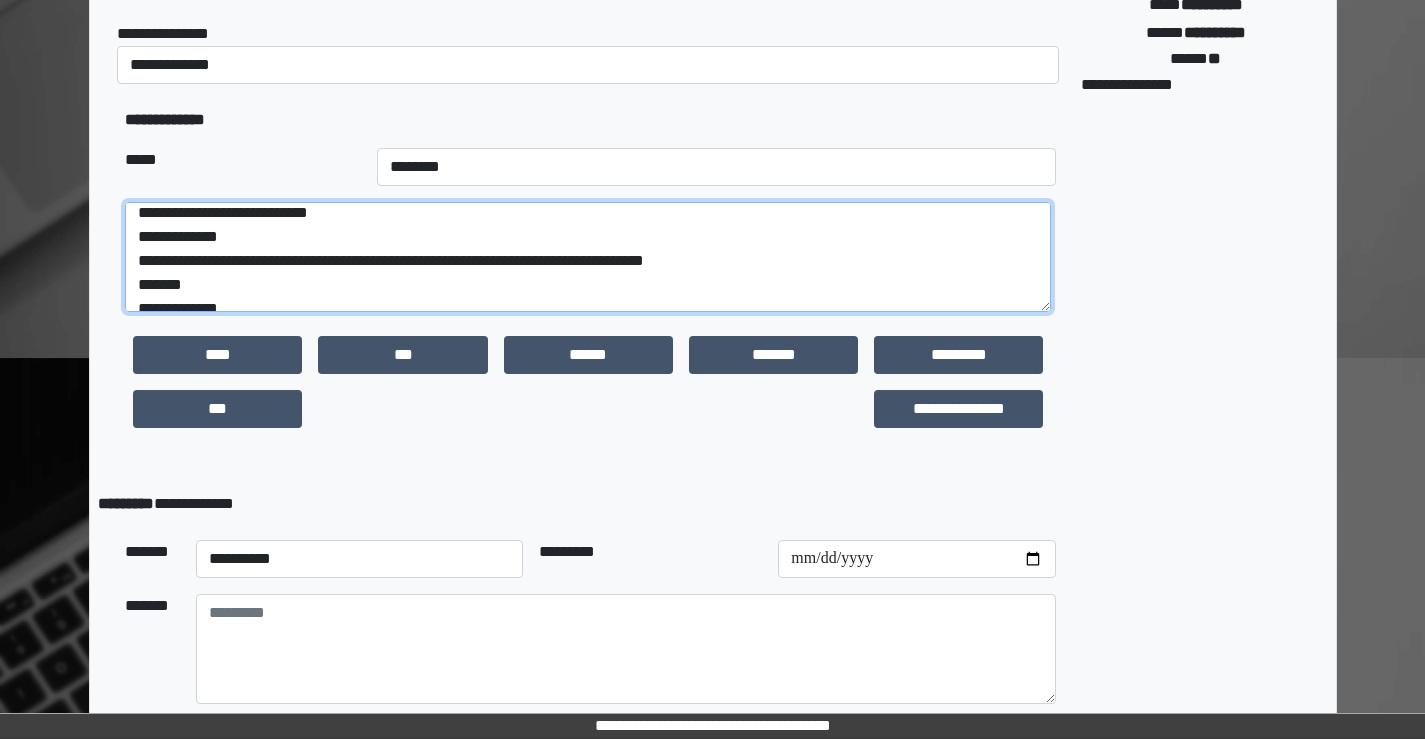 drag, startPoint x: 530, startPoint y: 263, endPoint x: 771, endPoint y: 272, distance: 241.16798 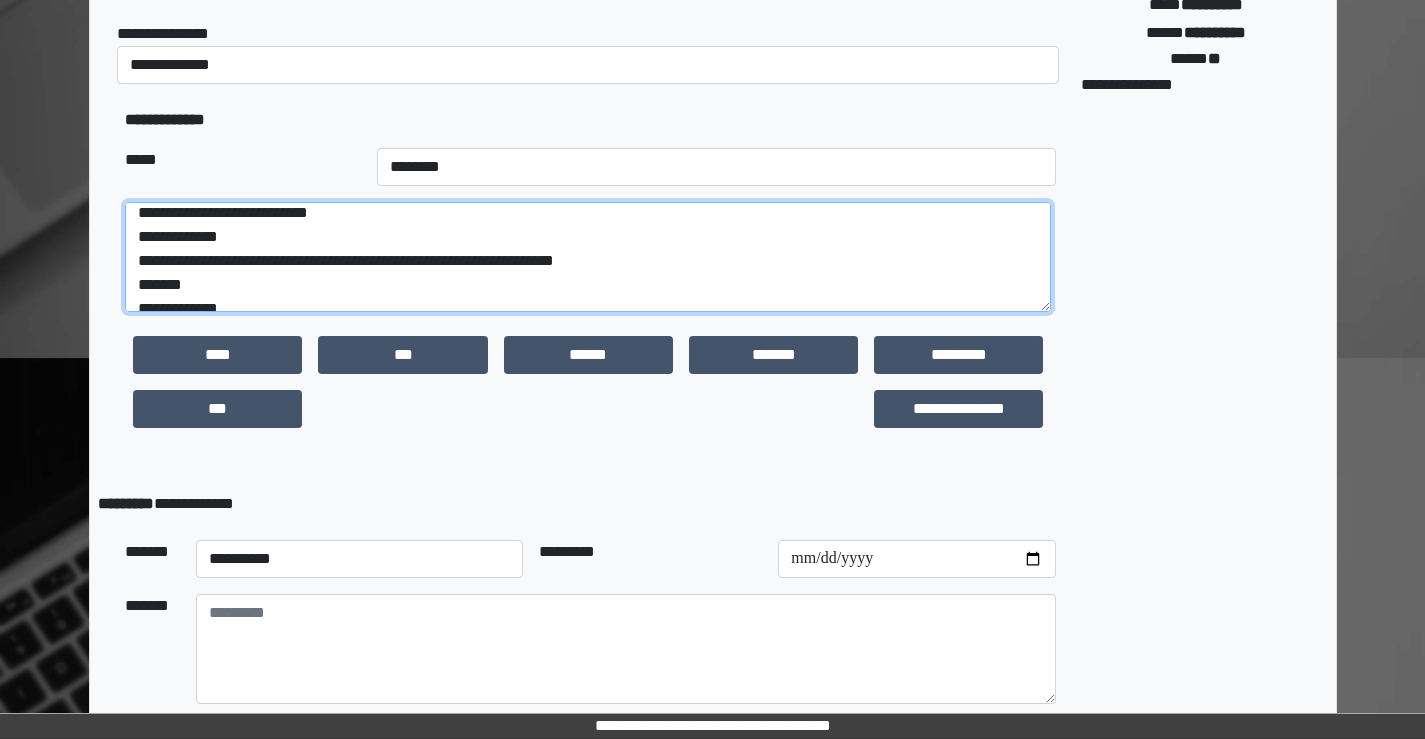 click on "**********" at bounding box center (588, 257) 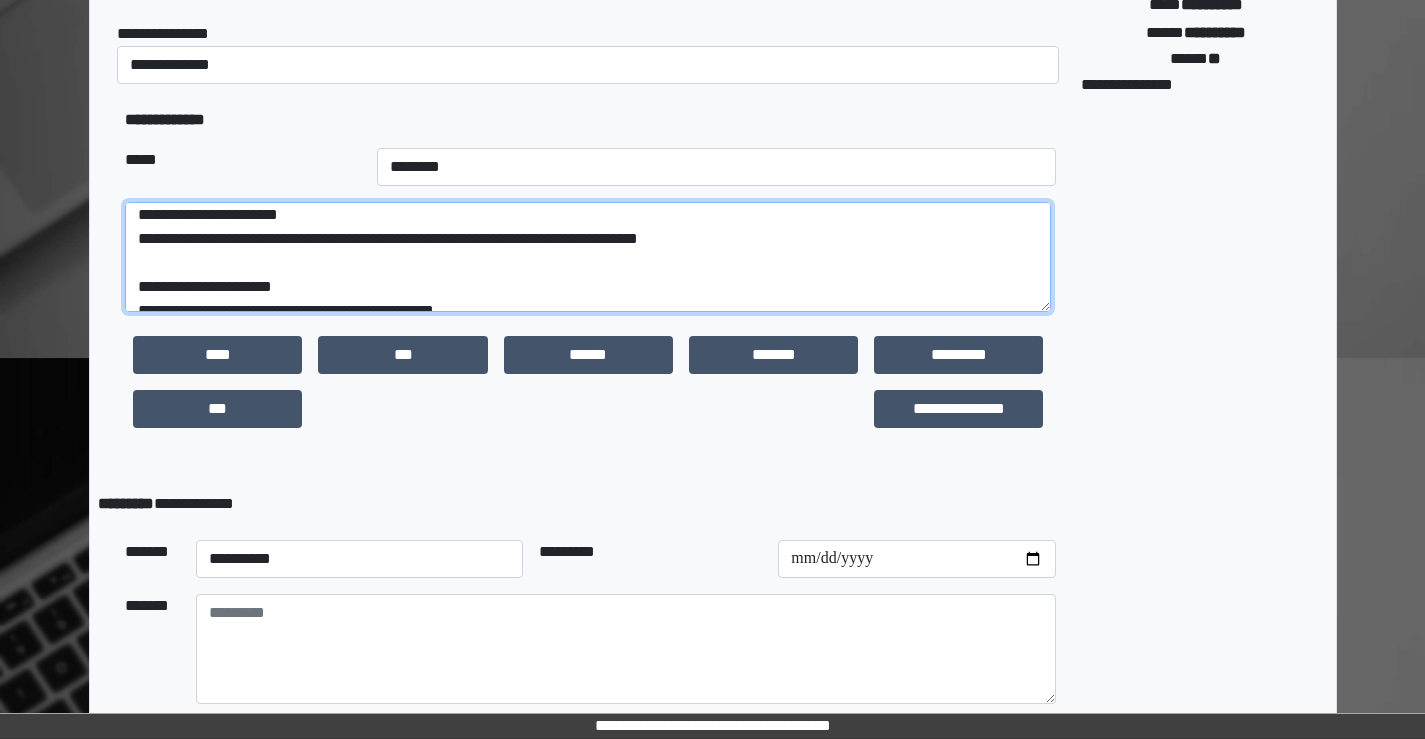 scroll, scrollTop: 408, scrollLeft: 0, axis: vertical 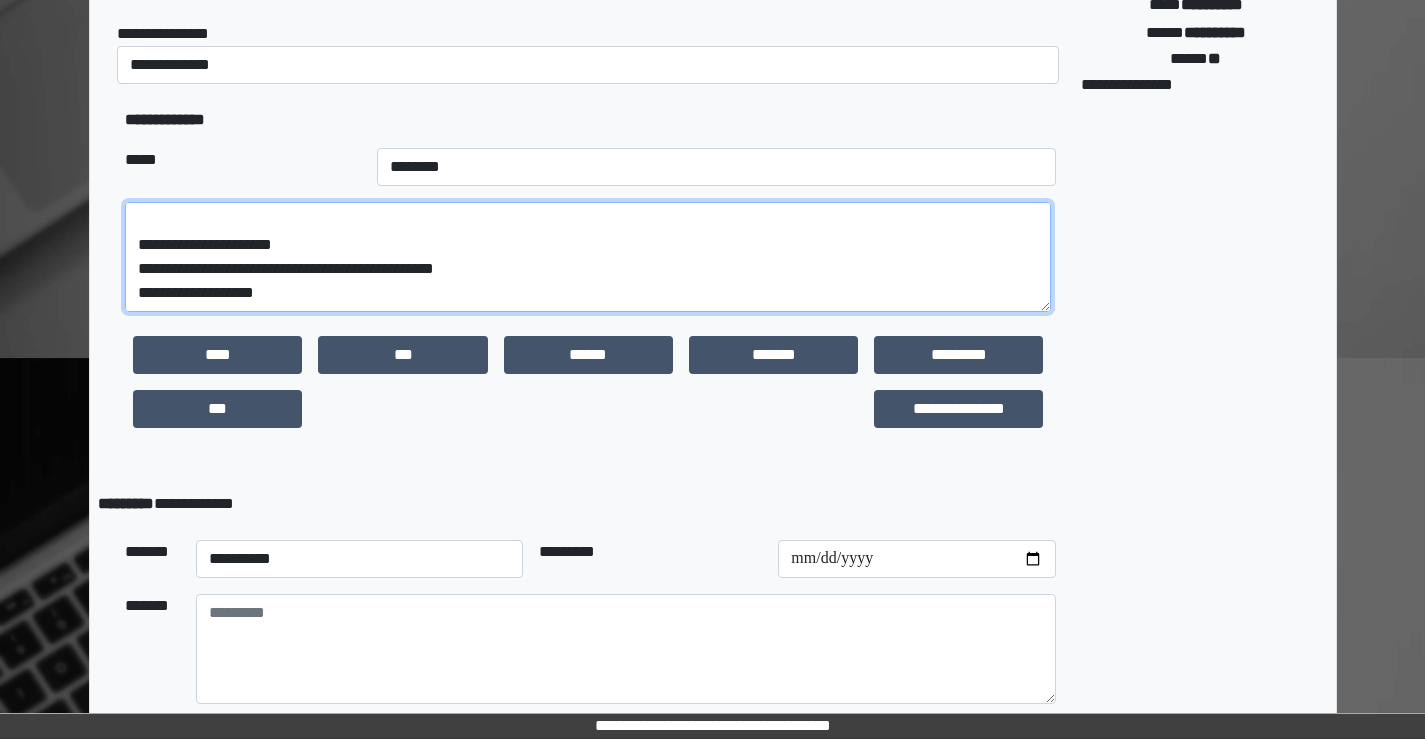 click on "**********" at bounding box center (588, 257) 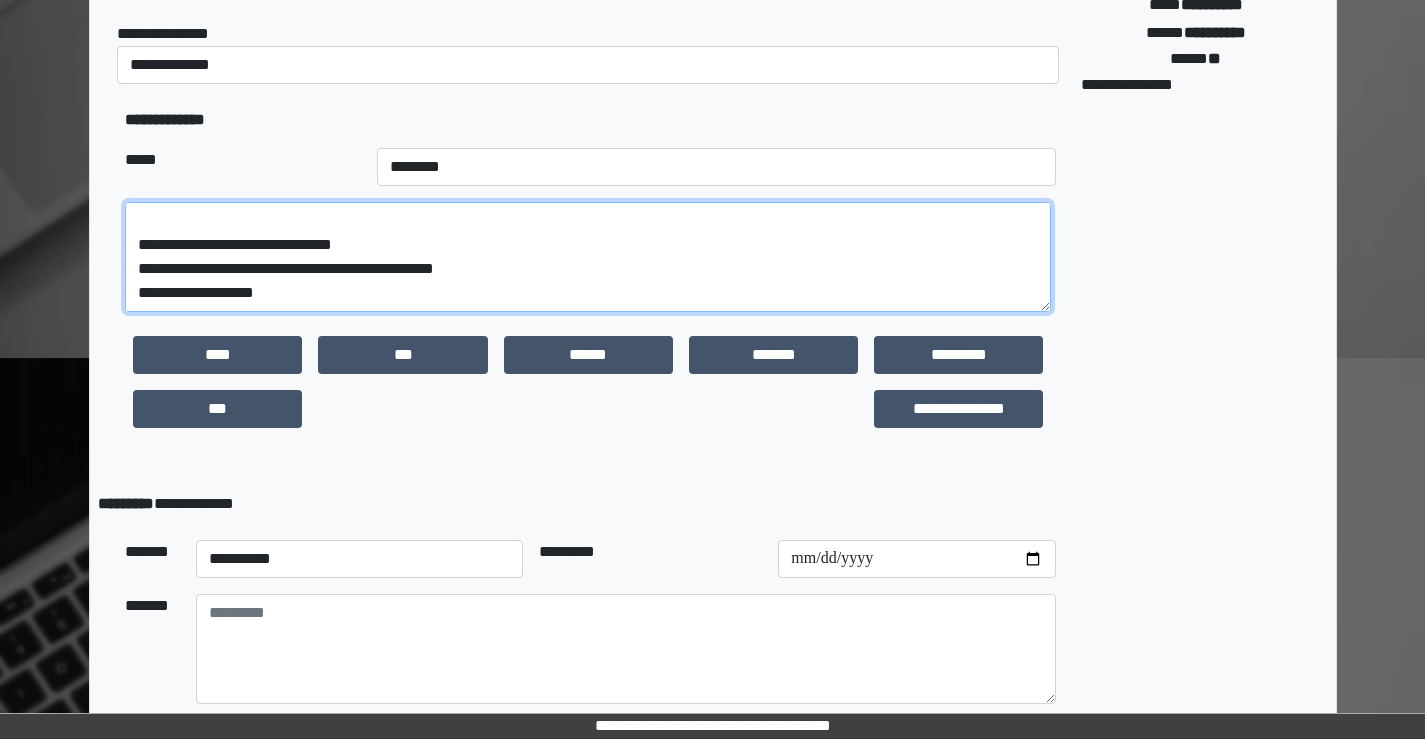 click on "**********" at bounding box center (588, 257) 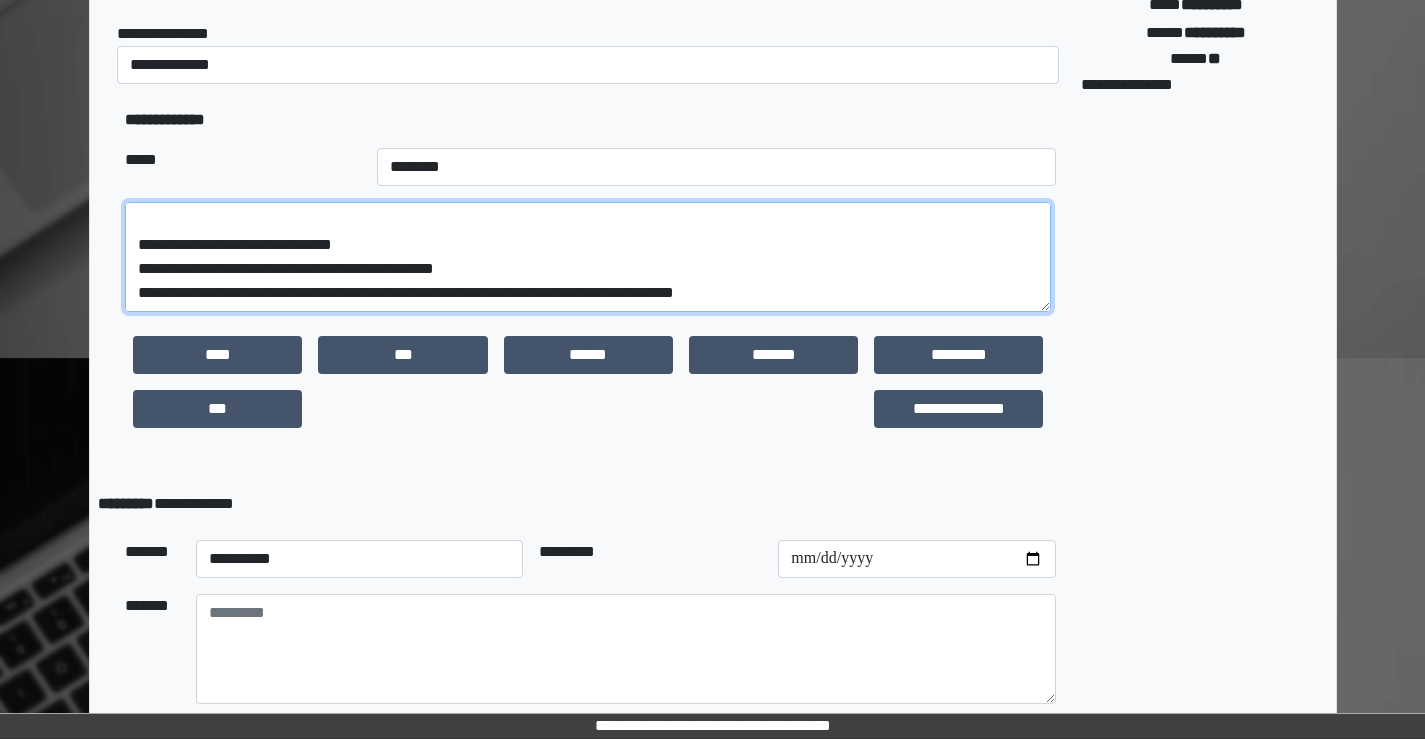 drag, startPoint x: 630, startPoint y: 271, endPoint x: 818, endPoint y: 287, distance: 188.67963 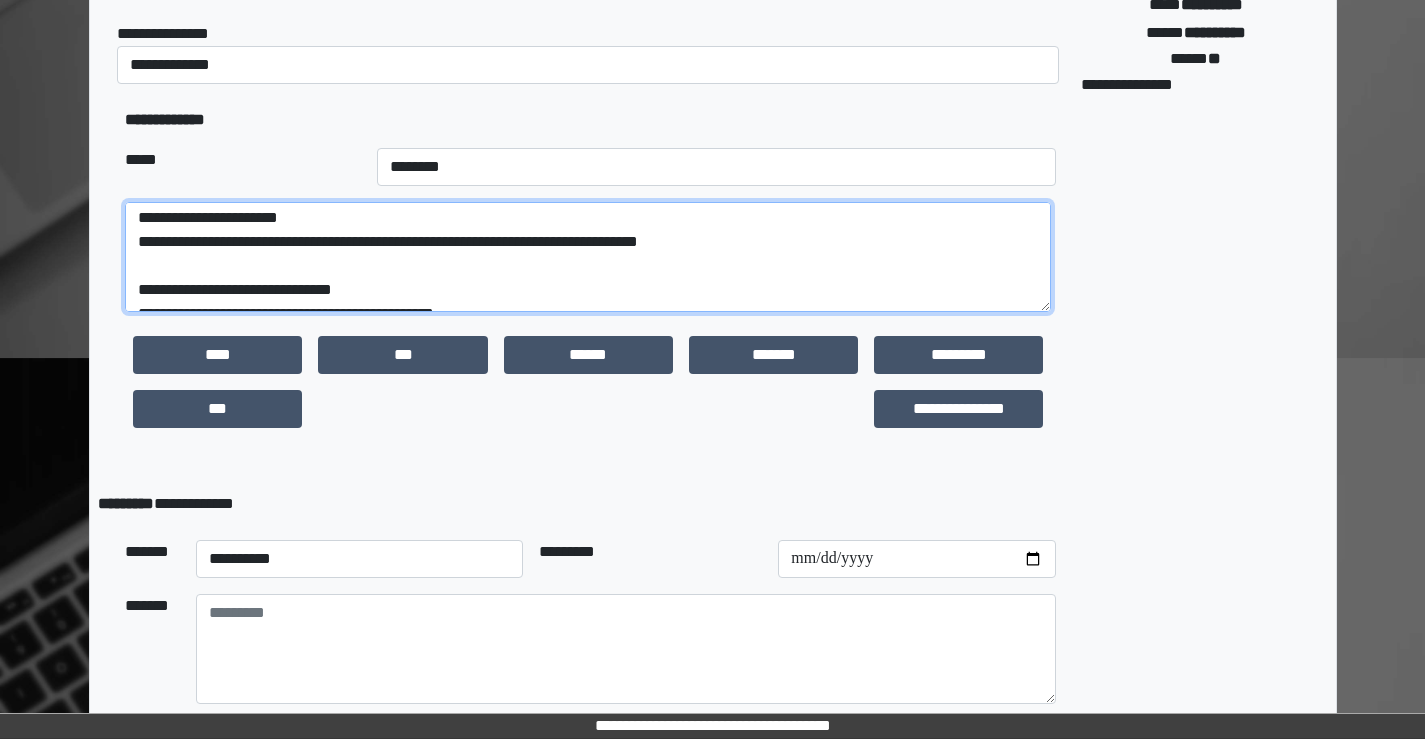 scroll, scrollTop: 384, scrollLeft: 0, axis: vertical 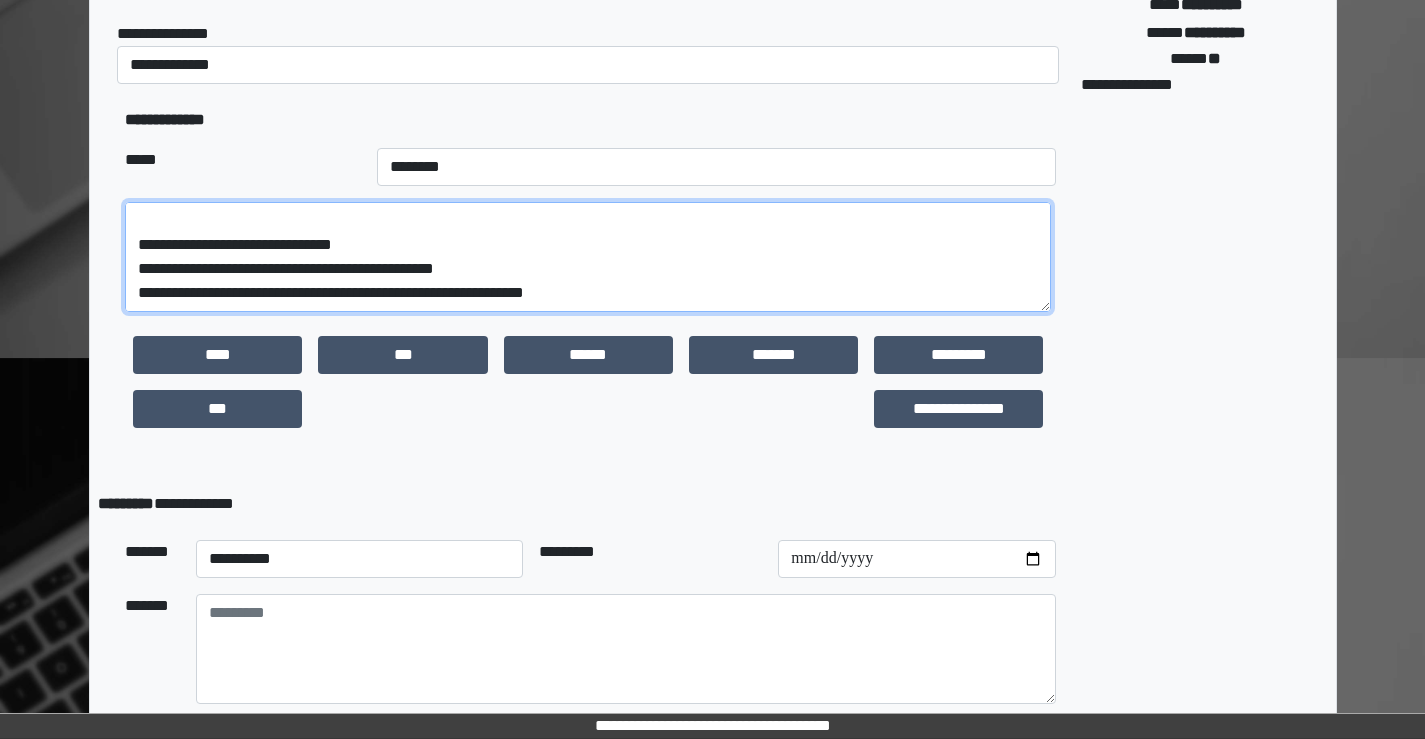 click on "**********" at bounding box center [588, 257] 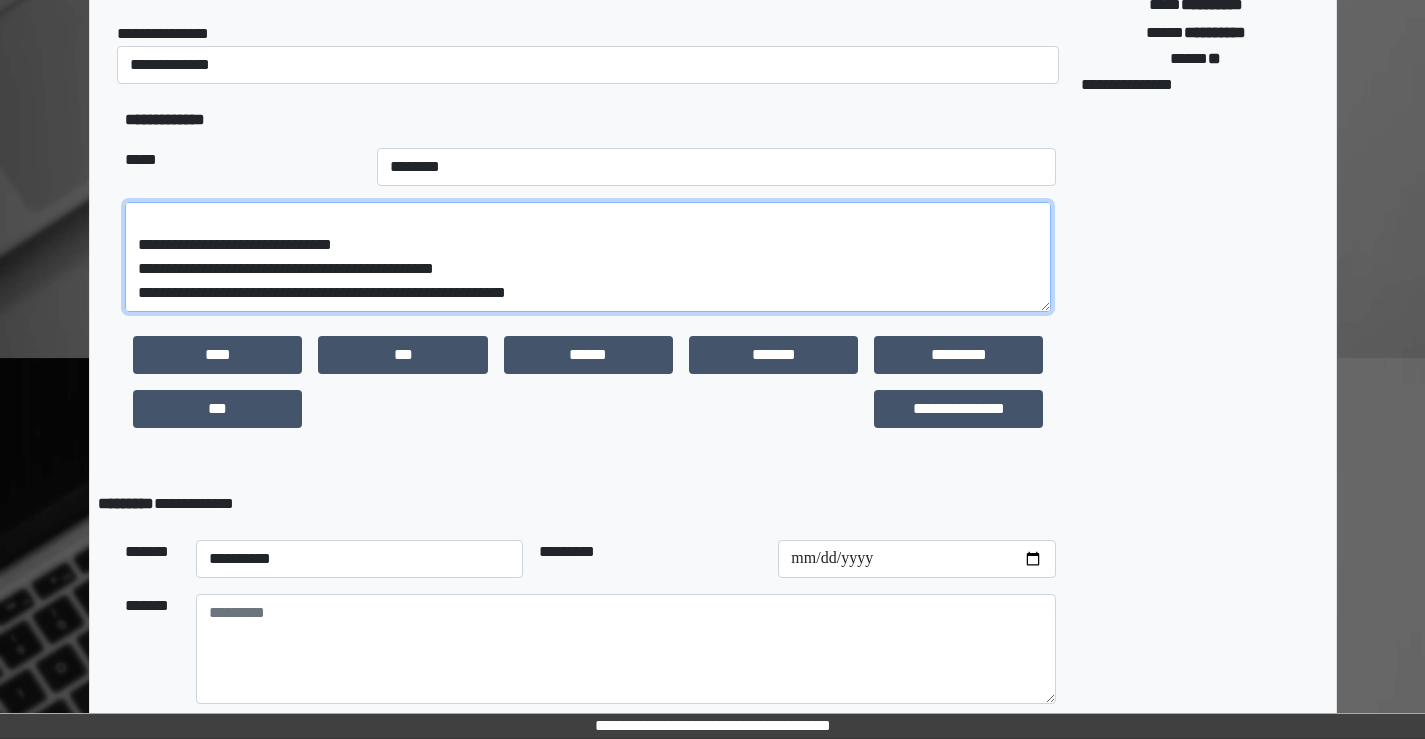 click on "**********" at bounding box center (588, 257) 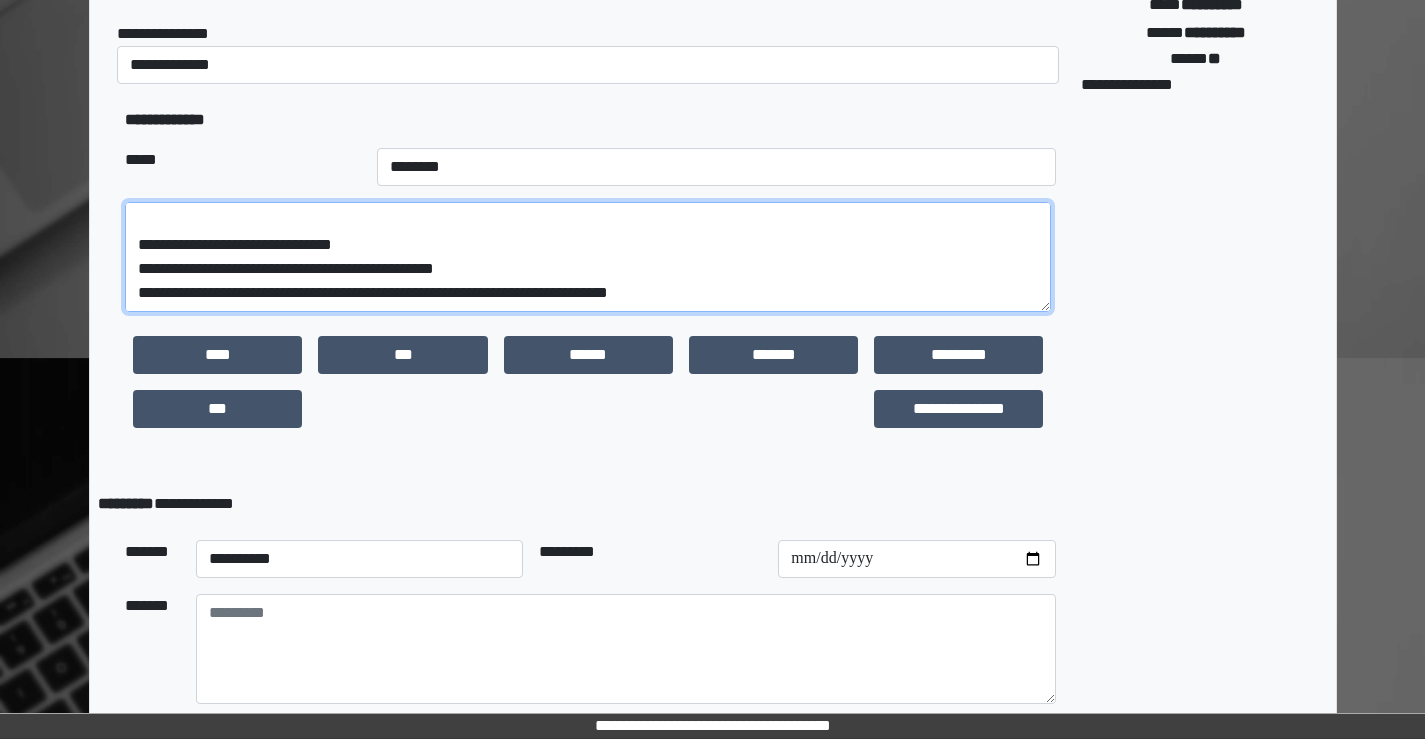 scroll, scrollTop: 400, scrollLeft: 0, axis: vertical 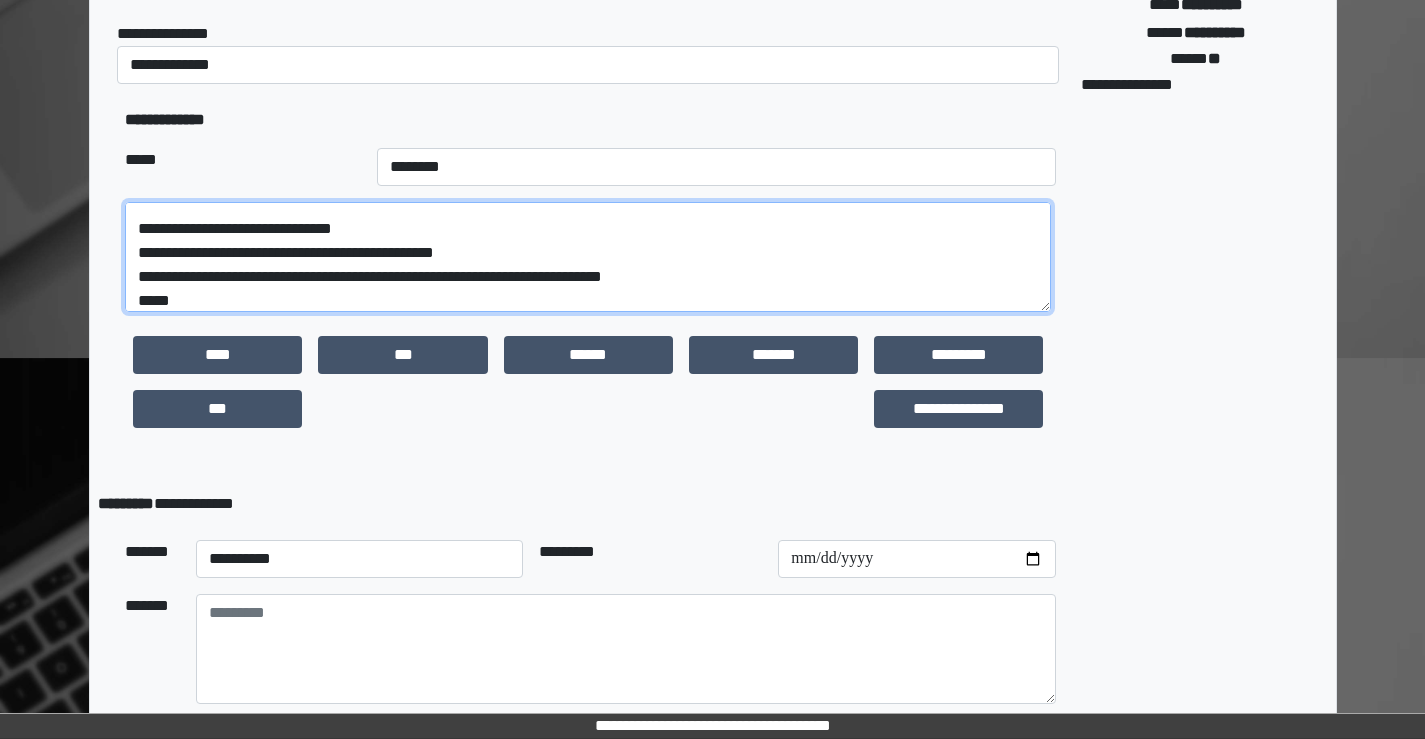 click on "**********" at bounding box center (588, 257) 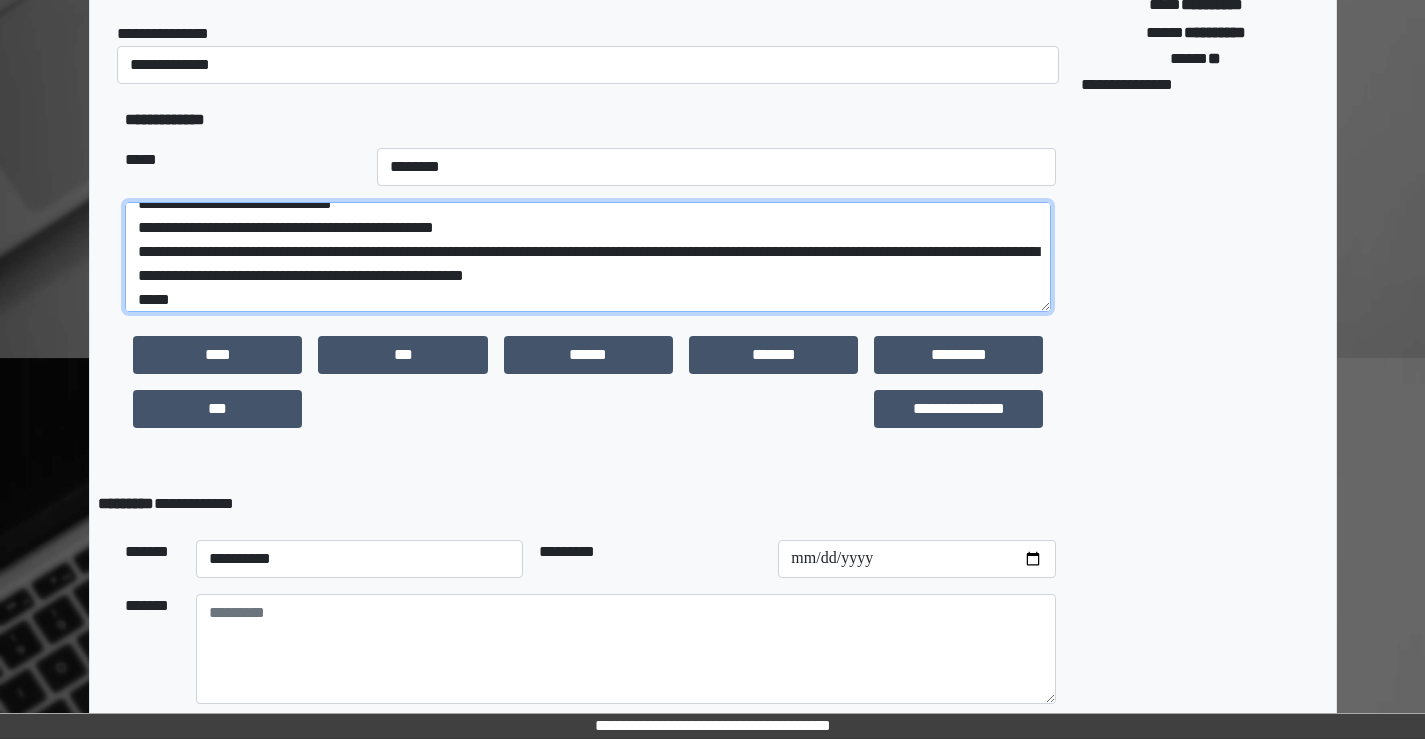scroll, scrollTop: 432, scrollLeft: 0, axis: vertical 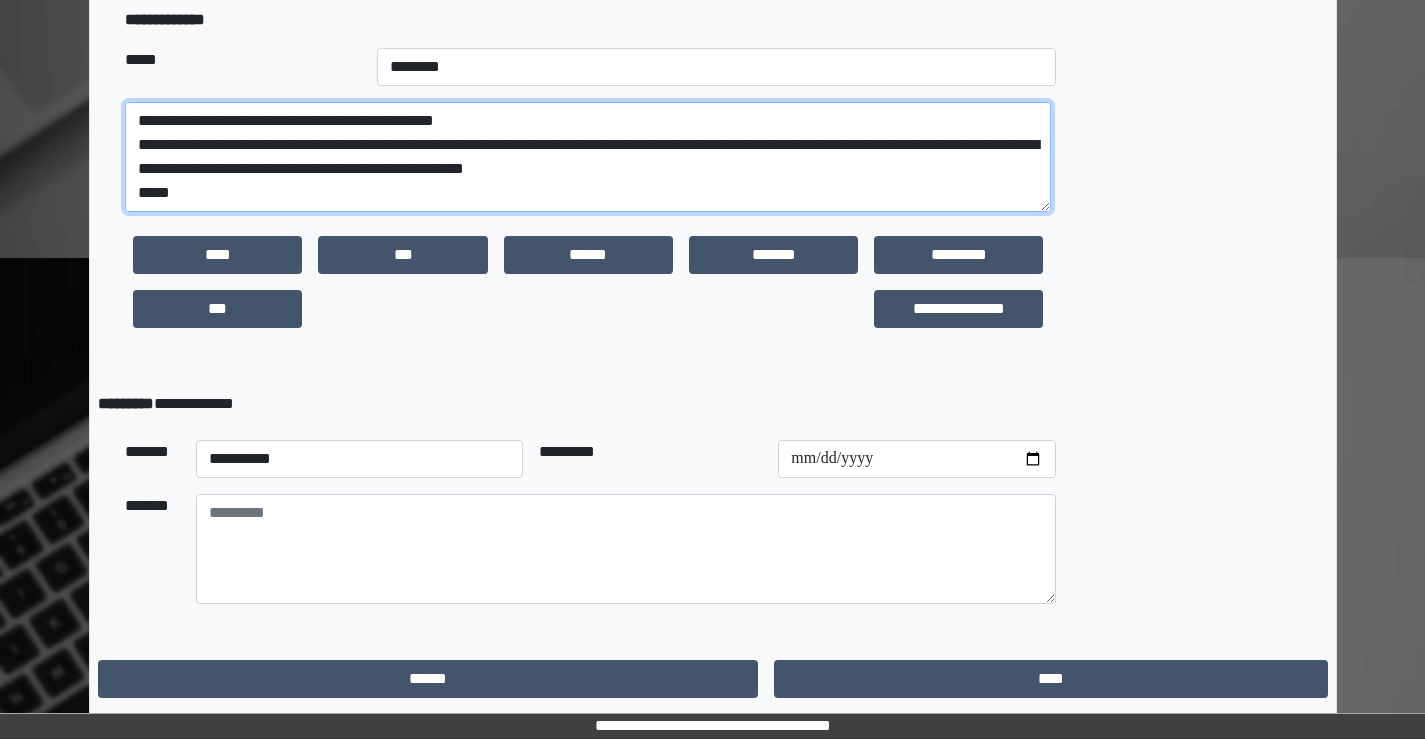 click on "**********" at bounding box center [588, 157] 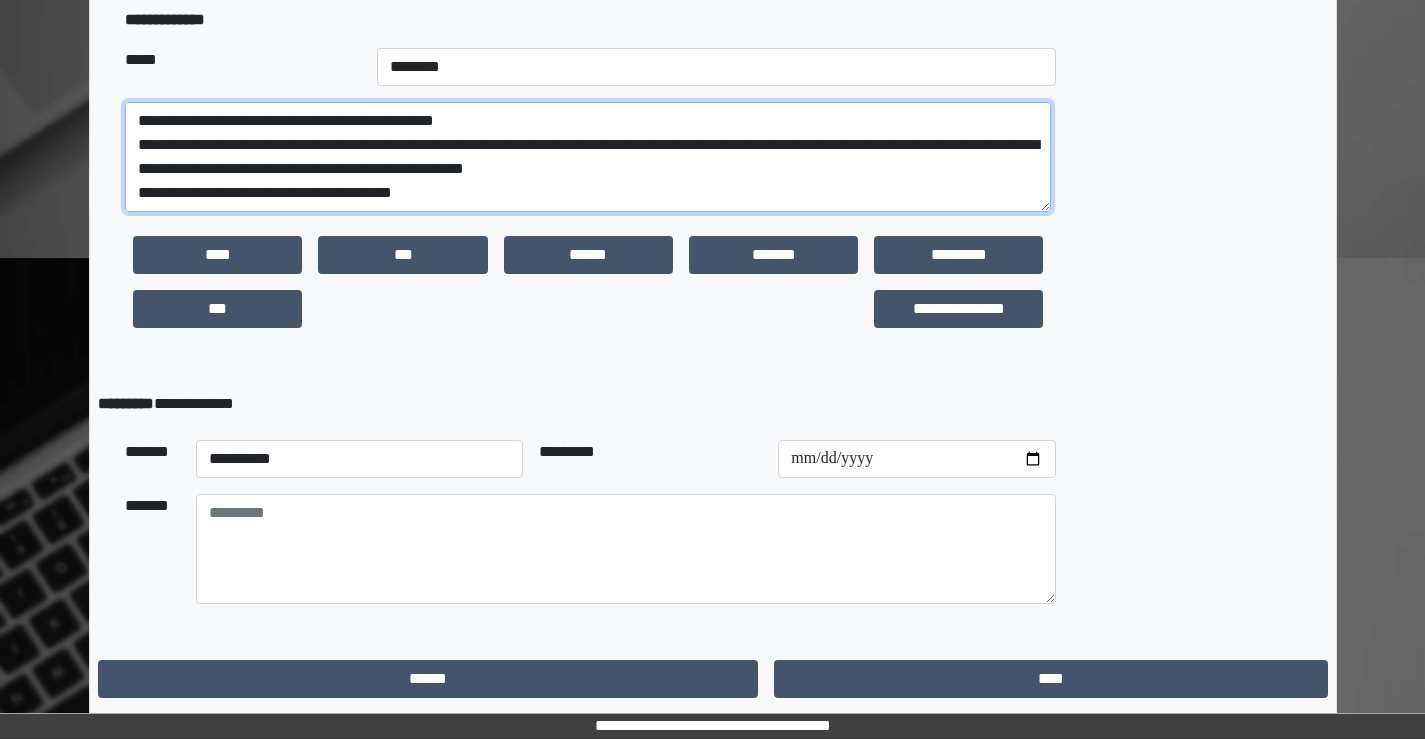 click on "**********" at bounding box center [588, 157] 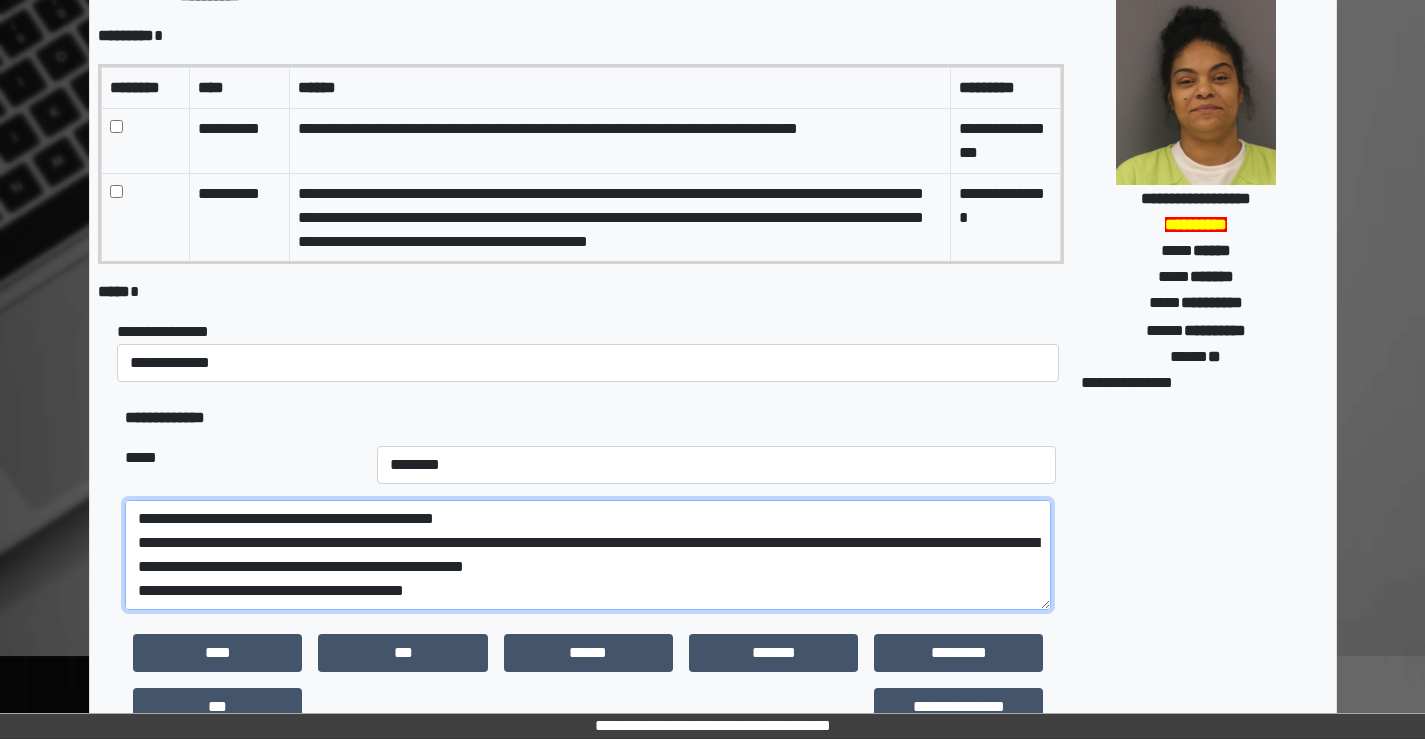 scroll, scrollTop: 166, scrollLeft: 0, axis: vertical 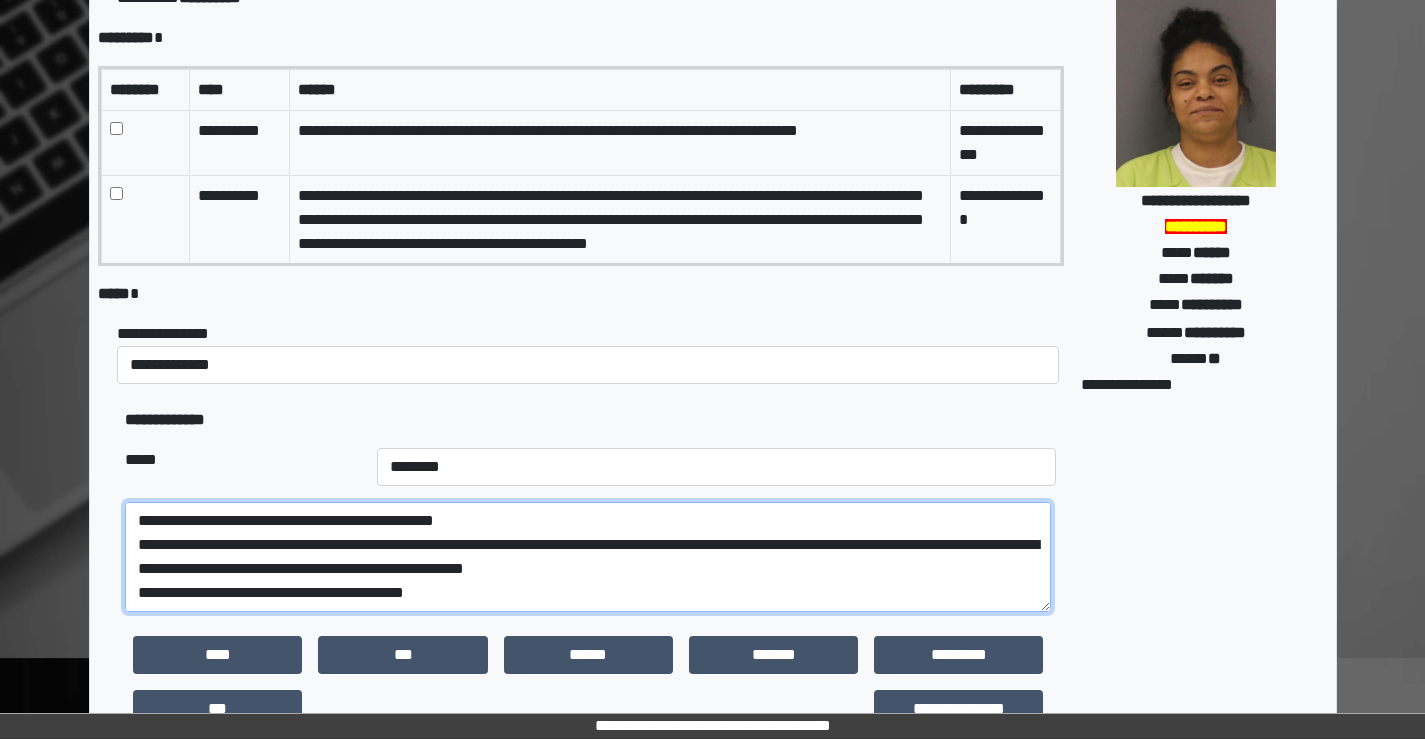 drag, startPoint x: 139, startPoint y: 545, endPoint x: 61, endPoint y: 554, distance: 78.51752 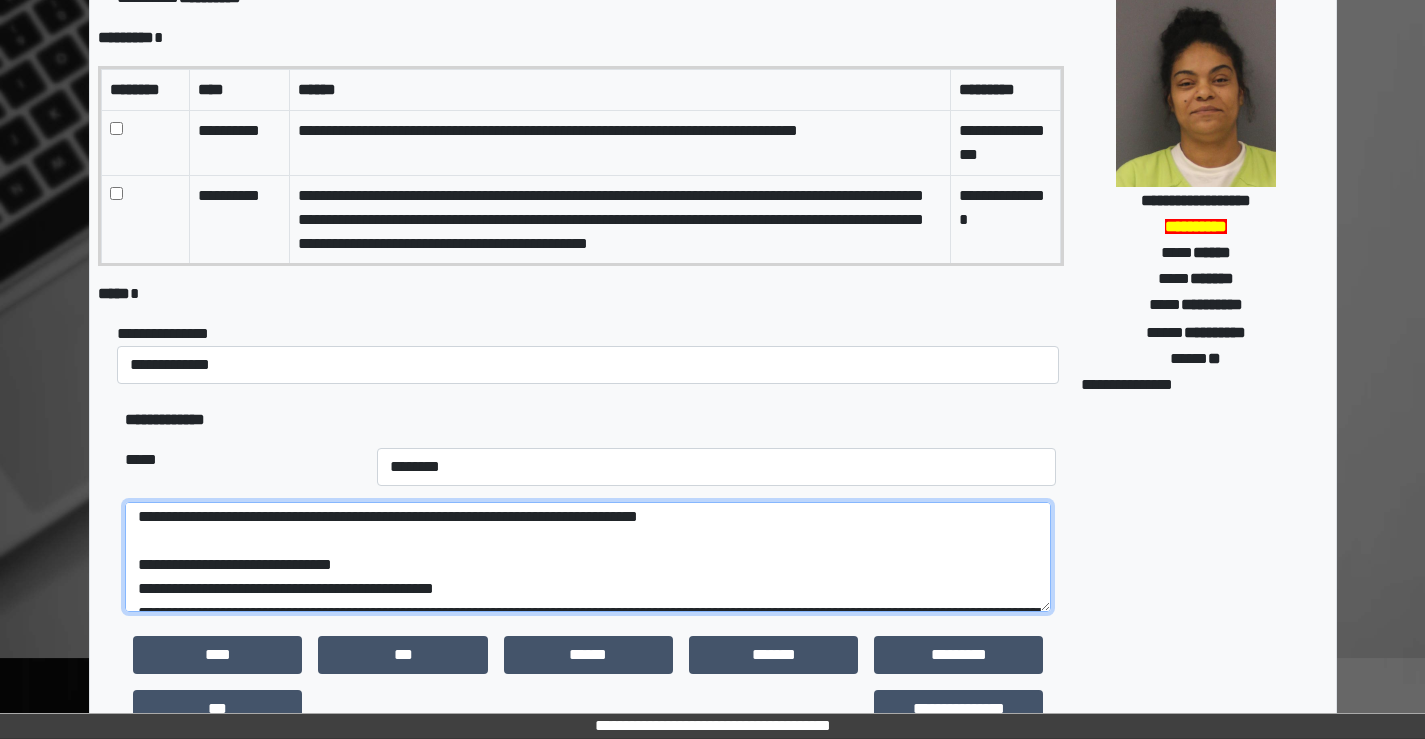 scroll, scrollTop: 332, scrollLeft: 0, axis: vertical 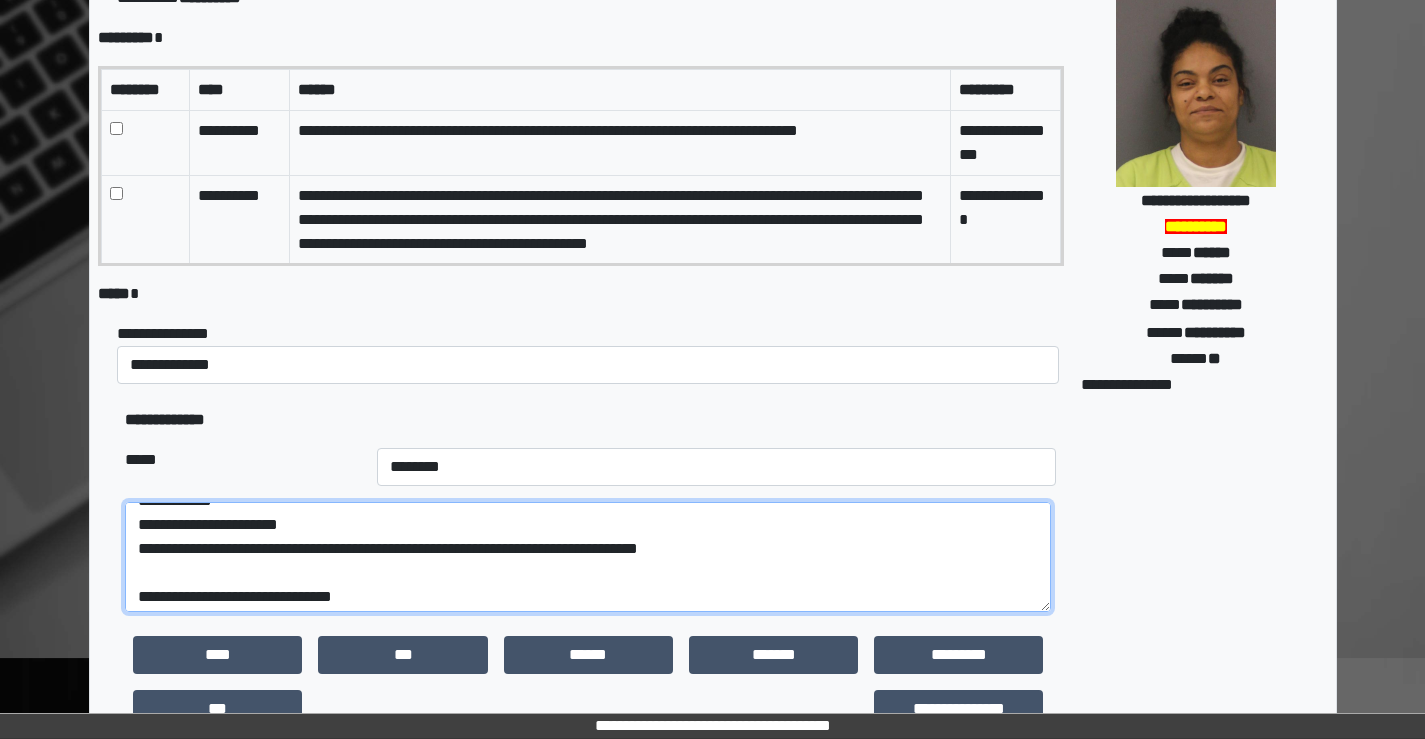 drag, startPoint x: 338, startPoint y: 591, endPoint x: 863, endPoint y: 585, distance: 525.0343 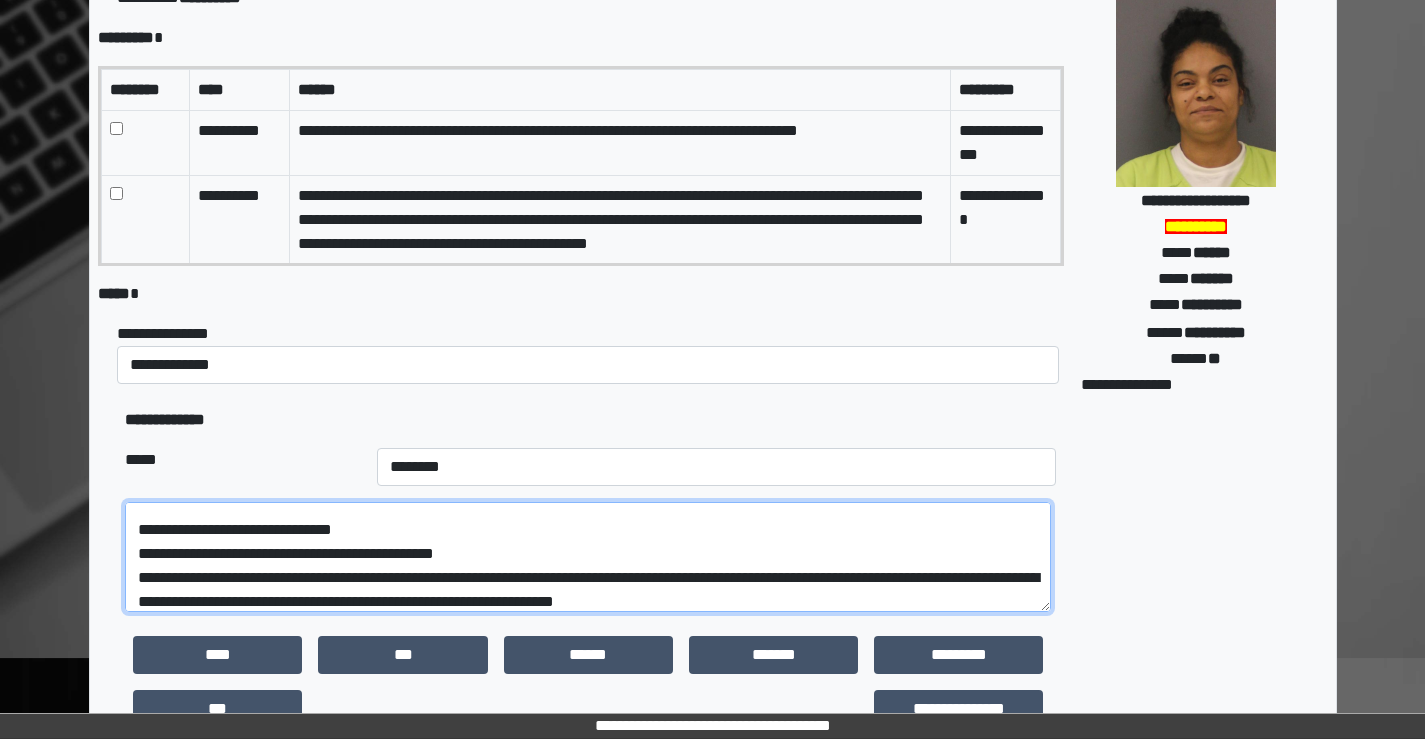 scroll, scrollTop: 432, scrollLeft: 0, axis: vertical 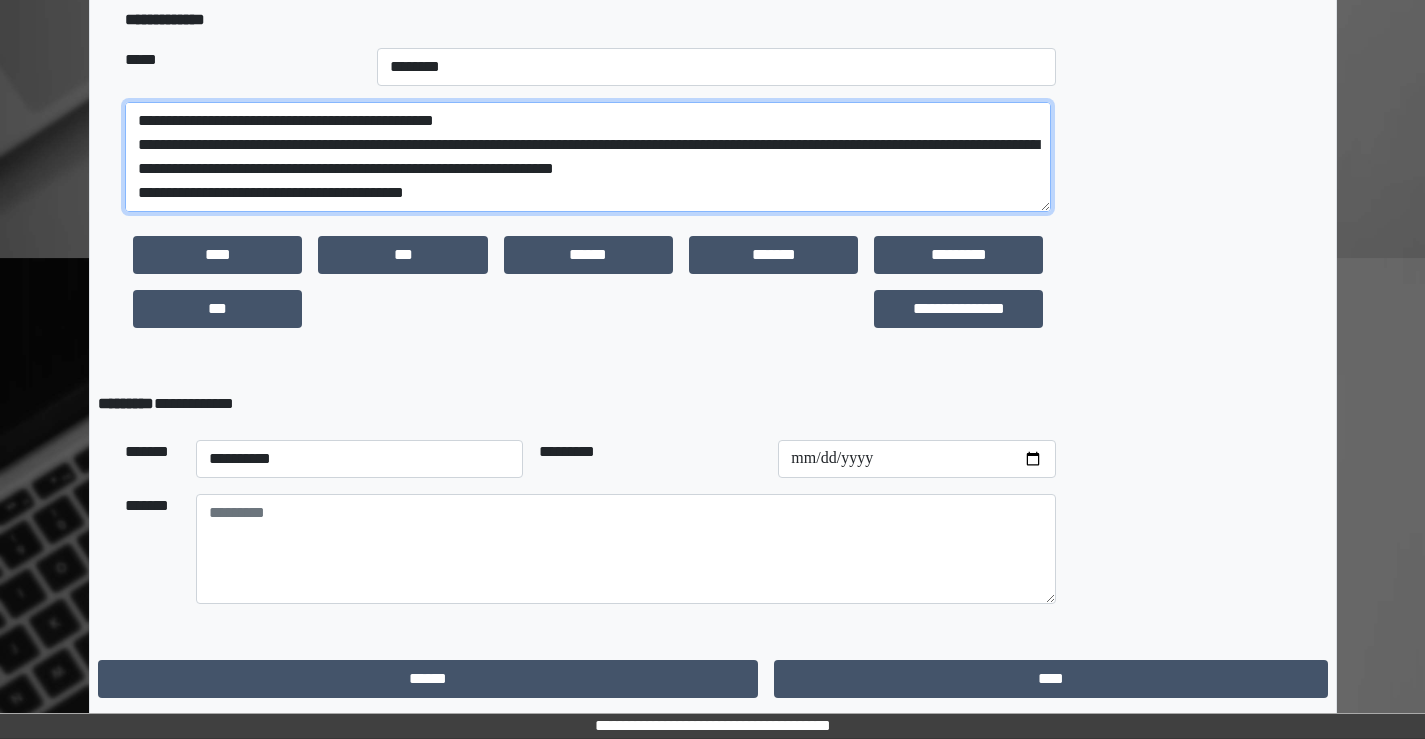 type on "**********" 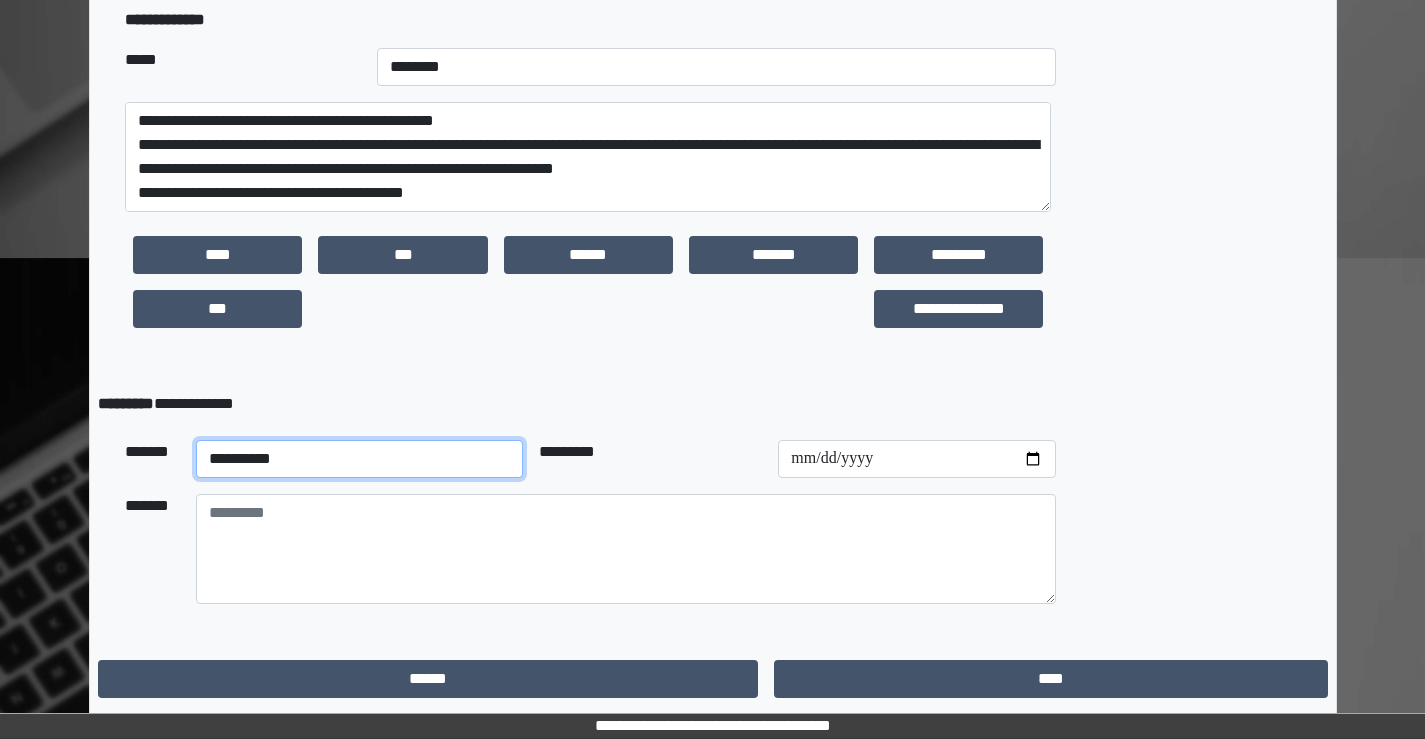click on "**********" at bounding box center [360, 459] 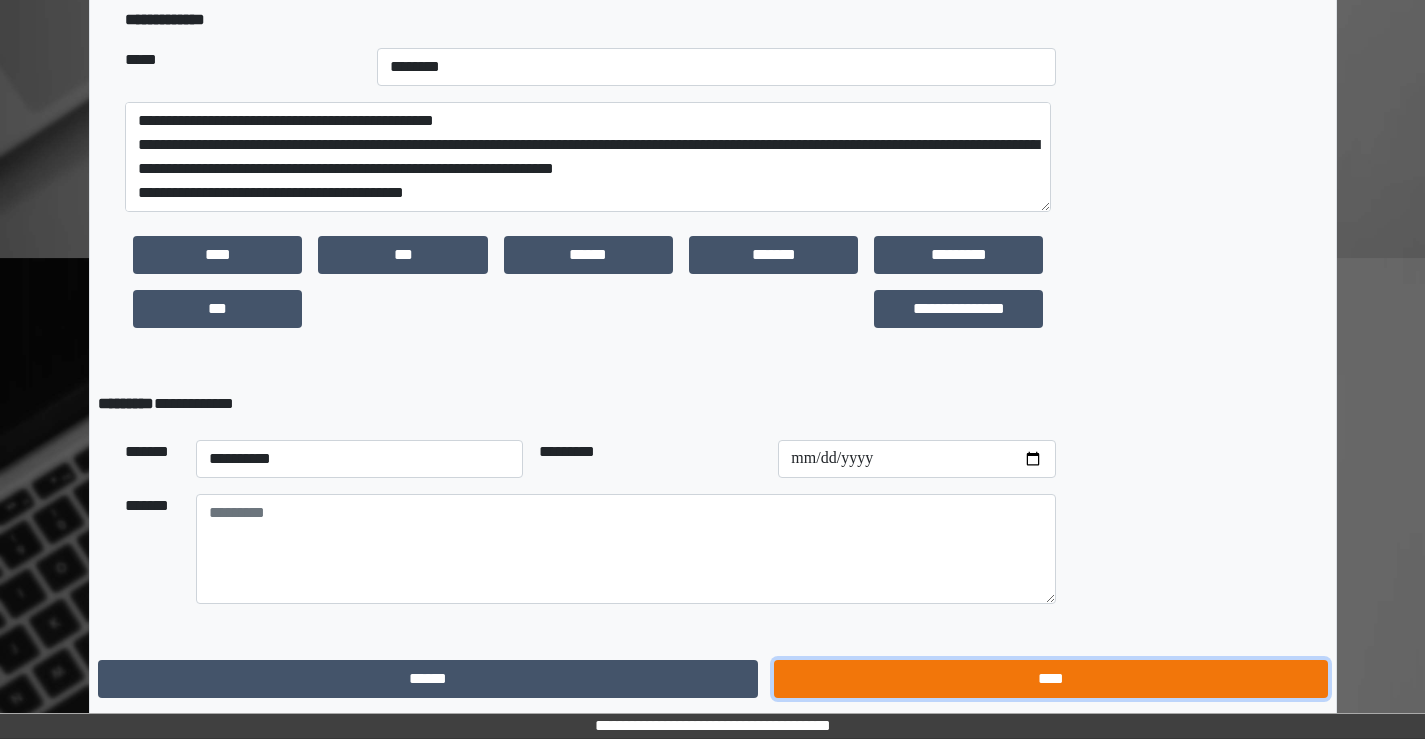 click on "****" at bounding box center [1050, 679] 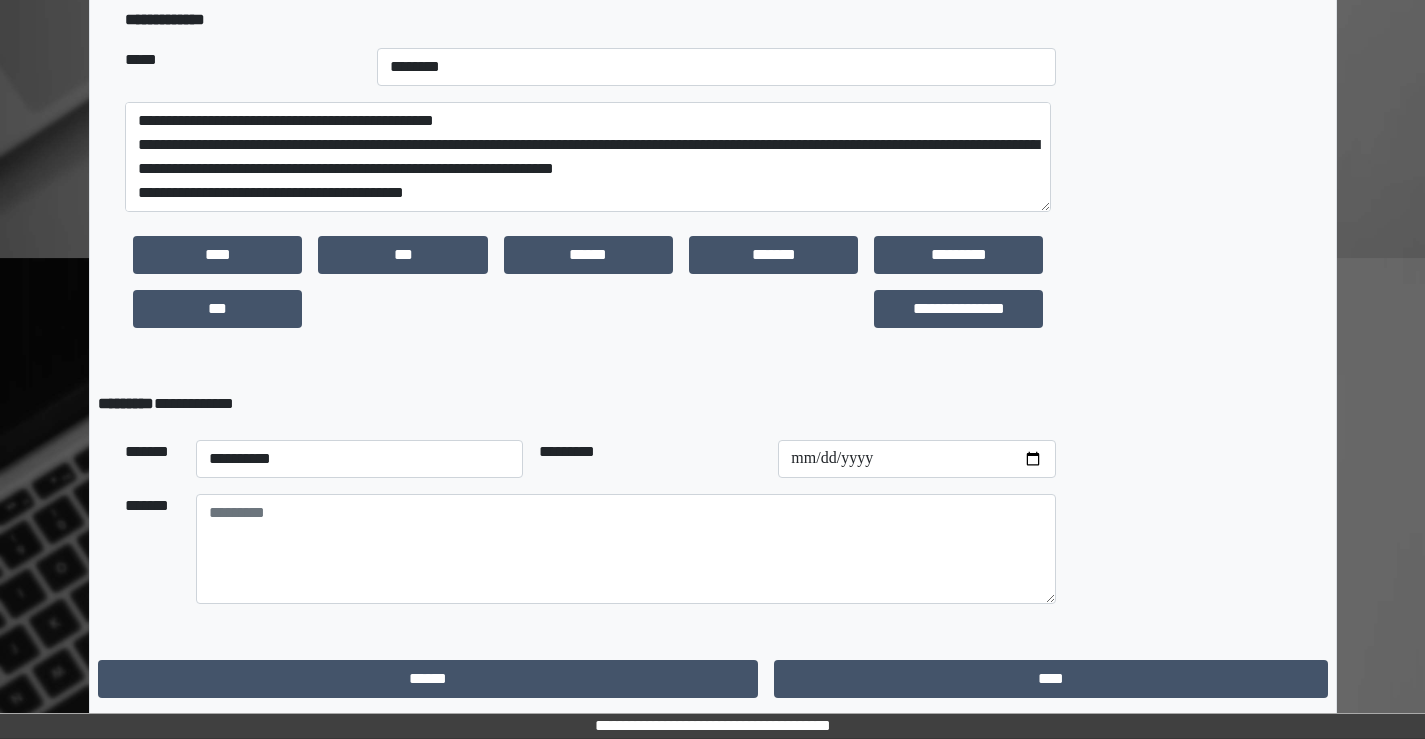 scroll, scrollTop: 0, scrollLeft: 0, axis: both 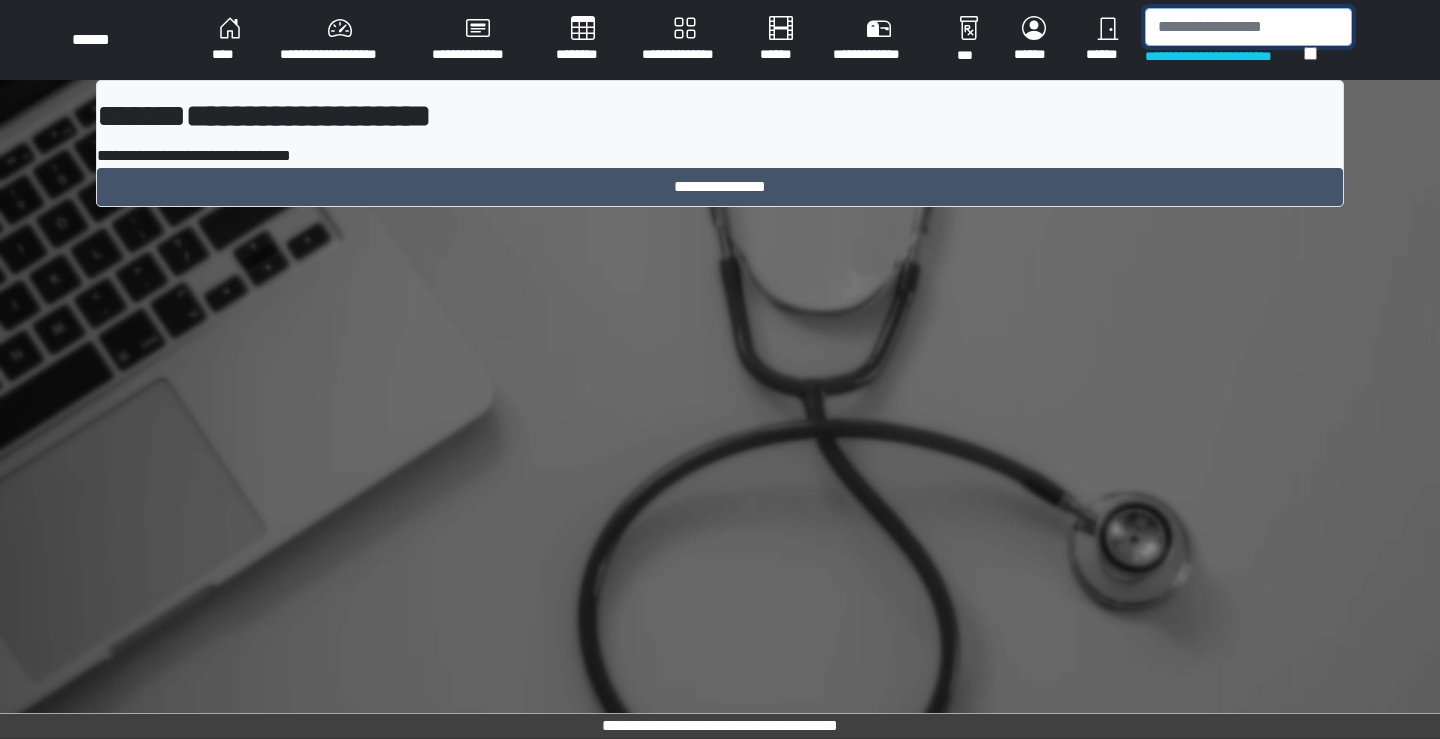 click at bounding box center (1248, 27) 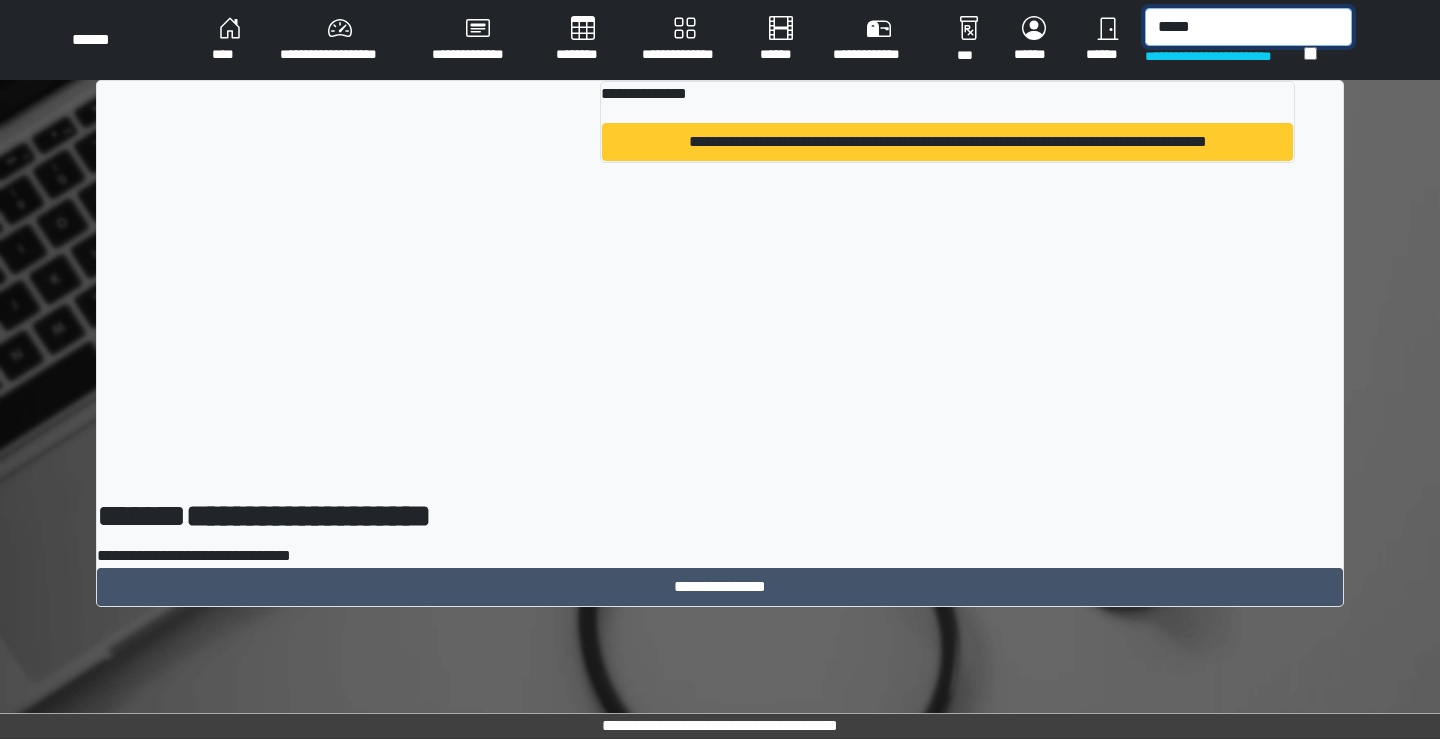 type on "*****" 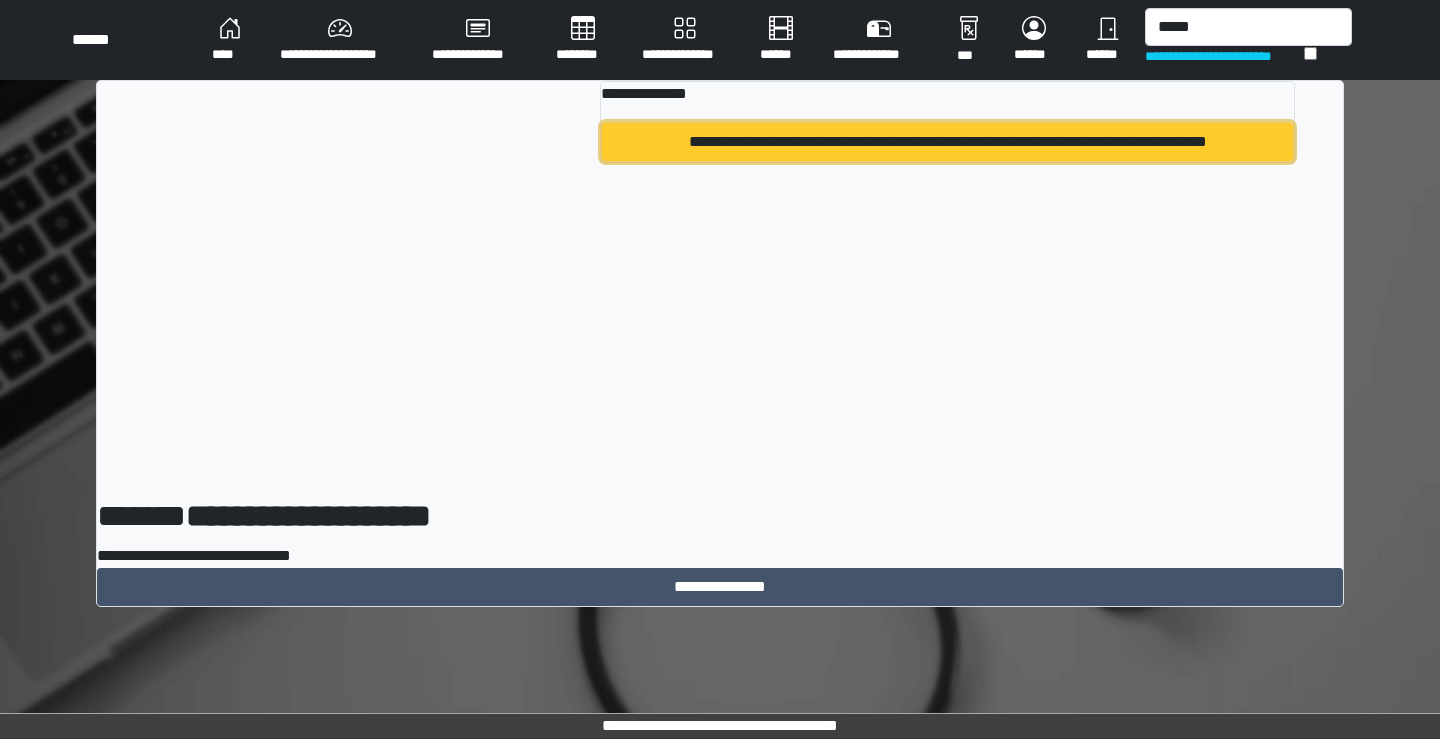 click on "**********" at bounding box center [947, 142] 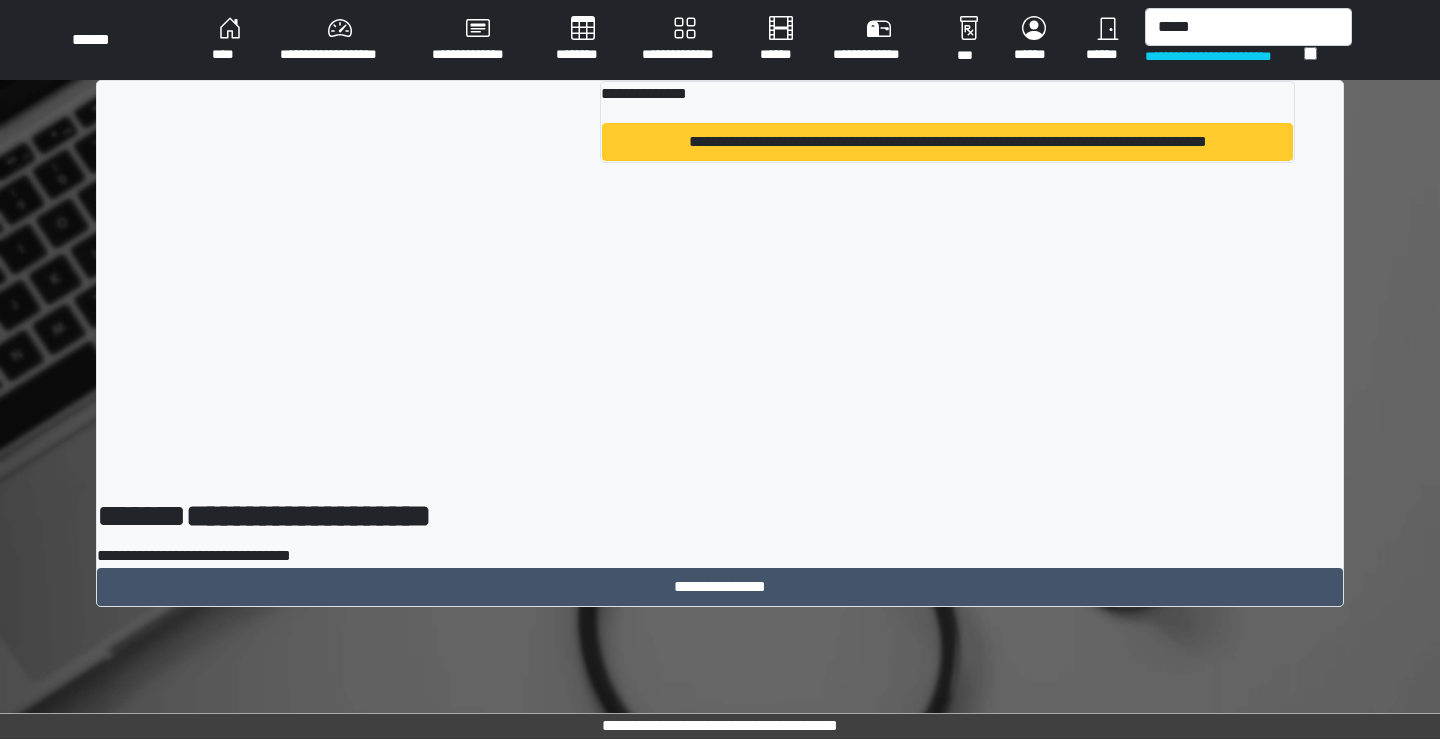 type 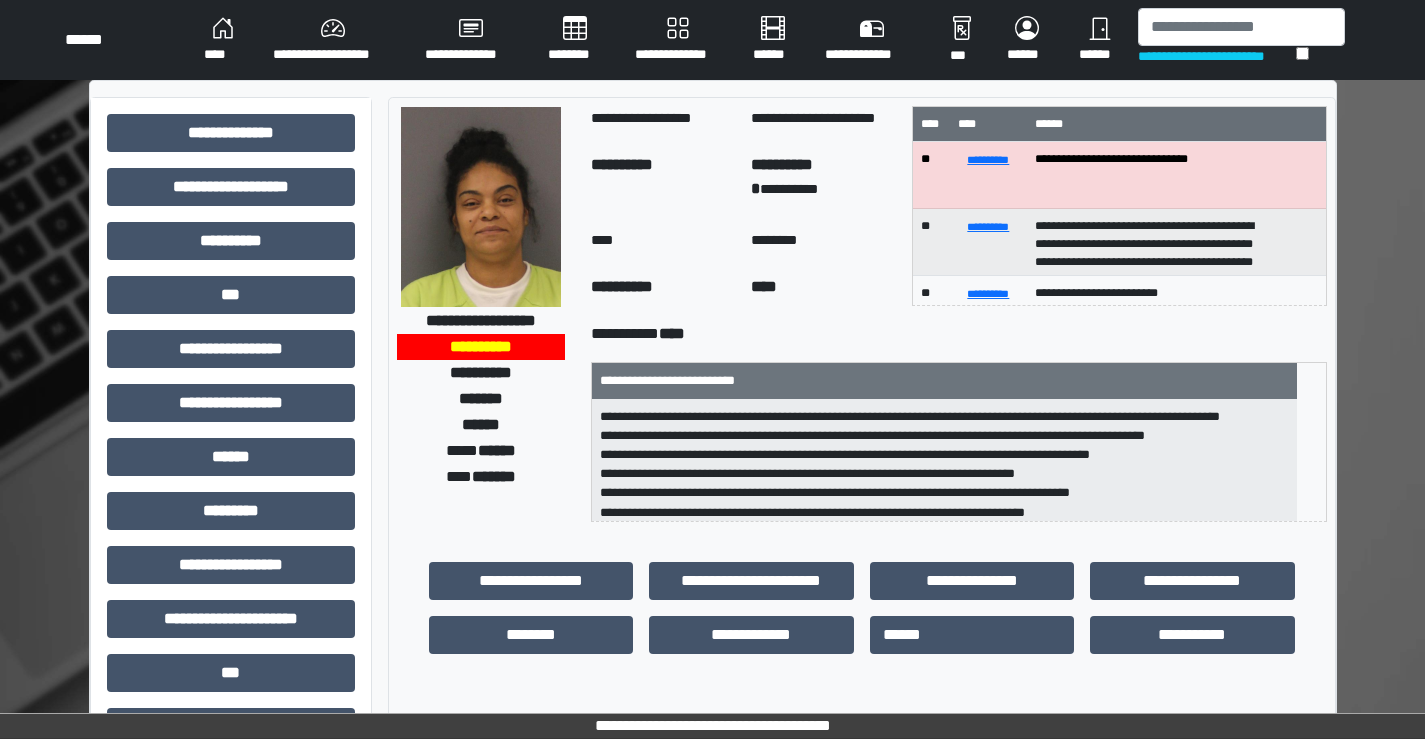 scroll, scrollTop: 44, scrollLeft: 0, axis: vertical 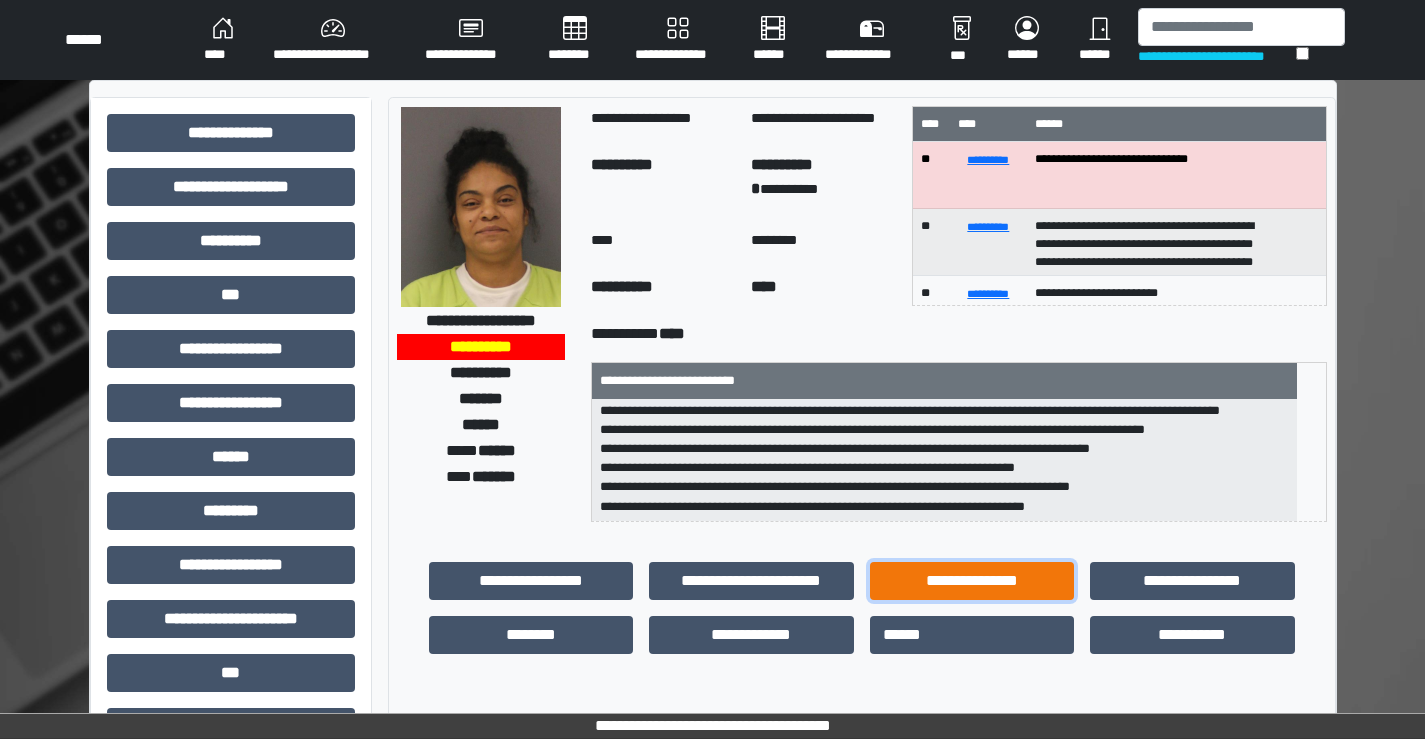 click on "**********" at bounding box center (972, 581) 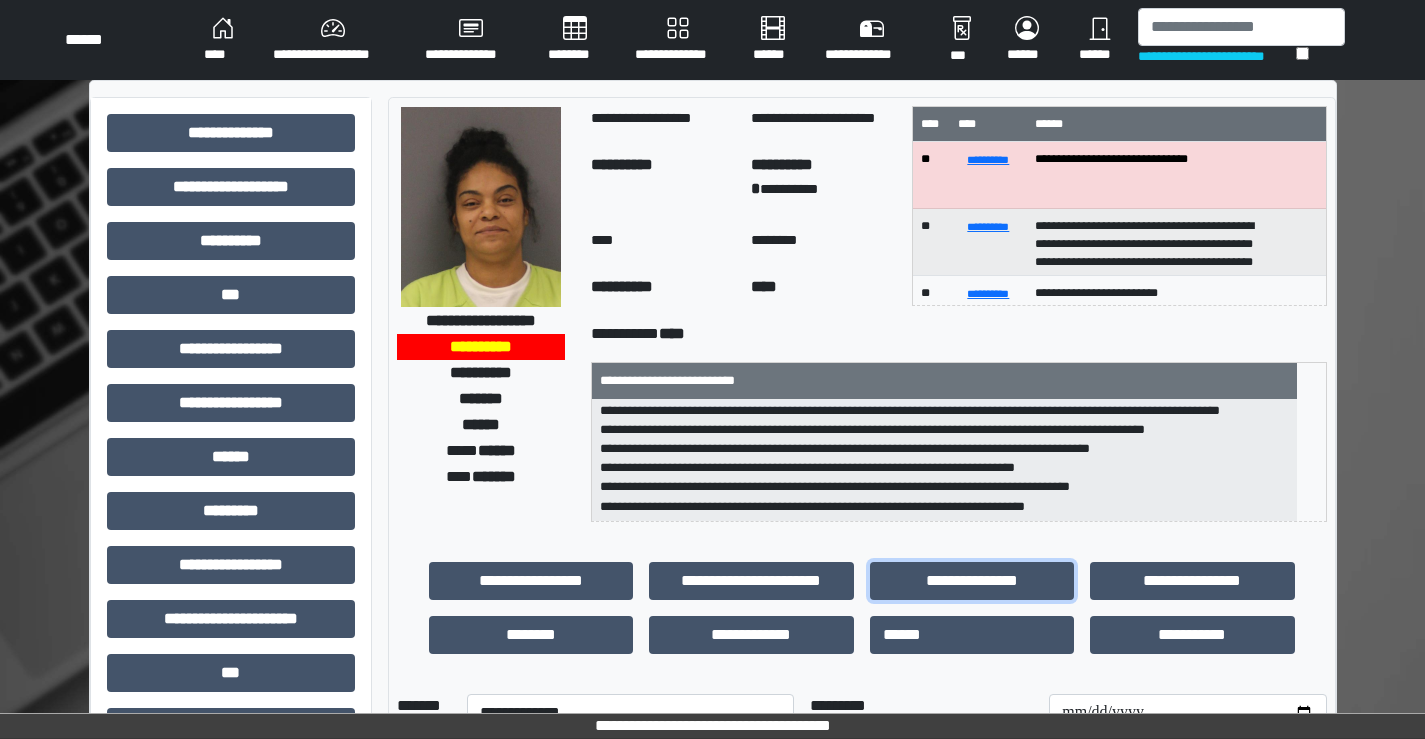 scroll, scrollTop: 2, scrollLeft: 0, axis: vertical 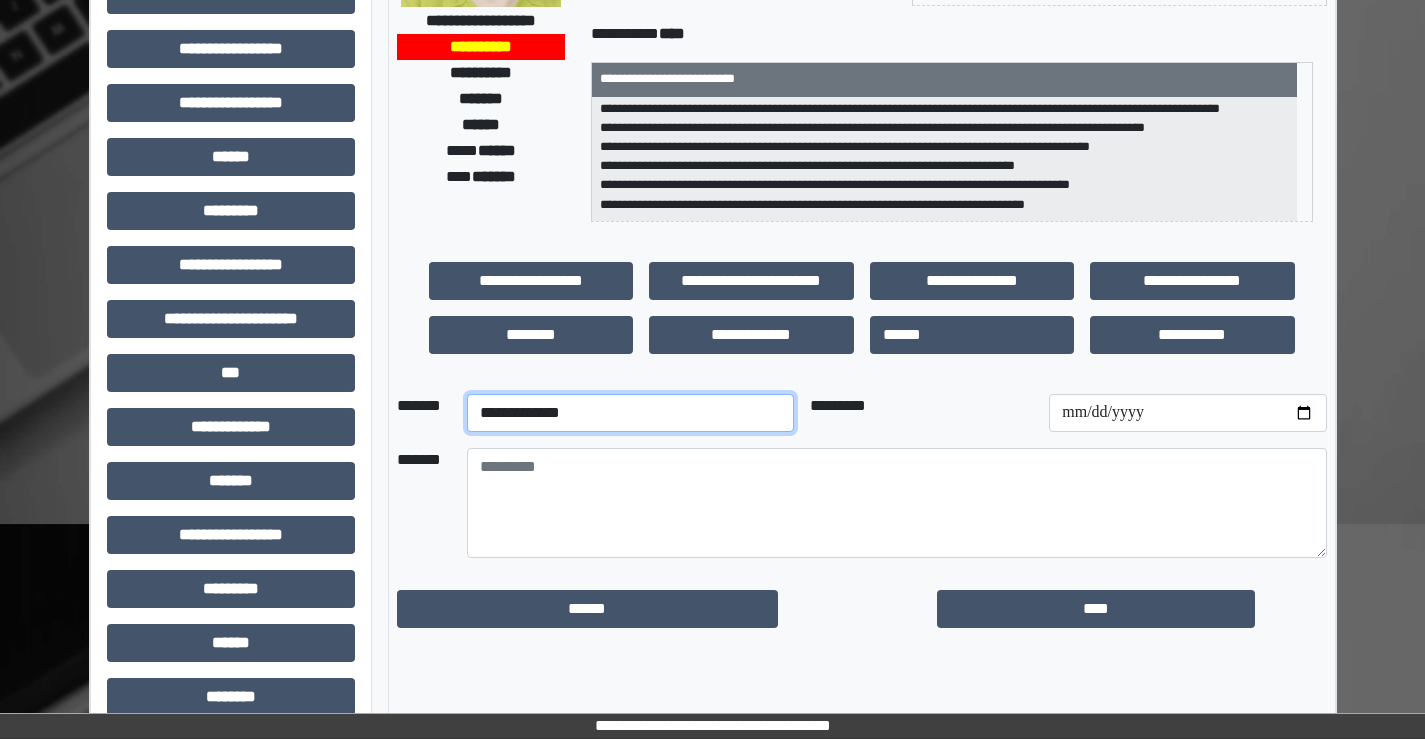 click on "**********" at bounding box center [630, 413] 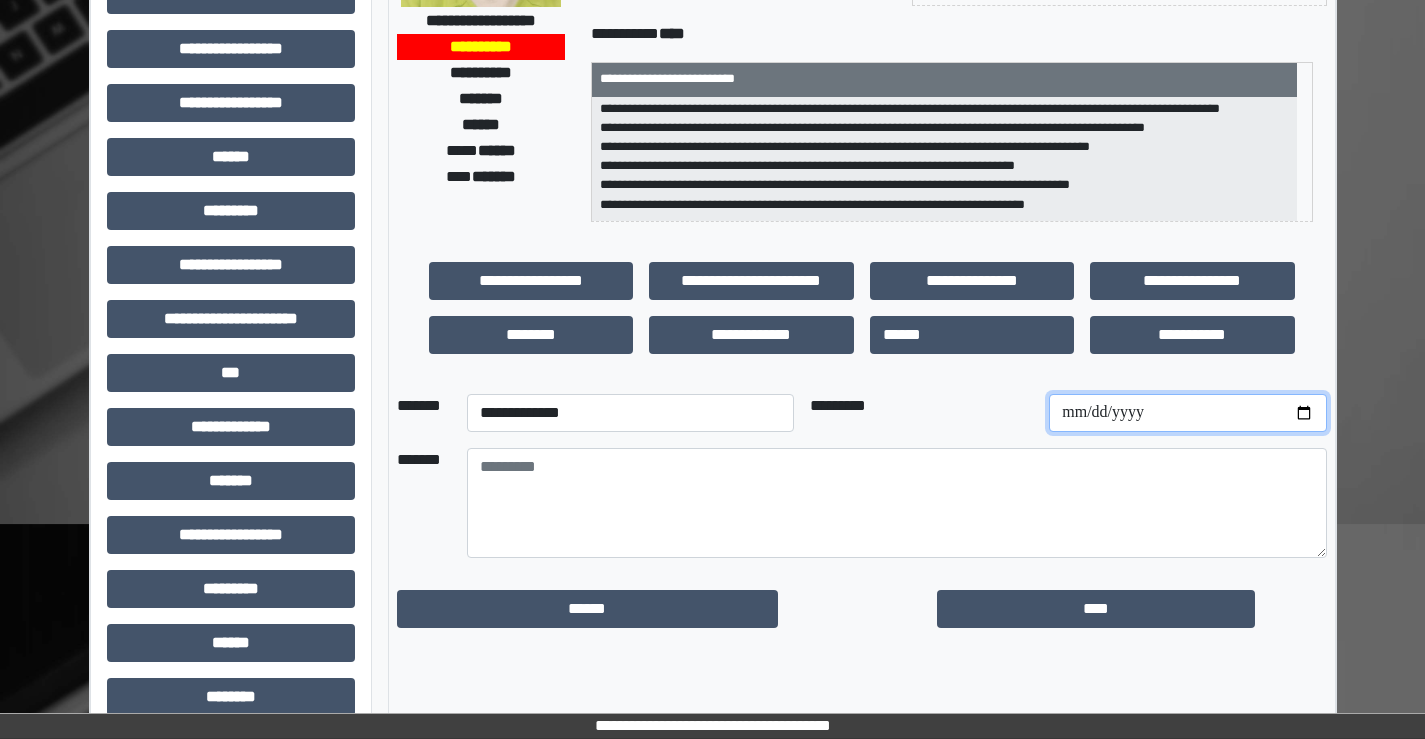 click at bounding box center (1187, 413) 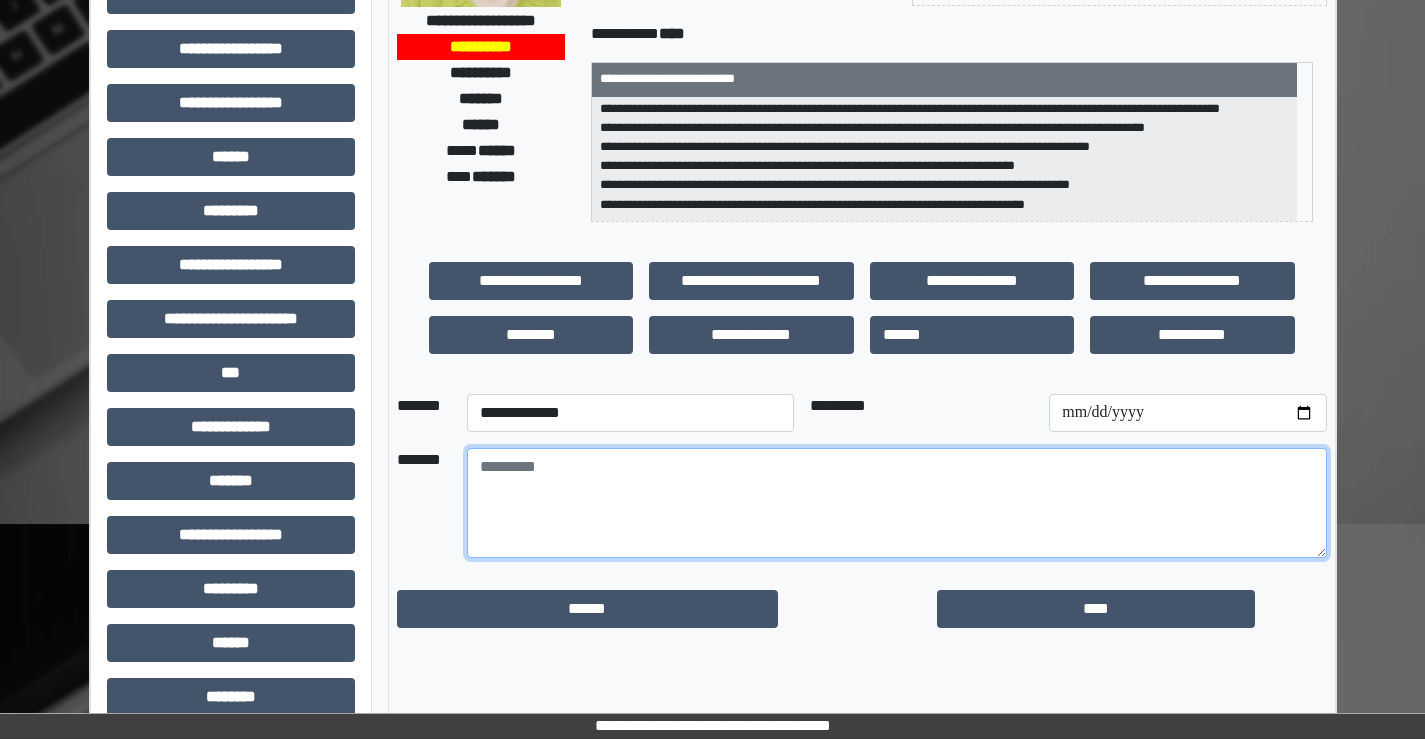 click at bounding box center (897, 503) 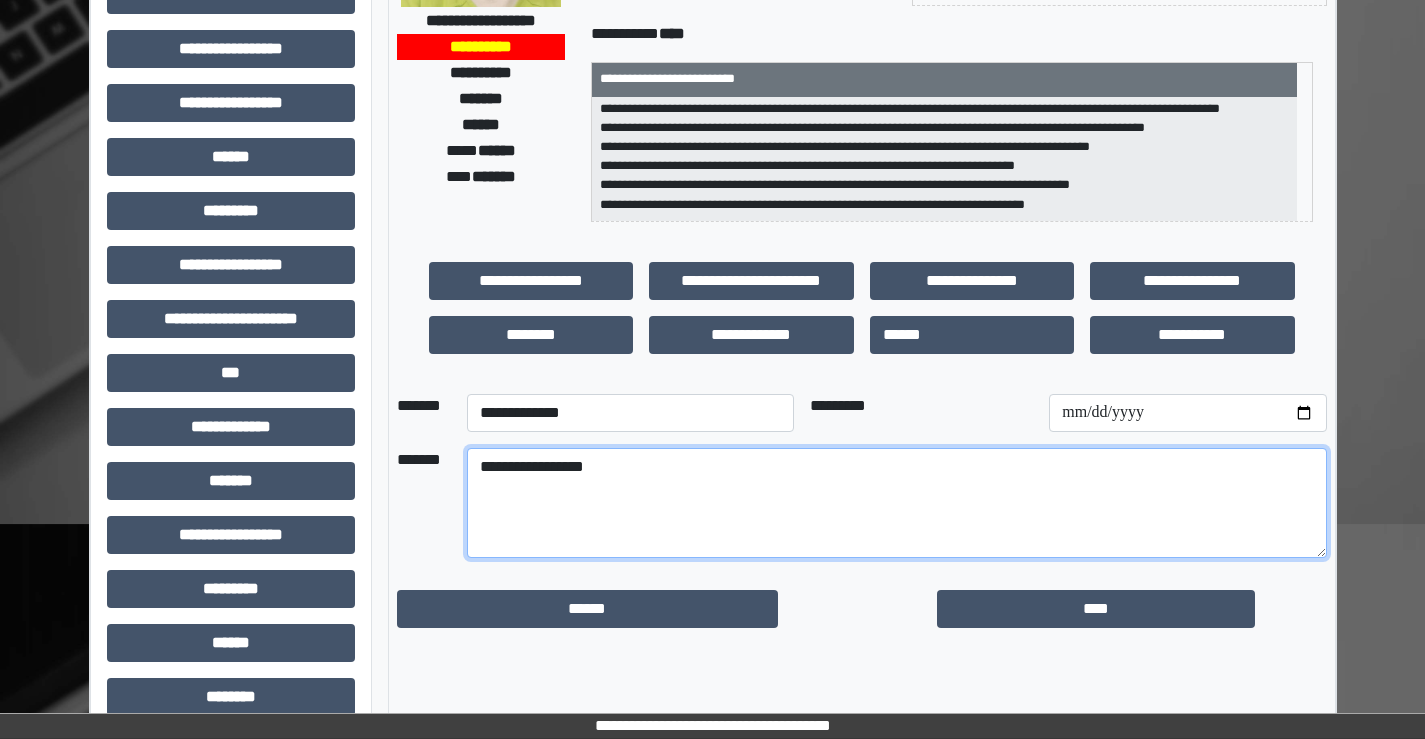 scroll, scrollTop: 400, scrollLeft: 0, axis: vertical 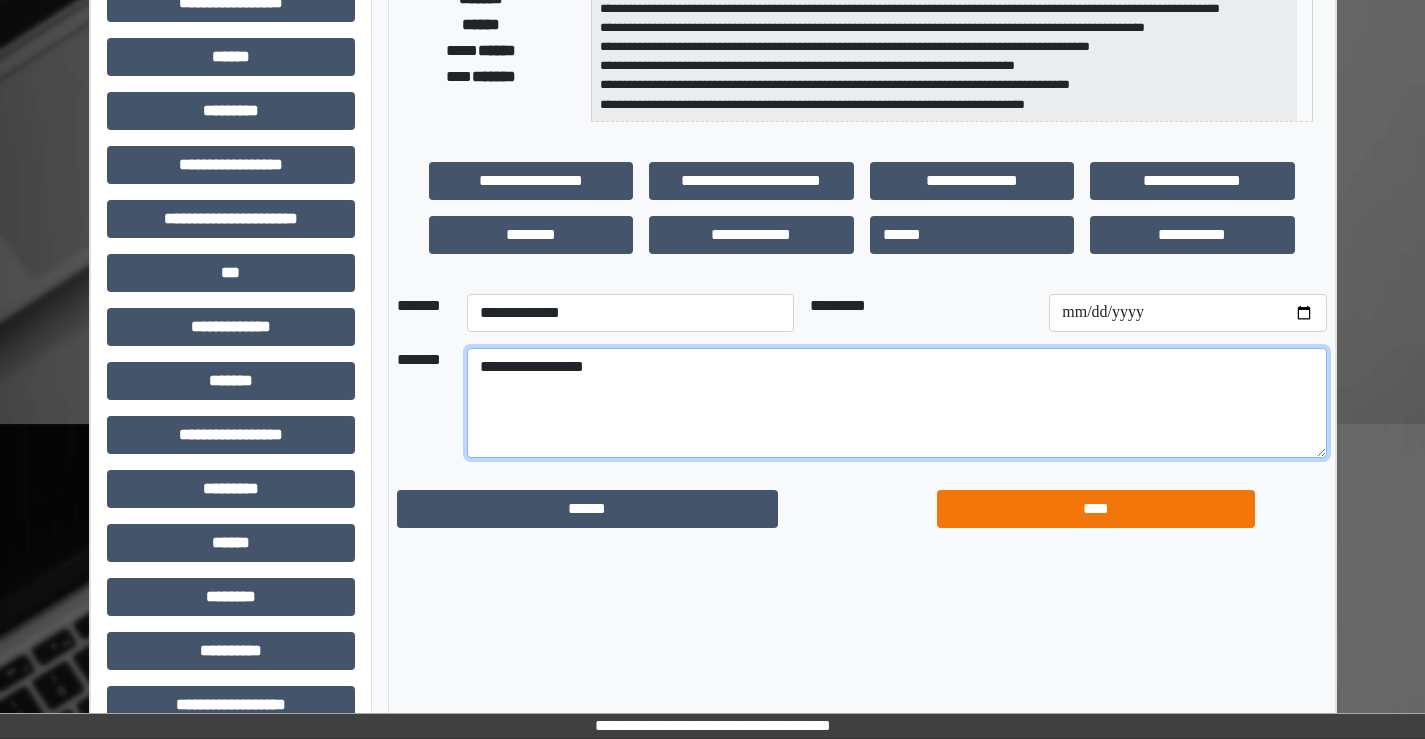type on "**********" 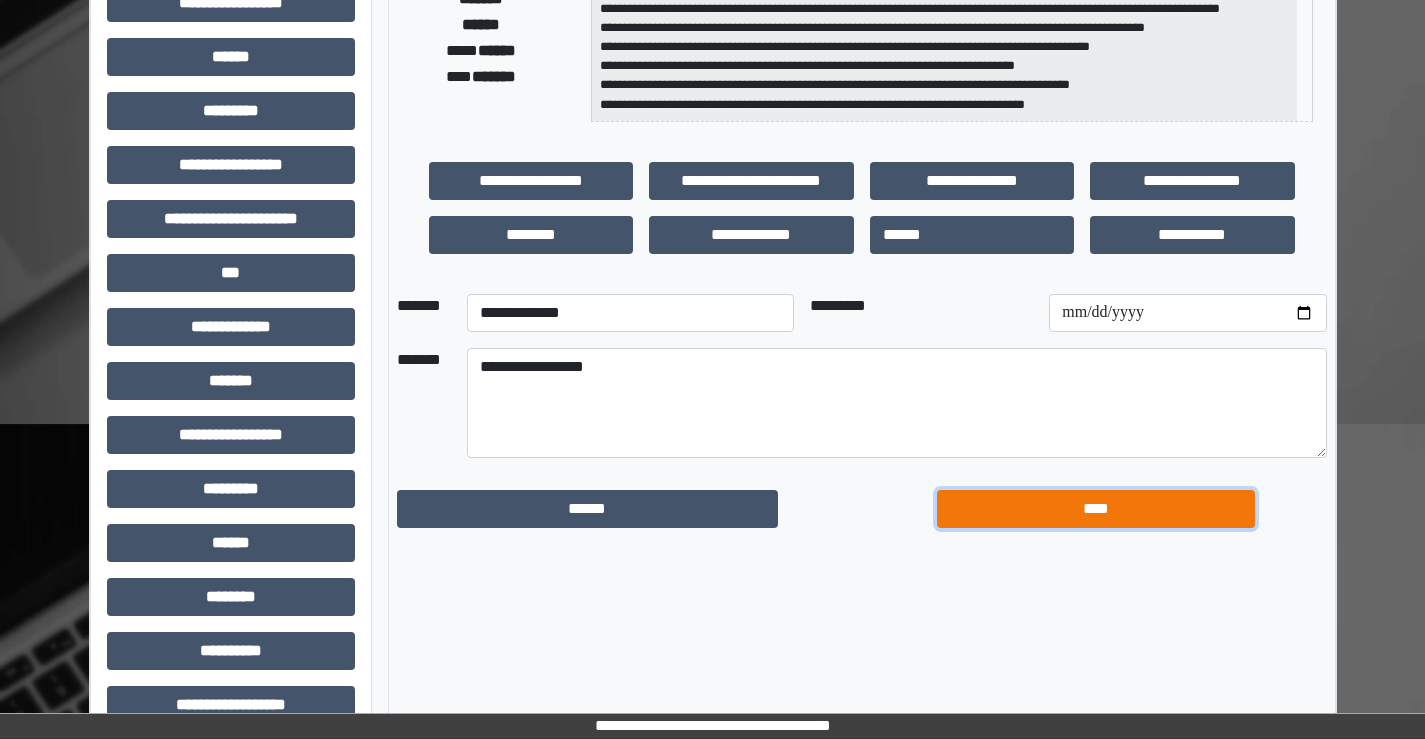 click on "****" at bounding box center (1096, 509) 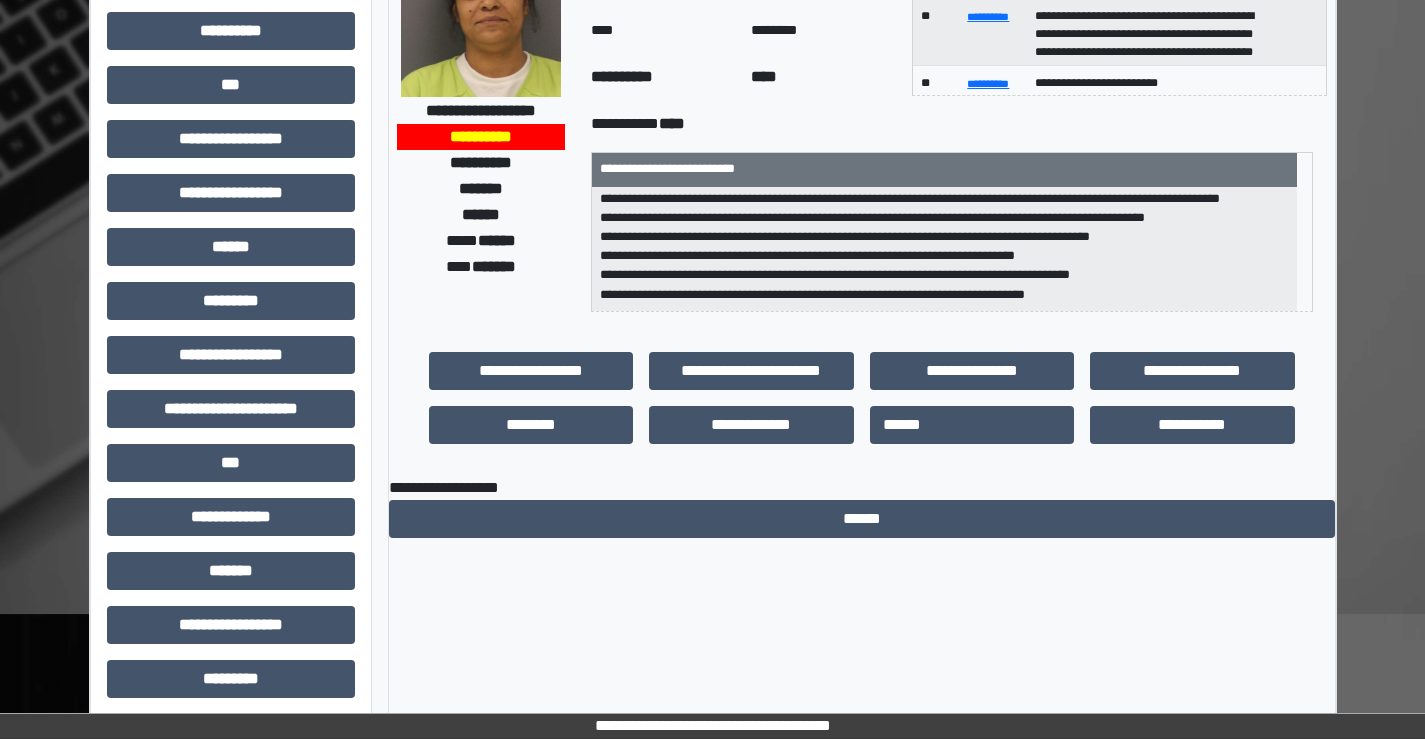 scroll, scrollTop: 0, scrollLeft: 0, axis: both 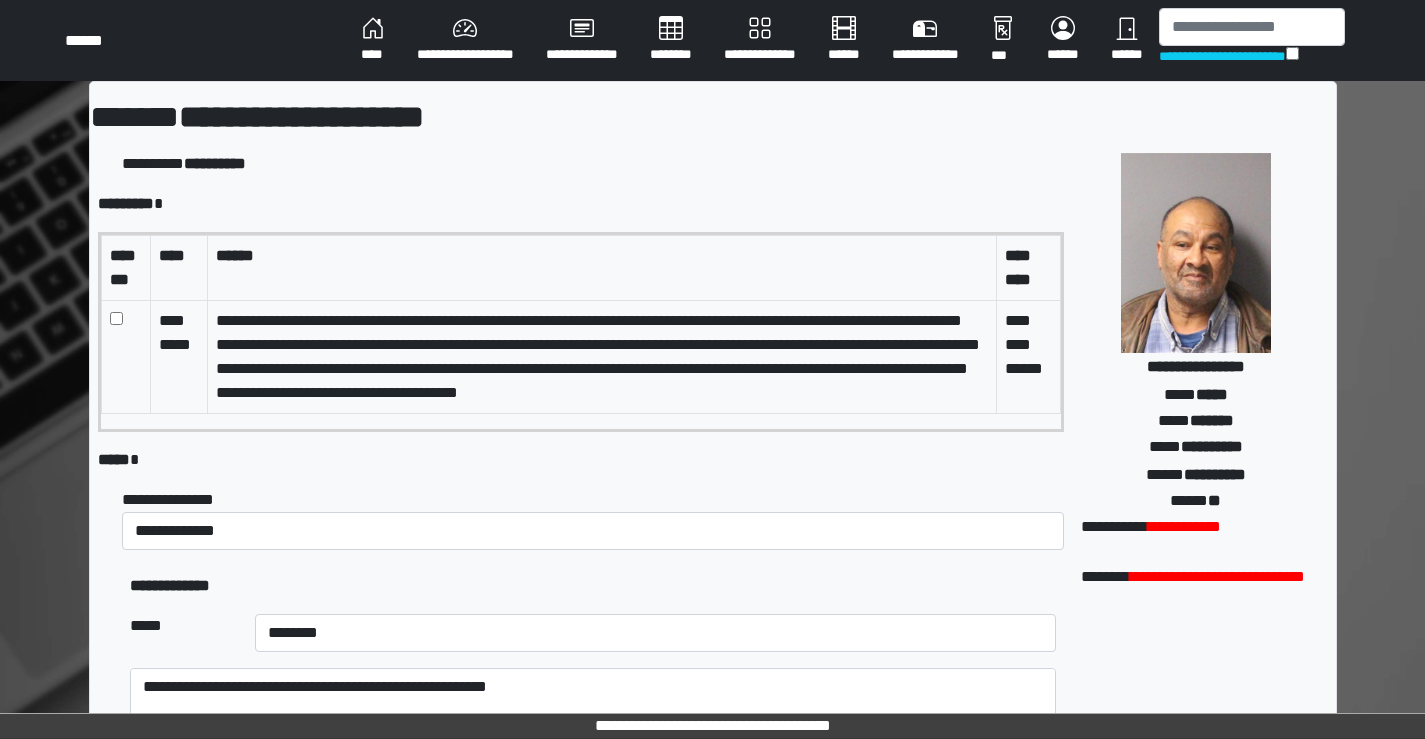 select on "*" 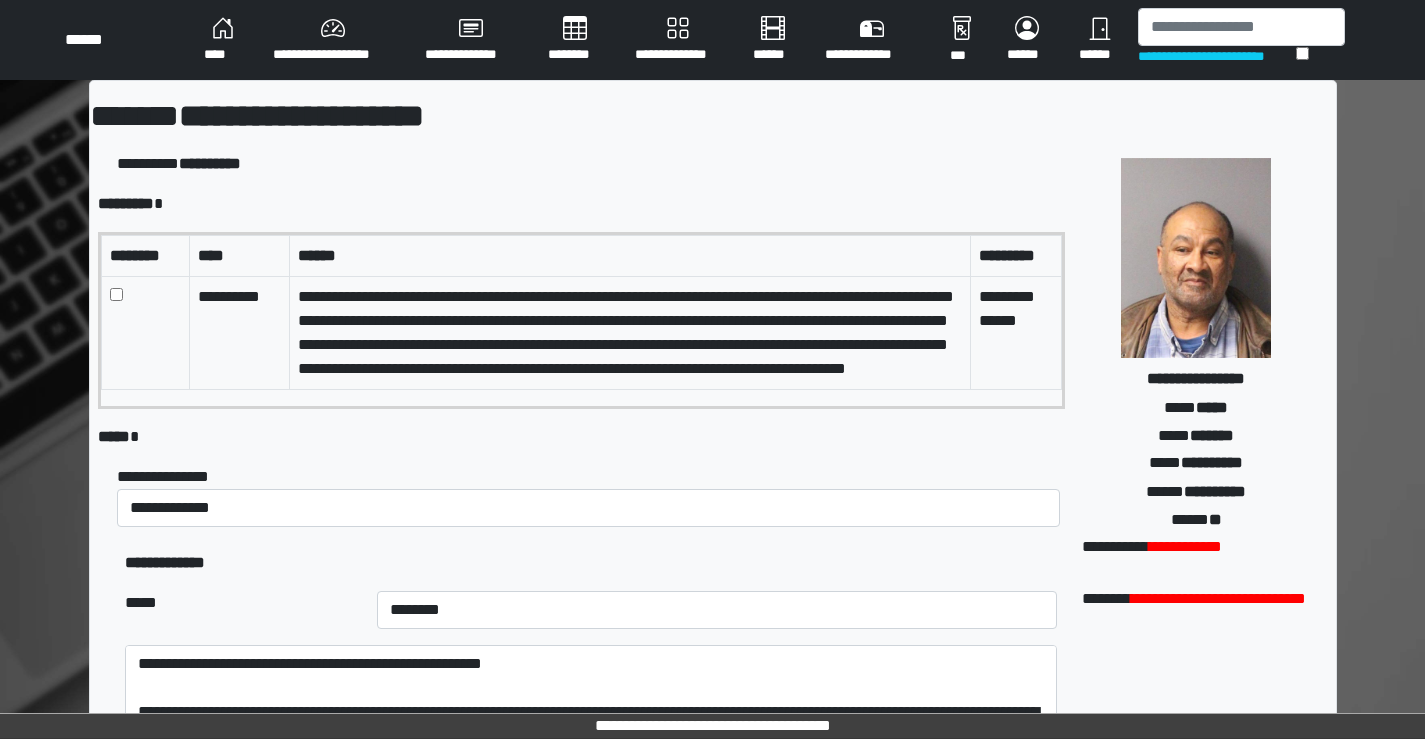 scroll, scrollTop: 266, scrollLeft: 0, axis: vertical 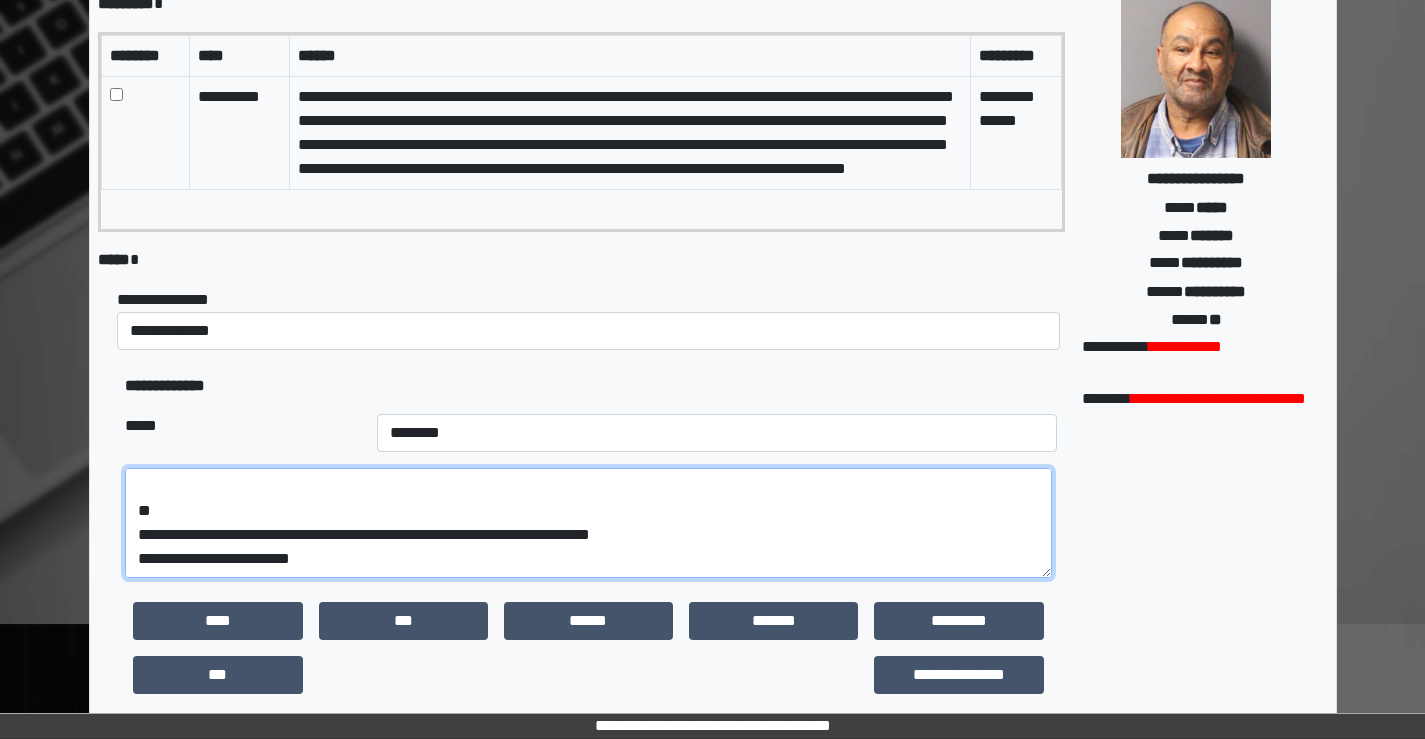 drag, startPoint x: 137, startPoint y: 510, endPoint x: 187, endPoint y: 494, distance: 52.49762 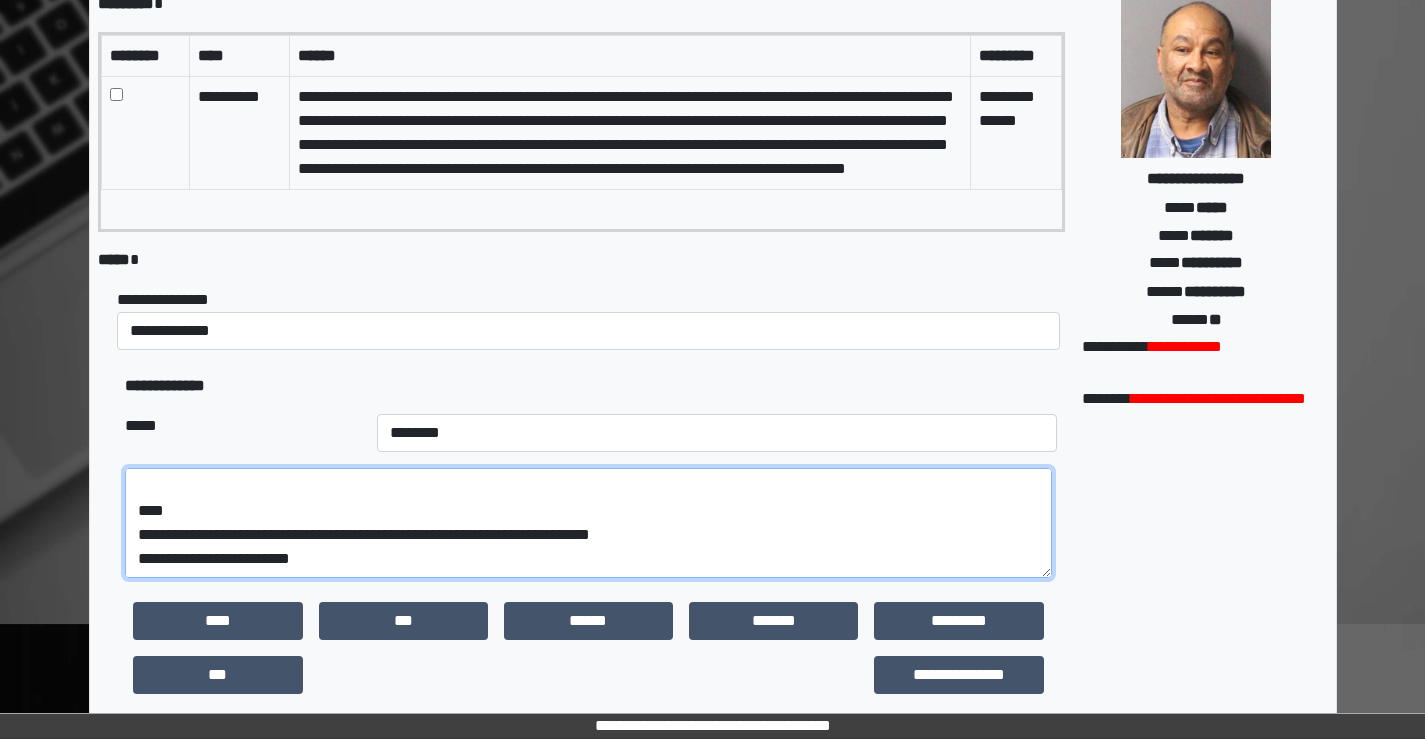 click on "**********" at bounding box center (588, 523) 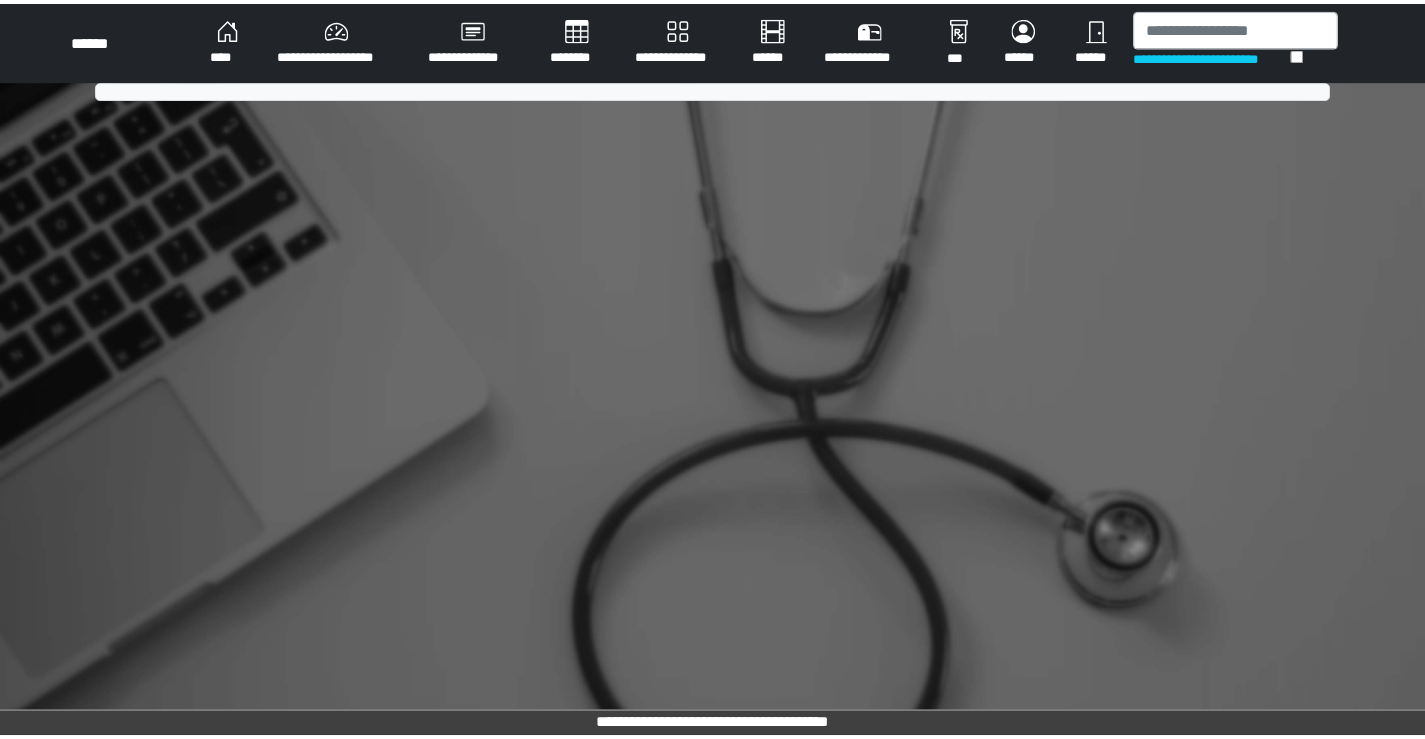 scroll, scrollTop: 0, scrollLeft: 0, axis: both 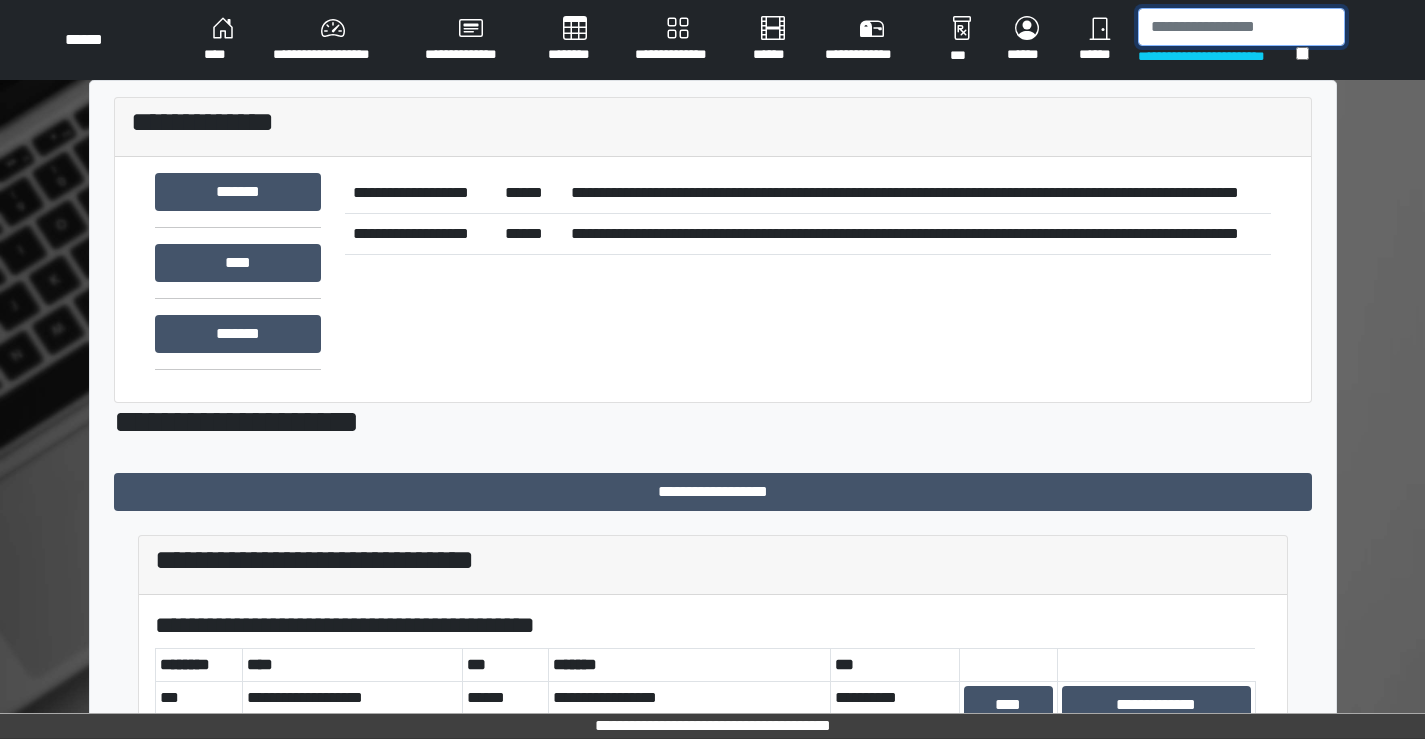 click at bounding box center (1241, 27) 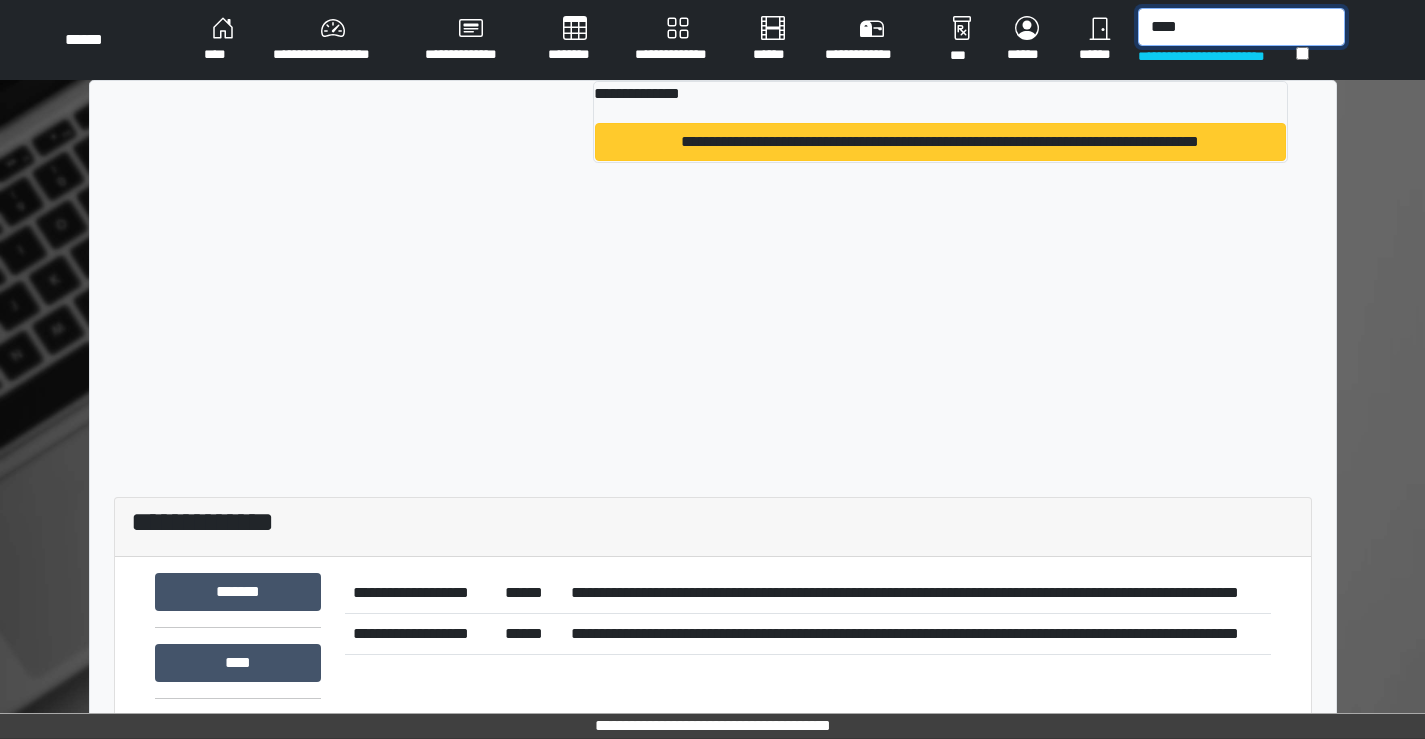 type on "****" 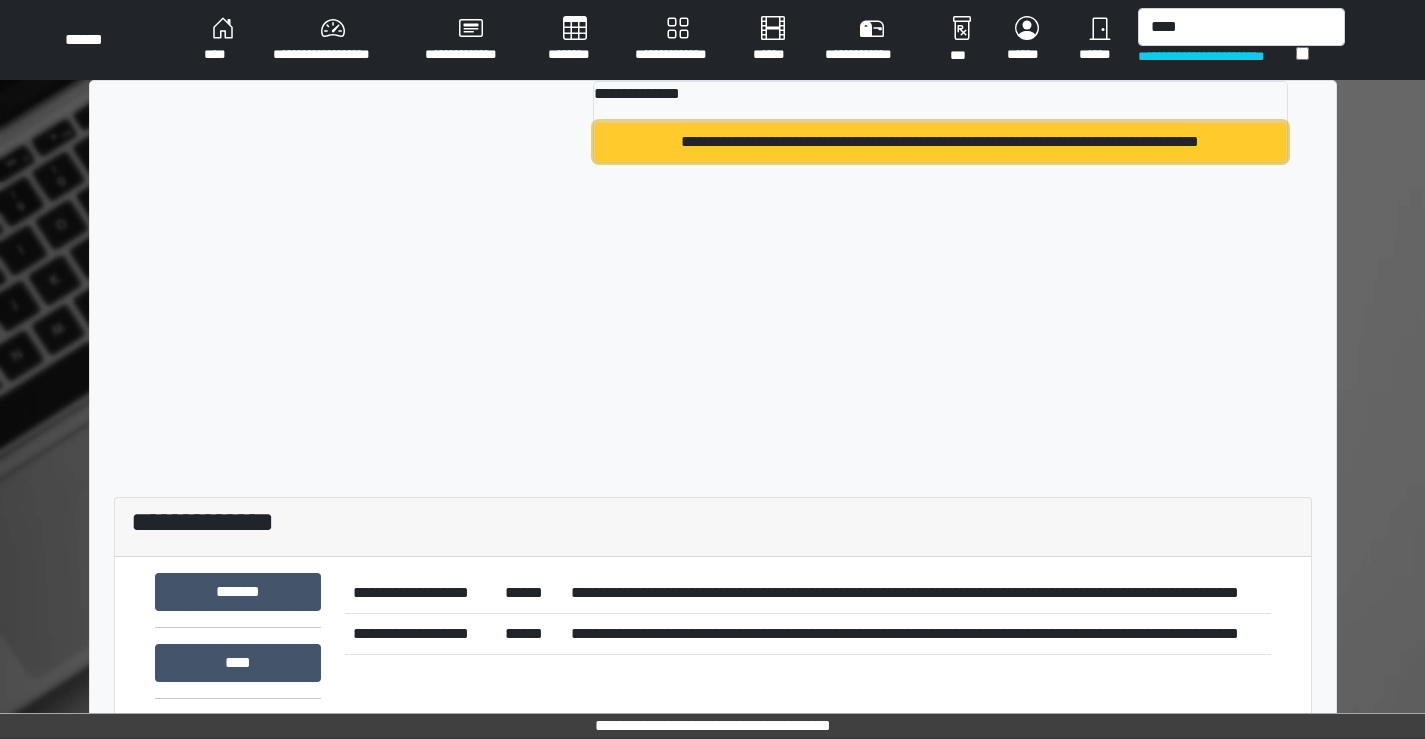 click on "**********" at bounding box center (940, 142) 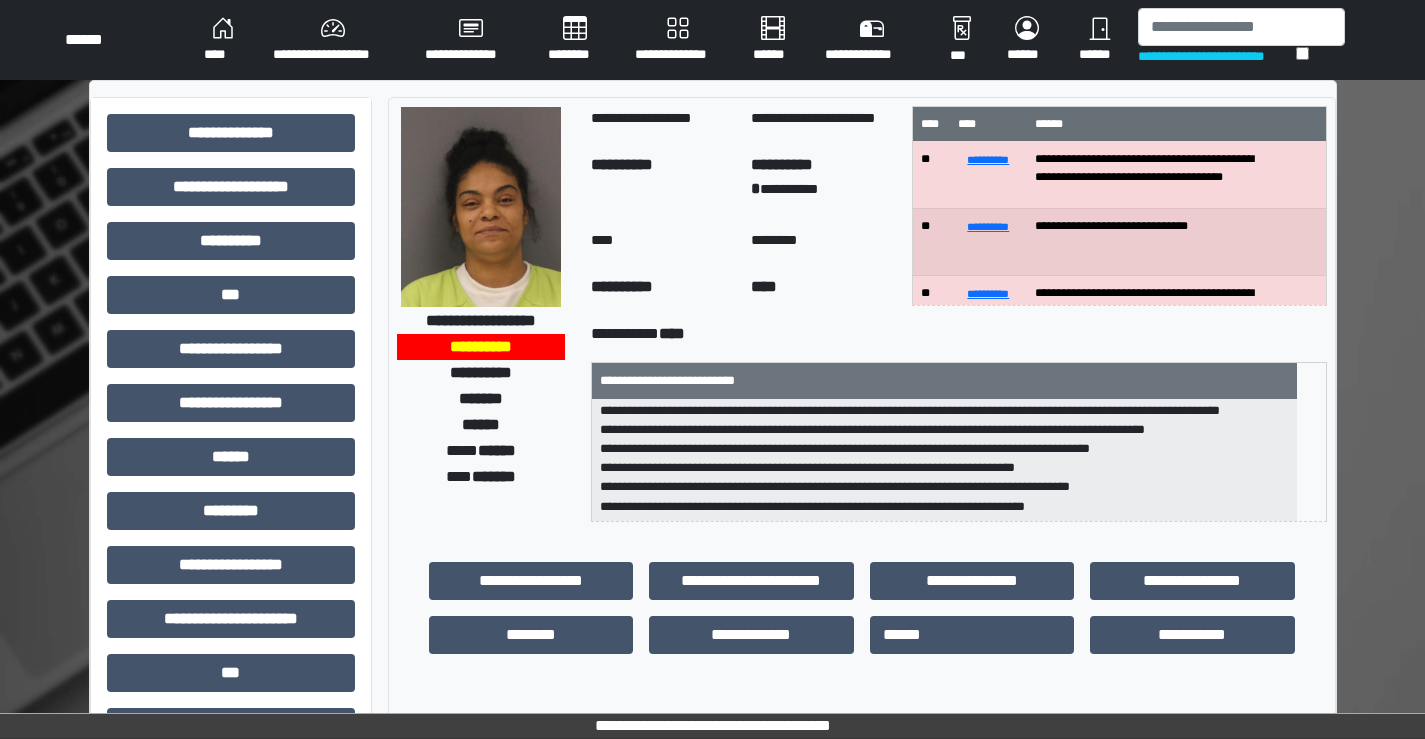 scroll, scrollTop: 44, scrollLeft: 0, axis: vertical 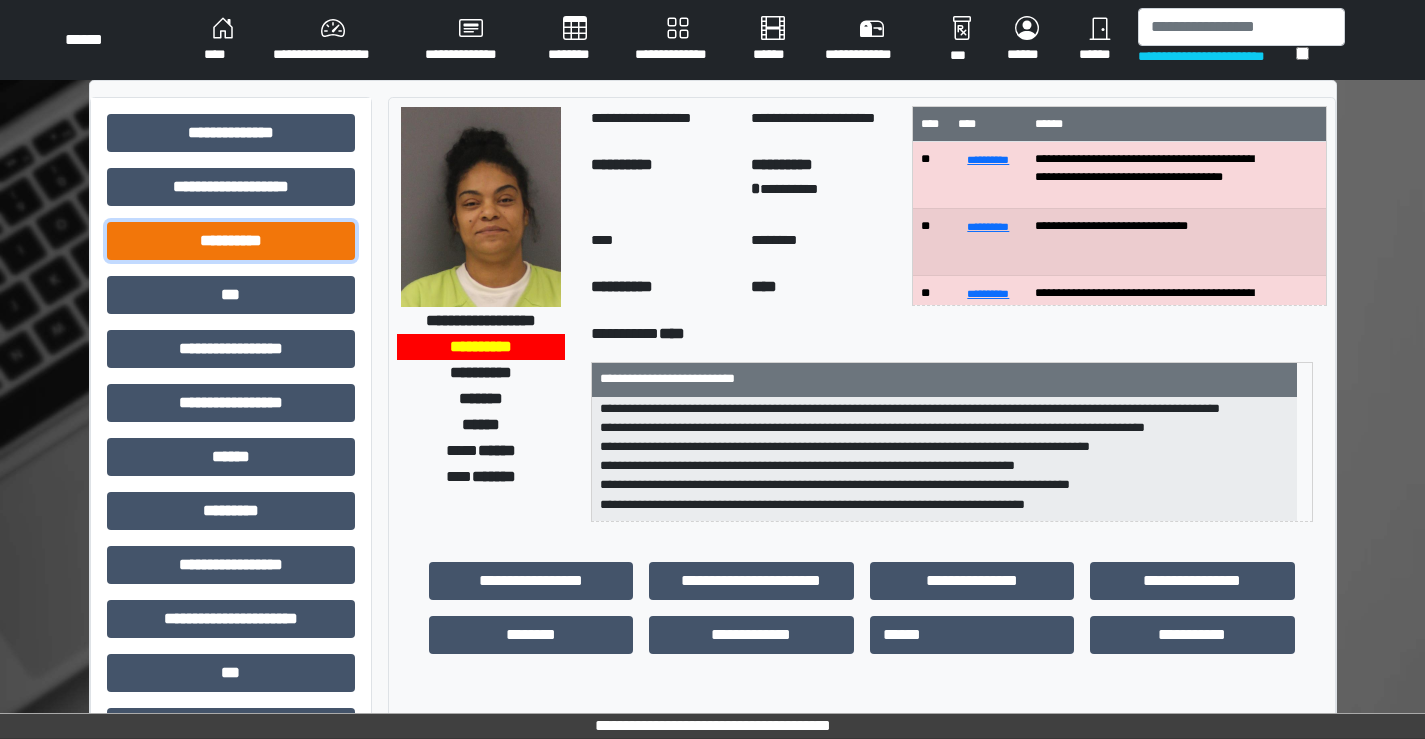 click on "**********" at bounding box center (231, 241) 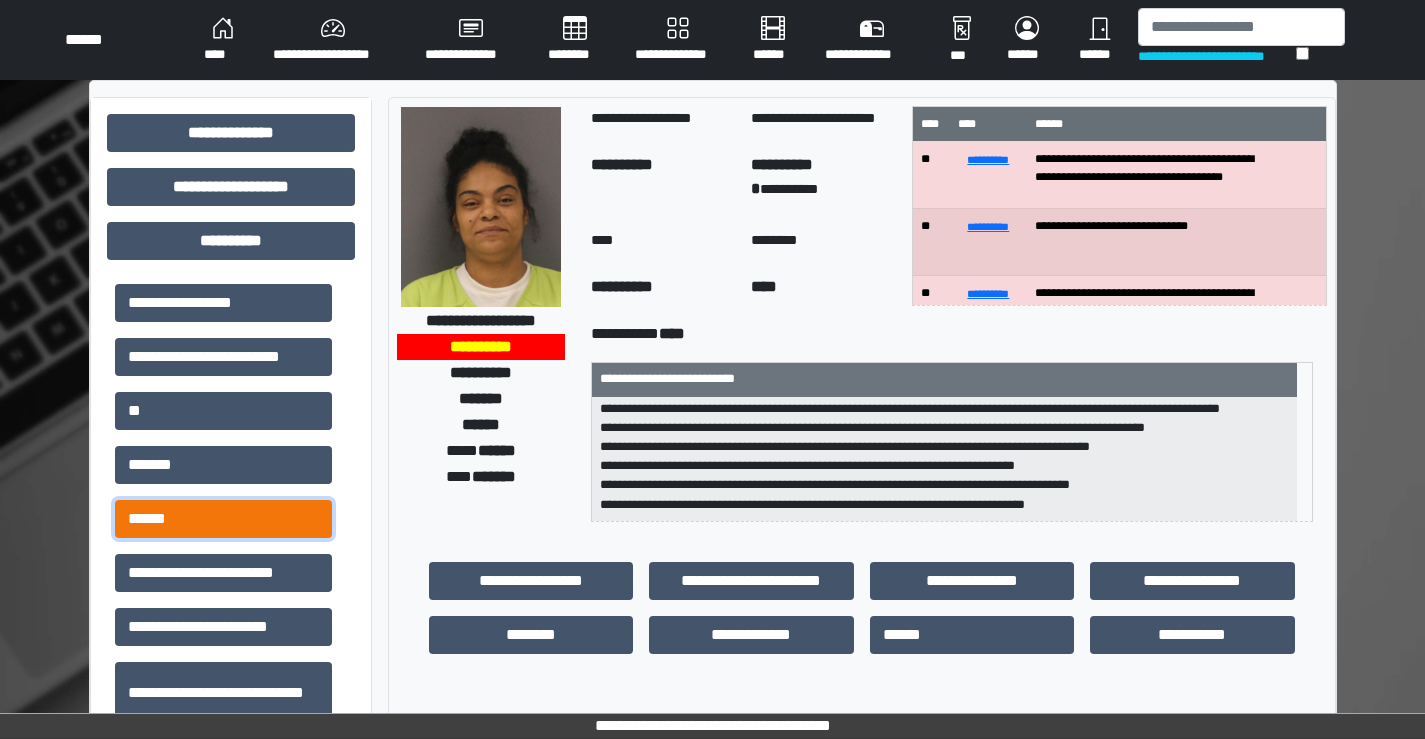click on "******" at bounding box center (223, 519) 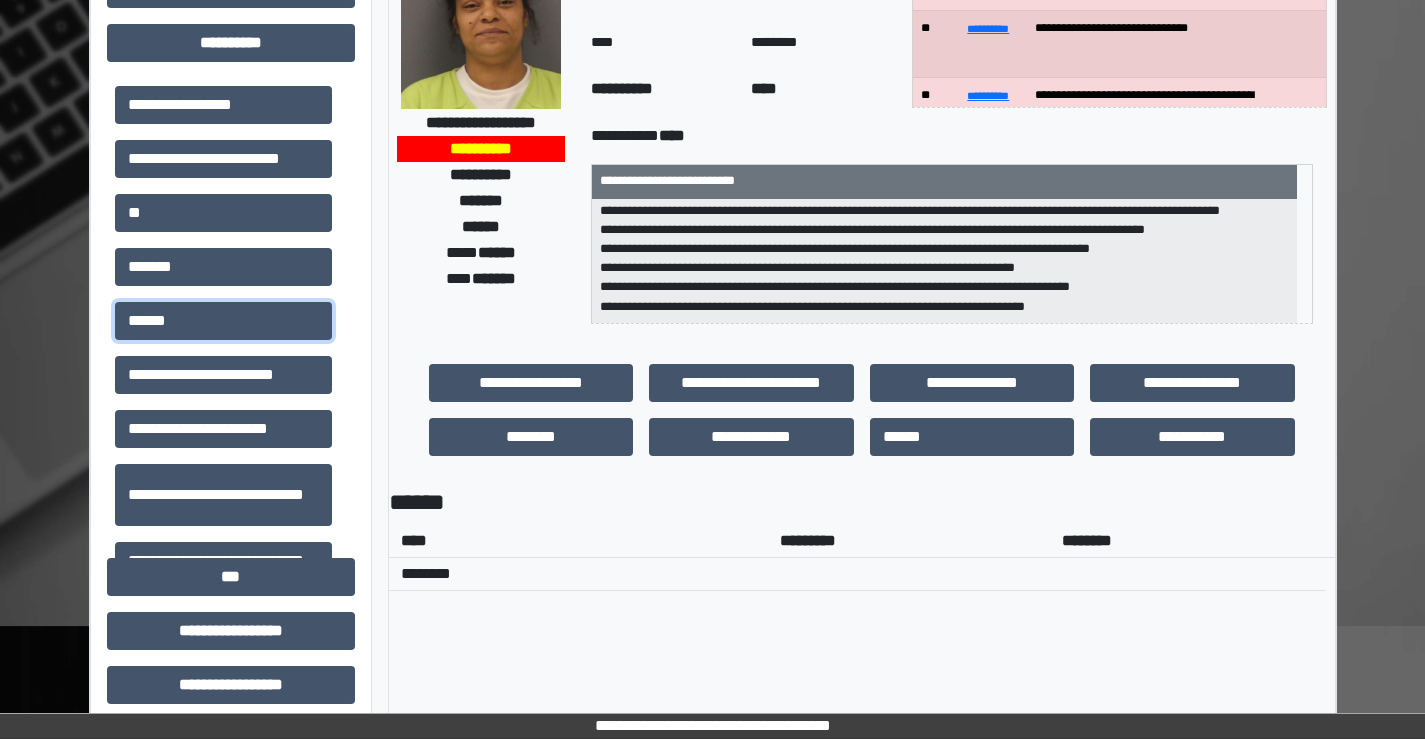 scroll, scrollTop: 200, scrollLeft: 0, axis: vertical 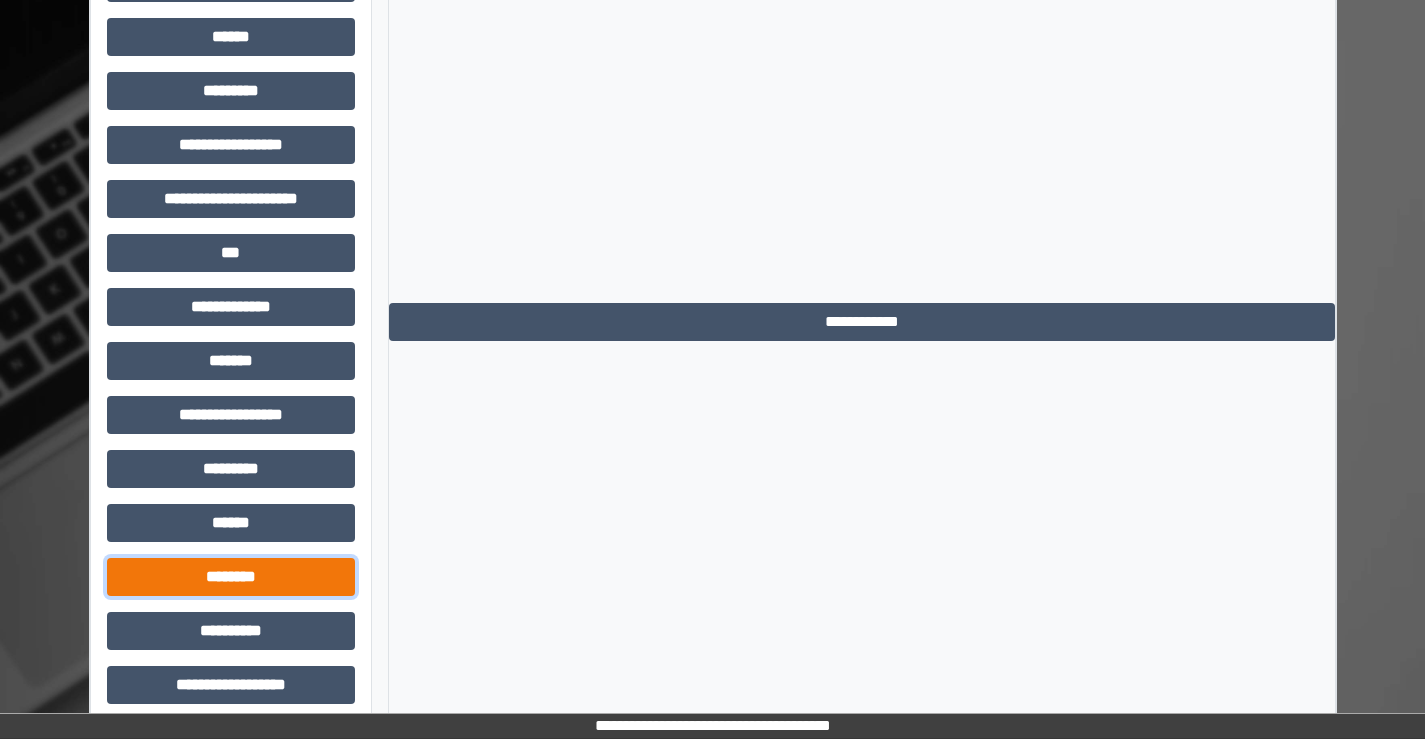 click on "********" at bounding box center [231, 577] 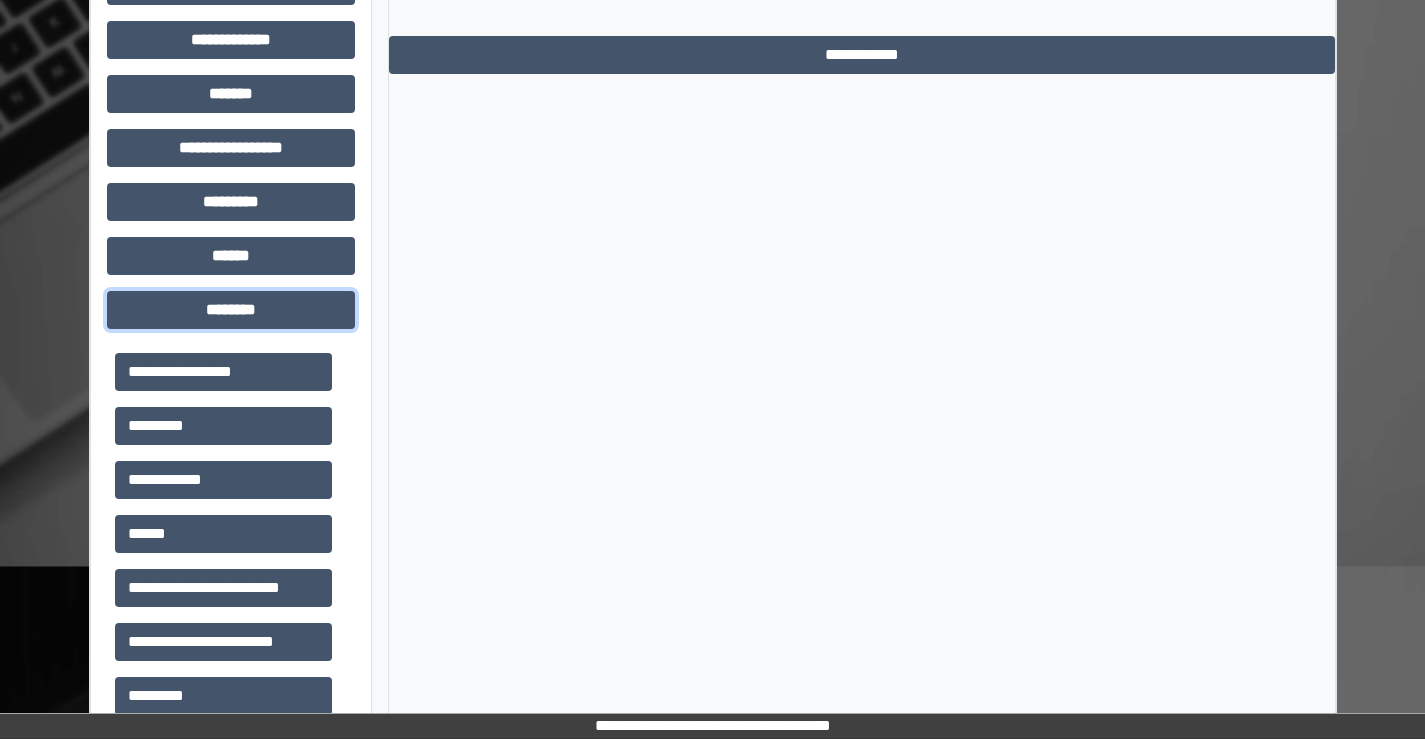 scroll, scrollTop: 1300, scrollLeft: 0, axis: vertical 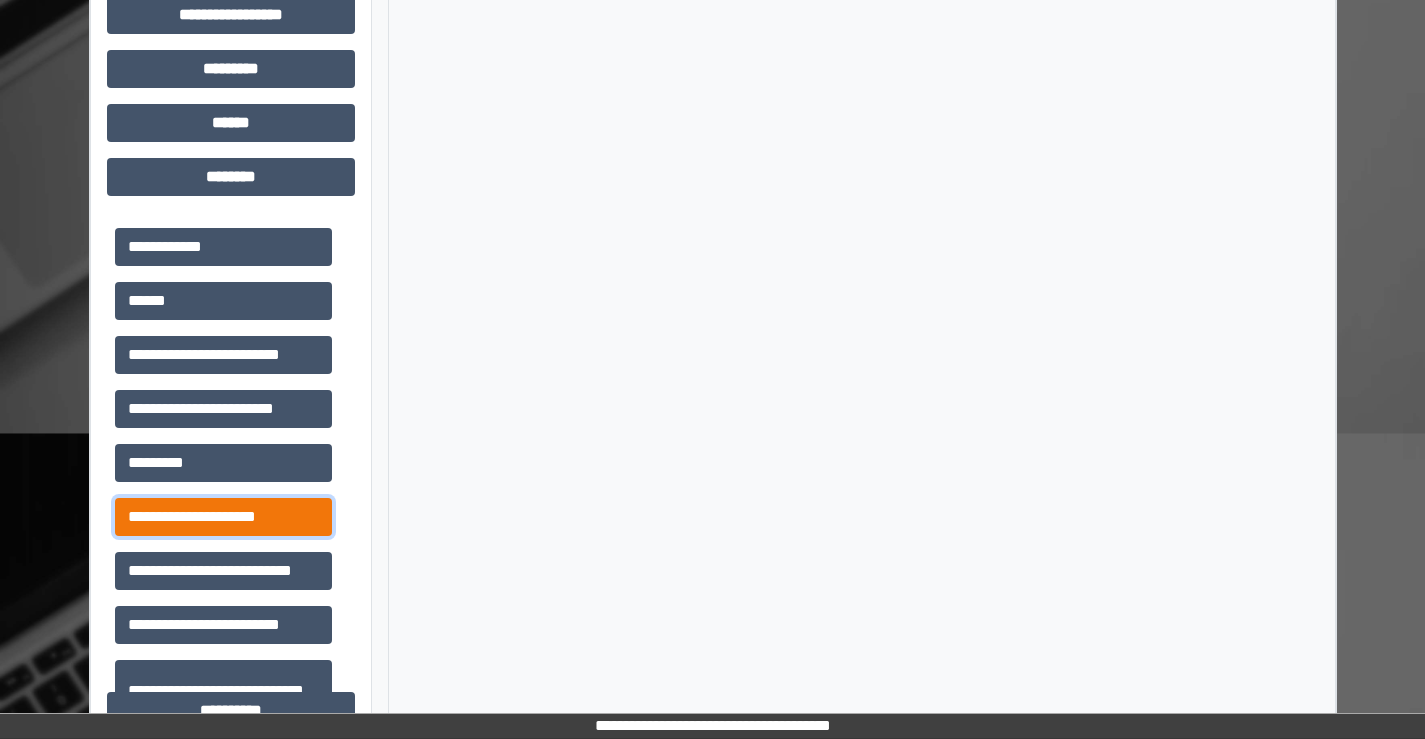 click on "**********" at bounding box center [223, 517] 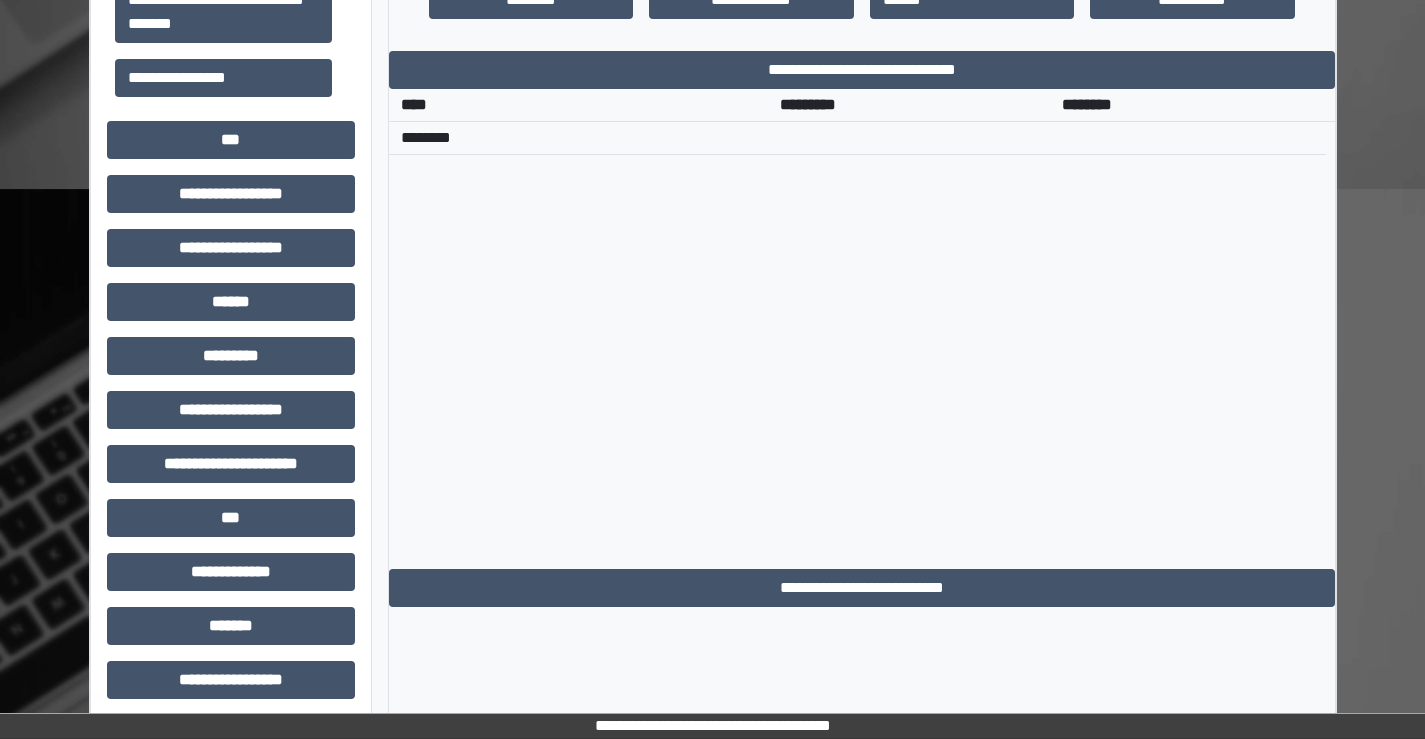 scroll, scrollTop: 600, scrollLeft: 0, axis: vertical 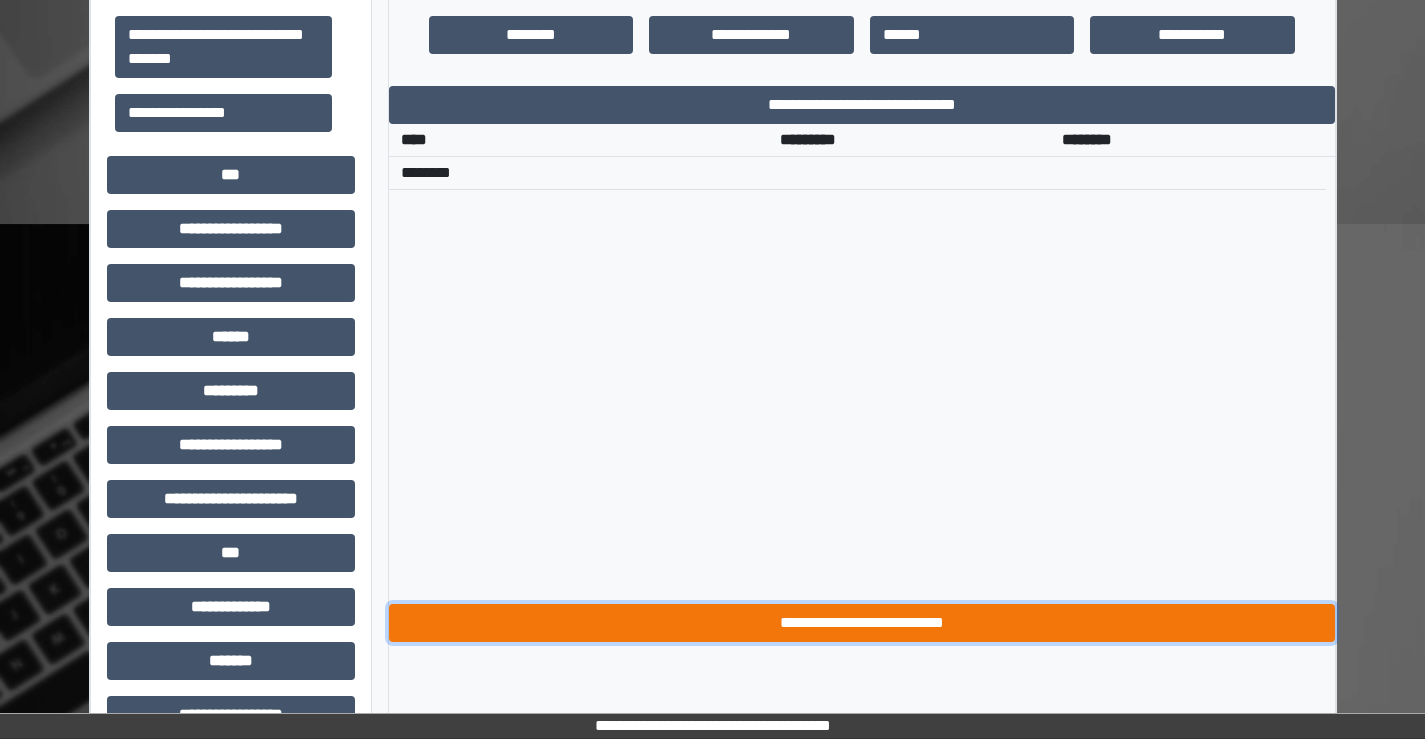 click on "**********" at bounding box center (862, 623) 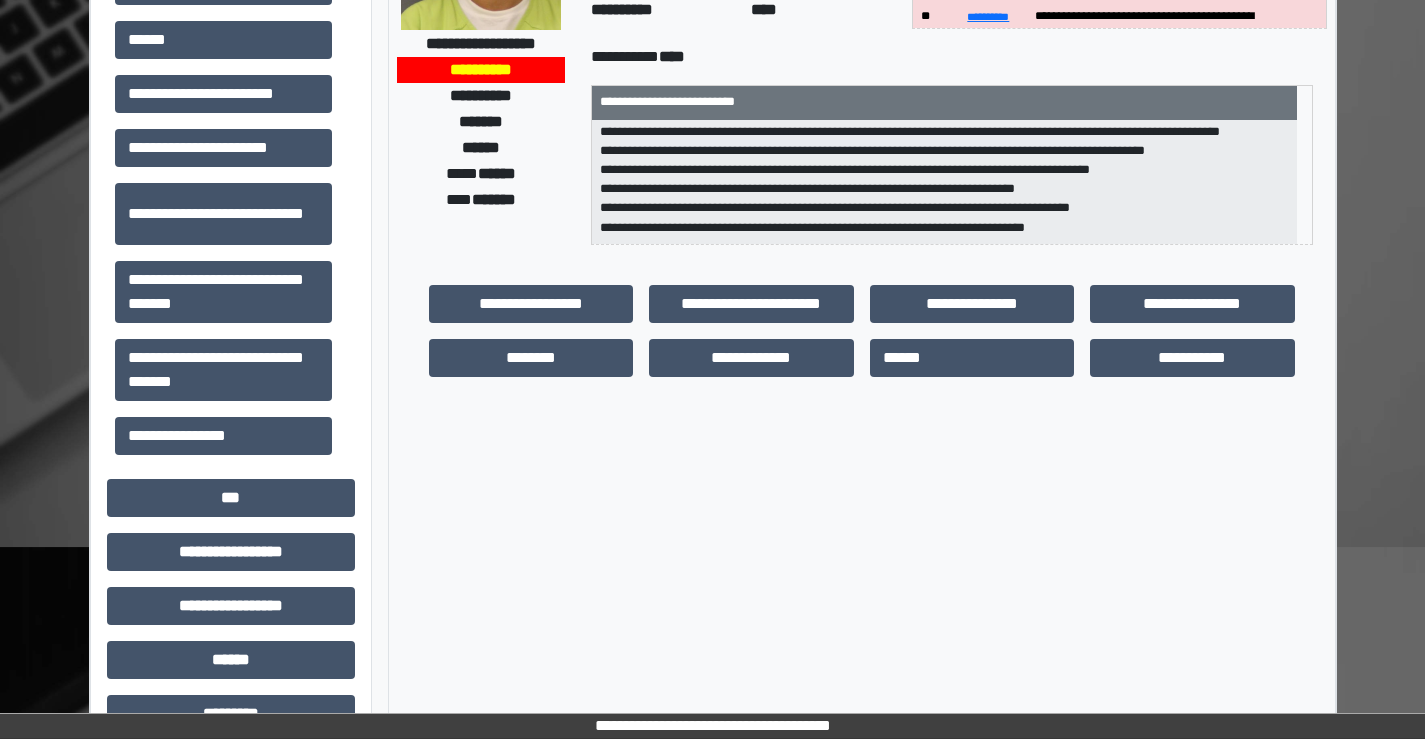 scroll, scrollTop: 0, scrollLeft: 0, axis: both 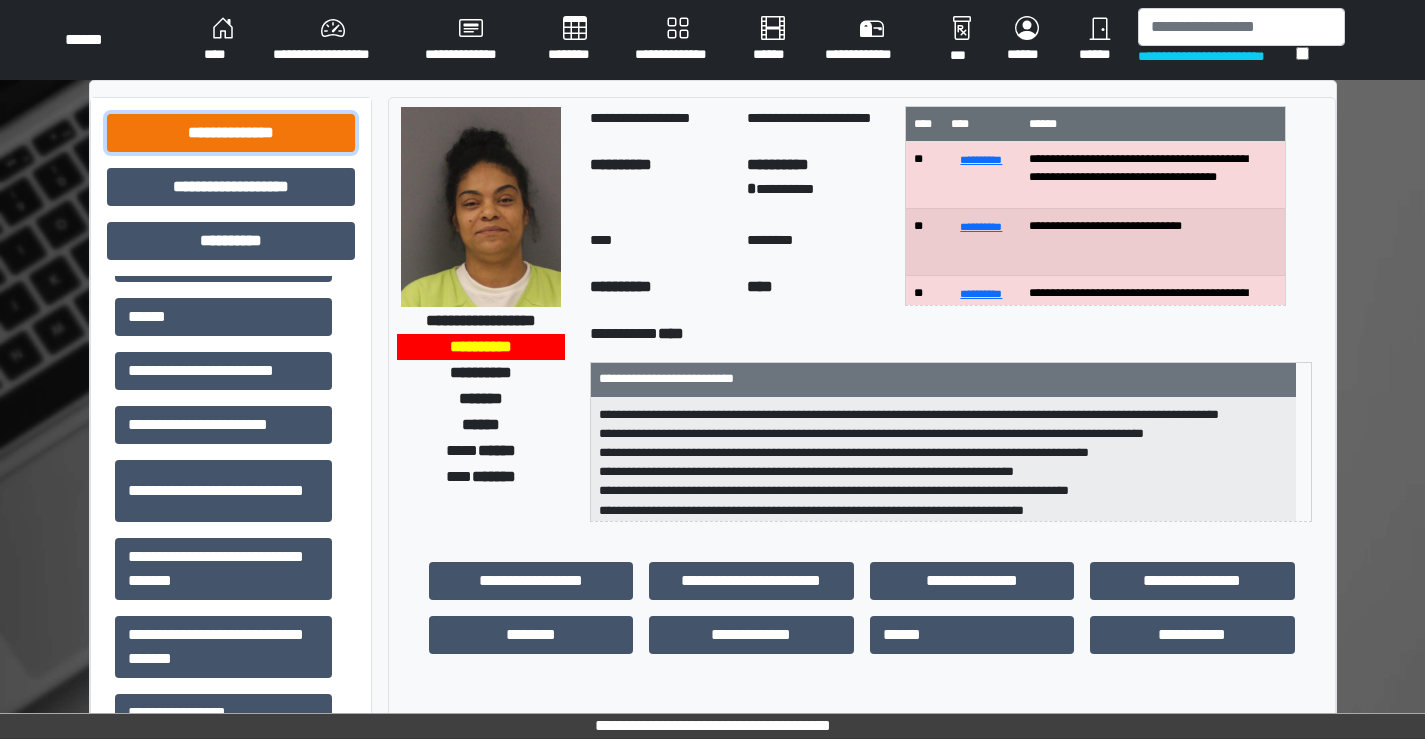 click on "**********" at bounding box center [231, 133] 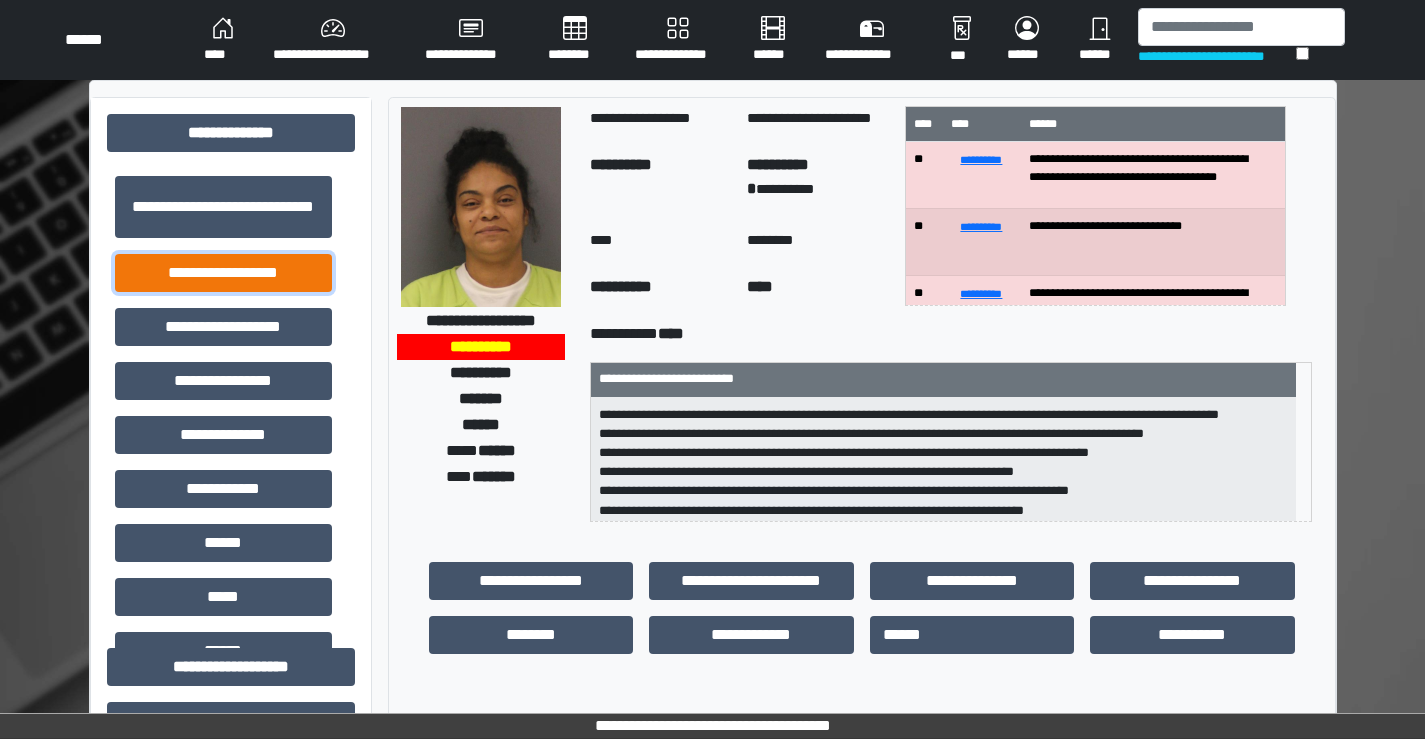click on "**********" at bounding box center [223, 273] 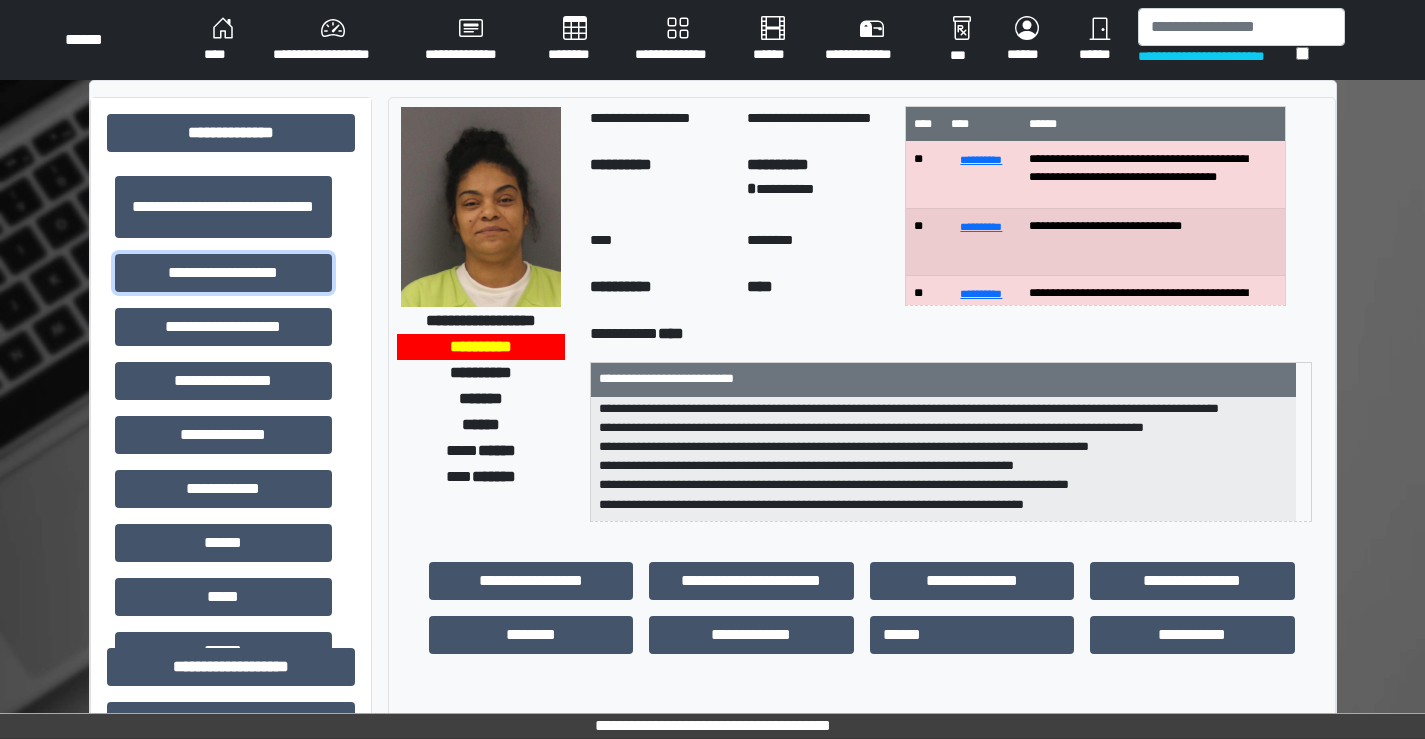scroll, scrollTop: 44, scrollLeft: 0, axis: vertical 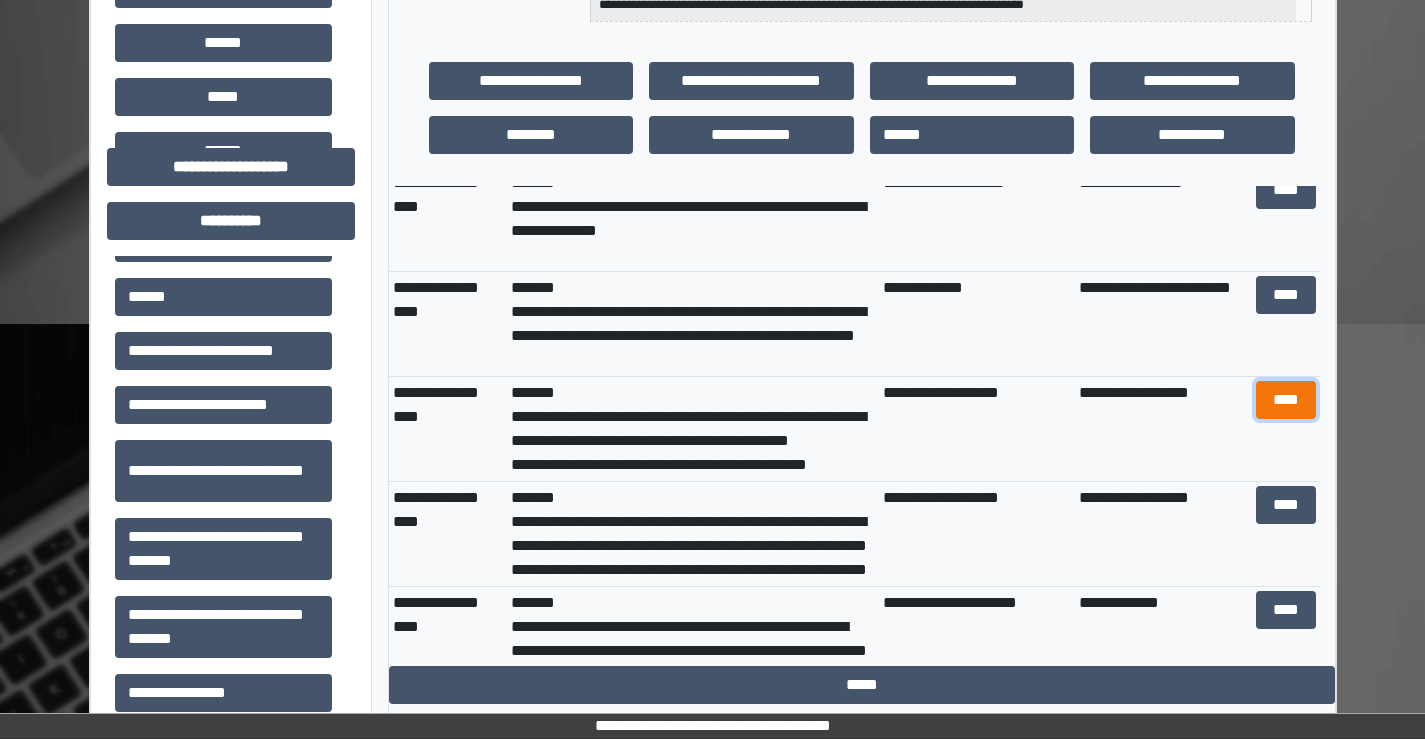 click on "****" at bounding box center [1286, 400] 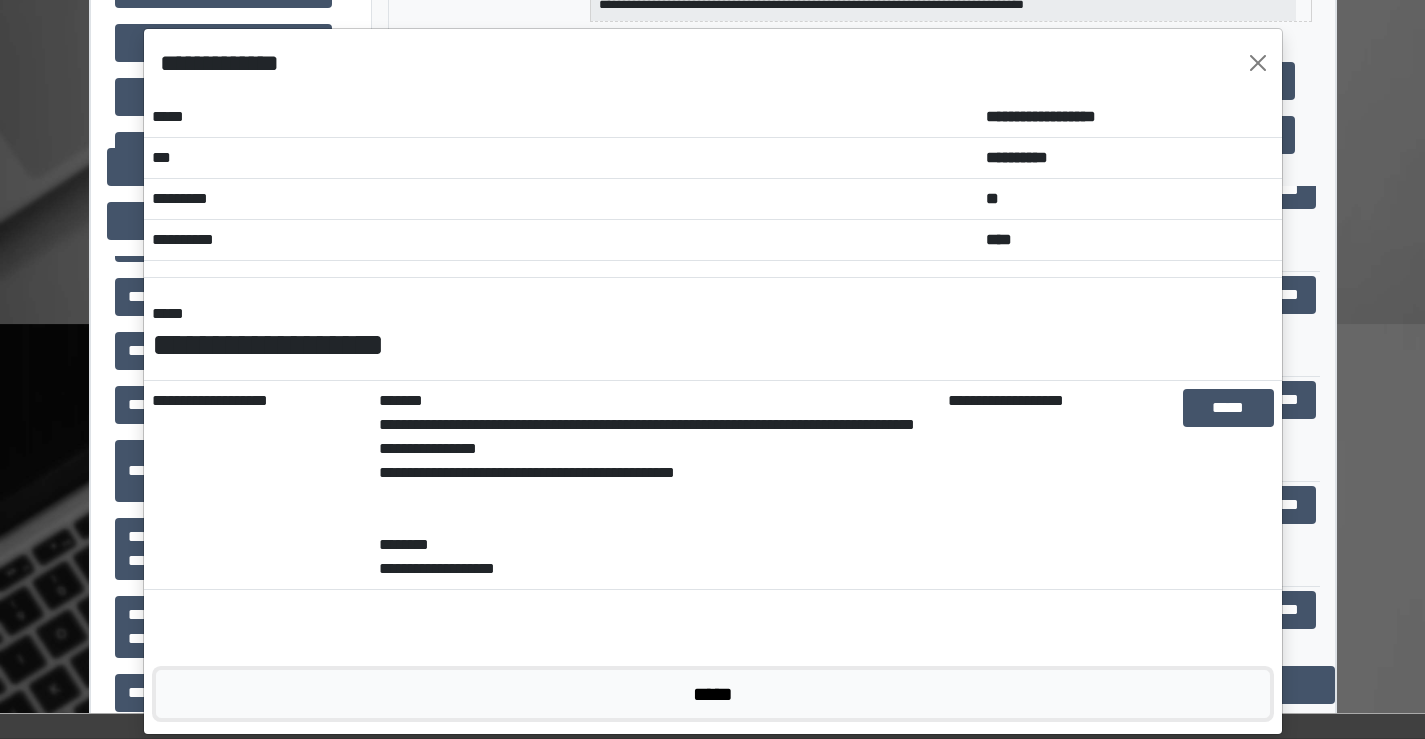 click on "*****" at bounding box center [713, 694] 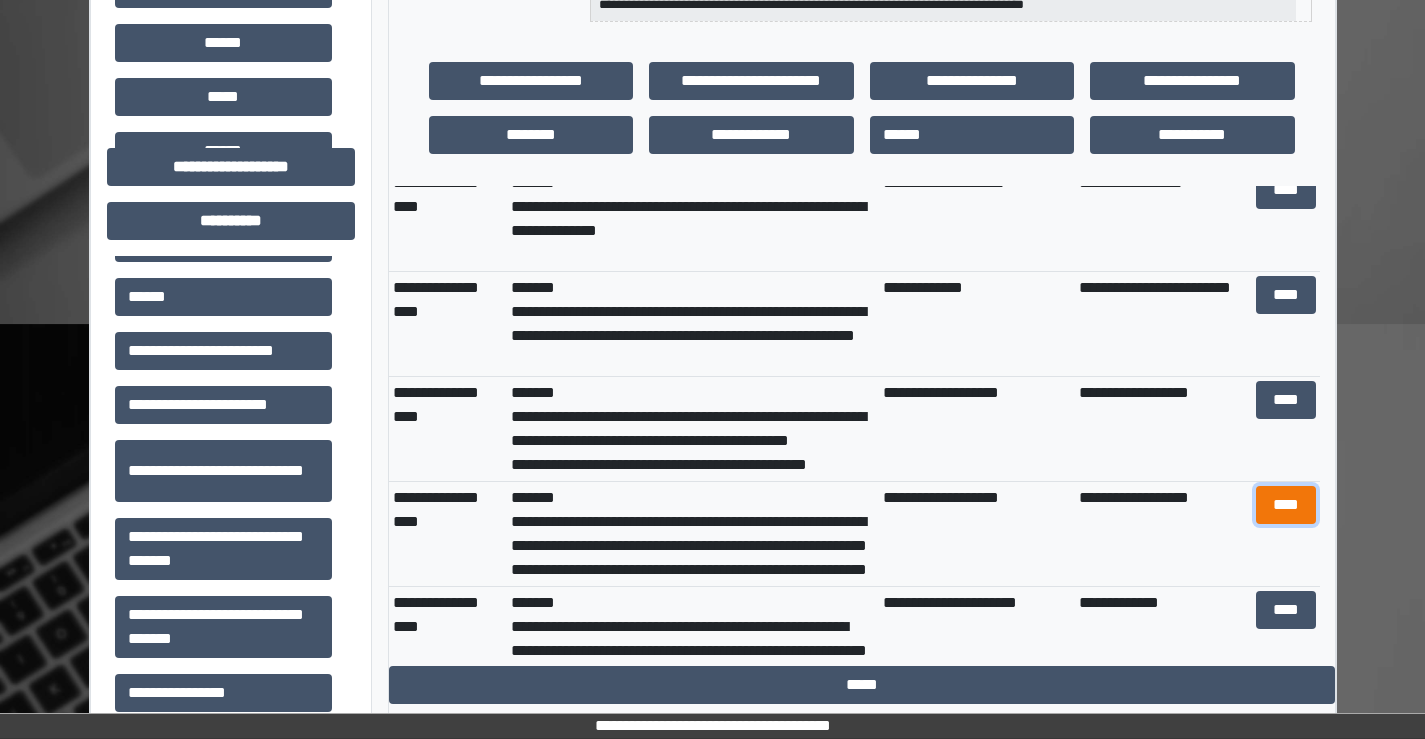 click on "****" at bounding box center (1286, 505) 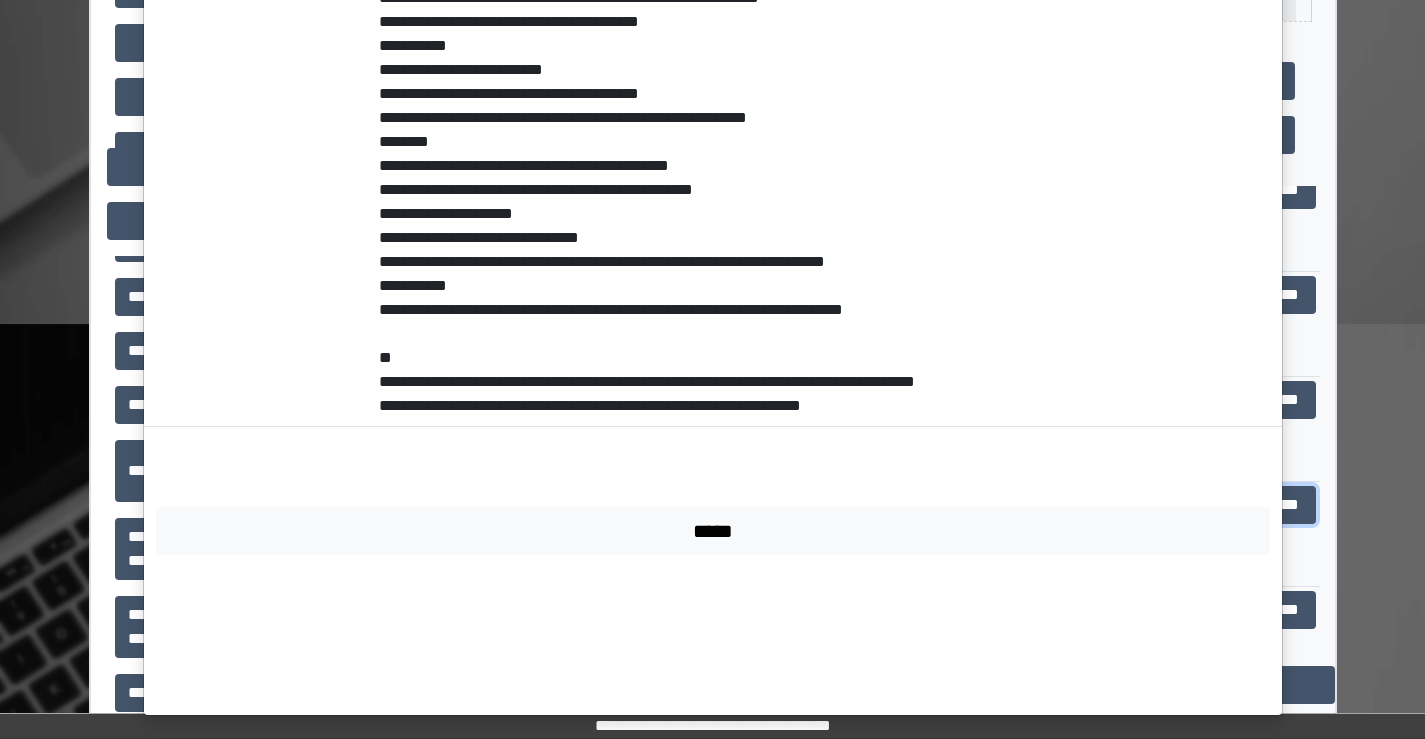 scroll, scrollTop: 1920, scrollLeft: 0, axis: vertical 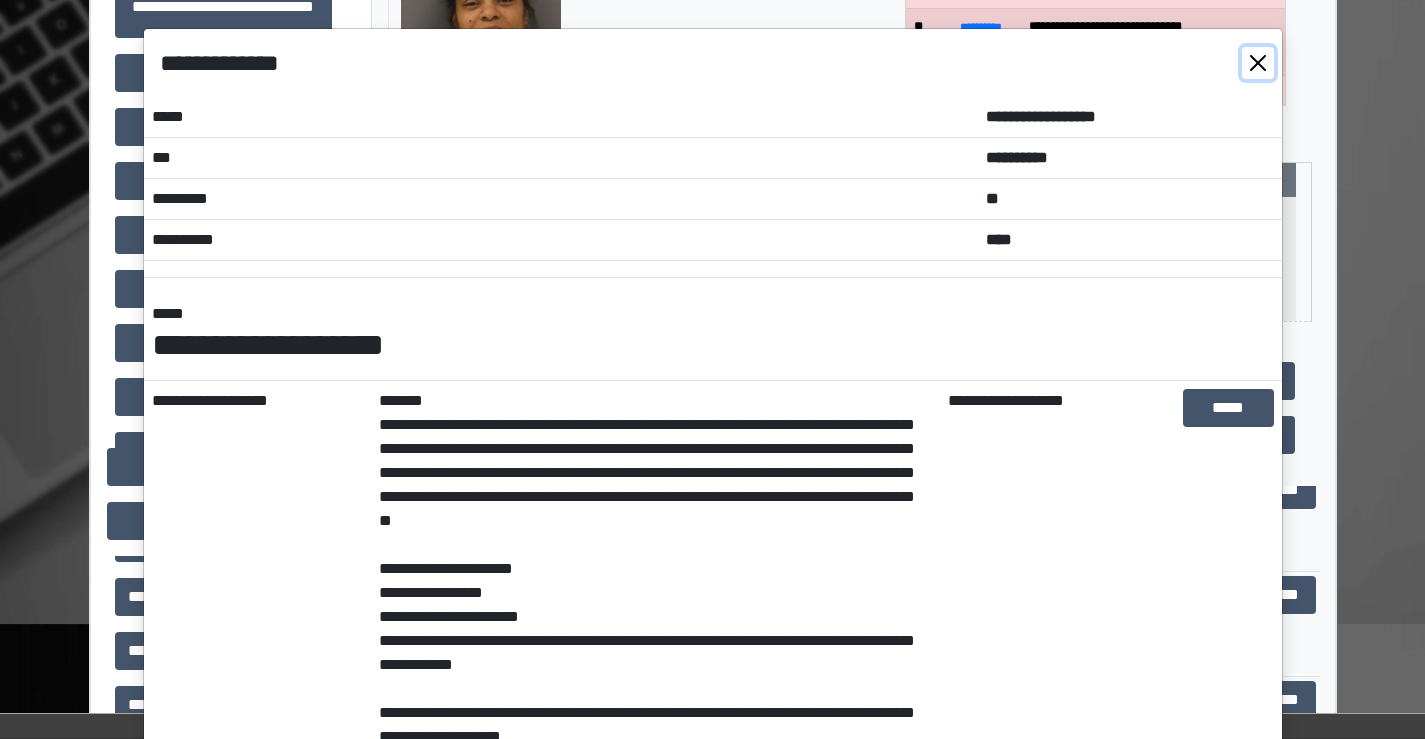 click 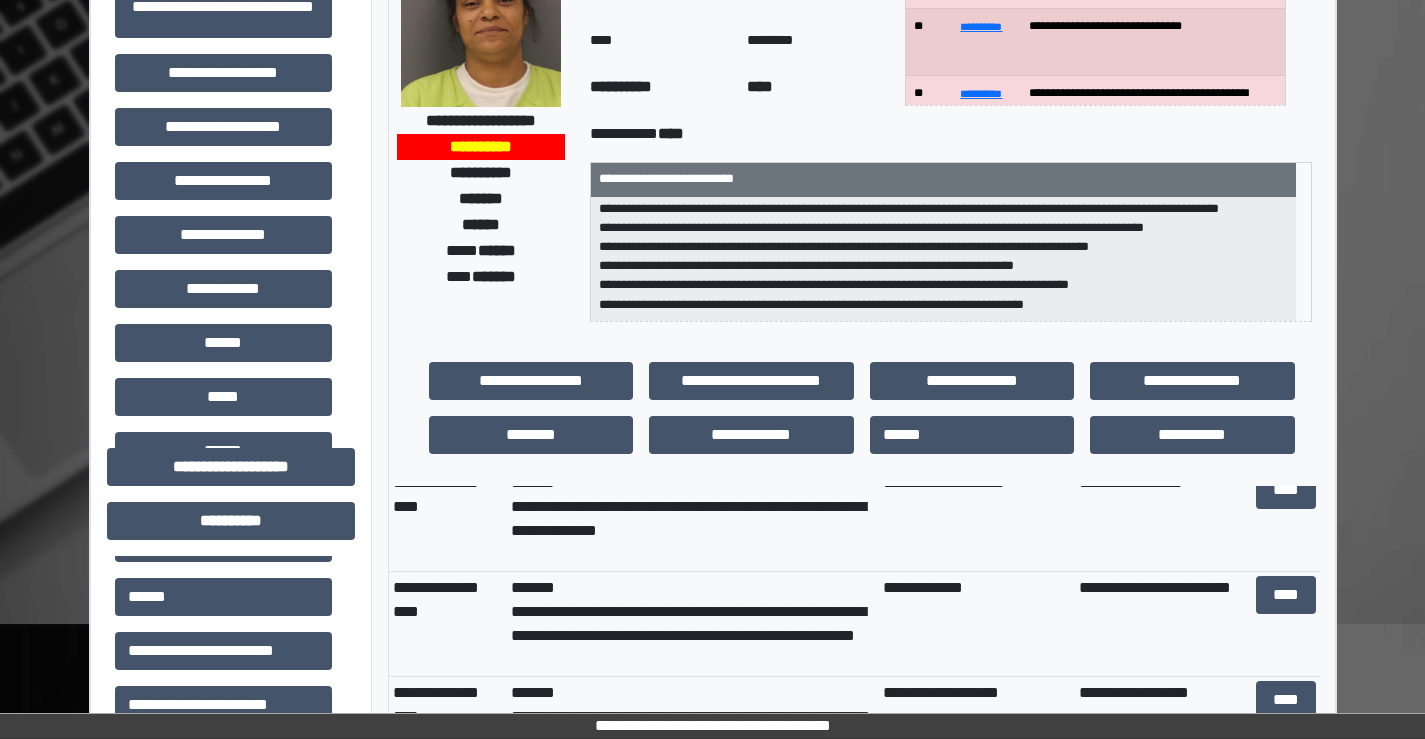 scroll, scrollTop: 0, scrollLeft: 0, axis: both 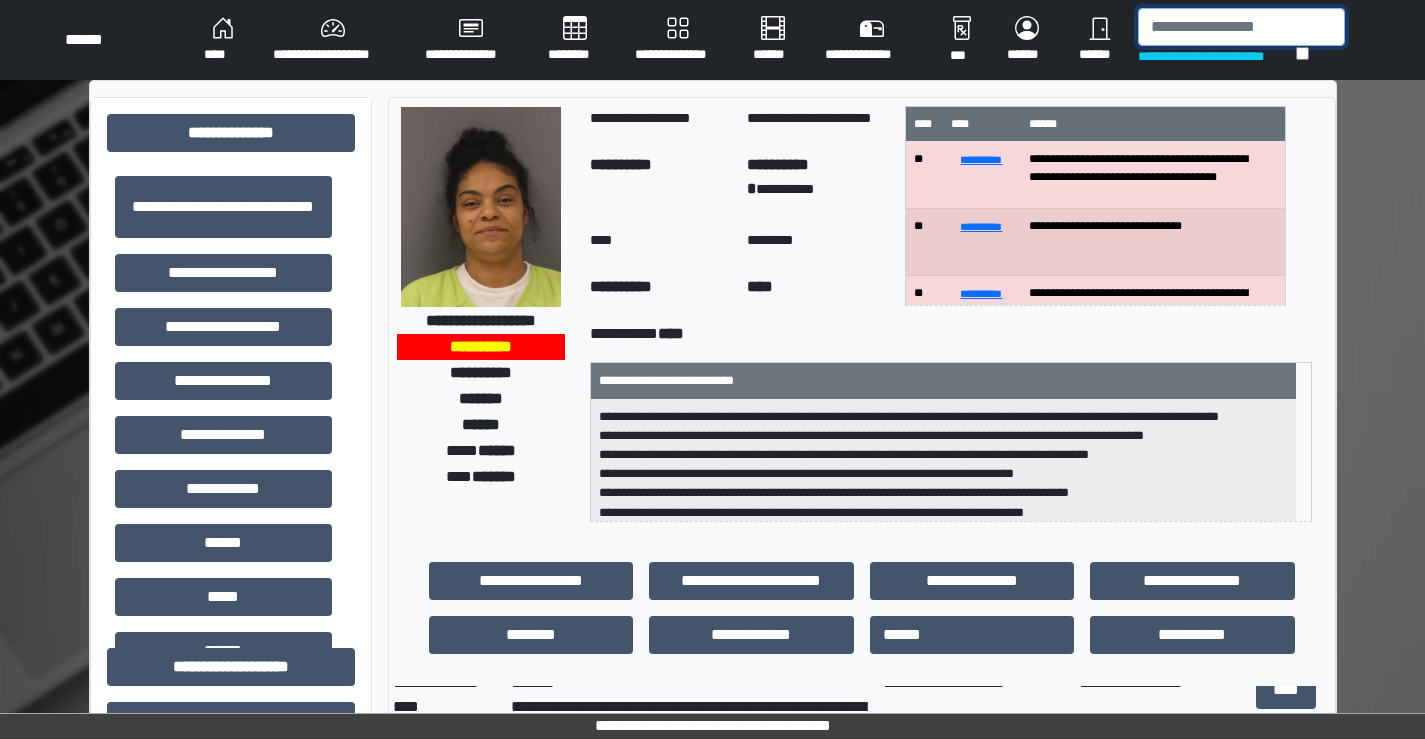 click 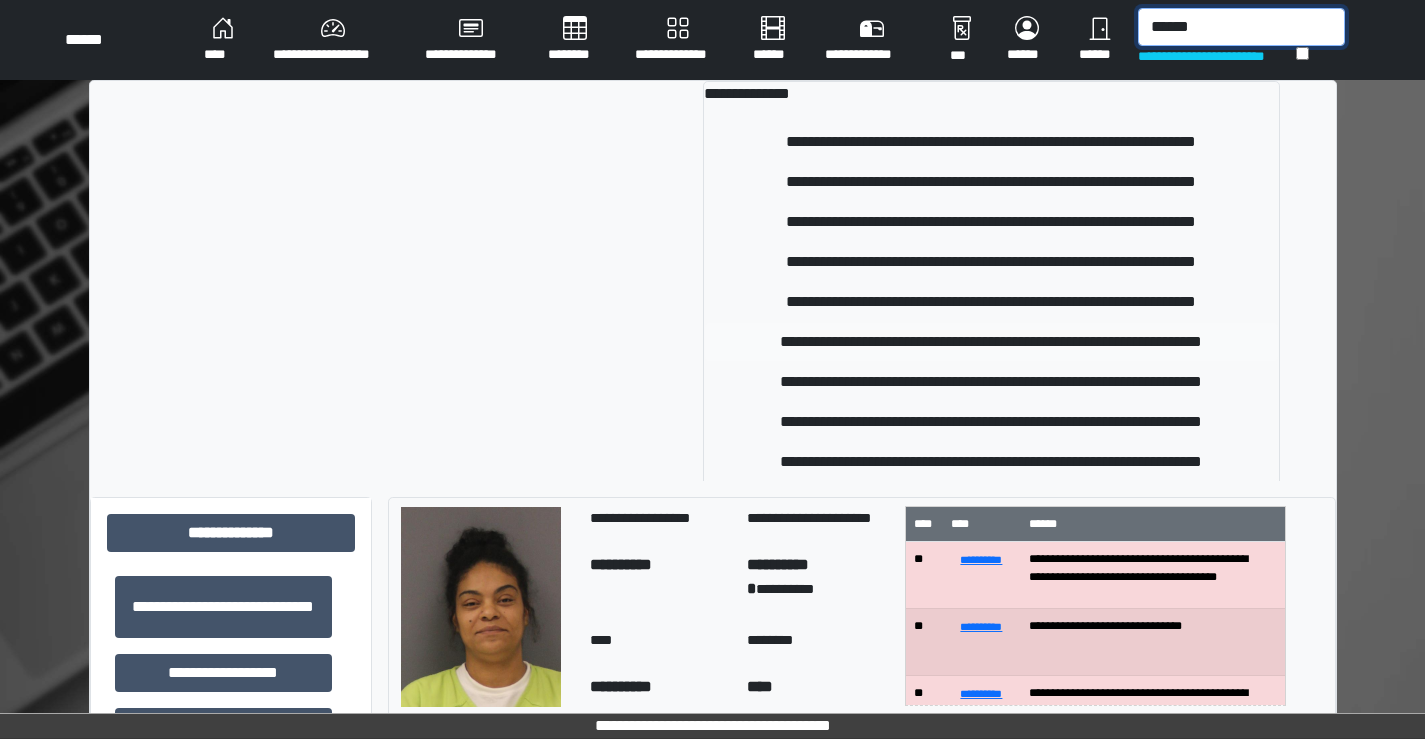 type on "******" 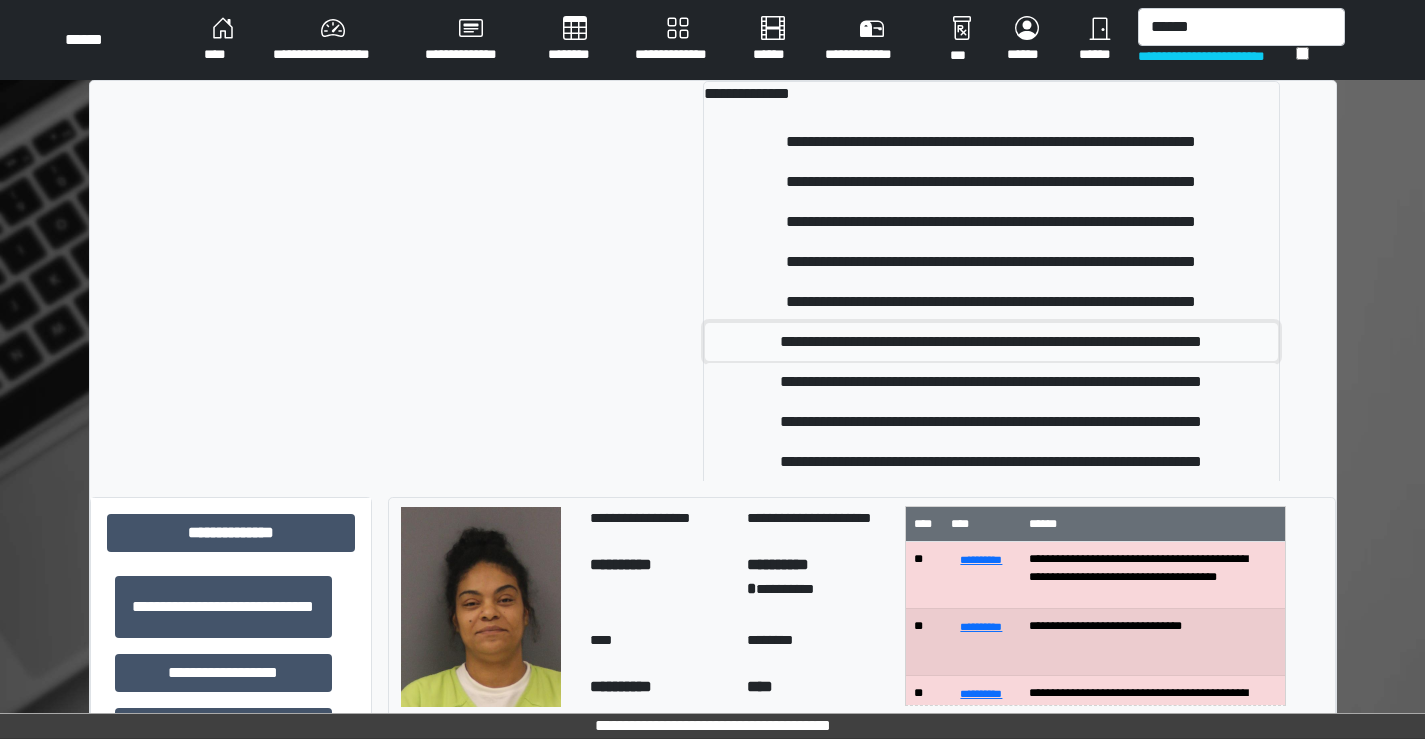 click on "**********" 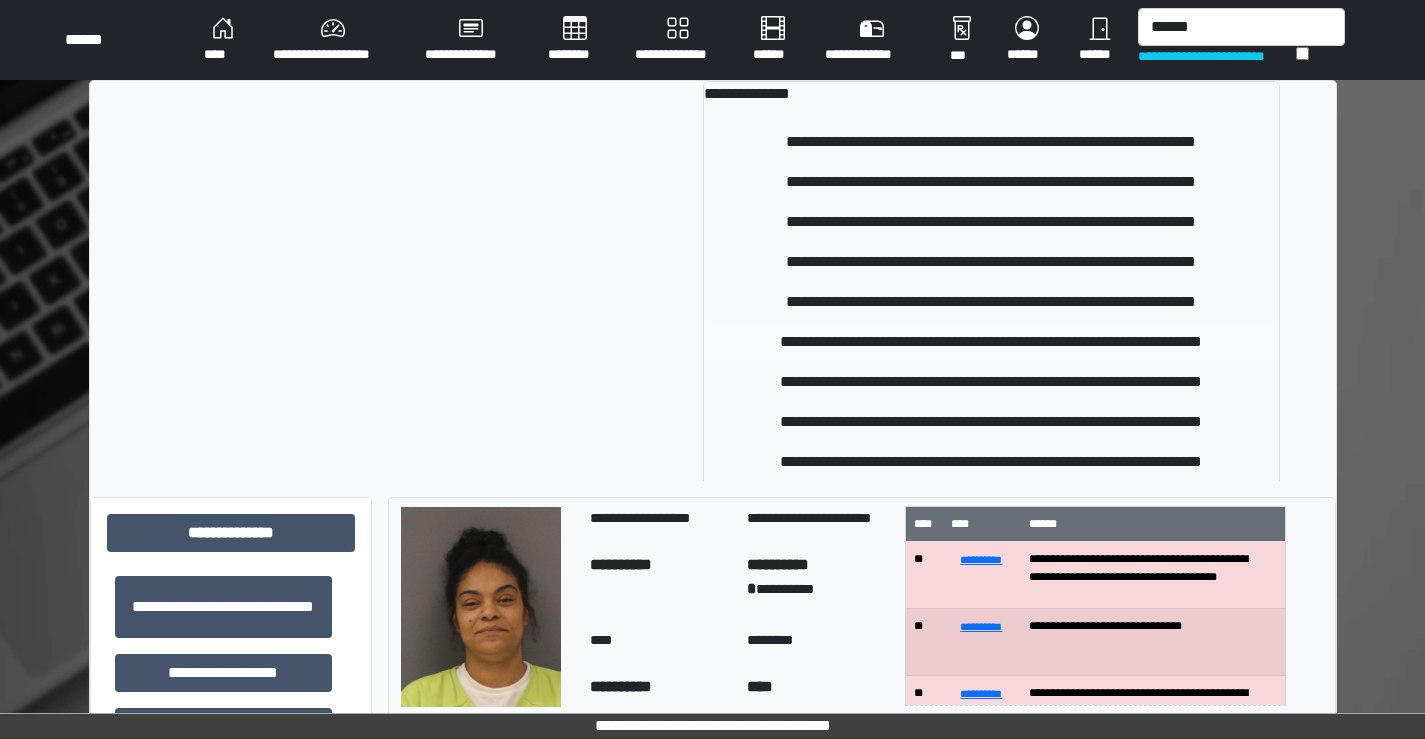 type 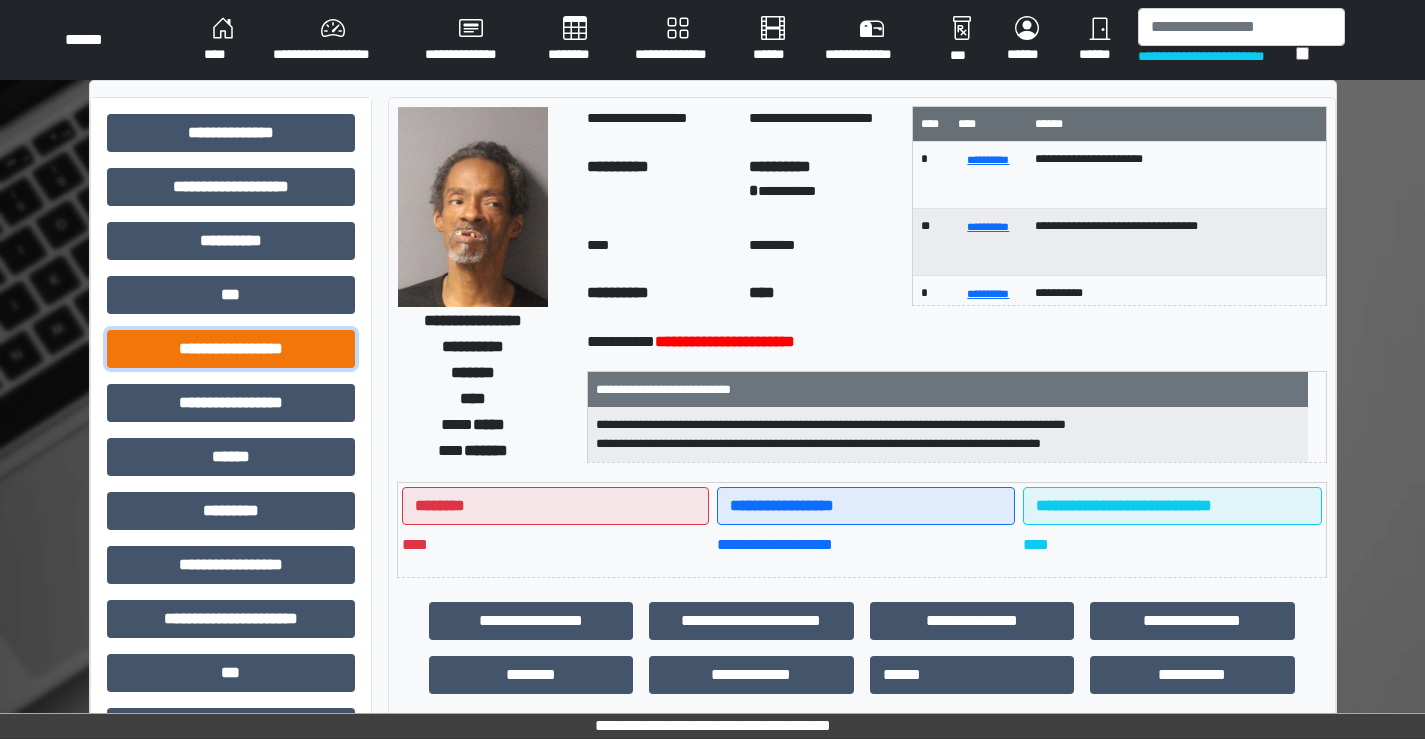 click on "**********" 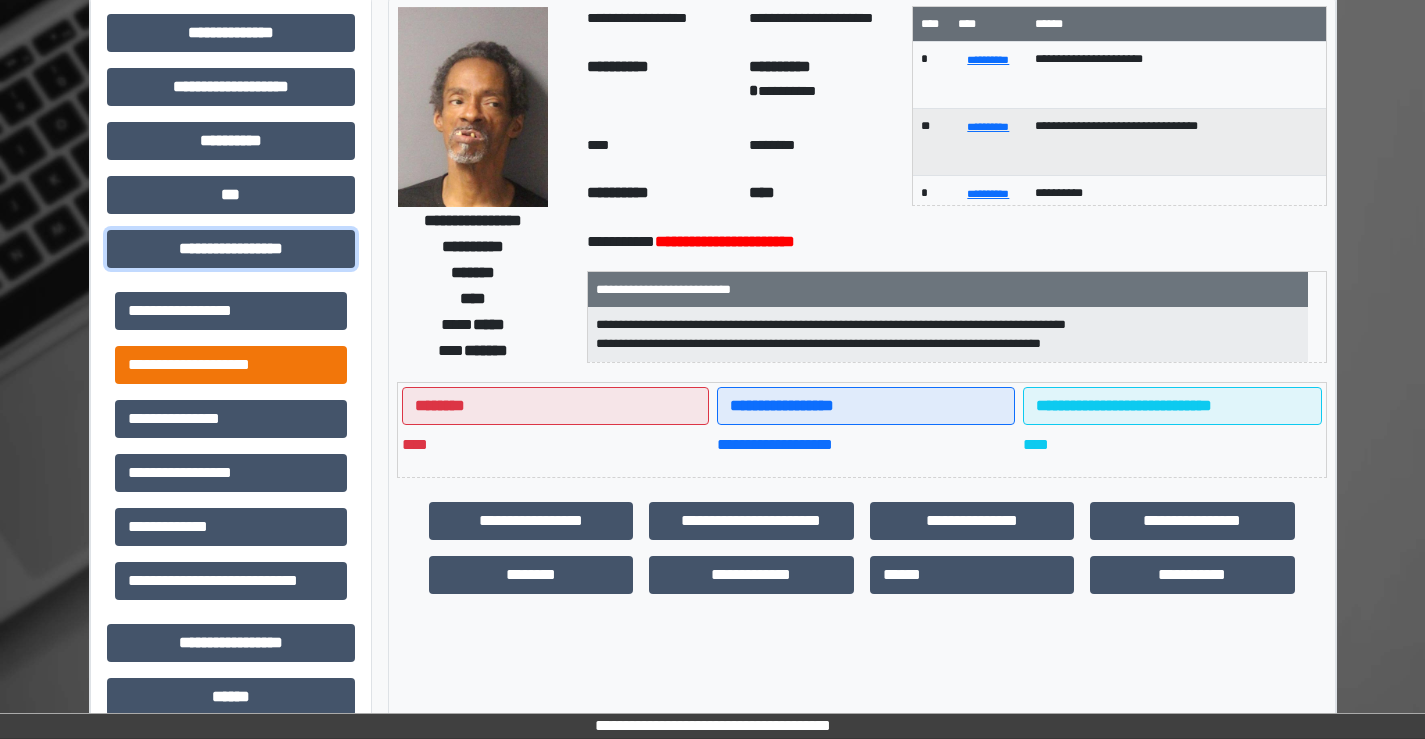 scroll, scrollTop: 200, scrollLeft: 0, axis: vertical 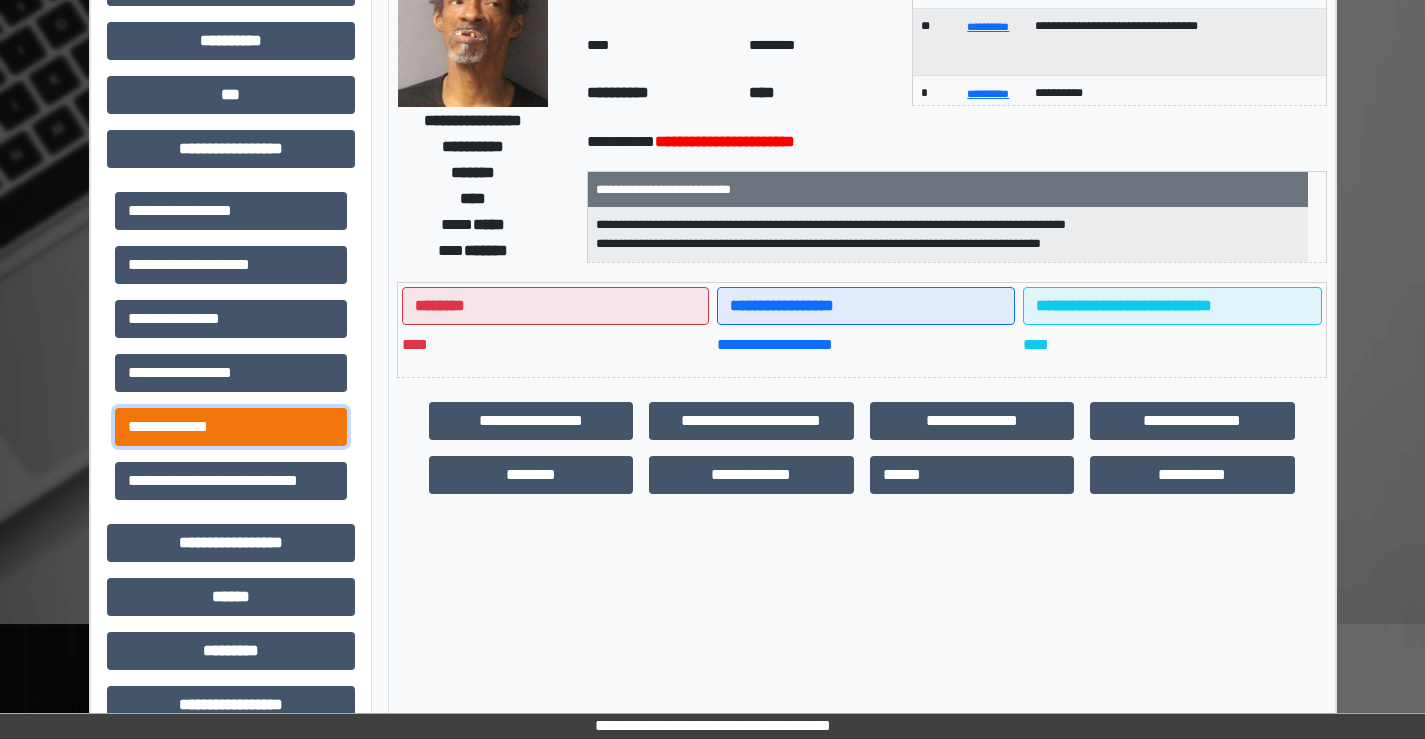 click on "**********" 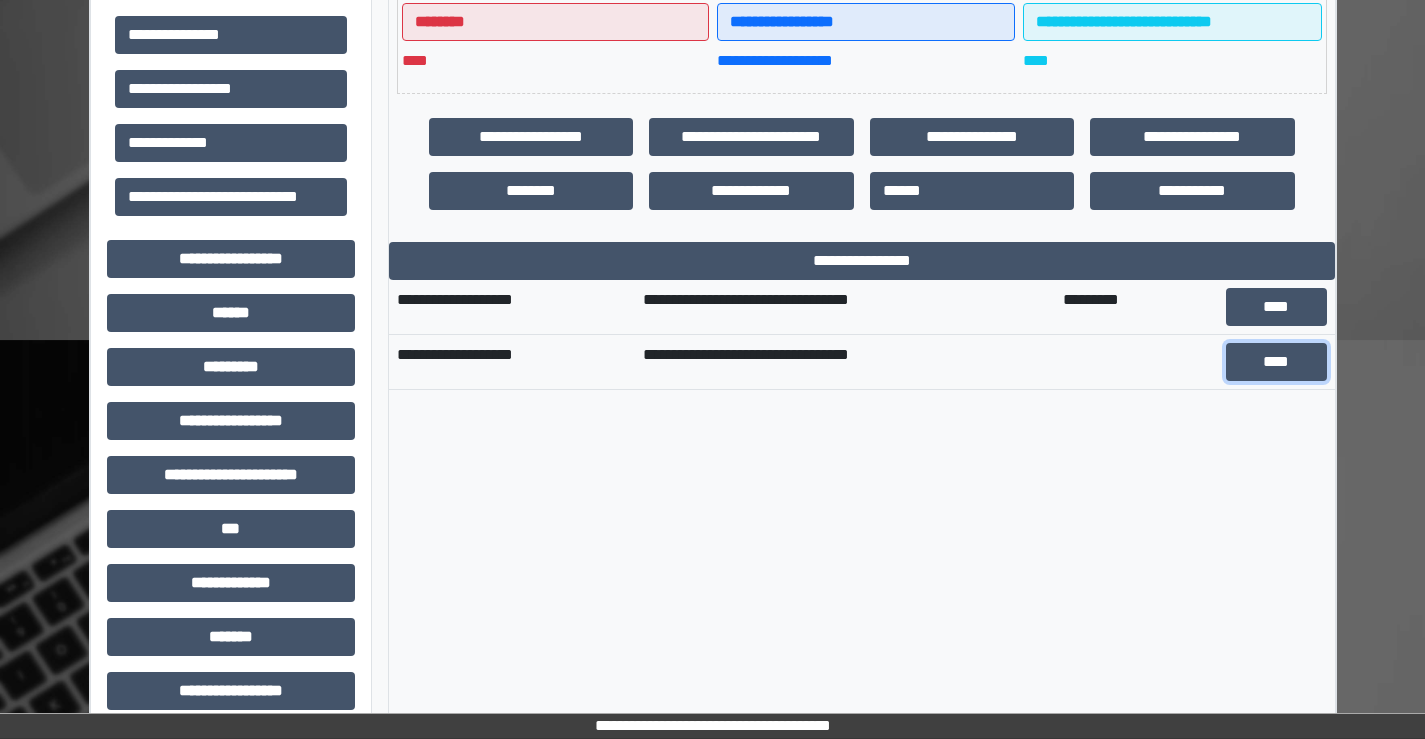 scroll, scrollTop: 700, scrollLeft: 0, axis: vertical 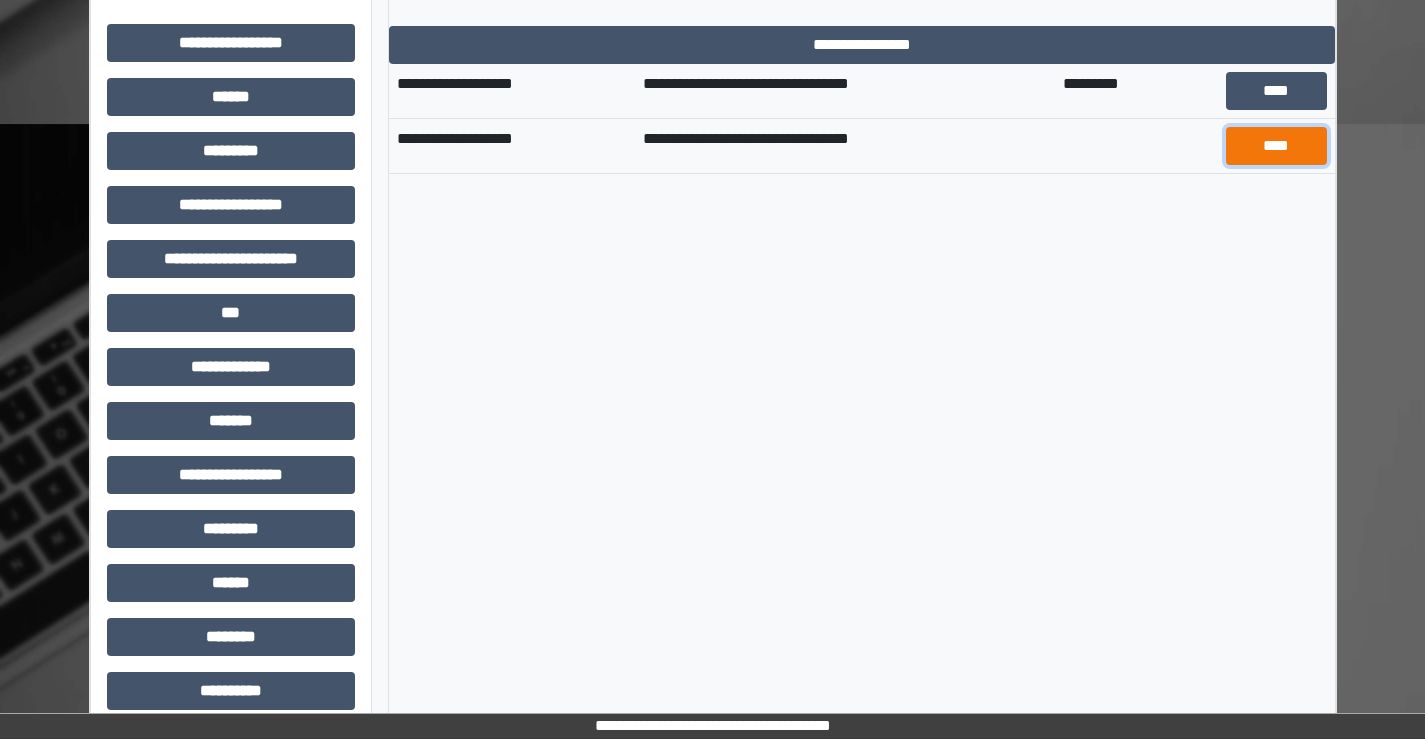 click on "****" 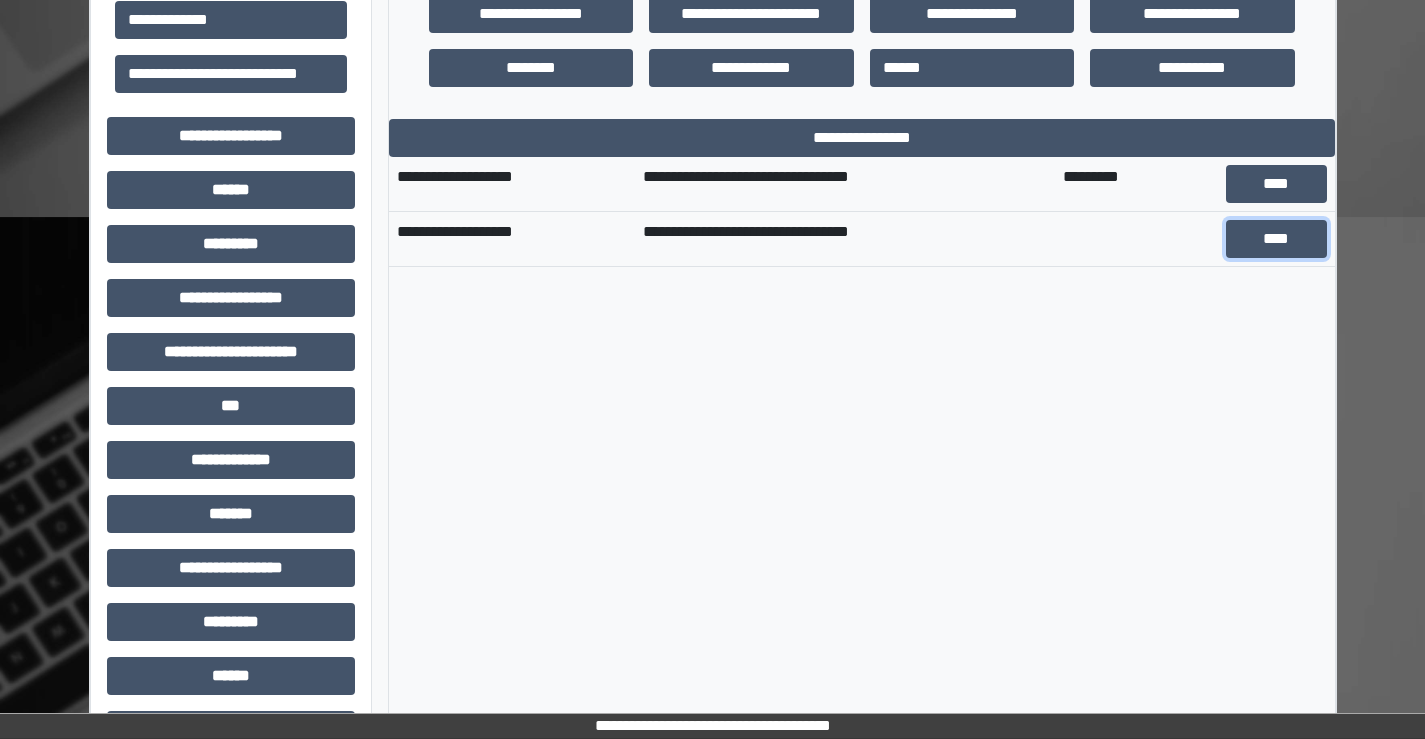 scroll, scrollTop: 500, scrollLeft: 0, axis: vertical 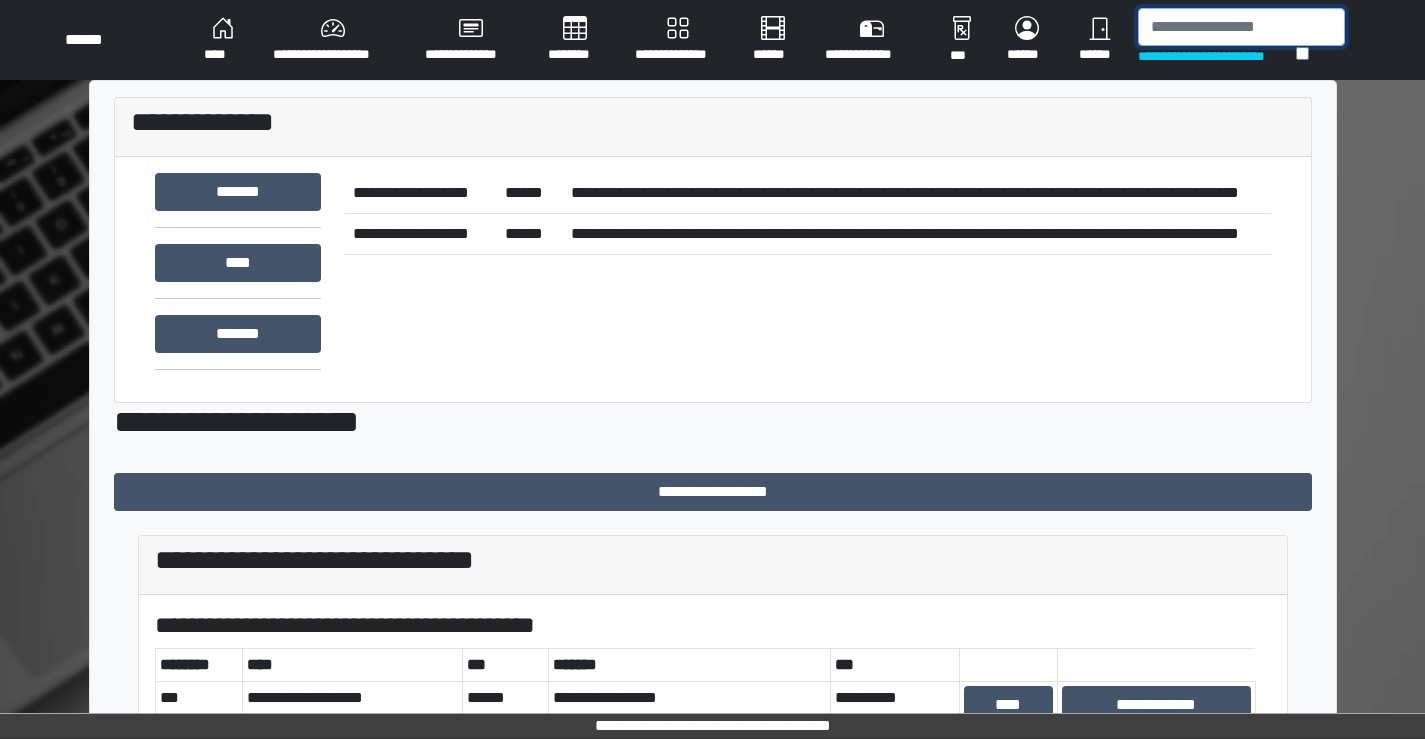 click at bounding box center [1241, 27] 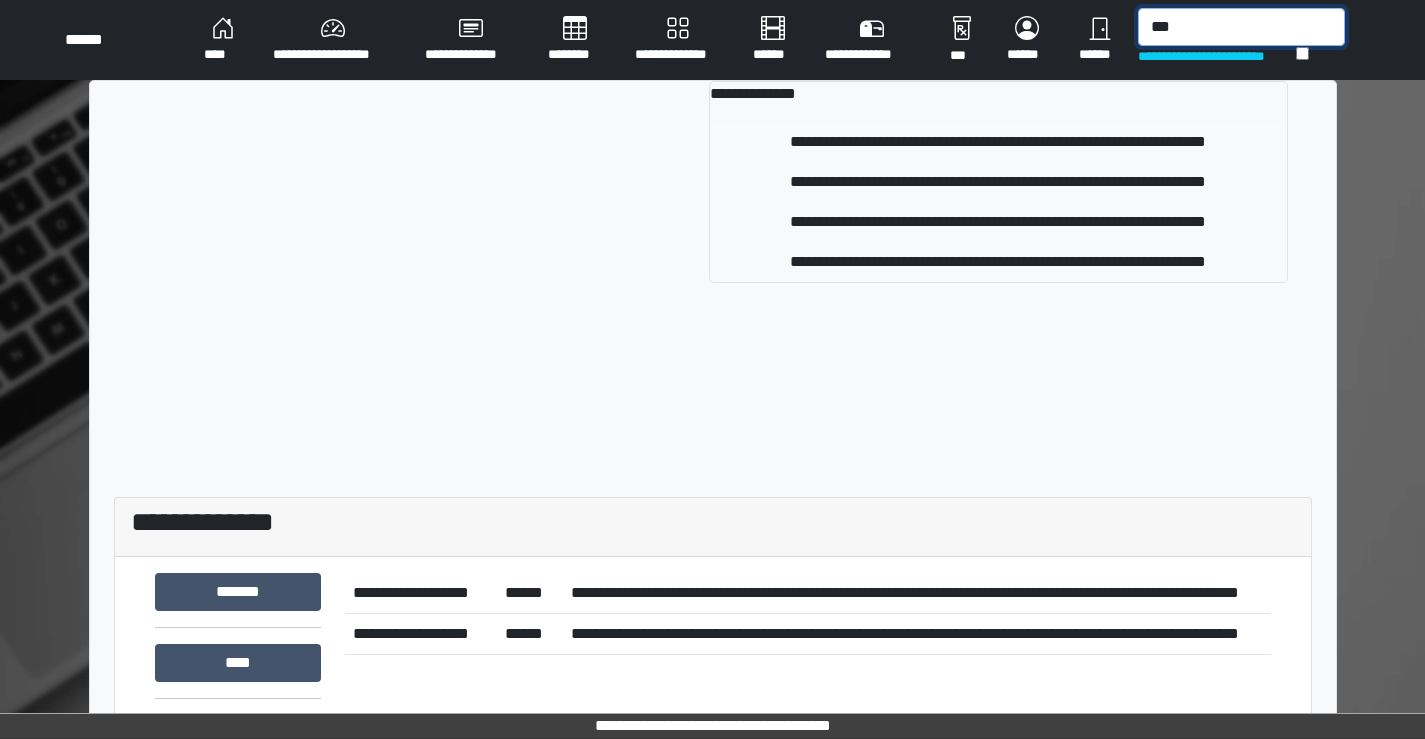 type on "***" 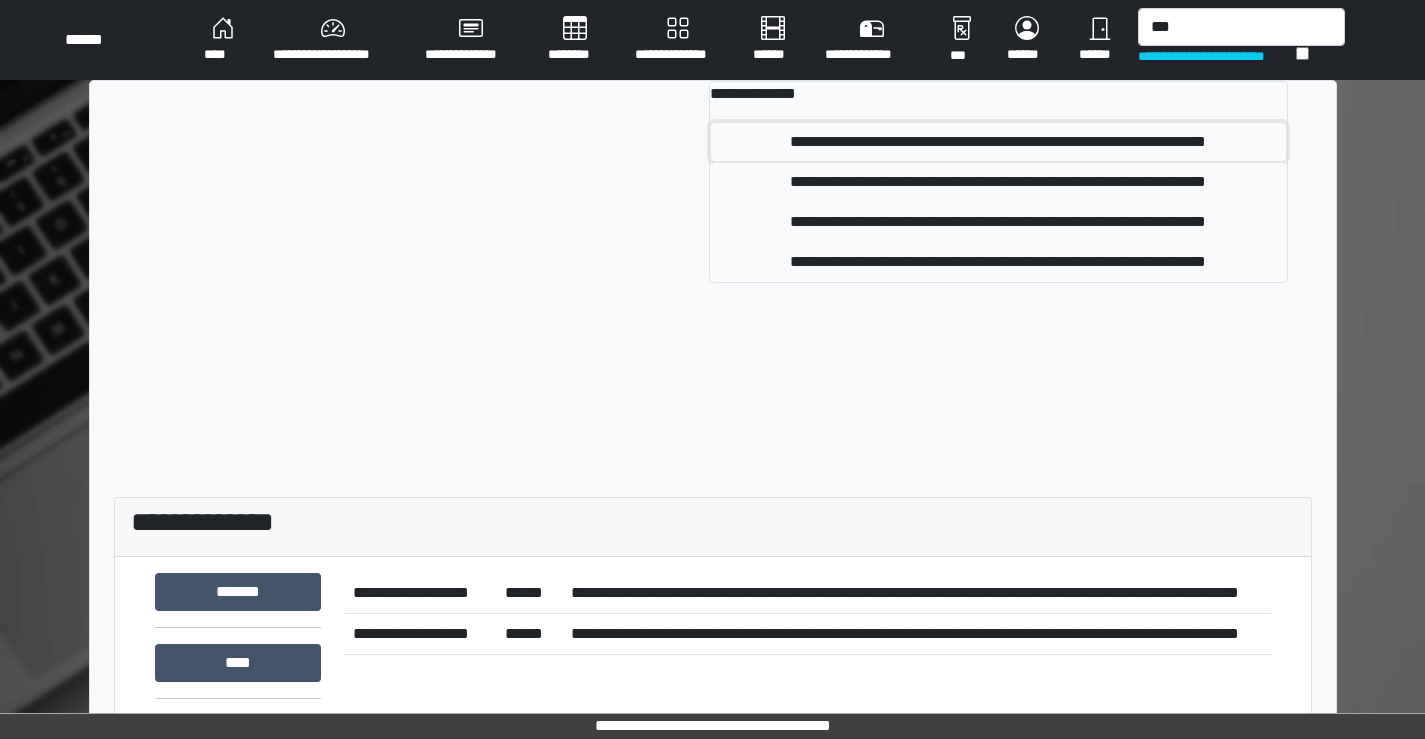 click on "**********" at bounding box center [998, 142] 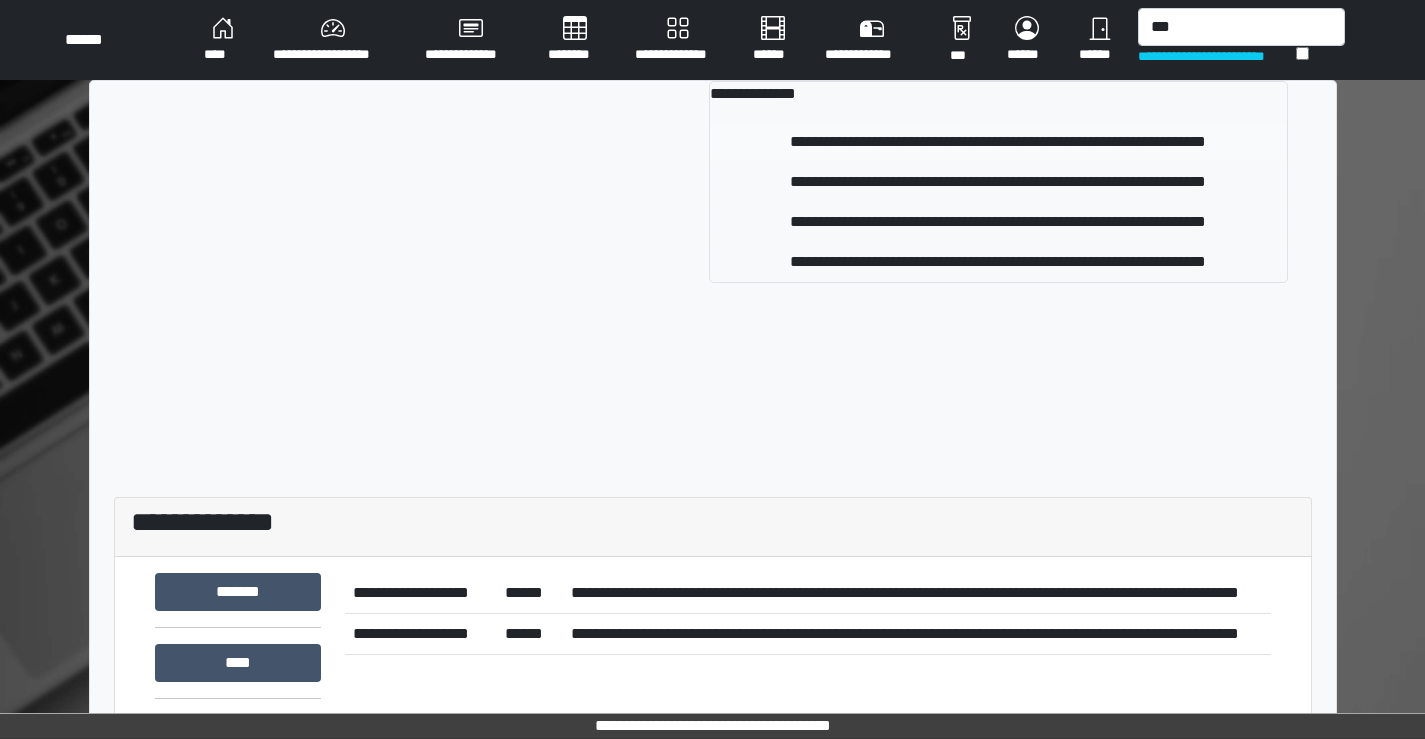 type 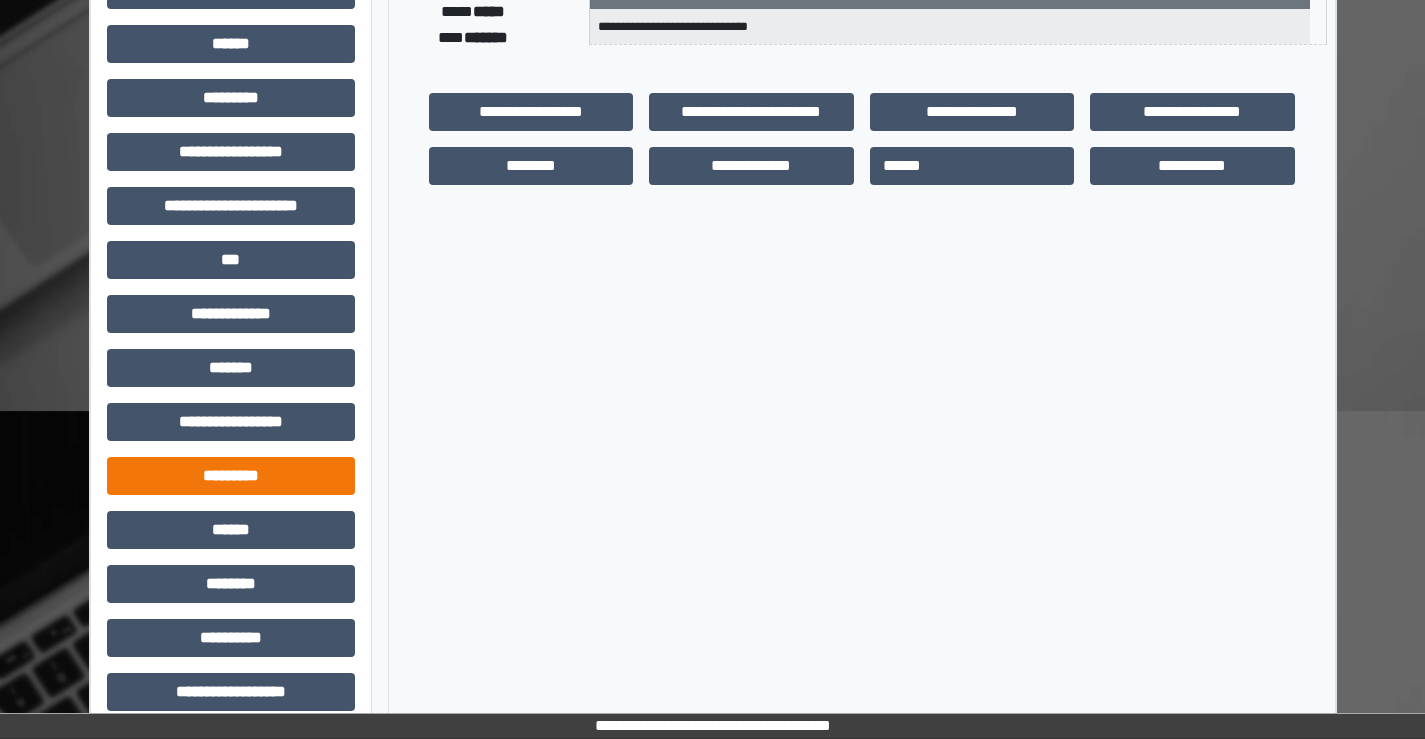 scroll, scrollTop: 435, scrollLeft: 0, axis: vertical 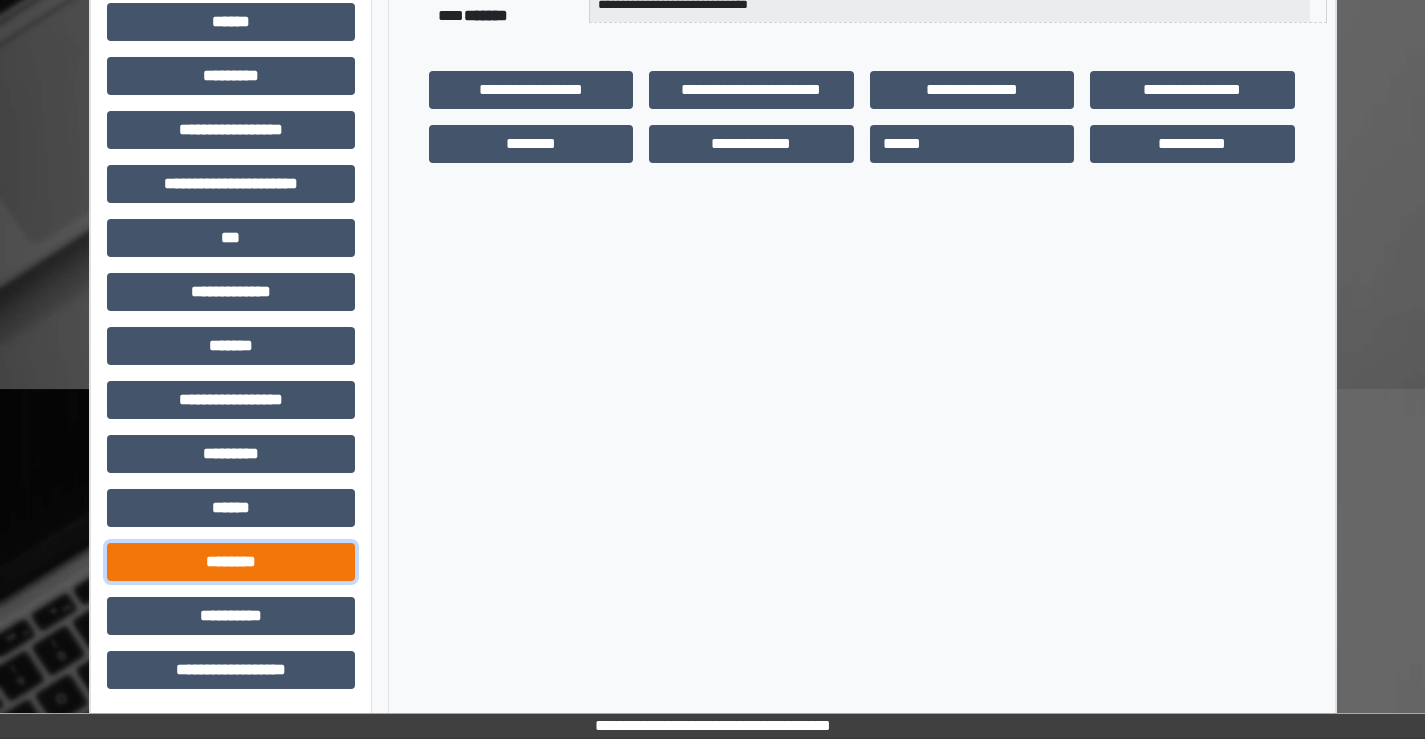 click on "********" at bounding box center (231, 562) 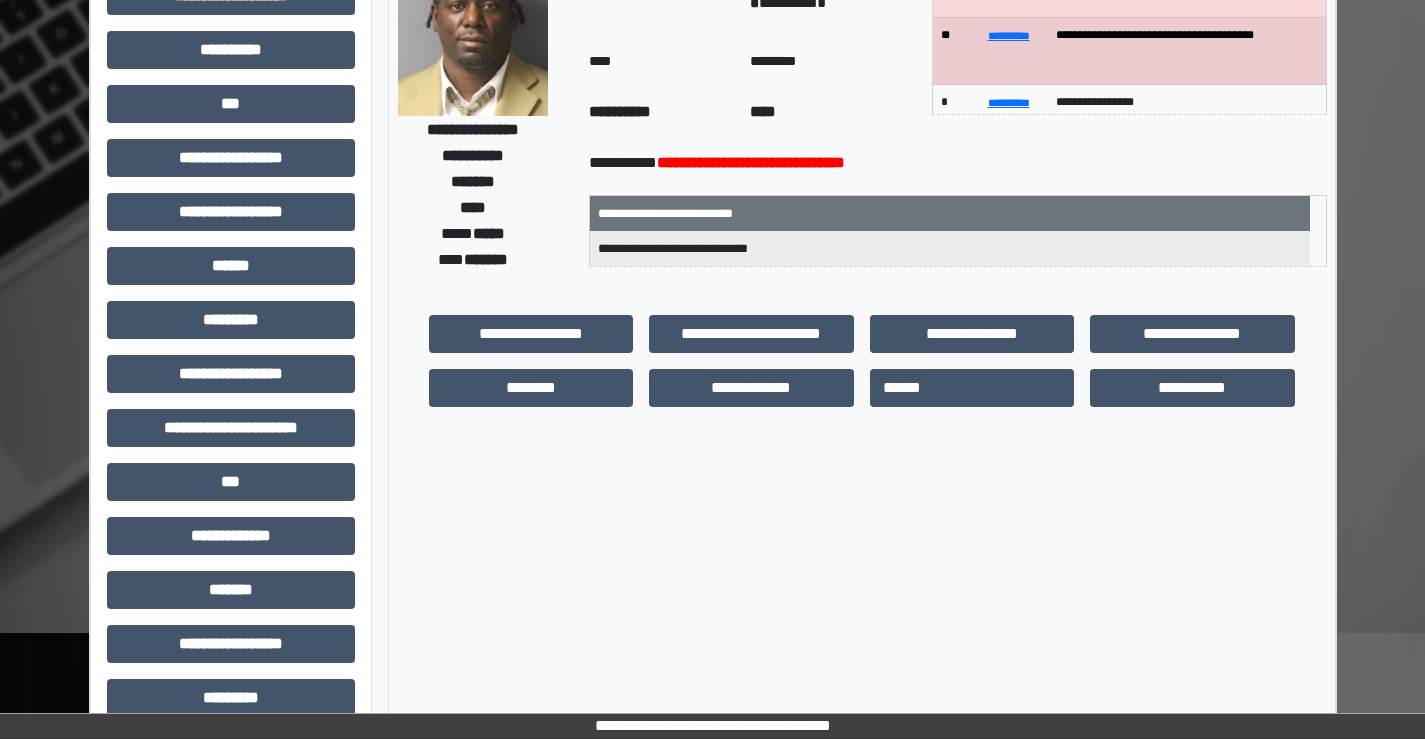 scroll, scrollTop: 0, scrollLeft: 0, axis: both 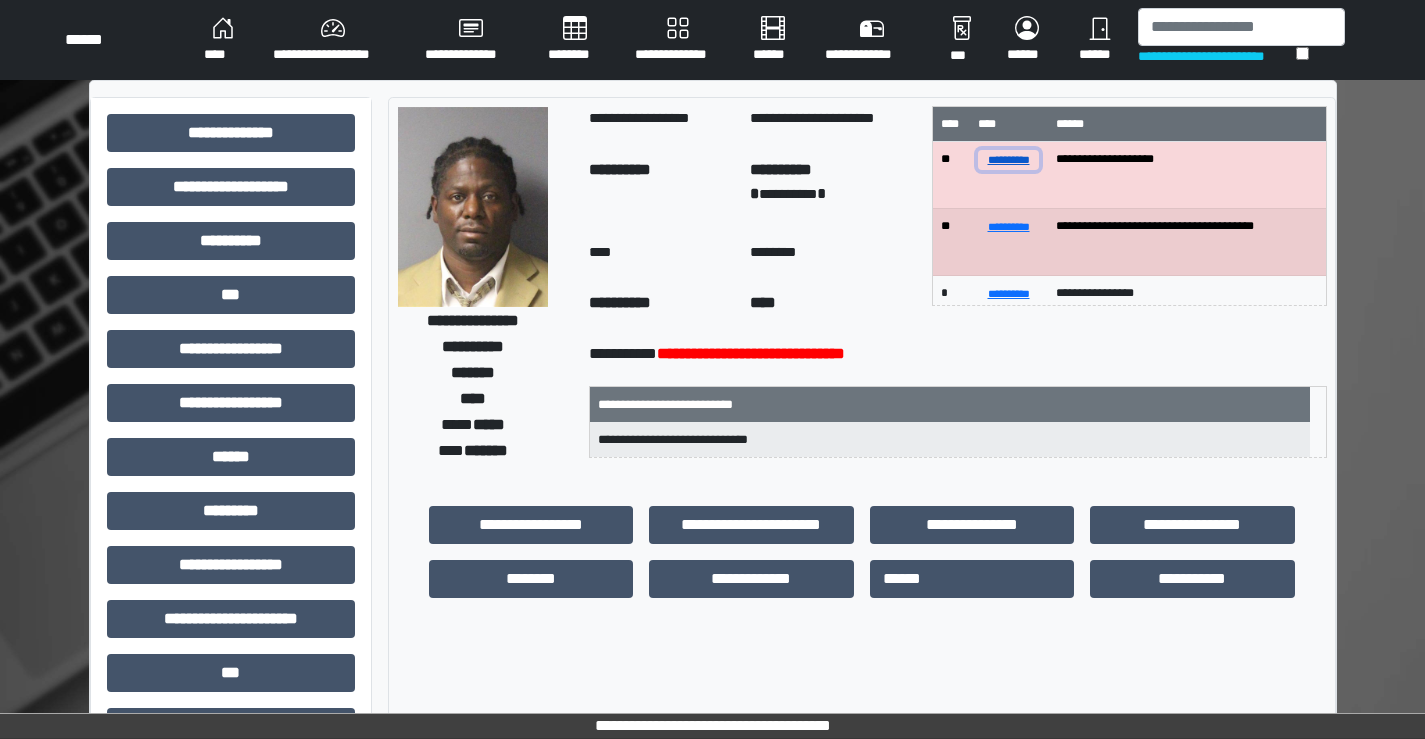 click on "**********" at bounding box center [1008, 159] 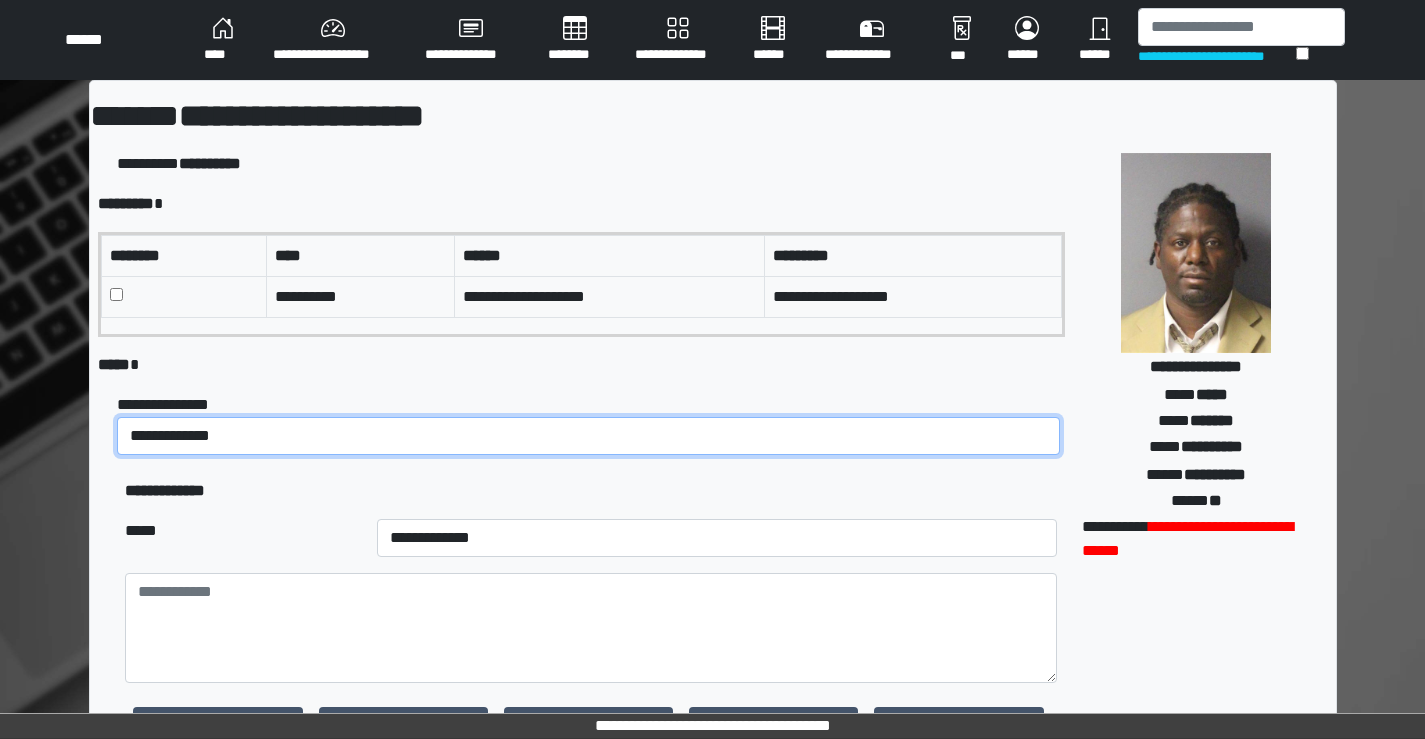 drag, startPoint x: 278, startPoint y: 449, endPoint x: 269, endPoint y: 442, distance: 11.401754 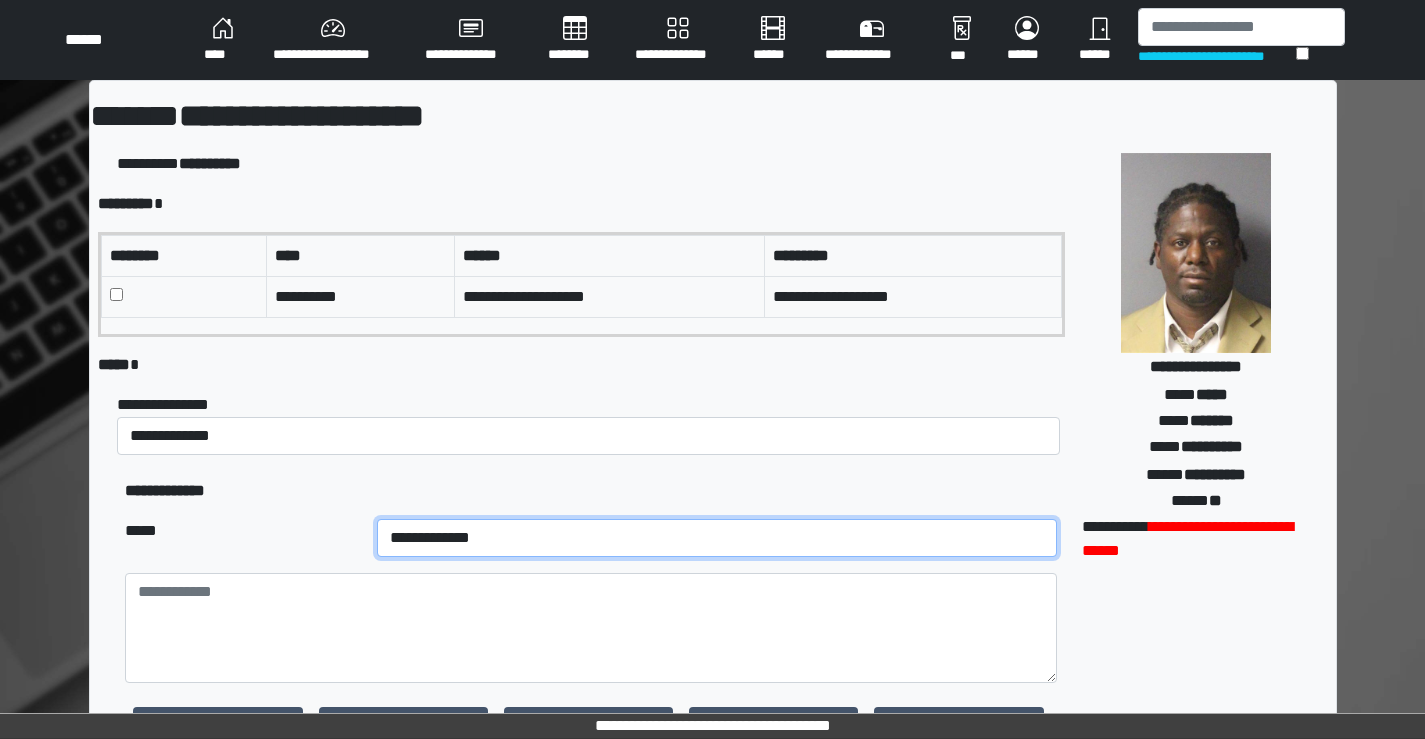 drag, startPoint x: 412, startPoint y: 537, endPoint x: 386, endPoint y: 536, distance: 26.019224 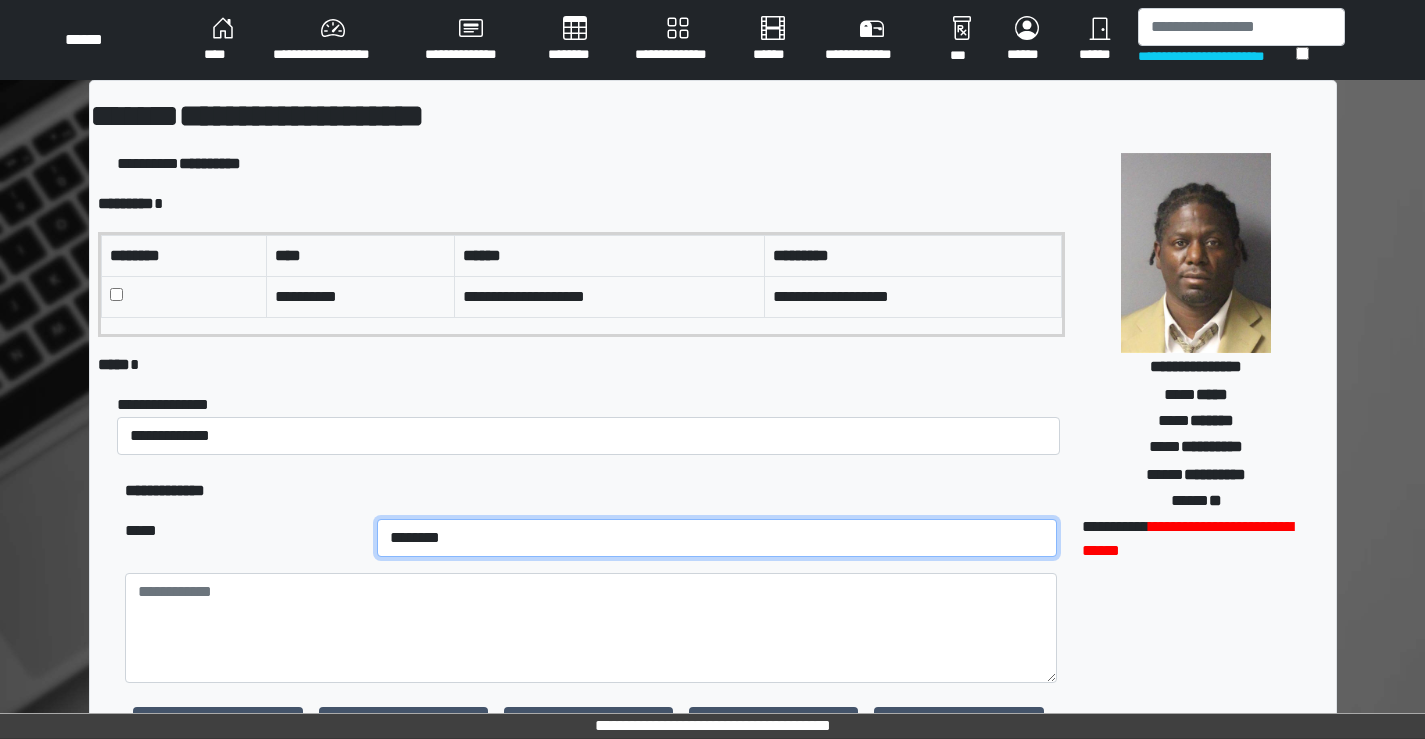 click on "**********" at bounding box center [717, 538] 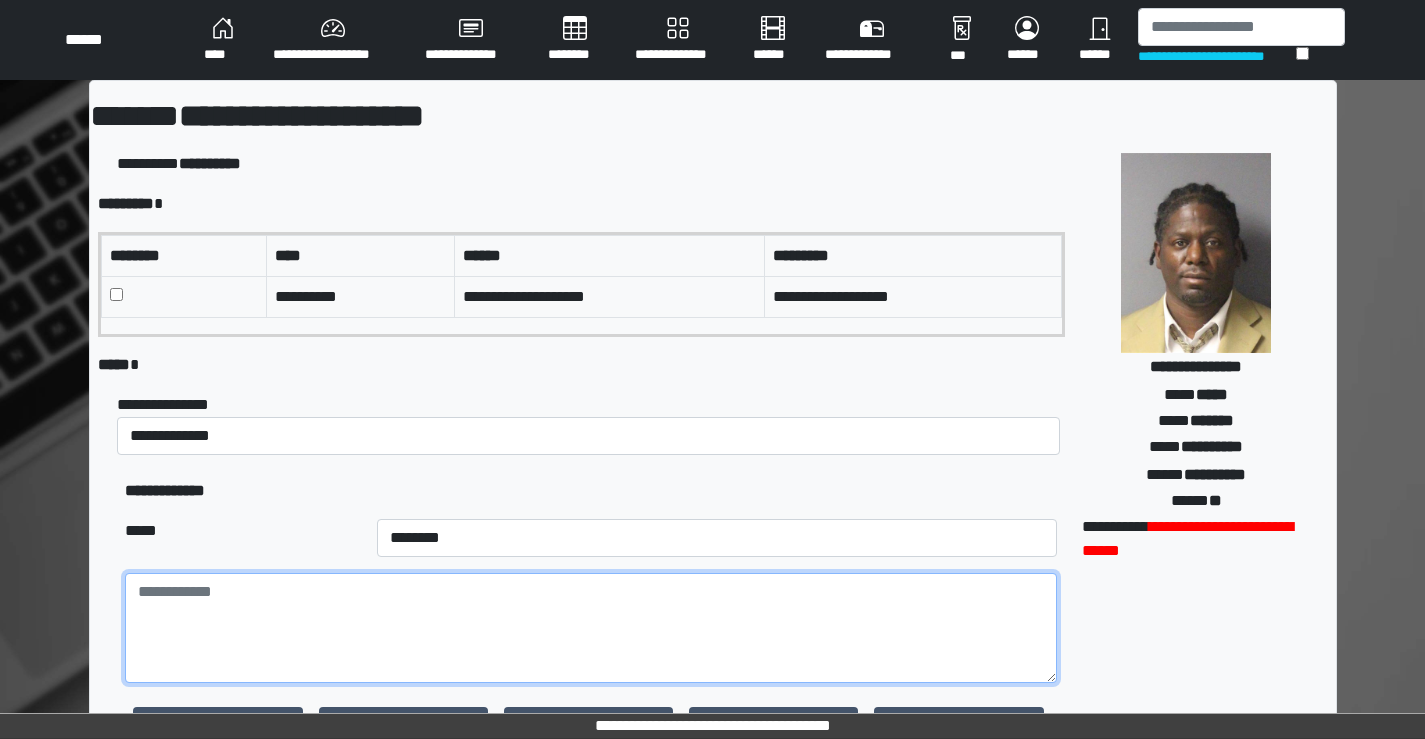 click at bounding box center (590, 628) 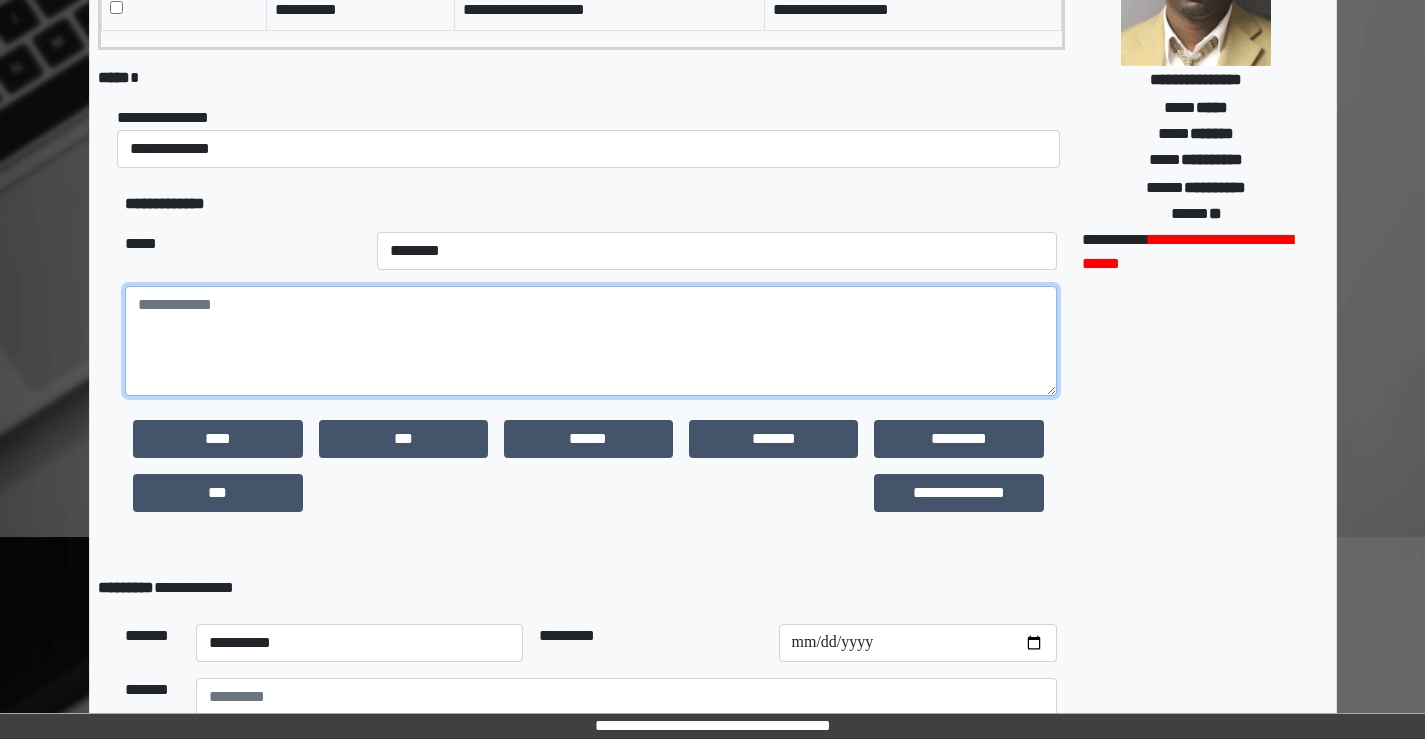 scroll, scrollTop: 300, scrollLeft: 0, axis: vertical 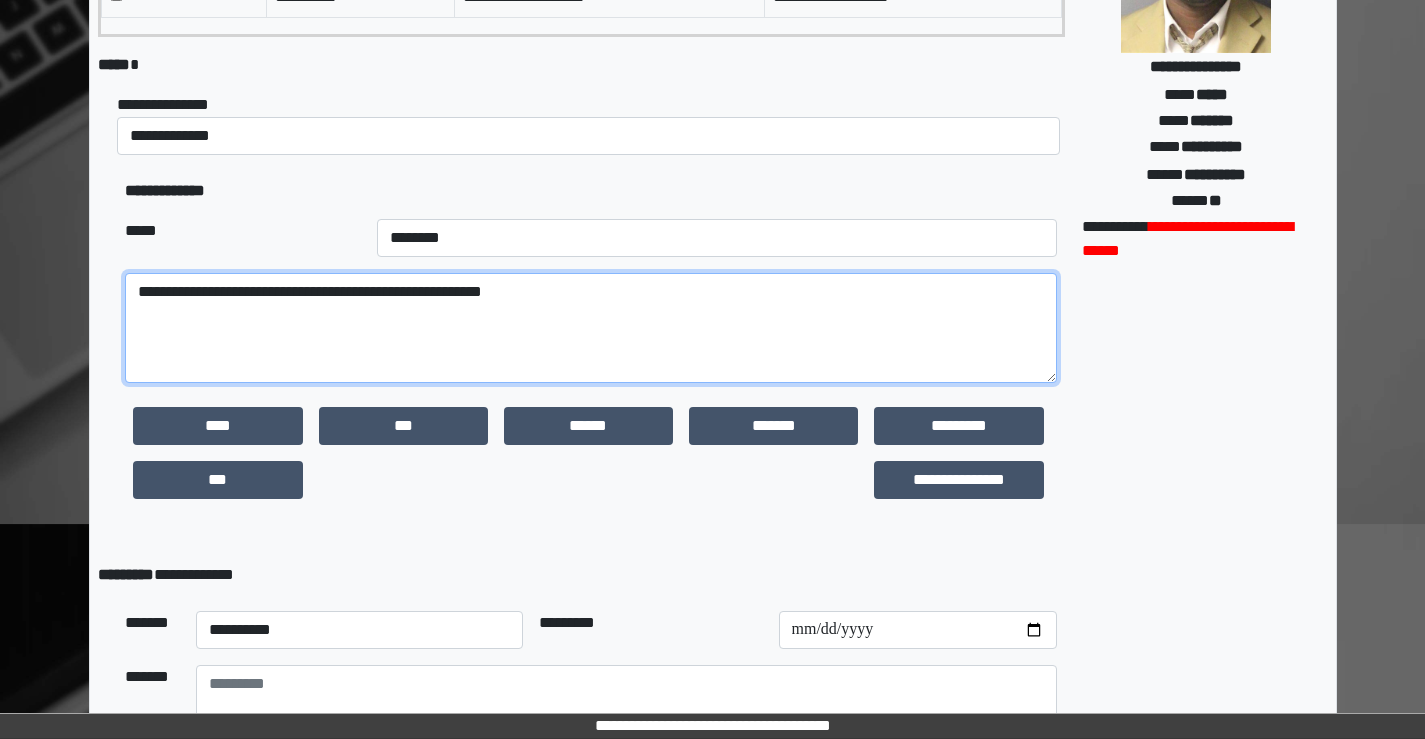 click on "**********" at bounding box center (590, 328) 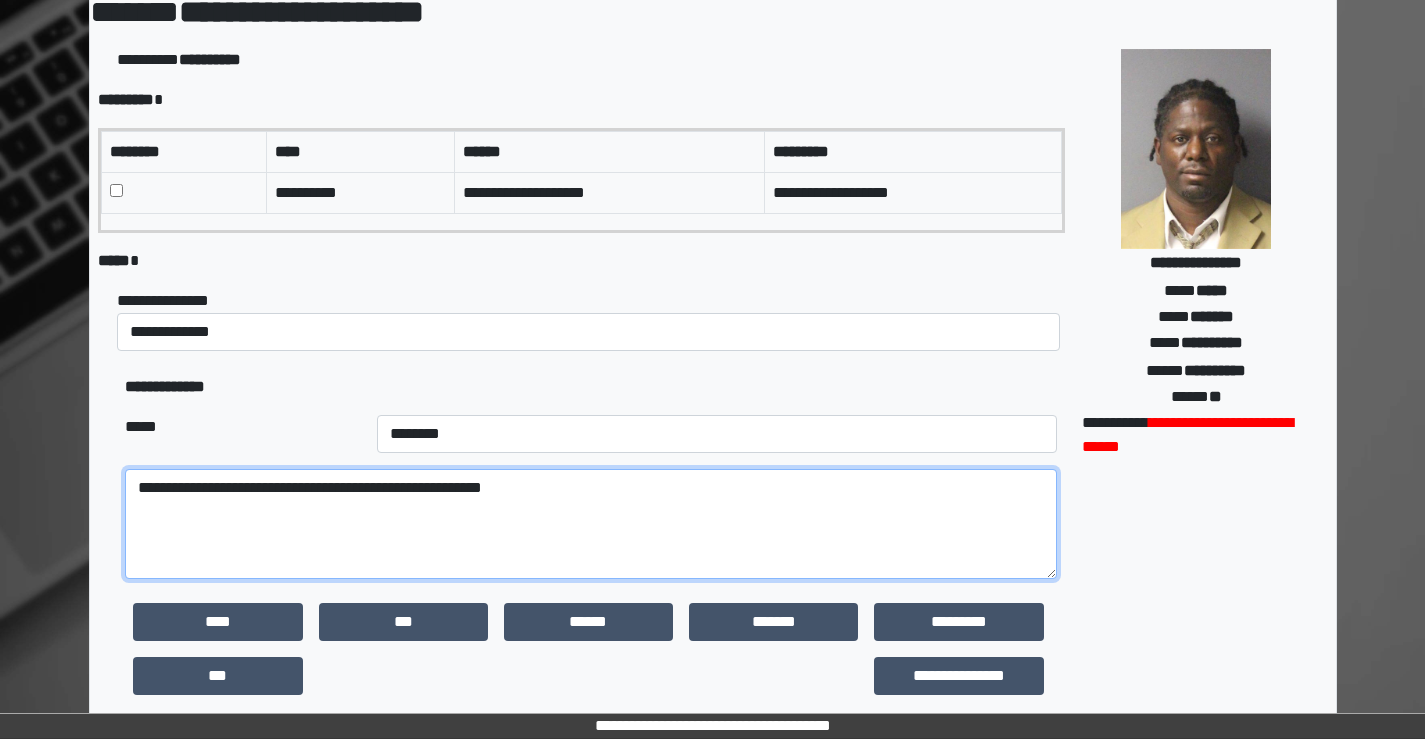 scroll, scrollTop: 100, scrollLeft: 0, axis: vertical 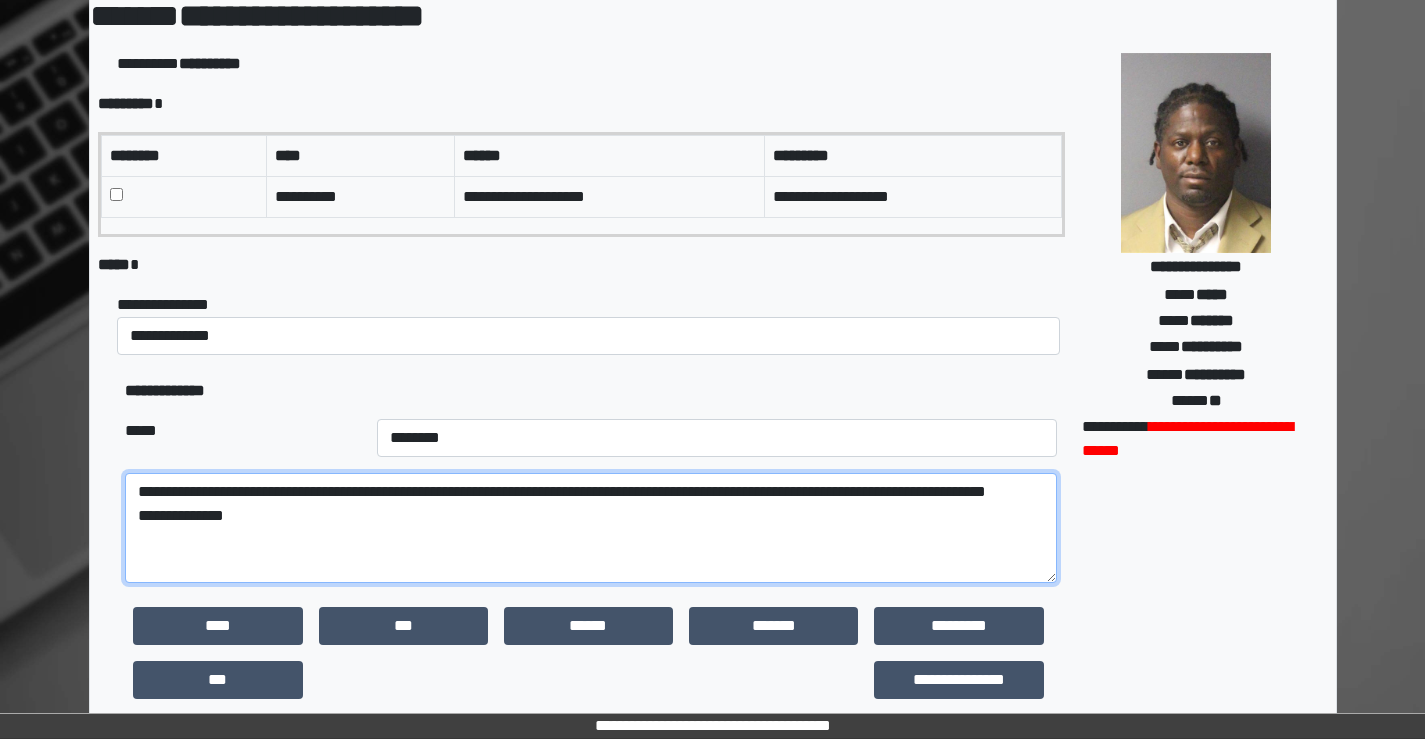 type on "**********" 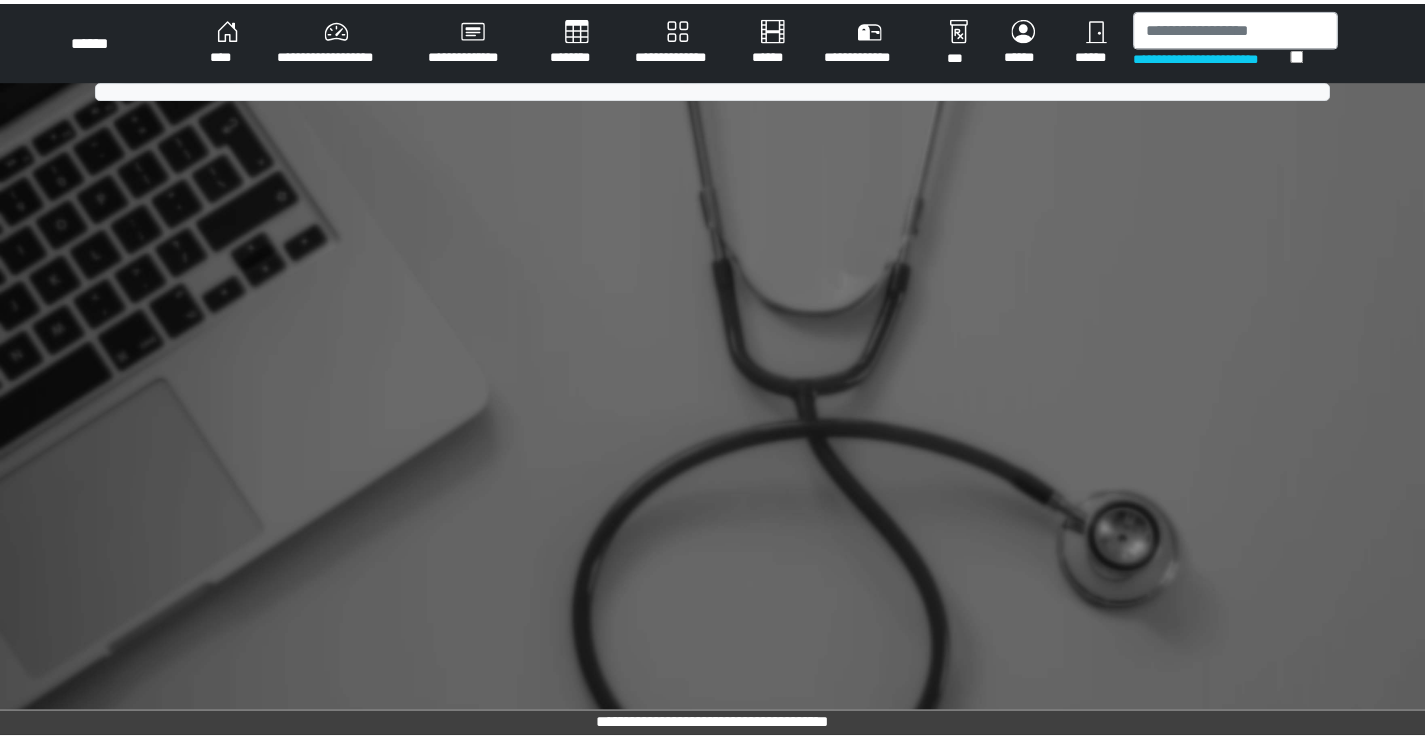 scroll, scrollTop: 0, scrollLeft: 0, axis: both 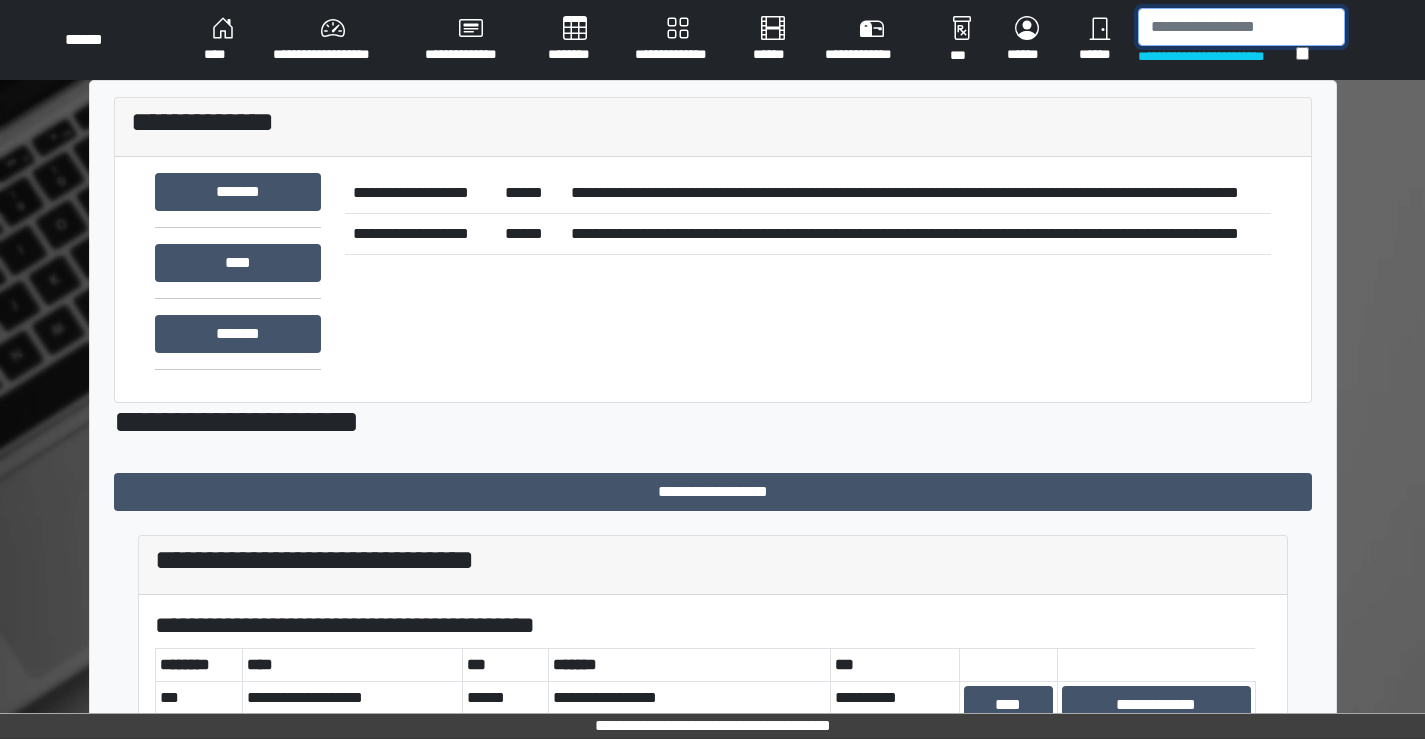 click at bounding box center (1241, 27) 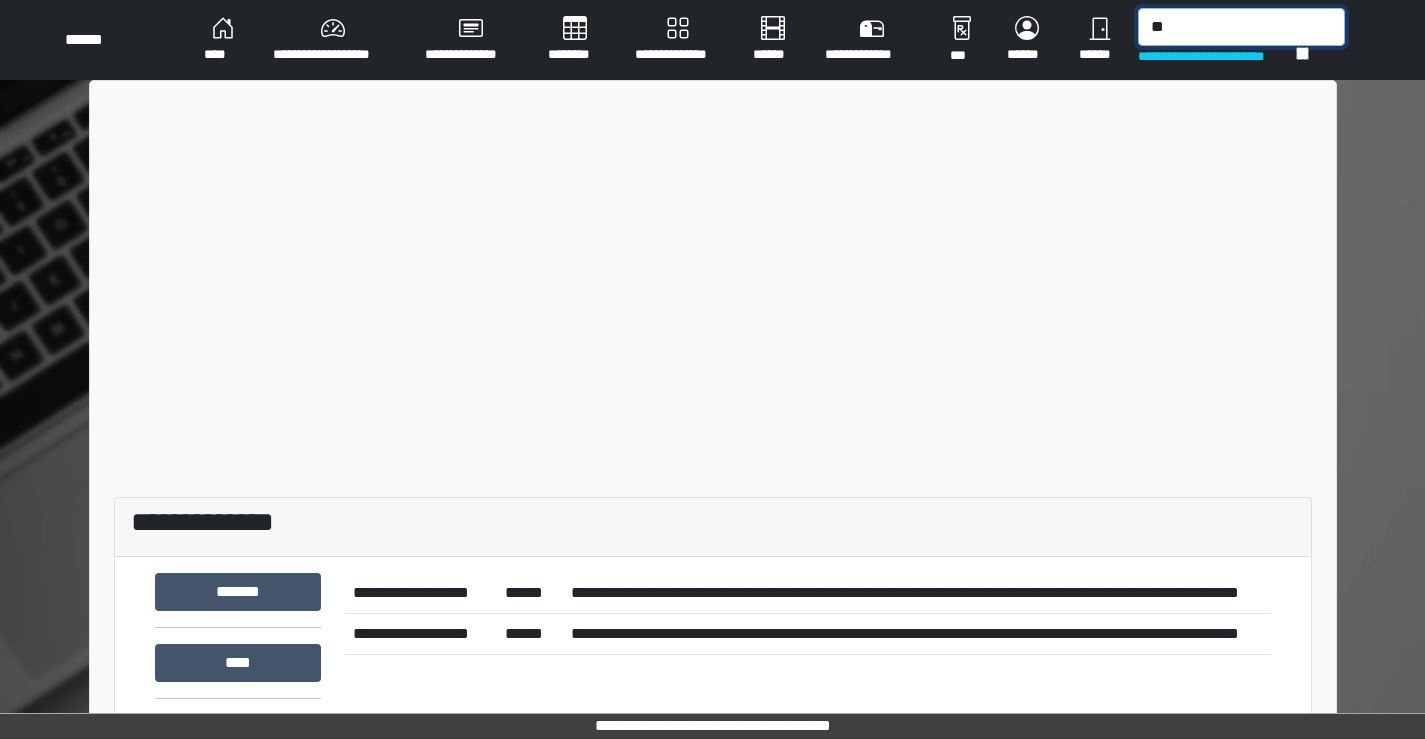 type on "*" 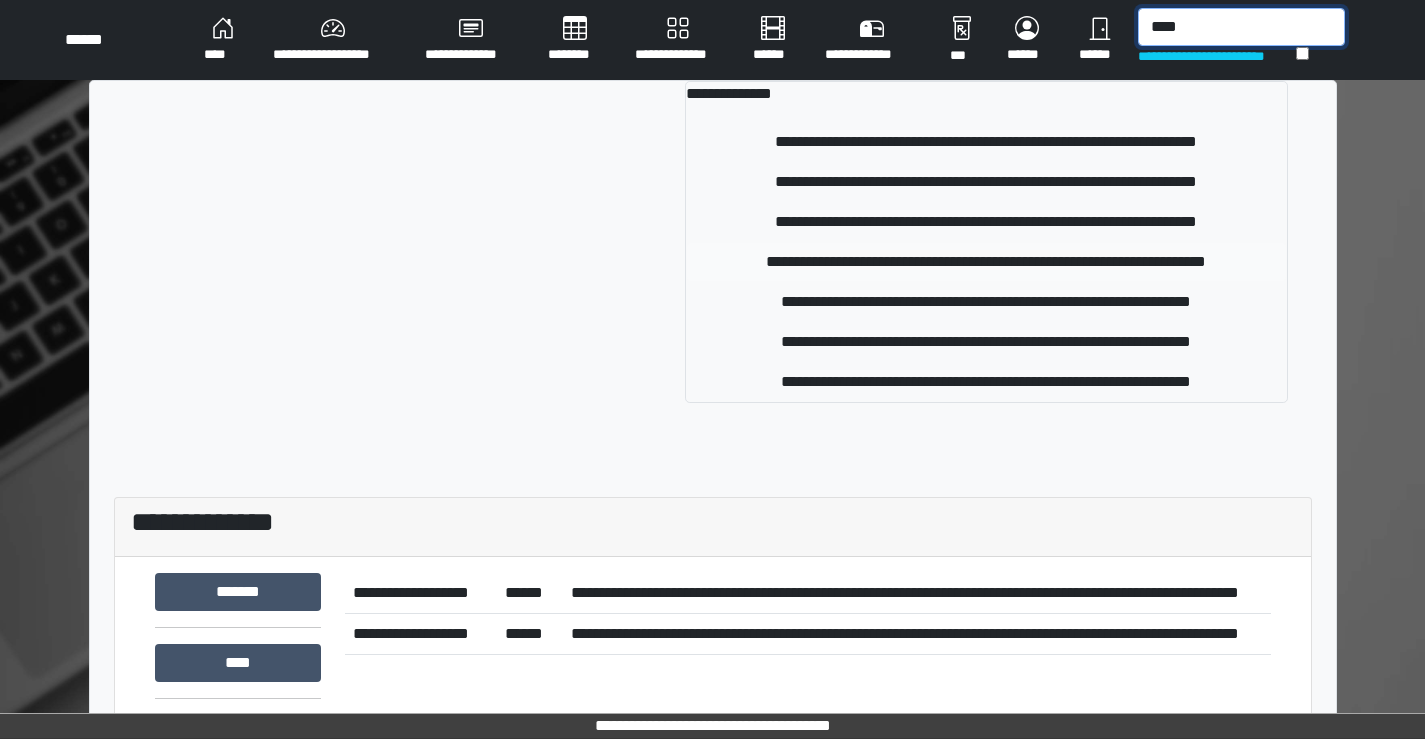 type on "****" 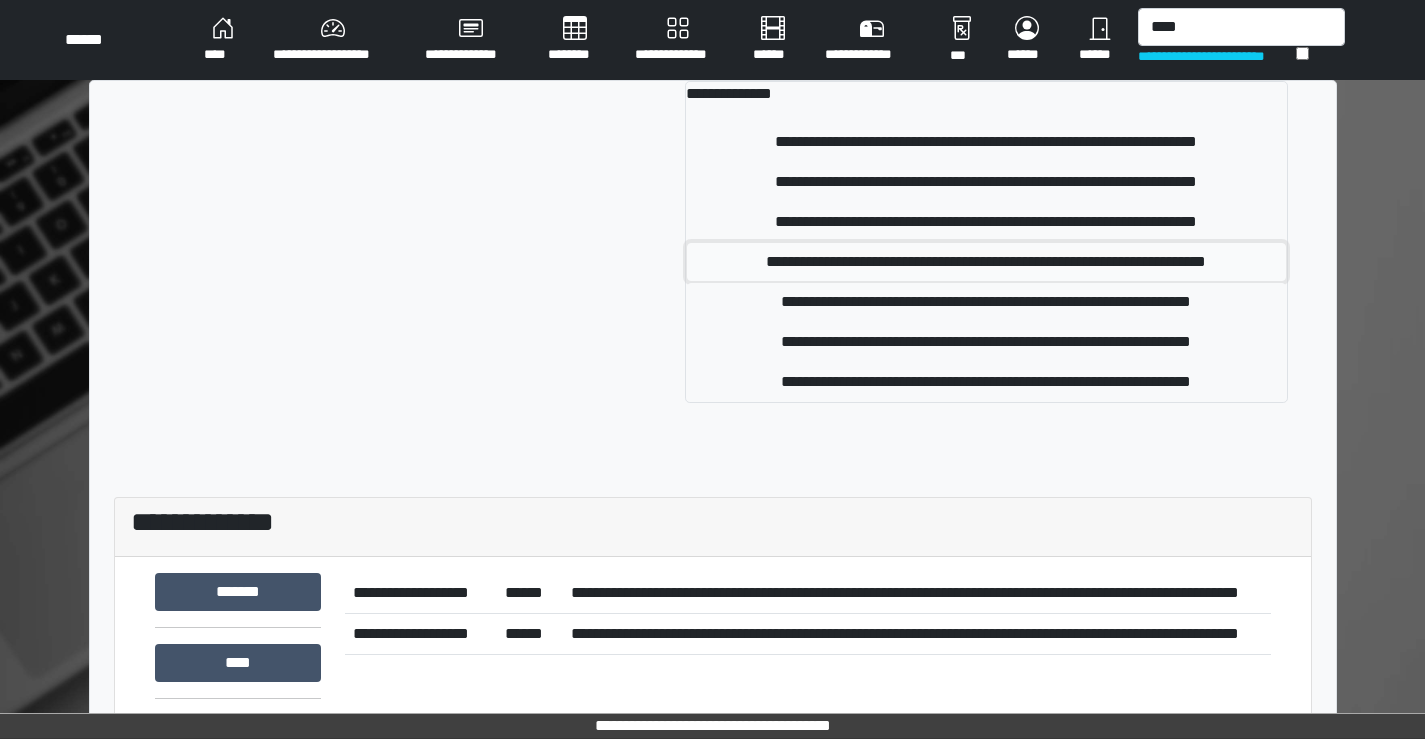 click on "**********" at bounding box center [986, 262] 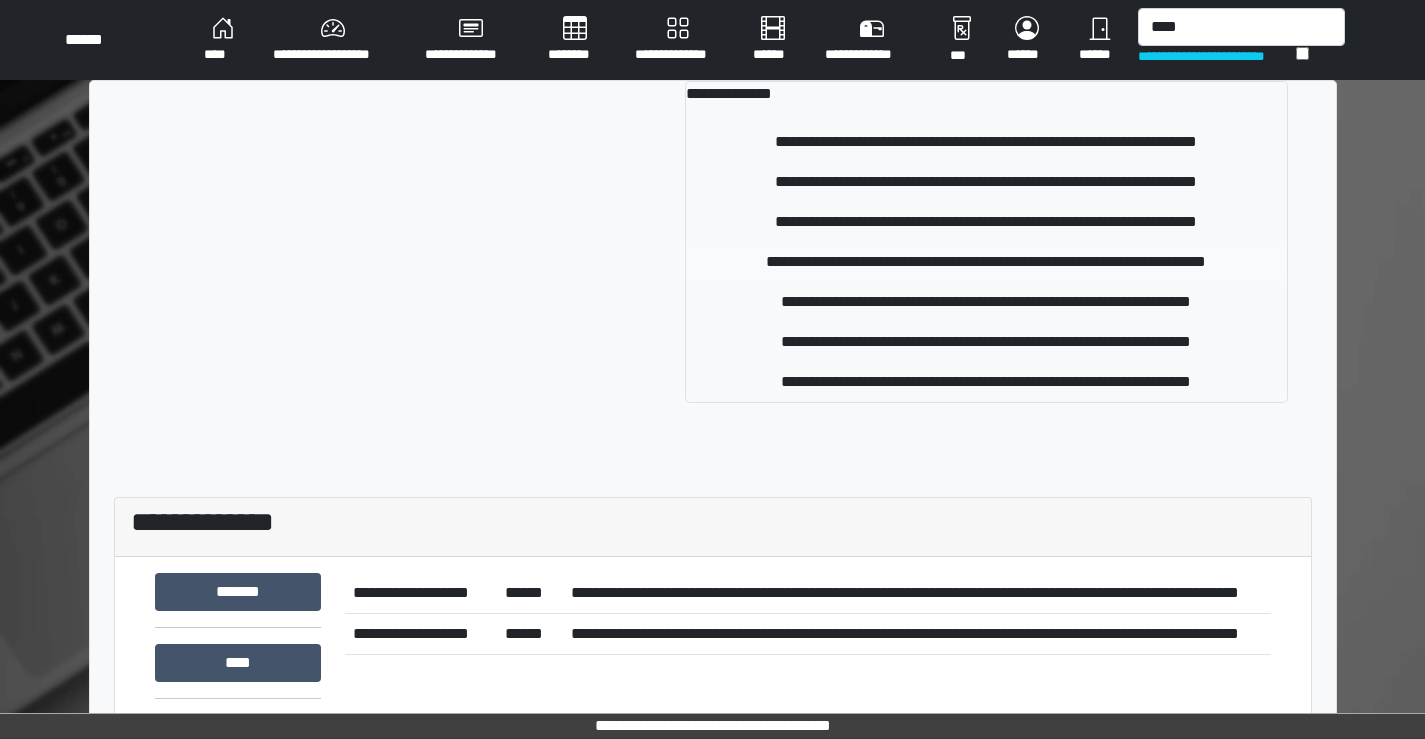 type 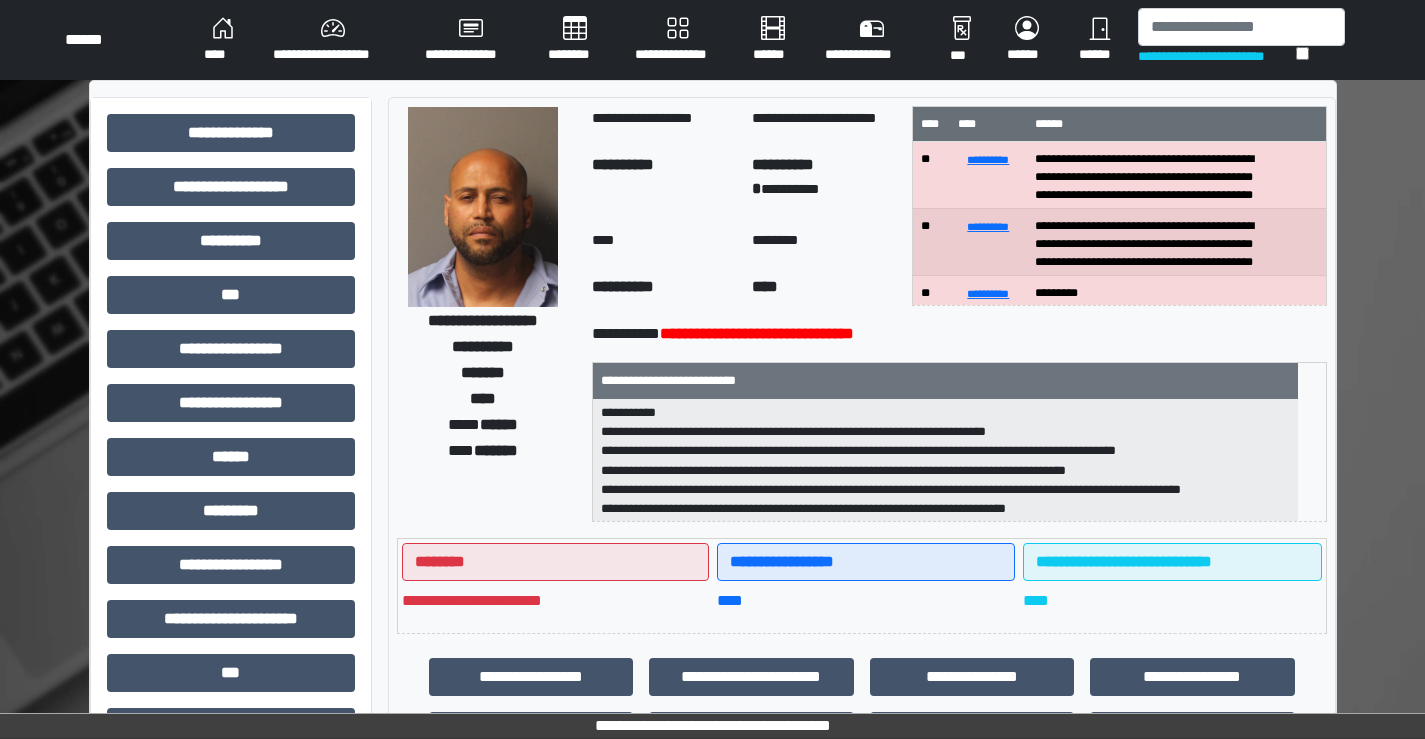 scroll, scrollTop: 82, scrollLeft: 0, axis: vertical 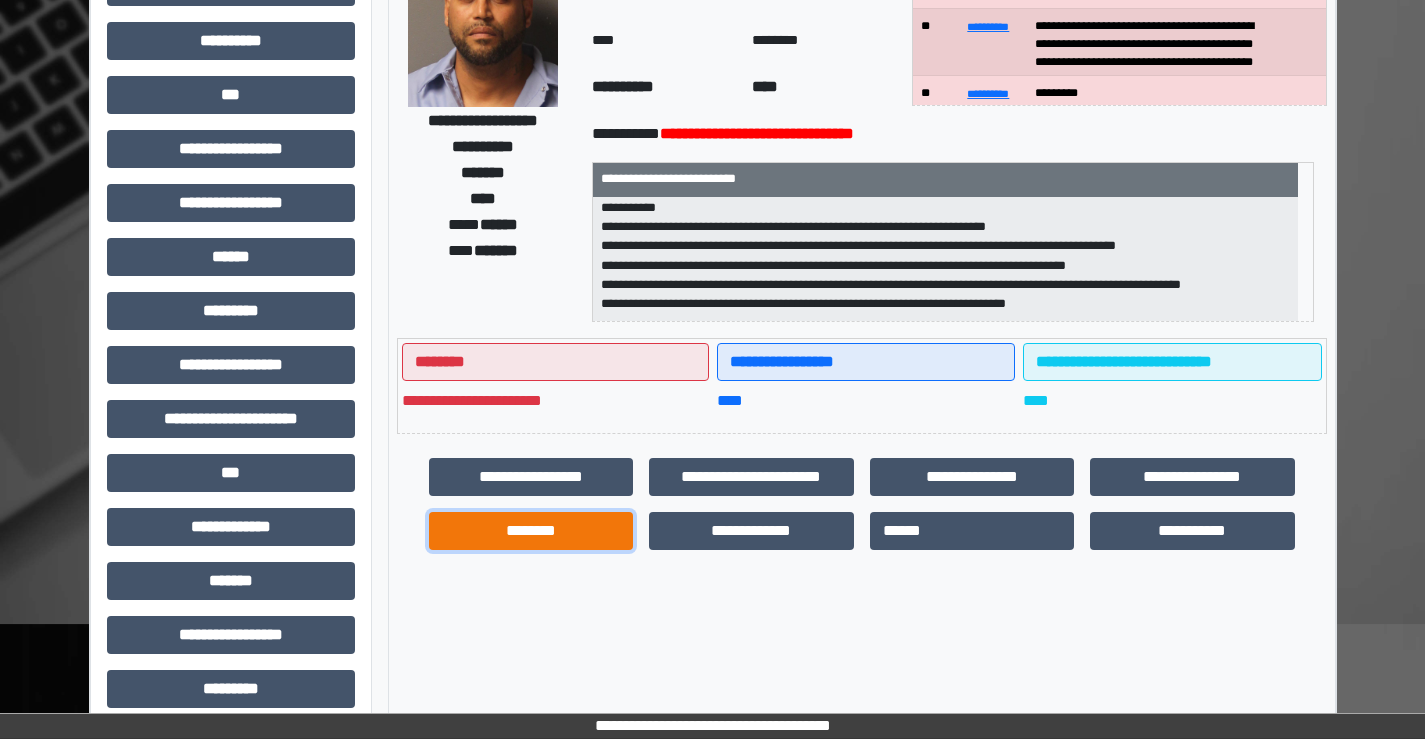 click on "********" at bounding box center [531, 531] 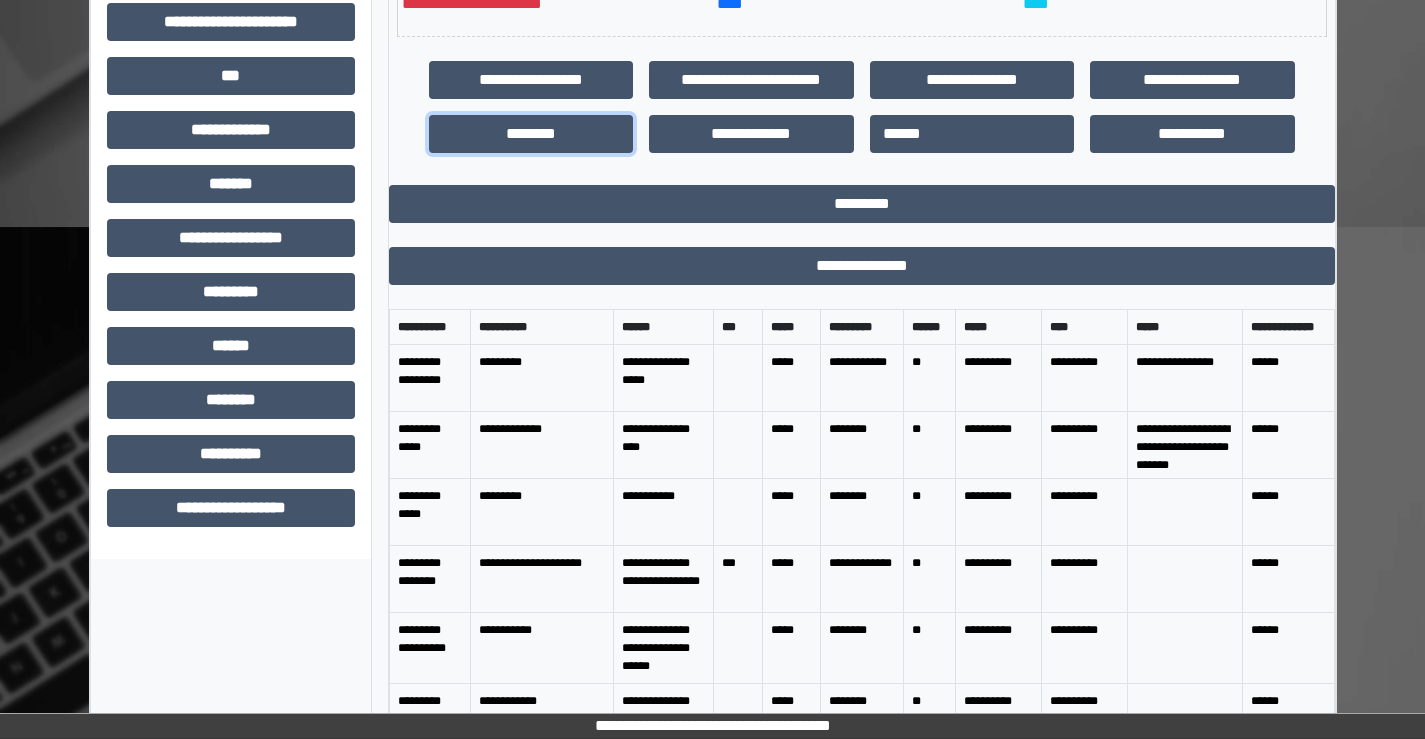 scroll, scrollTop: 600, scrollLeft: 0, axis: vertical 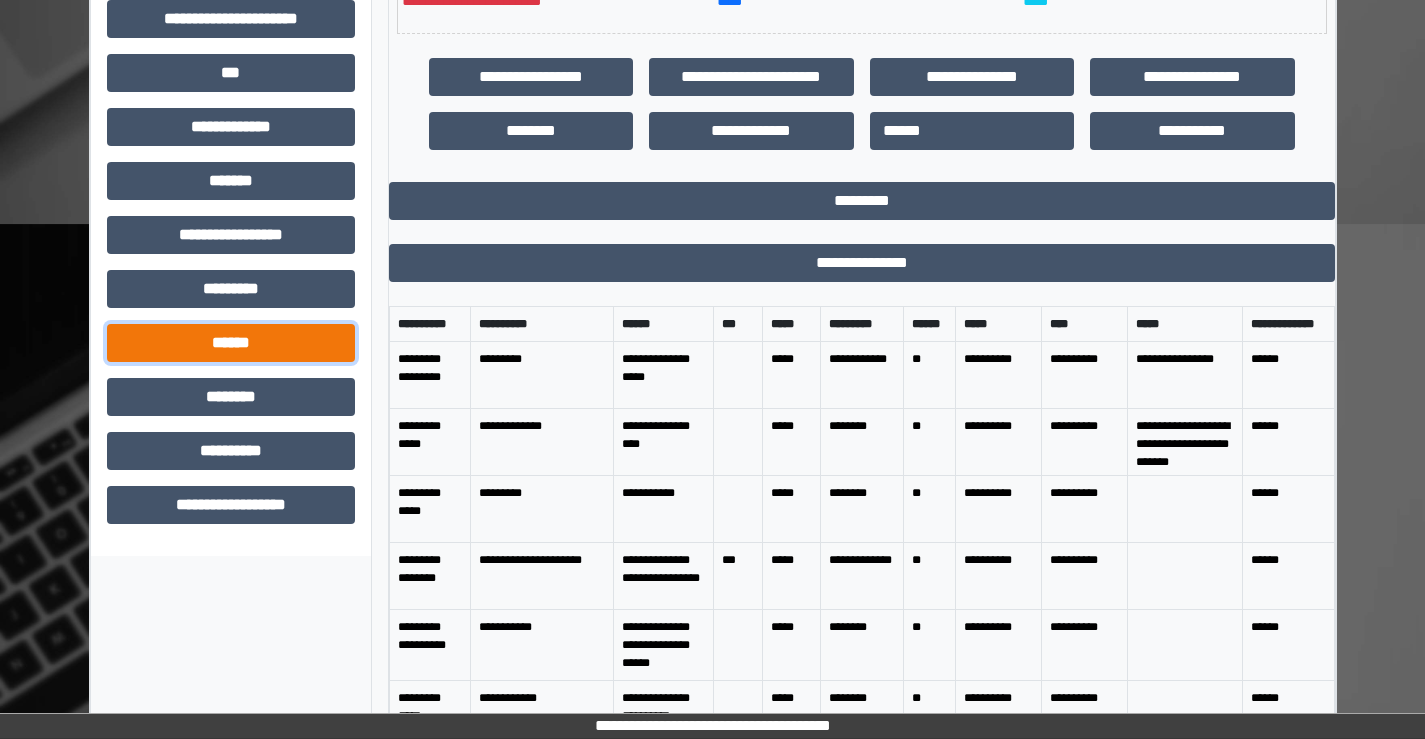 click on "******" at bounding box center [231, 343] 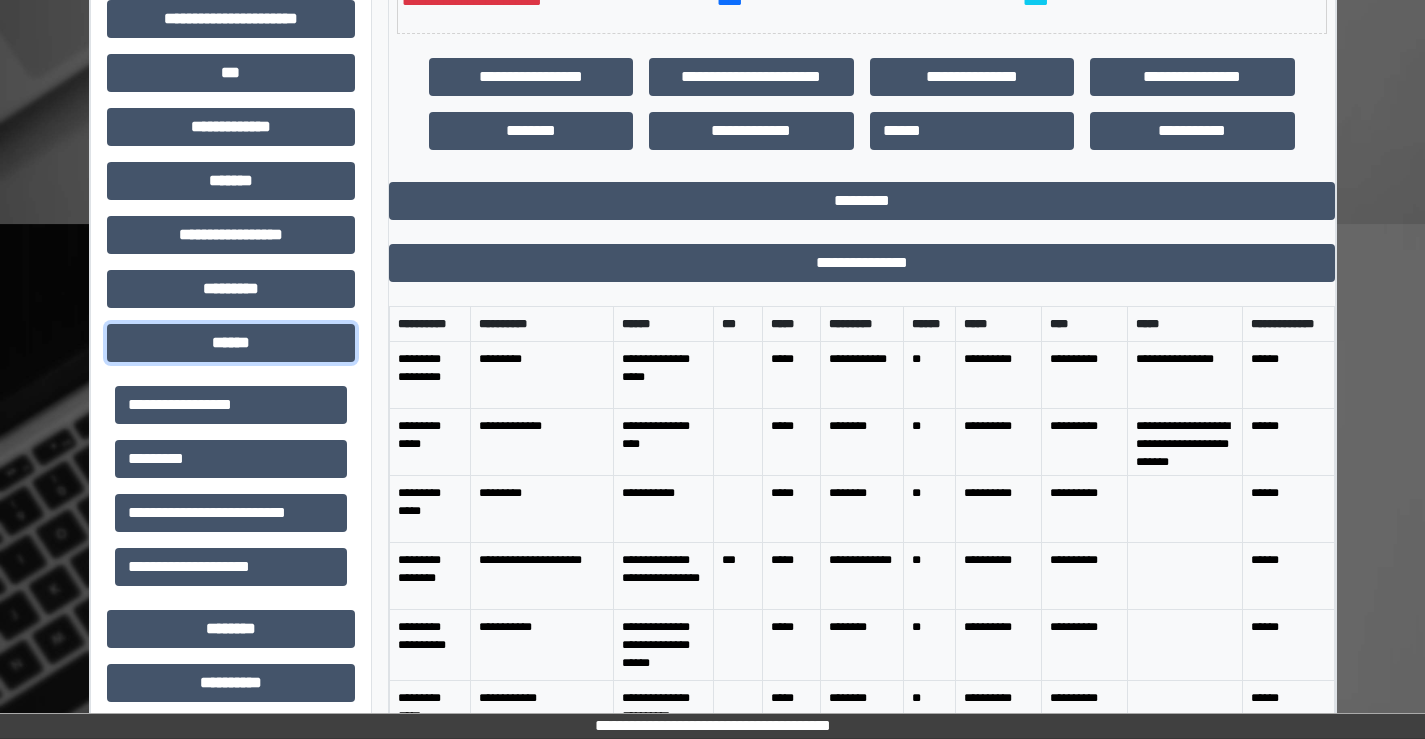 scroll, scrollTop: 667, scrollLeft: 0, axis: vertical 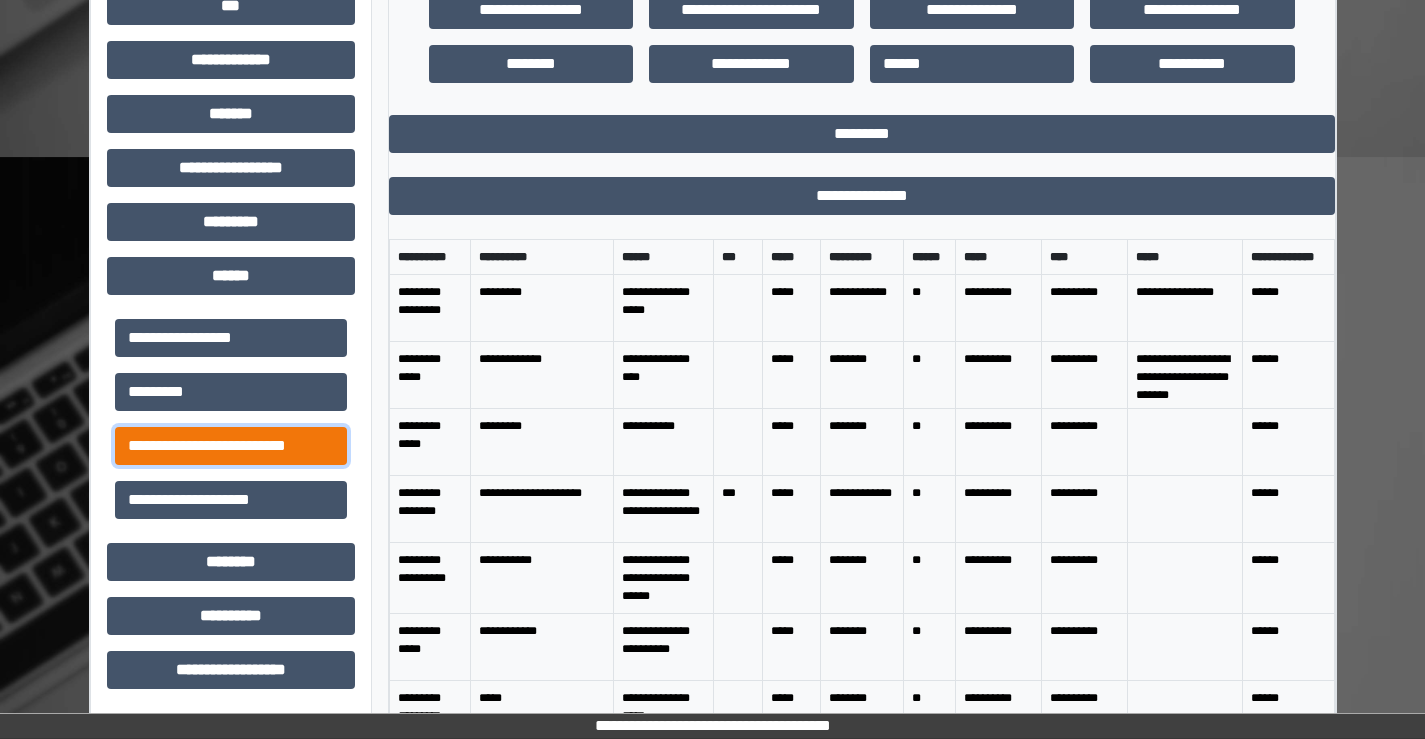 click on "**********" at bounding box center (231, 446) 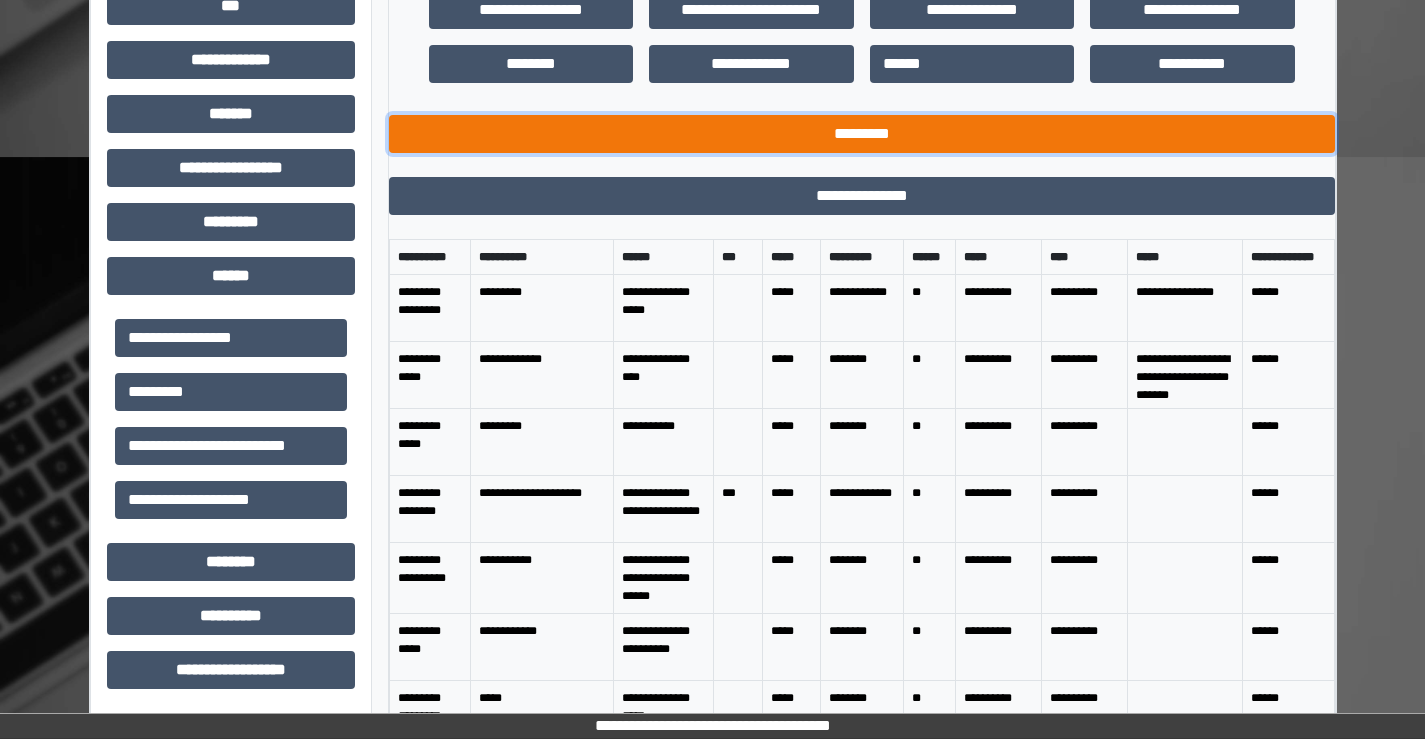 click on "*********" at bounding box center [862, 134] 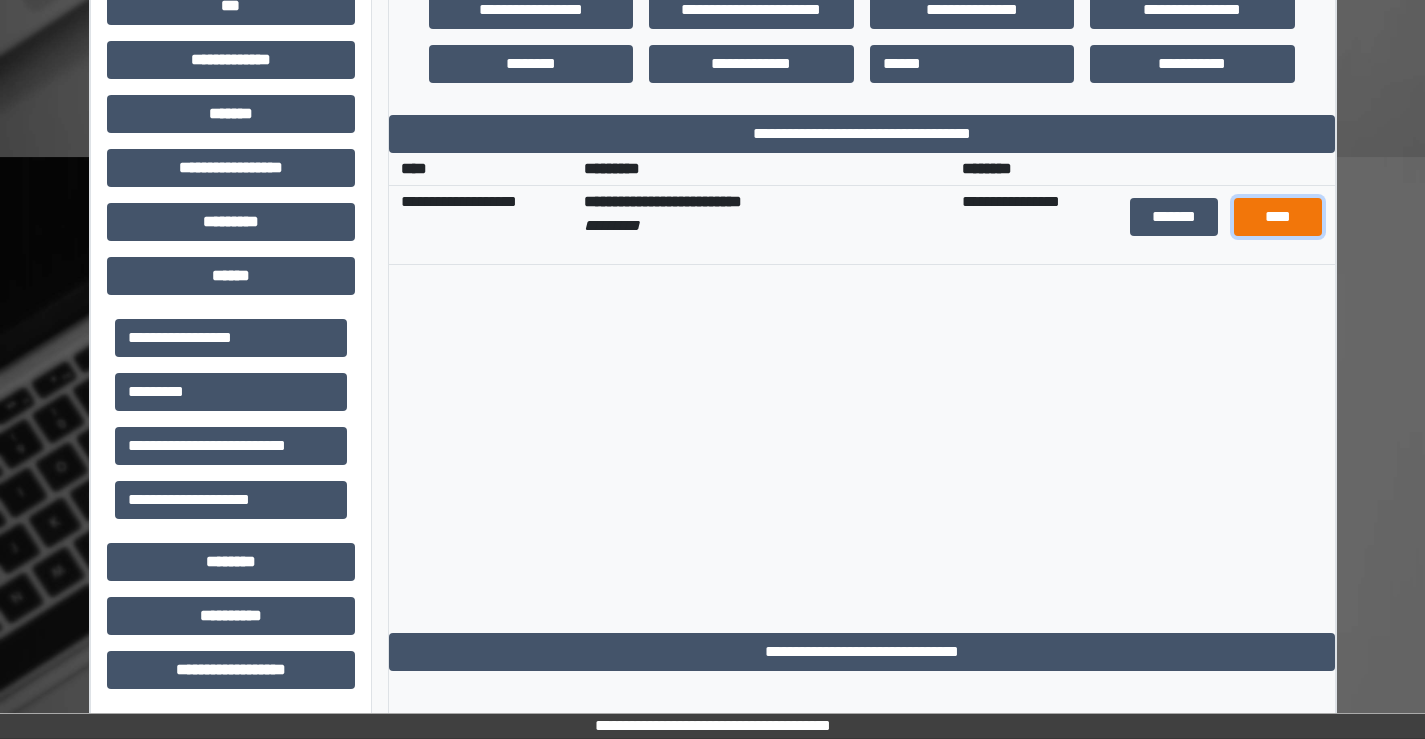 click on "****" at bounding box center [1277, 217] 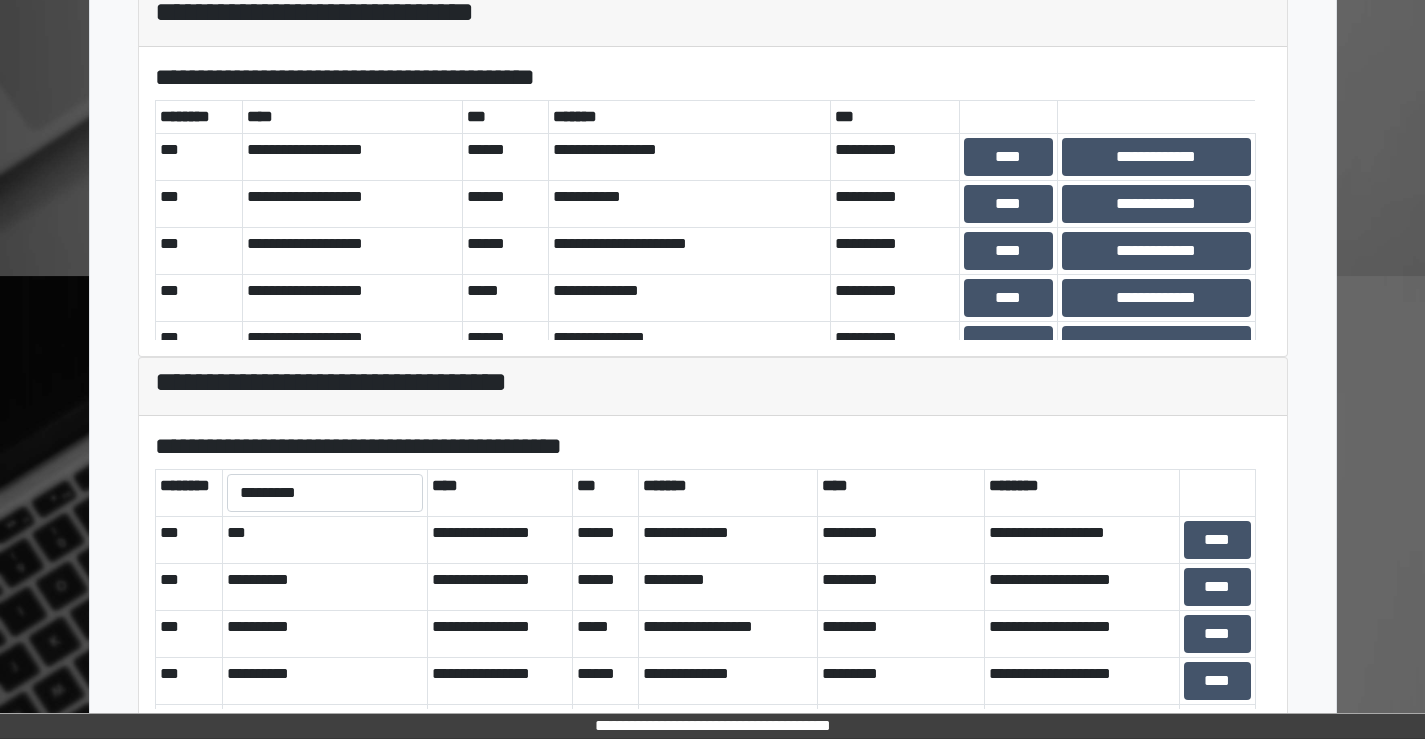 scroll, scrollTop: 576, scrollLeft: 0, axis: vertical 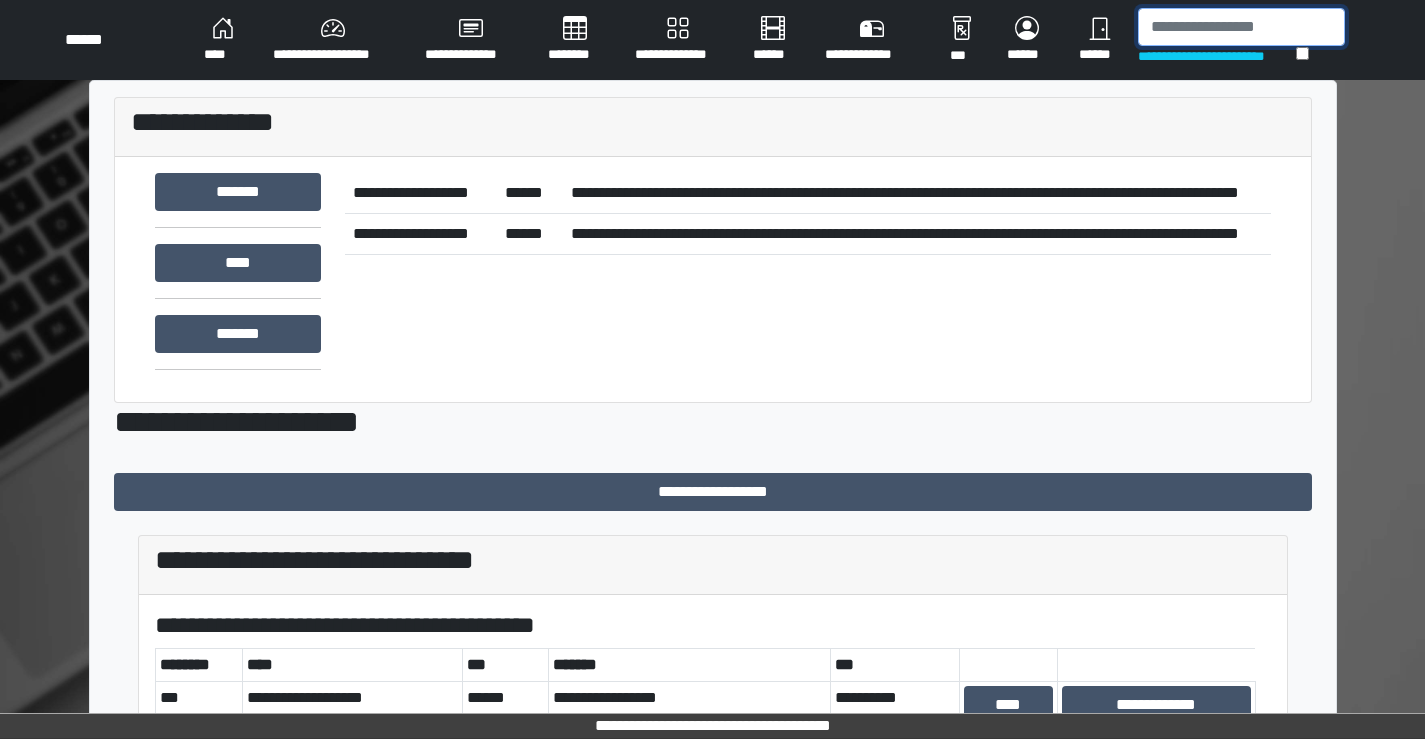click at bounding box center (1241, 27) 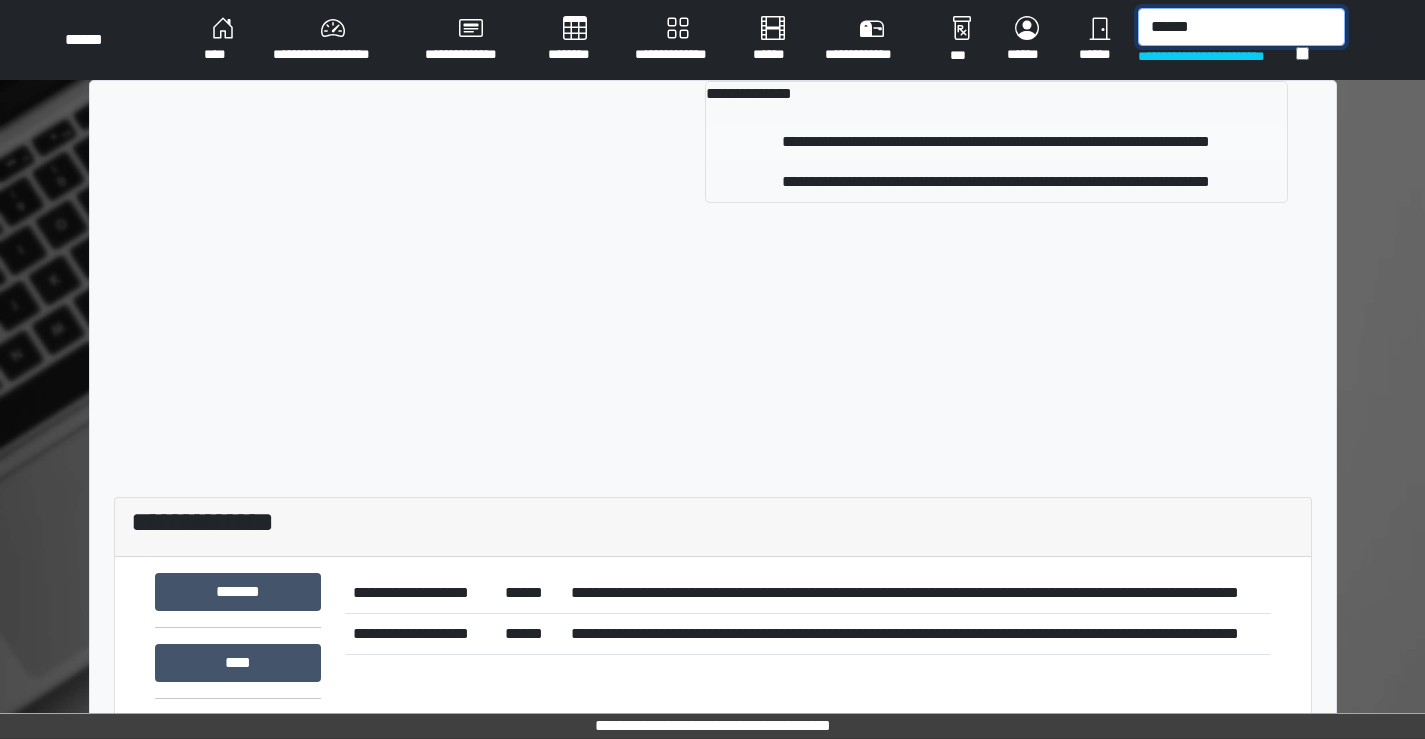 type on "******" 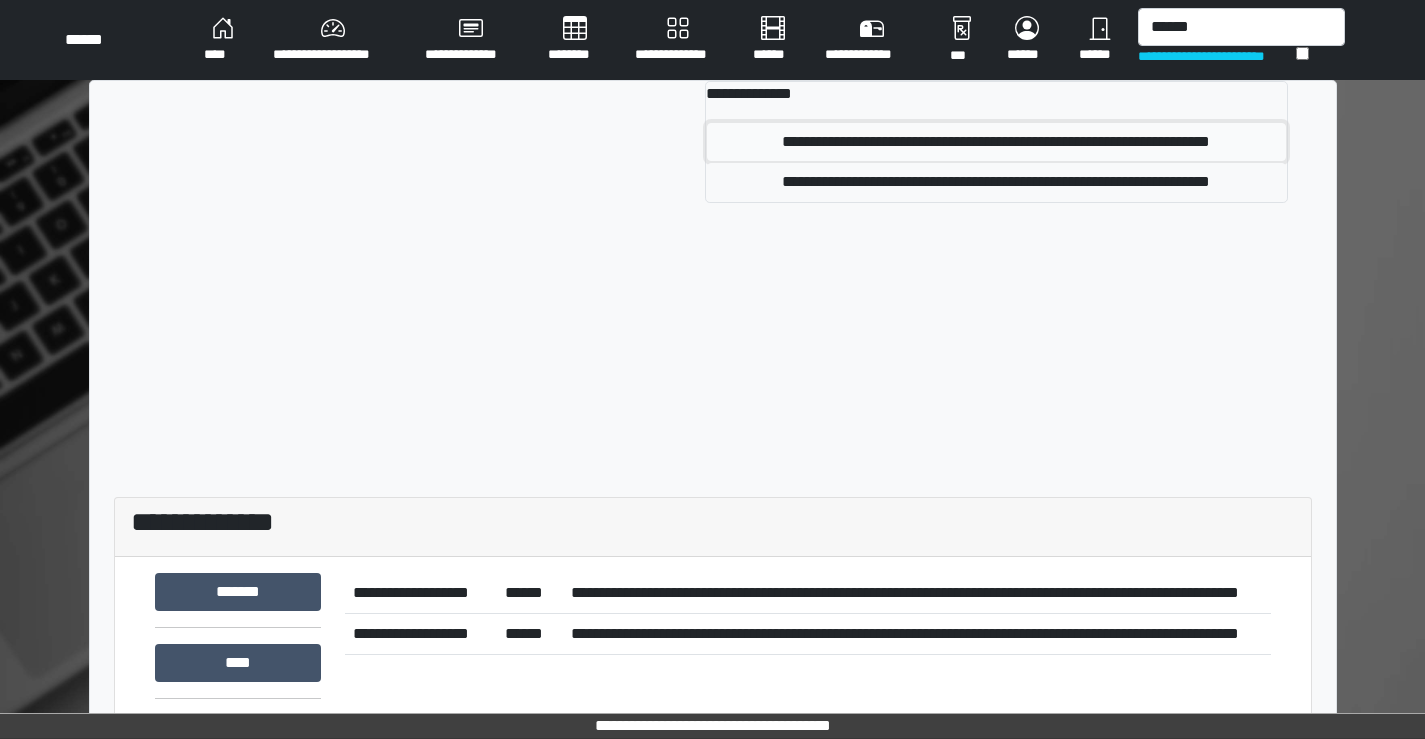 click on "**********" at bounding box center [996, 142] 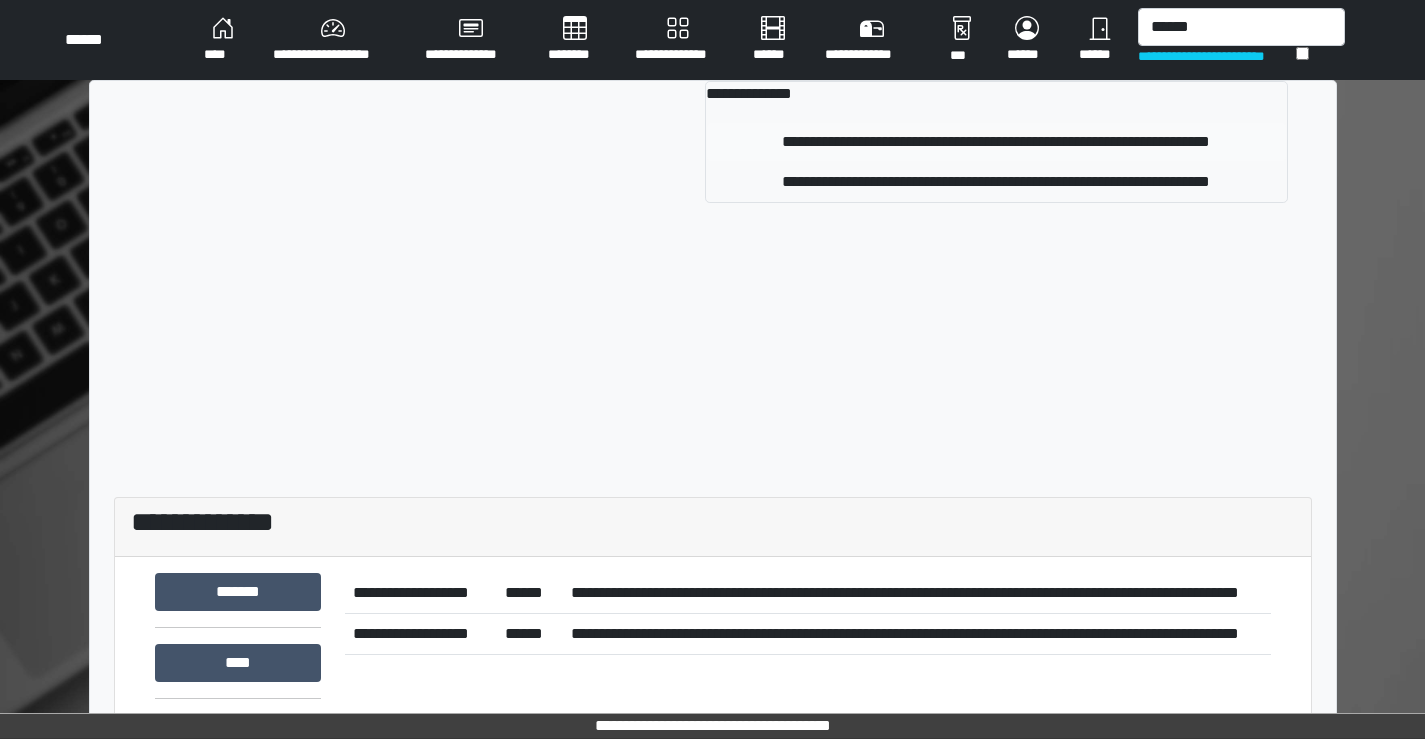 type 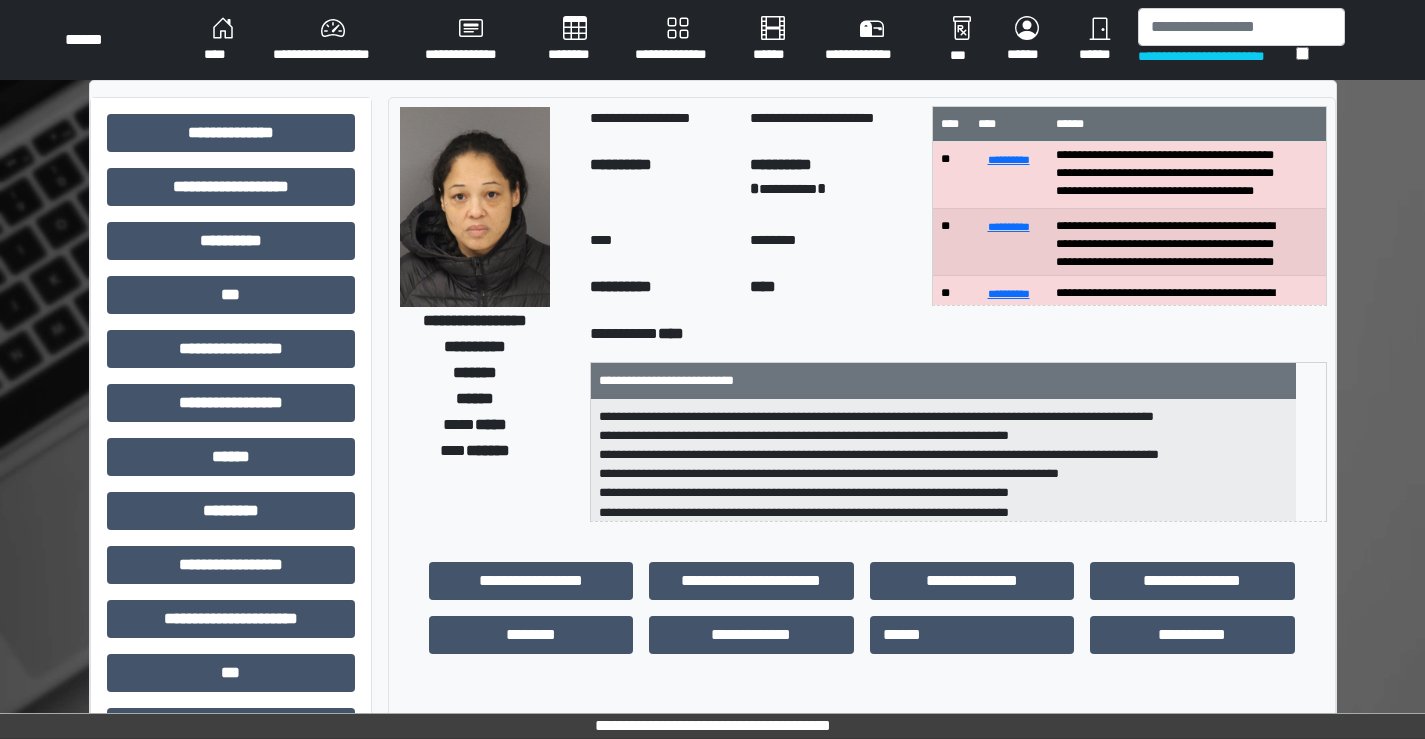 scroll, scrollTop: 0, scrollLeft: 0, axis: both 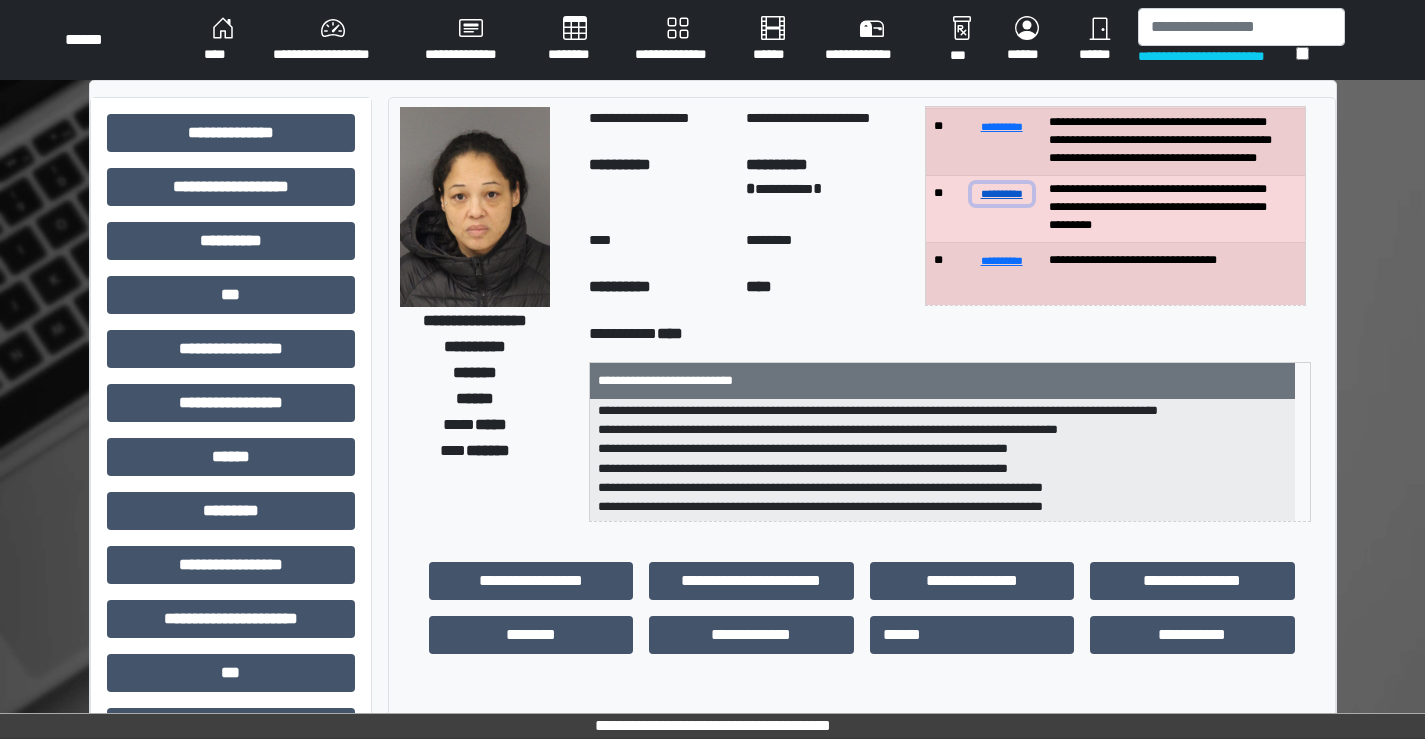 click on "**********" at bounding box center [1002, 193] 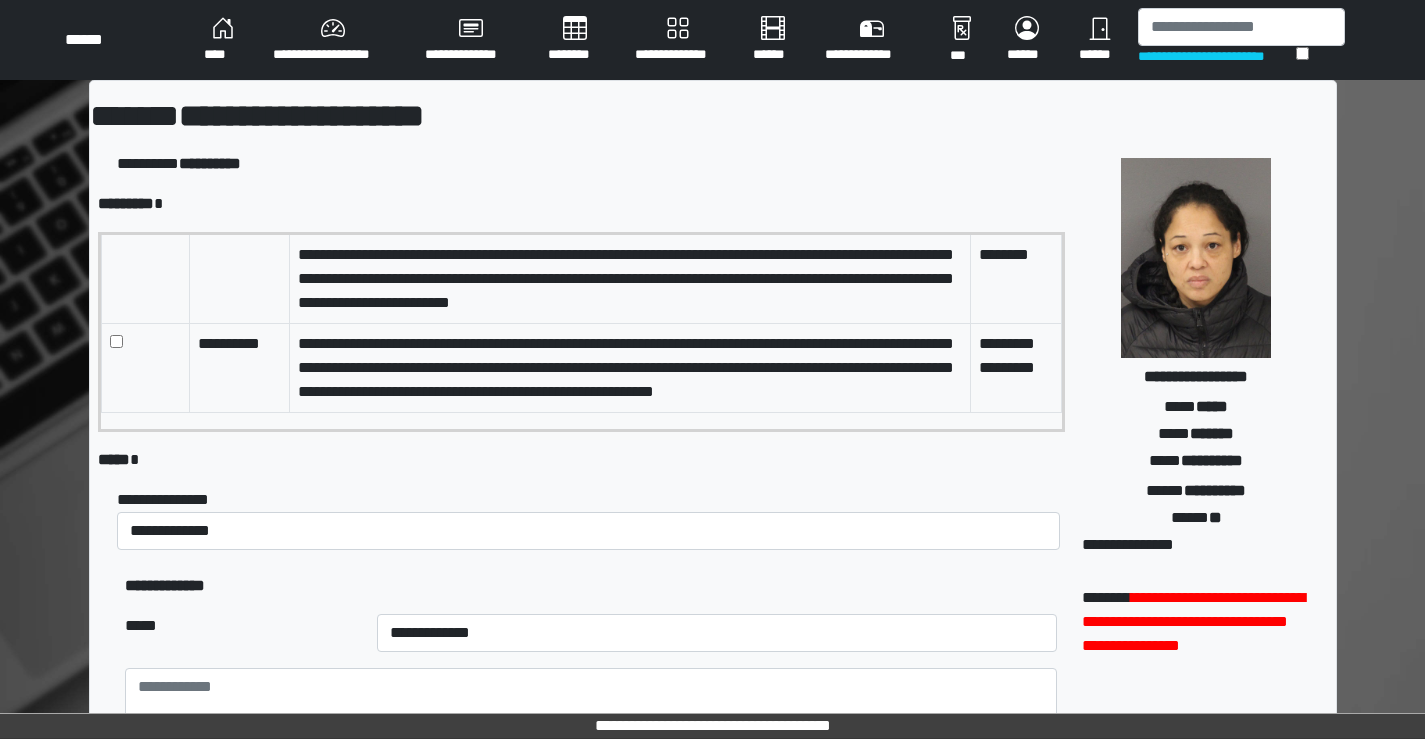 scroll, scrollTop: 138, scrollLeft: 0, axis: vertical 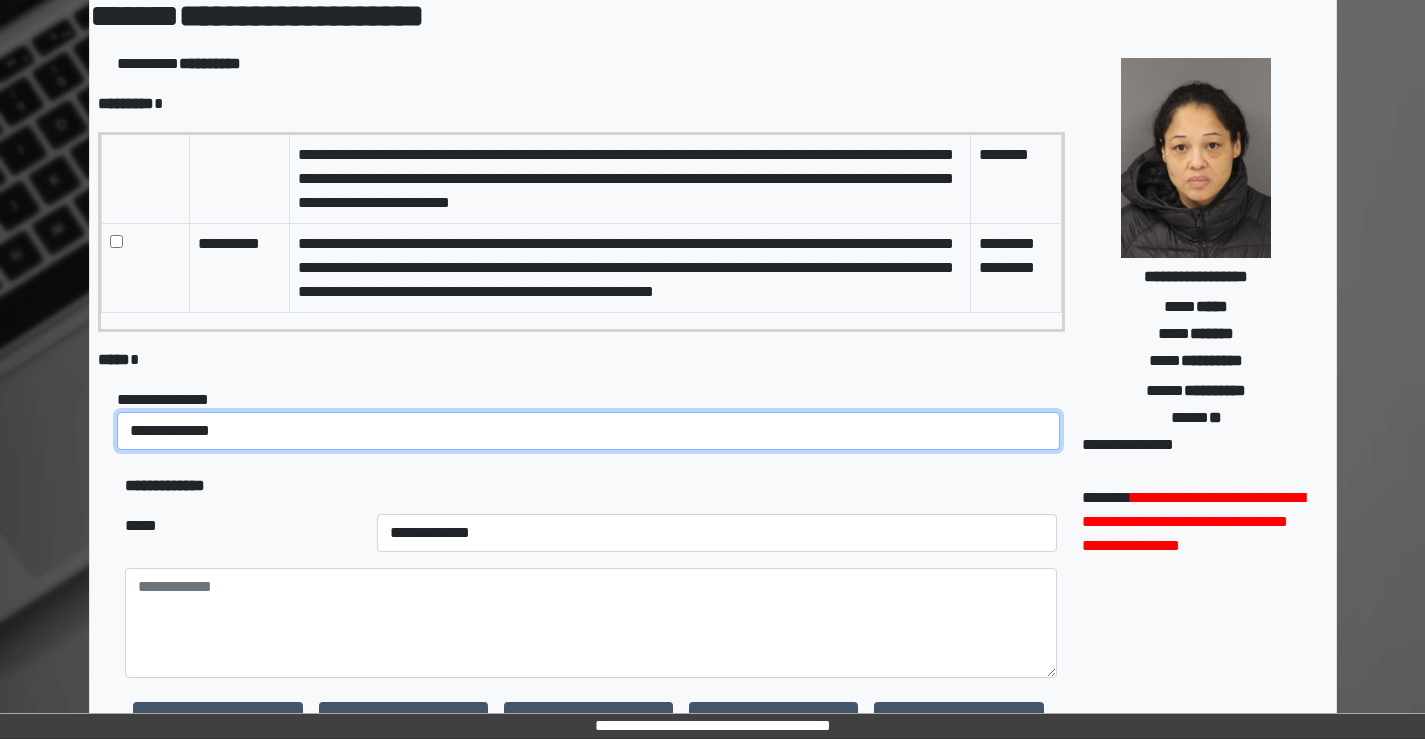 click on "**********" at bounding box center [588, 431] 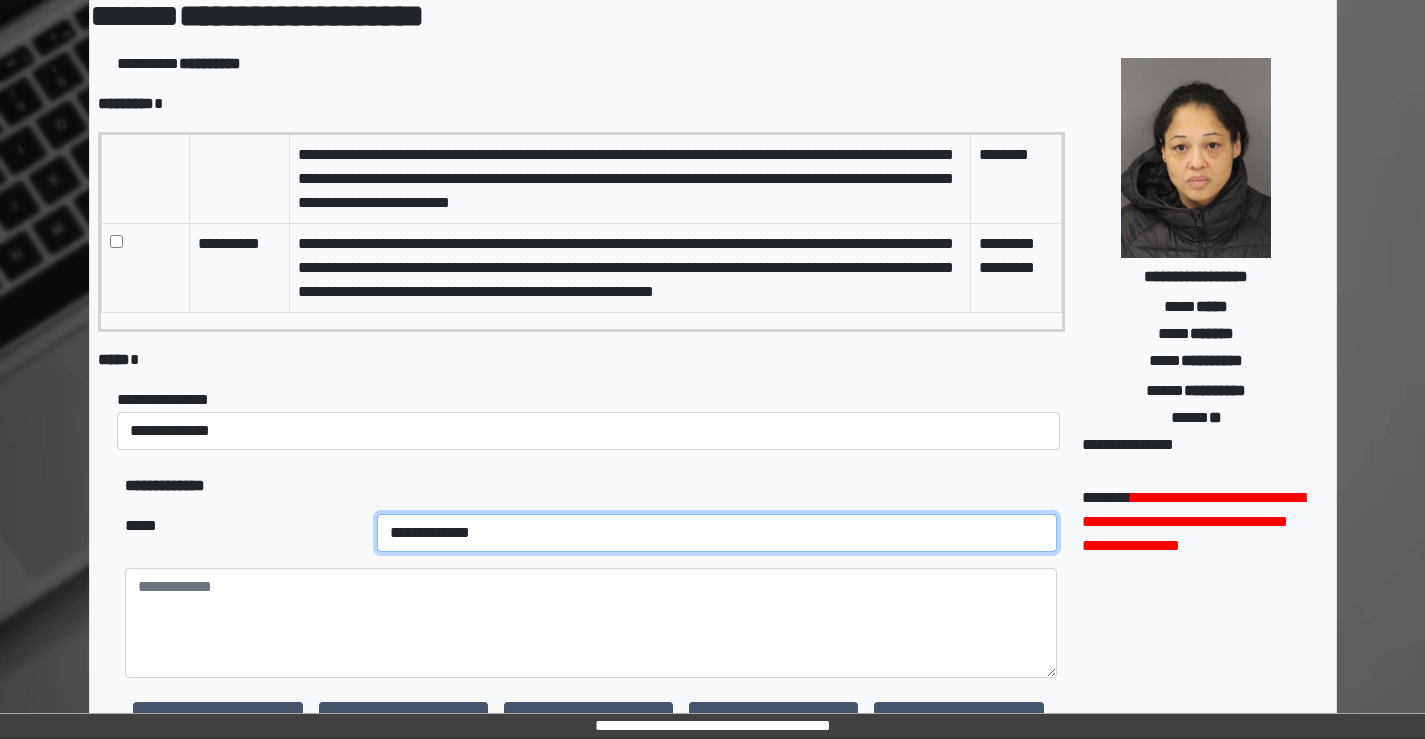 click on "**********" at bounding box center [717, 533] 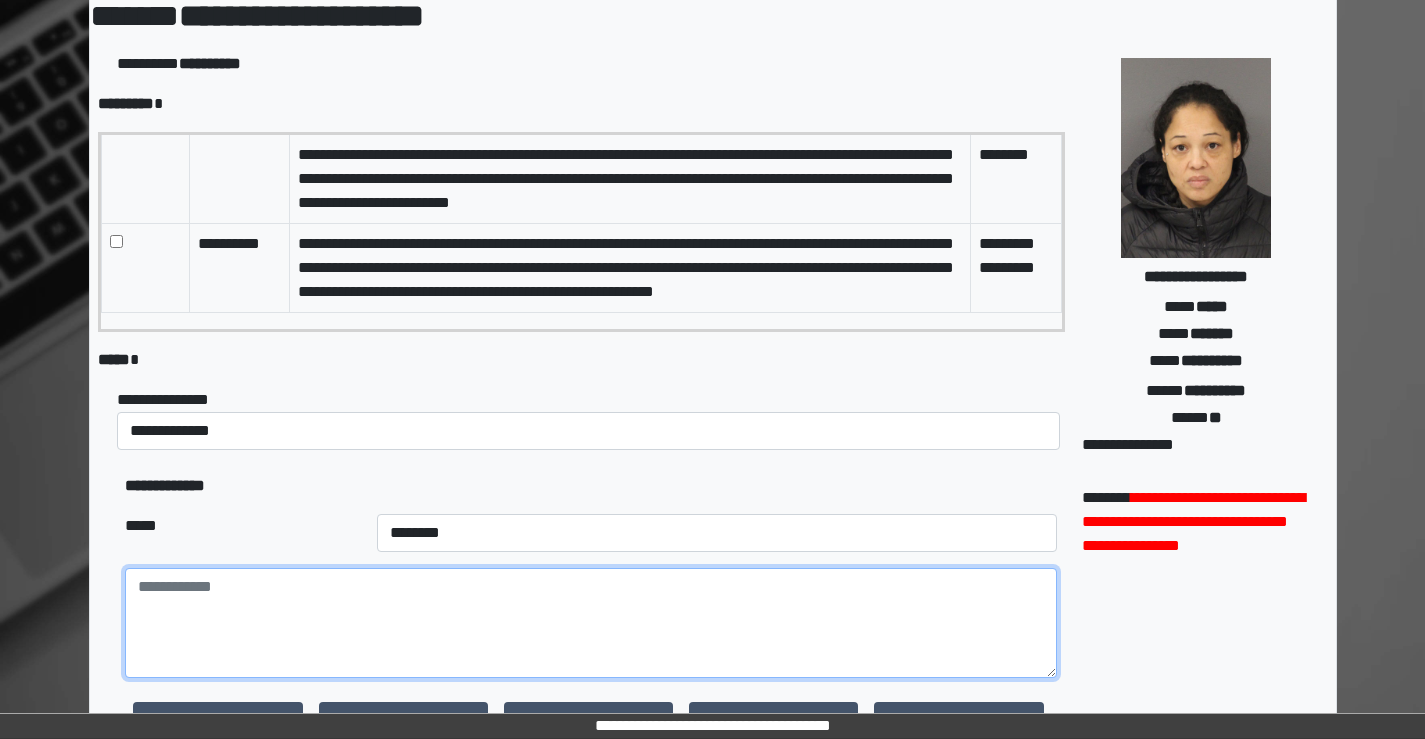 click at bounding box center (590, 623) 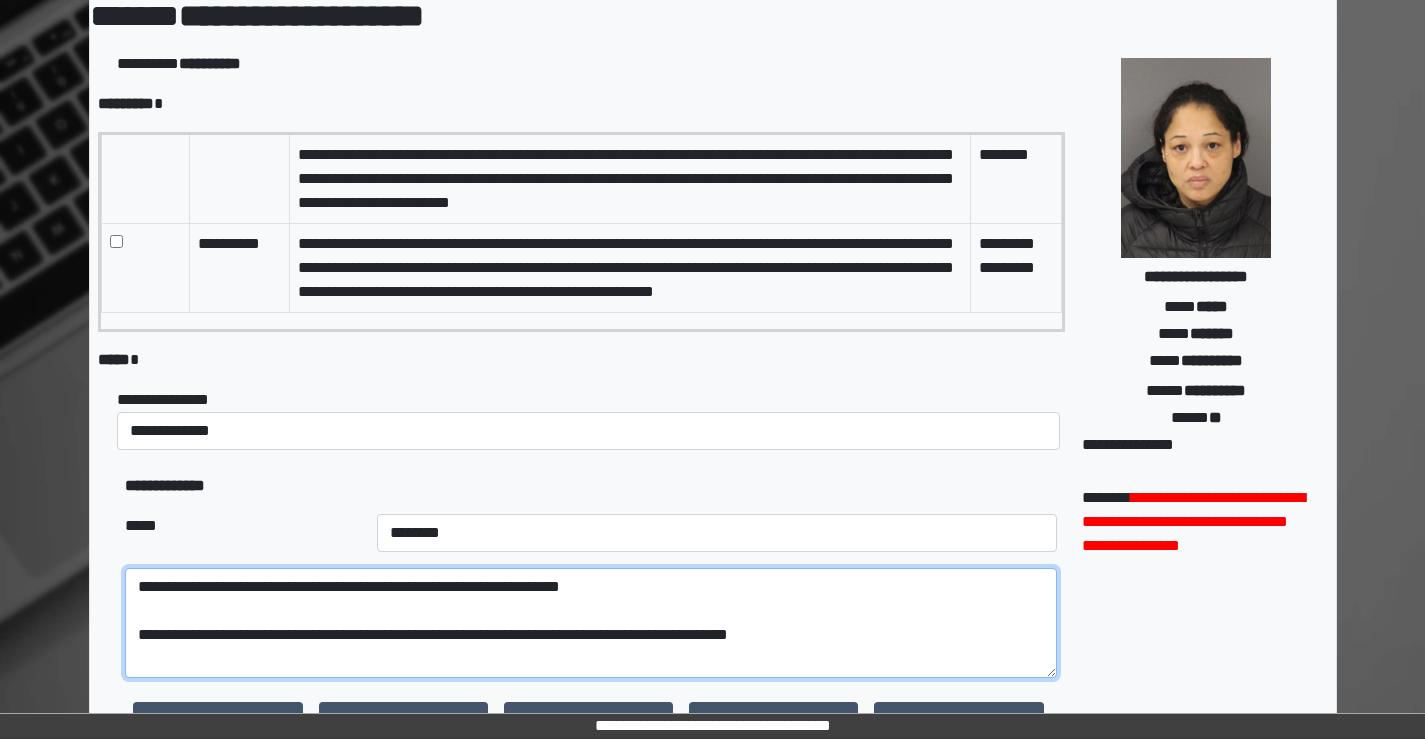 click on "**********" at bounding box center [590, 623] 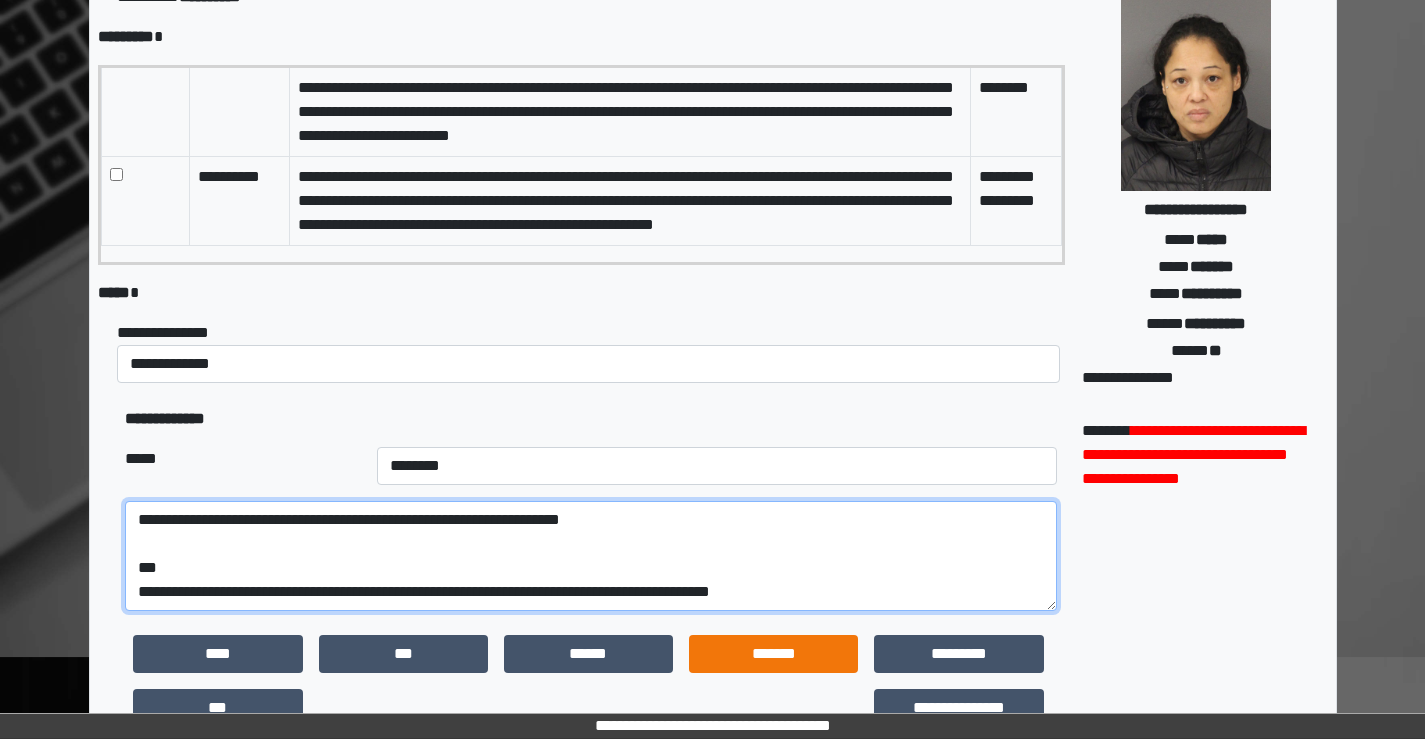 scroll, scrollTop: 200, scrollLeft: 0, axis: vertical 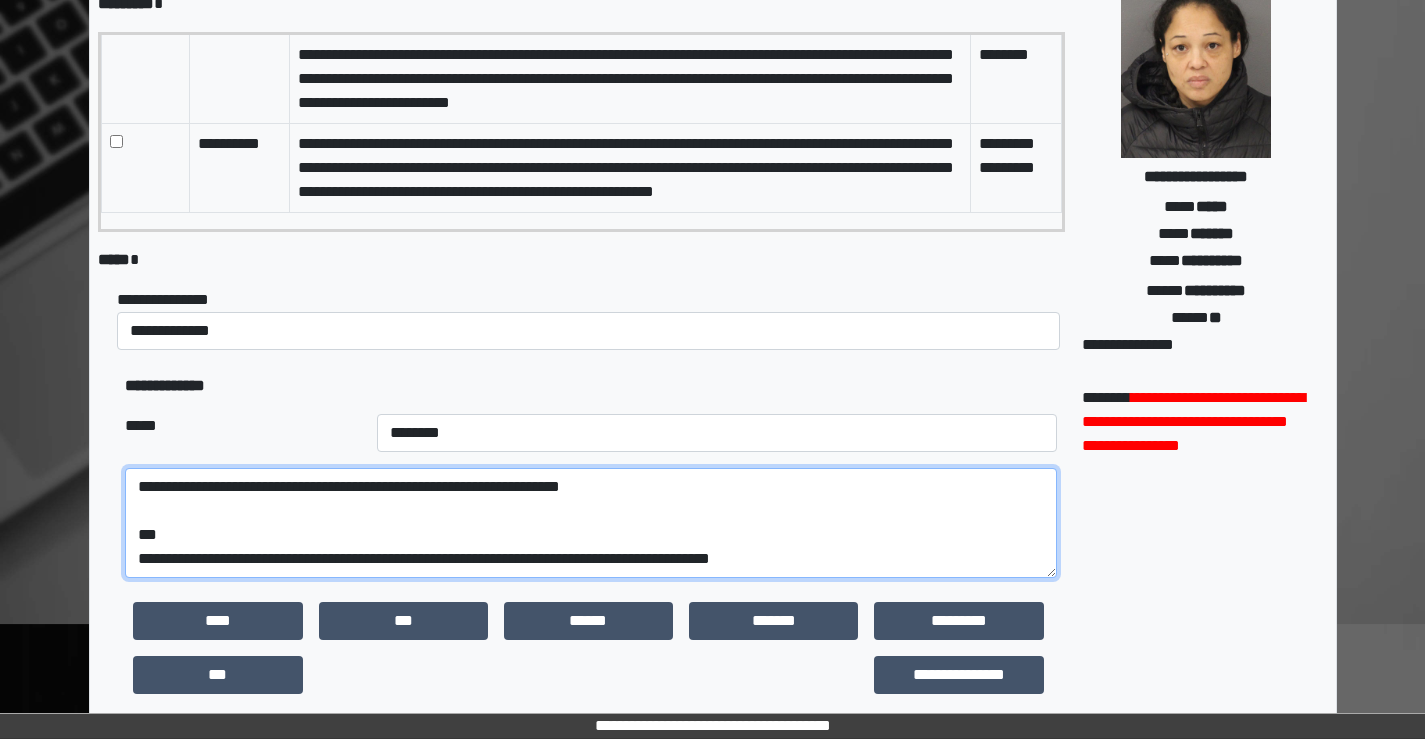 click on "**********" at bounding box center (590, 523) 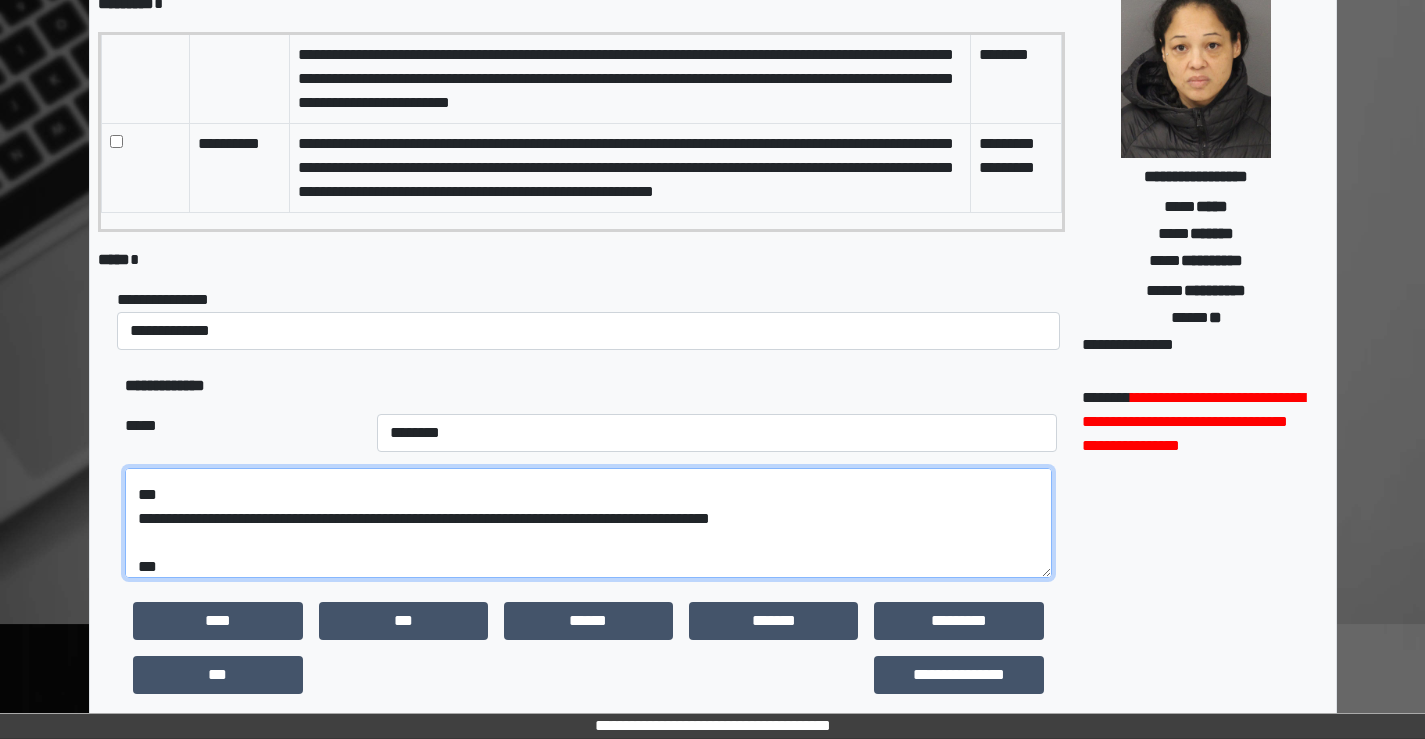 scroll, scrollTop: 64, scrollLeft: 0, axis: vertical 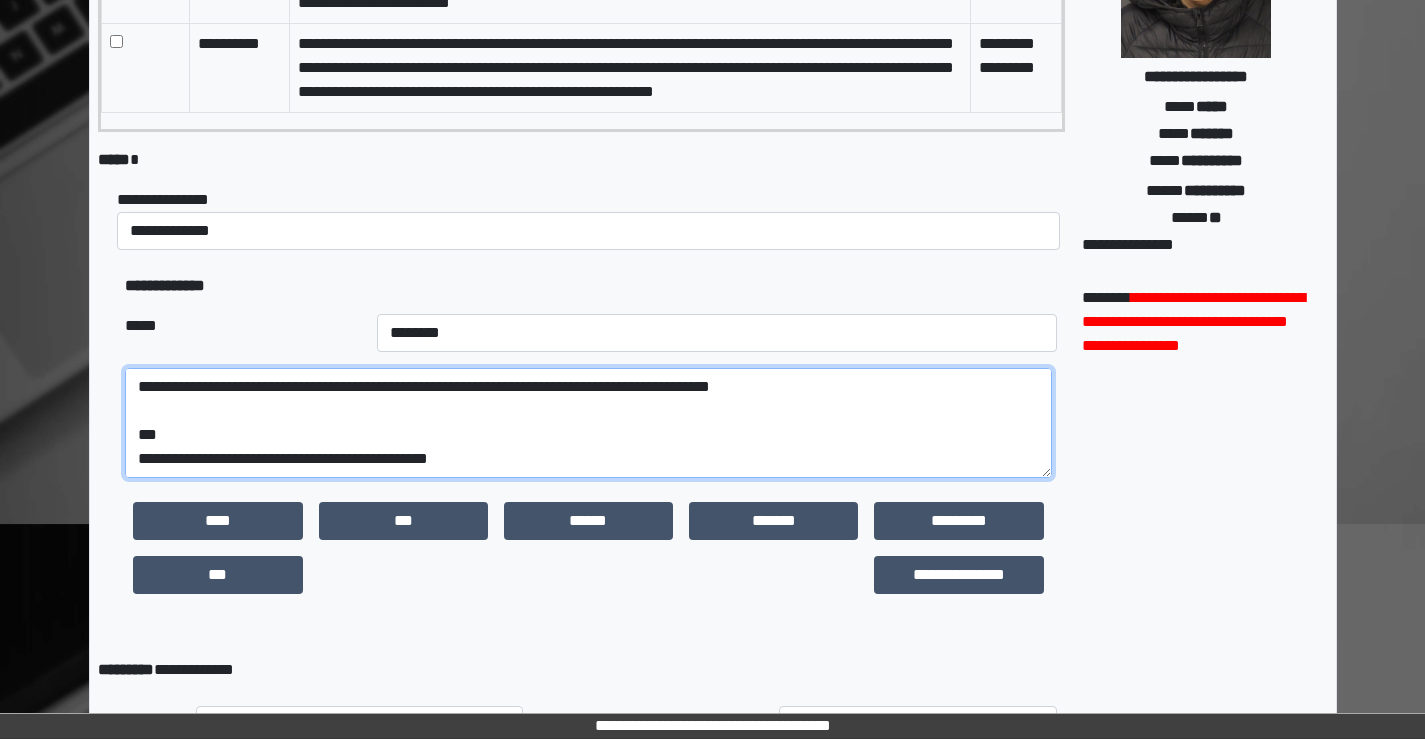 click on "**********" at bounding box center [588, 423] 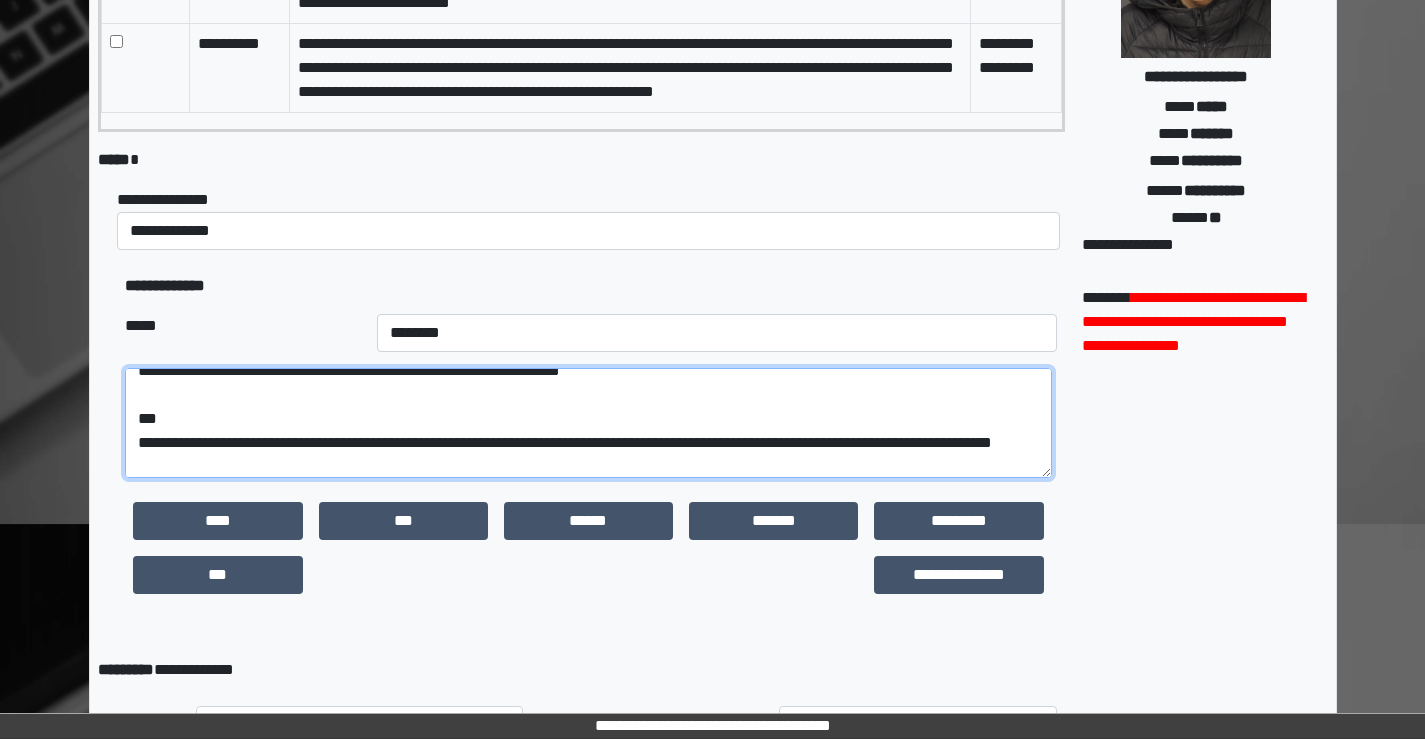 scroll, scrollTop: 40, scrollLeft: 0, axis: vertical 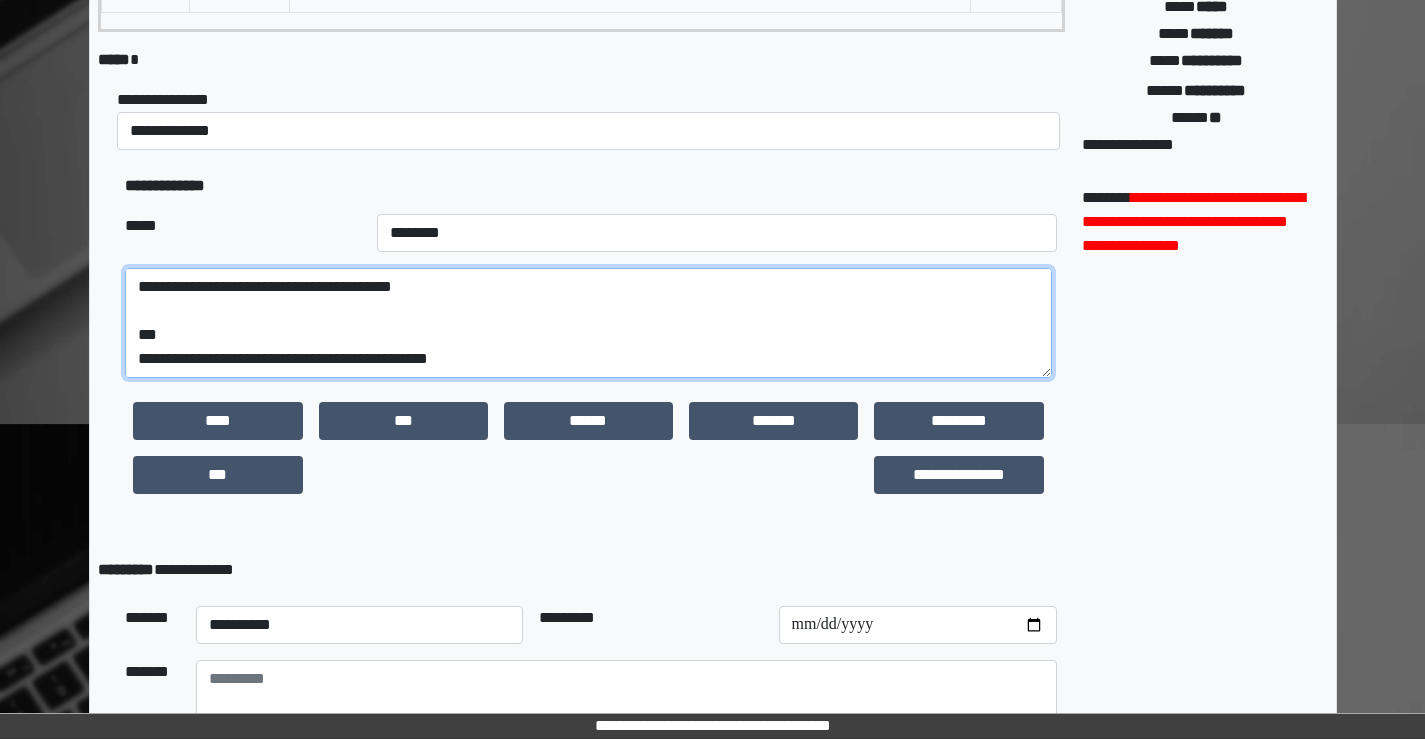 click on "**********" at bounding box center (588, 323) 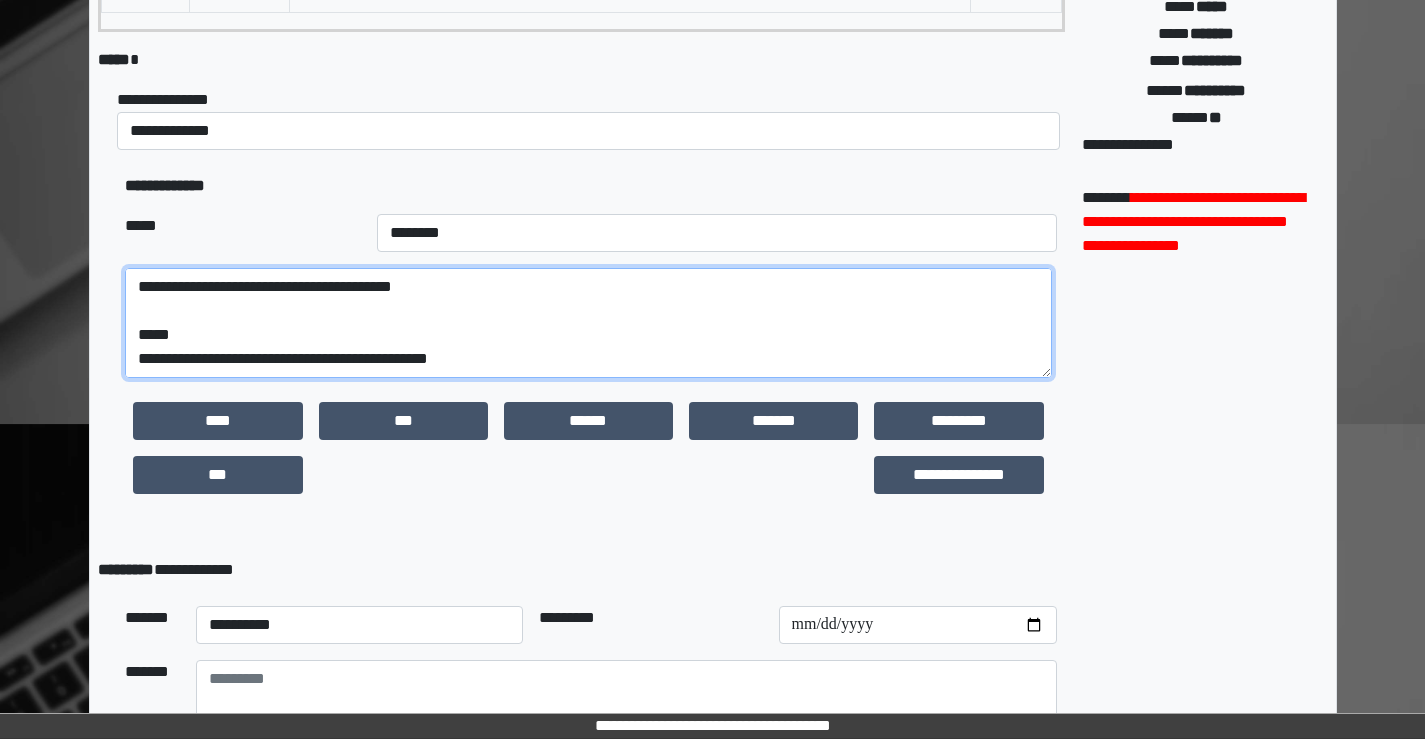 click on "**********" at bounding box center (588, 323) 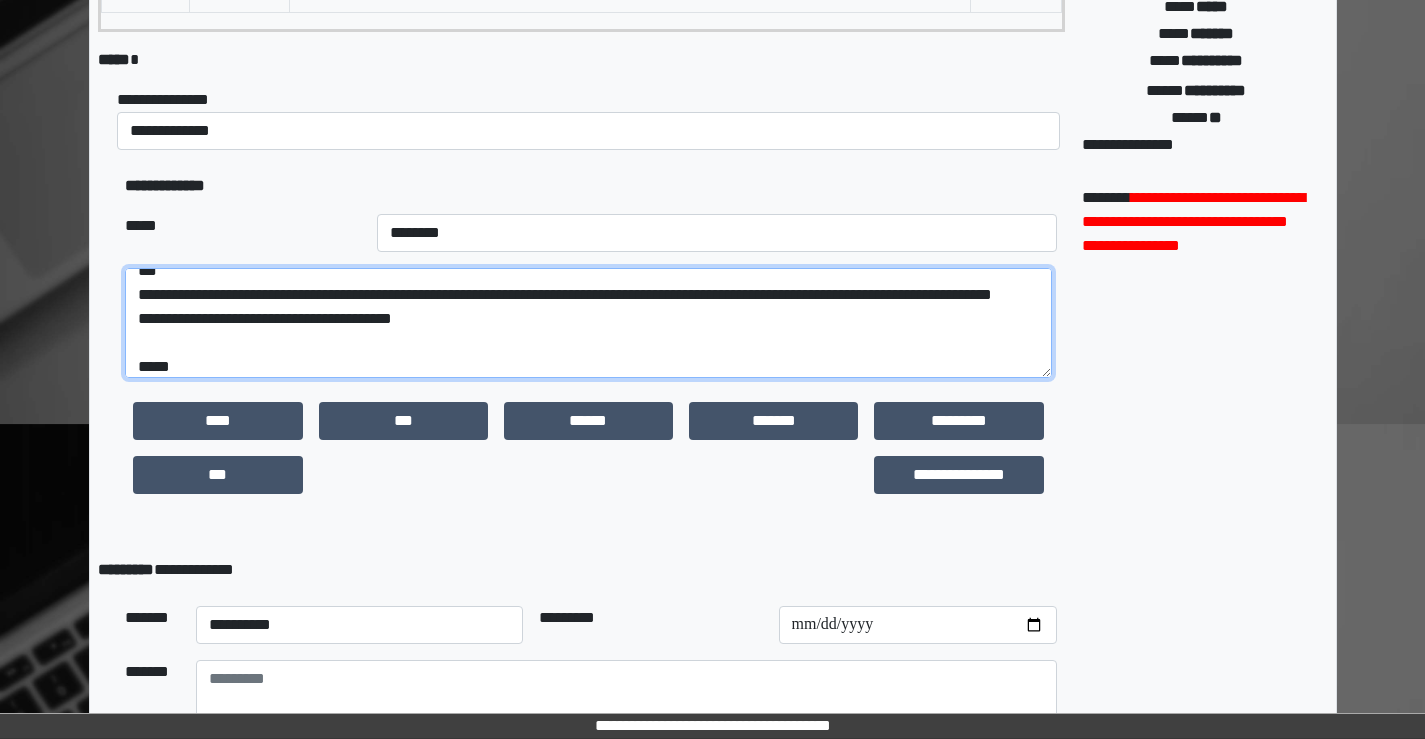 scroll, scrollTop: 100, scrollLeft: 0, axis: vertical 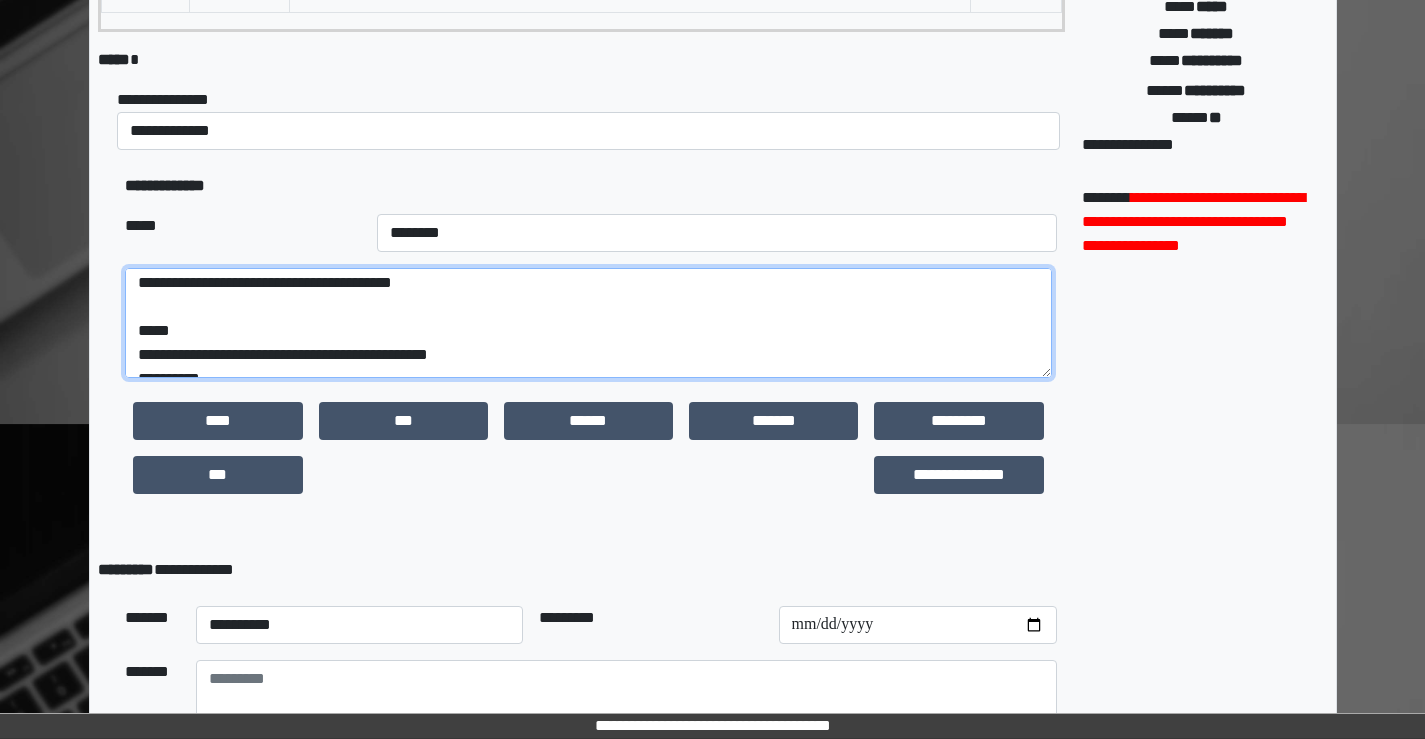 click on "**********" at bounding box center (588, 323) 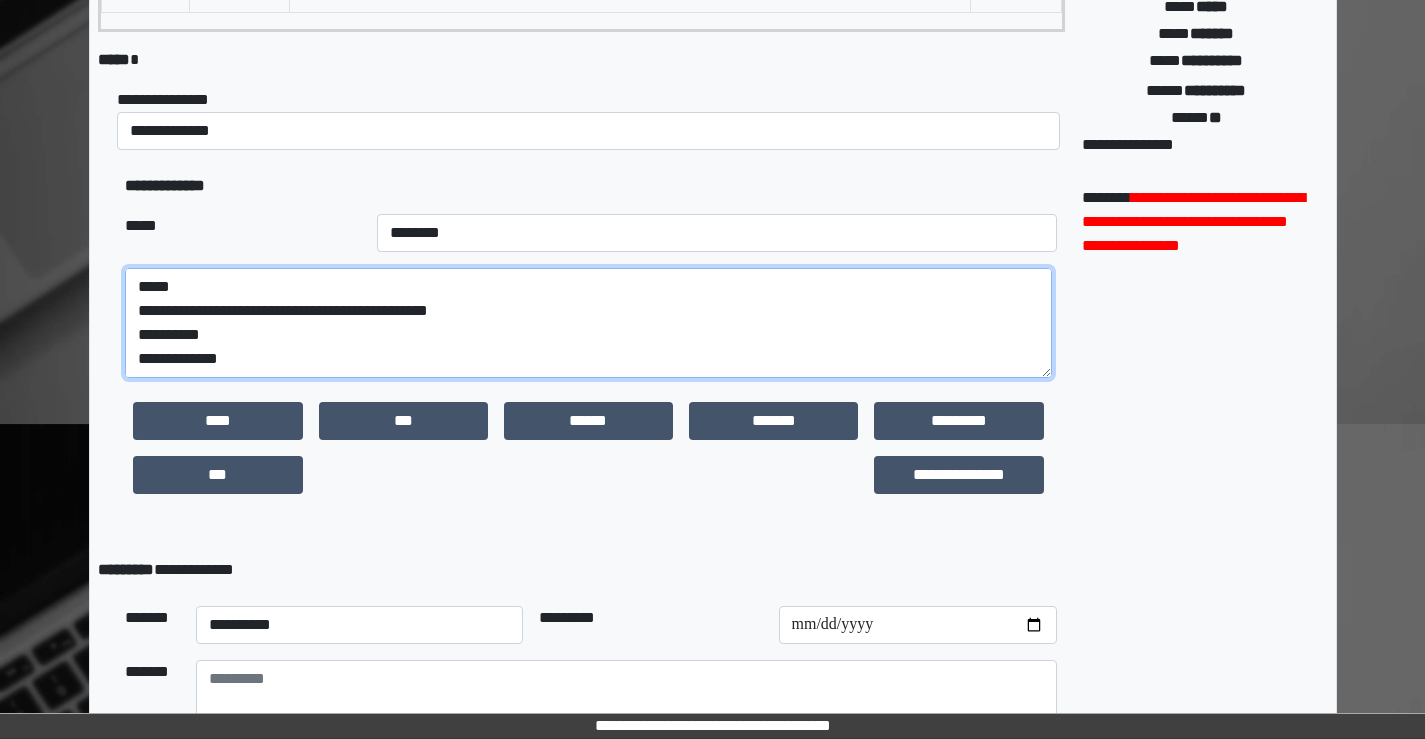 scroll, scrollTop: 200, scrollLeft: 0, axis: vertical 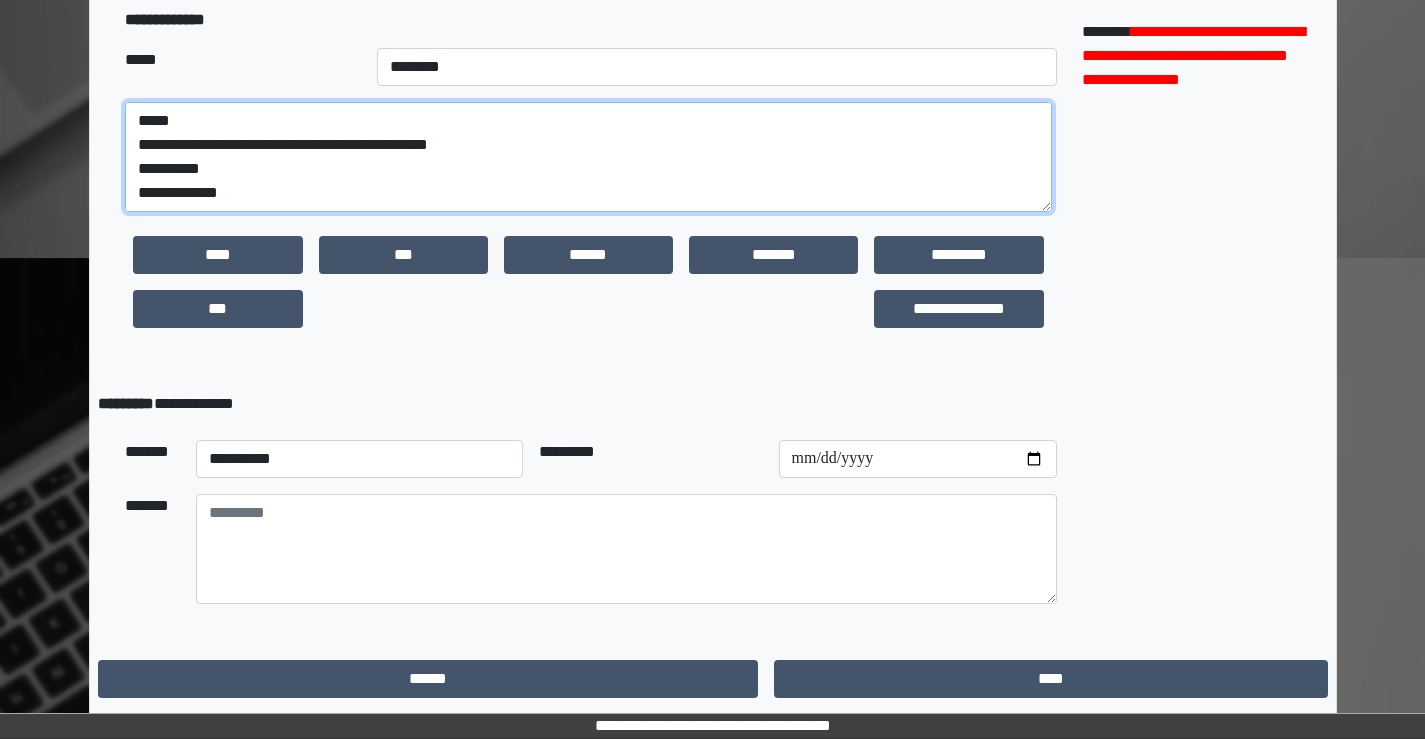 click on "**********" at bounding box center (588, 157) 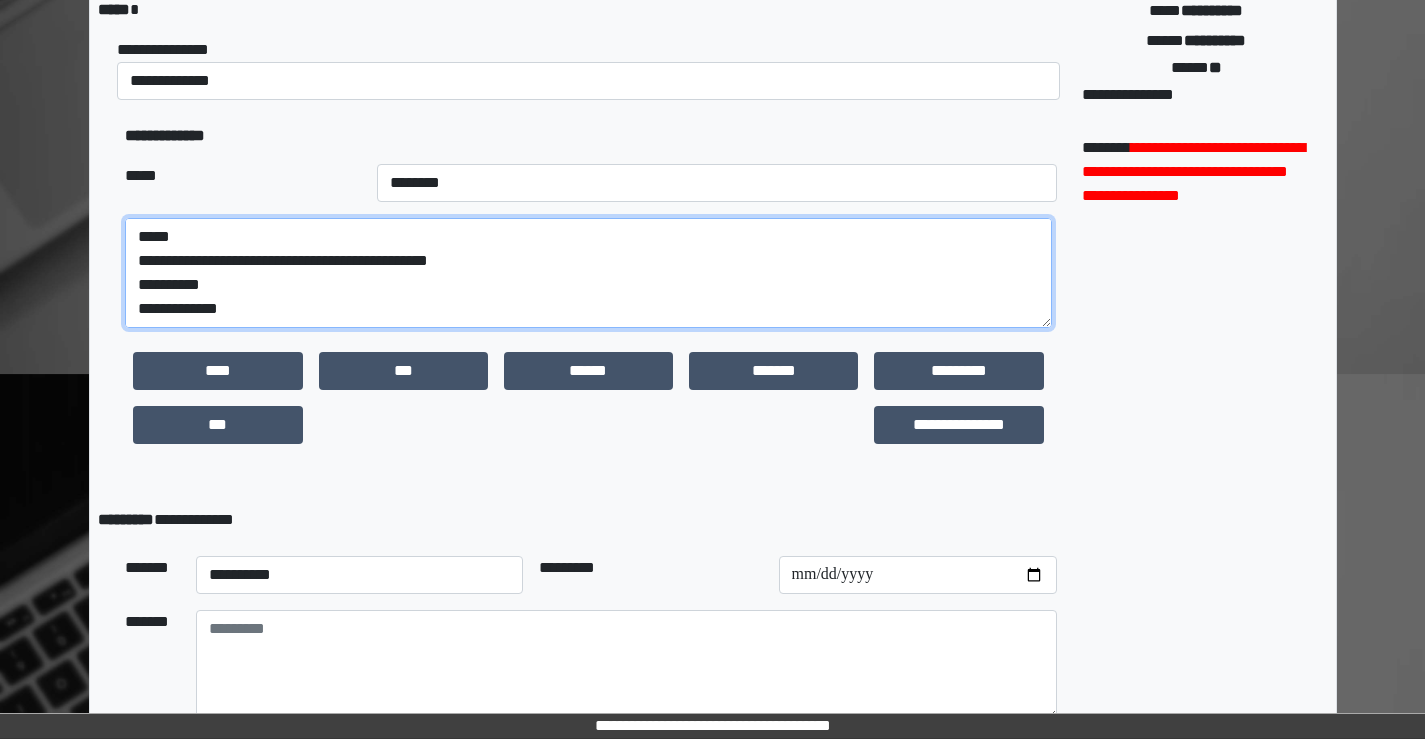 scroll, scrollTop: 166, scrollLeft: 0, axis: vertical 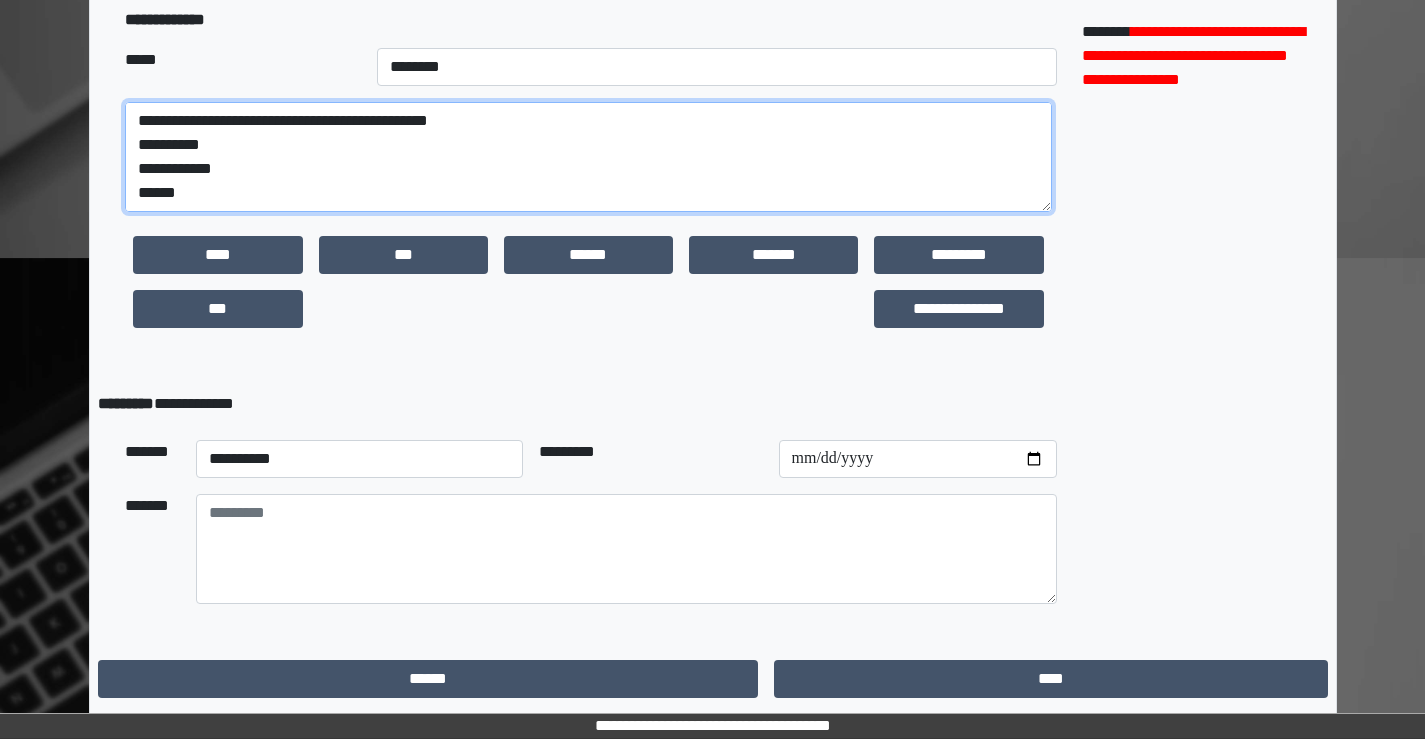 click on "**********" at bounding box center (588, 157) 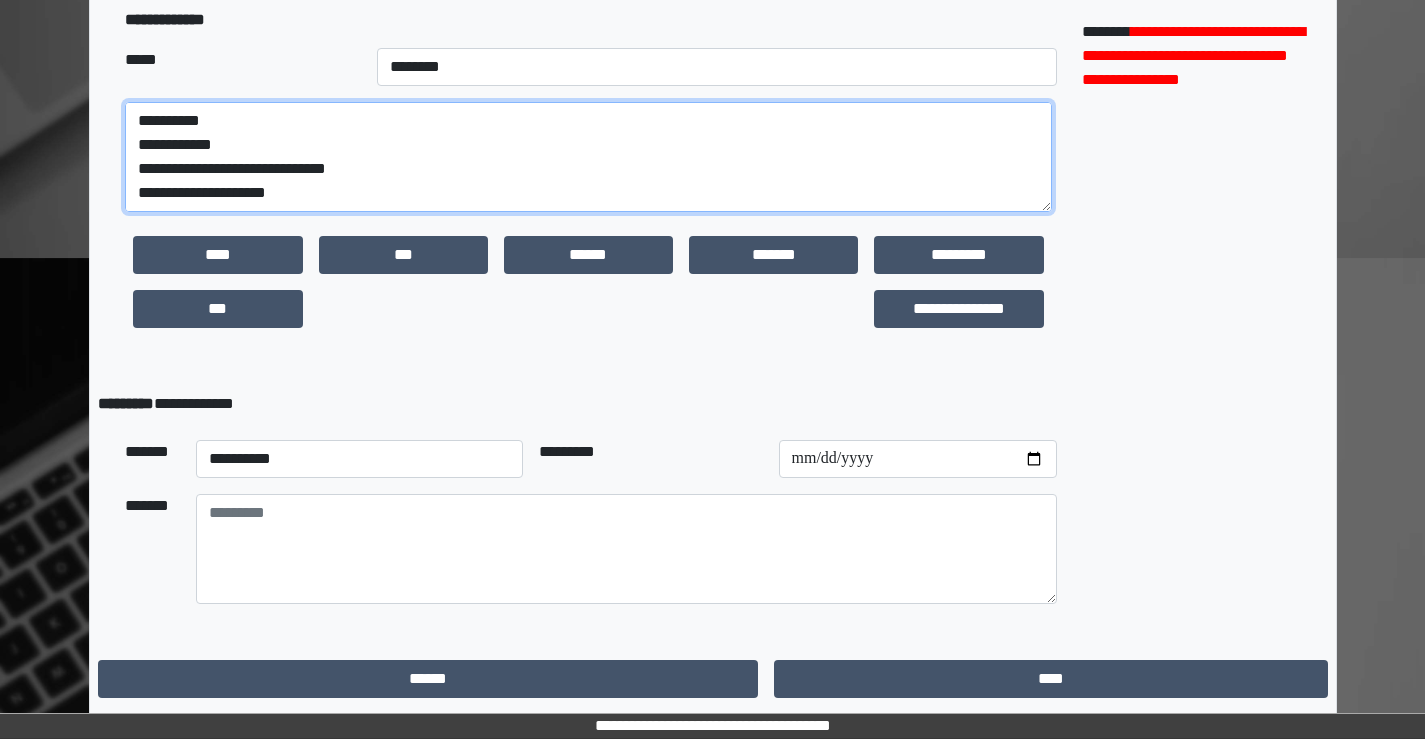 click on "**********" at bounding box center (588, 157) 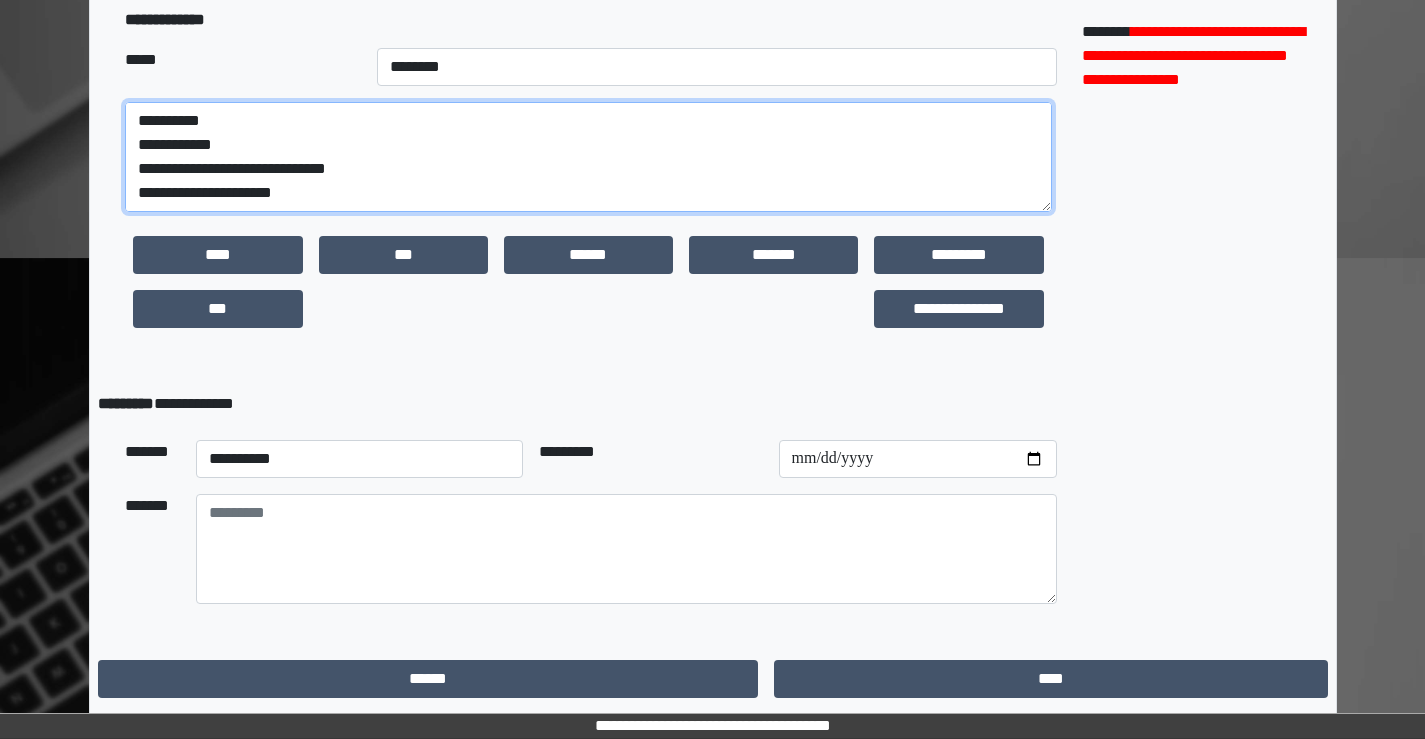click on "**********" at bounding box center (588, 157) 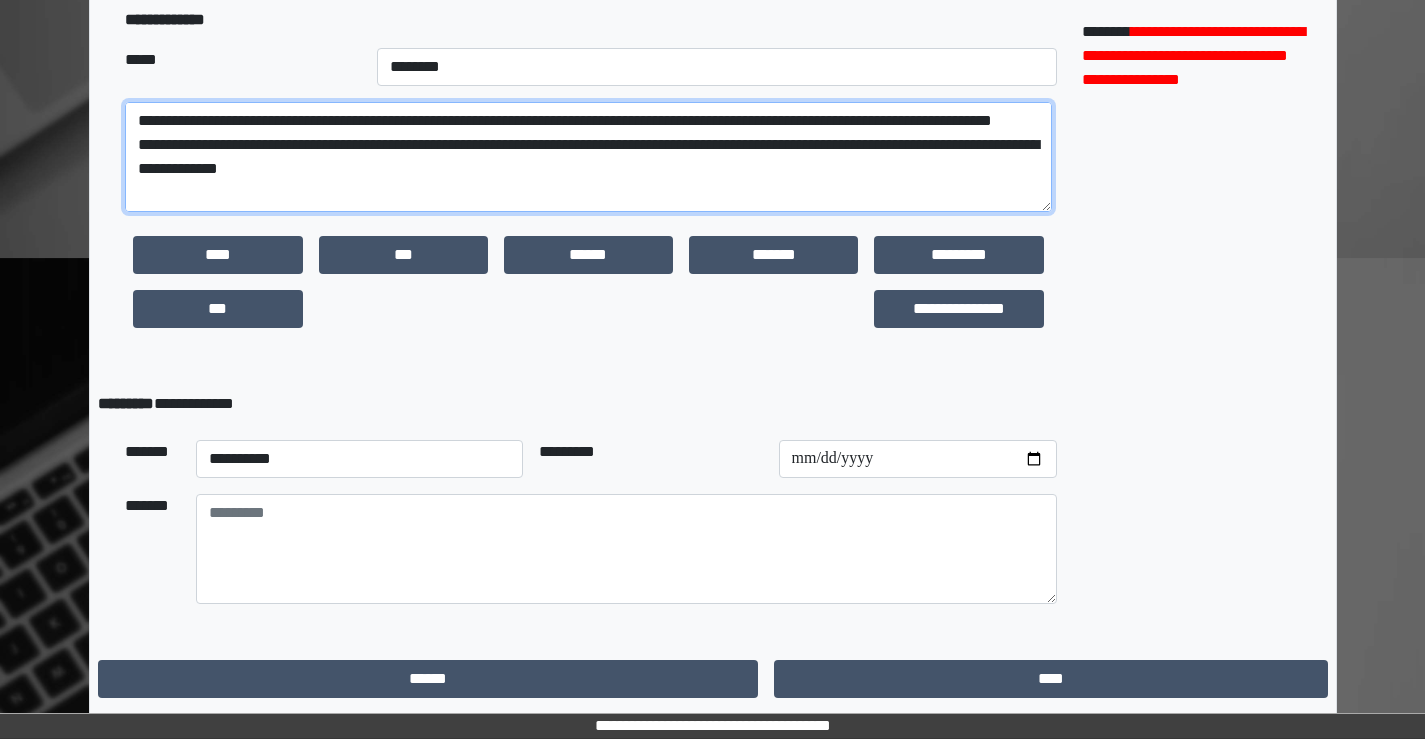 scroll, scrollTop: 104, scrollLeft: 0, axis: vertical 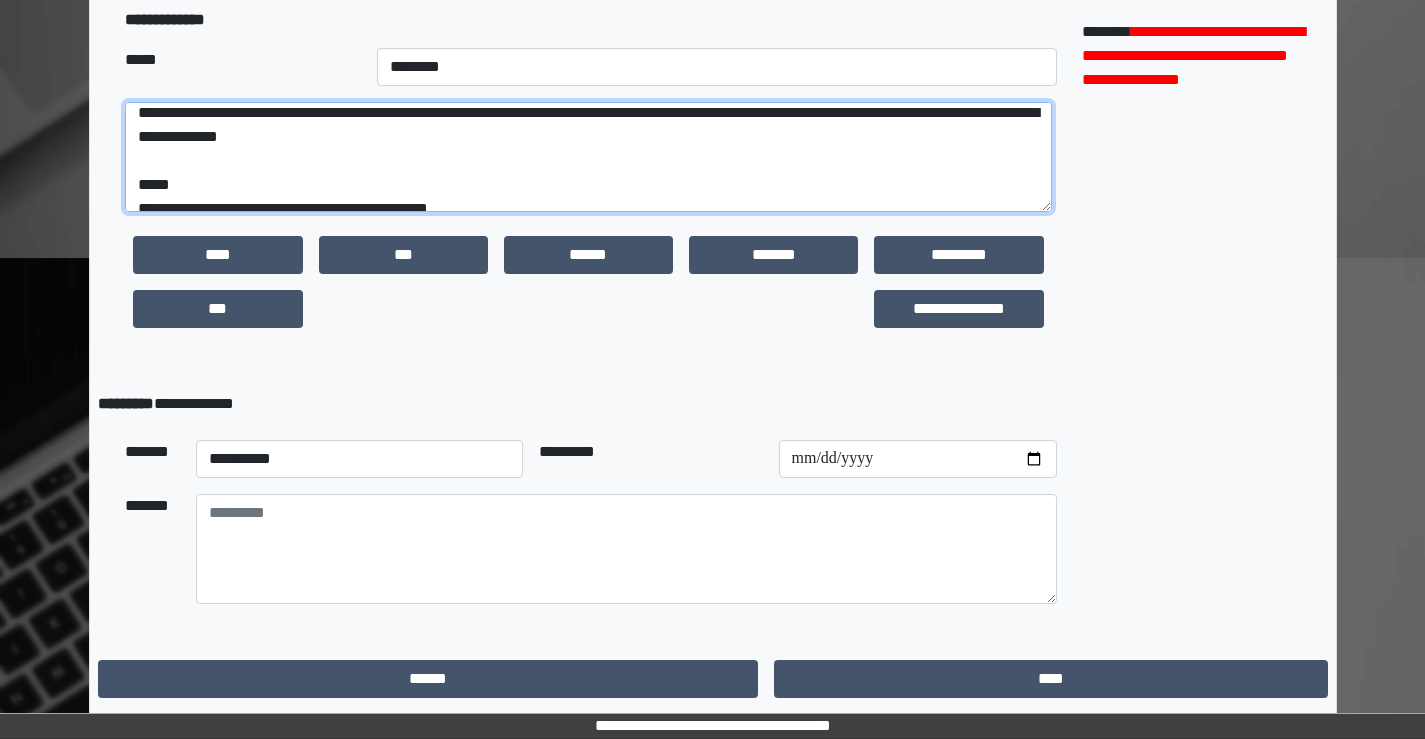 click on "**********" at bounding box center (588, 157) 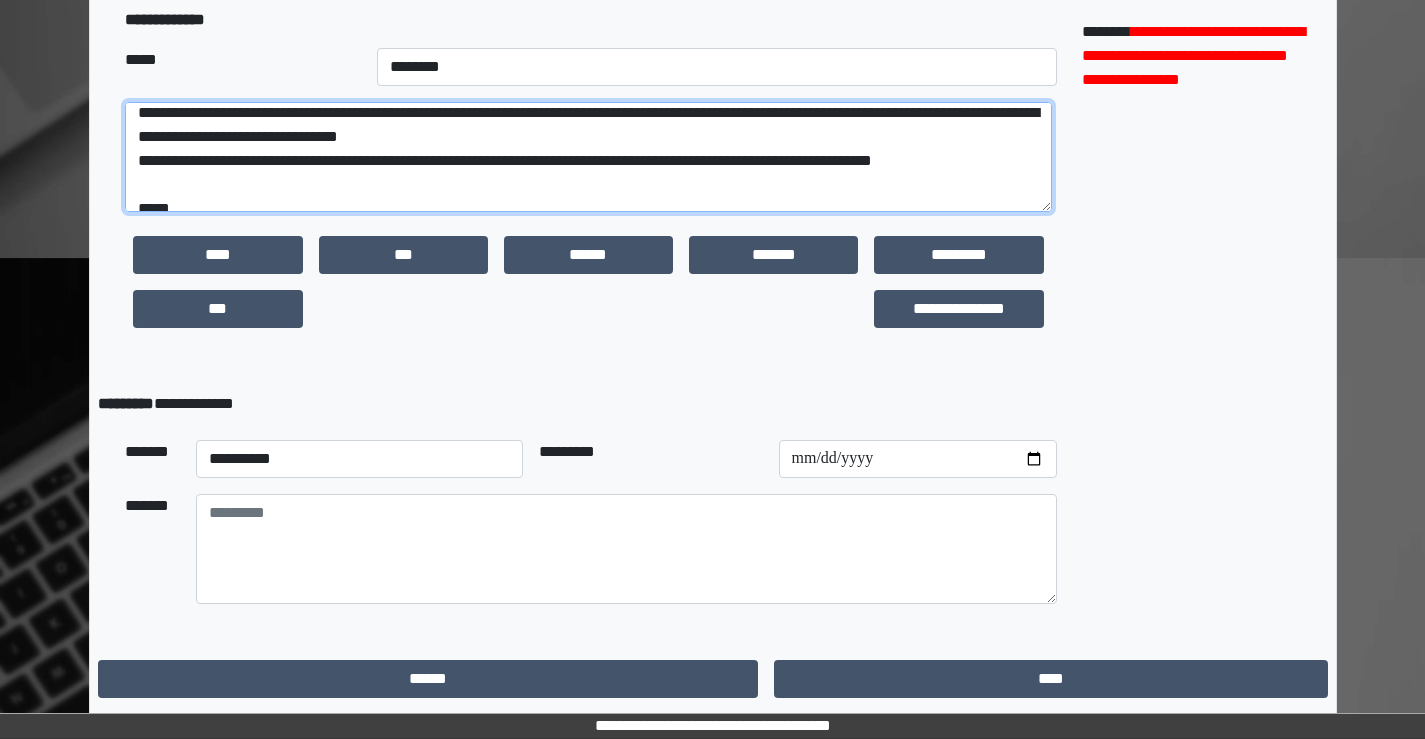 scroll, scrollTop: 104, scrollLeft: 0, axis: vertical 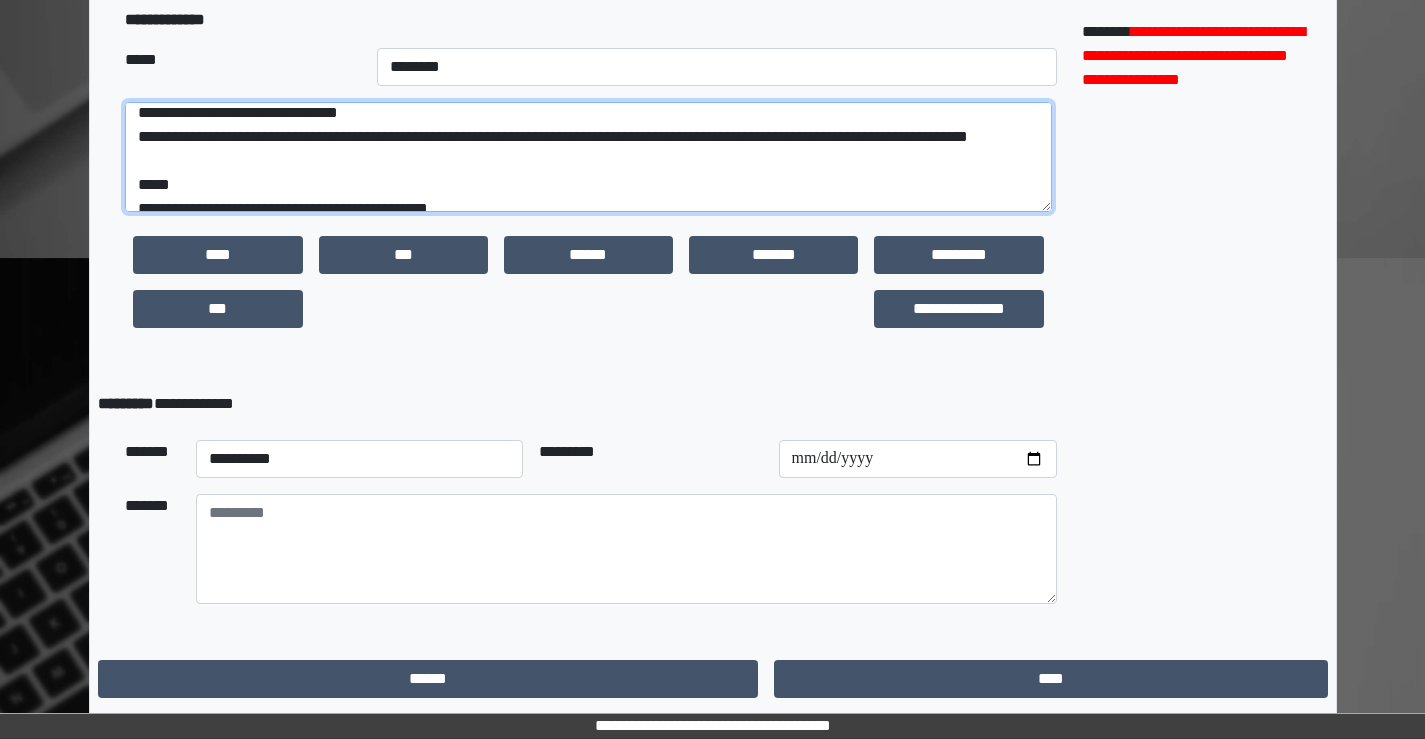click on "**********" at bounding box center [588, 157] 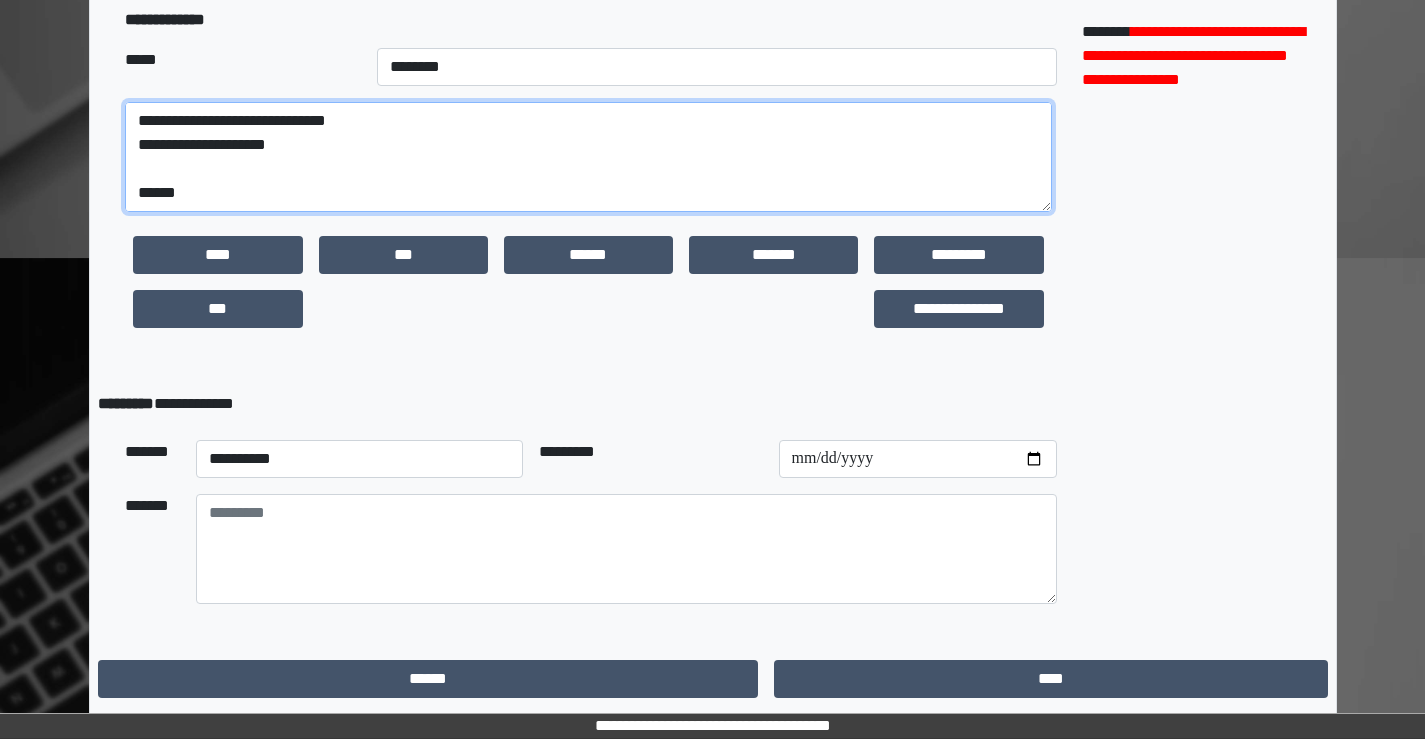 scroll, scrollTop: 336, scrollLeft: 0, axis: vertical 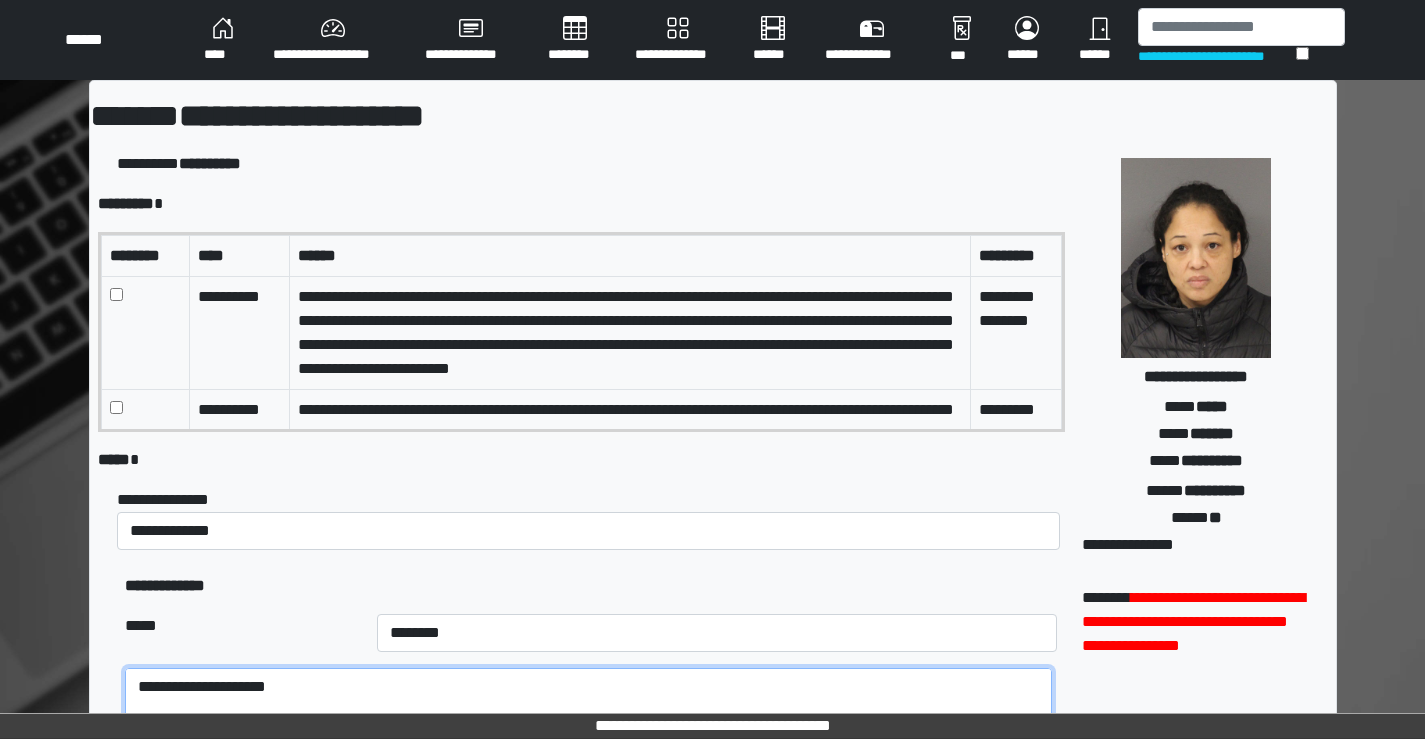 type on "**********" 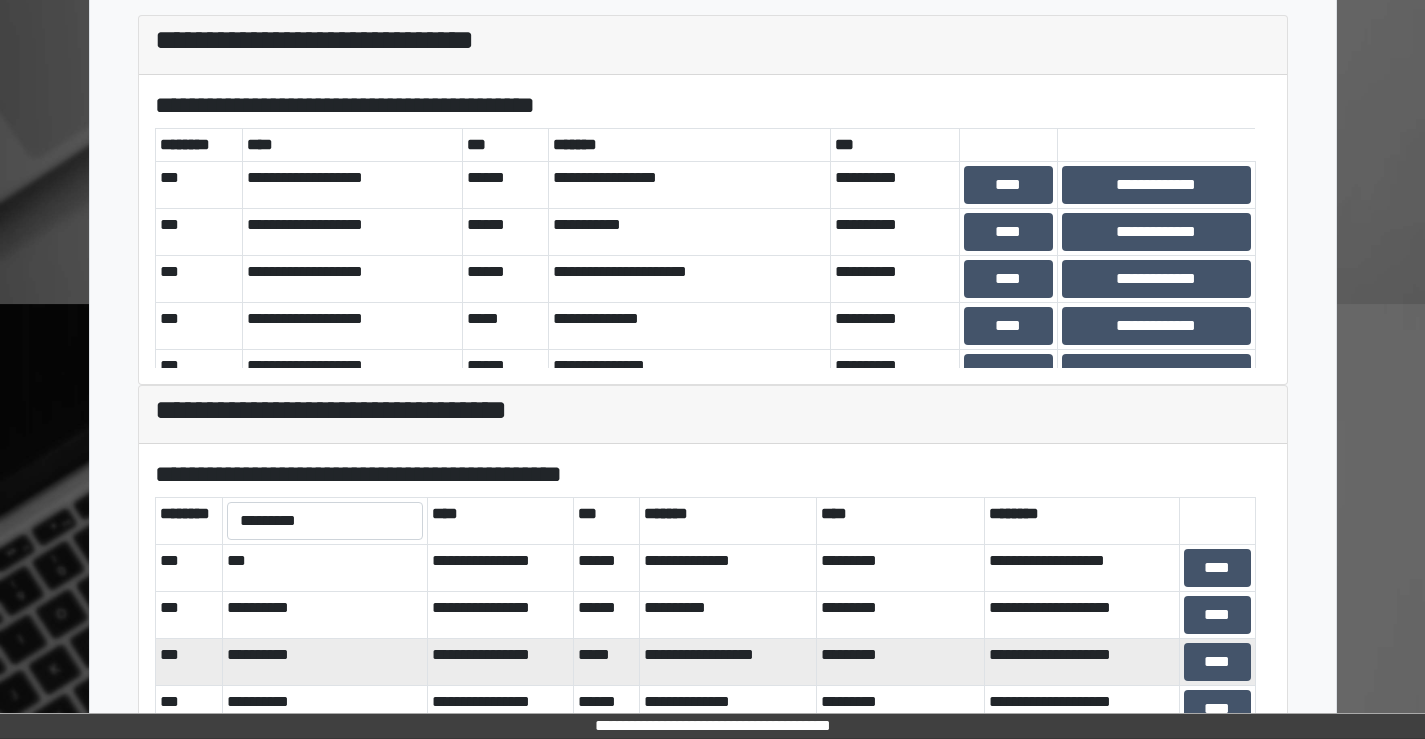 scroll, scrollTop: 576, scrollLeft: 0, axis: vertical 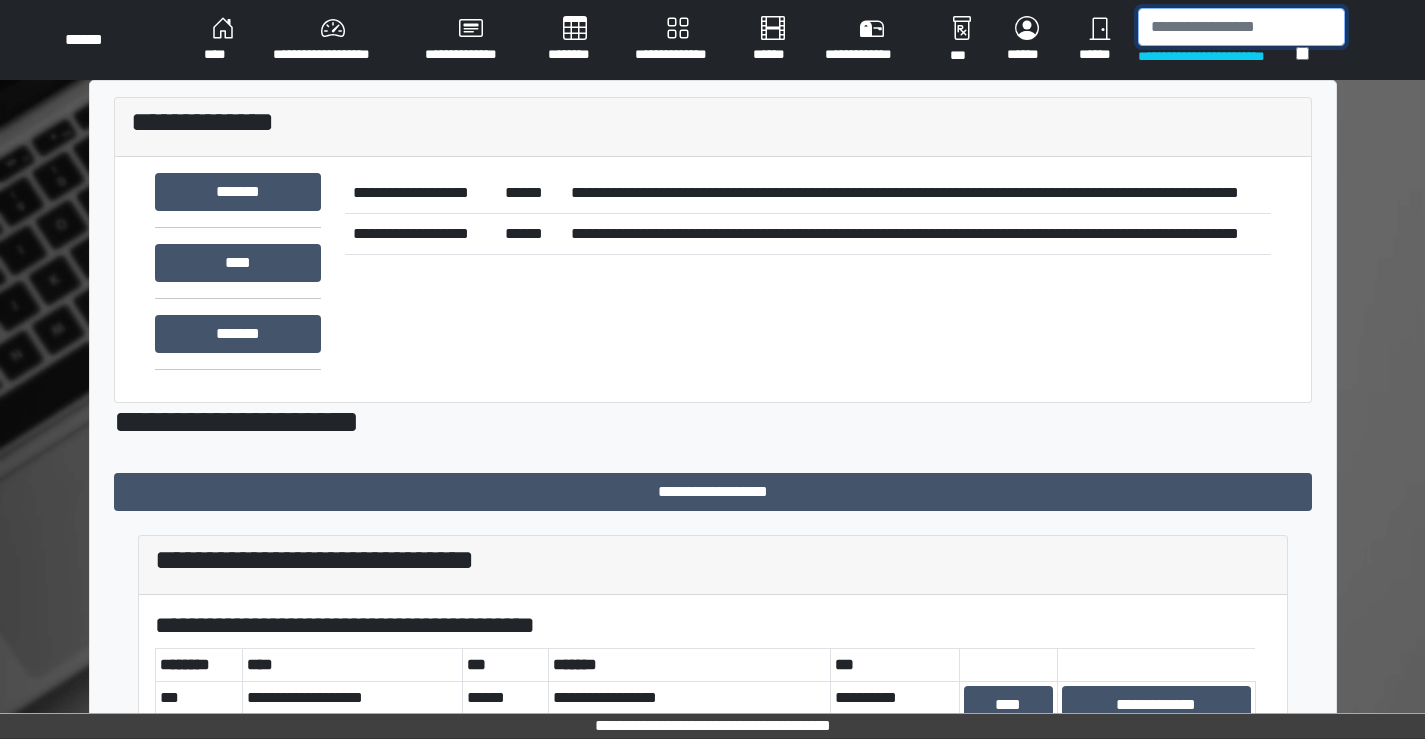 click at bounding box center [1241, 27] 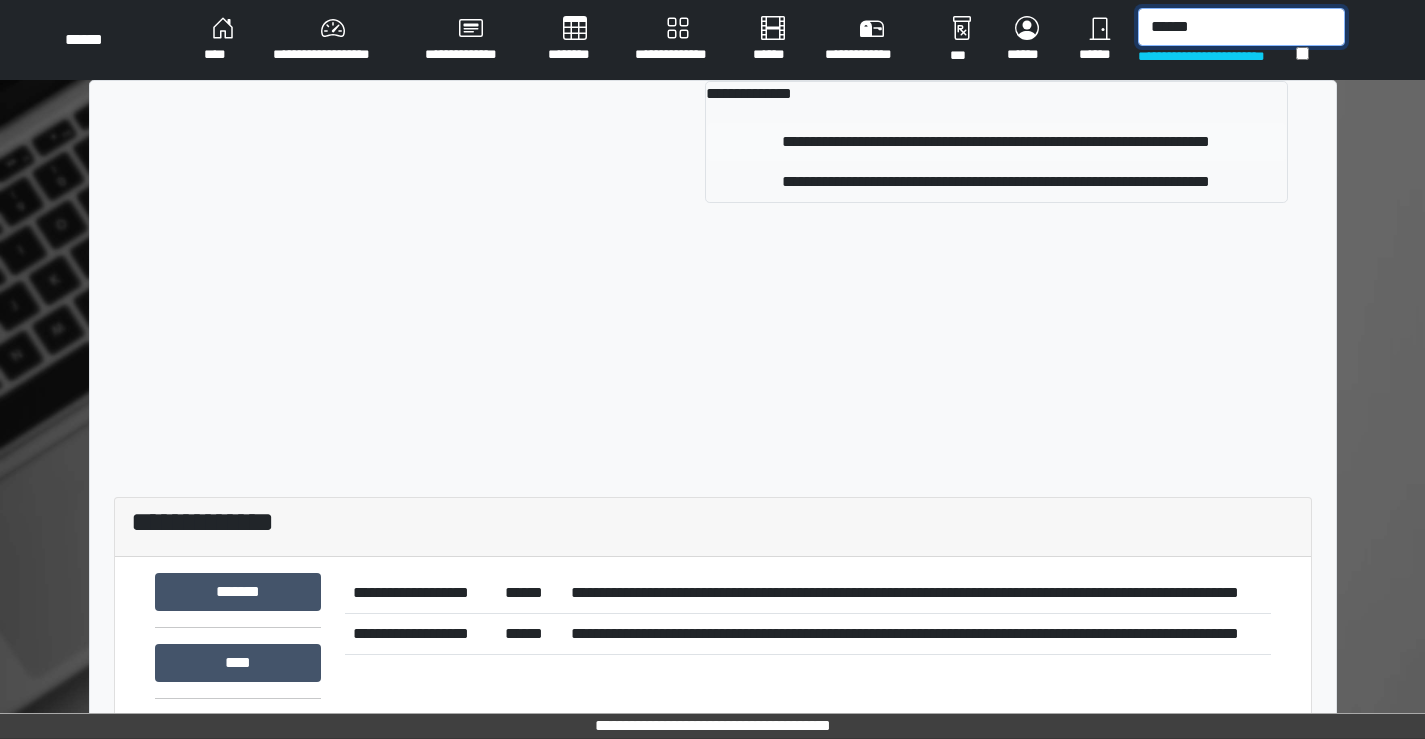type on "******" 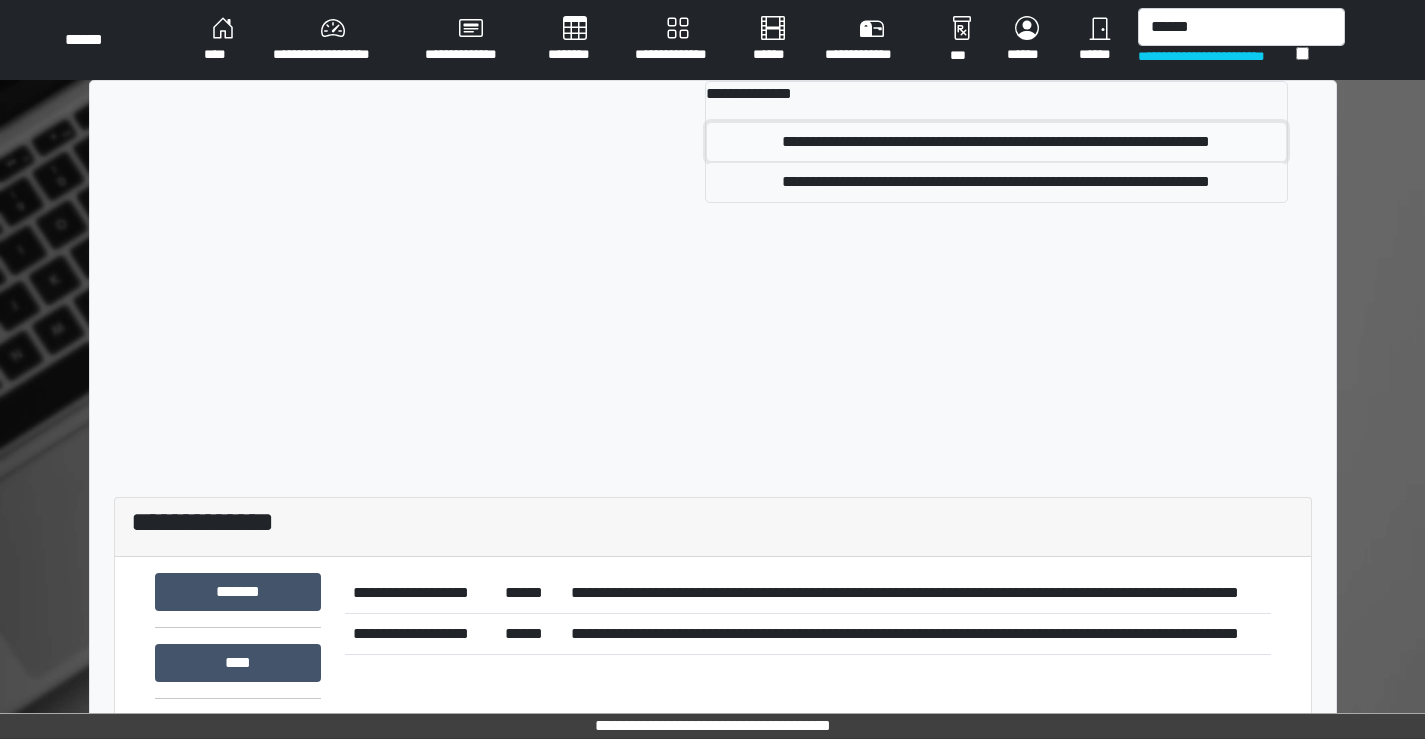 click on "**********" at bounding box center (996, 142) 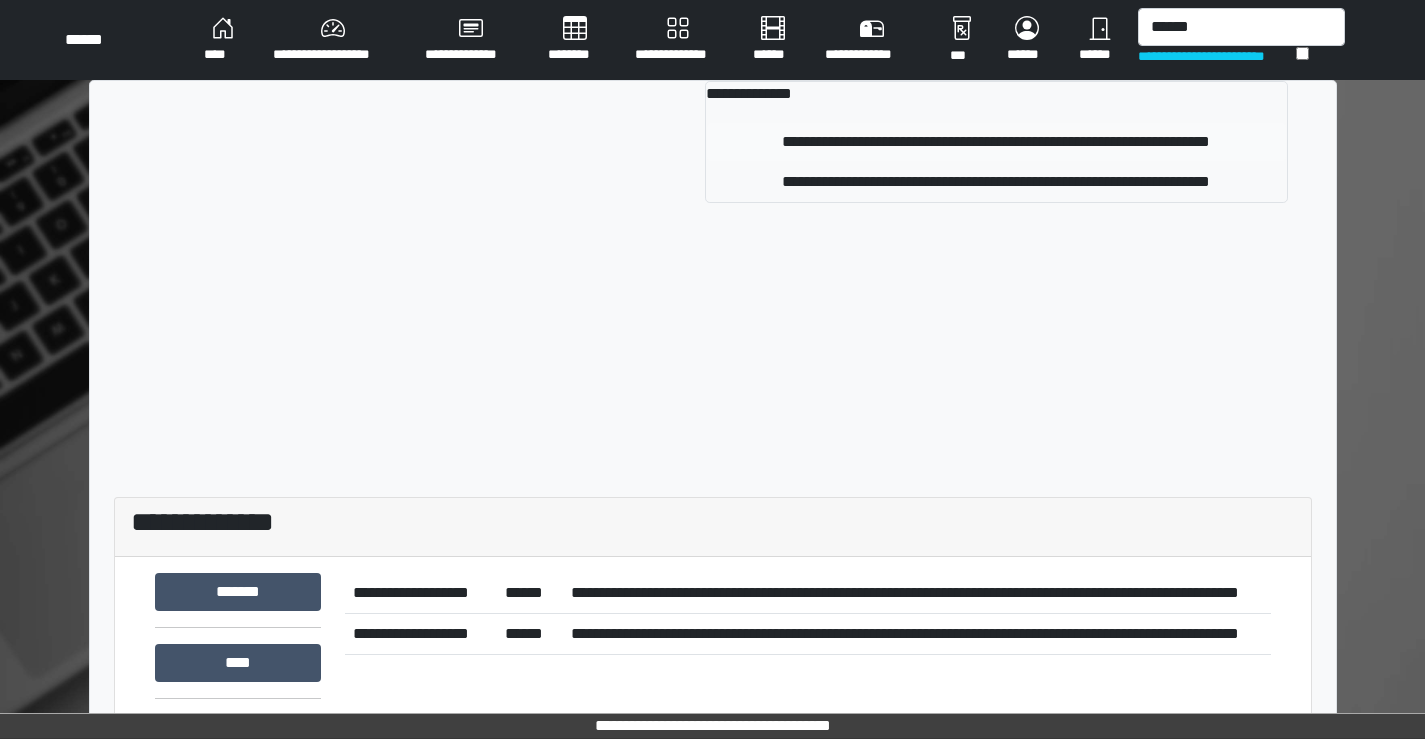 type 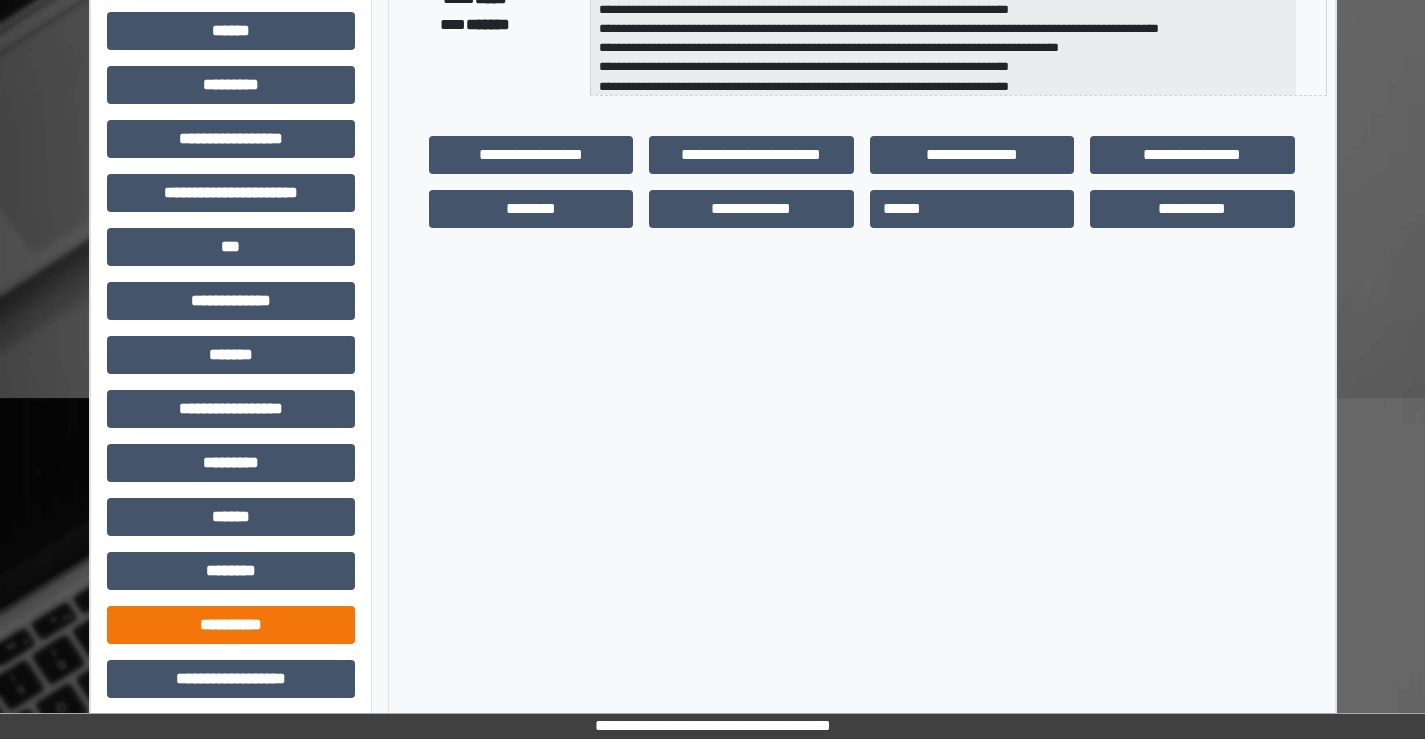 scroll, scrollTop: 435, scrollLeft: 0, axis: vertical 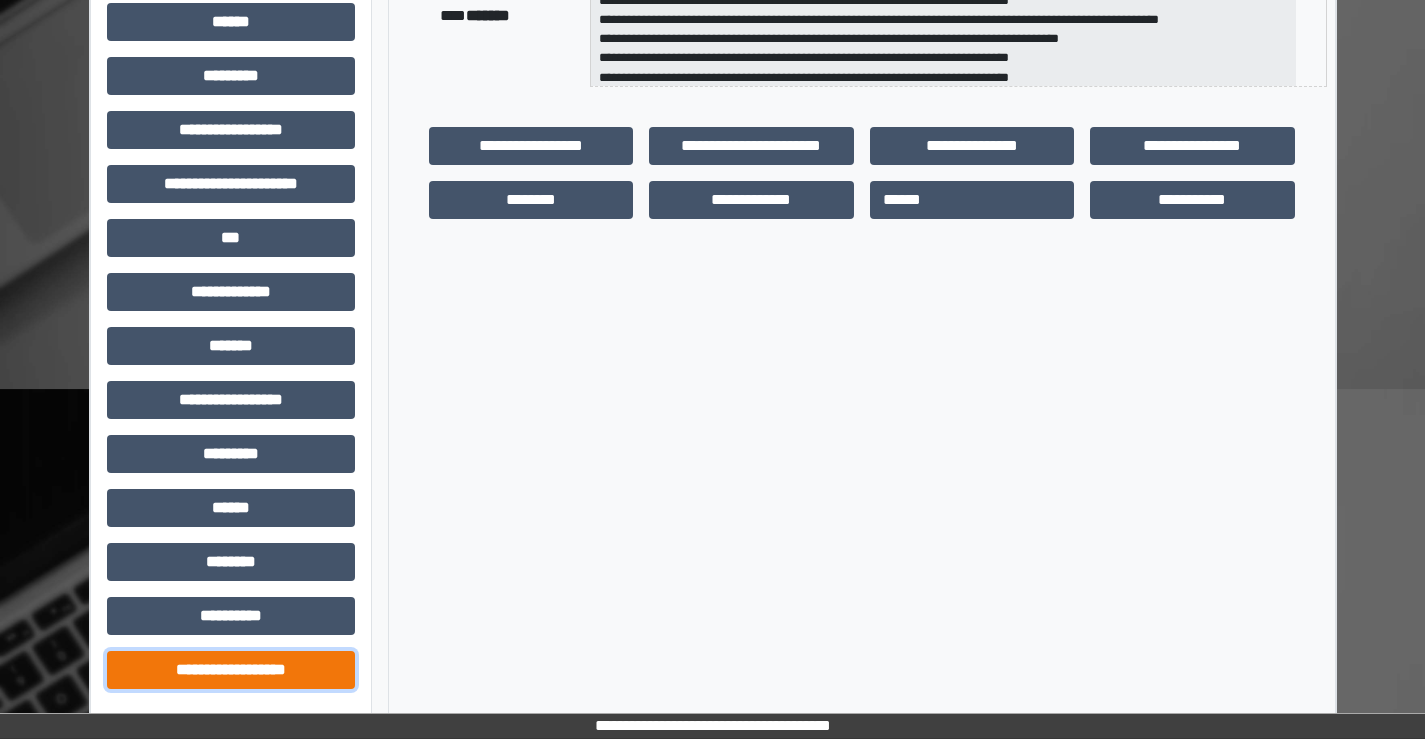 click on "**********" at bounding box center (231, 670) 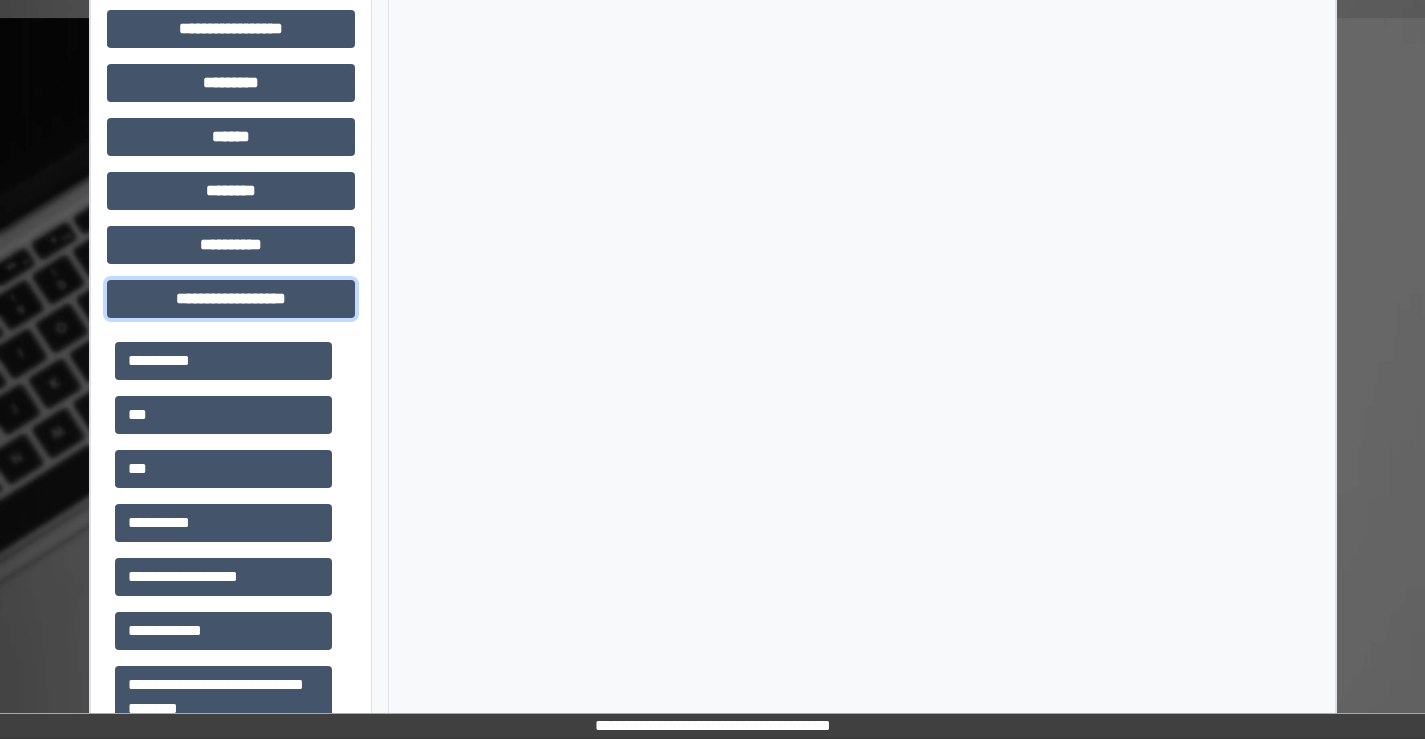 scroll, scrollTop: 915, scrollLeft: 0, axis: vertical 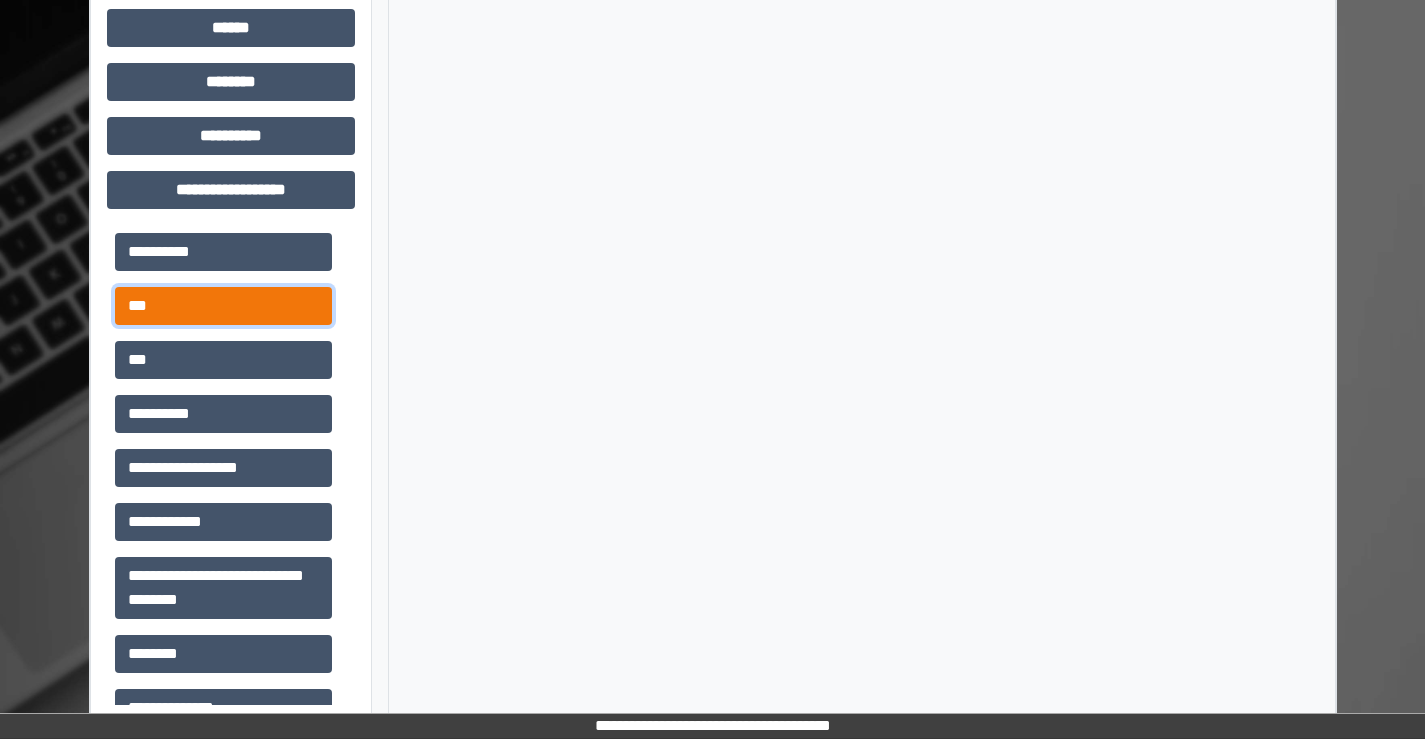 drag, startPoint x: 150, startPoint y: 304, endPoint x: 193, endPoint y: 304, distance: 43 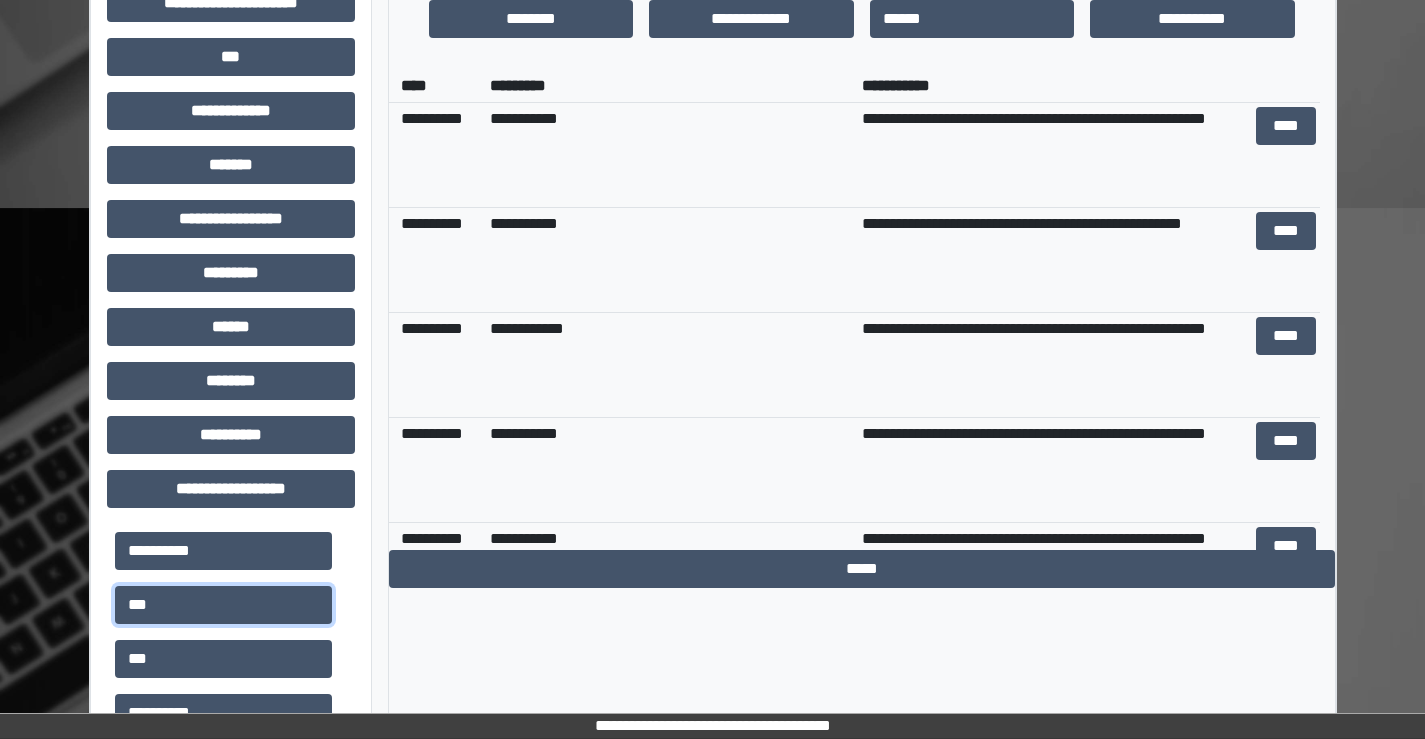 scroll, scrollTop: 615, scrollLeft: 0, axis: vertical 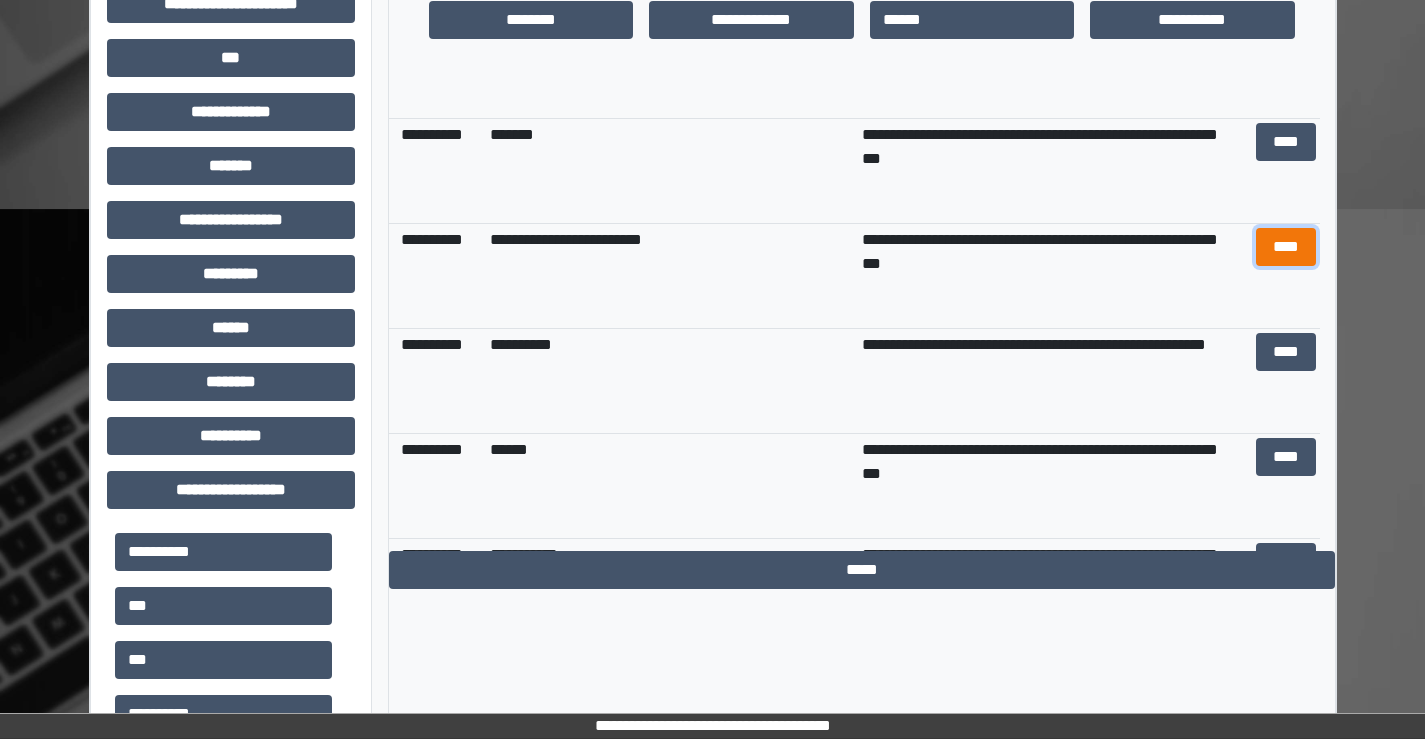 click on "****" at bounding box center [1286, 247] 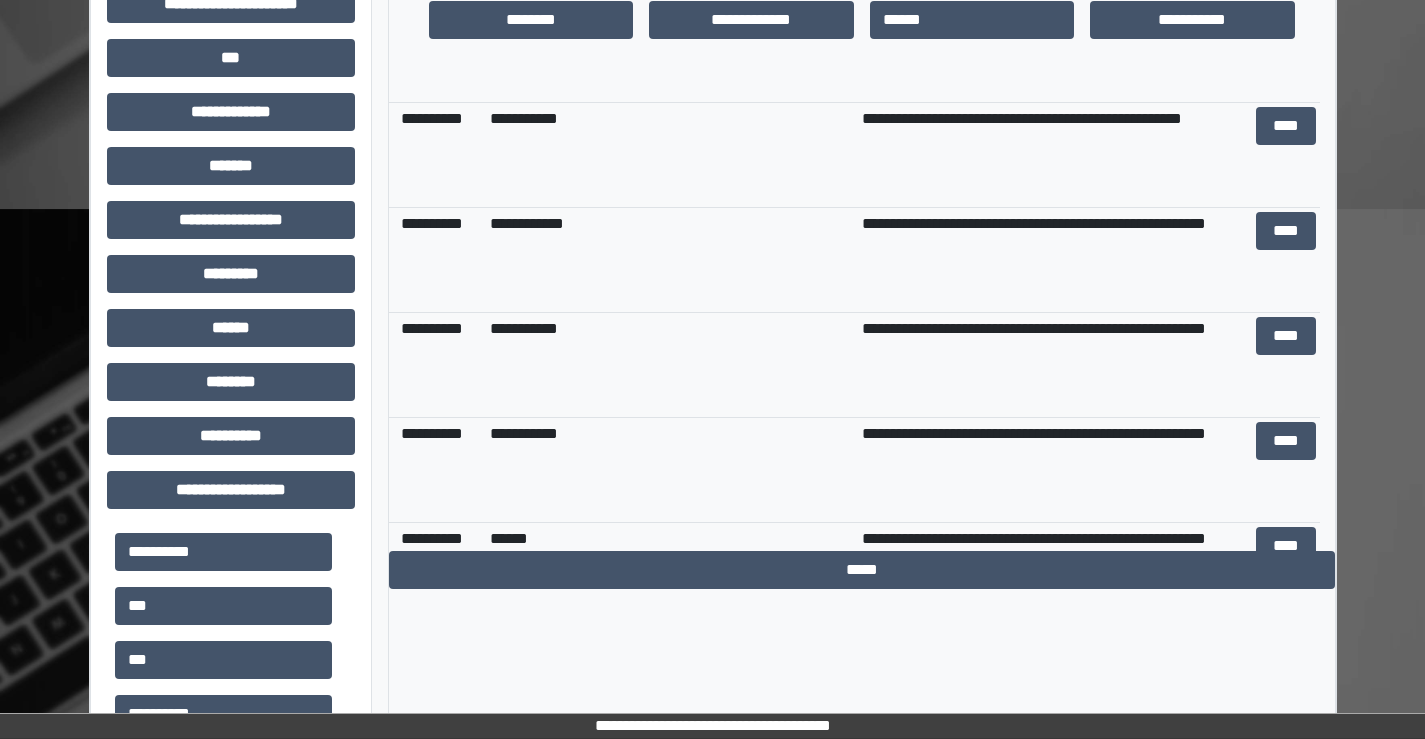 scroll, scrollTop: 0, scrollLeft: 0, axis: both 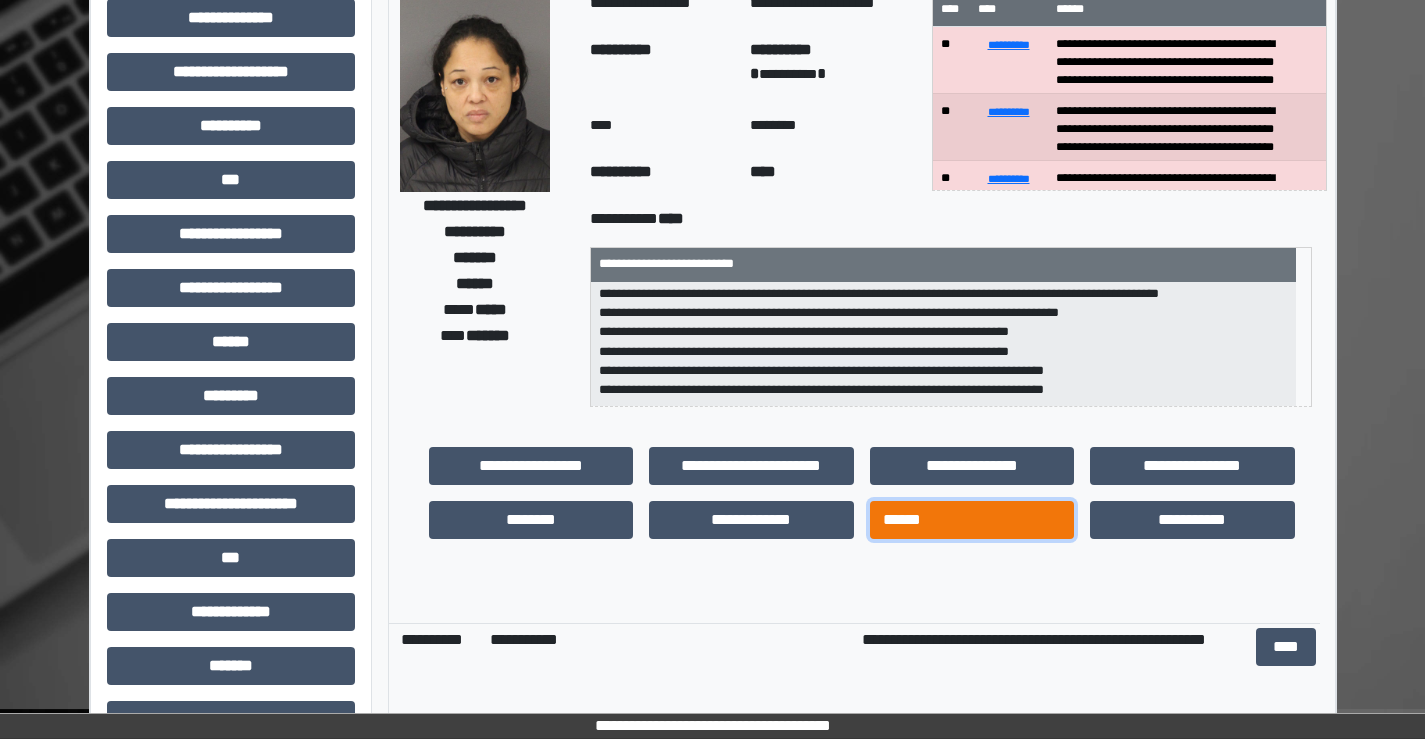 click on "******" at bounding box center (972, 520) 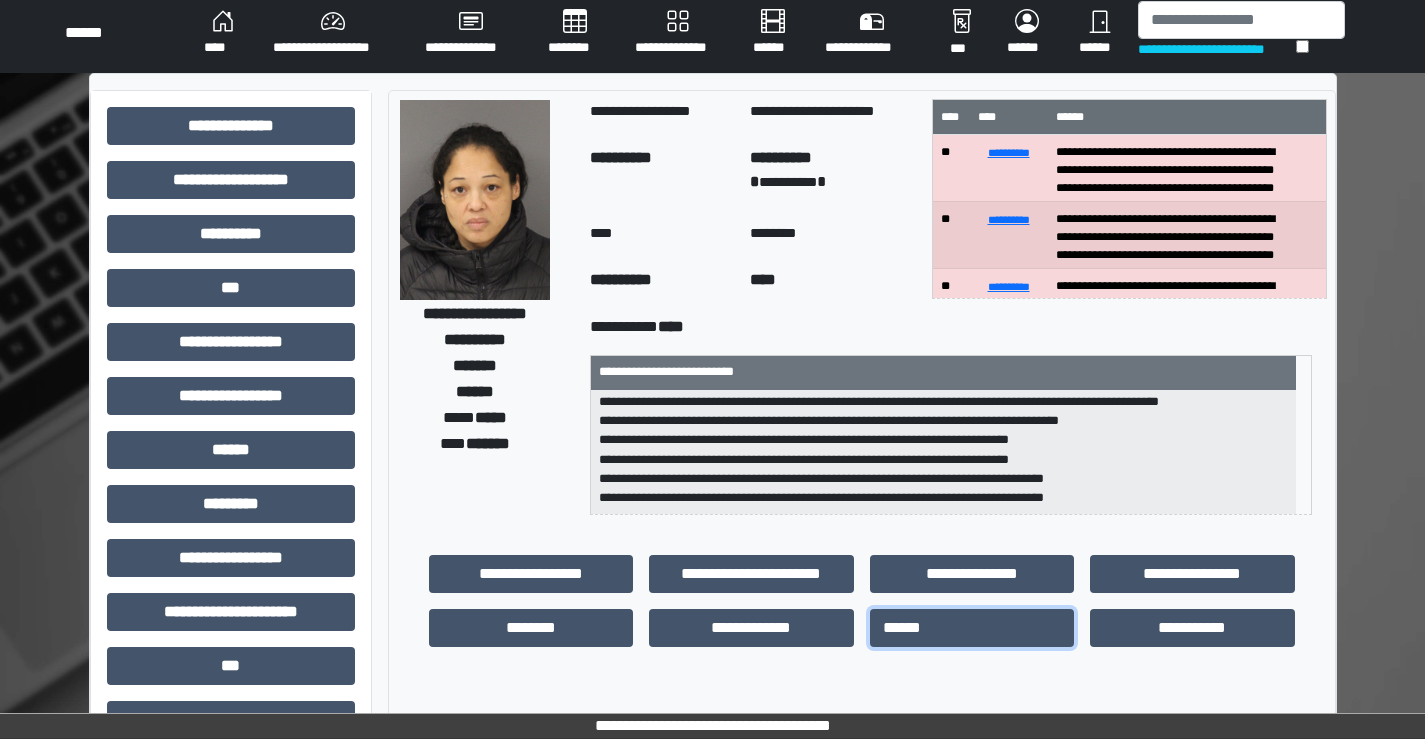 scroll, scrollTop: 0, scrollLeft: 0, axis: both 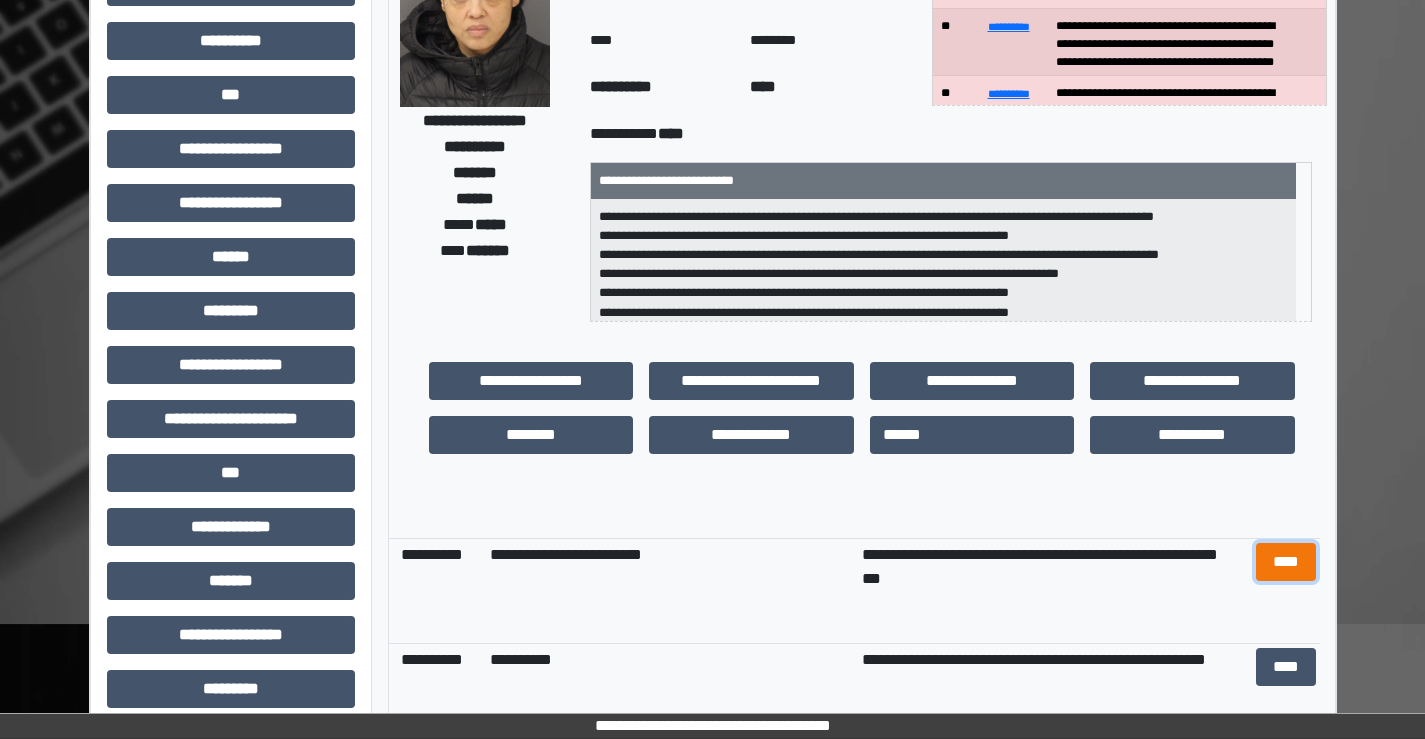 click on "****" at bounding box center [1286, 562] 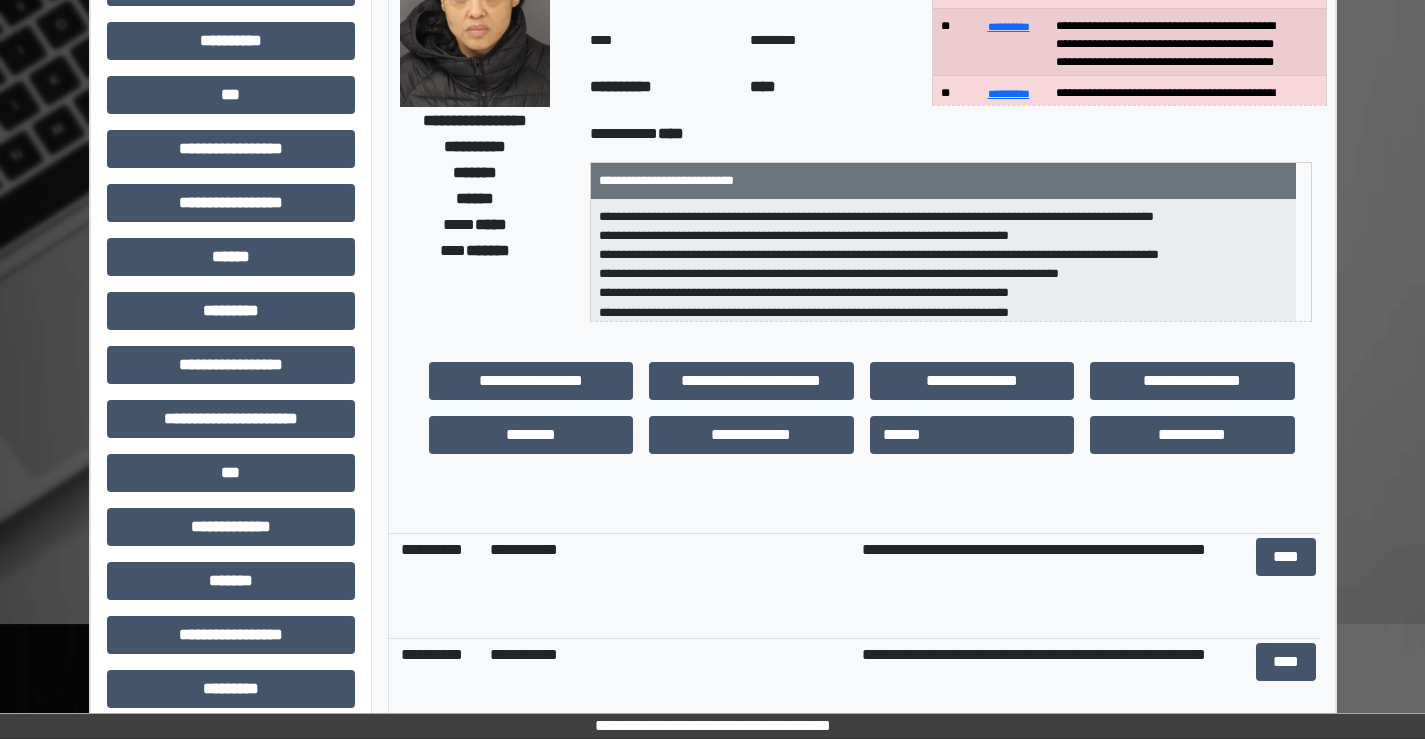 scroll, scrollTop: 4609, scrollLeft: 0, axis: vertical 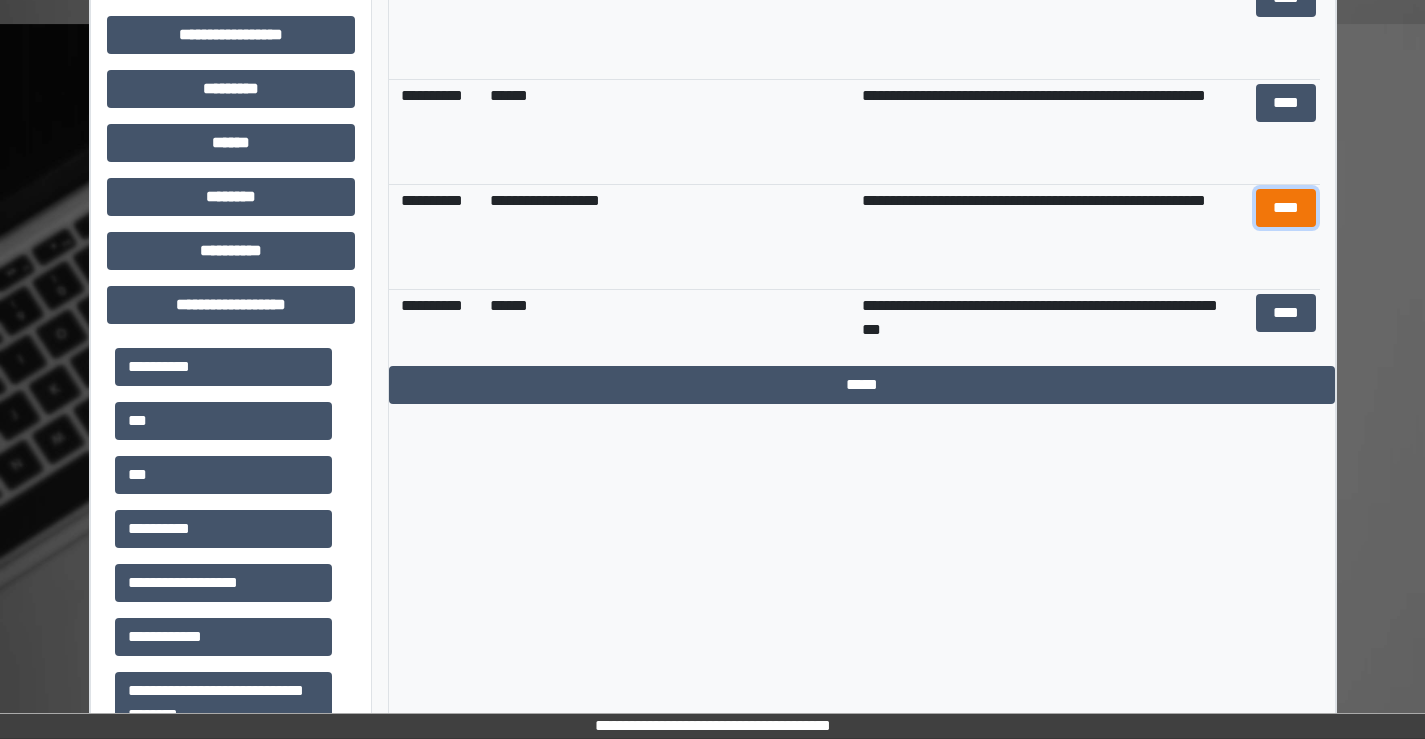 click on "****" at bounding box center (1286, 208) 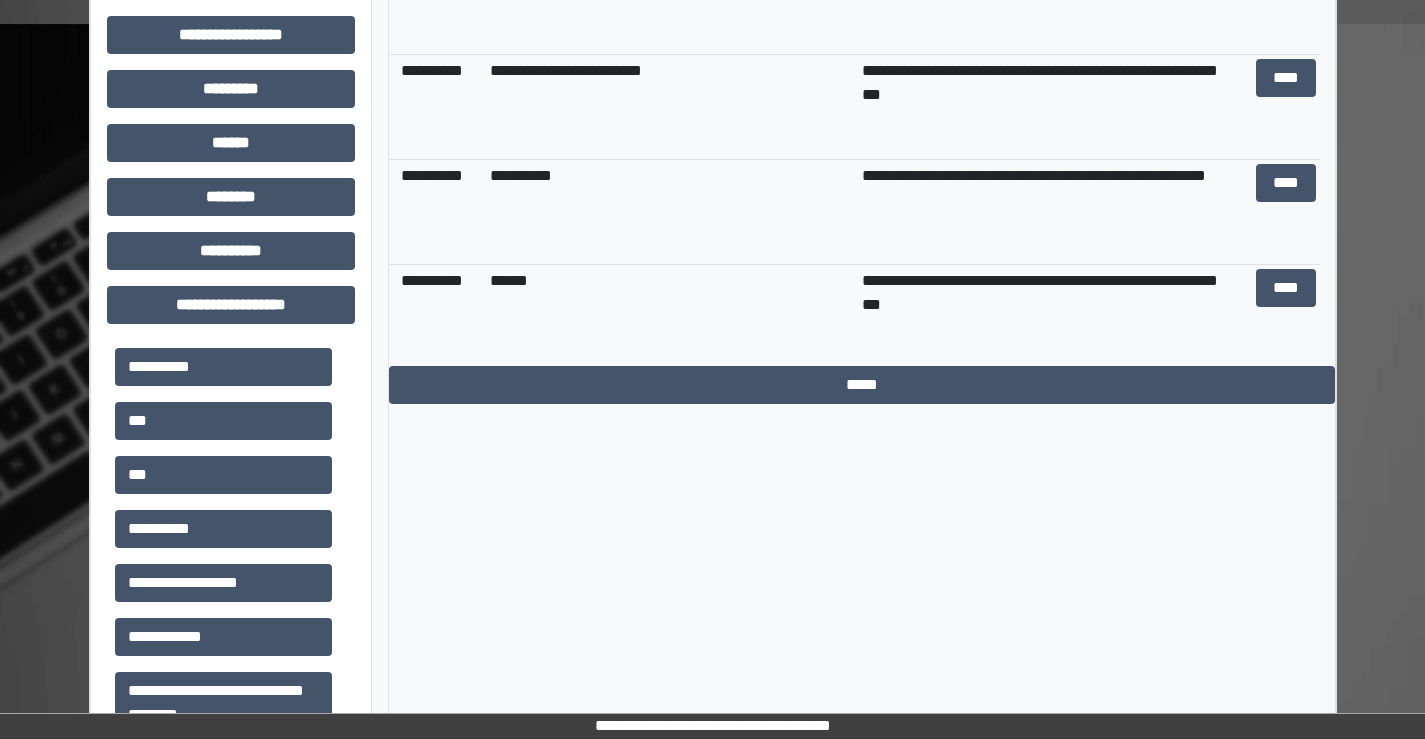 scroll, scrollTop: 2209, scrollLeft: 0, axis: vertical 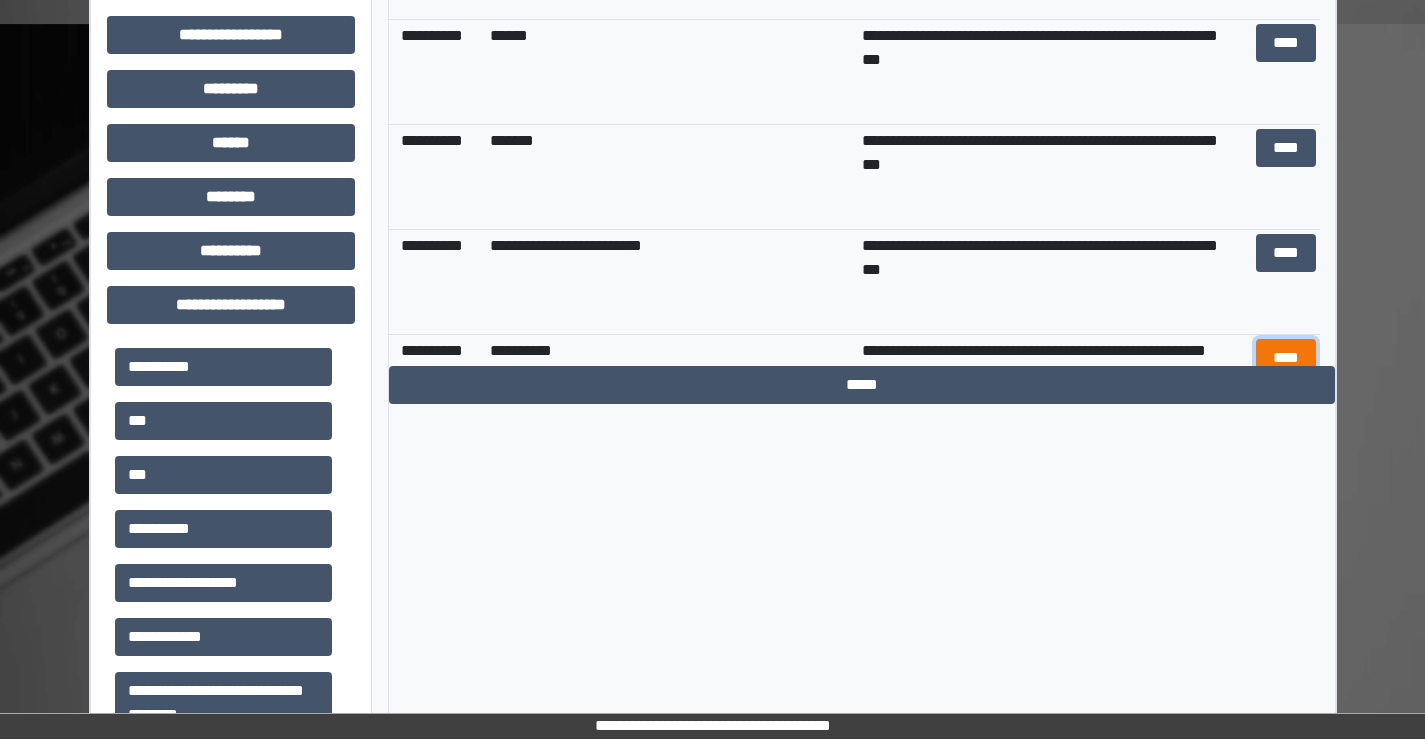click on "****" at bounding box center (1286, 358) 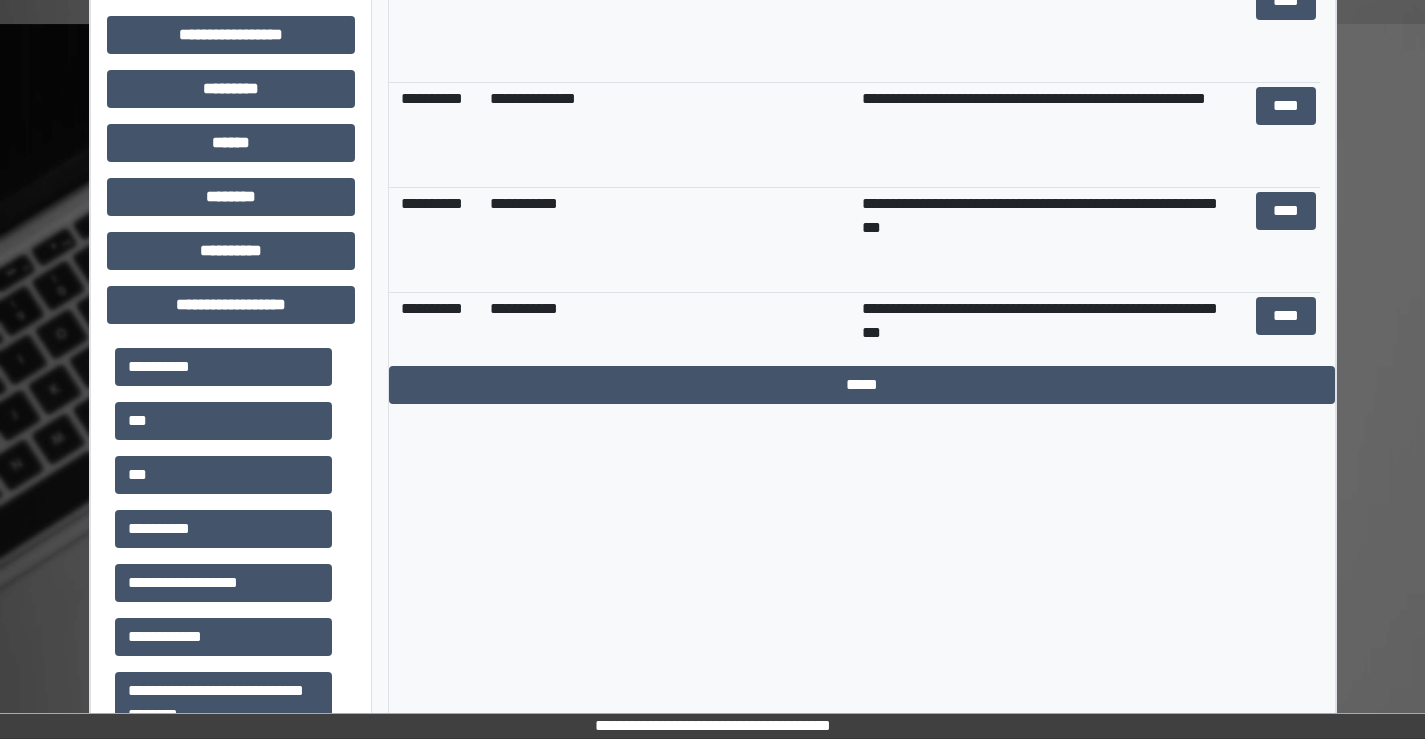 scroll, scrollTop: 1709, scrollLeft: 0, axis: vertical 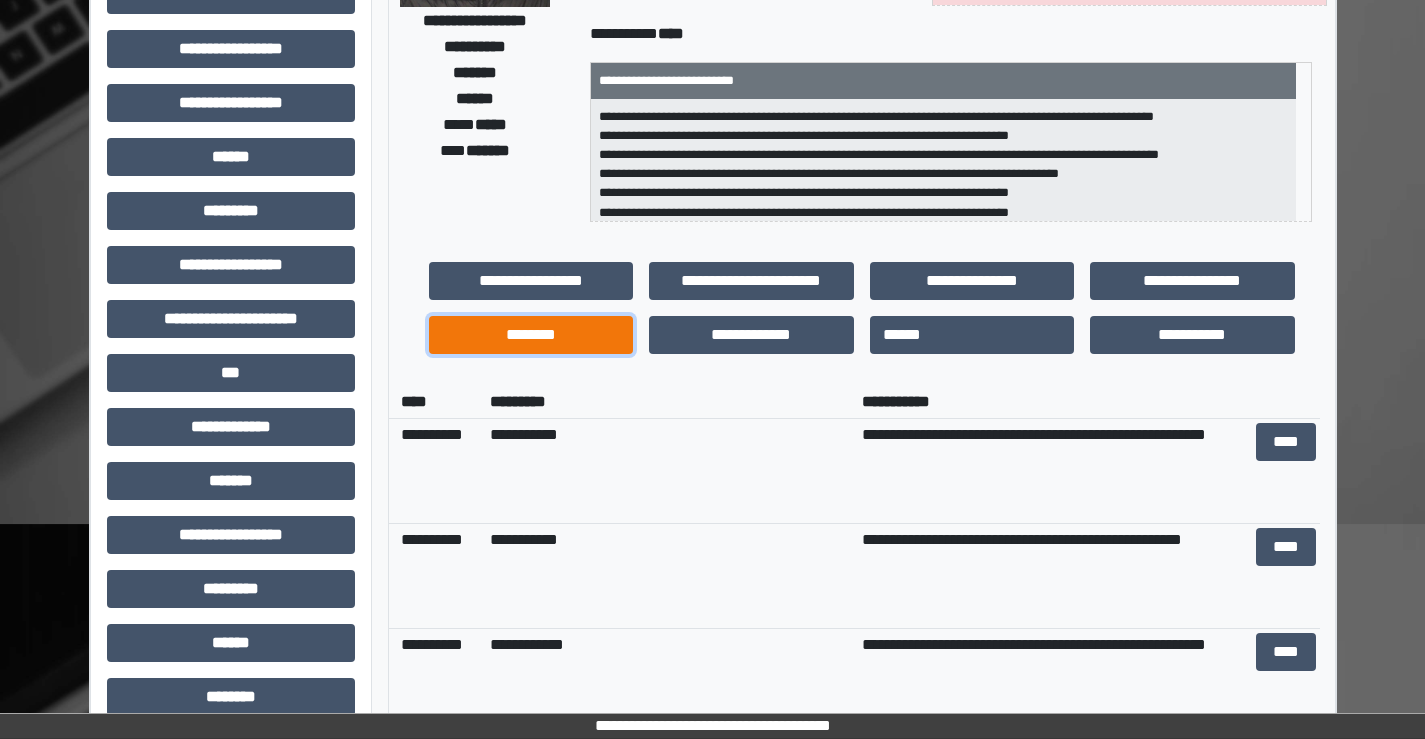 click on "********" at bounding box center (531, 335) 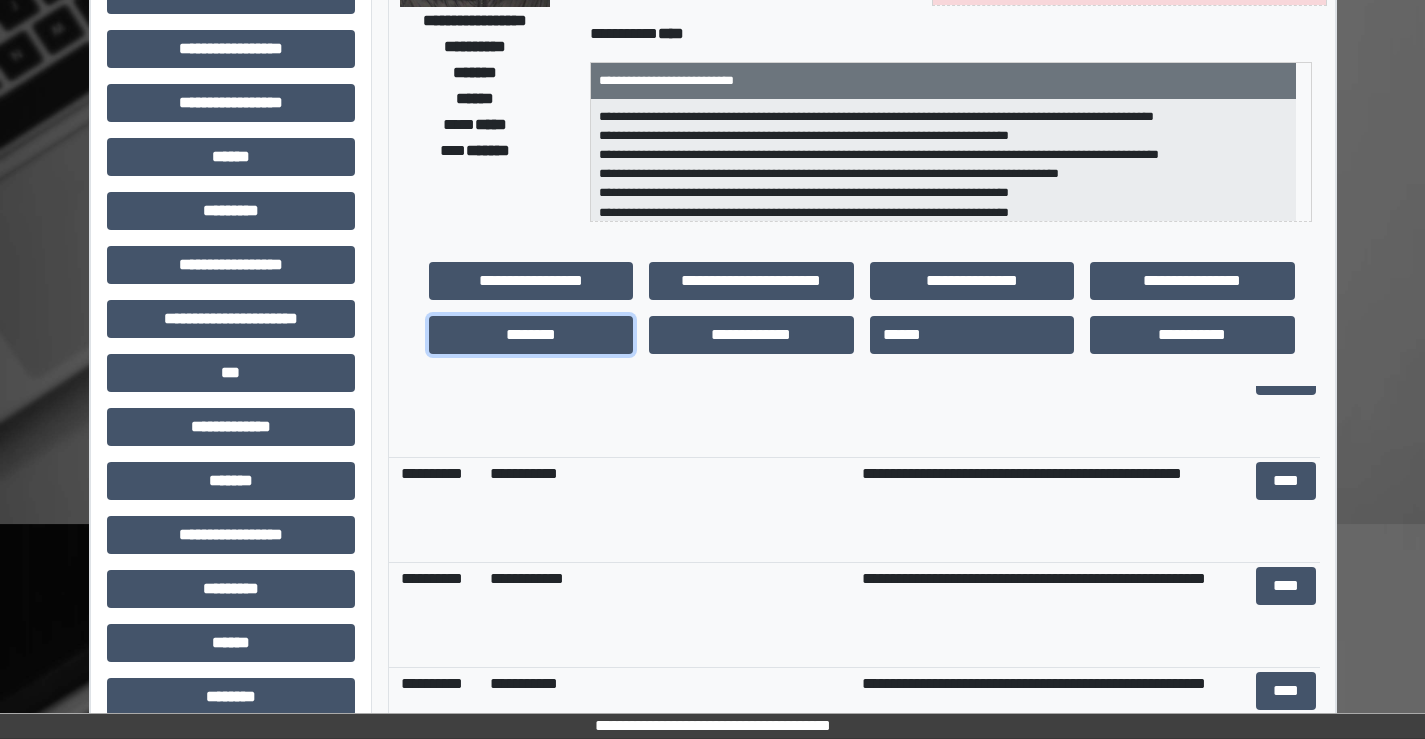 scroll, scrollTop: 100, scrollLeft: 0, axis: vertical 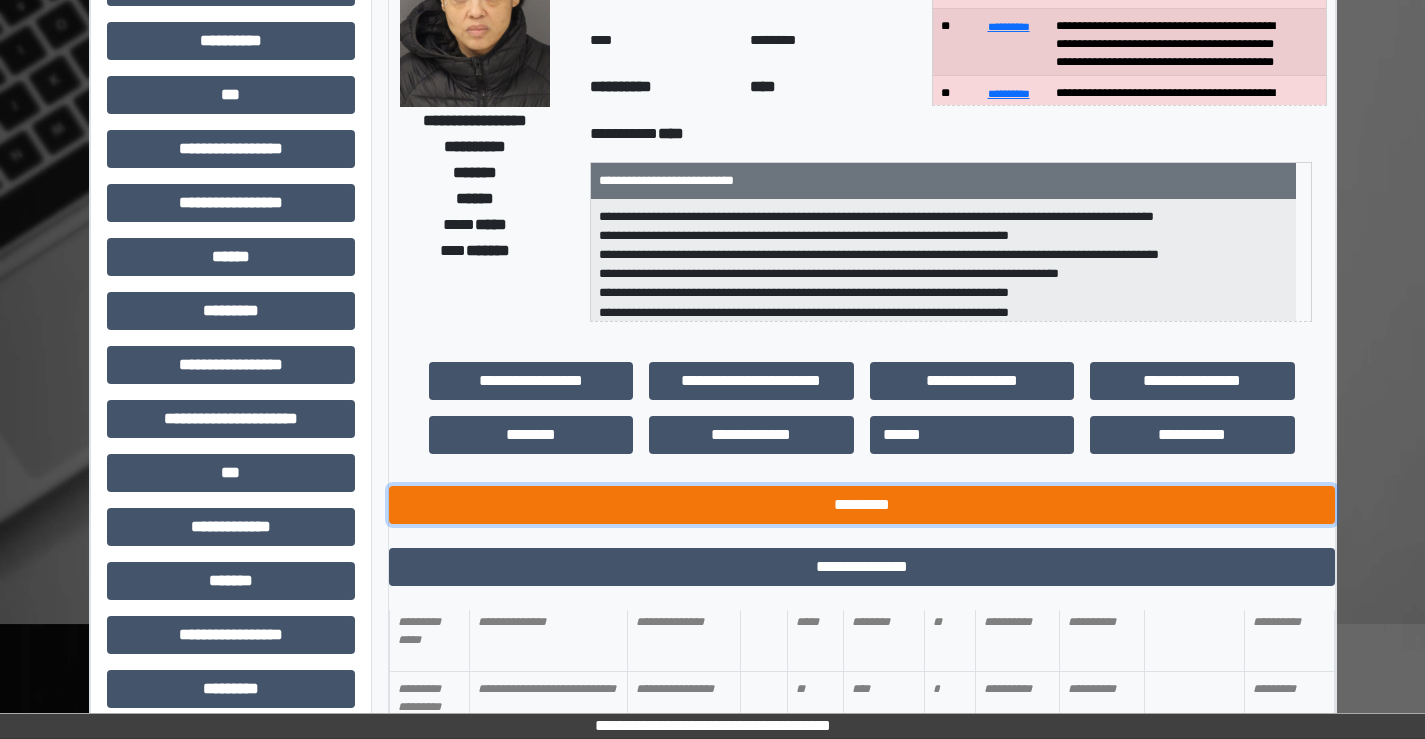drag, startPoint x: 878, startPoint y: 507, endPoint x: 813, endPoint y: 493, distance: 66.4906 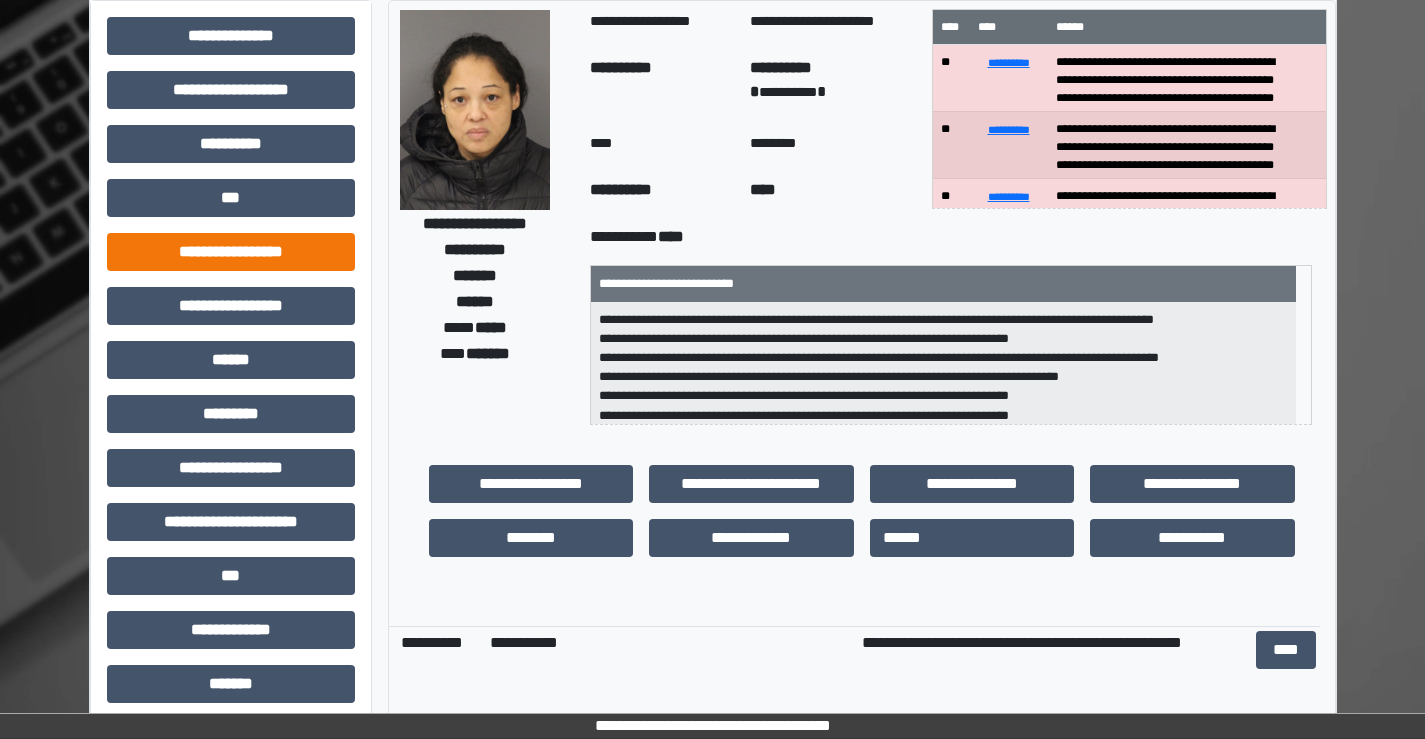 scroll, scrollTop: 0, scrollLeft: 0, axis: both 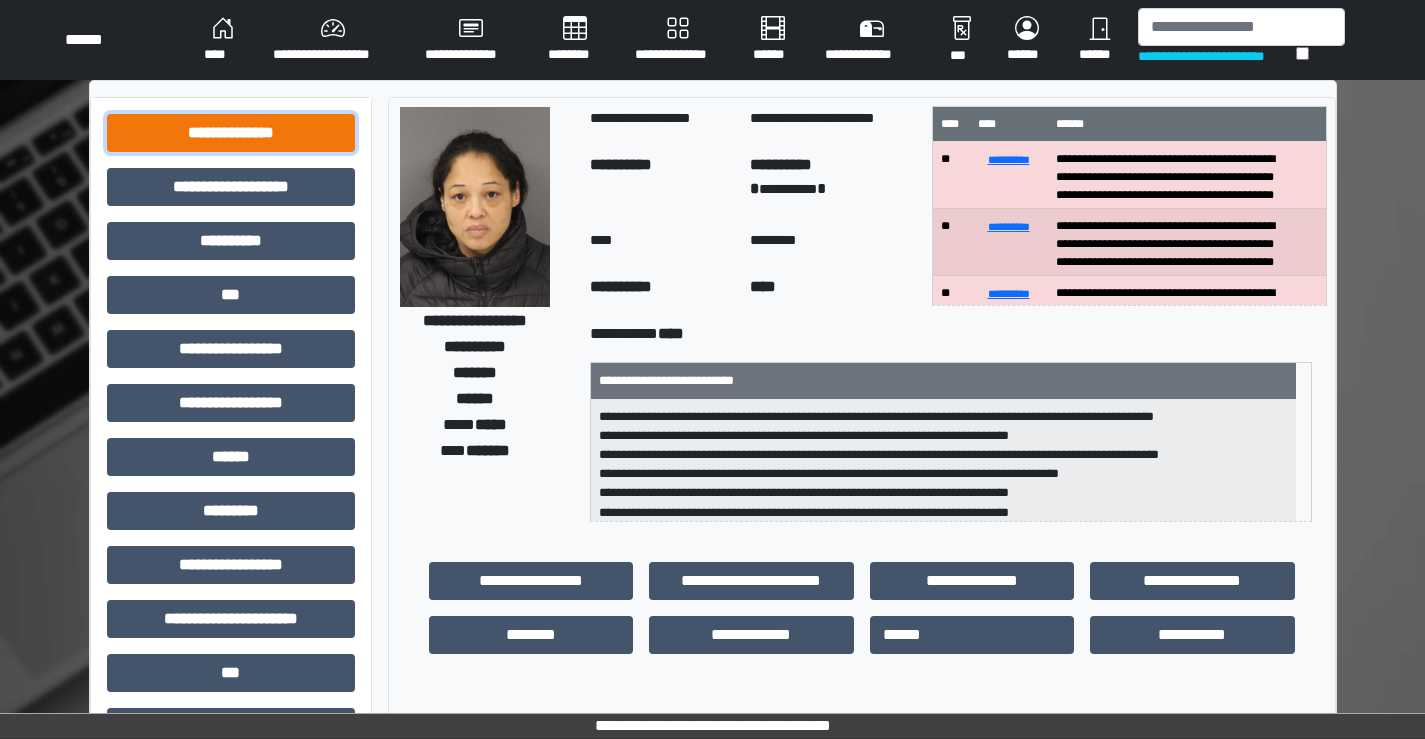 click on "**********" at bounding box center (231, 133) 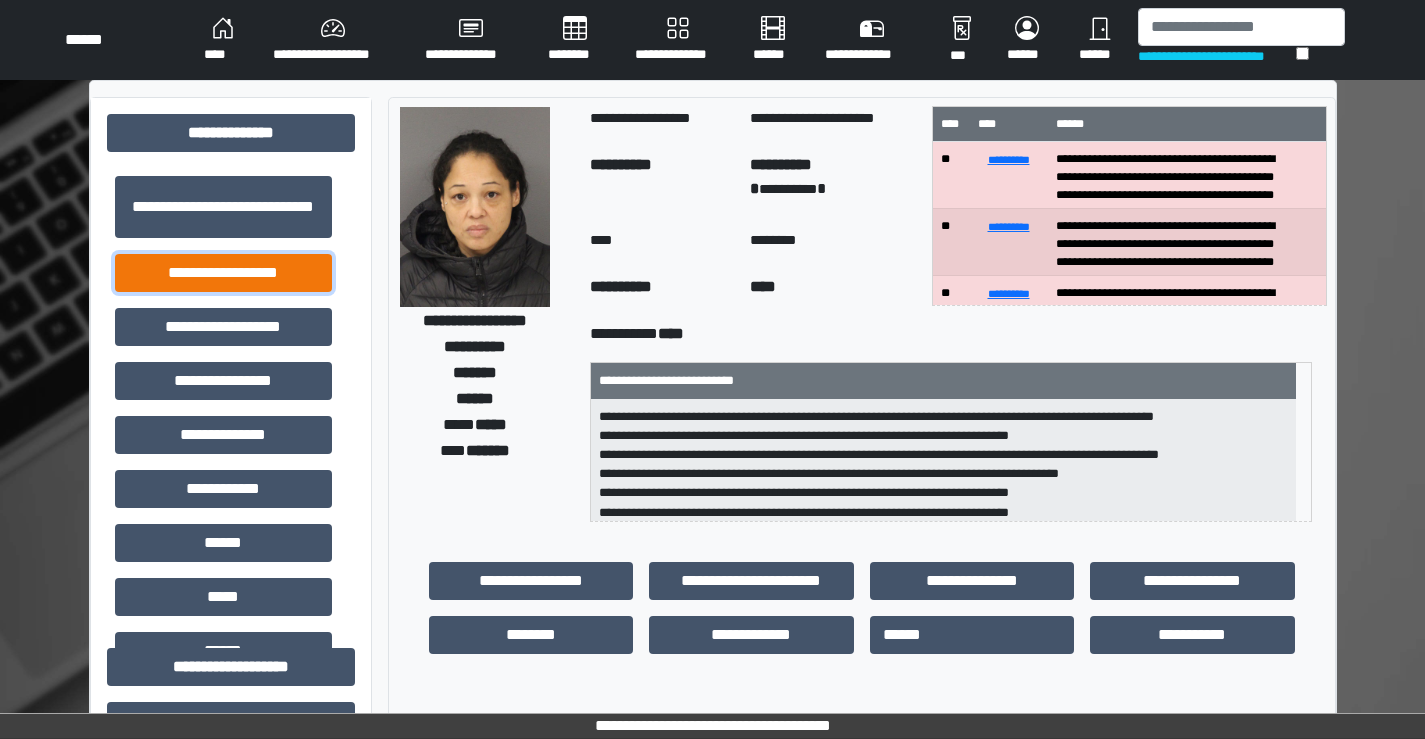 click on "**********" at bounding box center [223, 273] 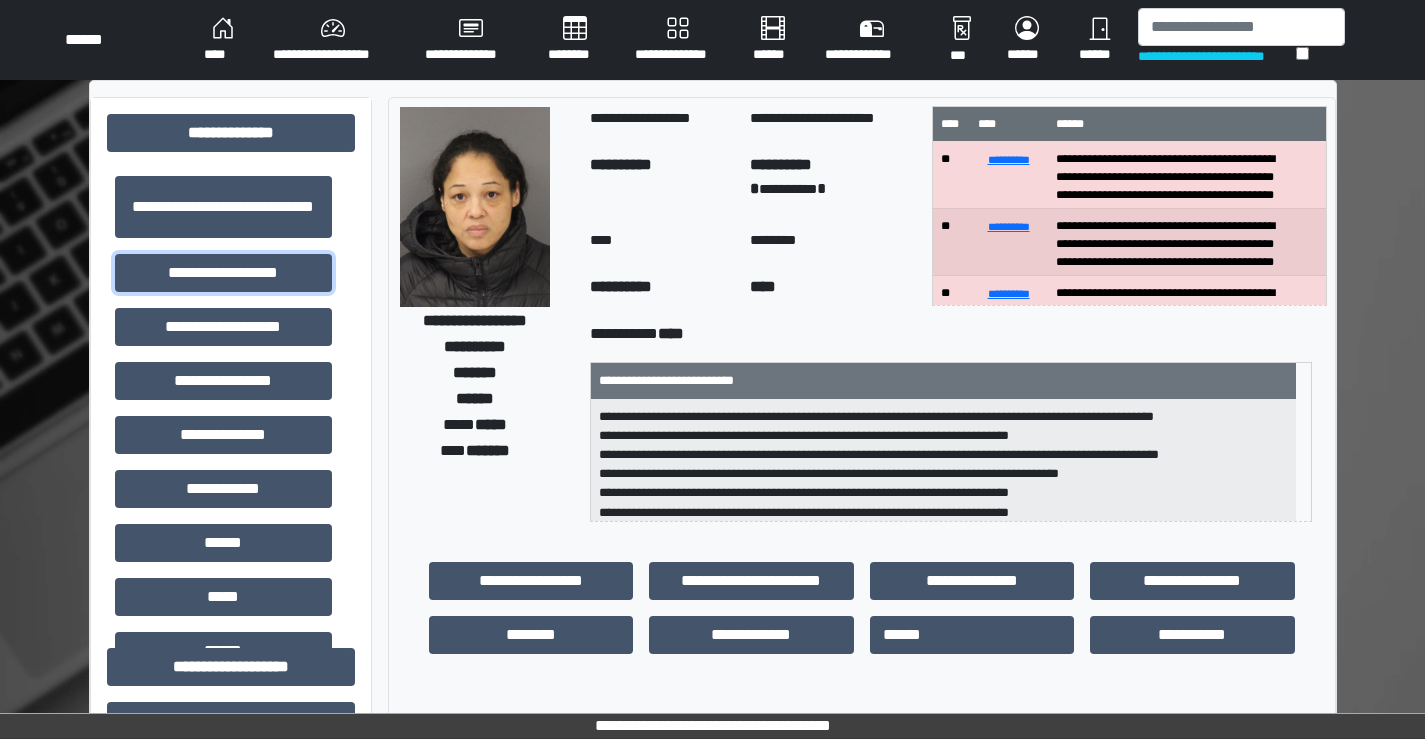 scroll, scrollTop: 2, scrollLeft: 0, axis: vertical 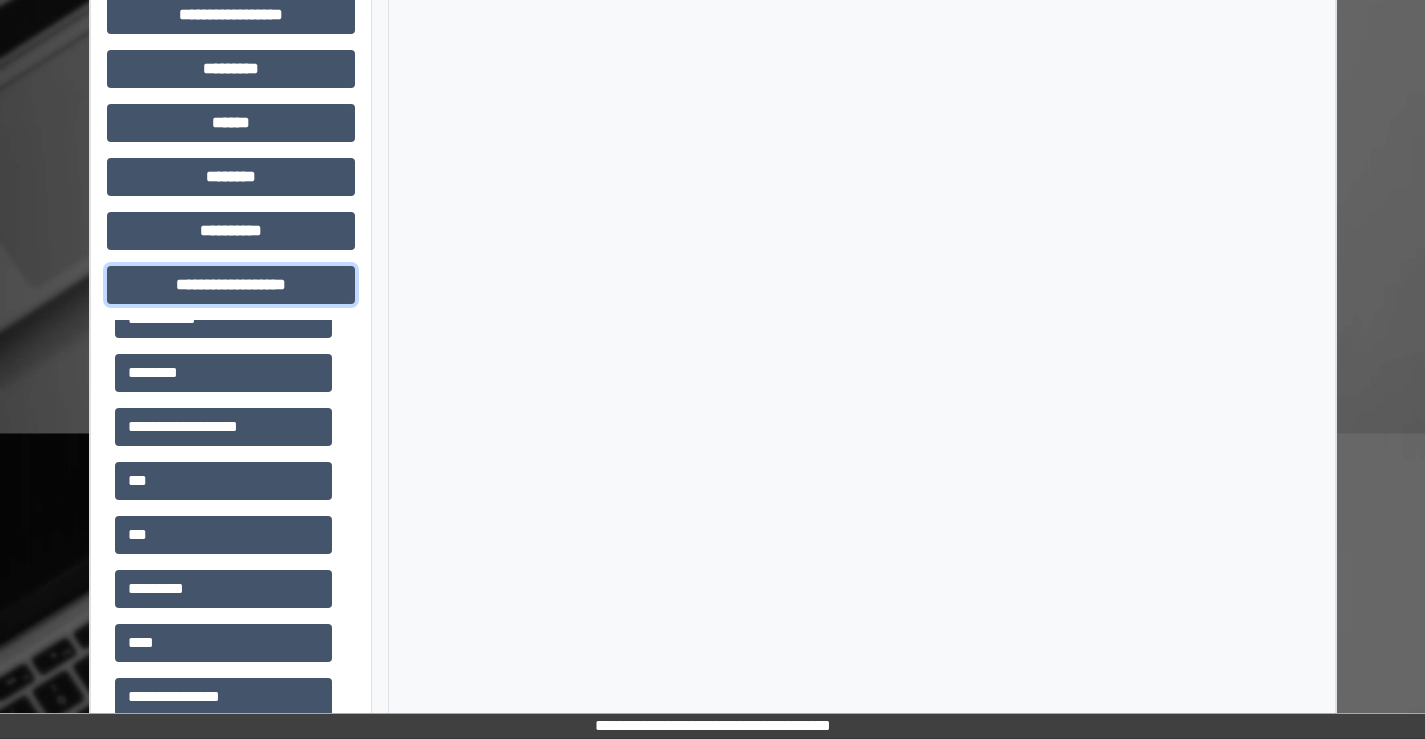 click on "**********" at bounding box center [231, 285] 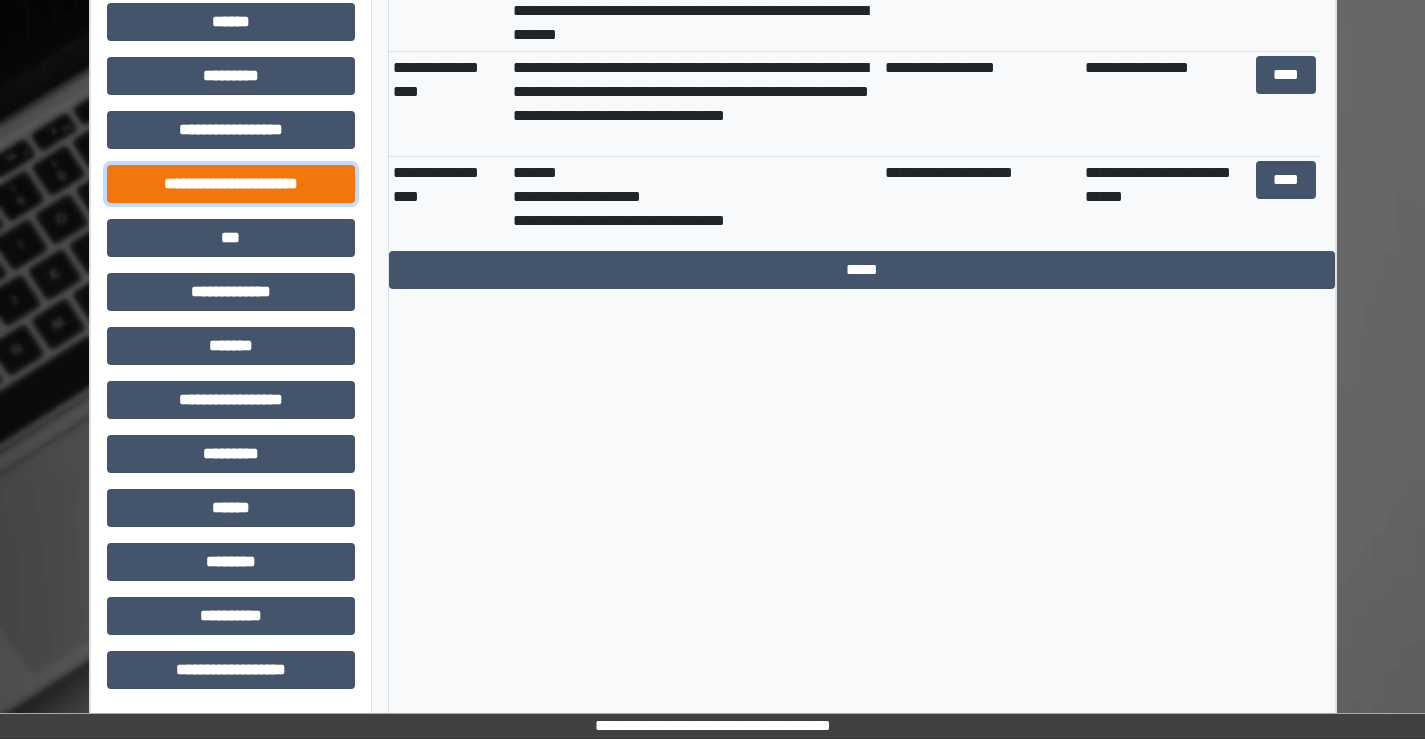 click on "**********" at bounding box center (231, 184) 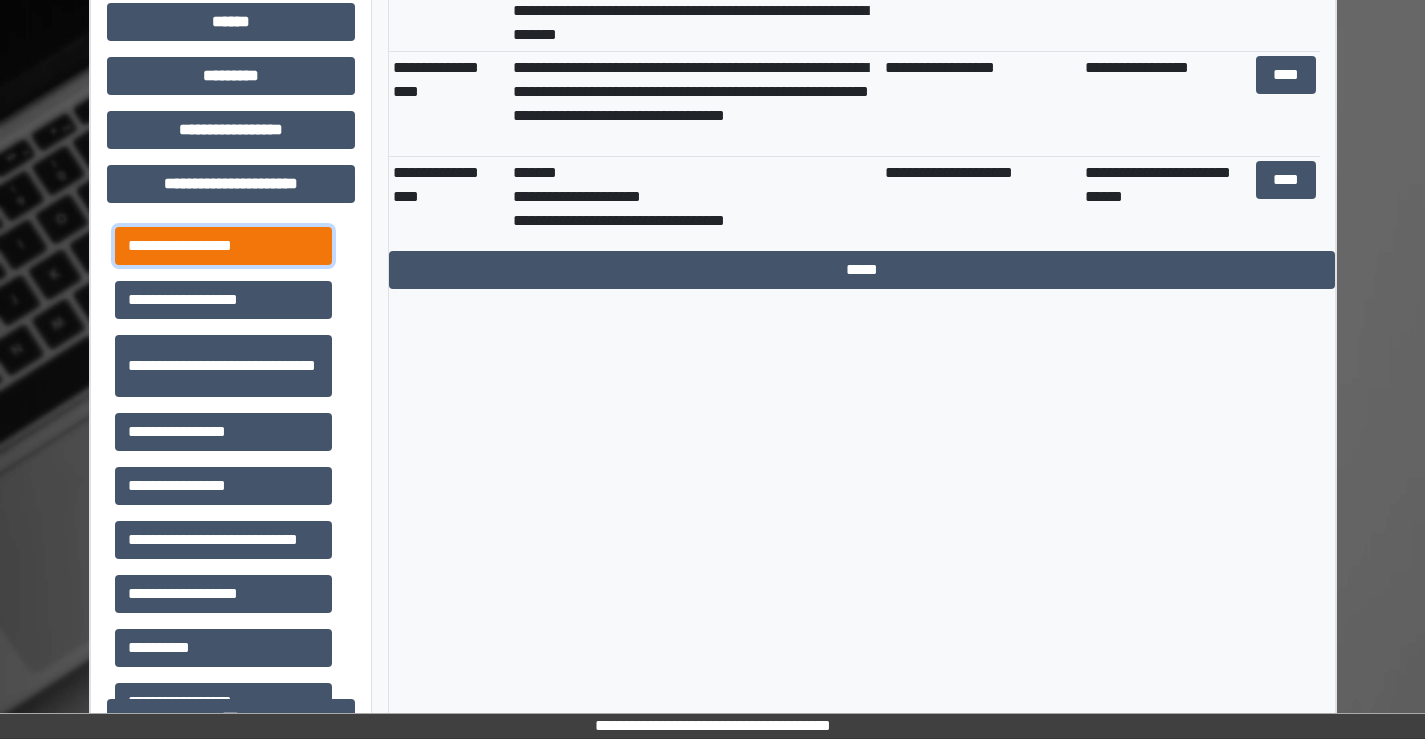 click on "**********" at bounding box center [223, 246] 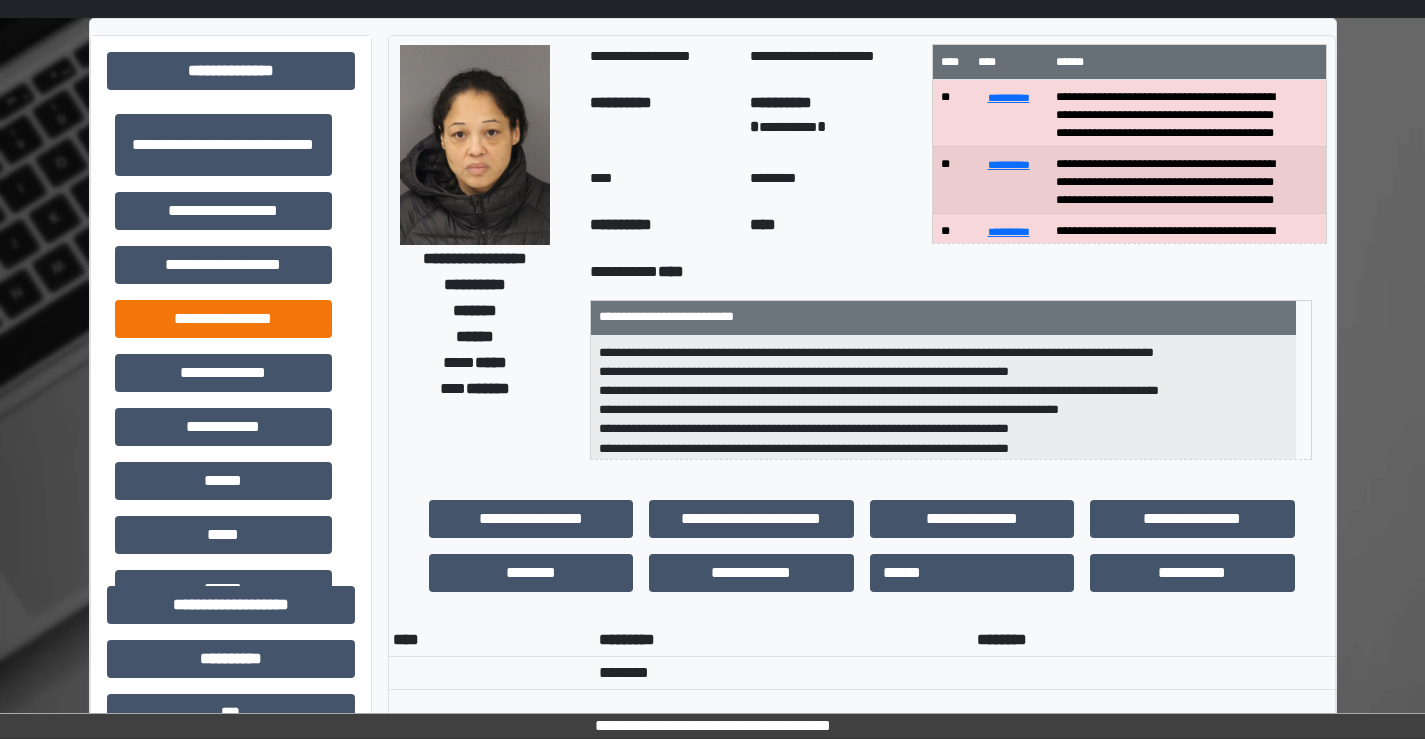scroll, scrollTop: 15, scrollLeft: 0, axis: vertical 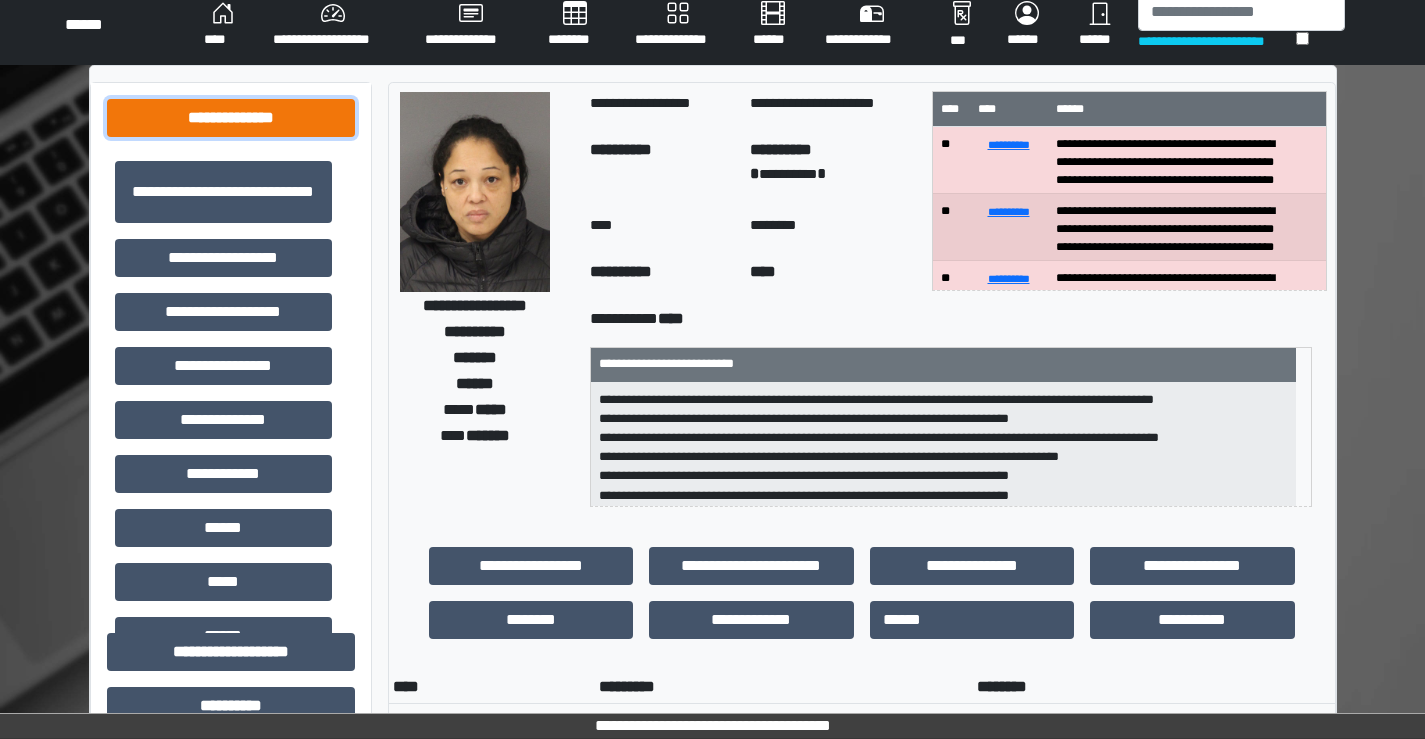 click on "**********" at bounding box center [231, 118] 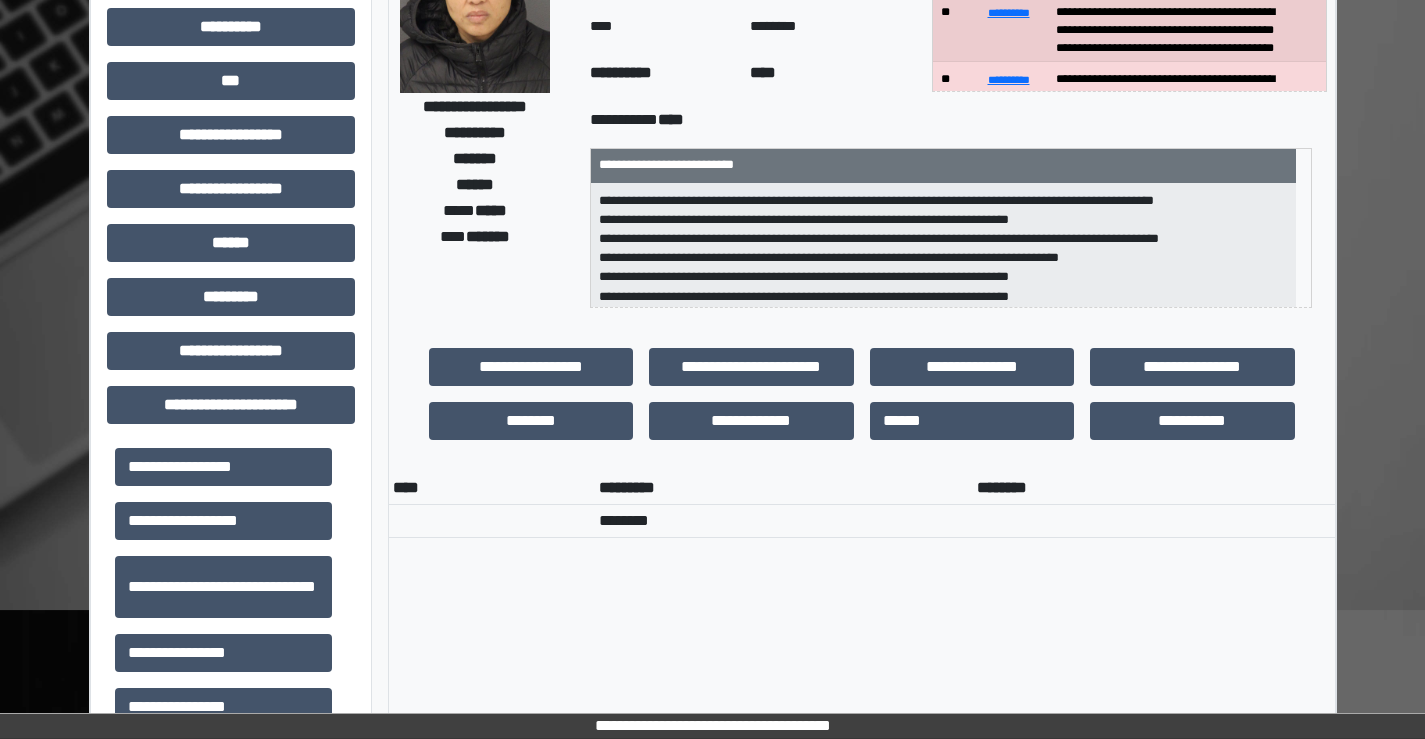 scroll, scrollTop: 0, scrollLeft: 0, axis: both 